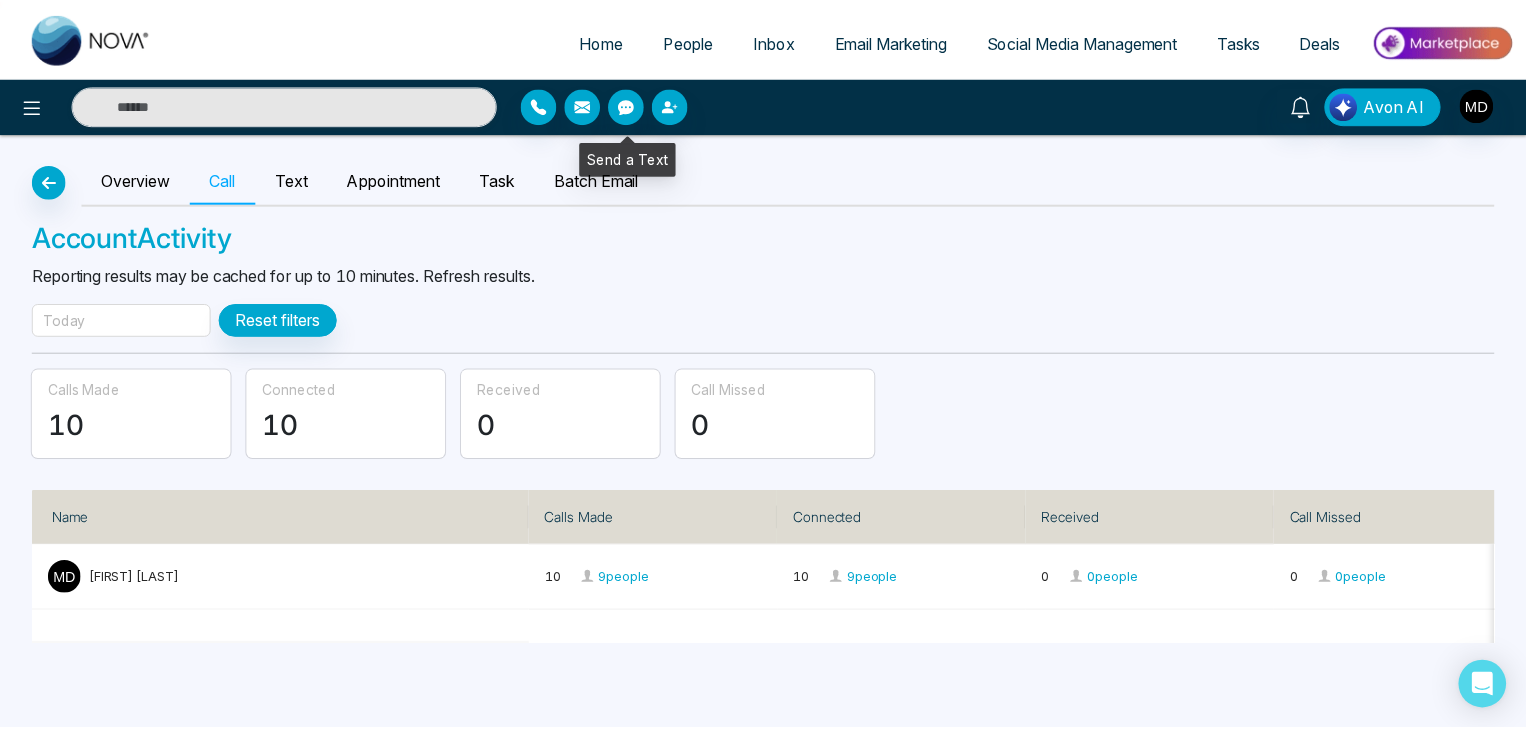 scroll, scrollTop: 0, scrollLeft: 0, axis: both 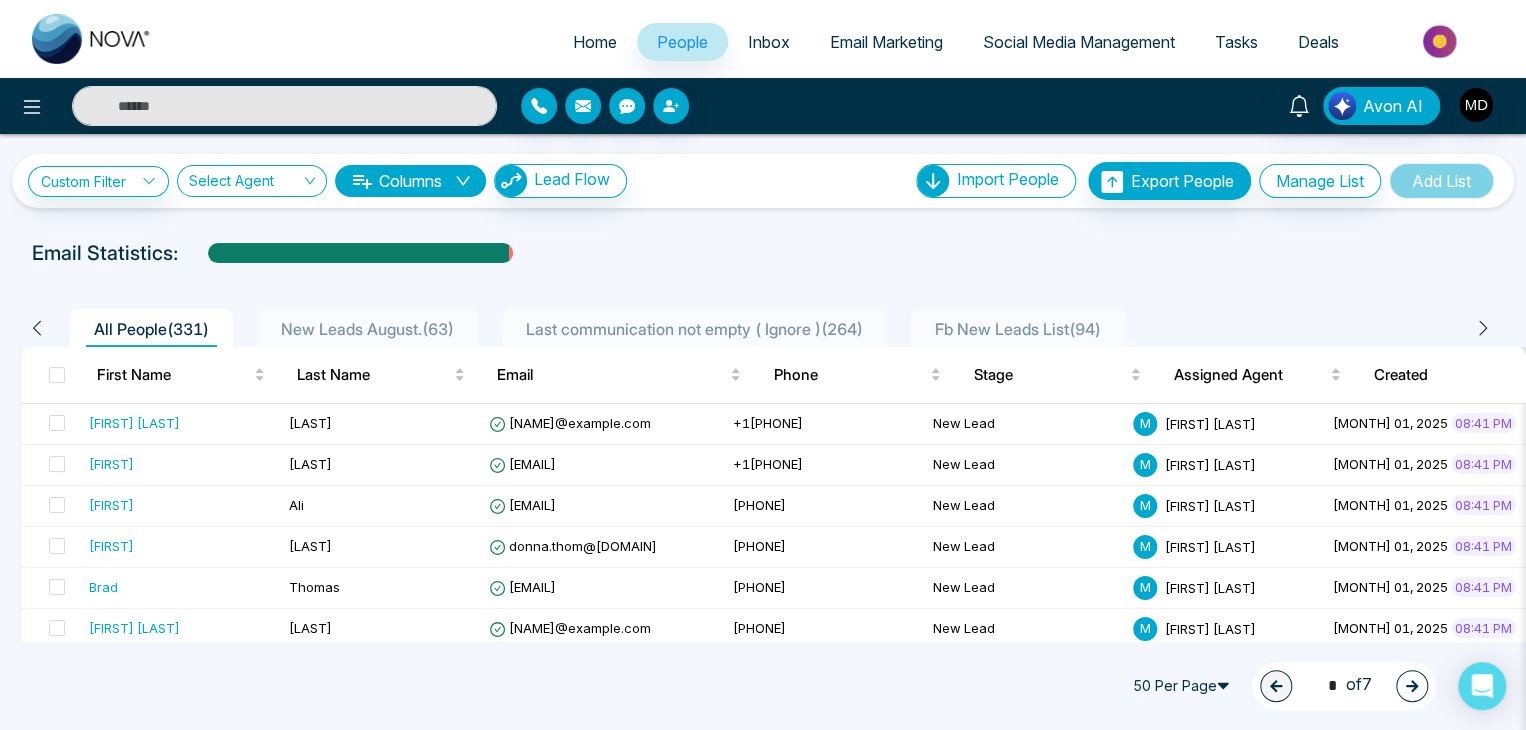 click on "New Leads August. ( 63 )" at bounding box center (367, 329) 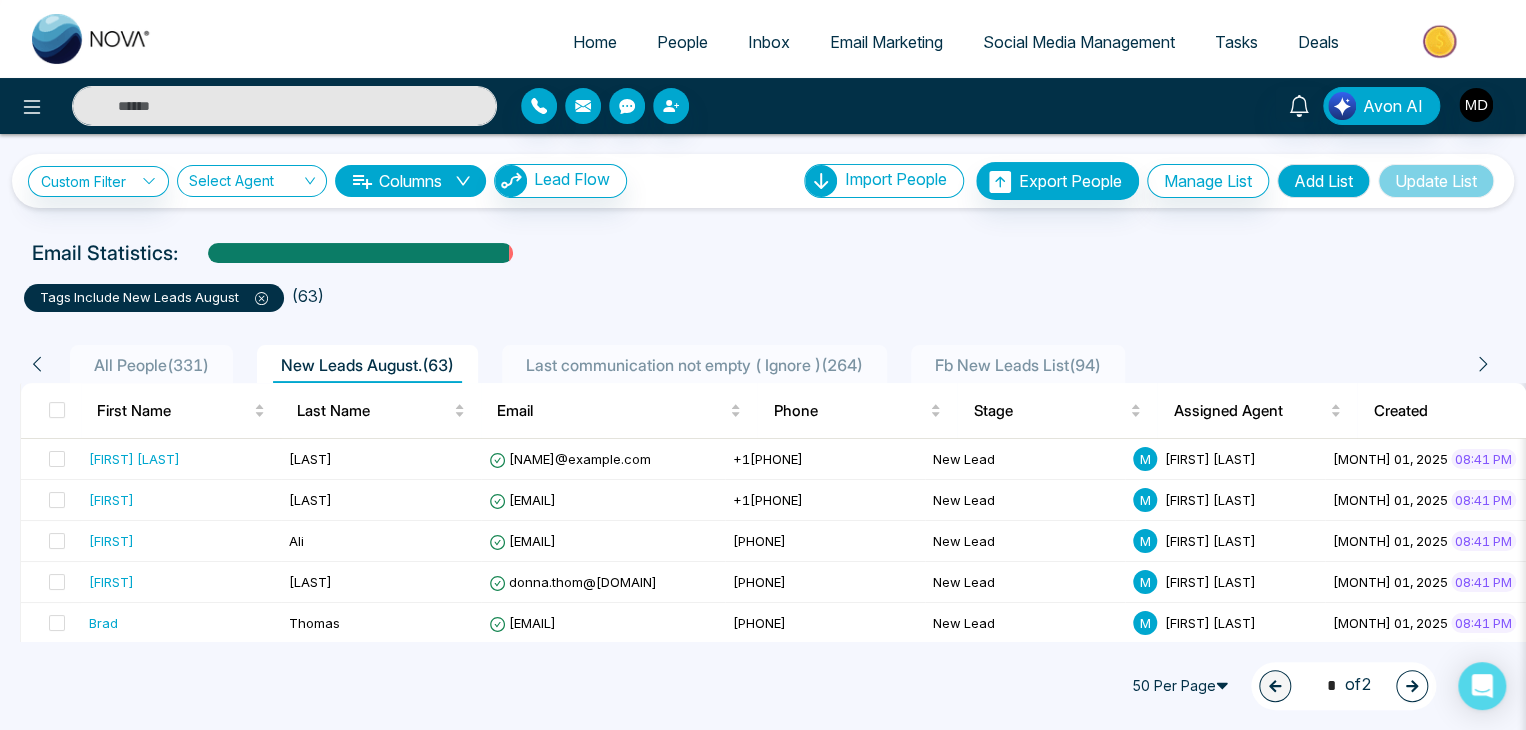 click at bounding box center (284, 106) 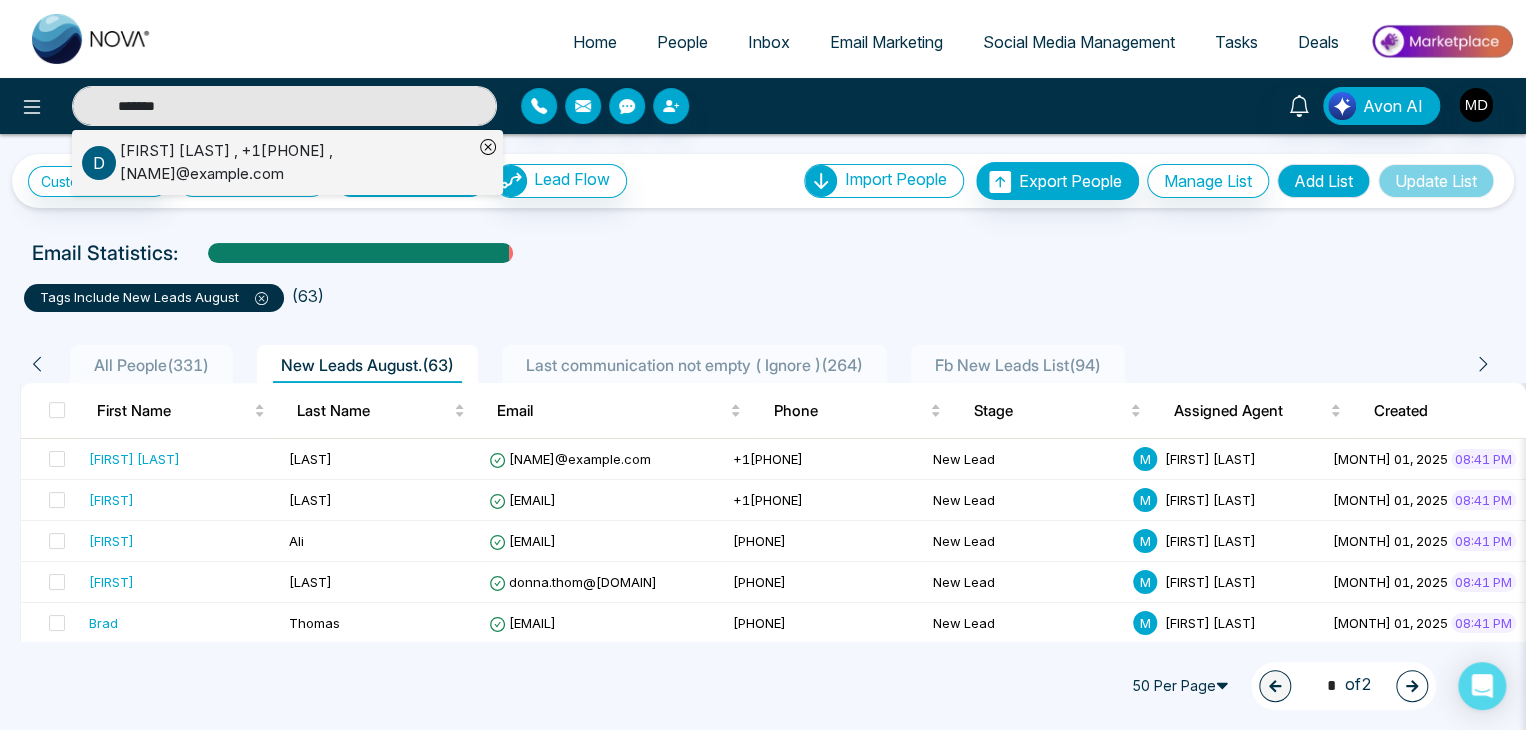 type on "*******" 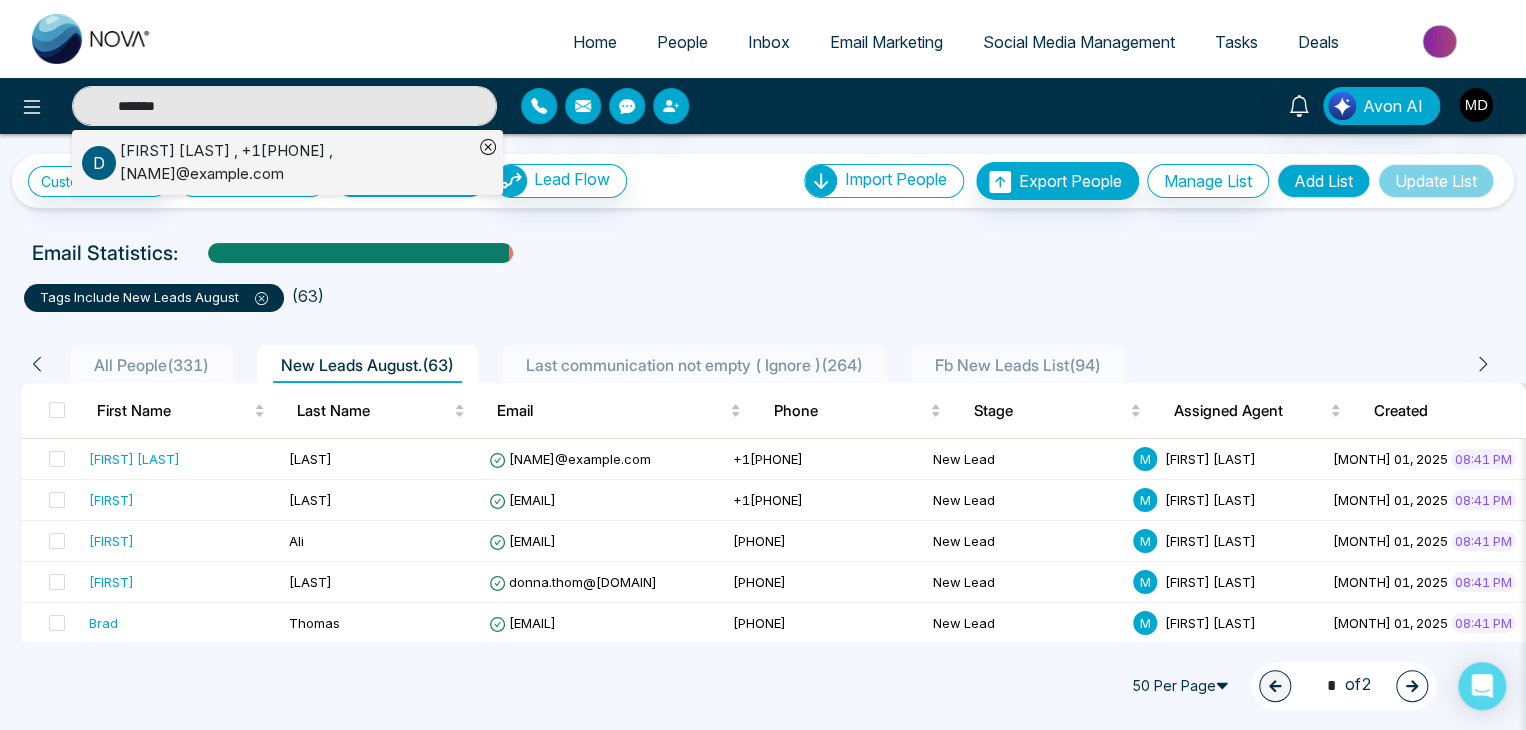 click on "[FIRST] [LAST] , [PHONE] , [EMAIL]" at bounding box center (296, 162) 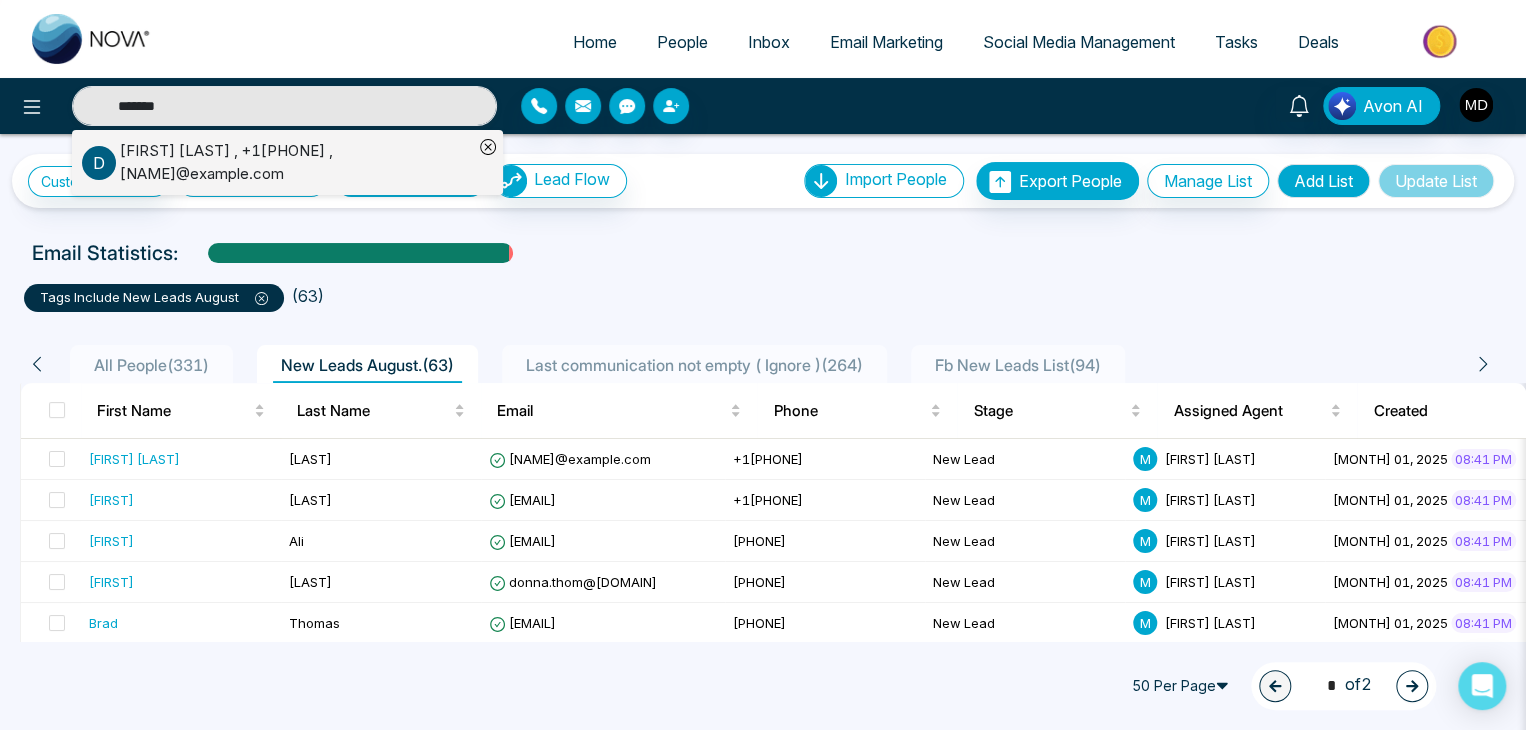 type 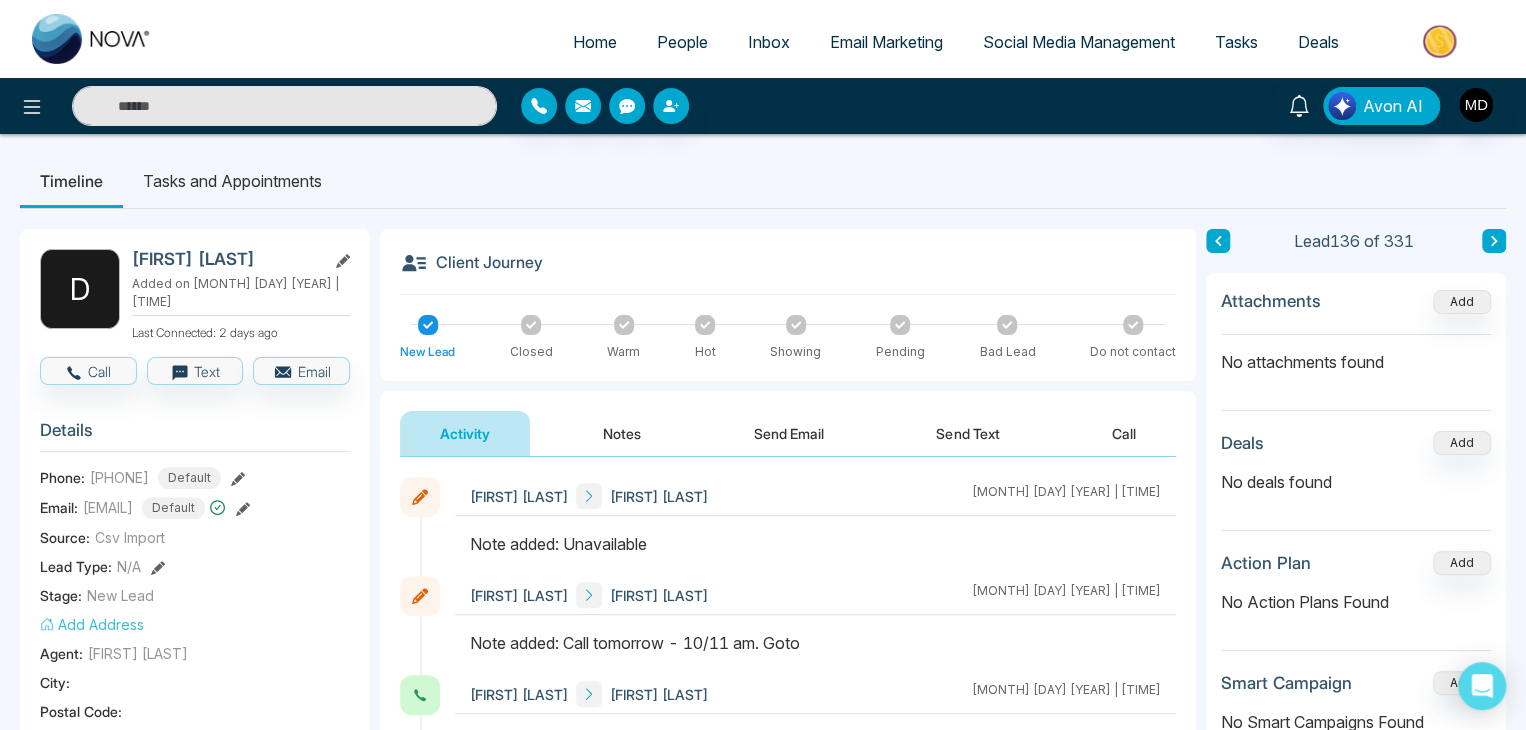 click 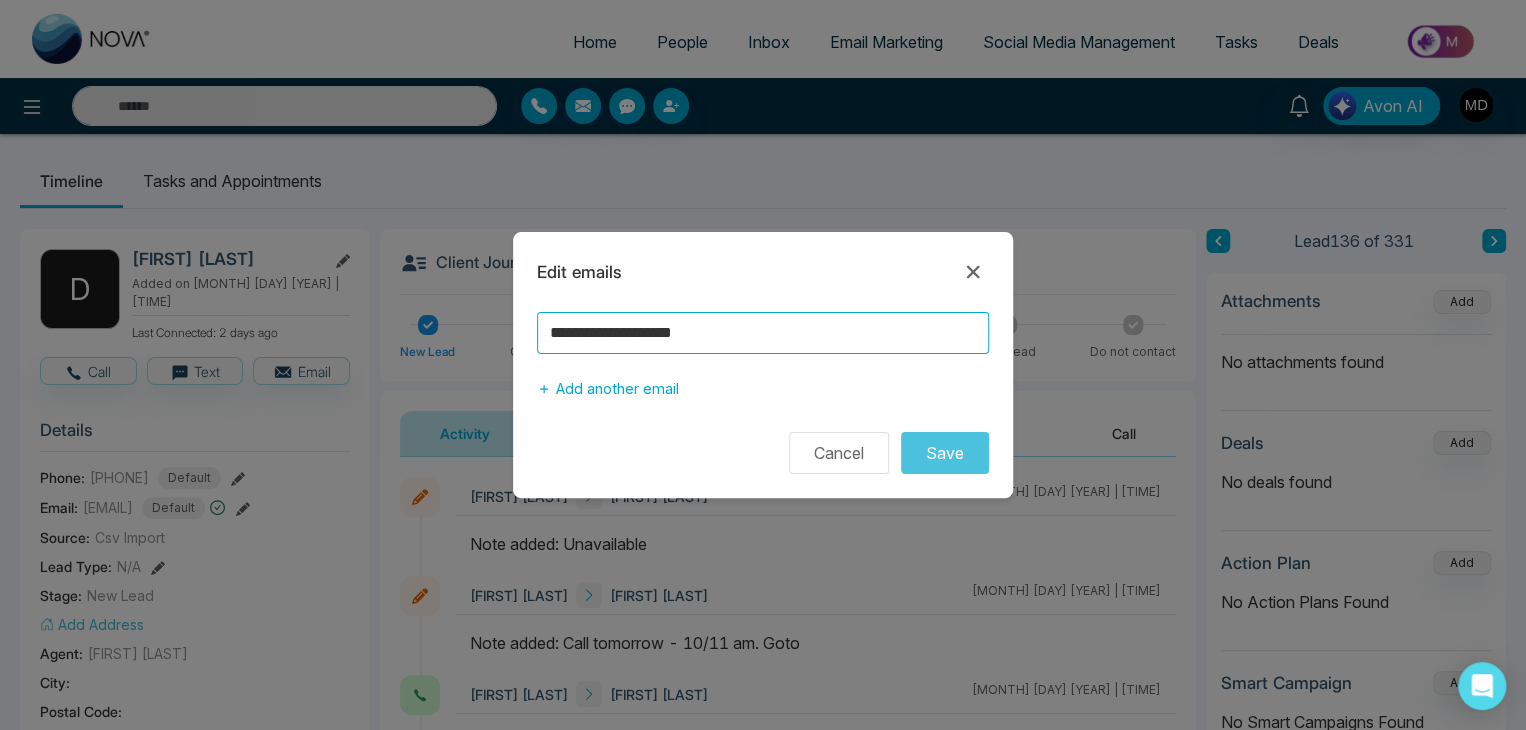 drag, startPoint x: 784, startPoint y: 333, endPoint x: 487, endPoint y: 356, distance: 297.88925 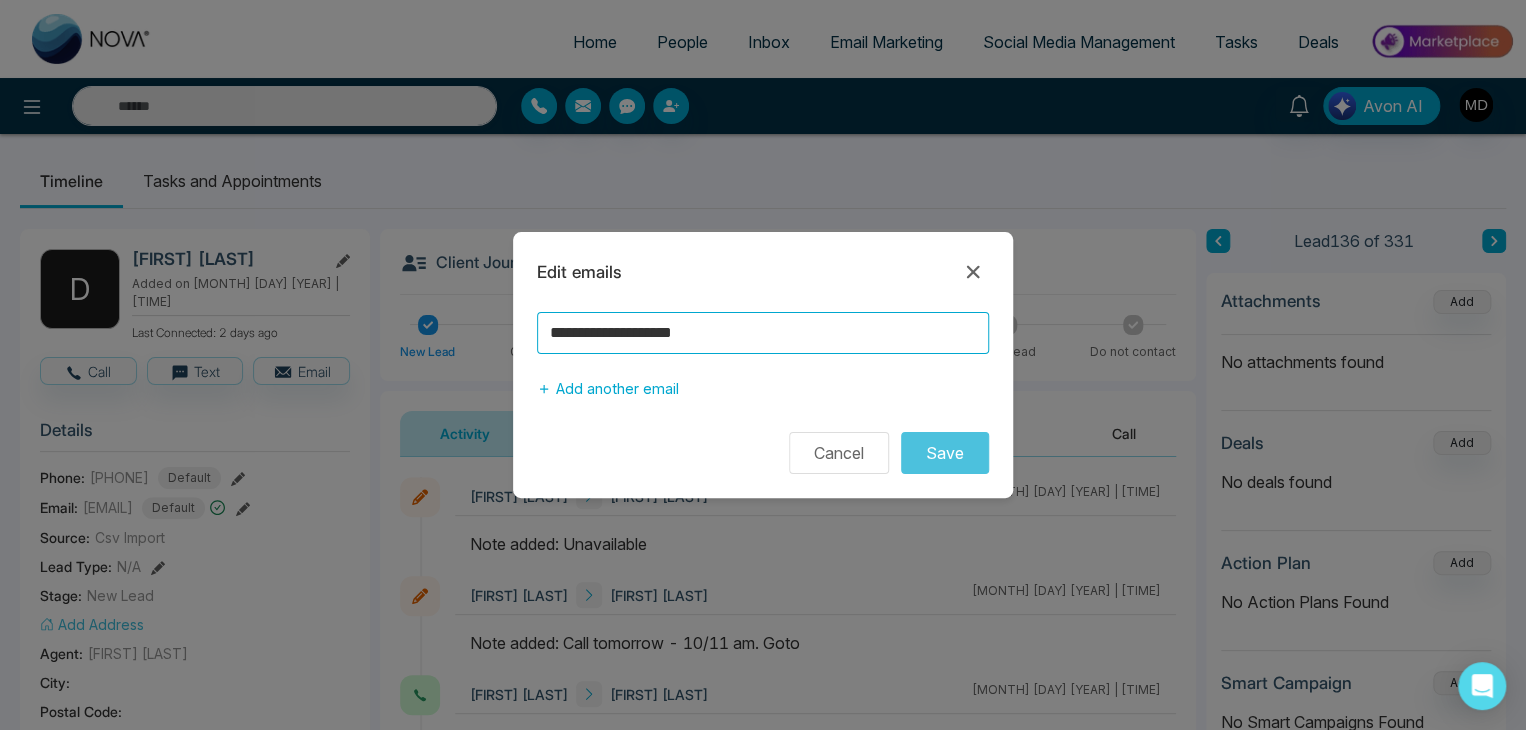 click on "**********" at bounding box center (763, 365) 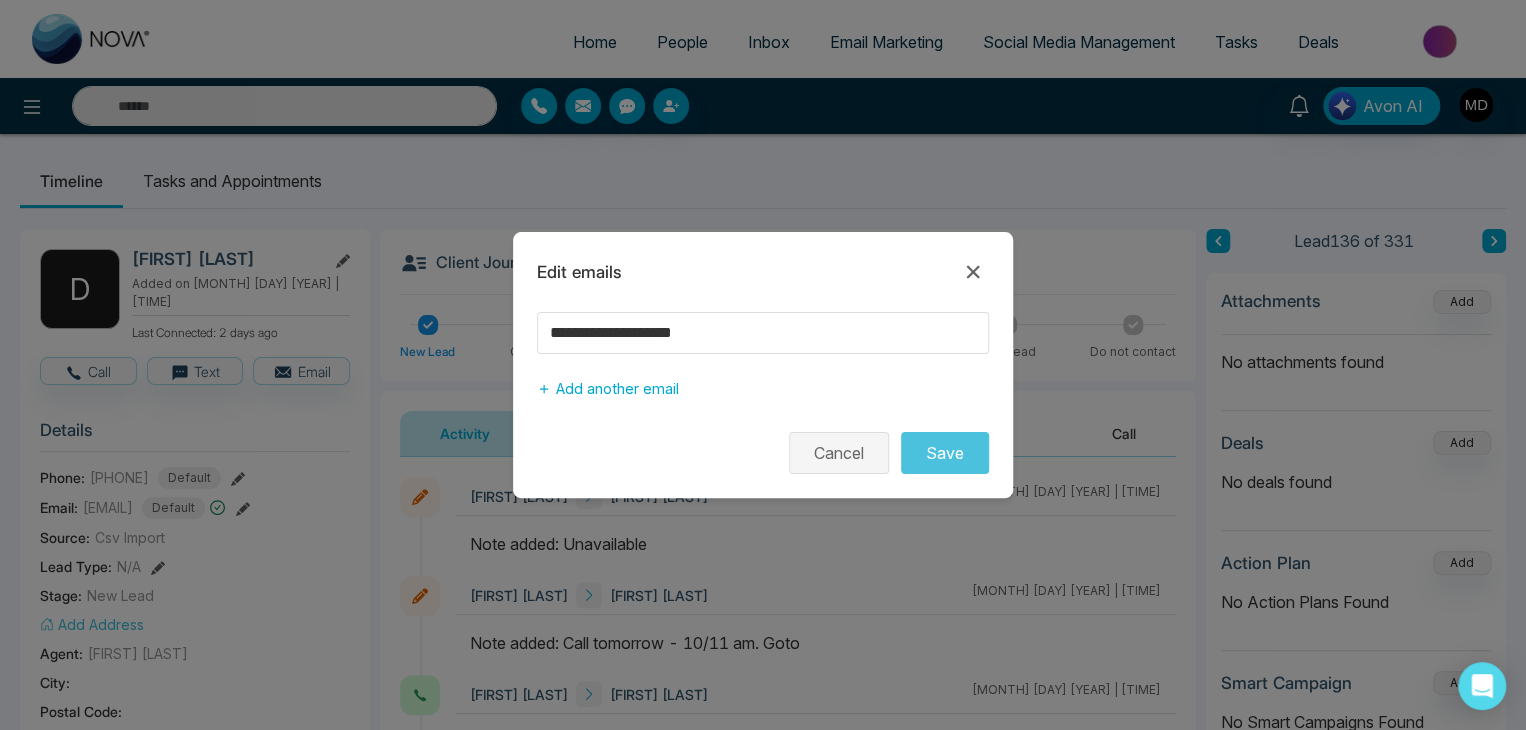 click on "Cancel" at bounding box center (839, 453) 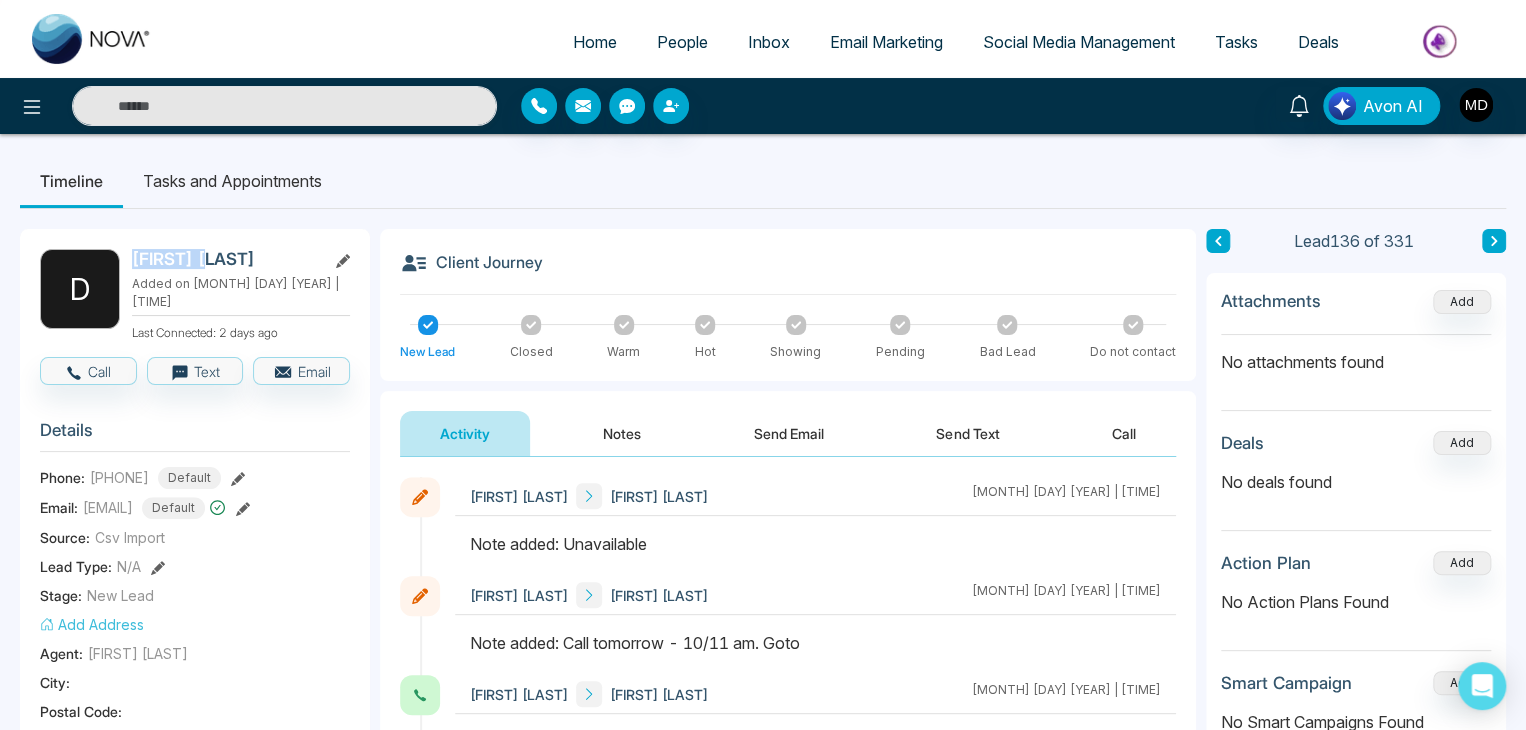 drag, startPoint x: 132, startPoint y: 253, endPoint x: 224, endPoint y: 256, distance: 92.0489 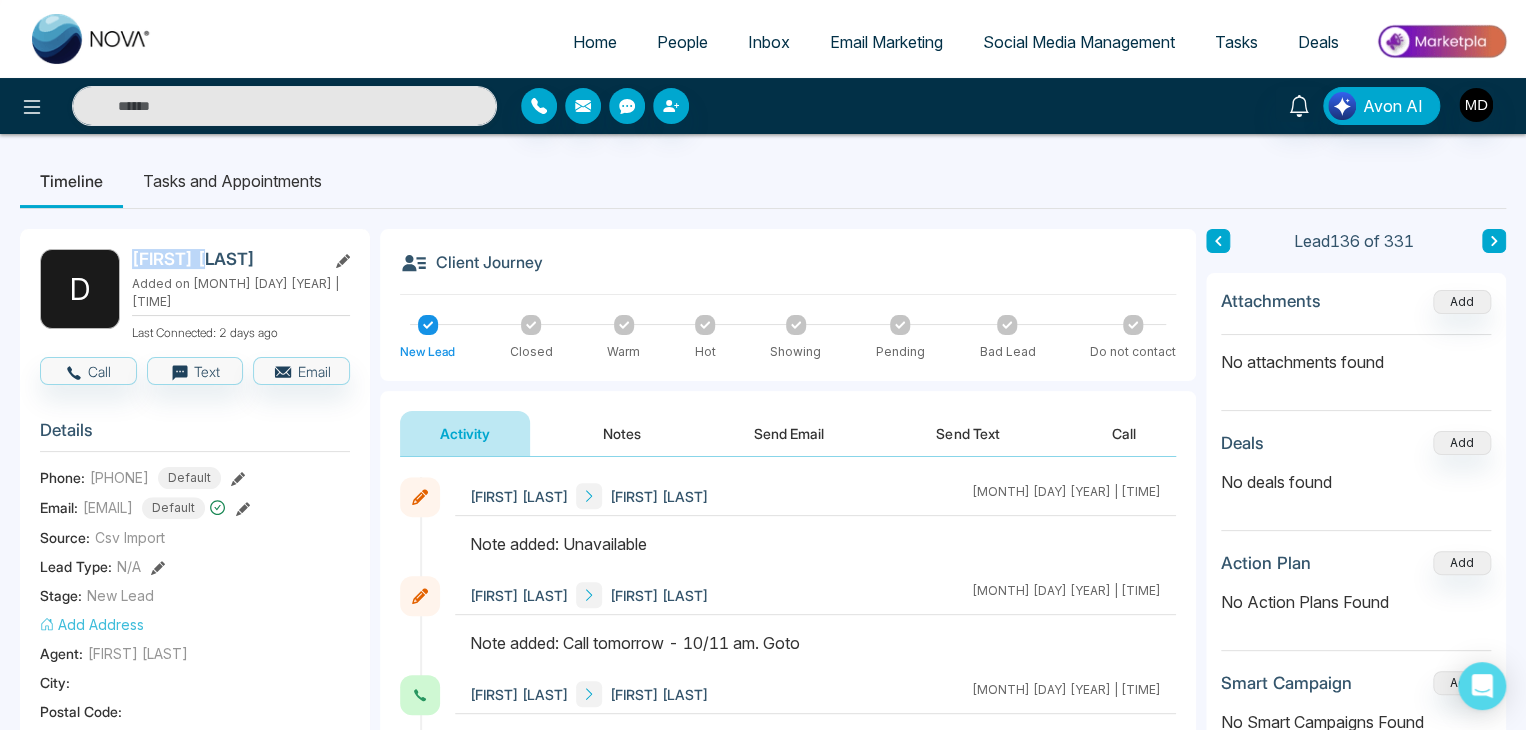 click on "[FIRST] [LAST]" at bounding box center (225, 259) 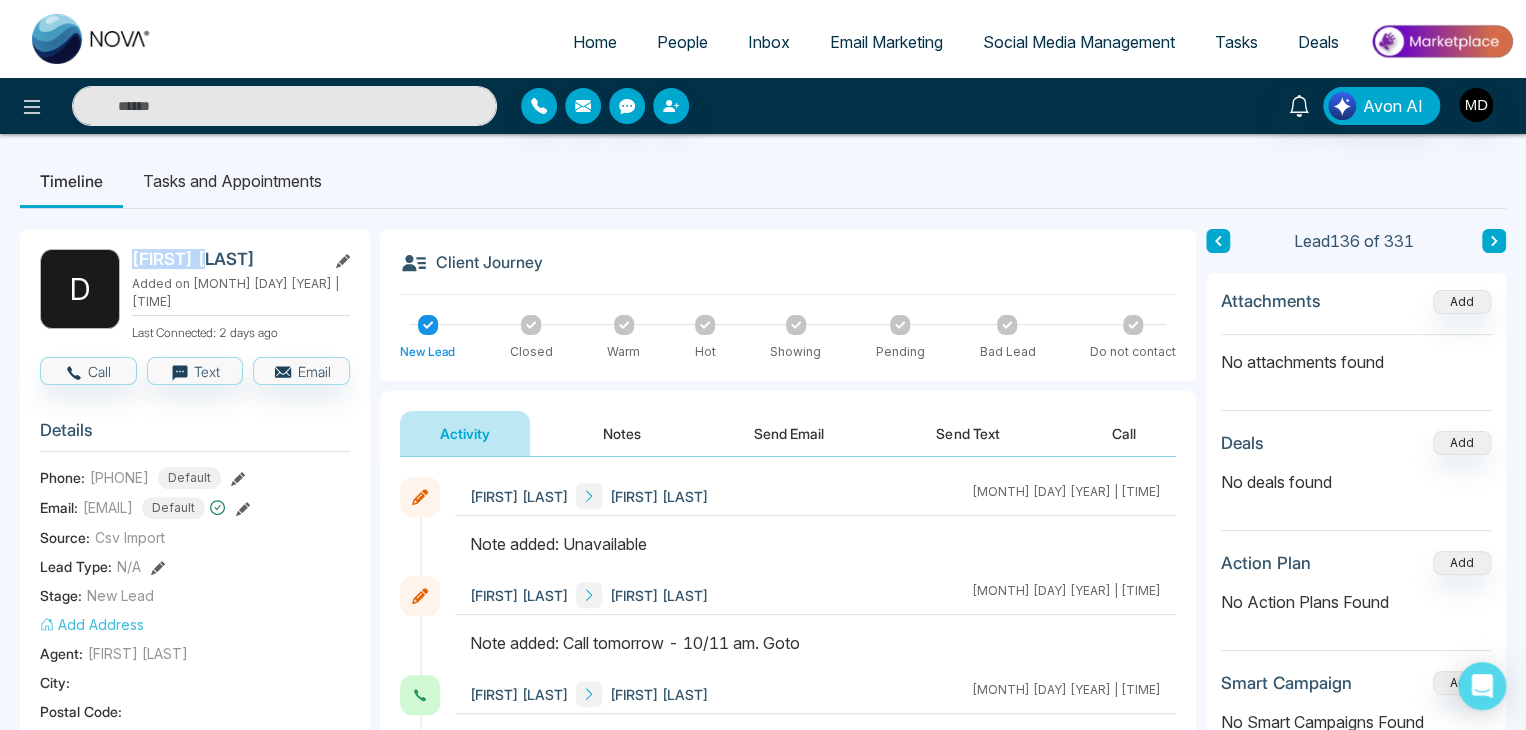 click at bounding box center (284, 106) 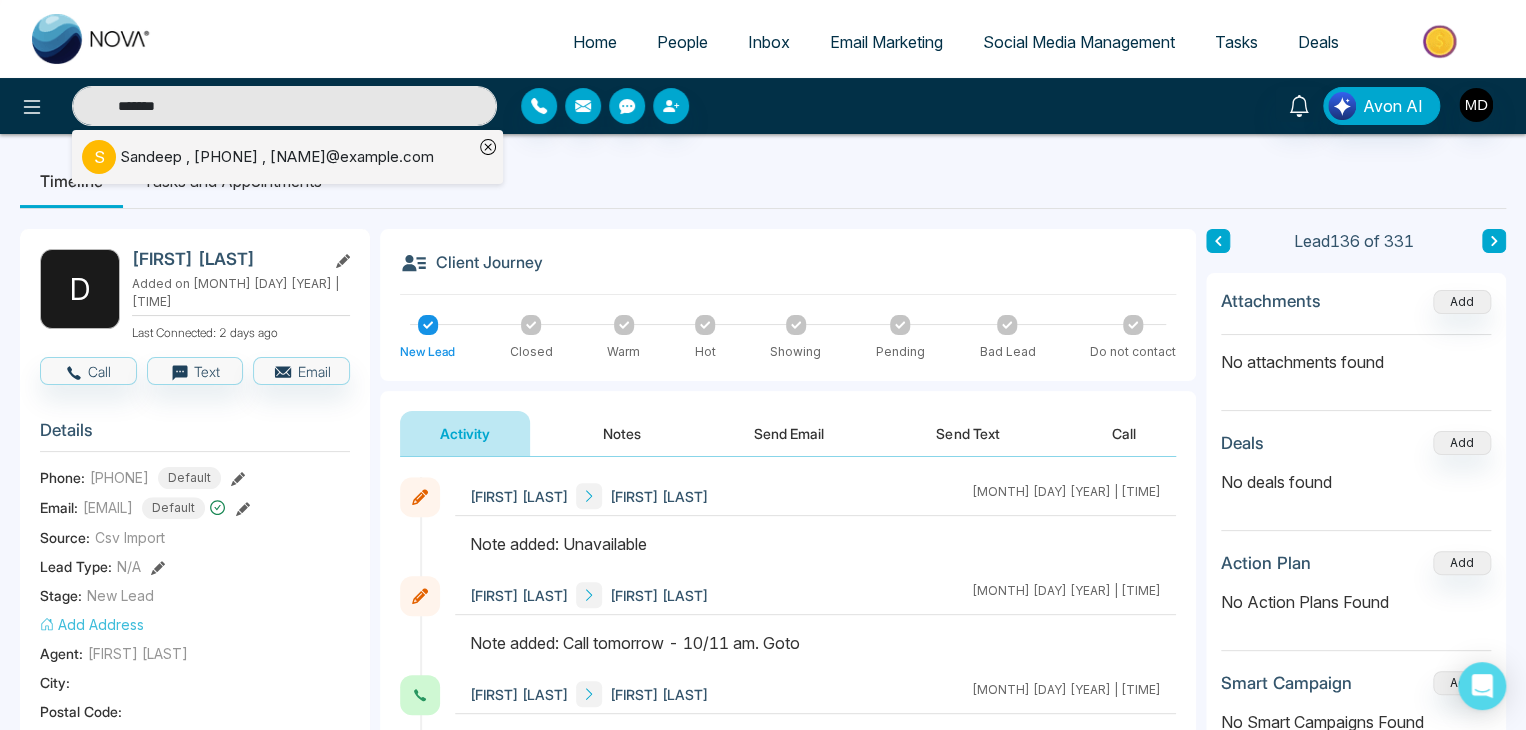 type on "*******" 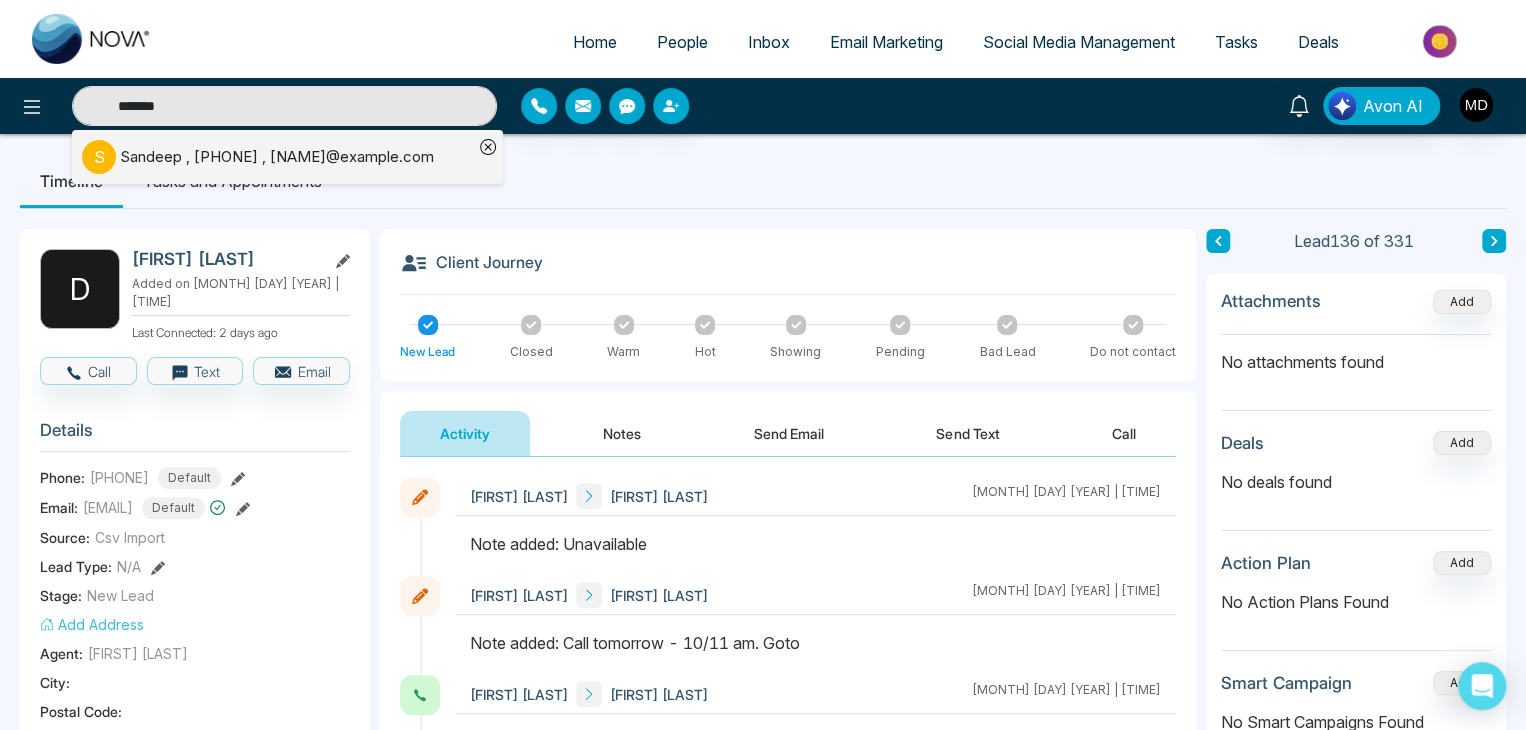 click on "[FIRST] , +1[PHONE] , [NAME]@example.com" at bounding box center [277, 157] 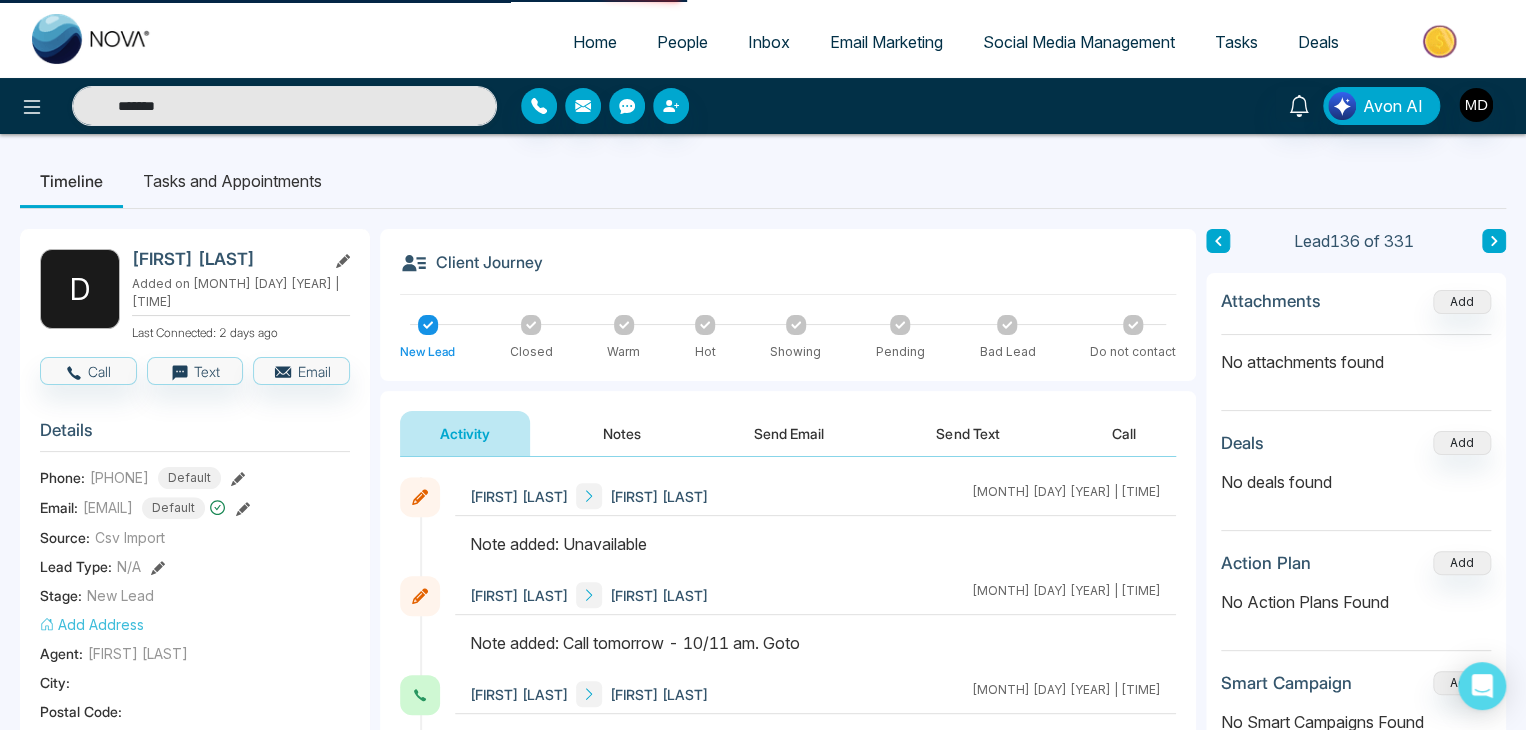 type 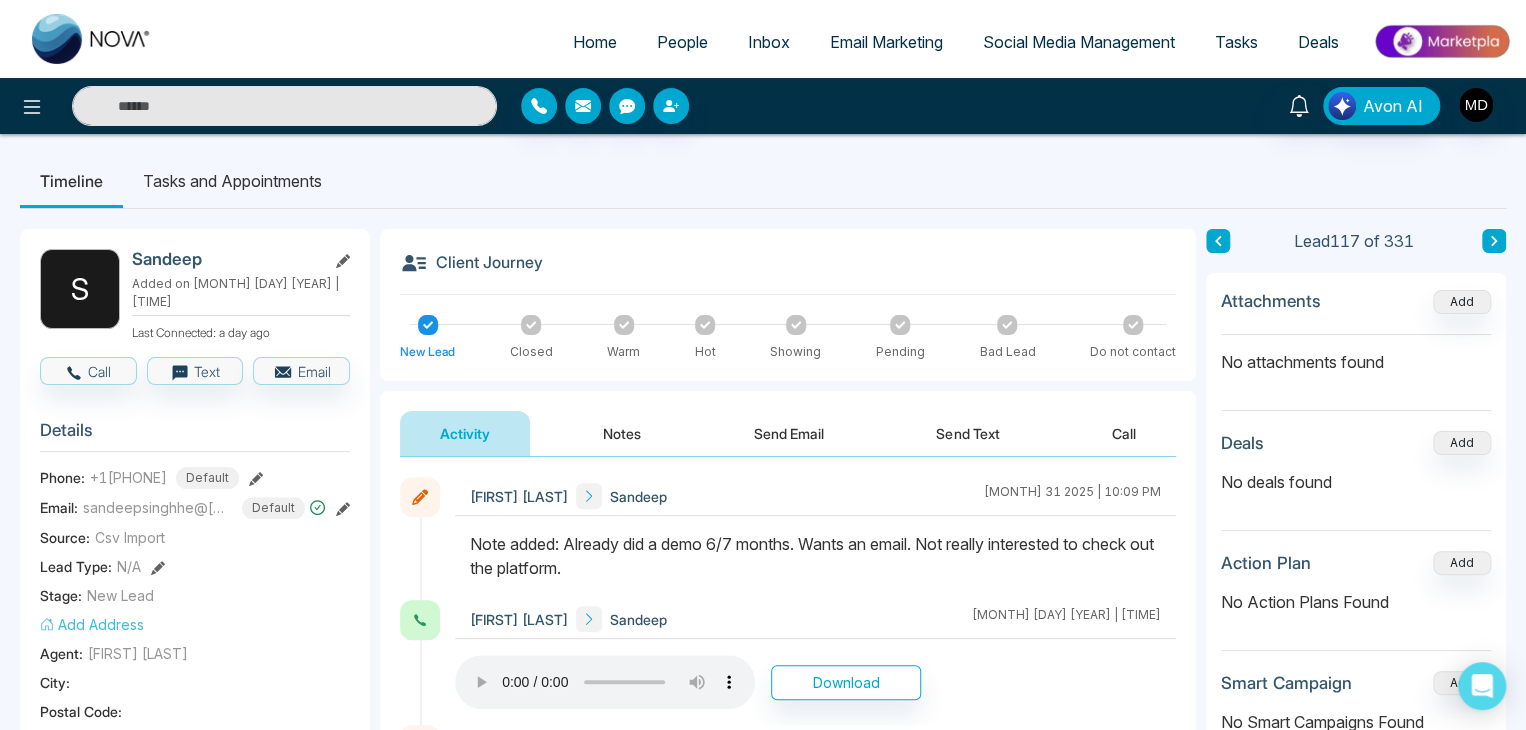 click 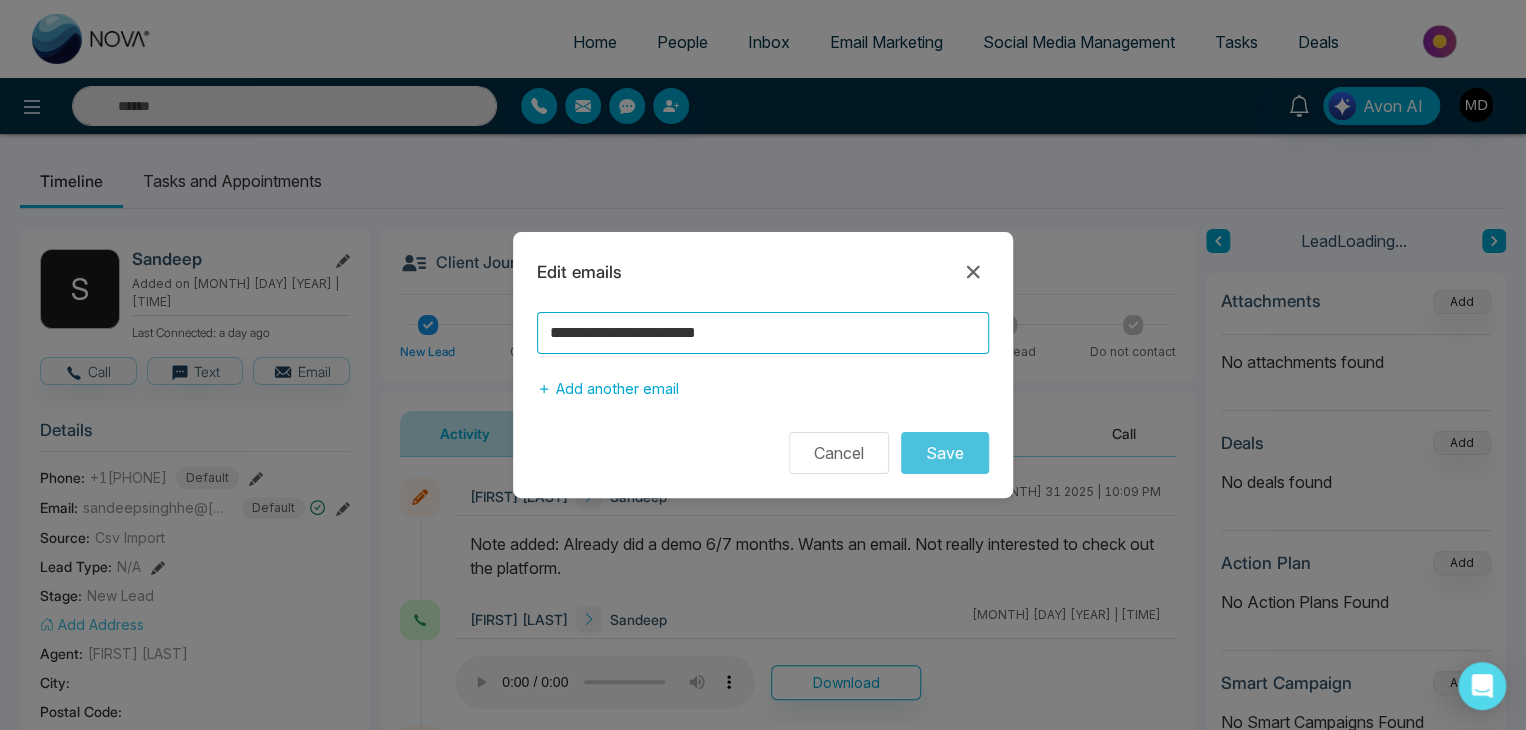 drag, startPoint x: 792, startPoint y: 332, endPoint x: 488, endPoint y: 333, distance: 304.00165 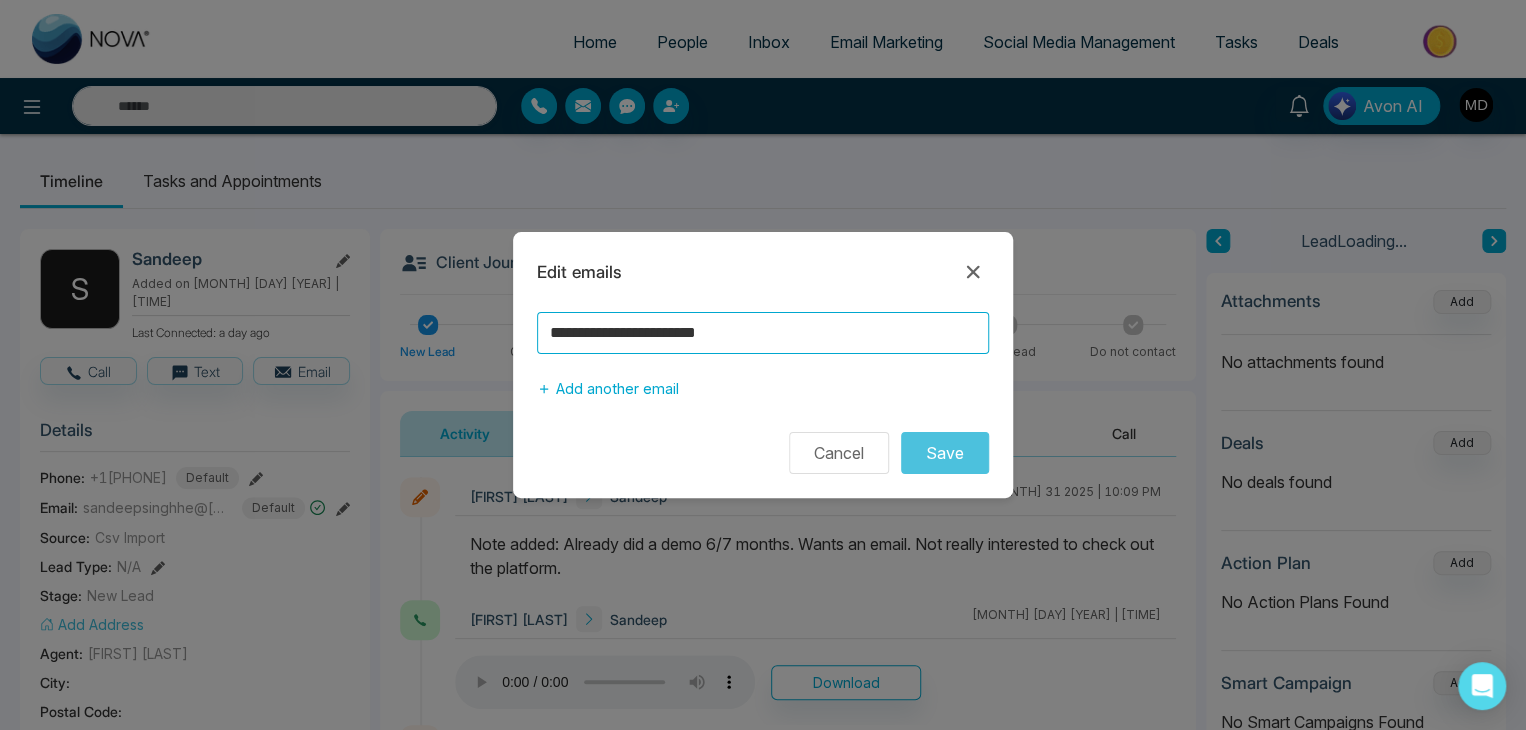 click on "**********" at bounding box center [763, 365] 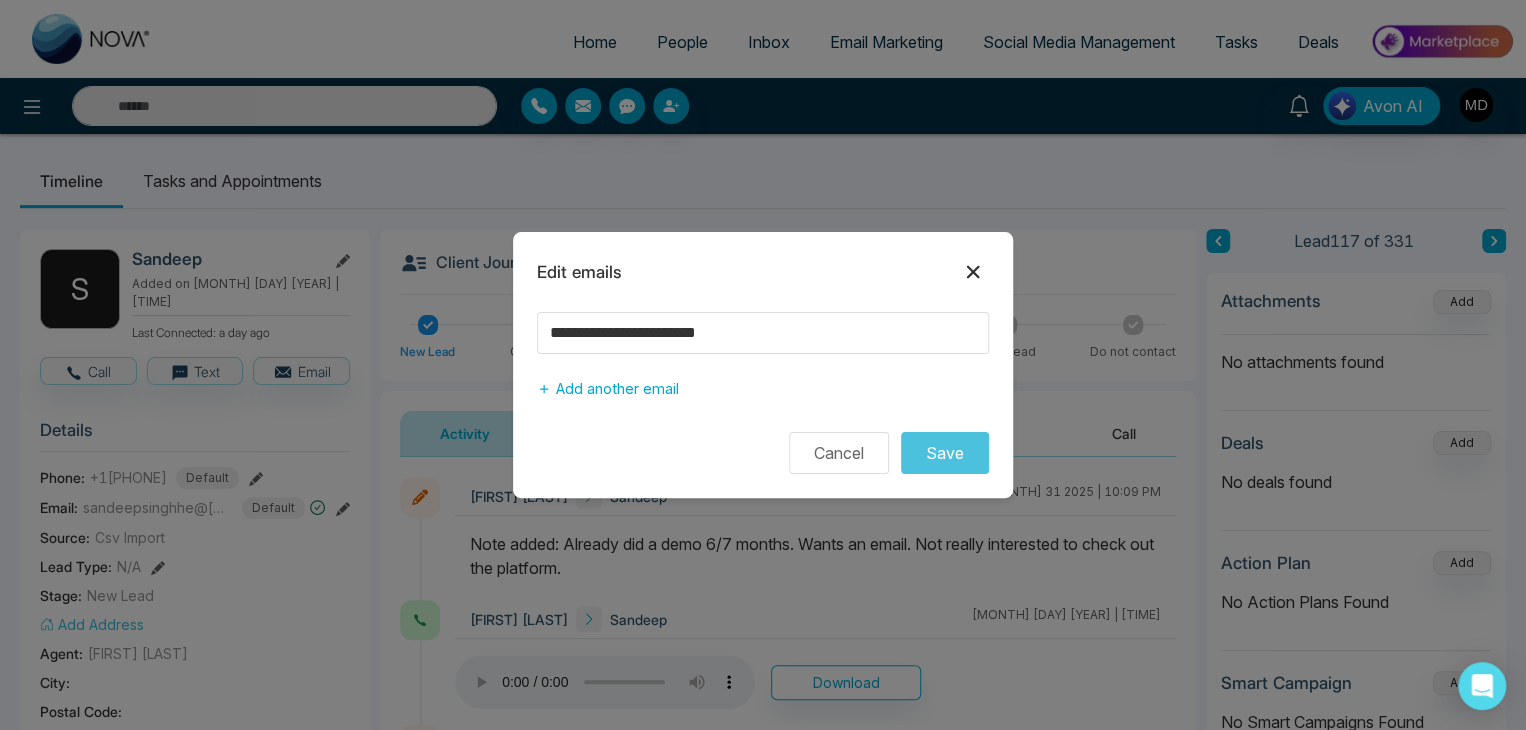 click 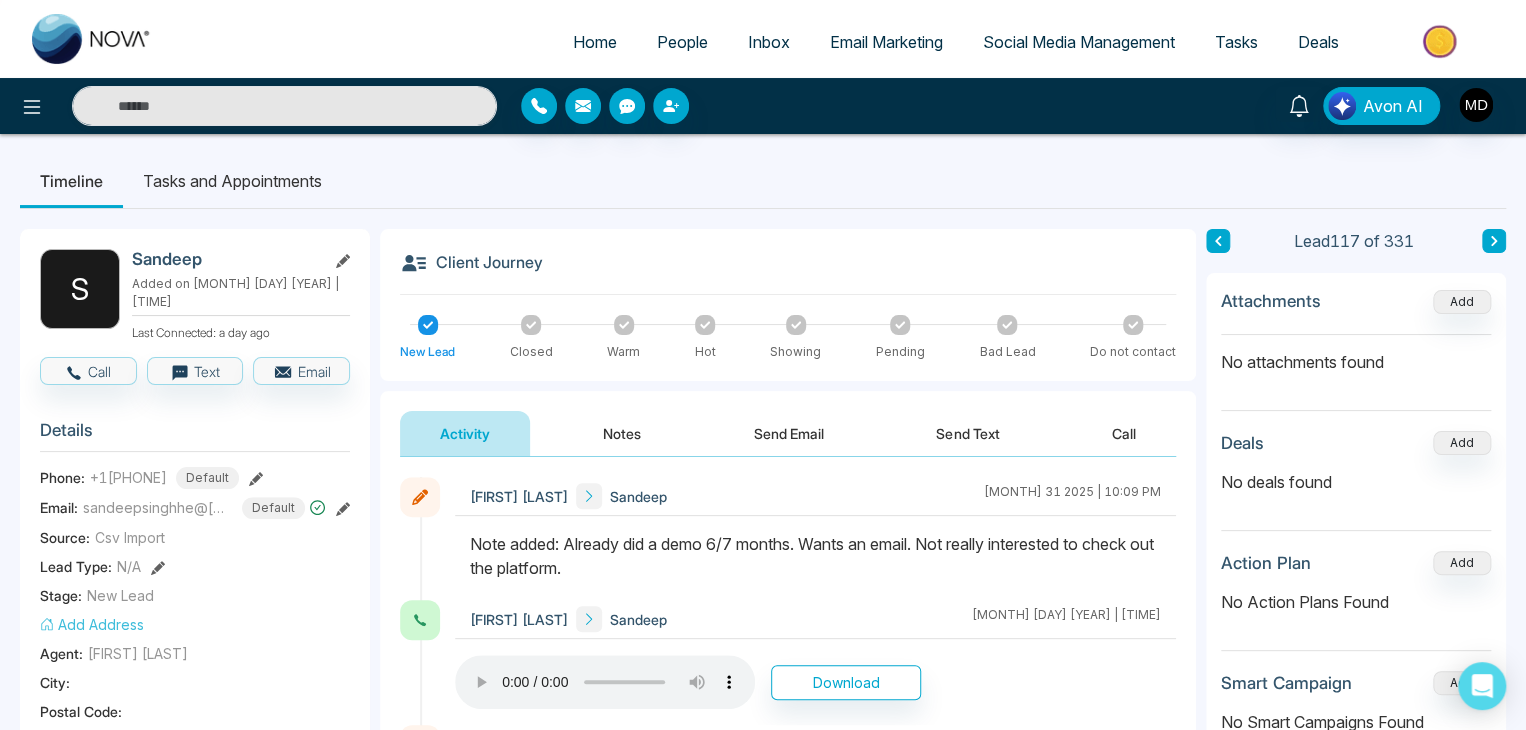 click on "Timeline Tasks and Appointments S [FIRST] [LAST] Added on [MONTH] [DAY] [YEAR] | [TIME] Last Connected: a day ago Call Text Email Details Phone: [PHONE] Default Email: [EMAIL] Default Source: Csv Import Lead Type: N/A Stage: New Lead Add Address Agent: [FIRST] [LAST] City : Postal Code : Avg Property Price : Buy Area : Home Type : Start Date : Last Contact Date : Province : Timeframe : Urgency : Tags FB New Leads × Is this lead a Realtor? Lead Summary 3 Calls 0 Texts 0 Emails Social Profile Not found Not found Not found Custom Lead Data Delete lead Client Journey New Lead Closed Warm Hot Showing Pending Bad Lead Do not contact Activity Notes Send Email Send Text Call [FIRST] [LAST] [MONTH] [DAY] [YEAR] | [TIME] Download Nova AI : Email Generator Nova AI Email Generator" at bounding box center (763, 902) 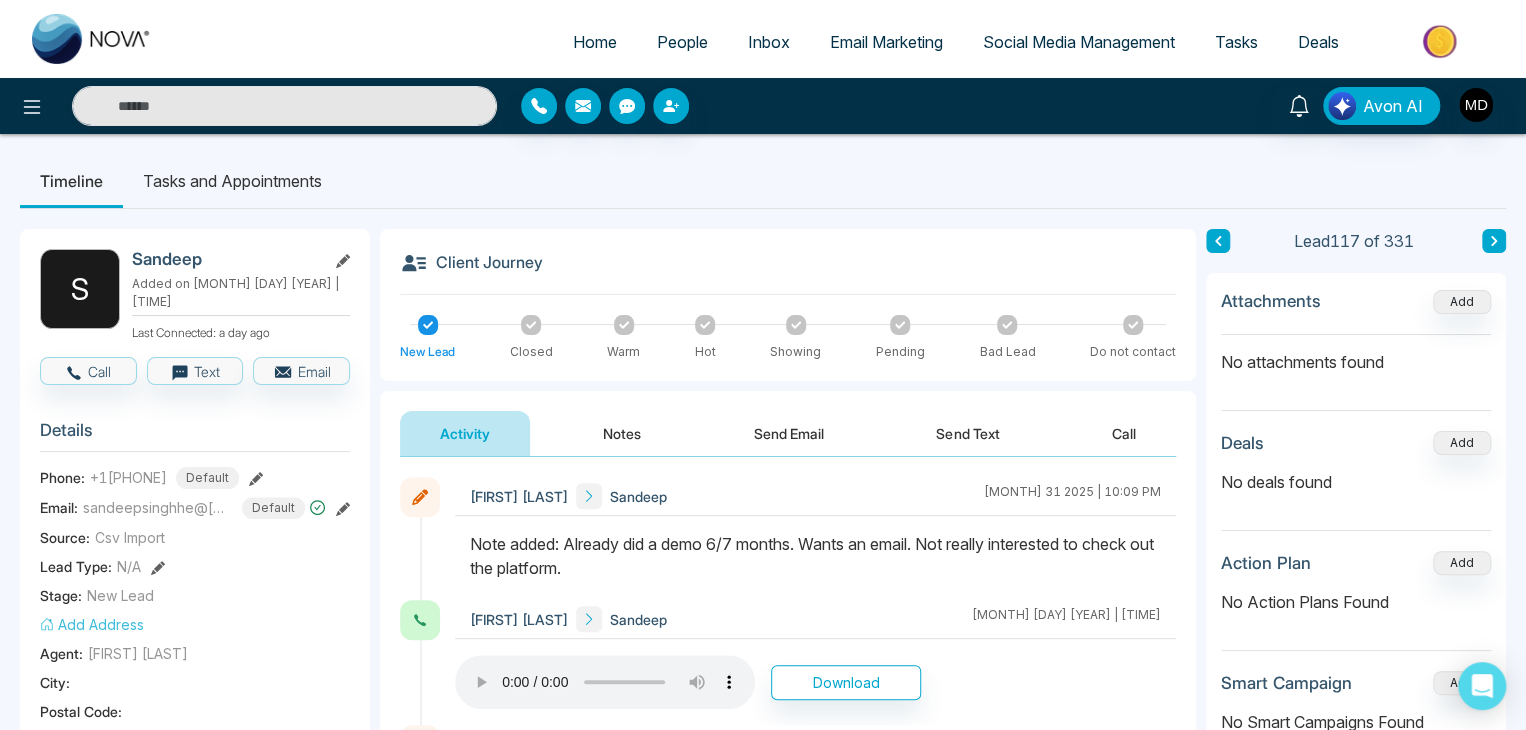 click 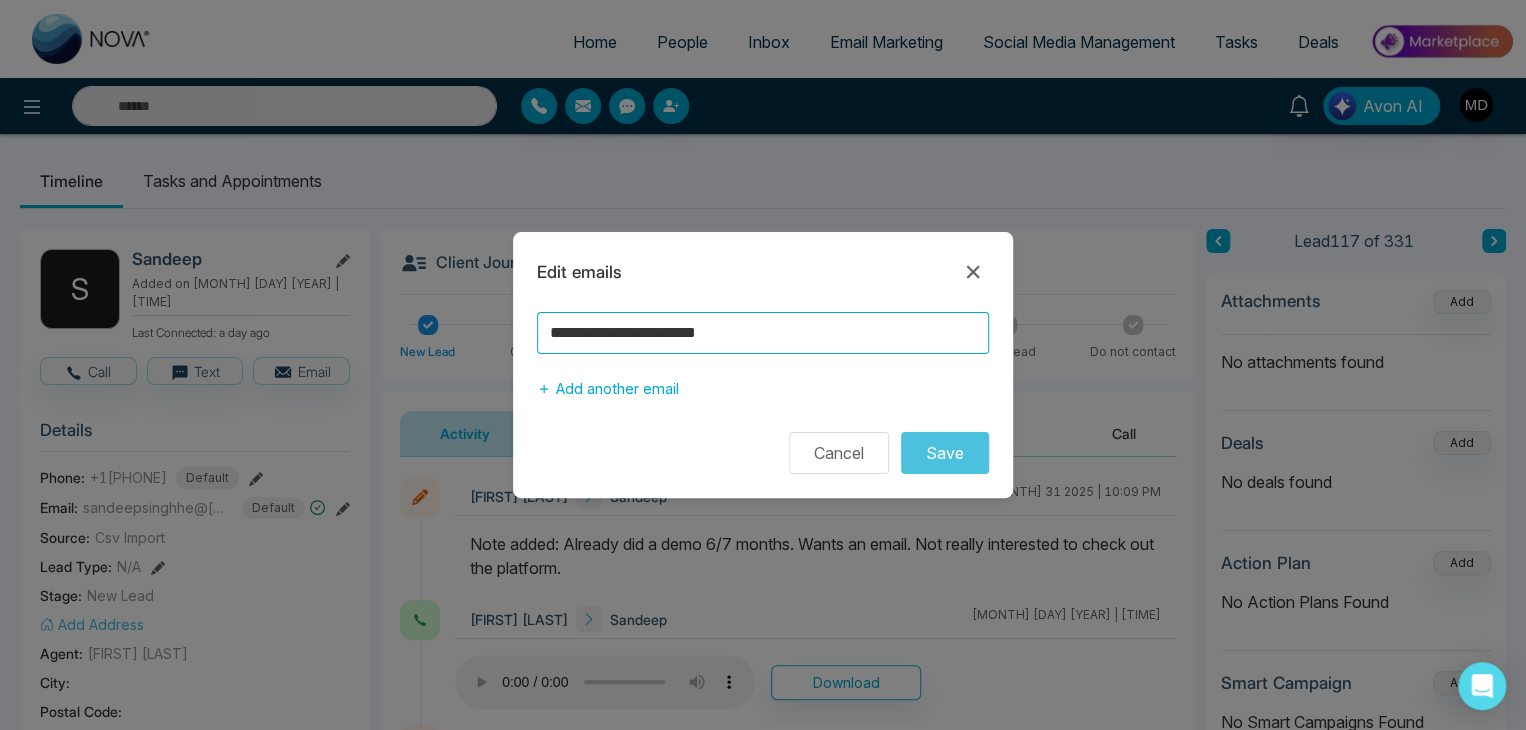 drag, startPoint x: 767, startPoint y: 337, endPoint x: 460, endPoint y: 360, distance: 307.86035 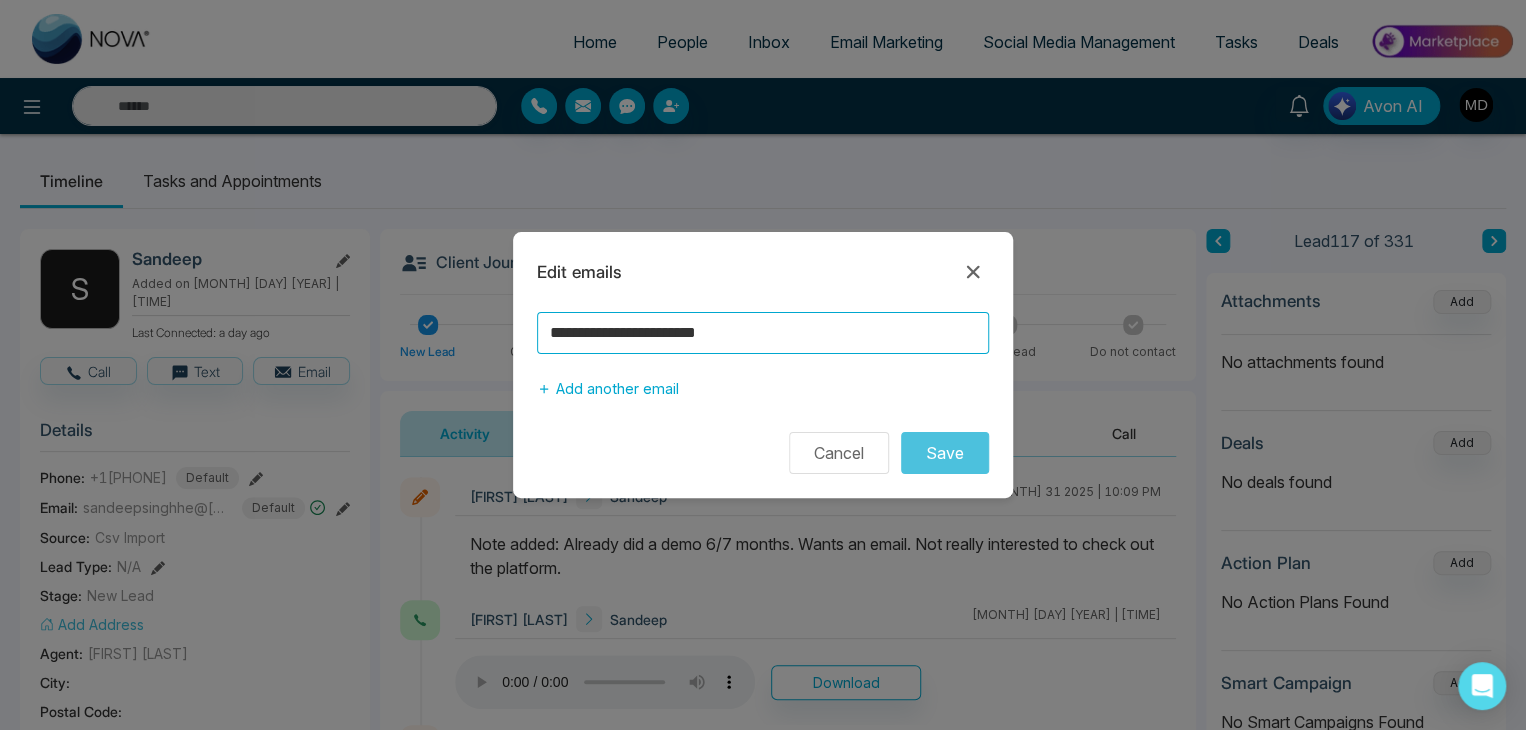 click on "**********" at bounding box center [763, 365] 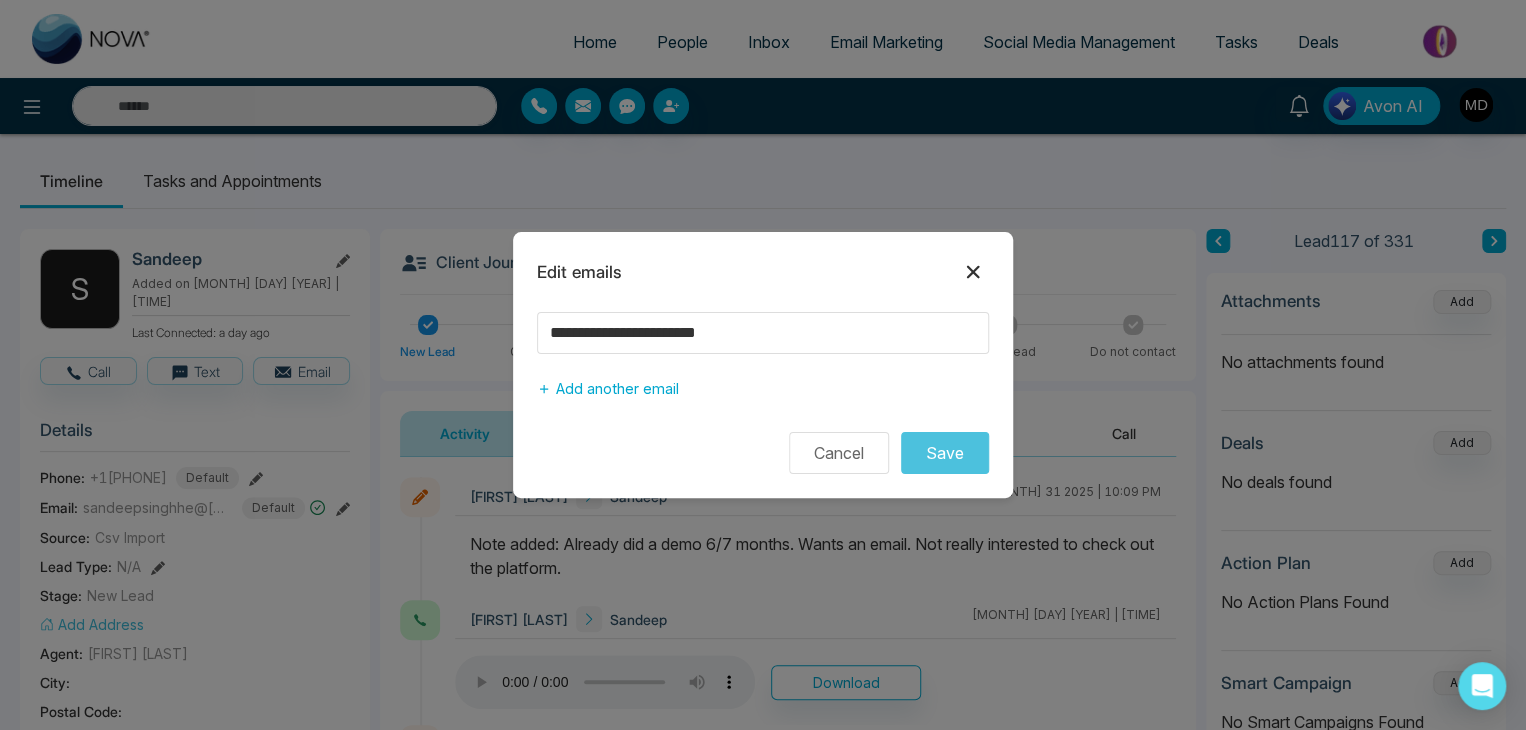 click 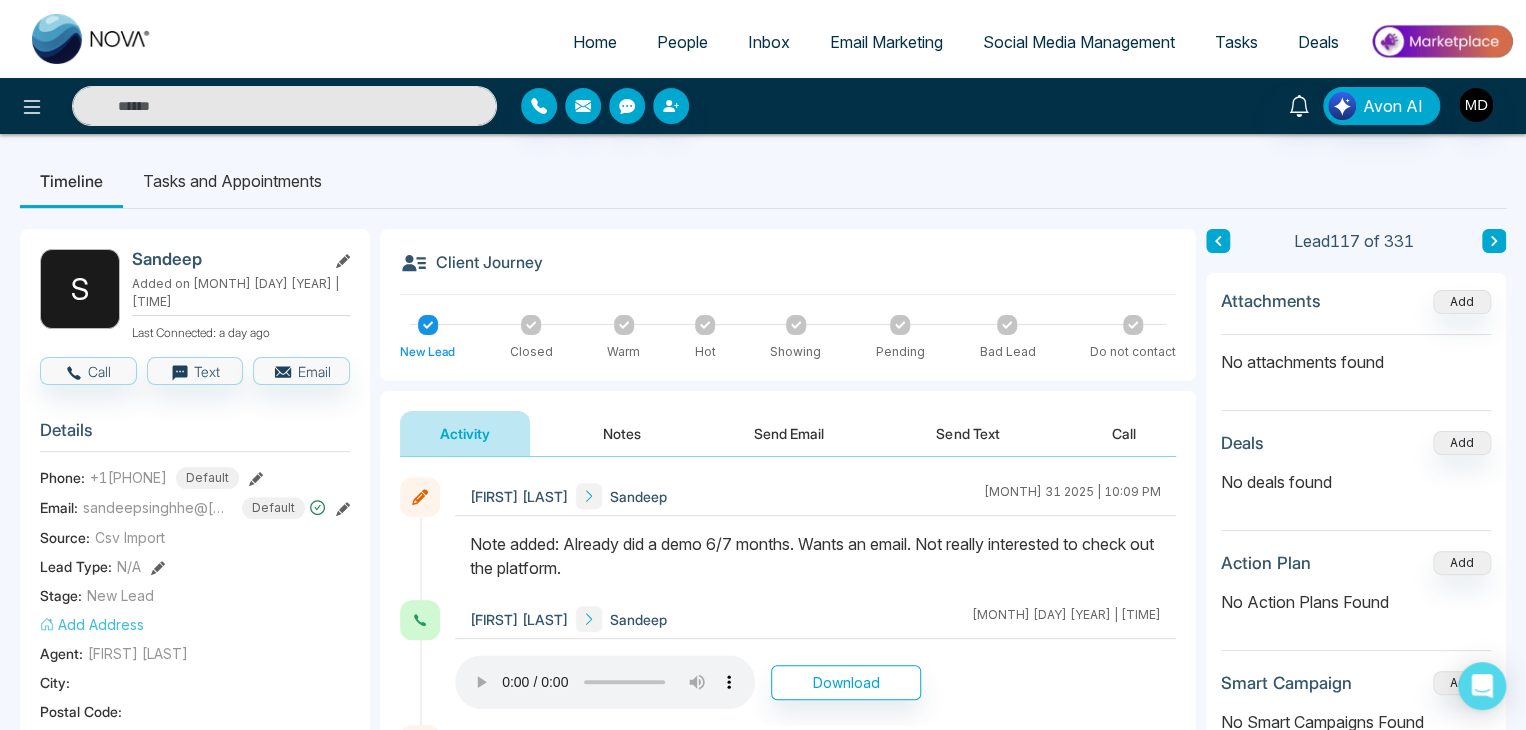click on "Timeline Tasks and Appointments S [FIRST] [LAST] Added on [MONTH] [DAY] [YEAR] | [TIME] Last Connected: a day ago Call Text Email Details Phone: [PHONE] Default Email: [EMAIL] Default Source: Csv Import Lead Type: N/A Stage: New Lead Add Address Agent: [FIRST] [LAST] City : Postal Code : Avg Property Price : Buy Area : Home Type : Start Date : Last Contact Date : Province : Timeframe : Urgency : Tags FB New Leads × Is this lead a Realtor? Lead Summary 3 Calls 0 Texts 0 Emails Social Profile Not found Not found Not found Custom Lead Data Delete lead Client Journey New Lead Closed Warm Hot Showing Pending Bad Lead Do not contact Activity Notes Send Email Send Text Call [FIRST] [LAST] [MONTH] [DAY] [YEAR] | [TIME] Download Nova AI : Email Generator Nova AI Email Generator" at bounding box center [763, 902] 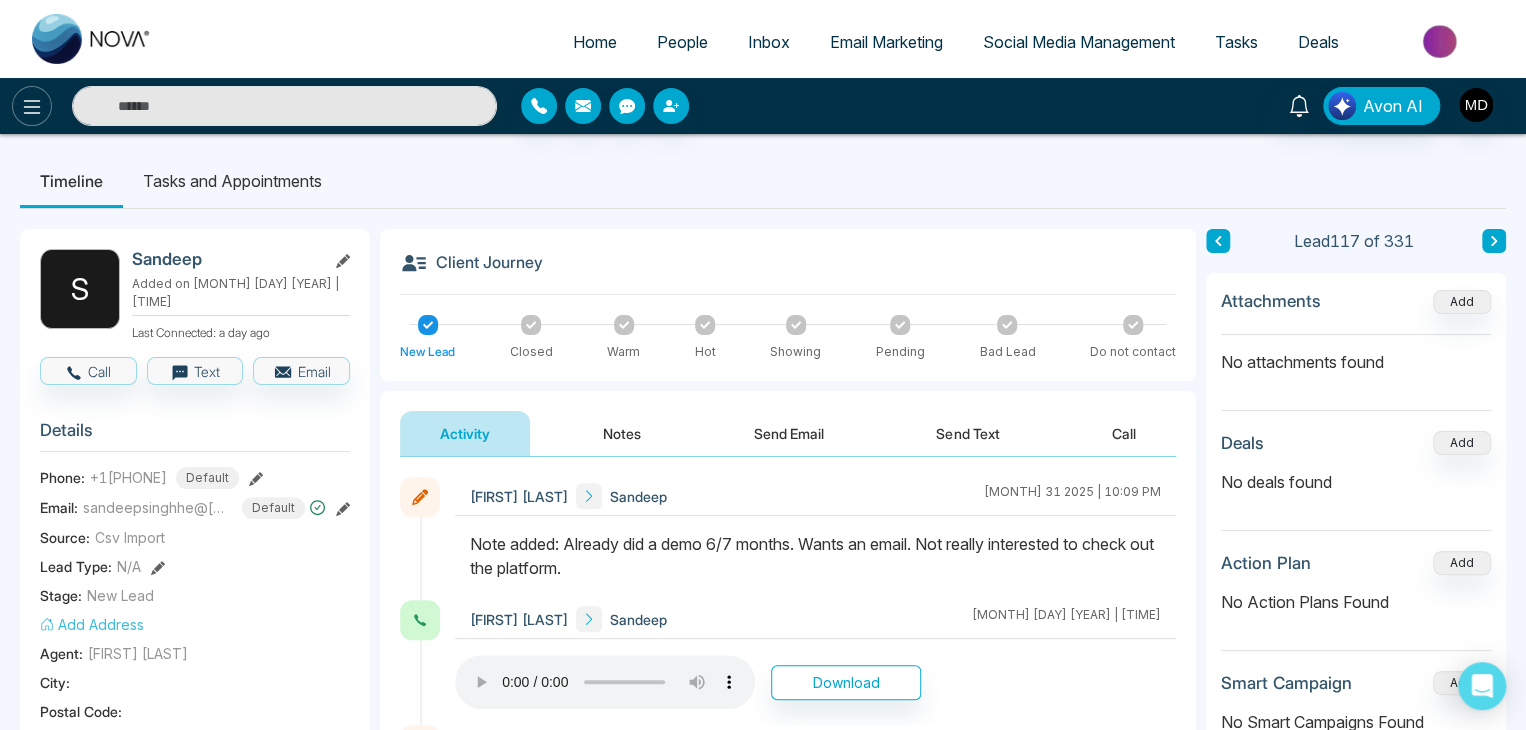 click at bounding box center (32, 106) 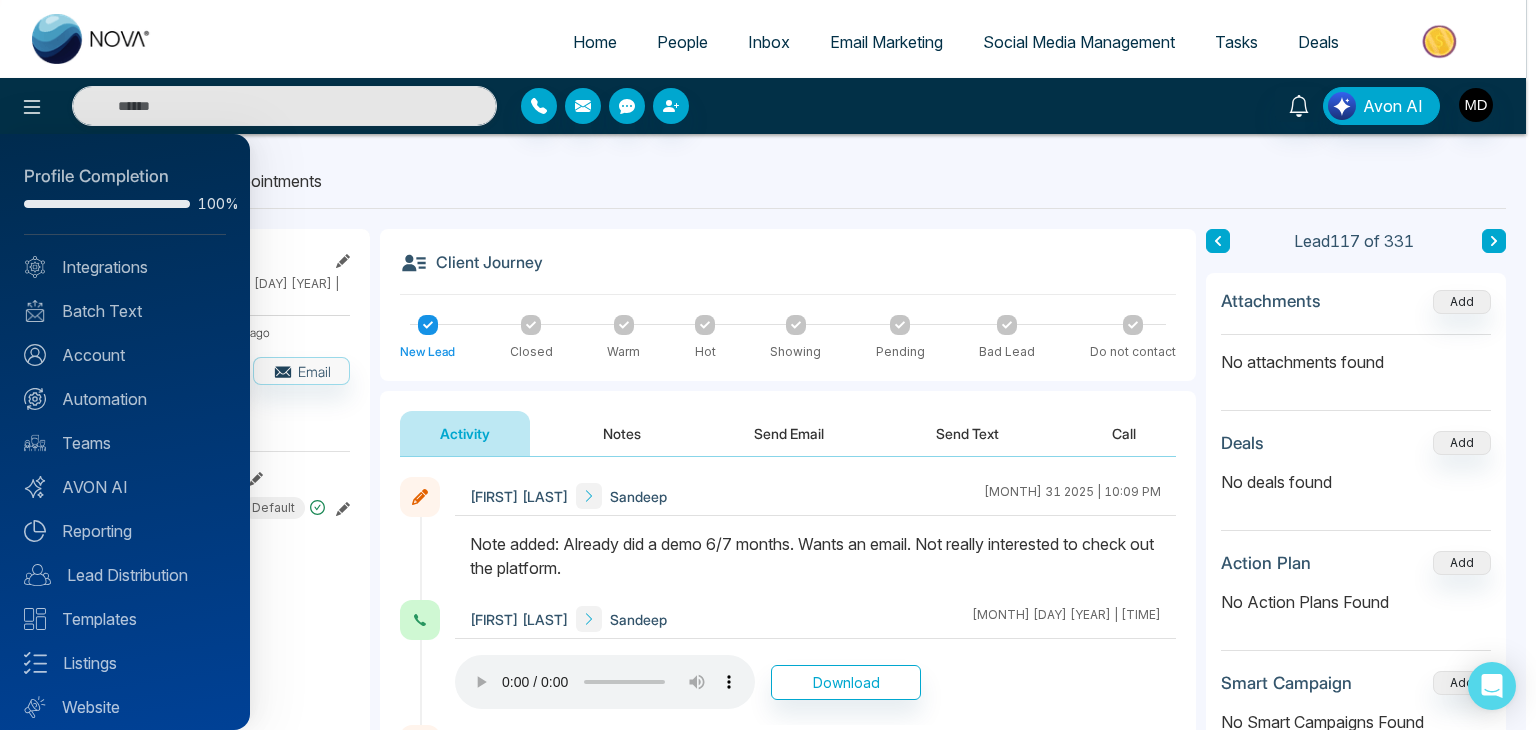 click on "Profile Completion 100% Integrations Batch Text Account Automation Teams AVON AI Reporting Lead Distribution Templates Listings Website Announcements" at bounding box center [125, 432] 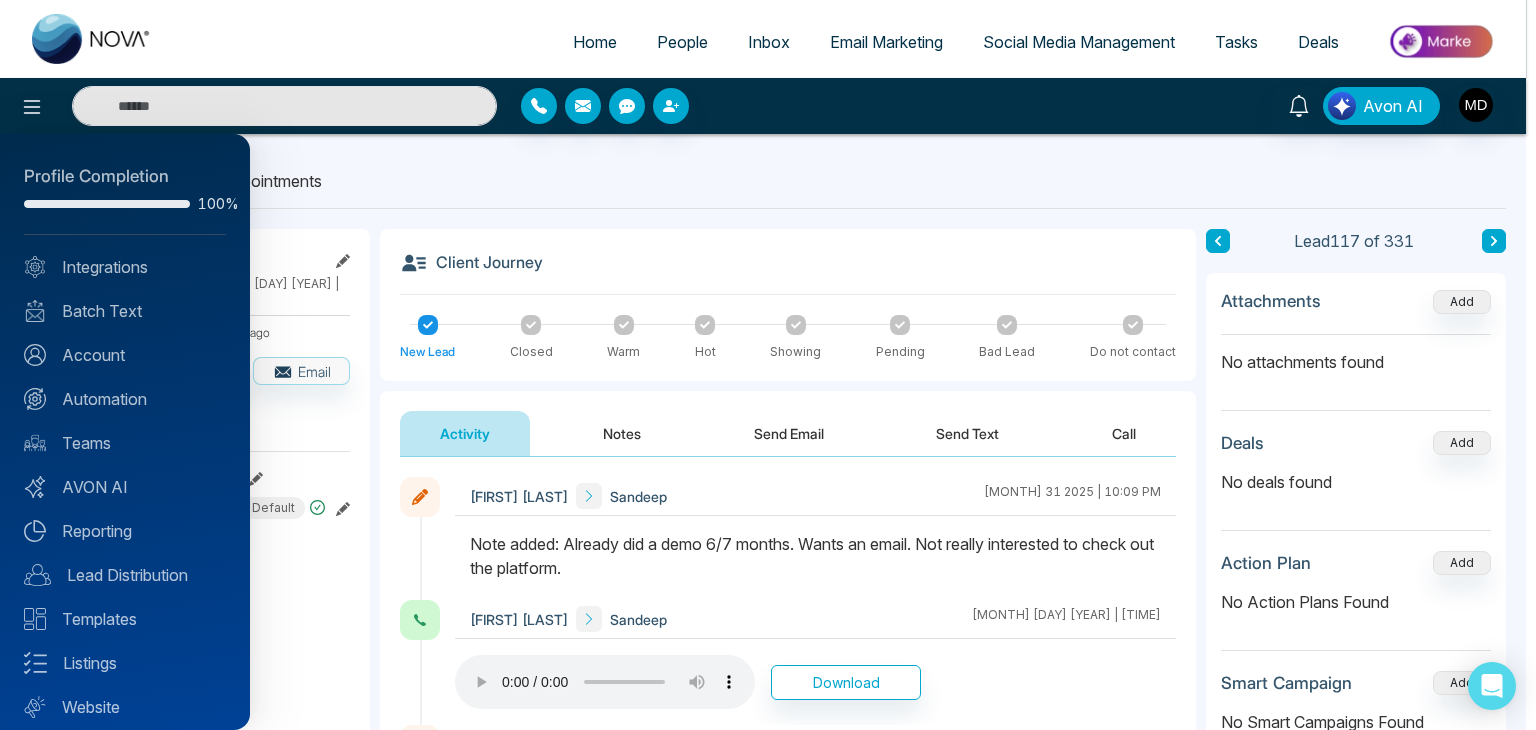 click on "Profile Completion 100% Integrations Batch Text Account Automation Teams AVON AI Reporting Lead Distribution Templates Listings Website Announcements" at bounding box center (125, 432) 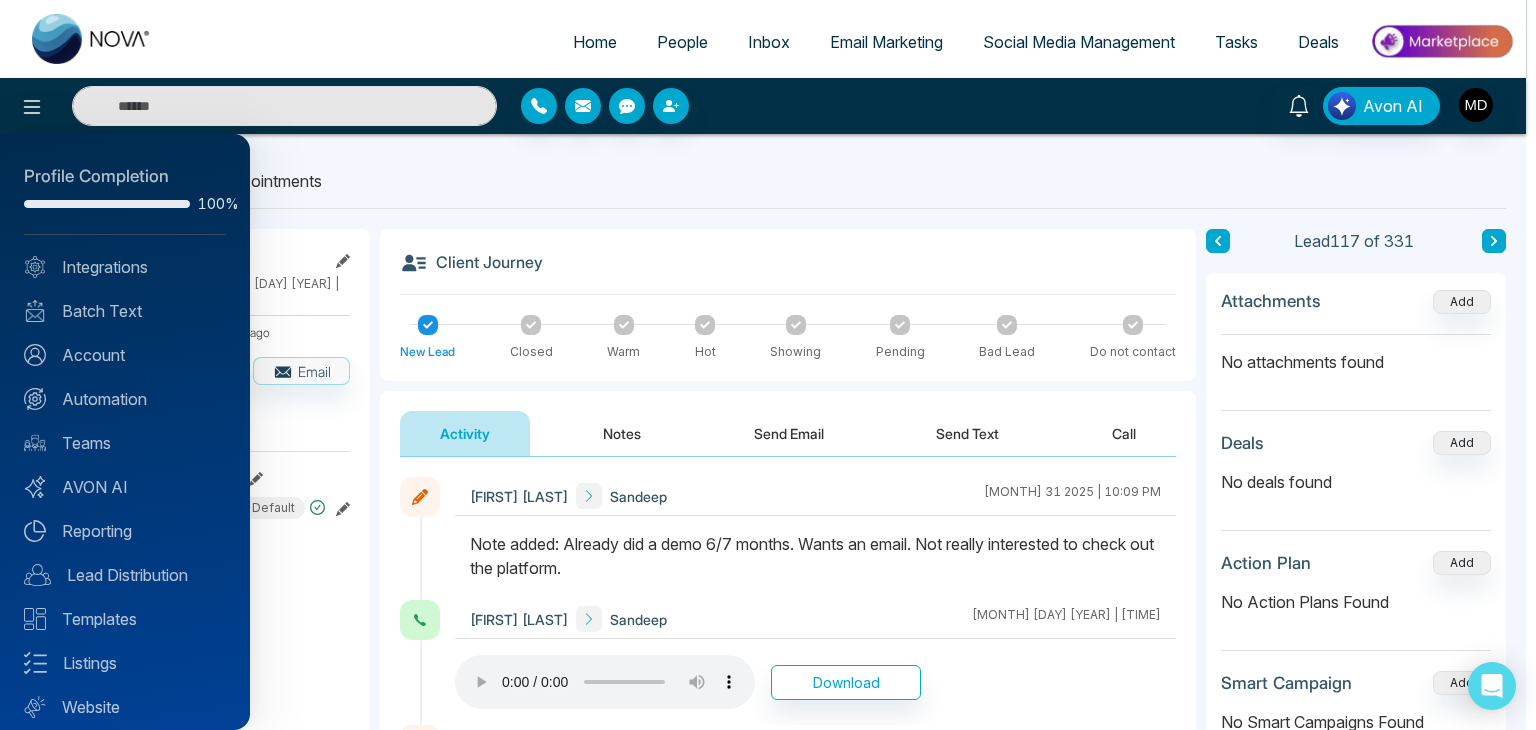 click on "Profile Completion 100% Integrations Batch Text Account Automation Teams AVON AI Reporting Lead Distribution Templates Listings Website Announcements" at bounding box center [125, 432] 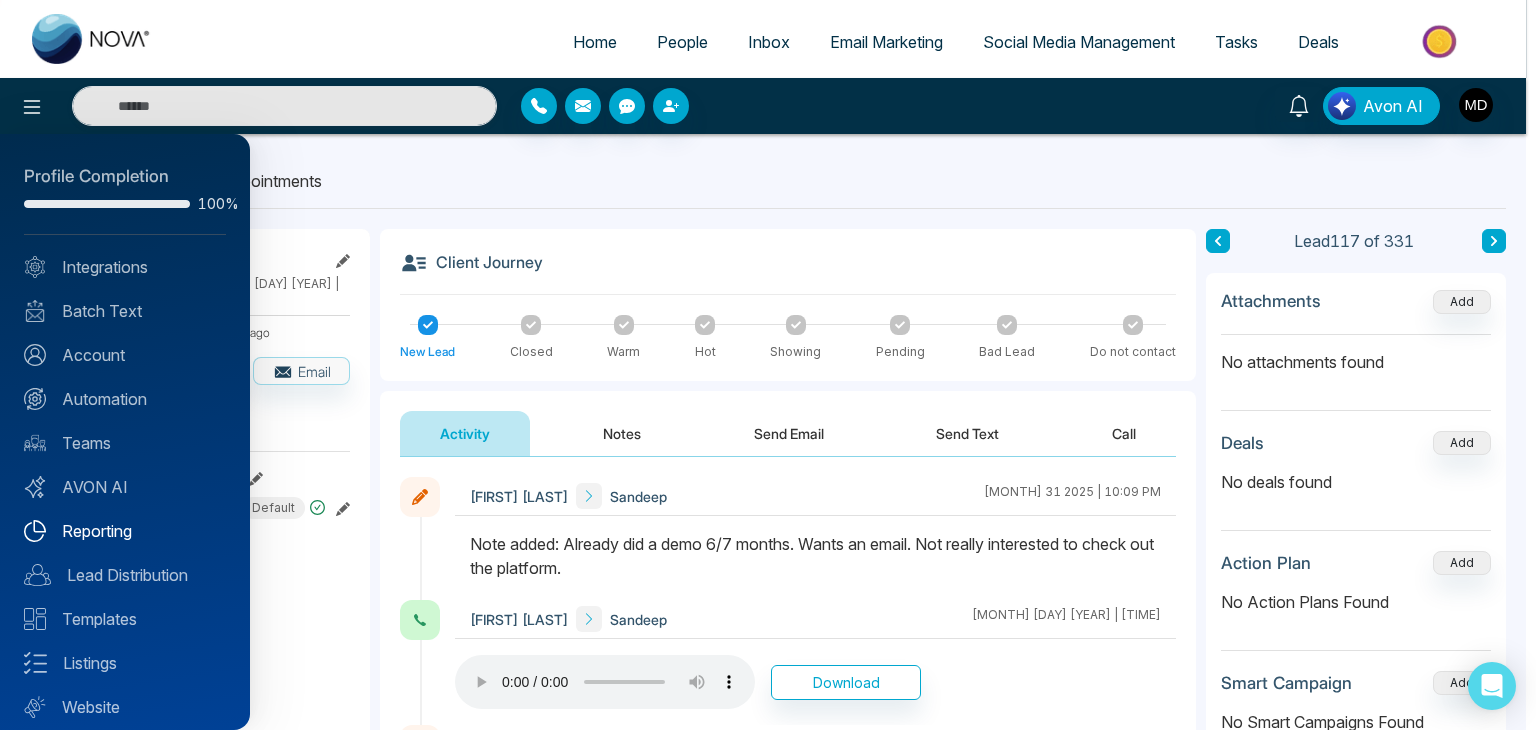 click on "Reporting" at bounding box center (125, 531) 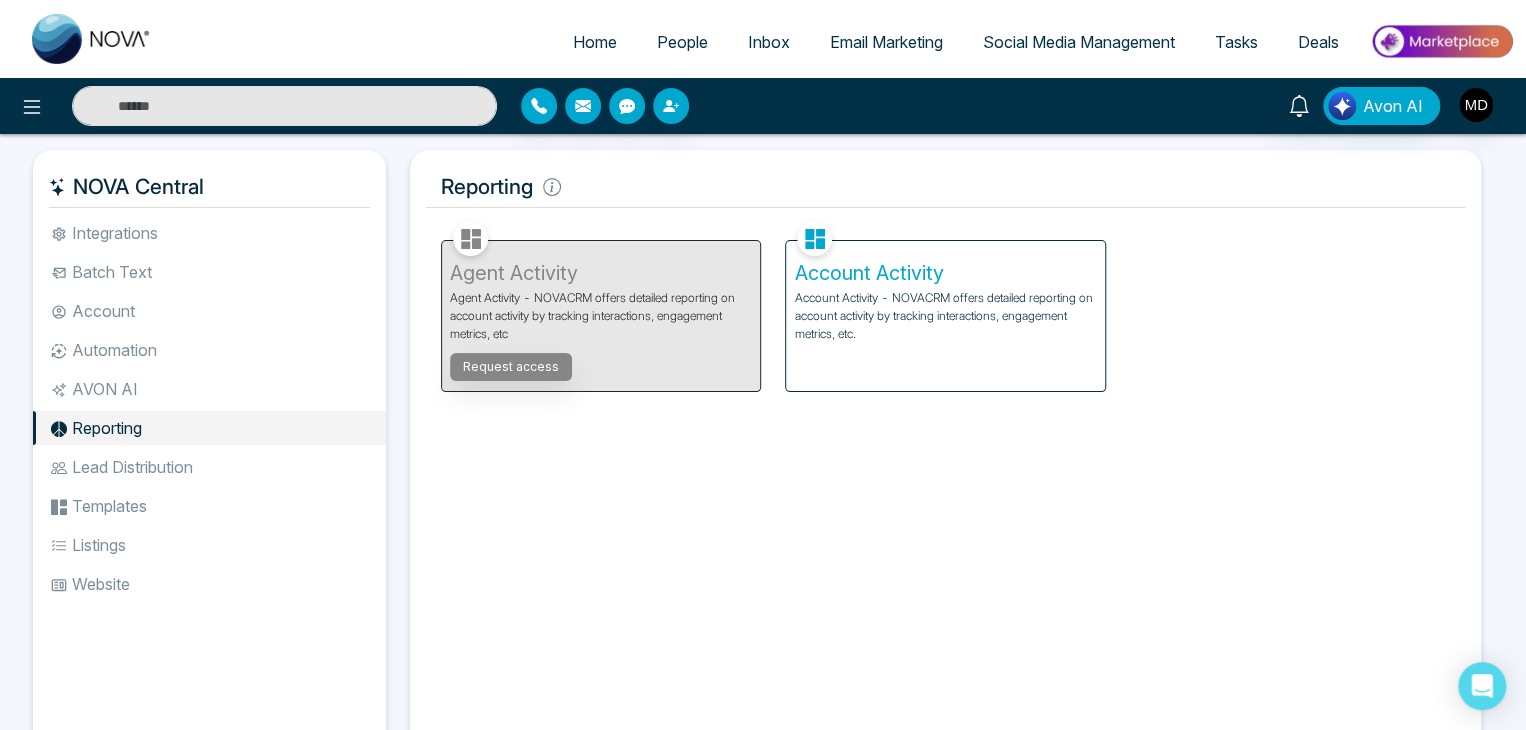 click on "Account Activity Account Activity - NOVACRM offers detailed reporting on account activity by tracking interactions, engagement metrics, etc." at bounding box center [945, 316] 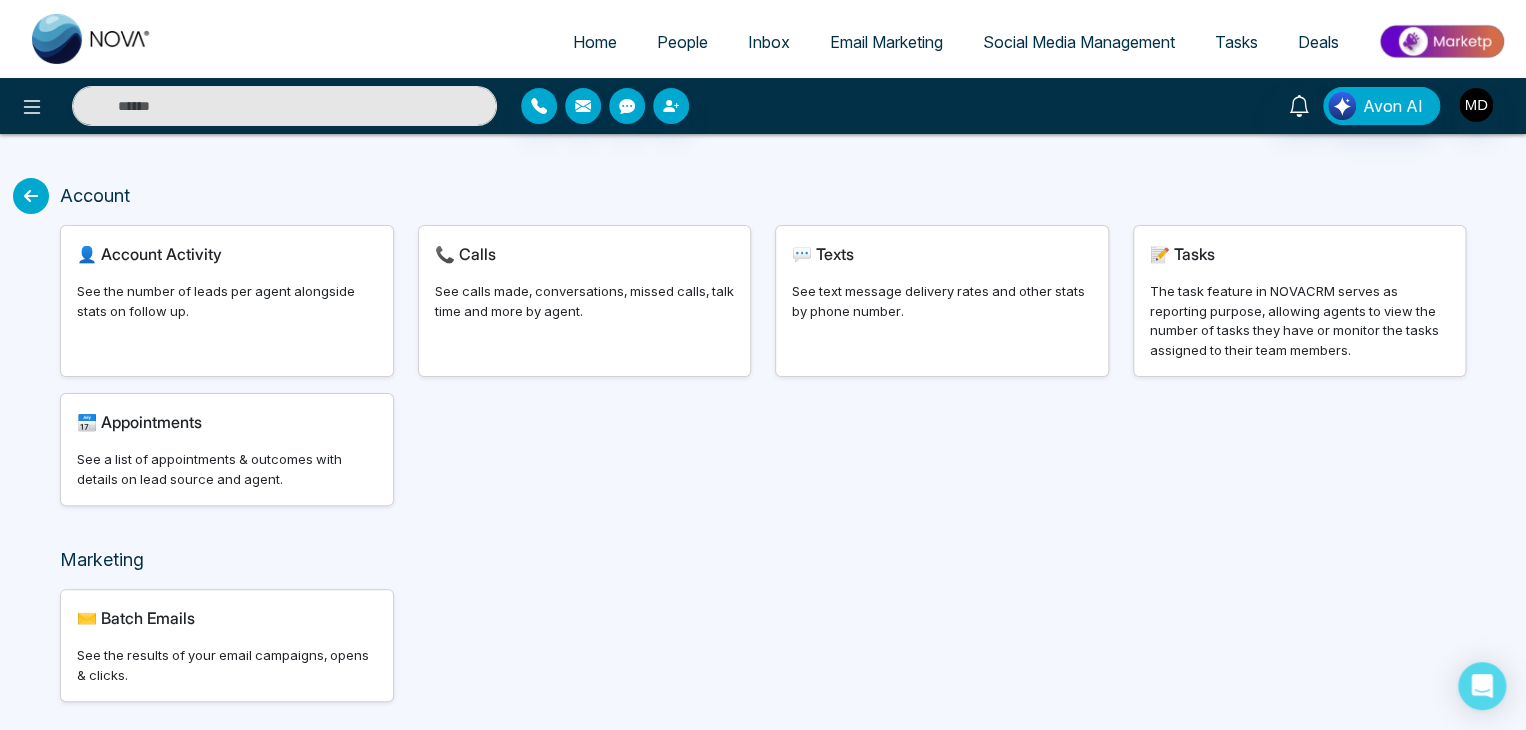 click on "See calls made, conversations, missed calls, talk time and more by agent." at bounding box center [585, 301] 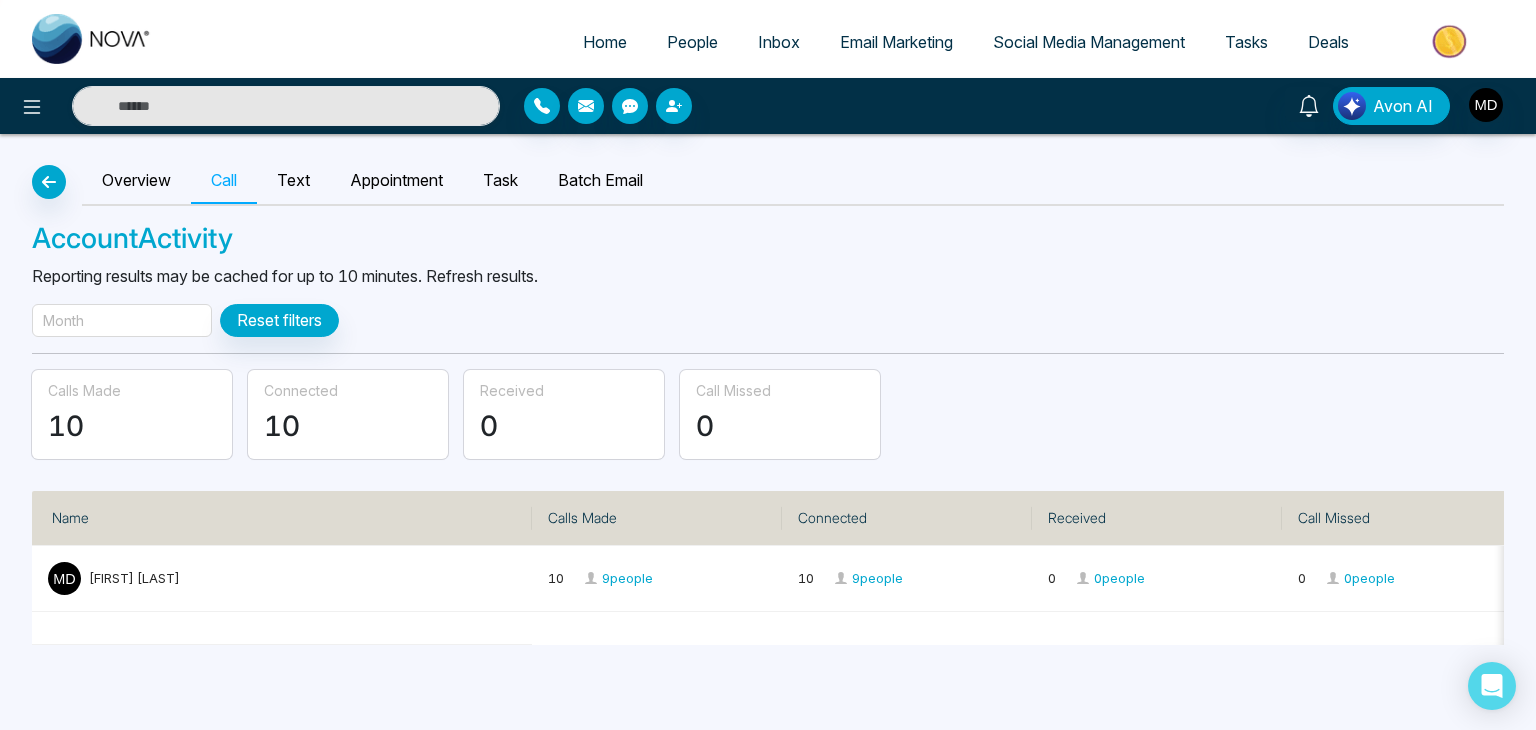 click on "Month" at bounding box center (122, 320) 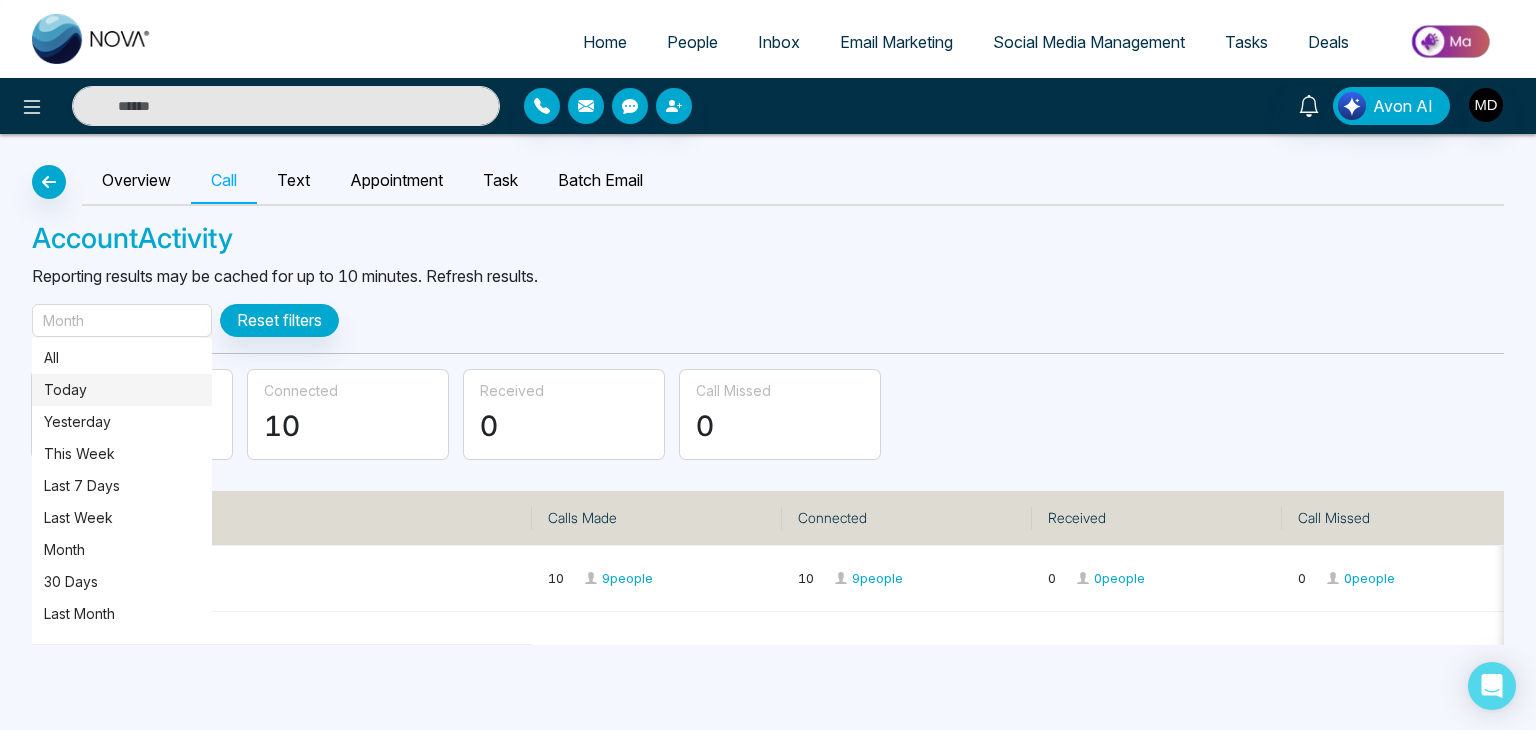 click on "Today" at bounding box center [122, 390] 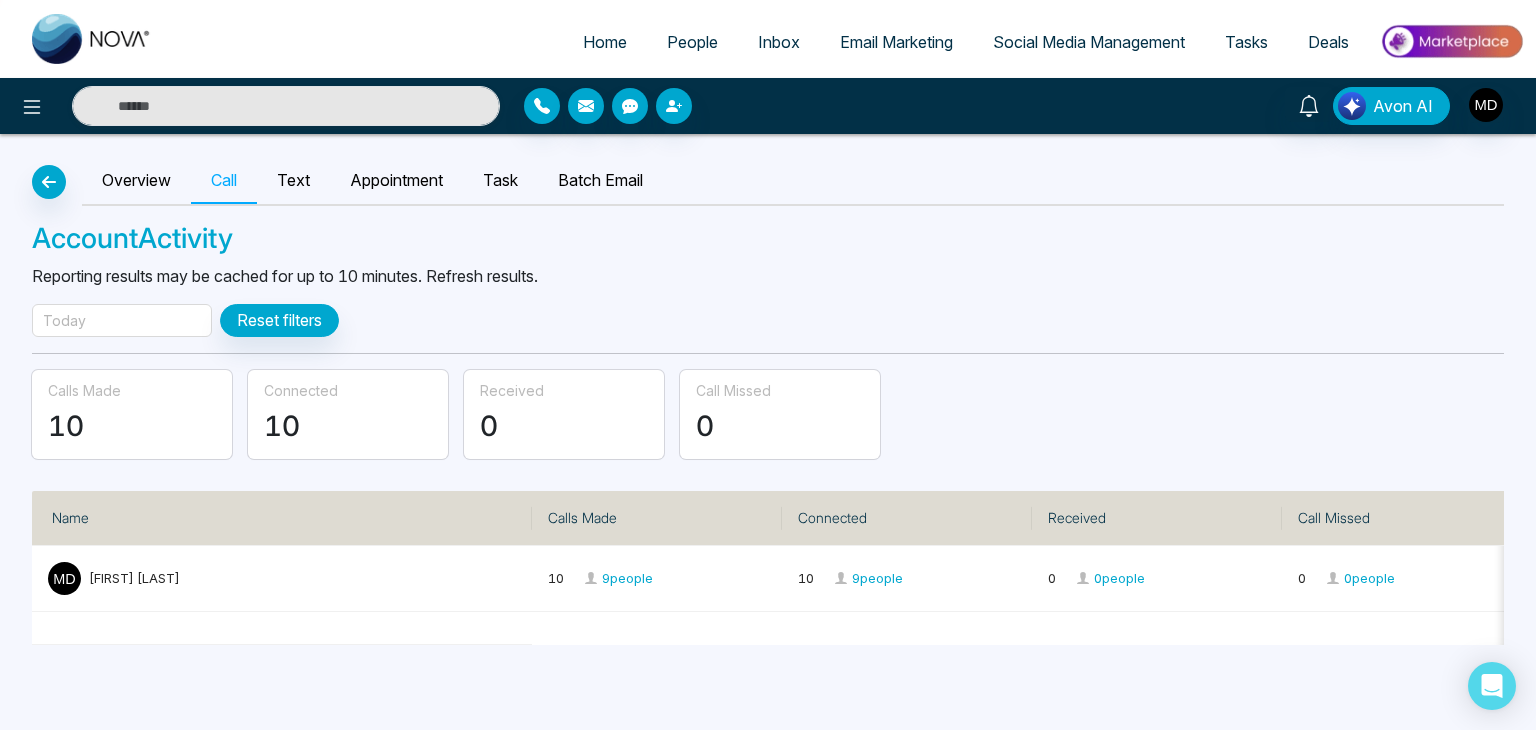 click on "People" at bounding box center [692, 42] 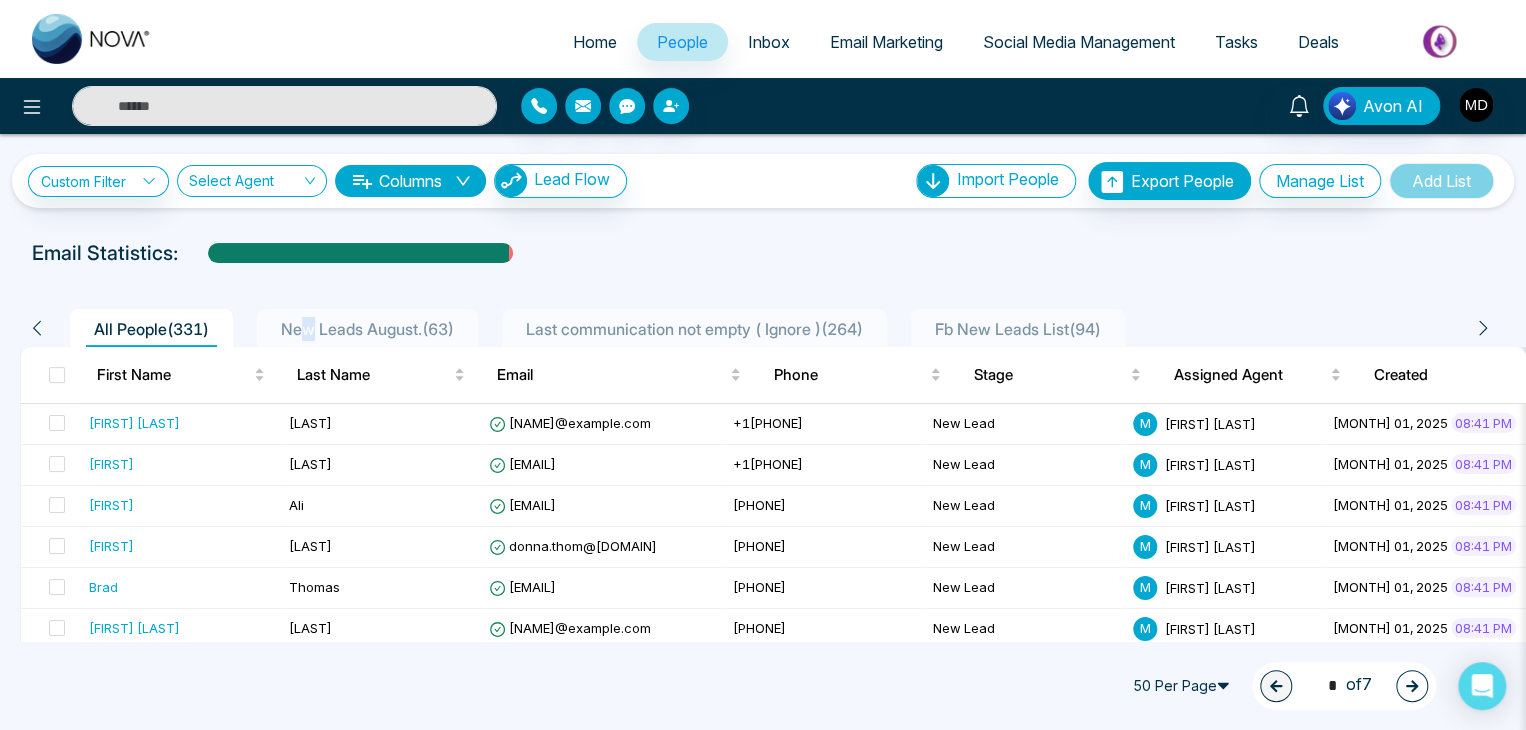 click on "New Leads August. ( 63 )" at bounding box center (367, 329) 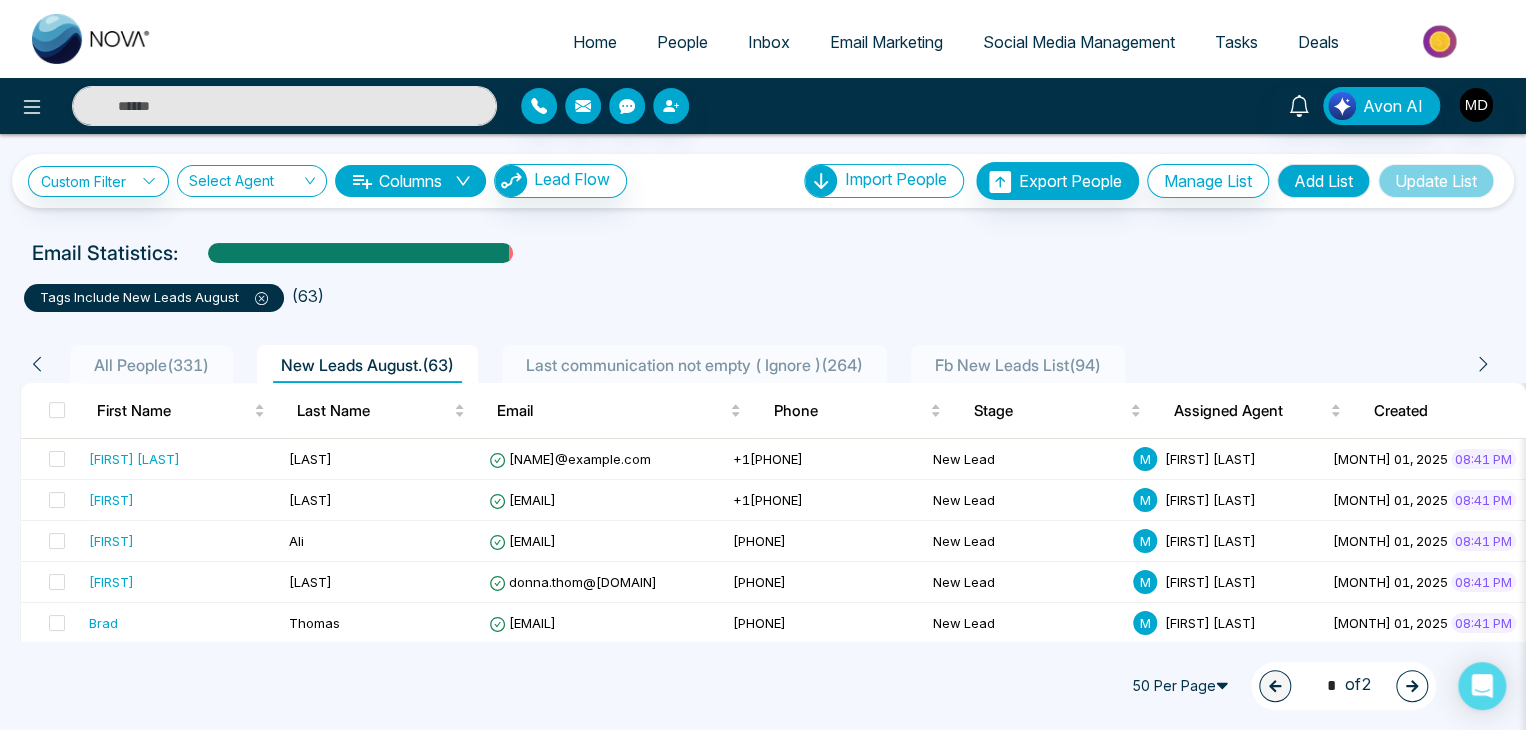 click on "**********" at bounding box center [763, 1361] 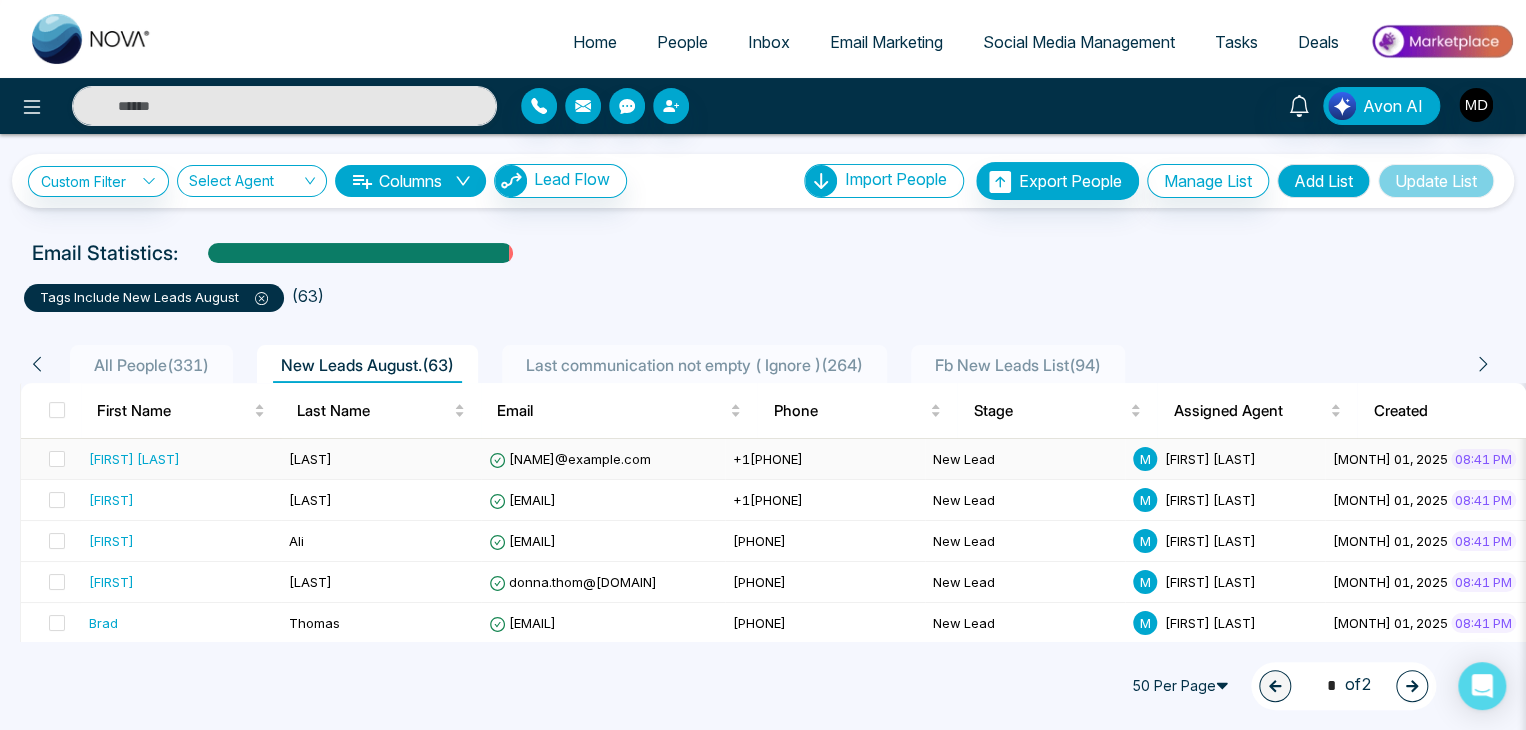click on "[FIRST] [LAST]" at bounding box center (181, 459) 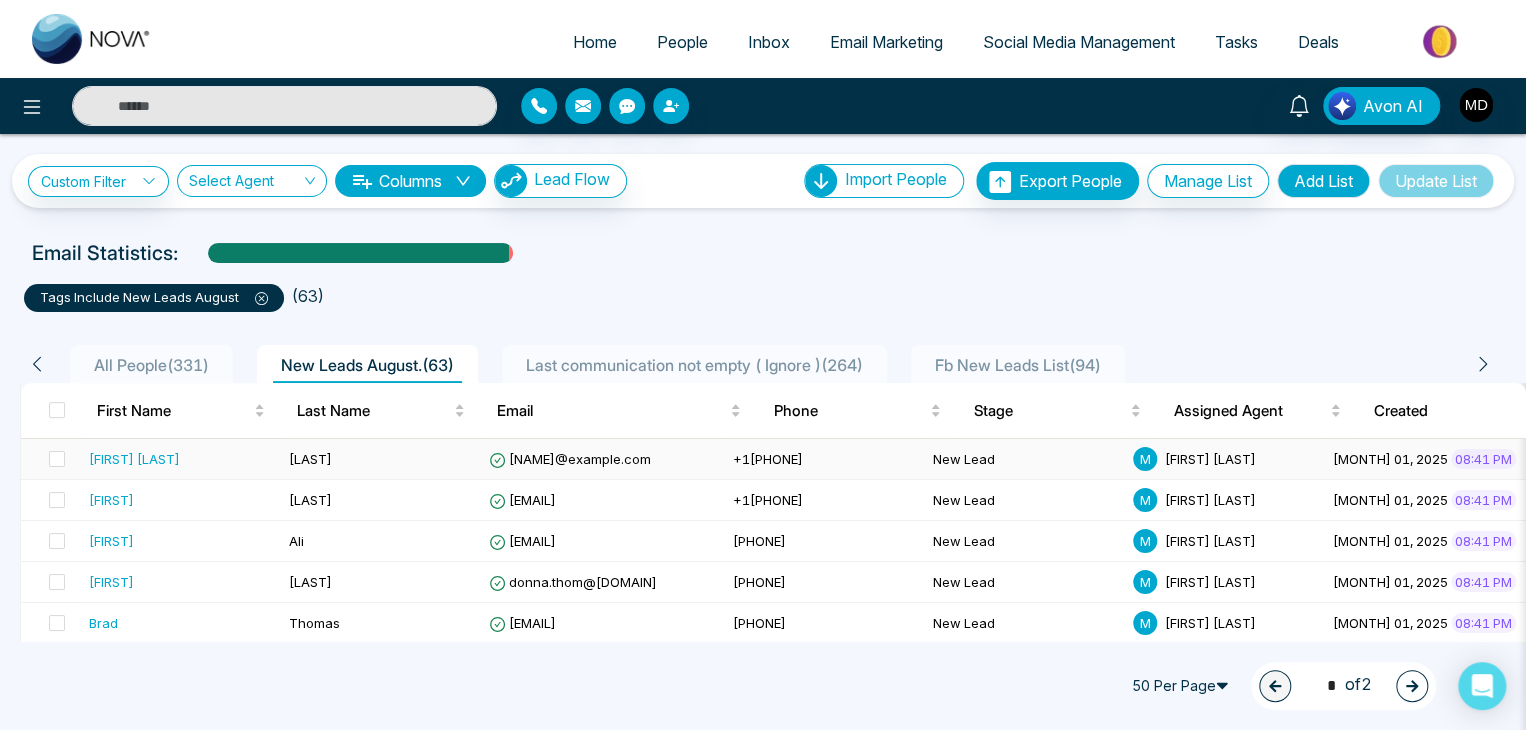 click on "[FIRST] [LAST]" at bounding box center (134, 459) 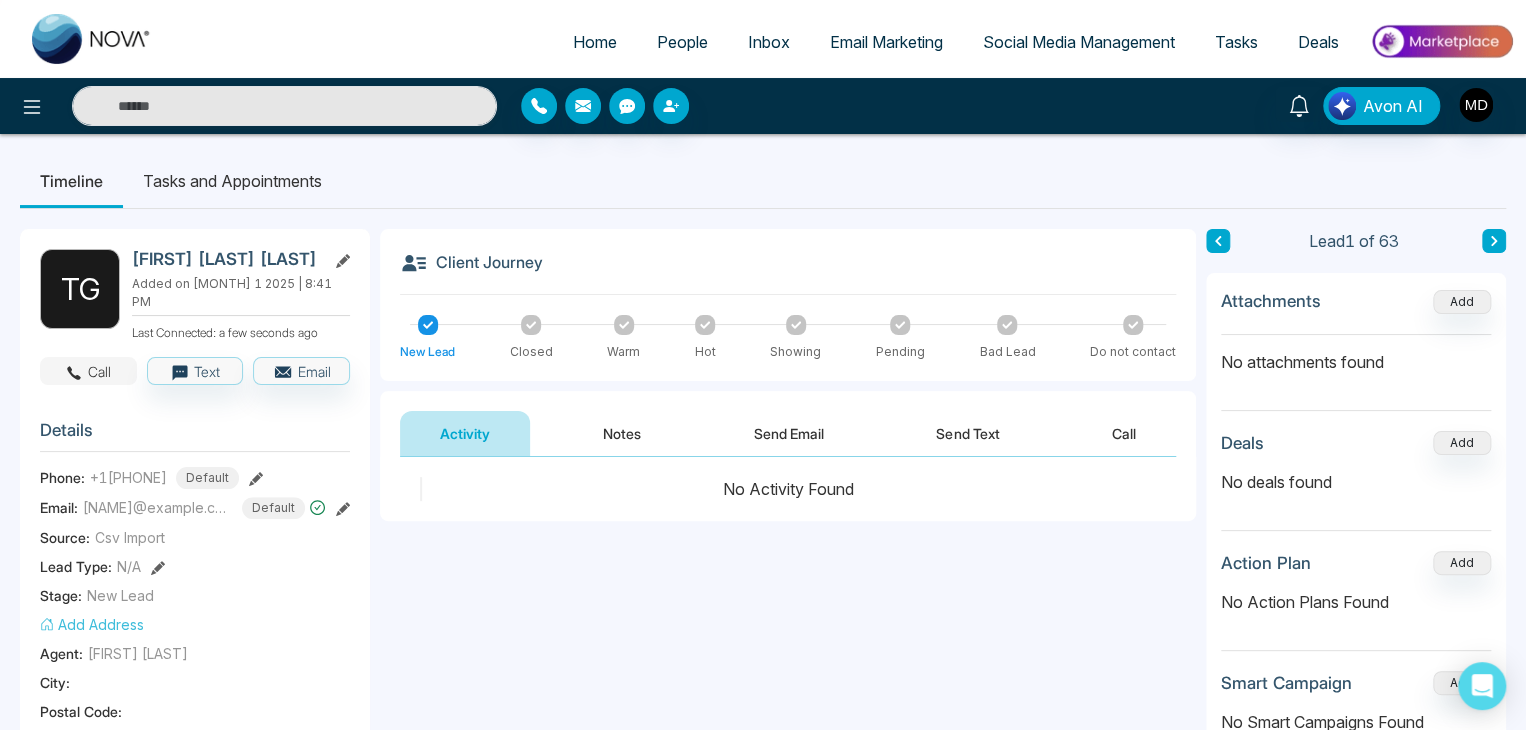 click on "Call" at bounding box center (88, 371) 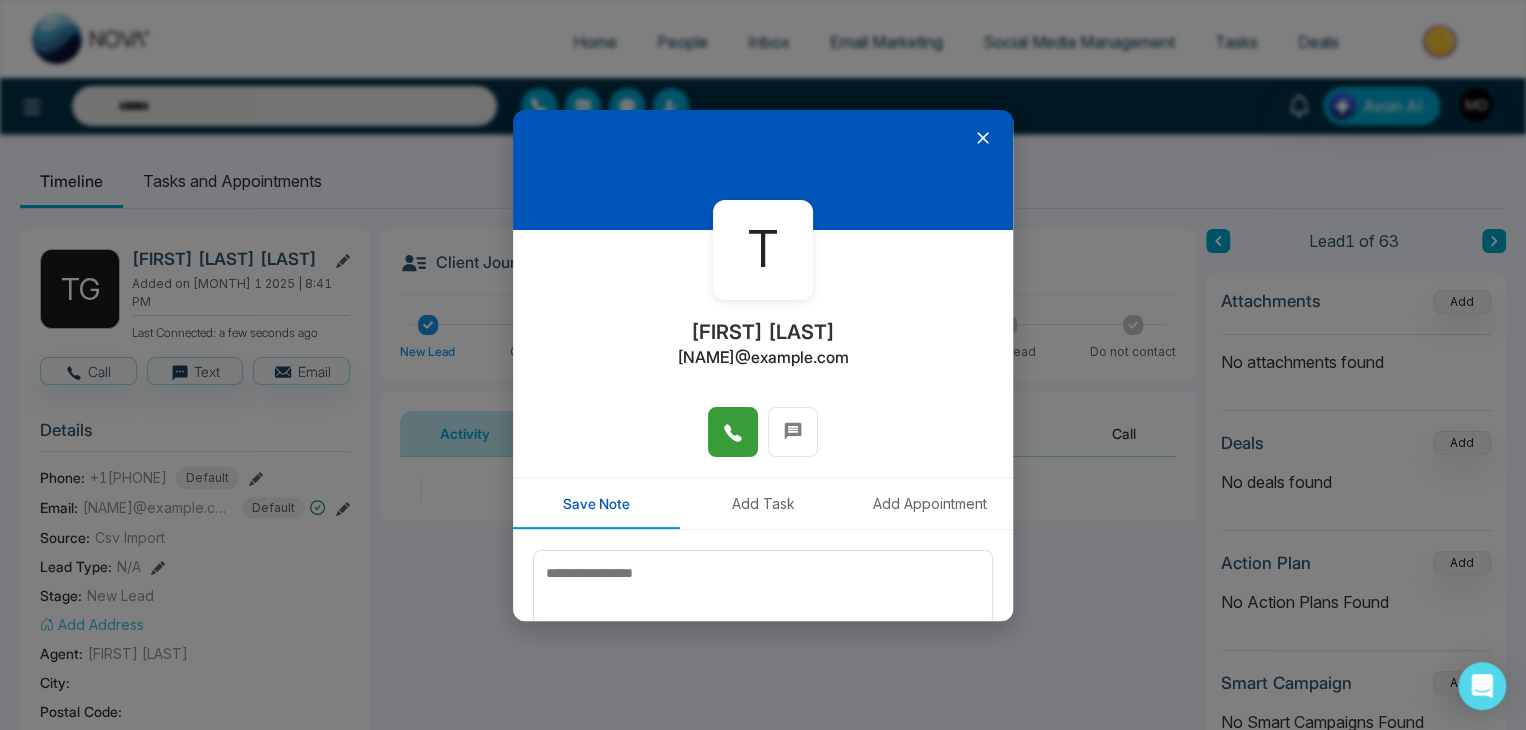 click 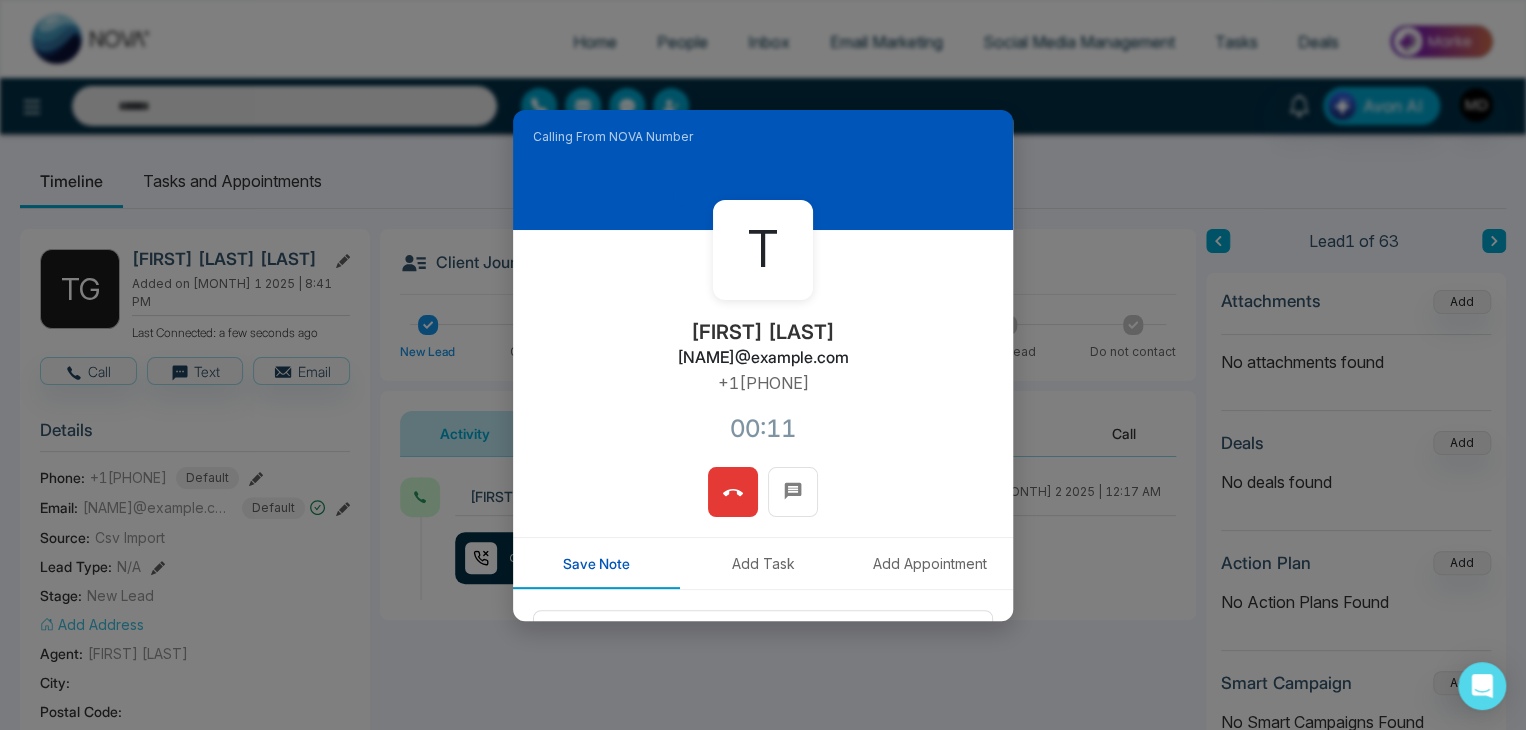 click at bounding box center [733, 492] 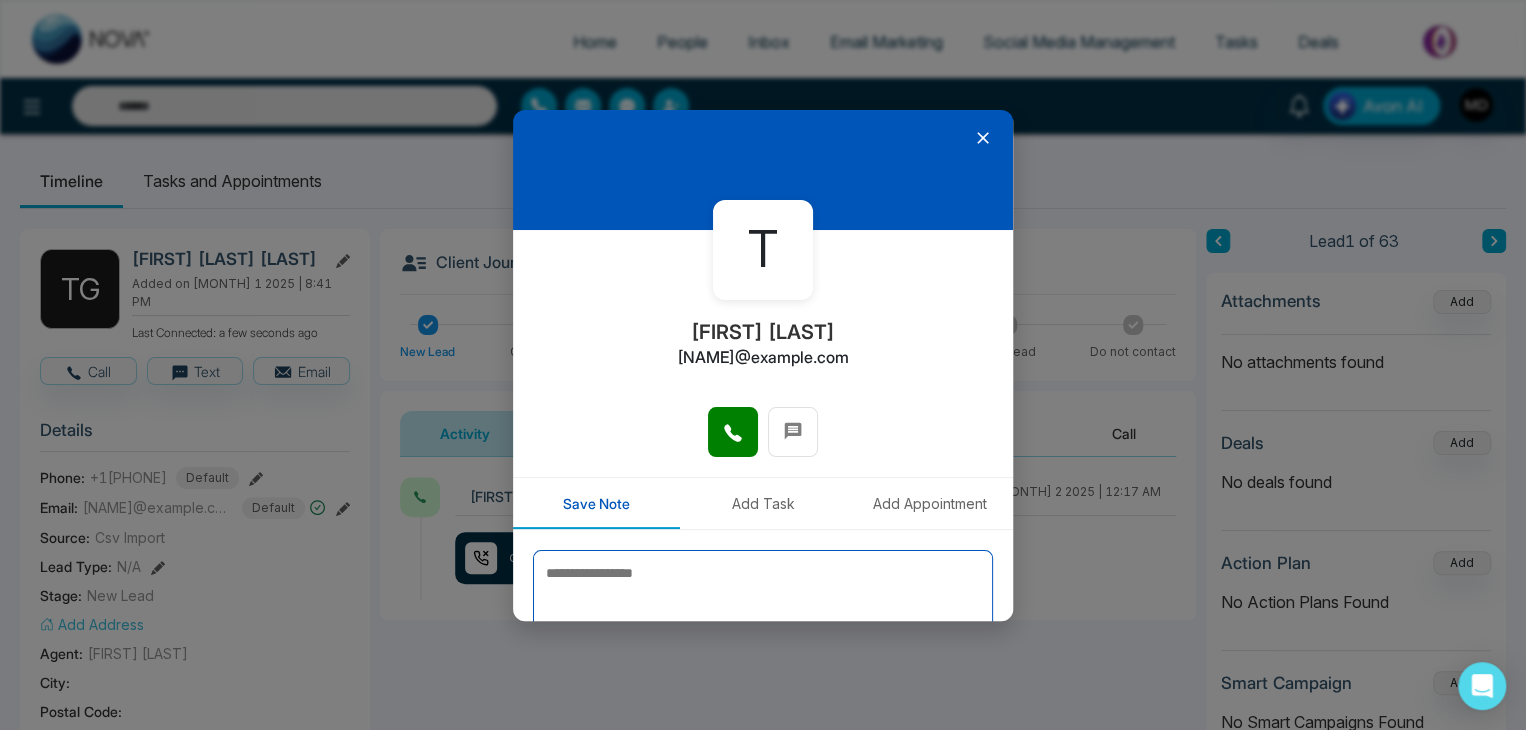 click at bounding box center [763, 600] 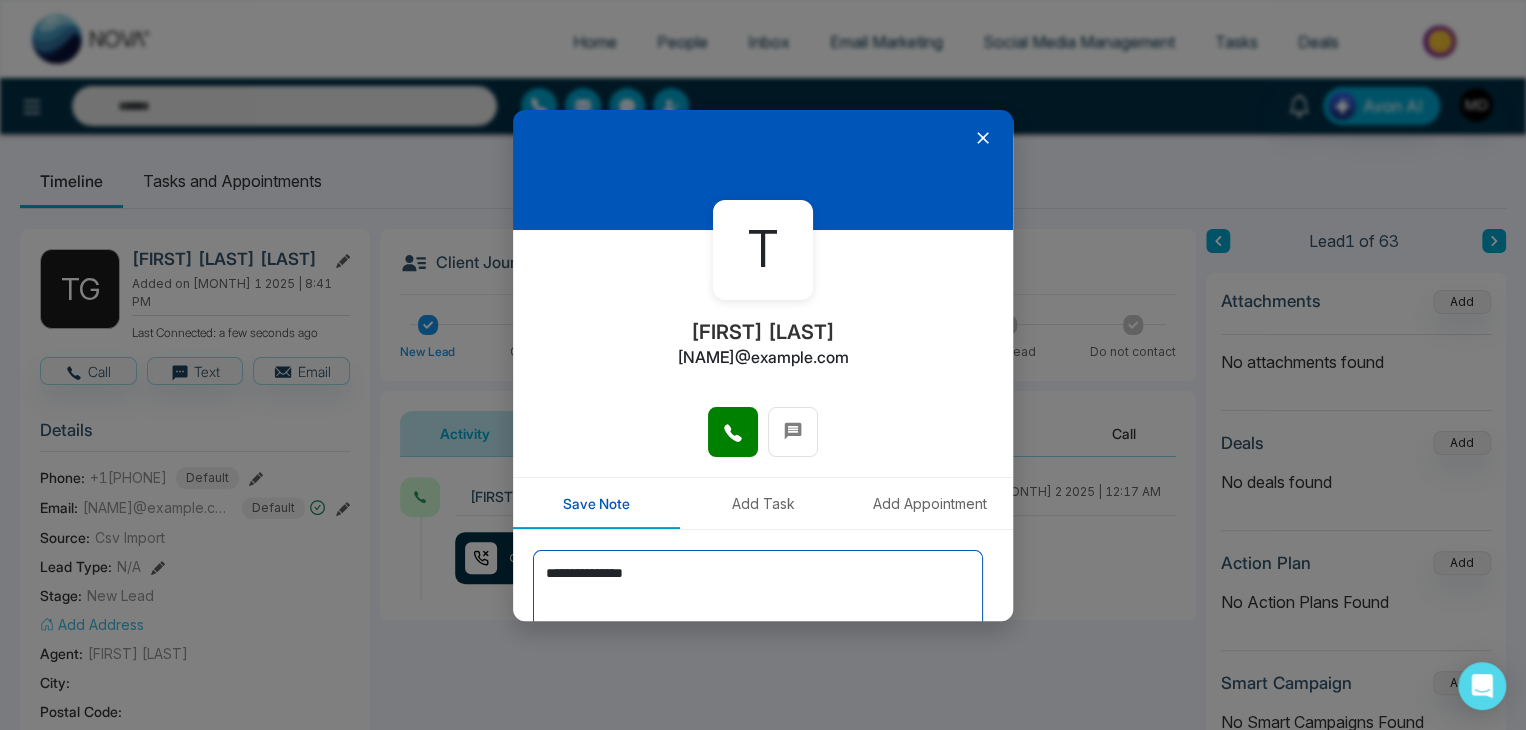 scroll, scrollTop: 100, scrollLeft: 0, axis: vertical 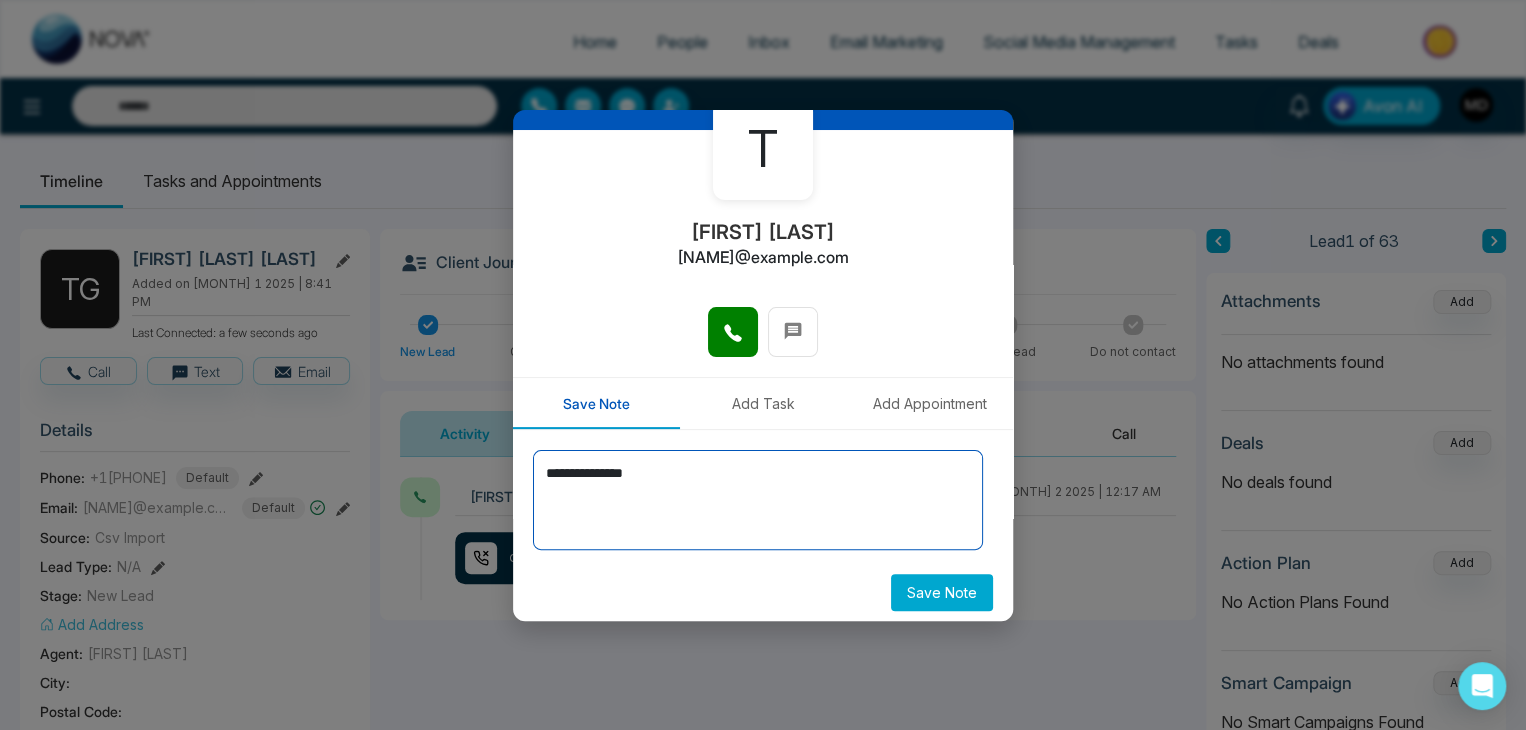 type on "**********" 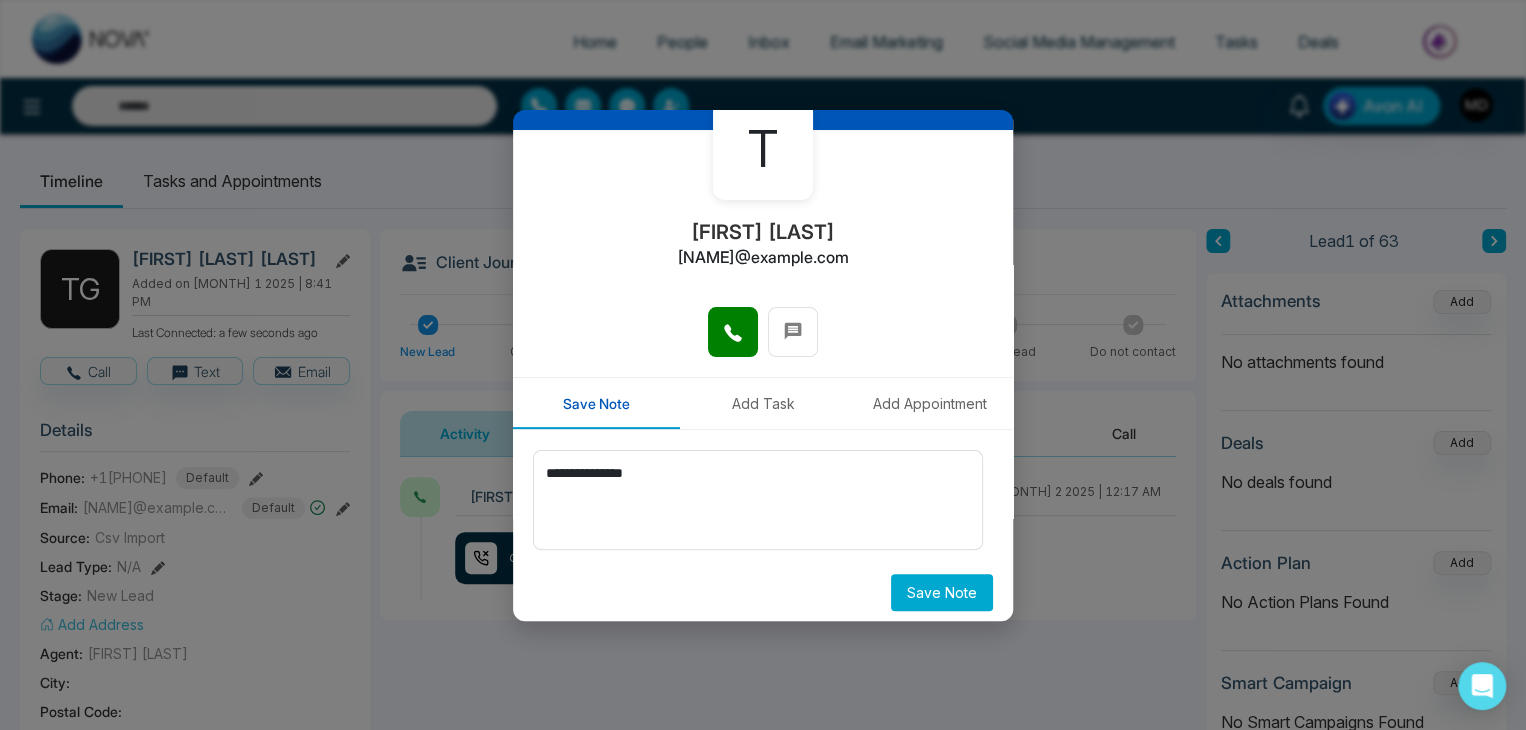 click on "**********" at bounding box center (763, 530) 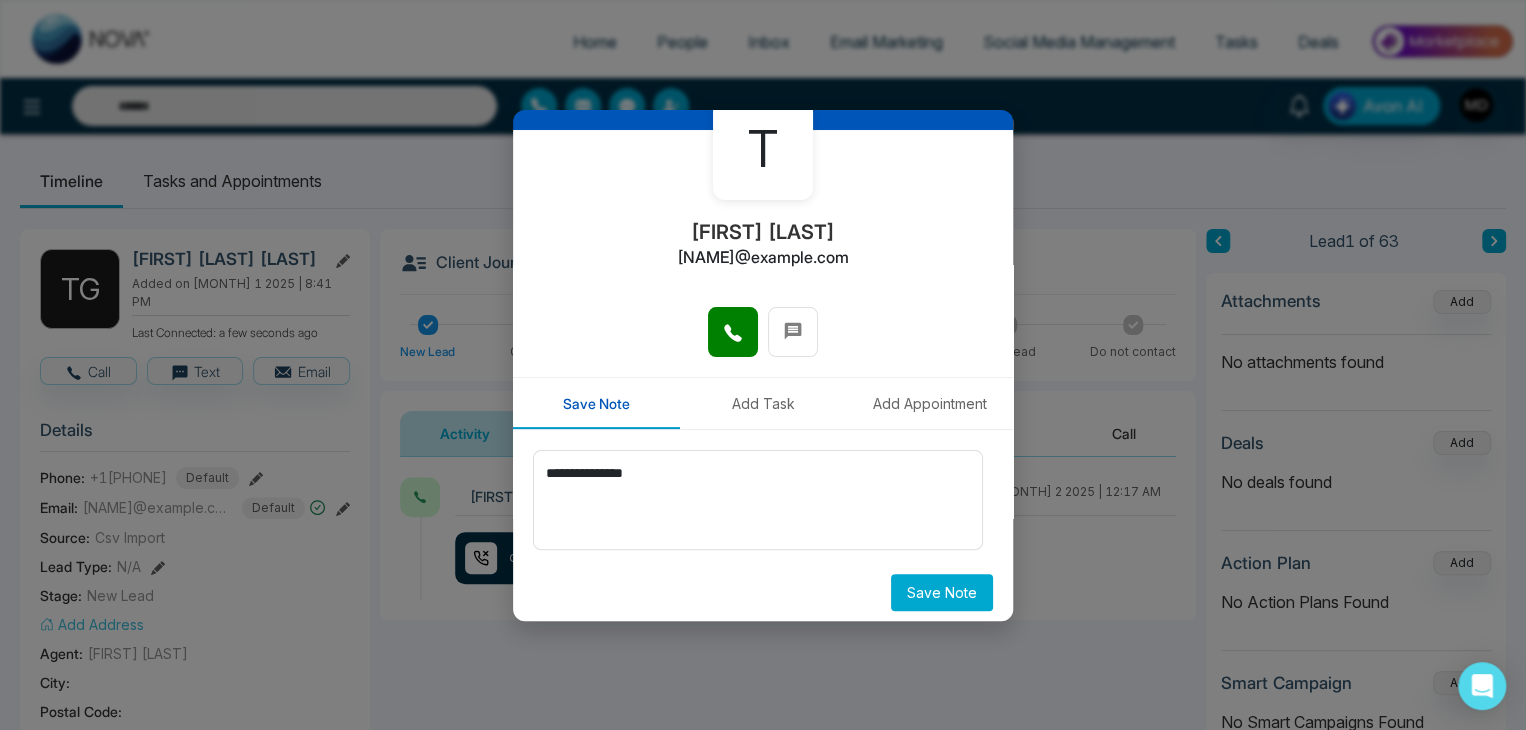 click on "Save Note" at bounding box center [942, 592] 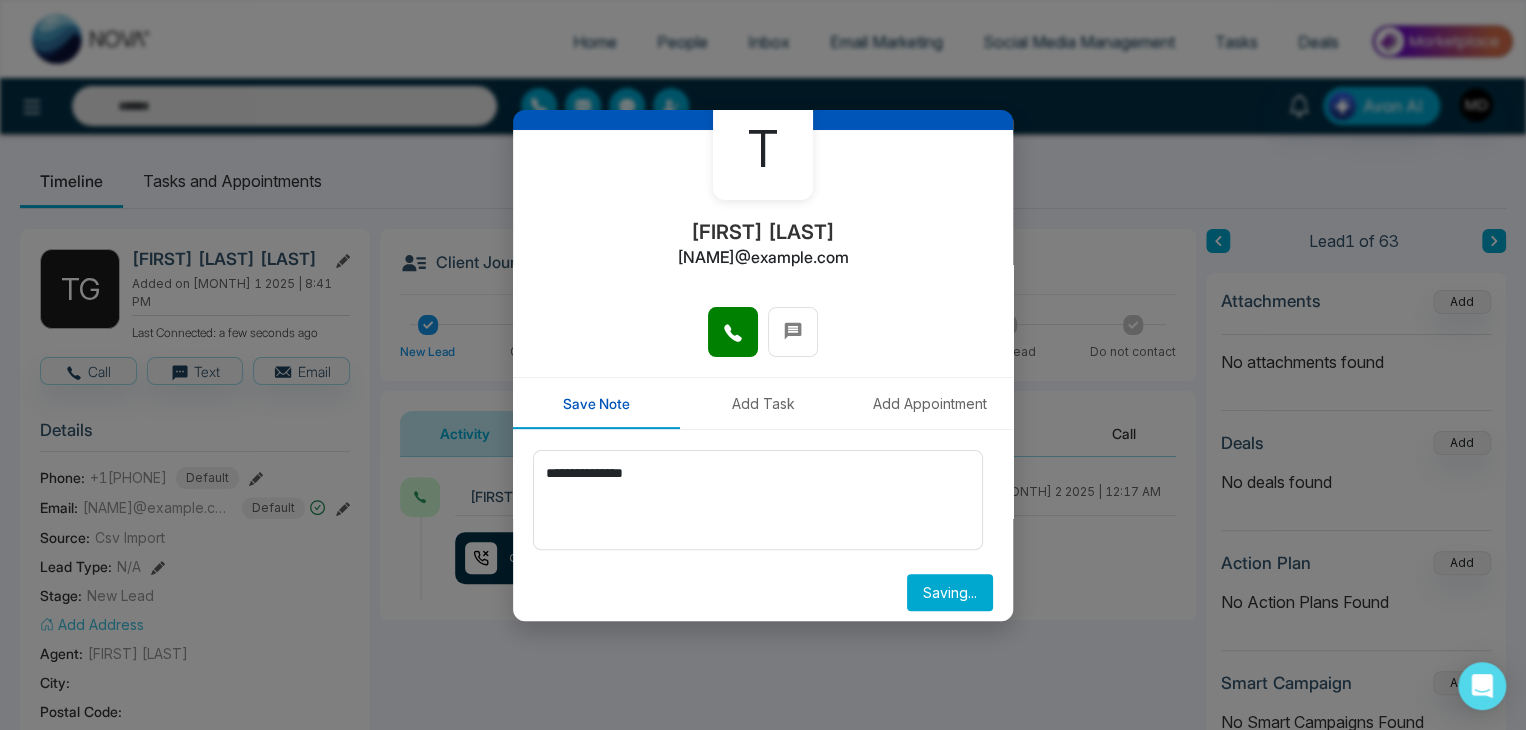 type 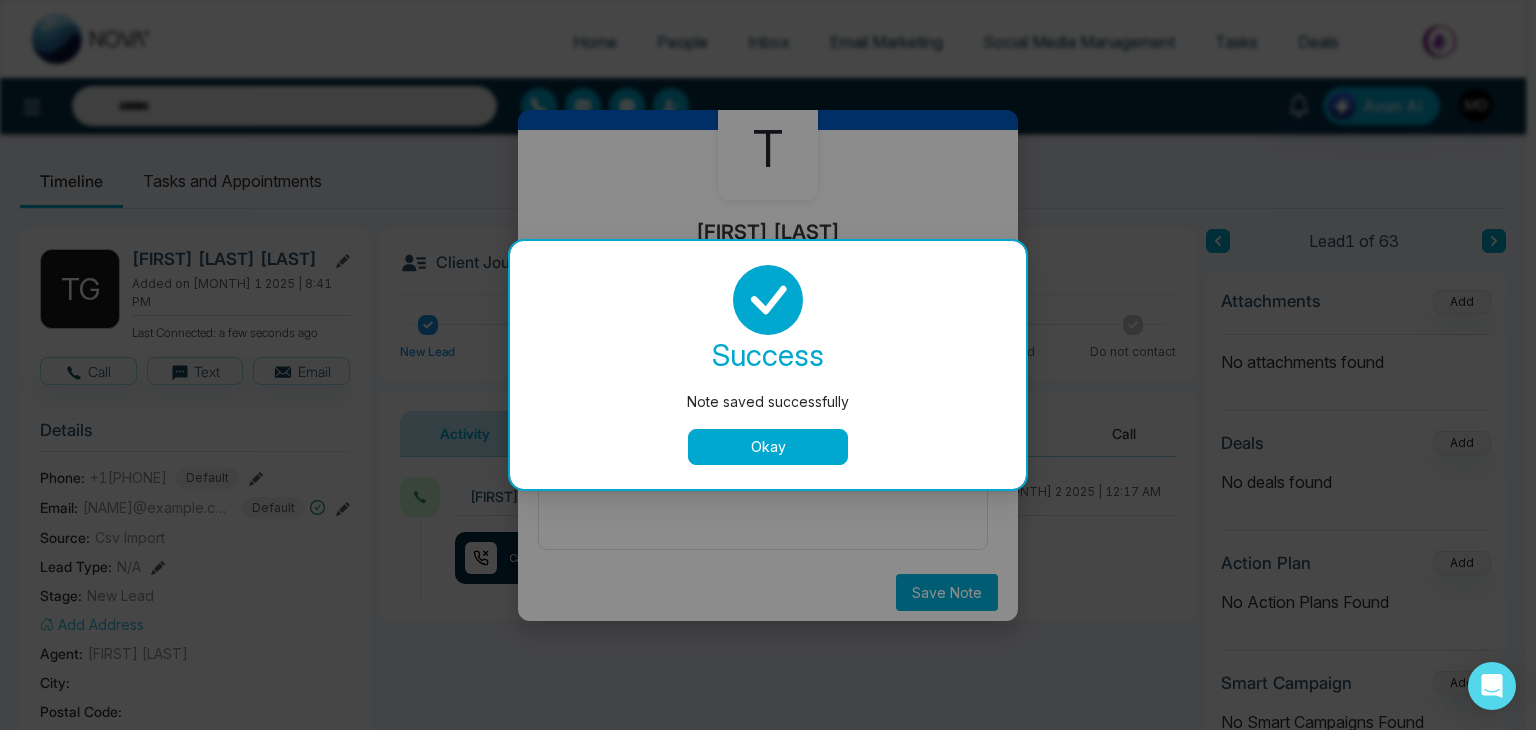 click on "Okay" at bounding box center (768, 447) 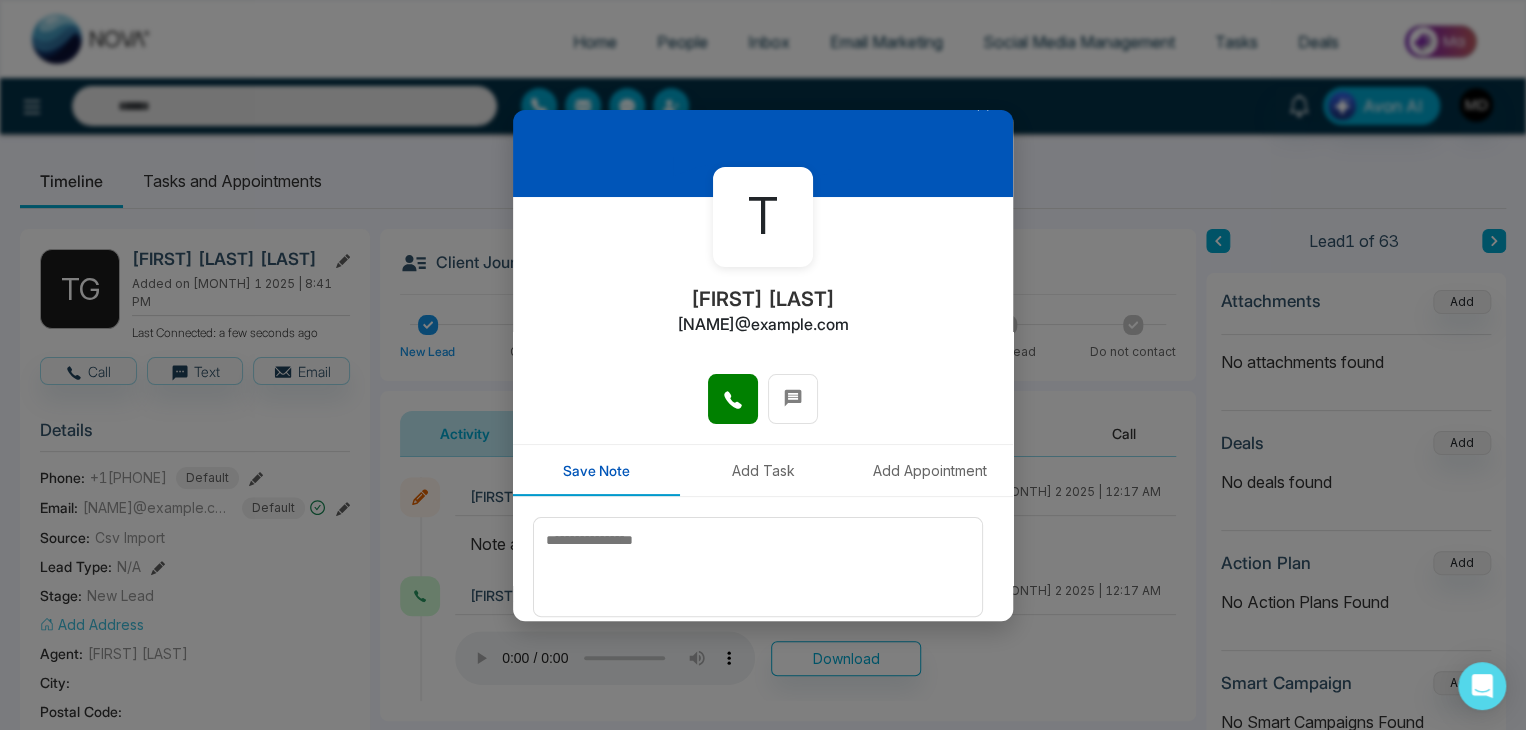 scroll, scrollTop: 0, scrollLeft: 0, axis: both 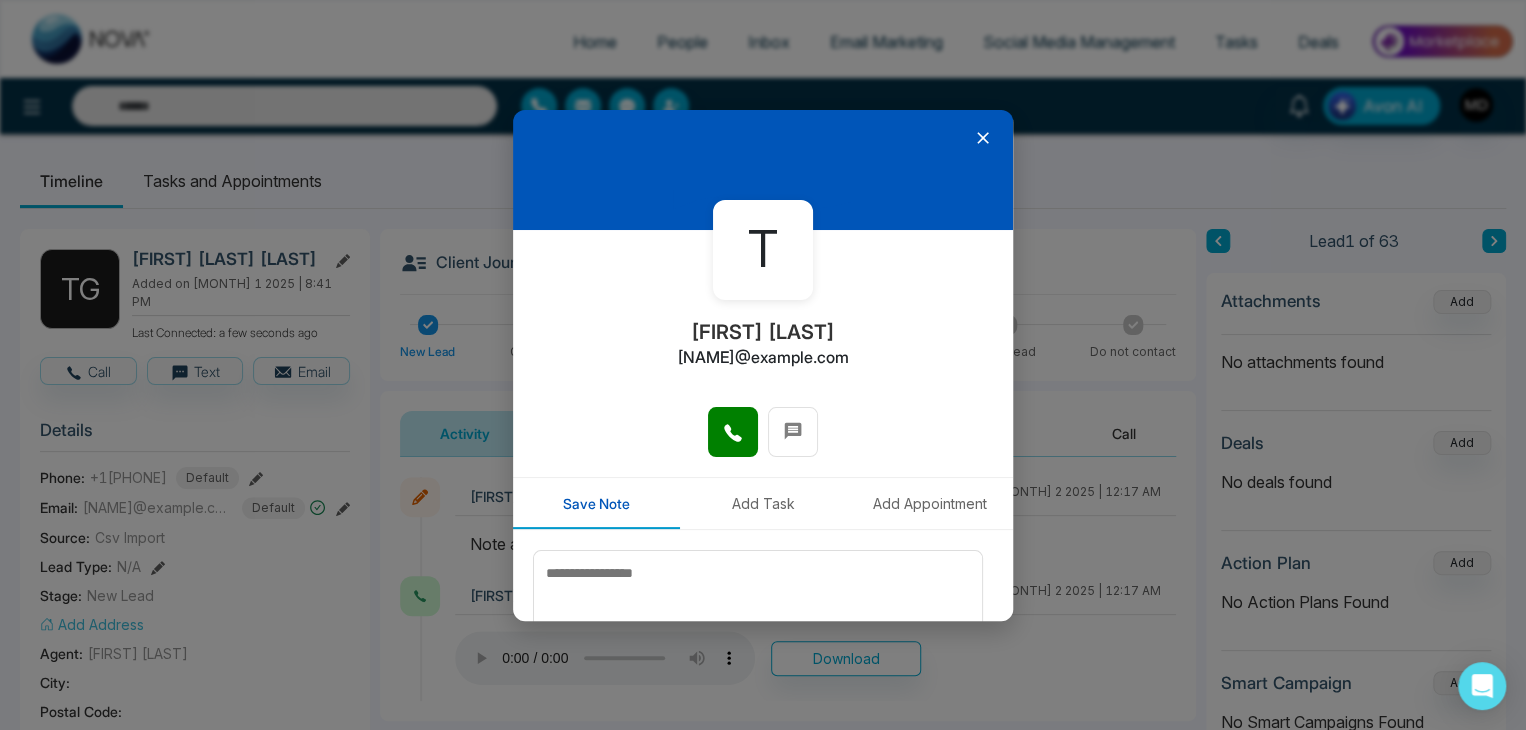 click 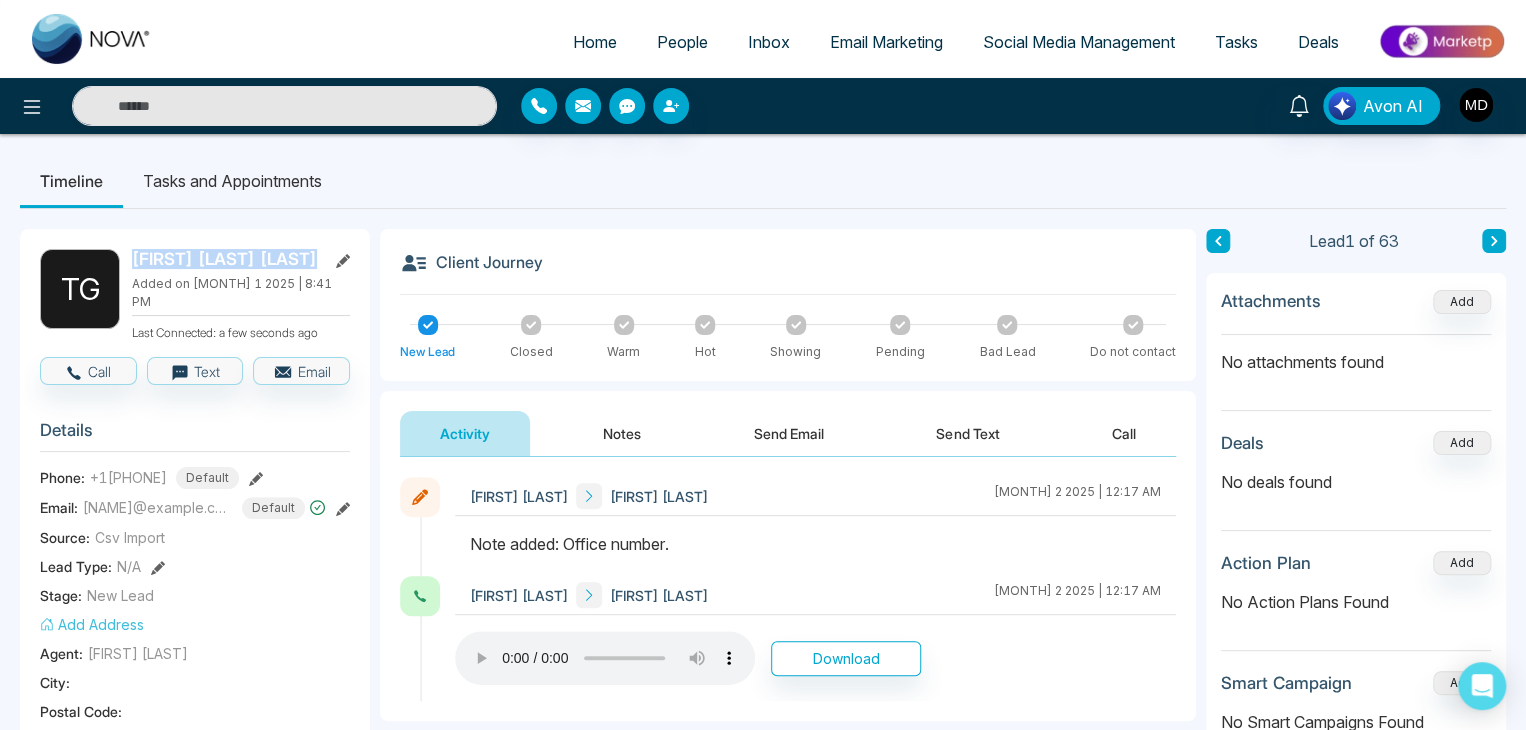 drag, startPoint x: 135, startPoint y: 255, endPoint x: 327, endPoint y: 260, distance: 192.0651 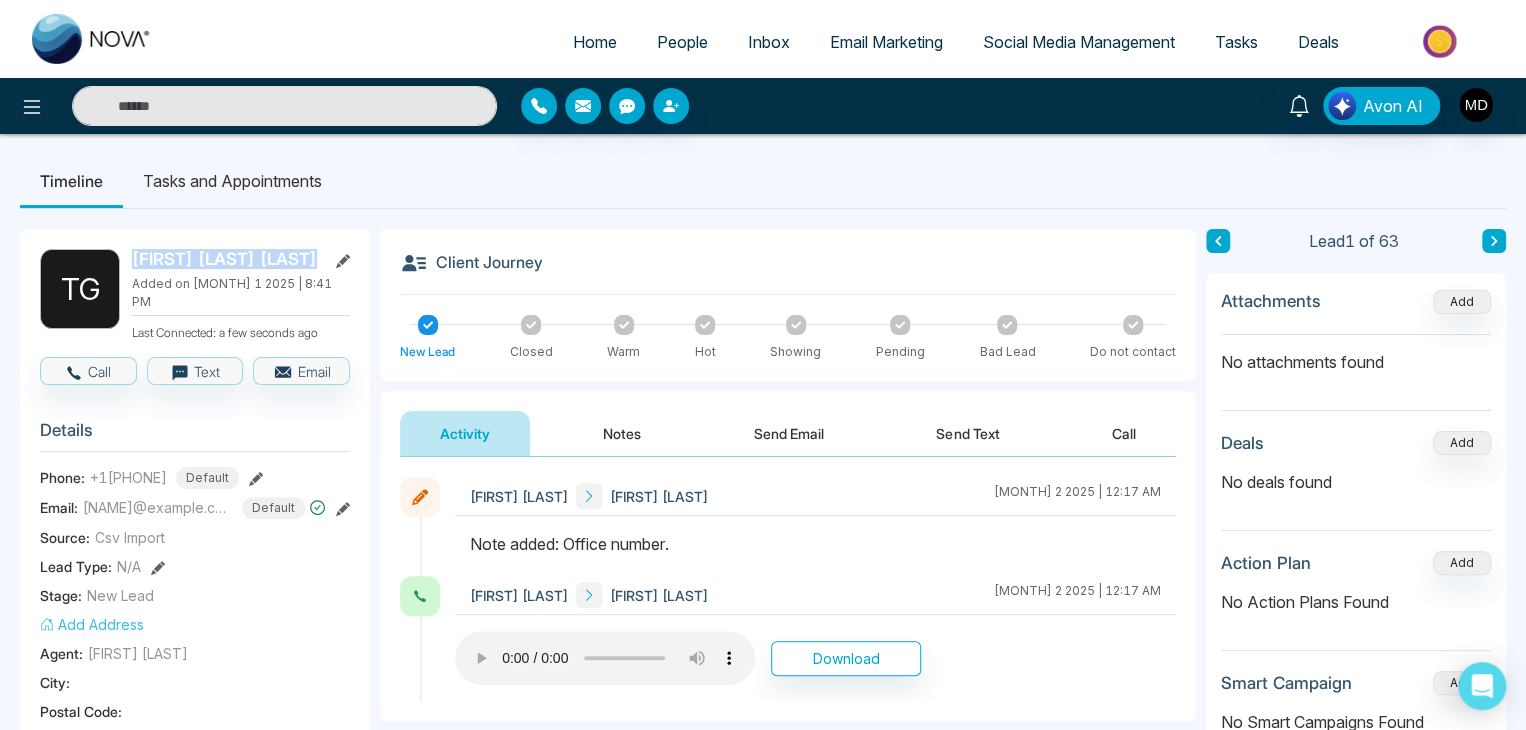 click on "[FIRST] [LAST] [LAST]" at bounding box center [241, 259] 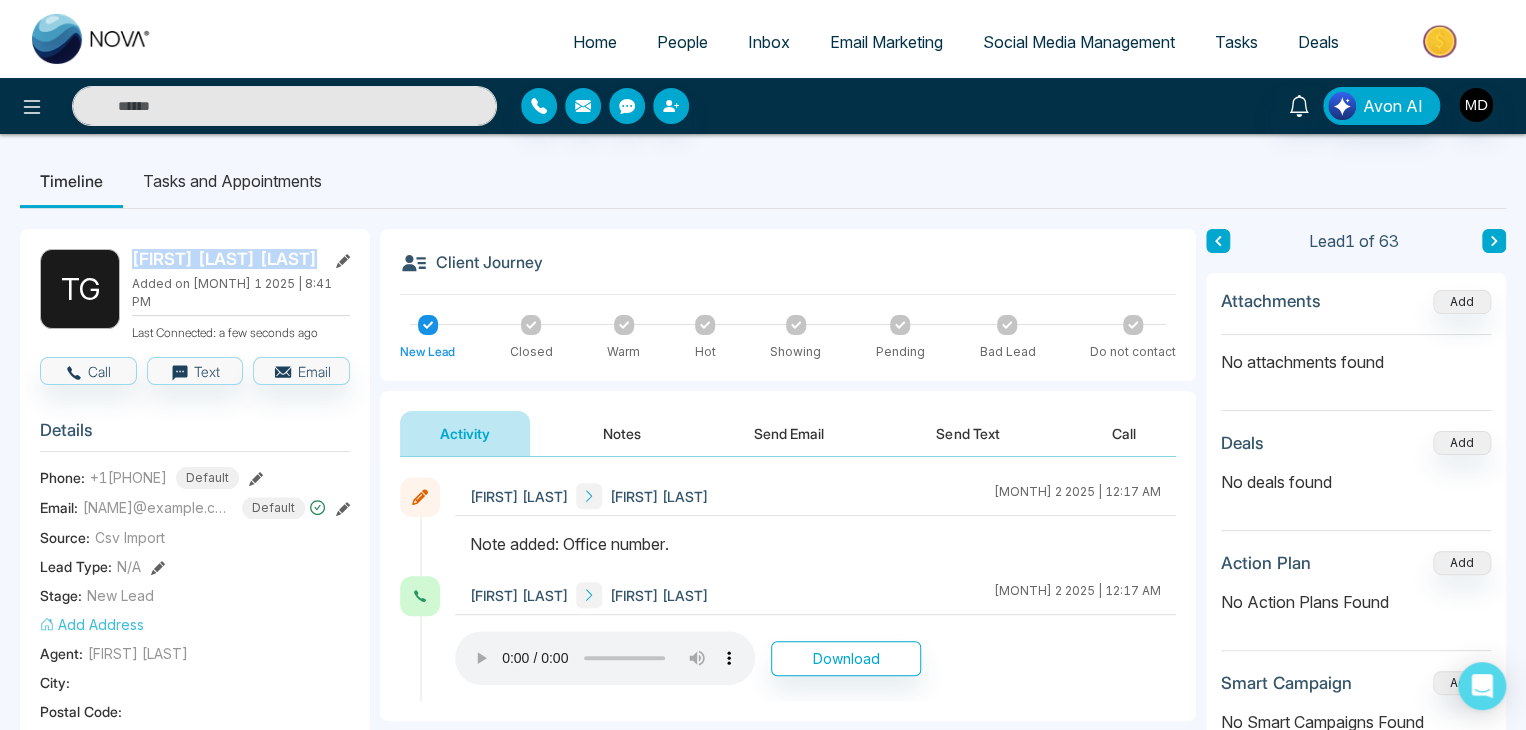 copy on "[FIRST] [LAST] [LAST]" 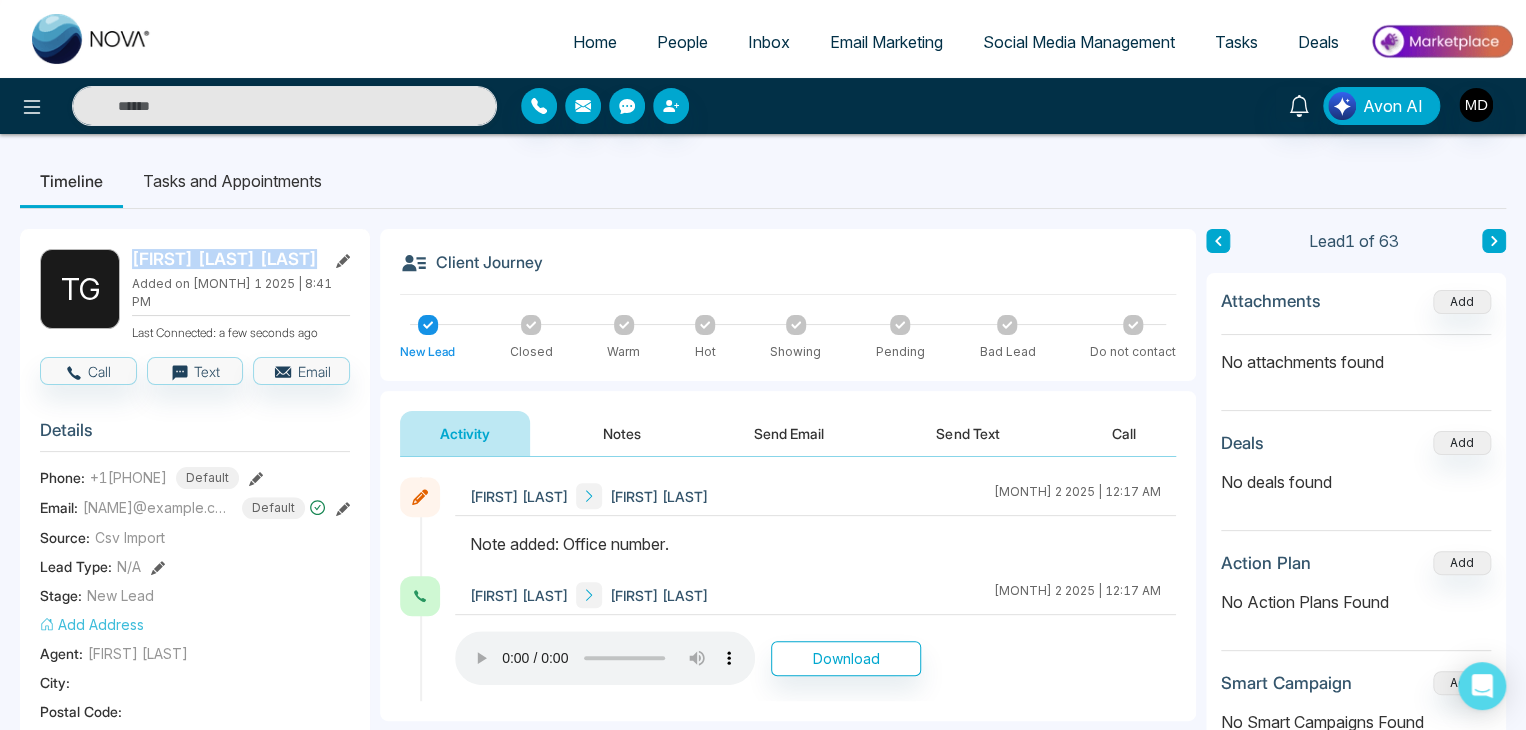 click at bounding box center [1494, 241] 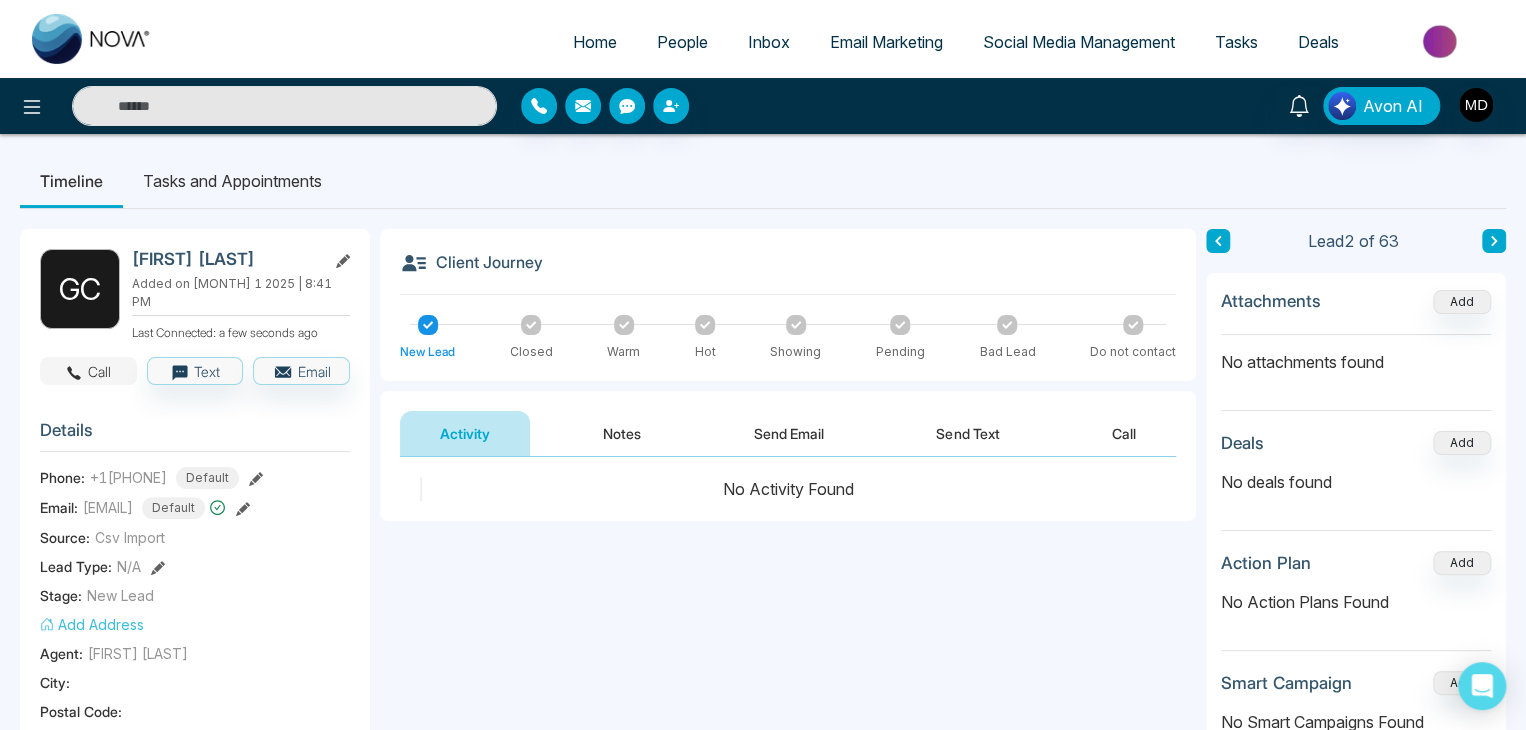 click on "Call" at bounding box center (88, 371) 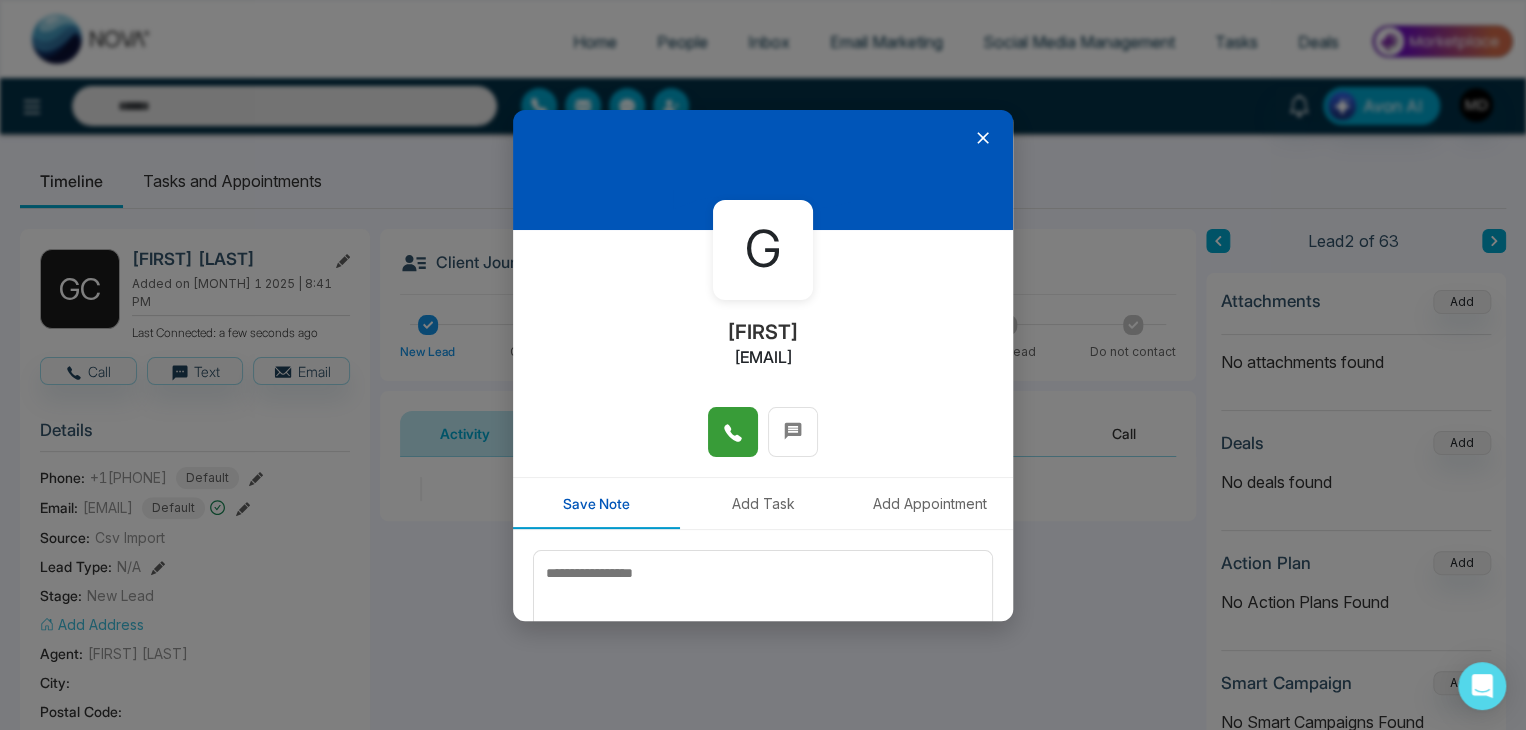 click at bounding box center [733, 432] 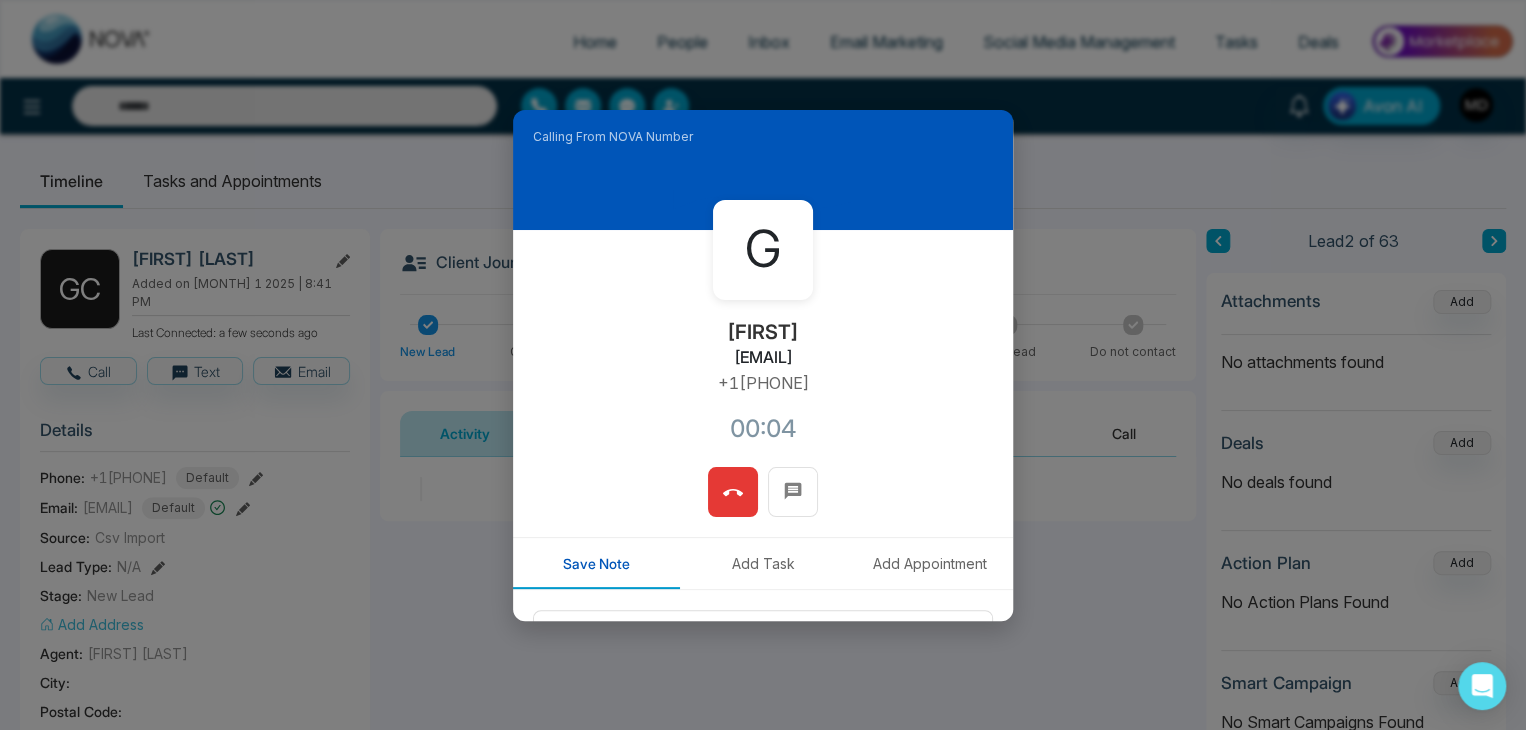 click 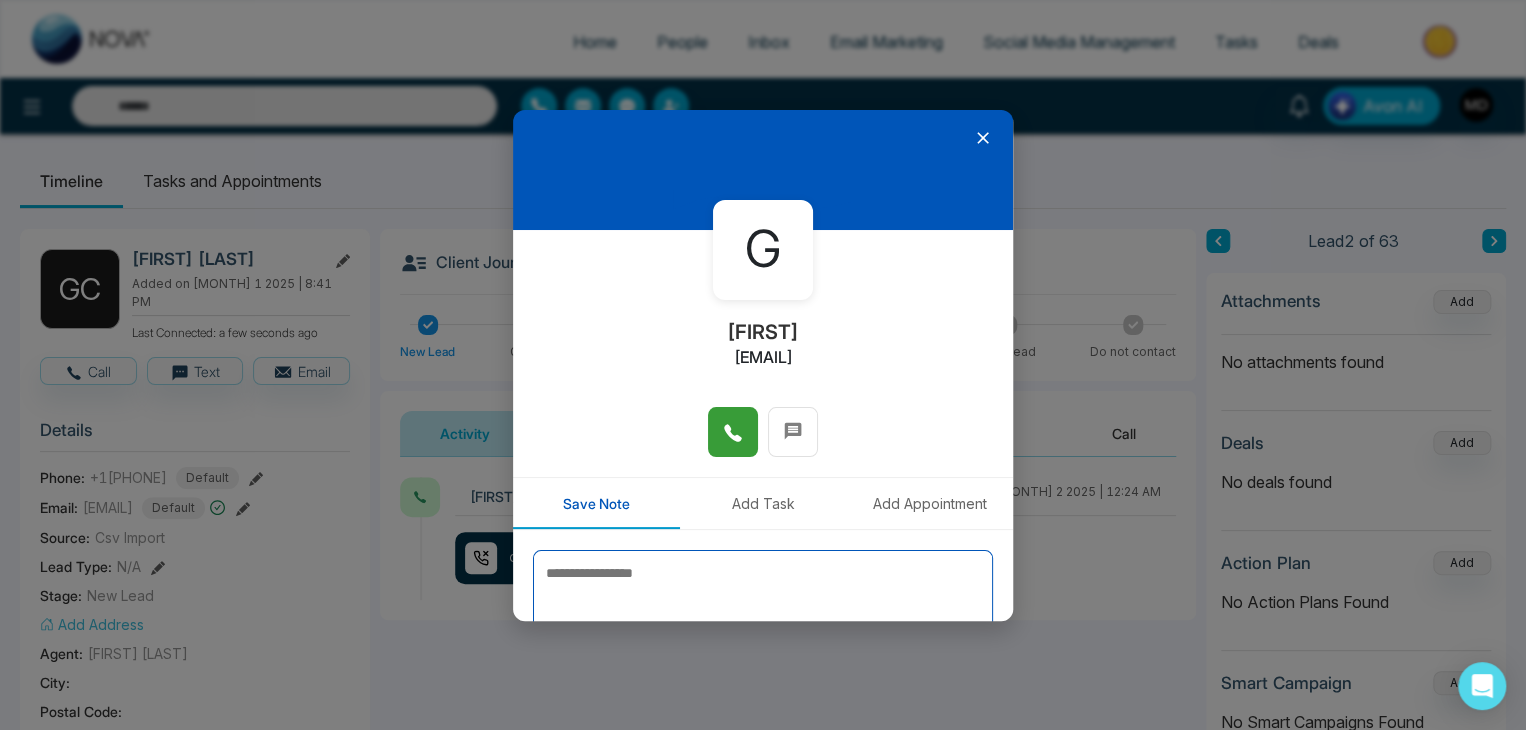 click at bounding box center [763, 600] 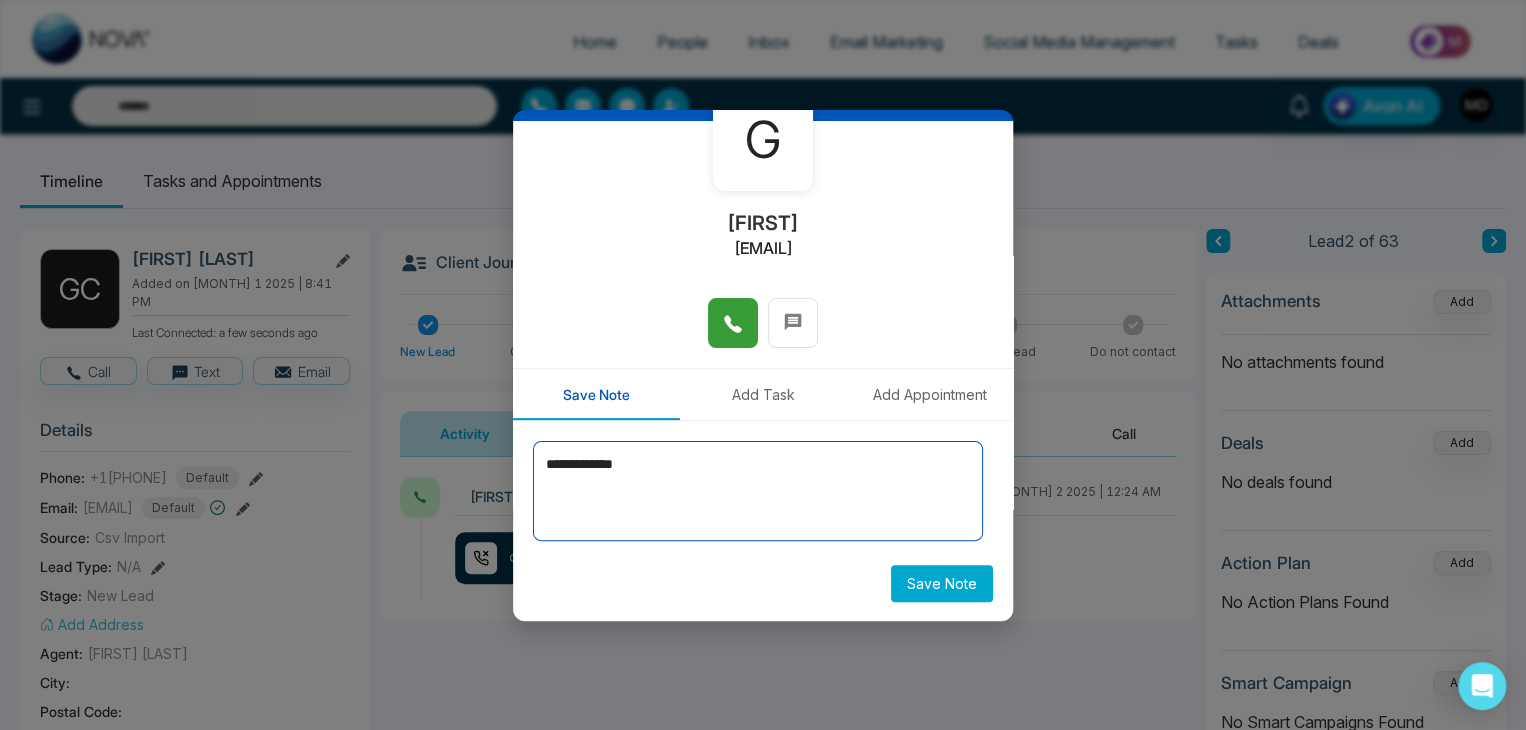 scroll, scrollTop: 110, scrollLeft: 0, axis: vertical 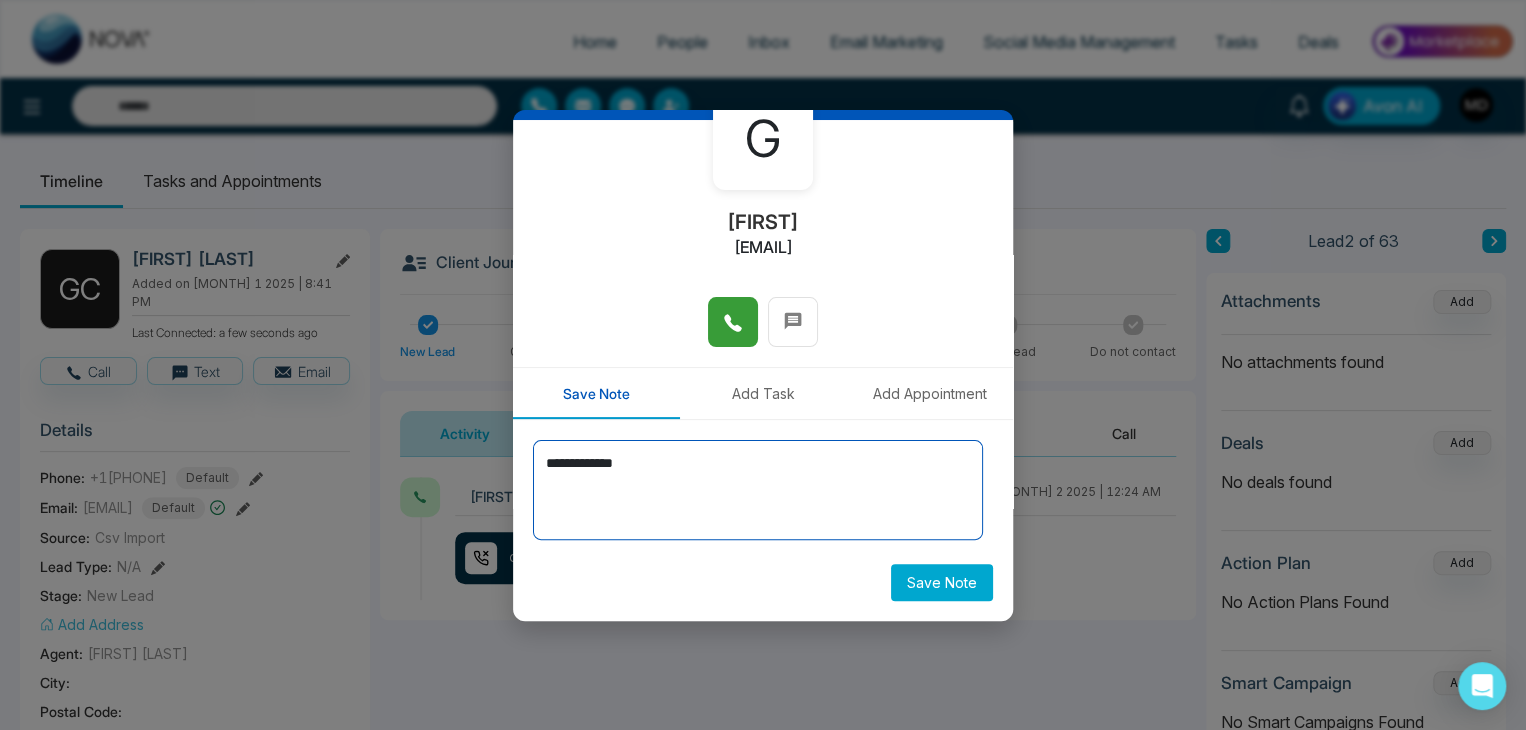 type on "**********" 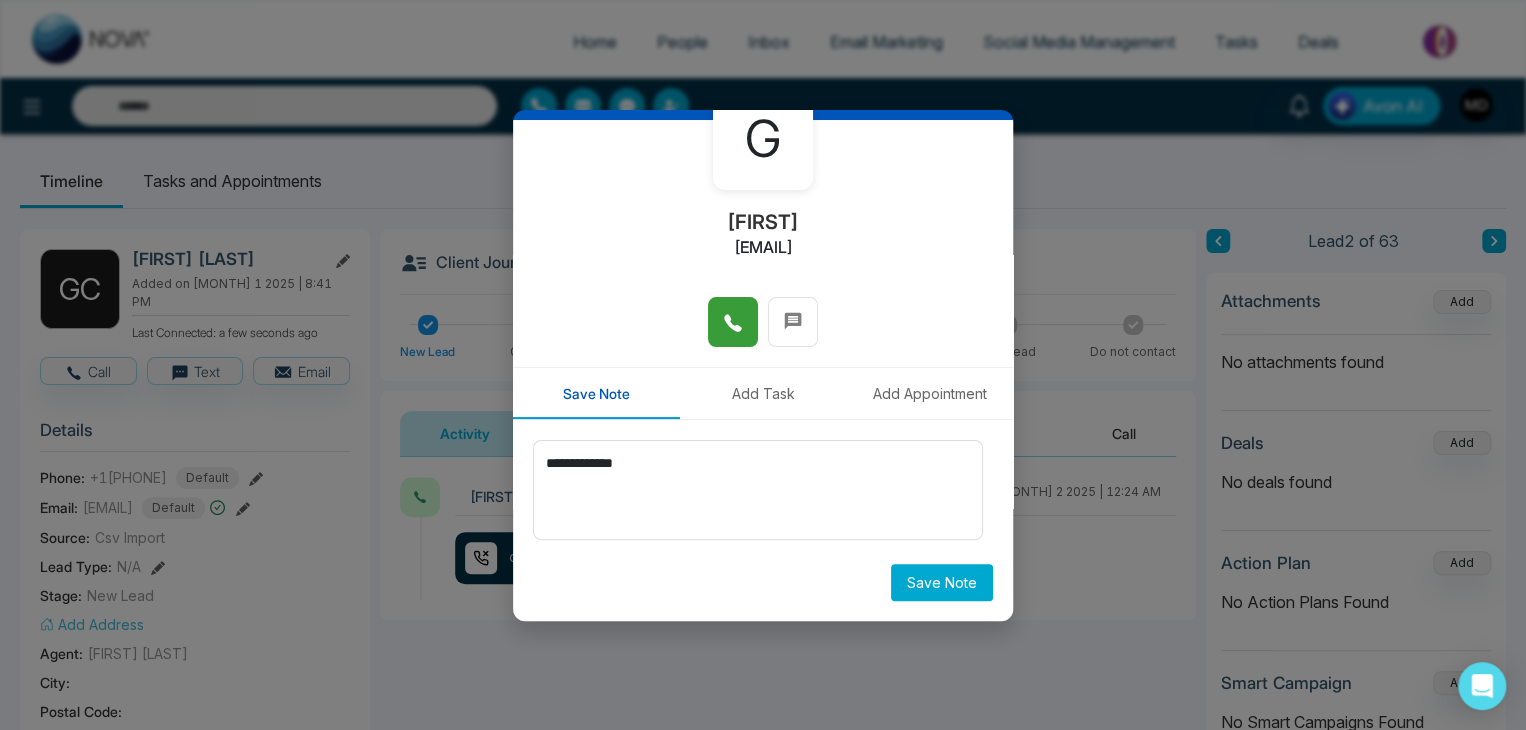 click on "Save Note" at bounding box center [942, 582] 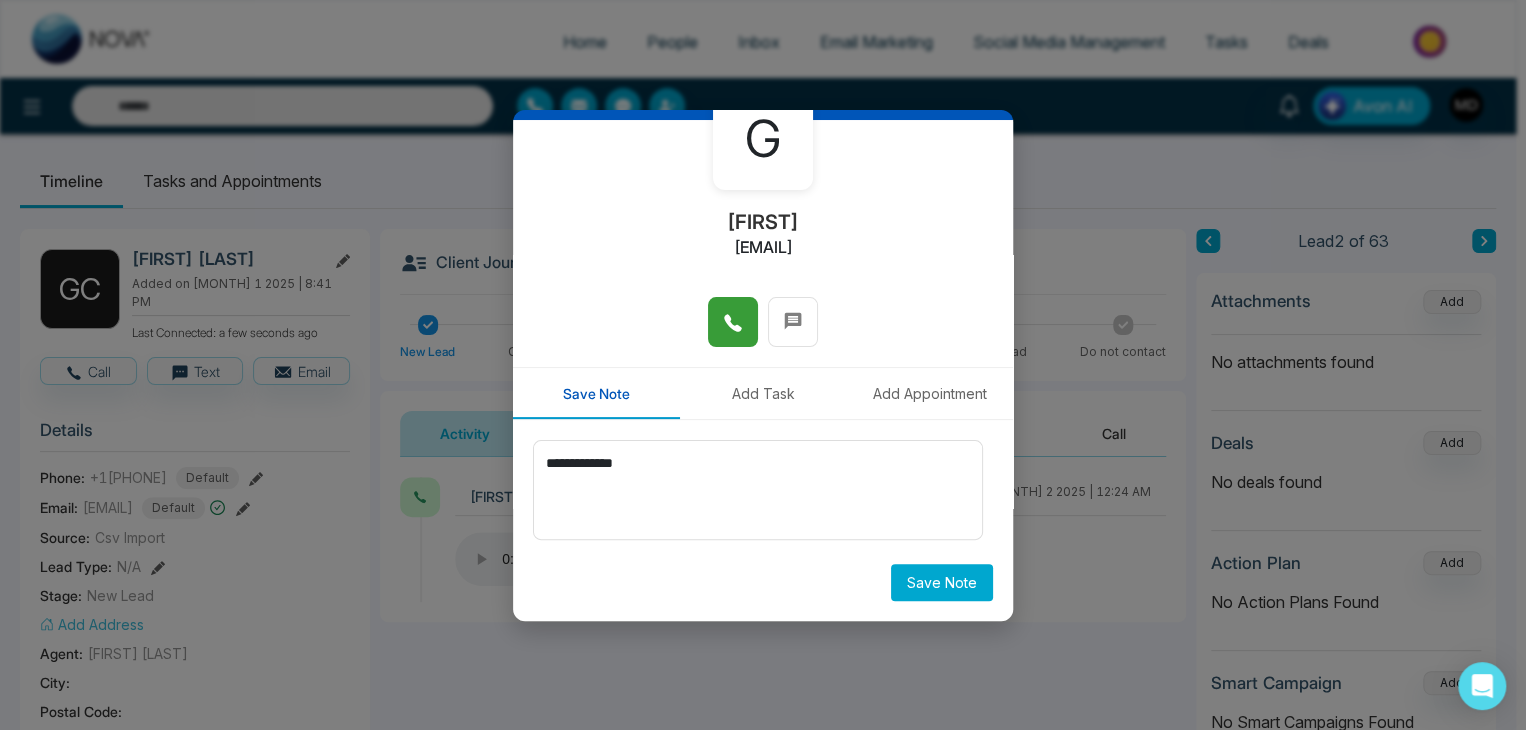 type 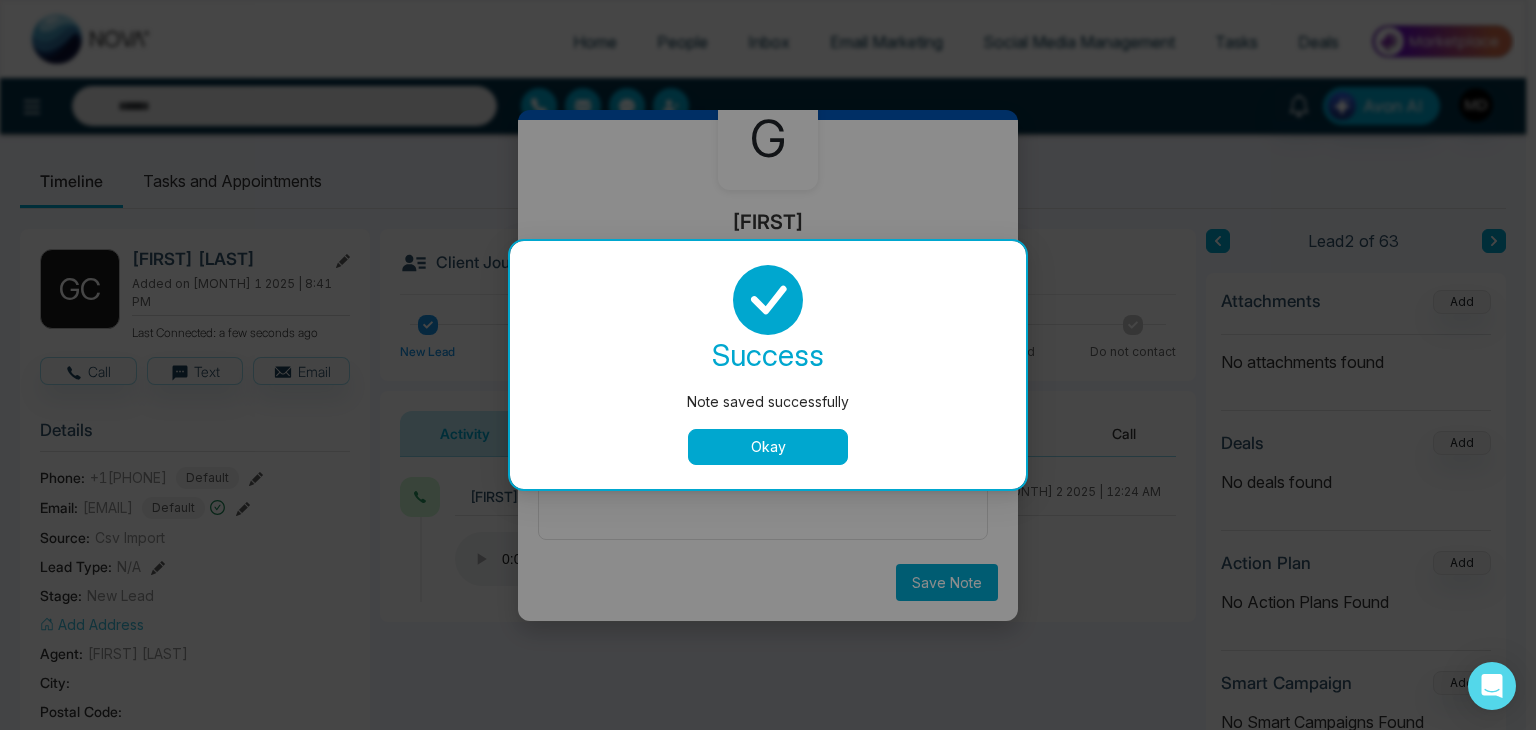 click on "Okay" at bounding box center (768, 447) 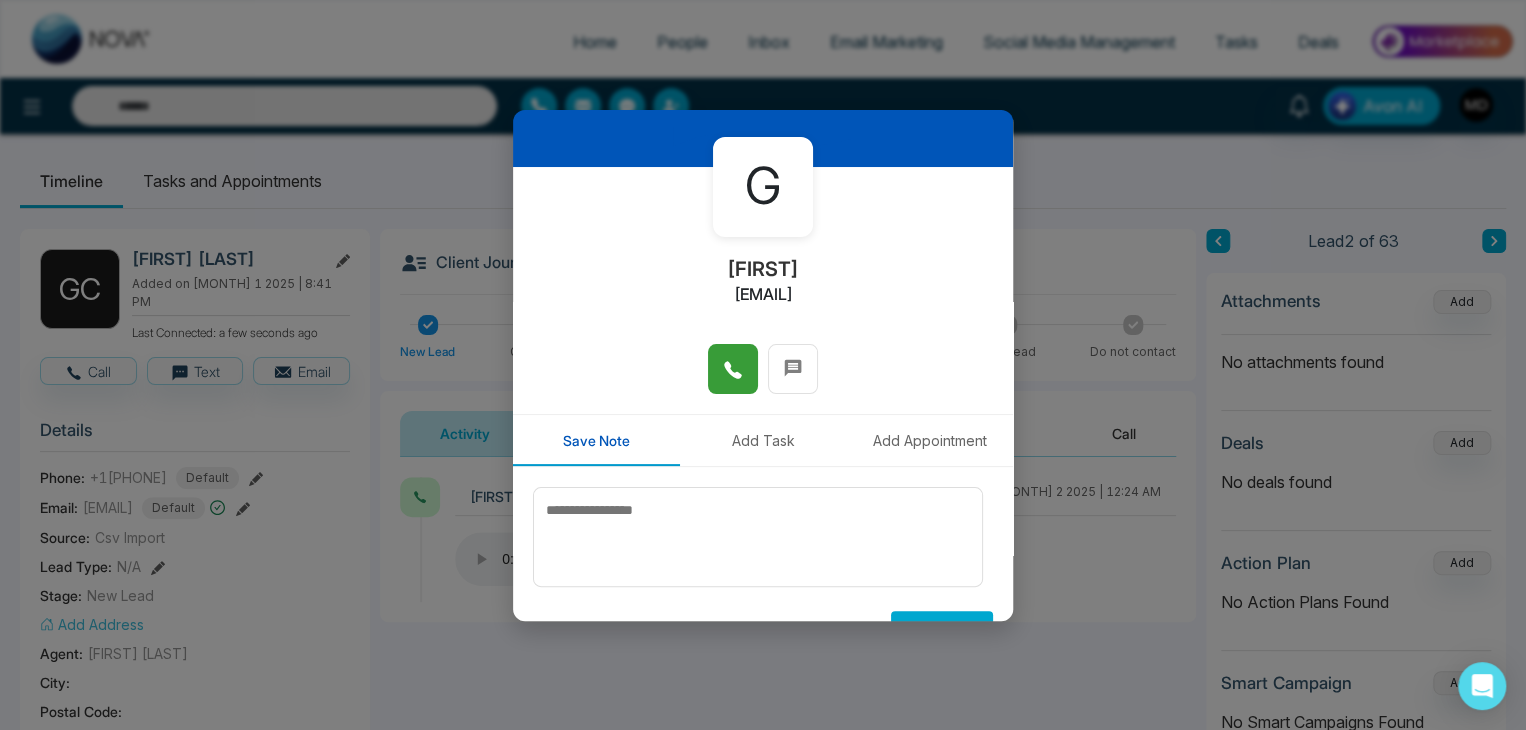scroll, scrollTop: 0, scrollLeft: 0, axis: both 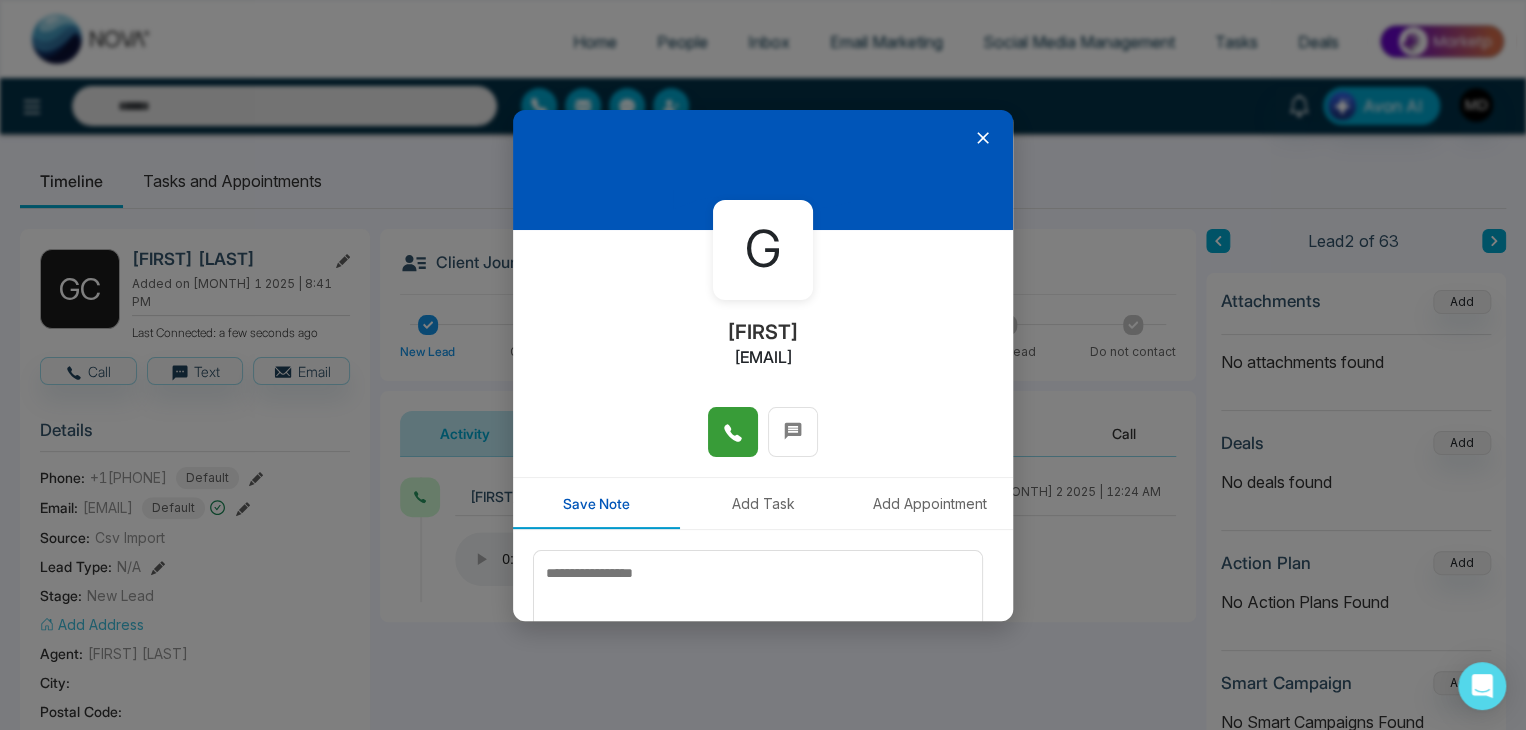 click at bounding box center (763, 170) 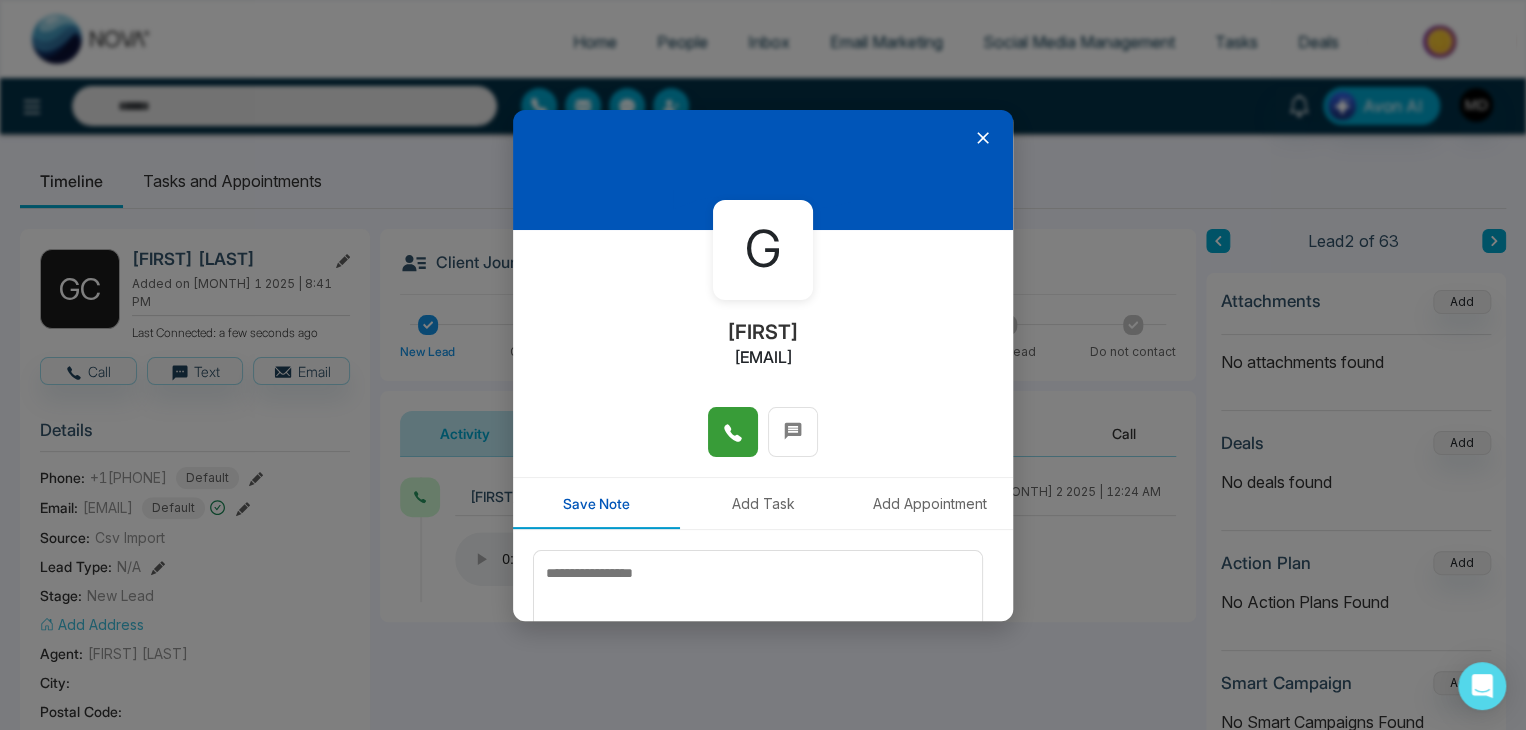 click 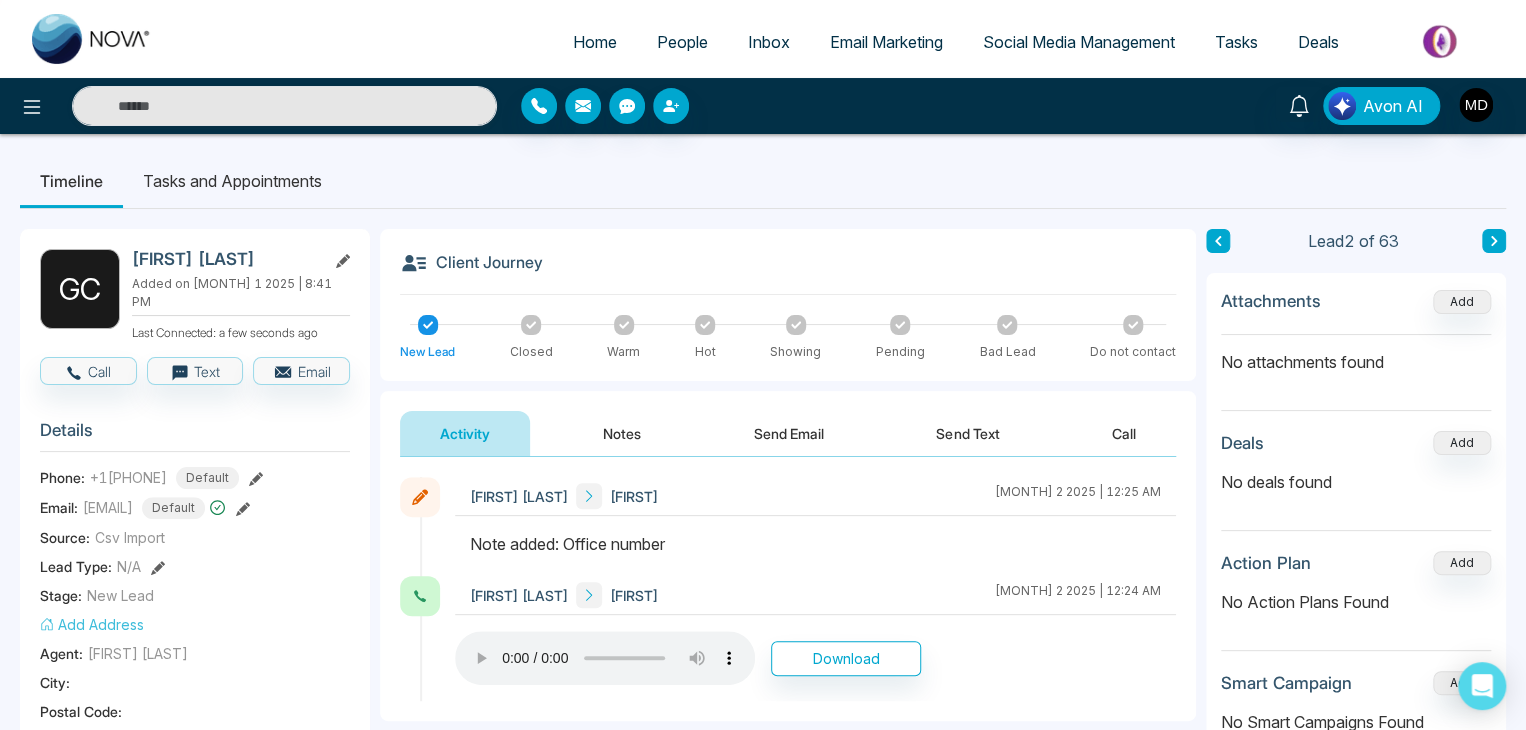 drag, startPoint x: 133, startPoint y: 253, endPoint x: 304, endPoint y: 260, distance: 171.14322 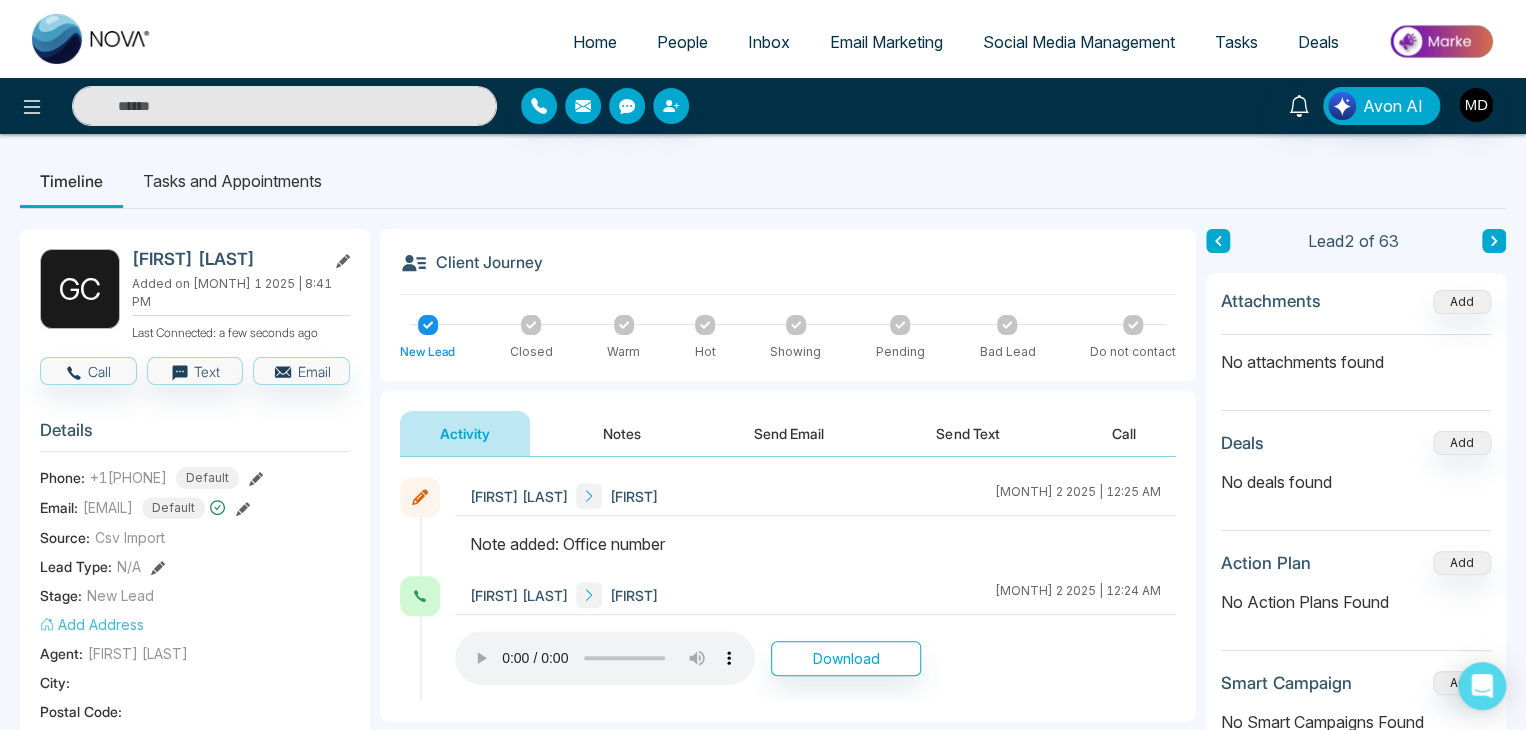 click on "[FIRST] [LAST]" at bounding box center [225, 259] 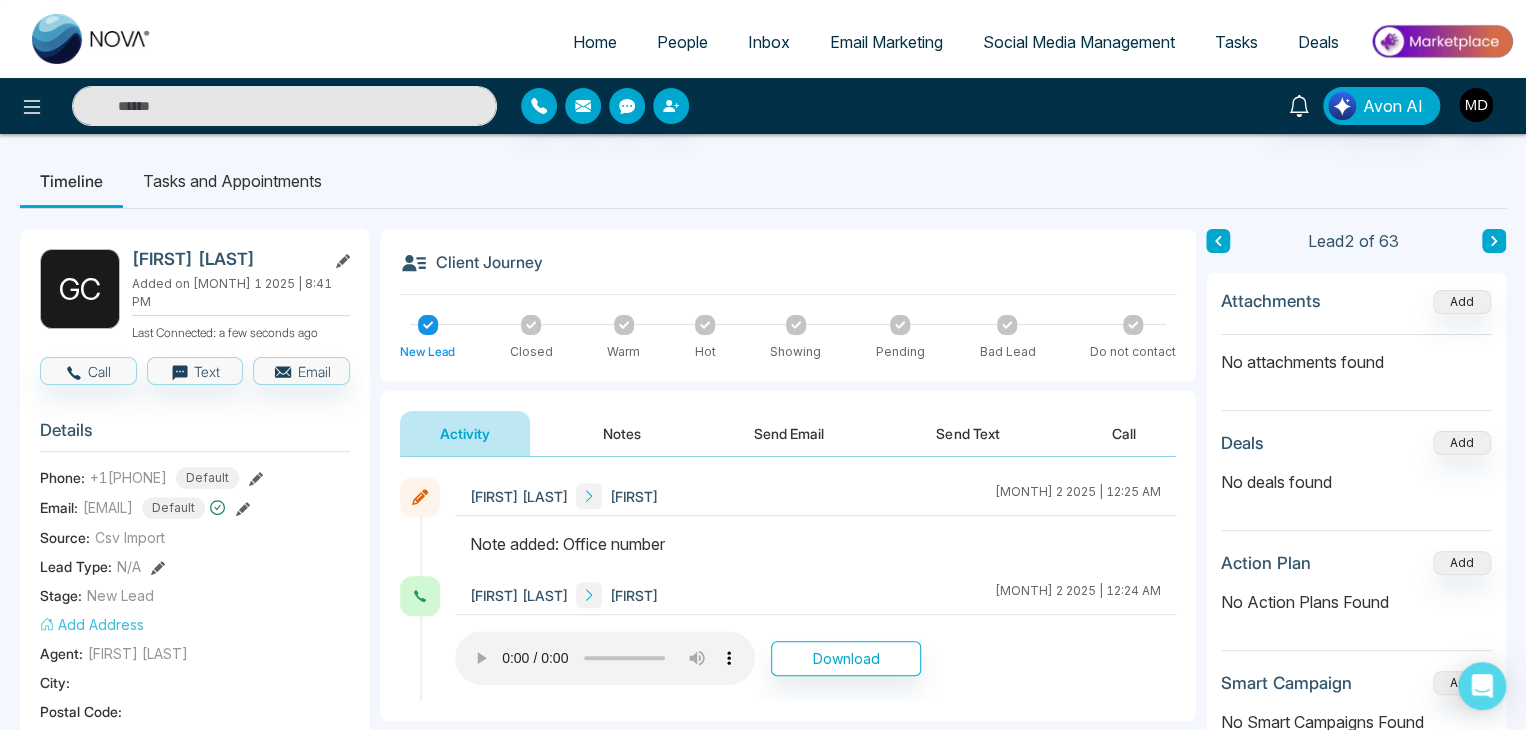 copy on "[FIRST] [LAST]" 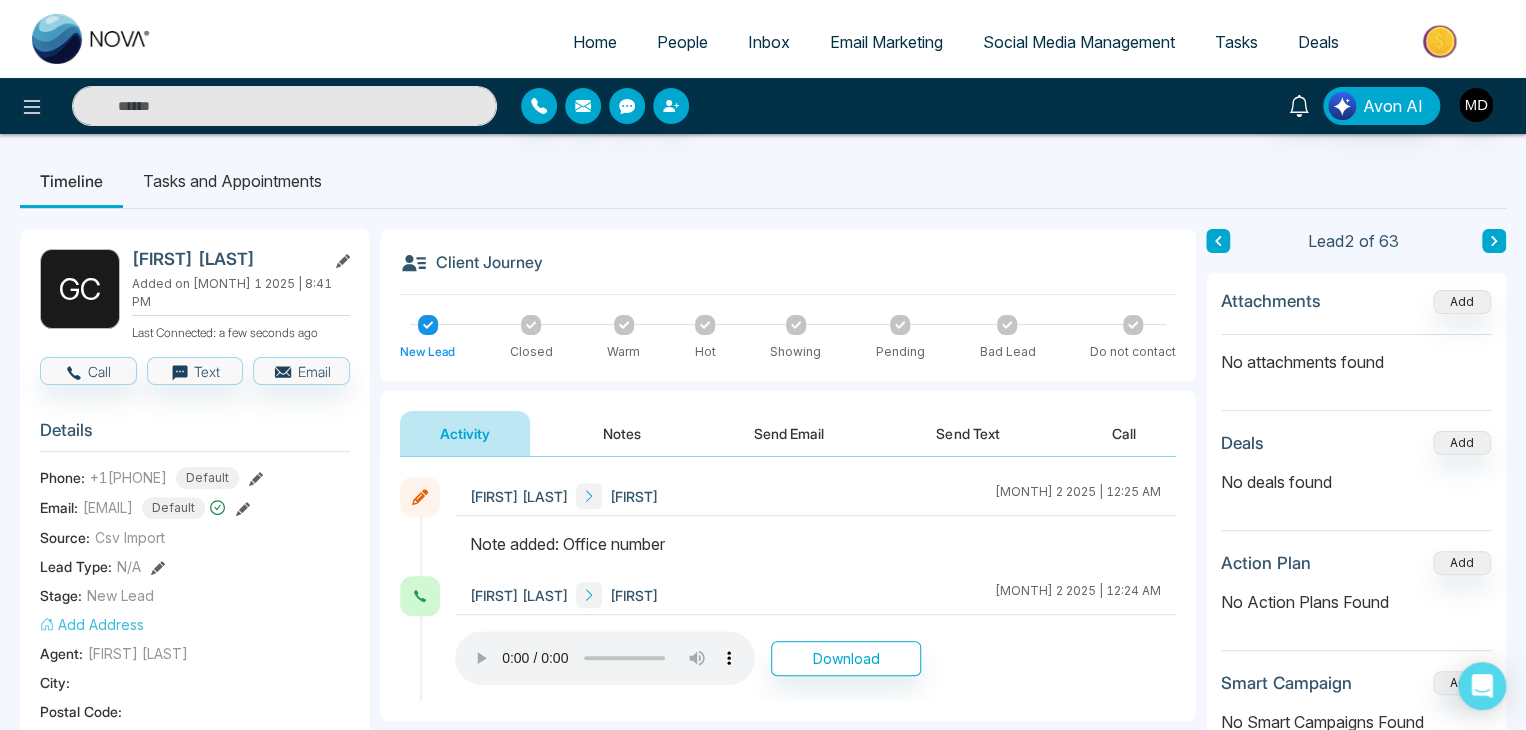 click 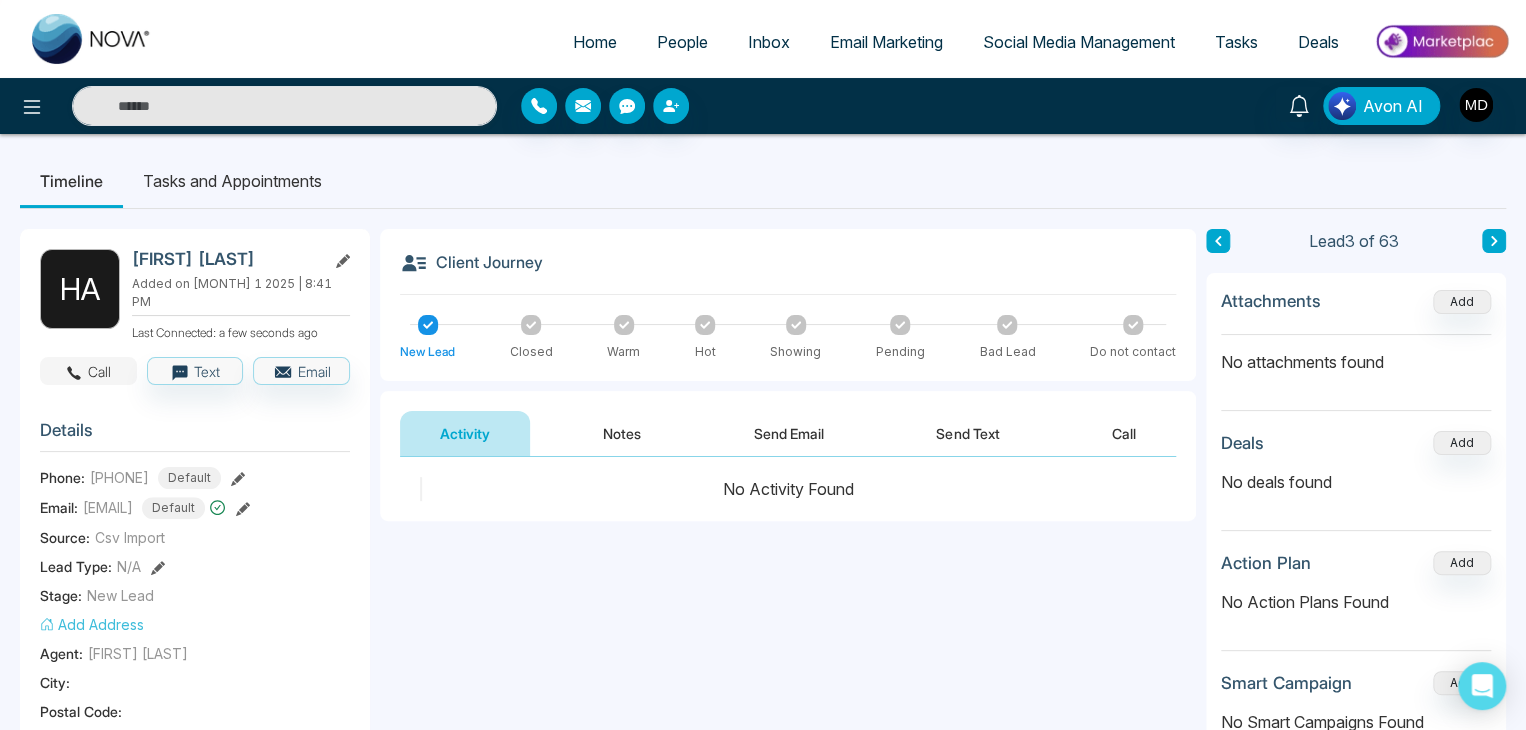 click on "Call" at bounding box center [88, 371] 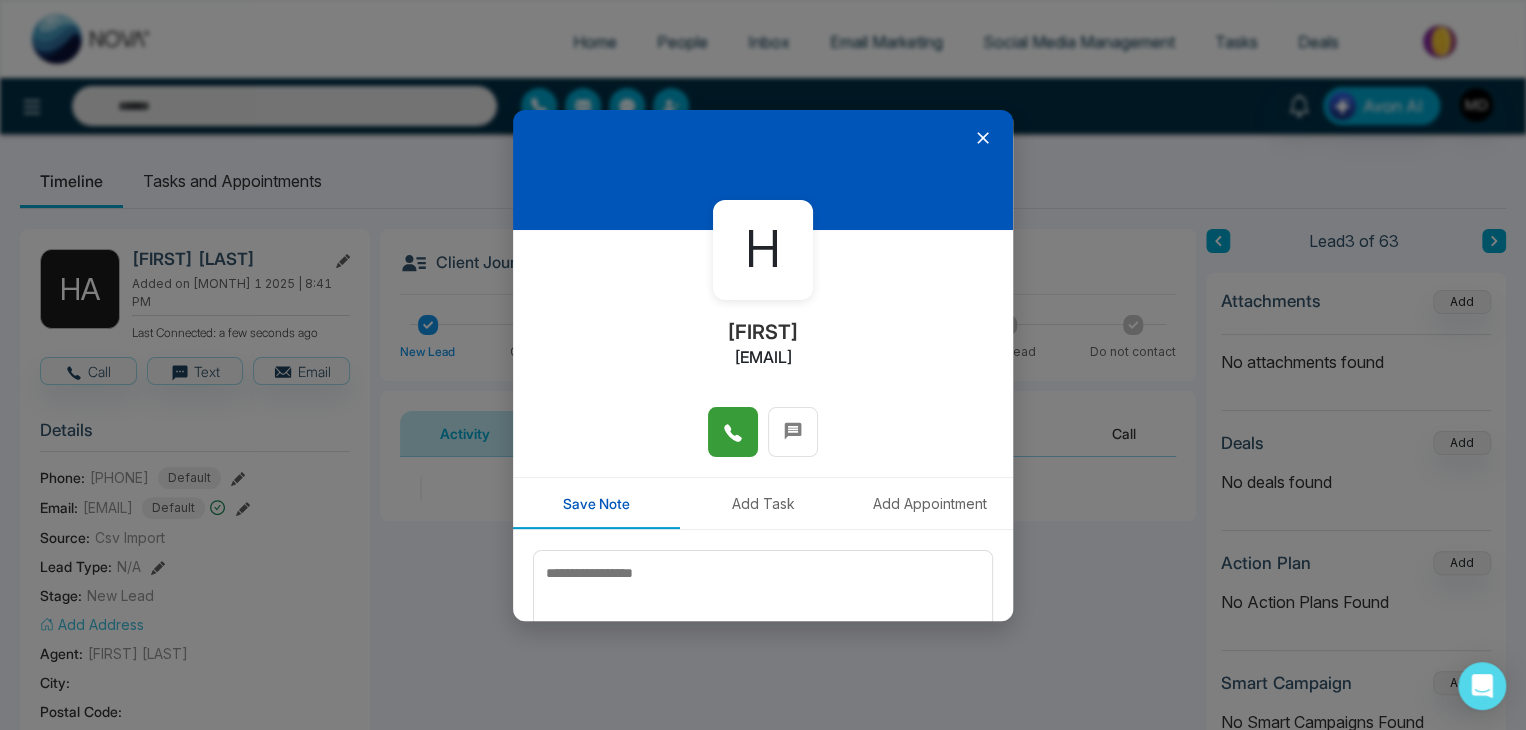 click at bounding box center [733, 432] 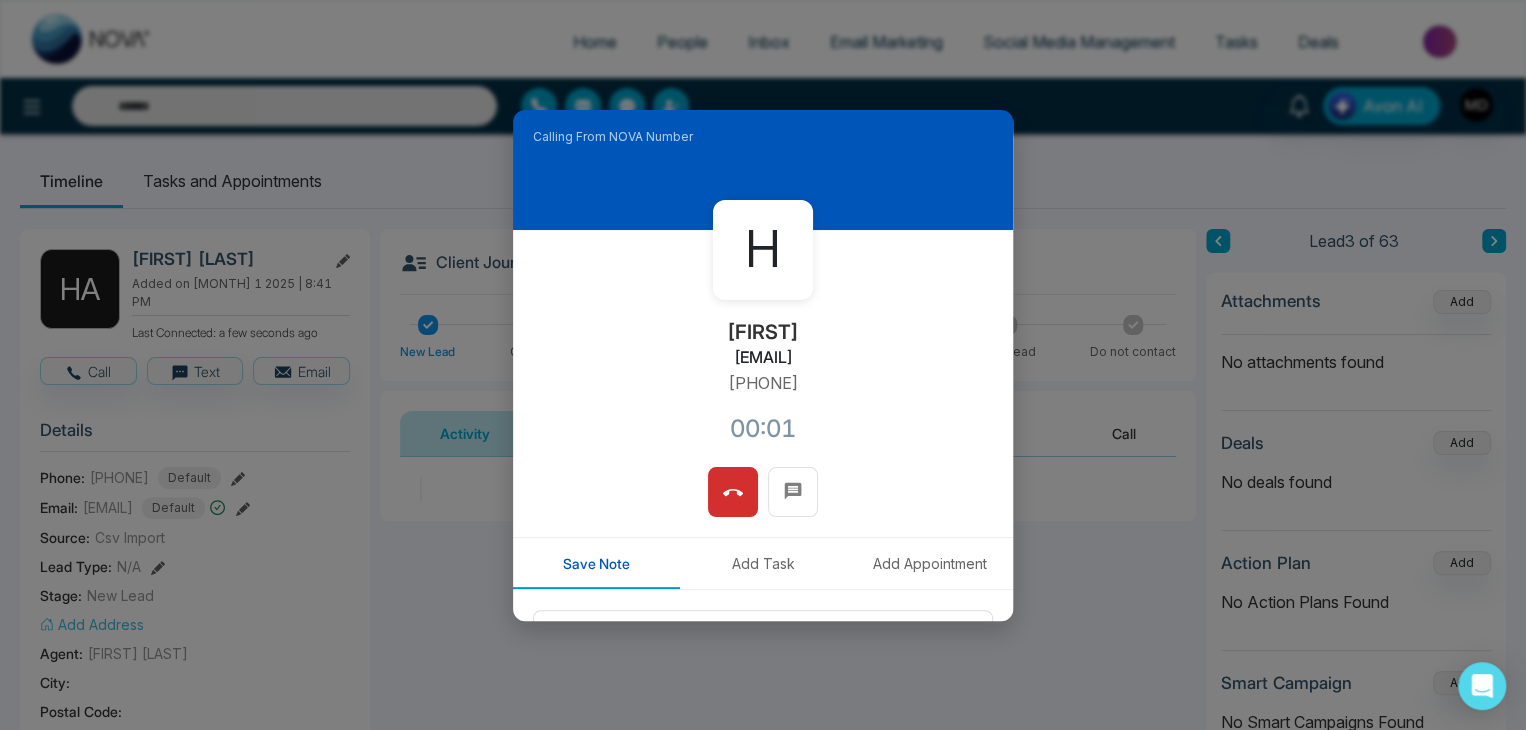 drag, startPoint x: 822, startPoint y: 375, endPoint x: 697, endPoint y: 399, distance: 127.28315 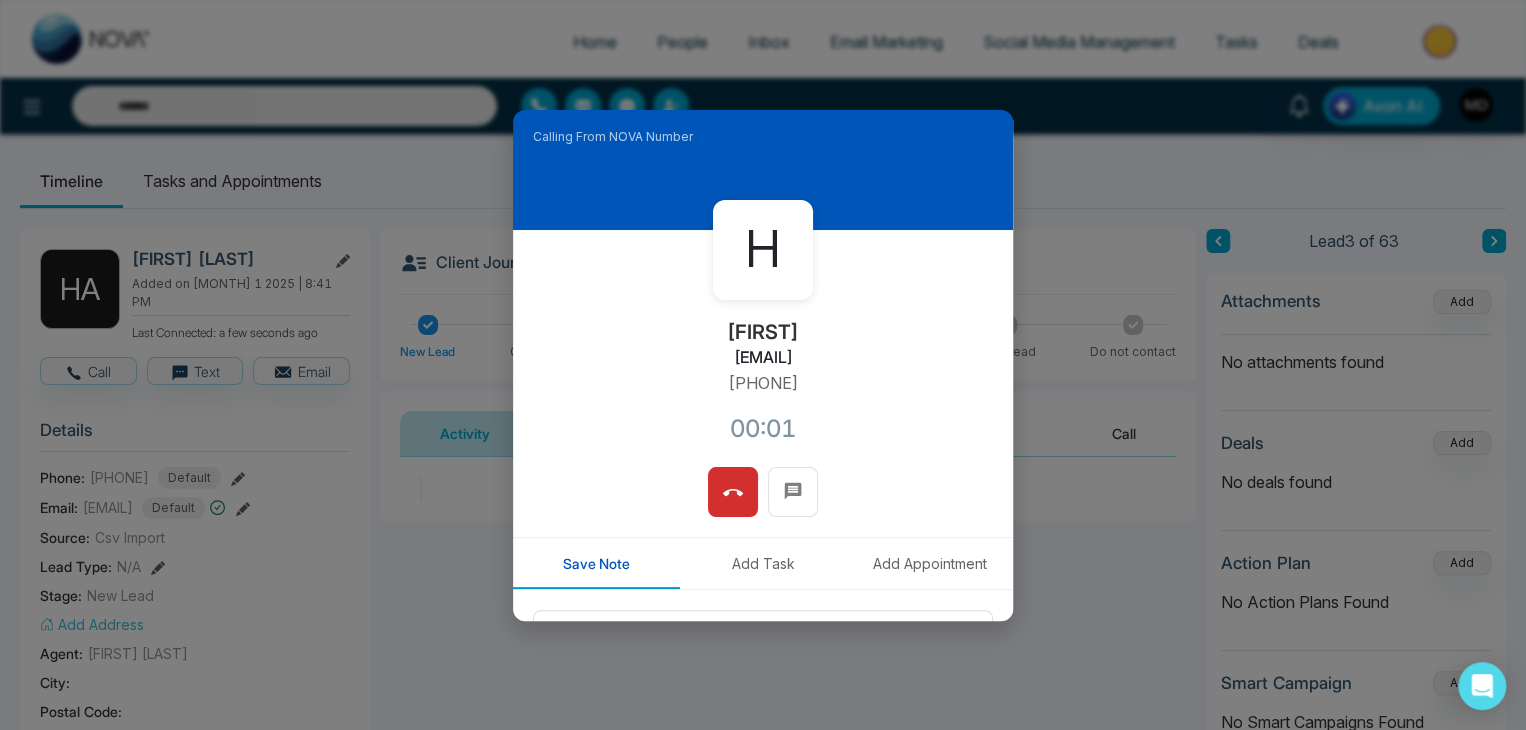 click on "[FIRST] [EMAIL] [PHONE] [TIME]" at bounding box center [763, 348] 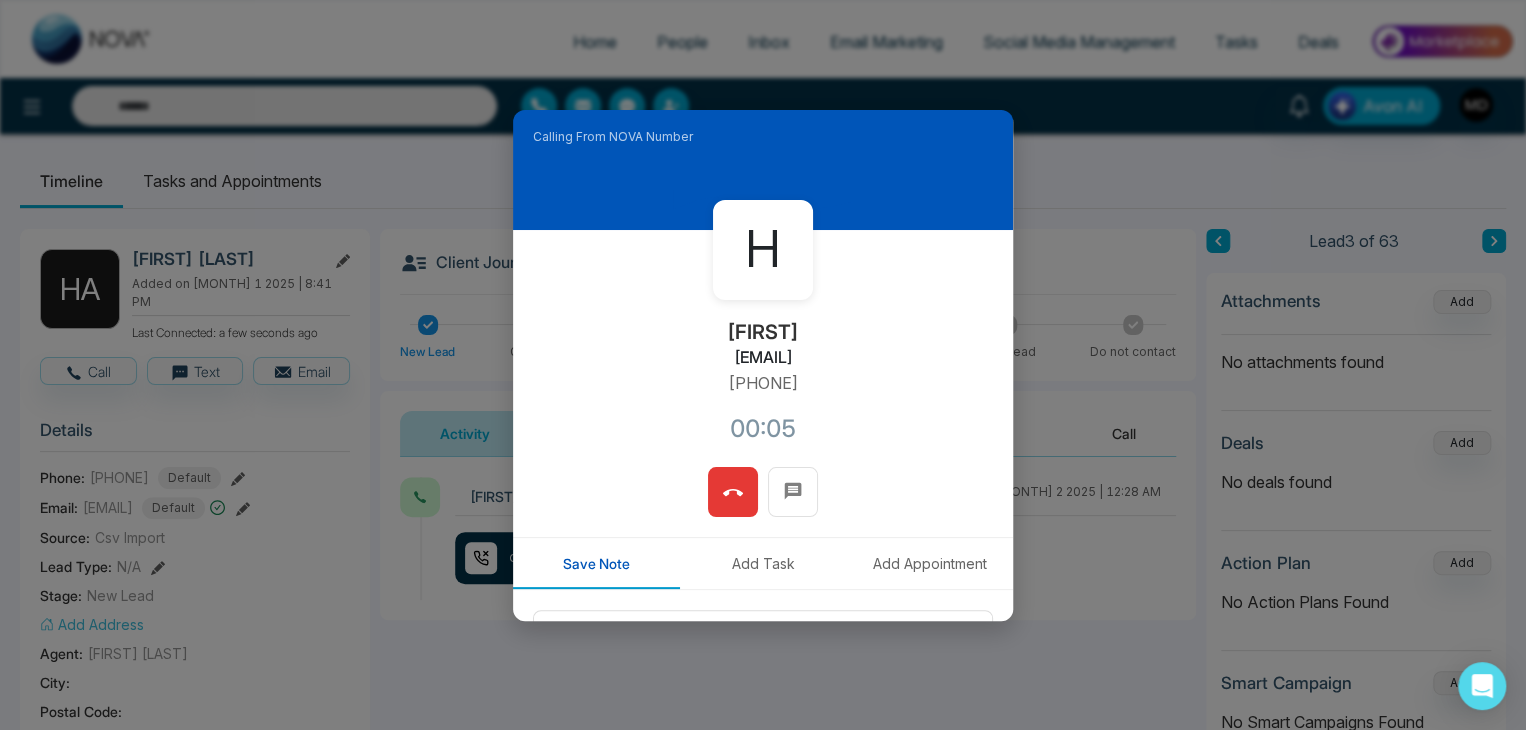 click at bounding box center (733, 492) 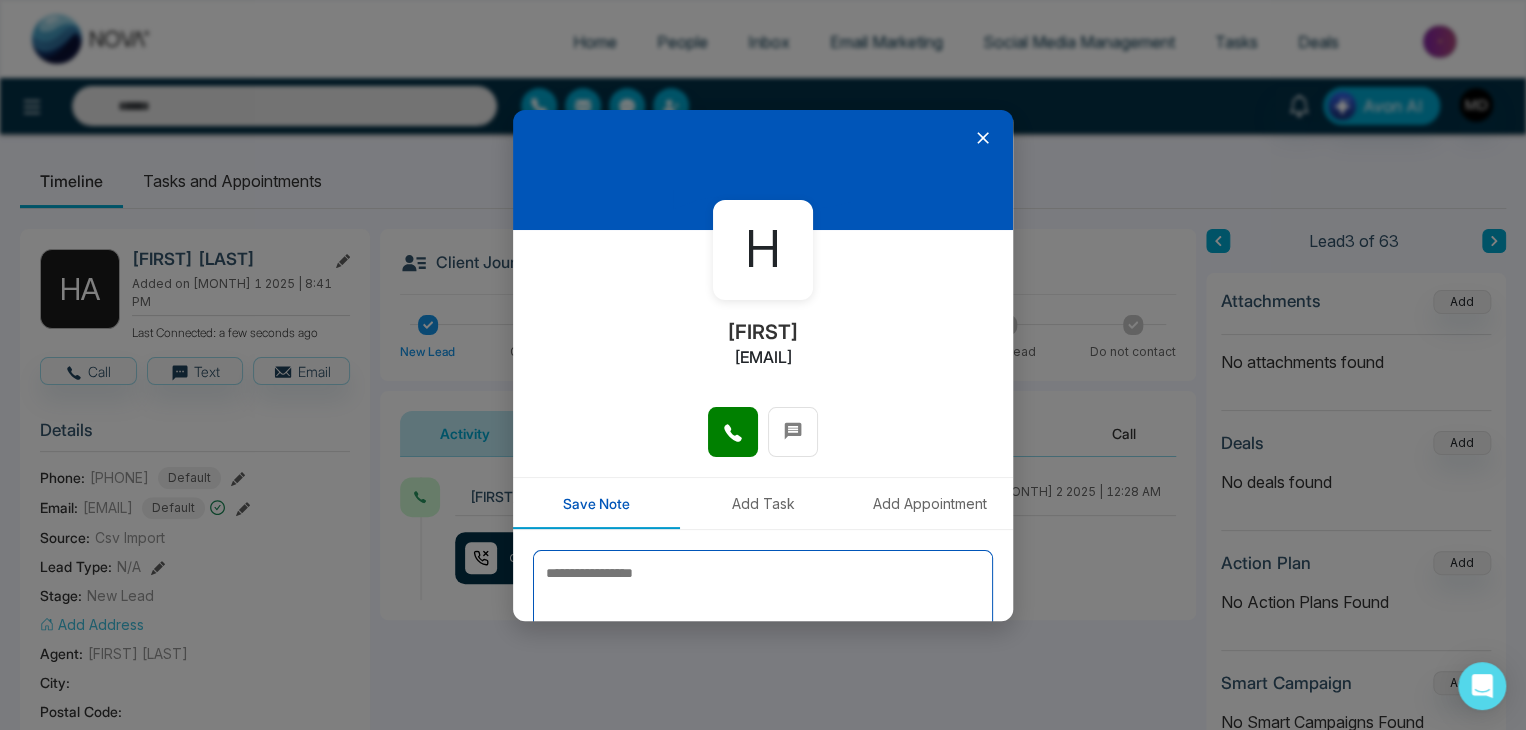 click at bounding box center [763, 600] 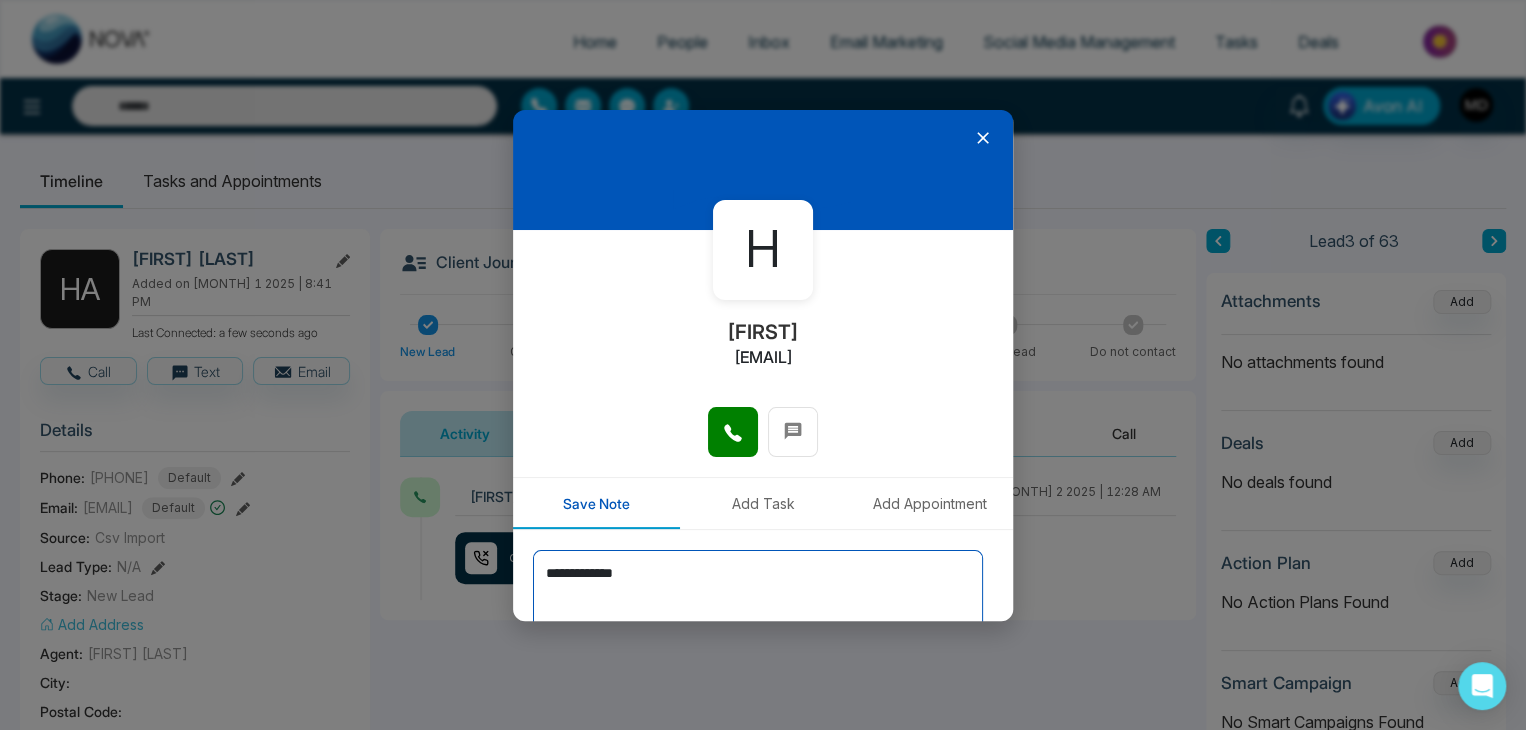 scroll, scrollTop: 110, scrollLeft: 0, axis: vertical 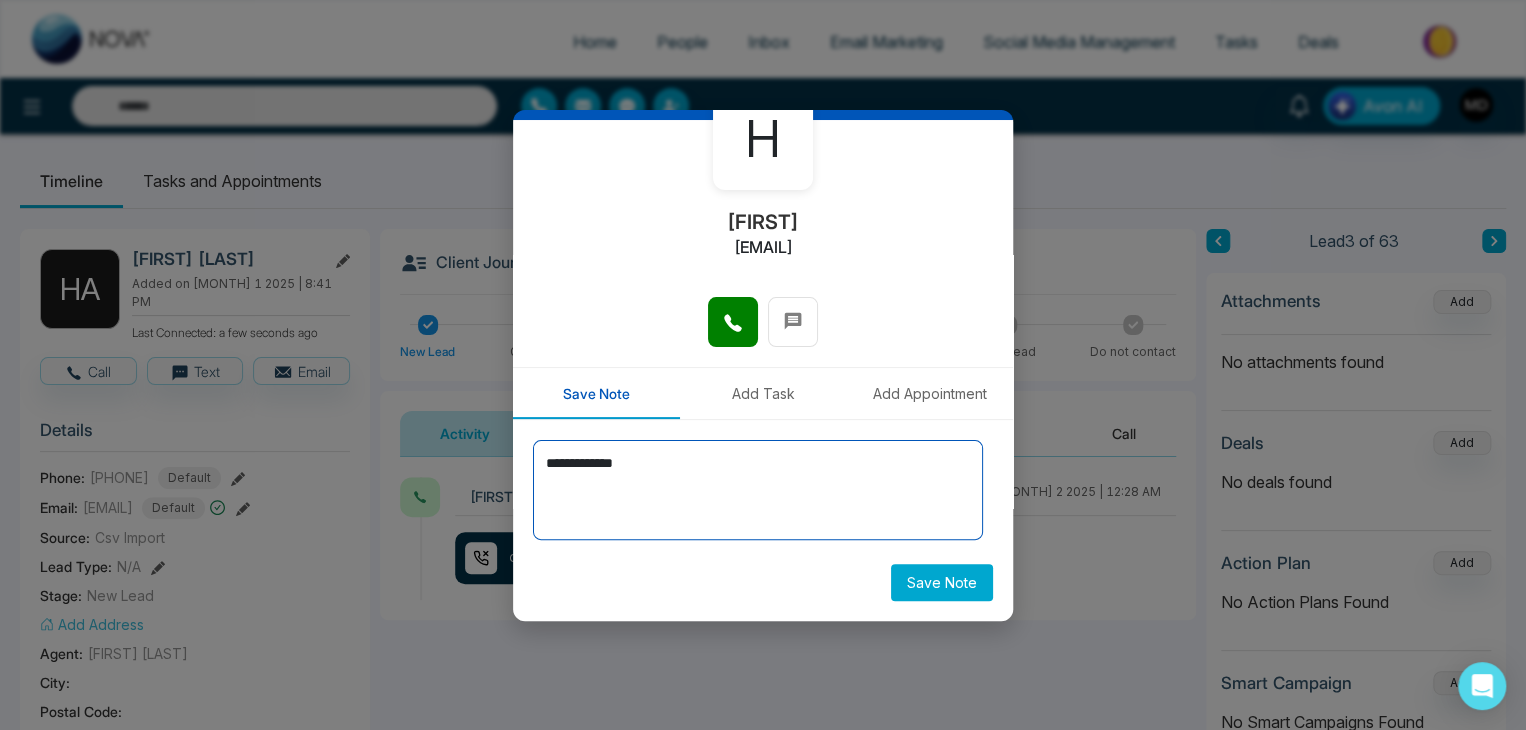 type on "**********" 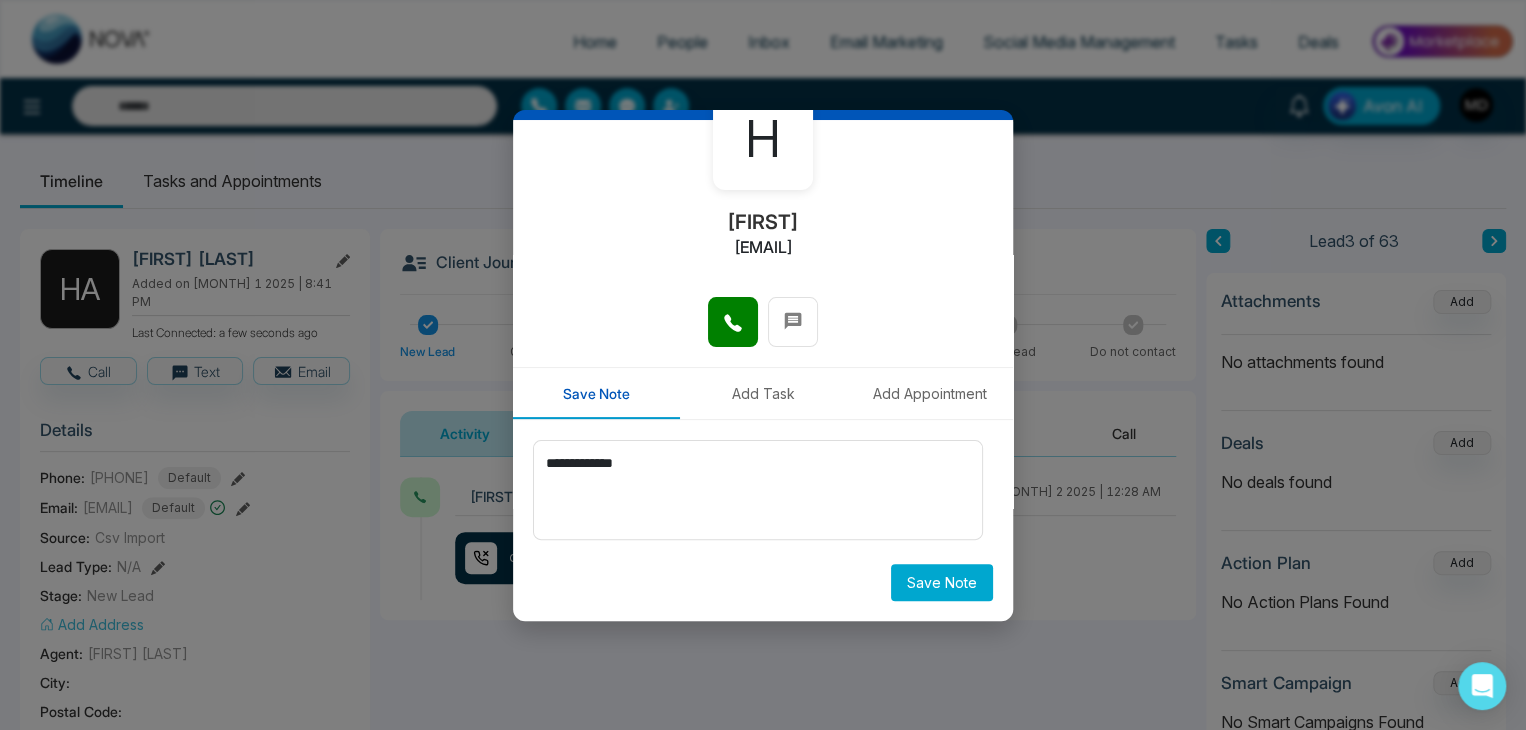 click on "Save Note" at bounding box center [942, 582] 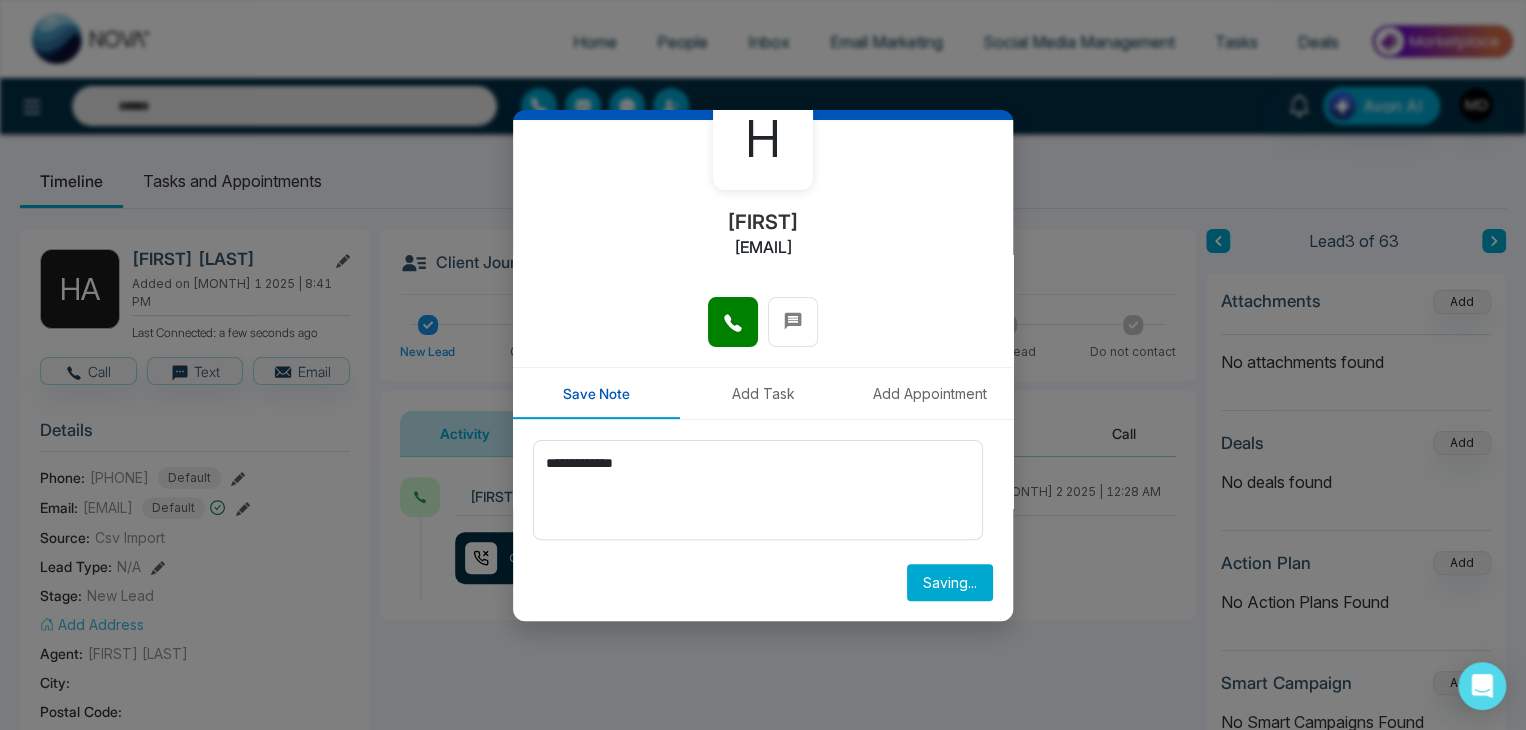 type 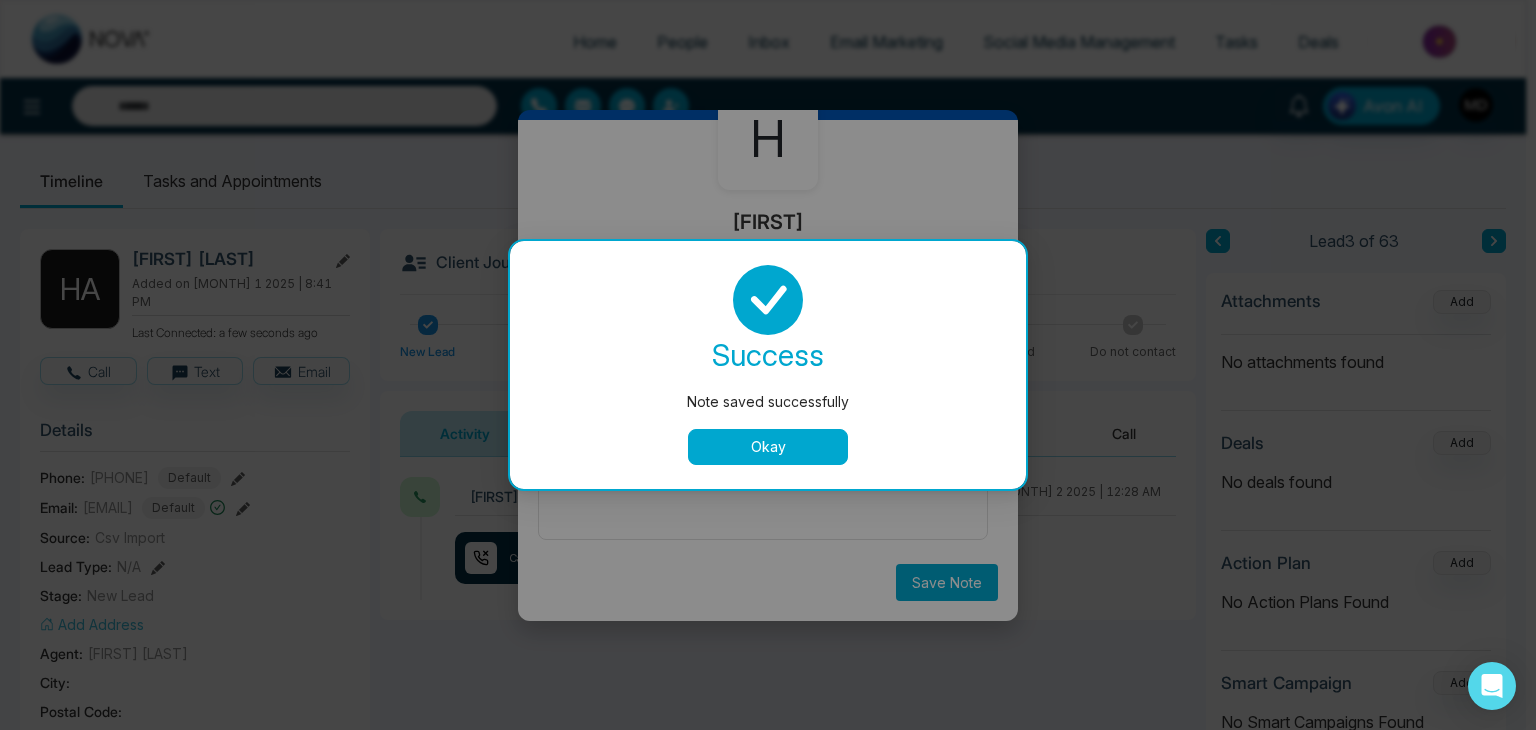 click on "Okay" at bounding box center (768, 447) 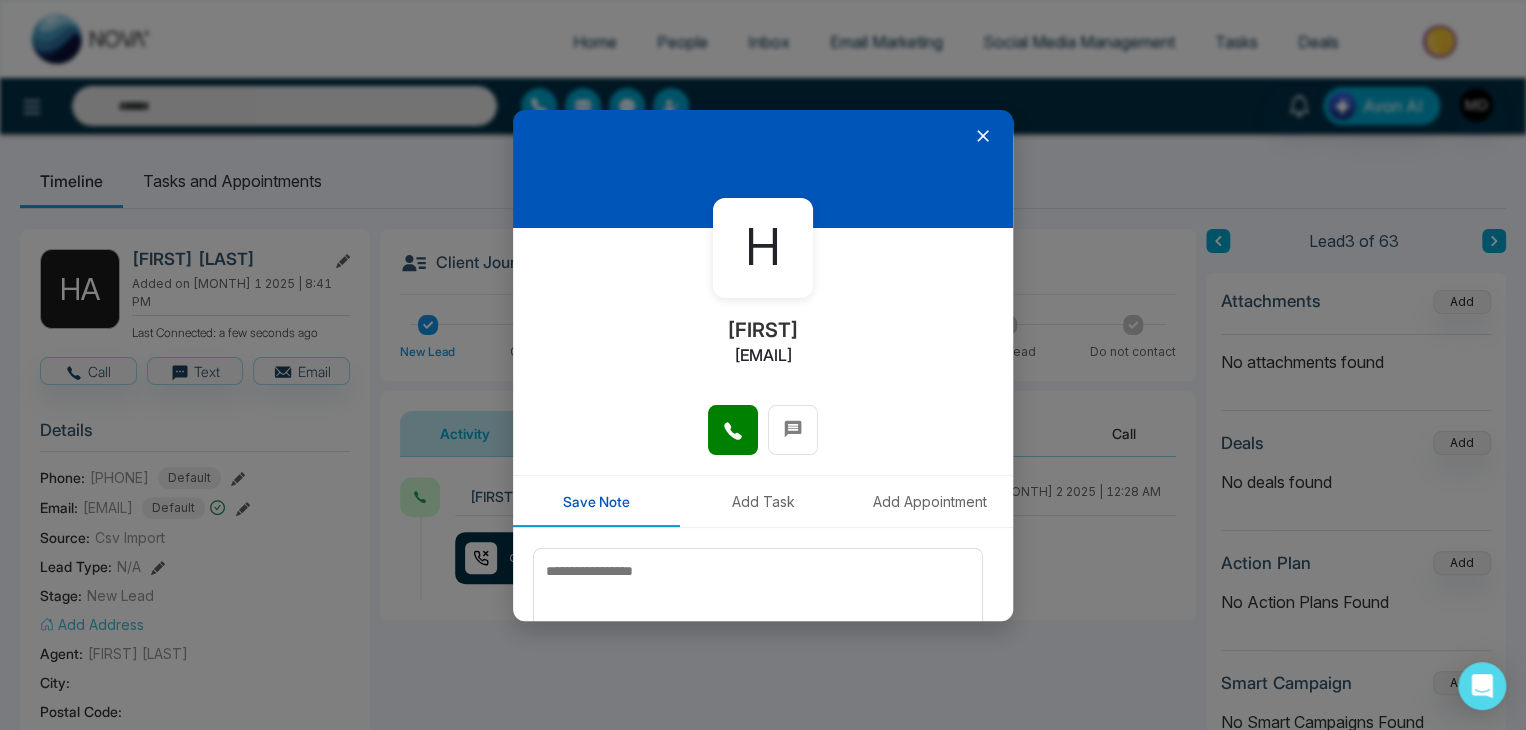 scroll, scrollTop: 0, scrollLeft: 0, axis: both 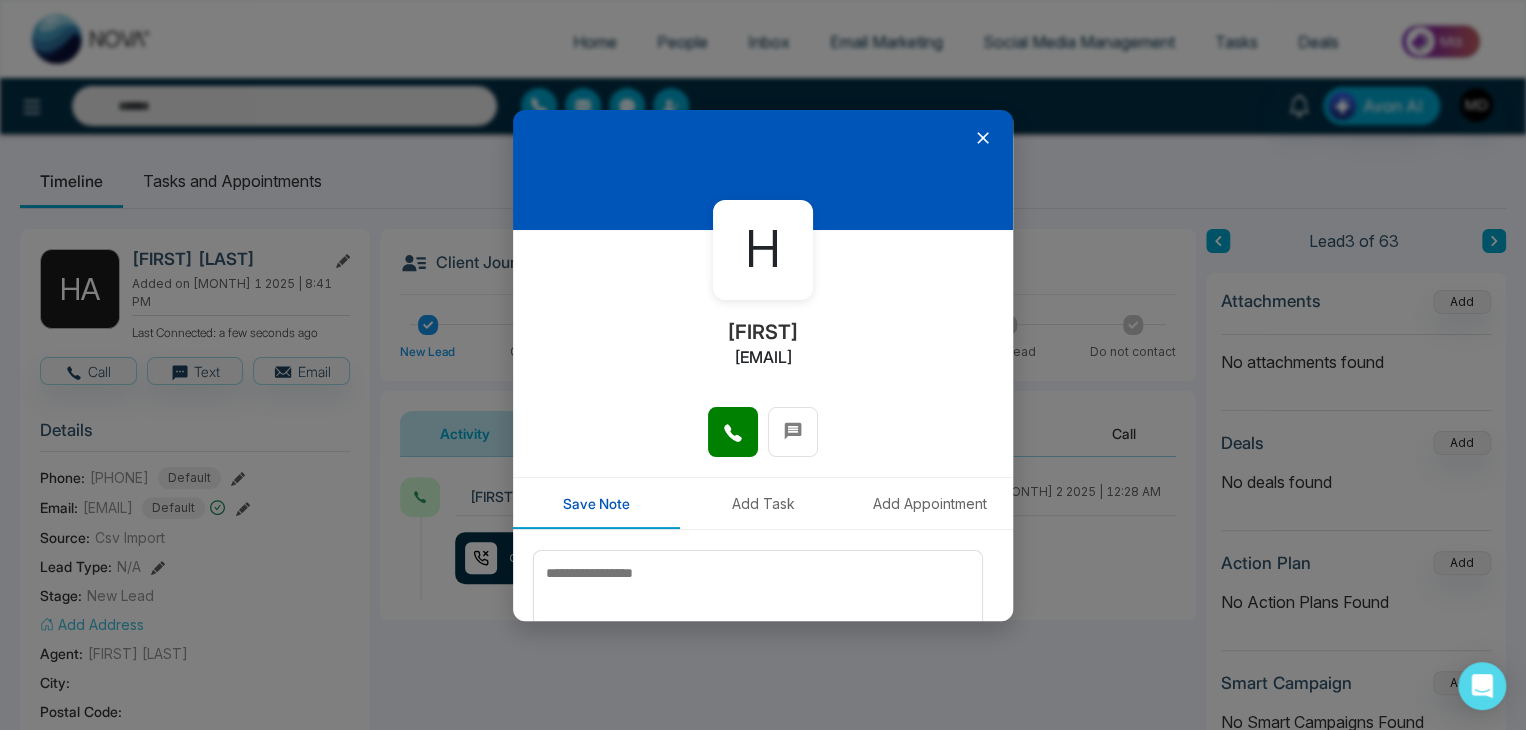 click 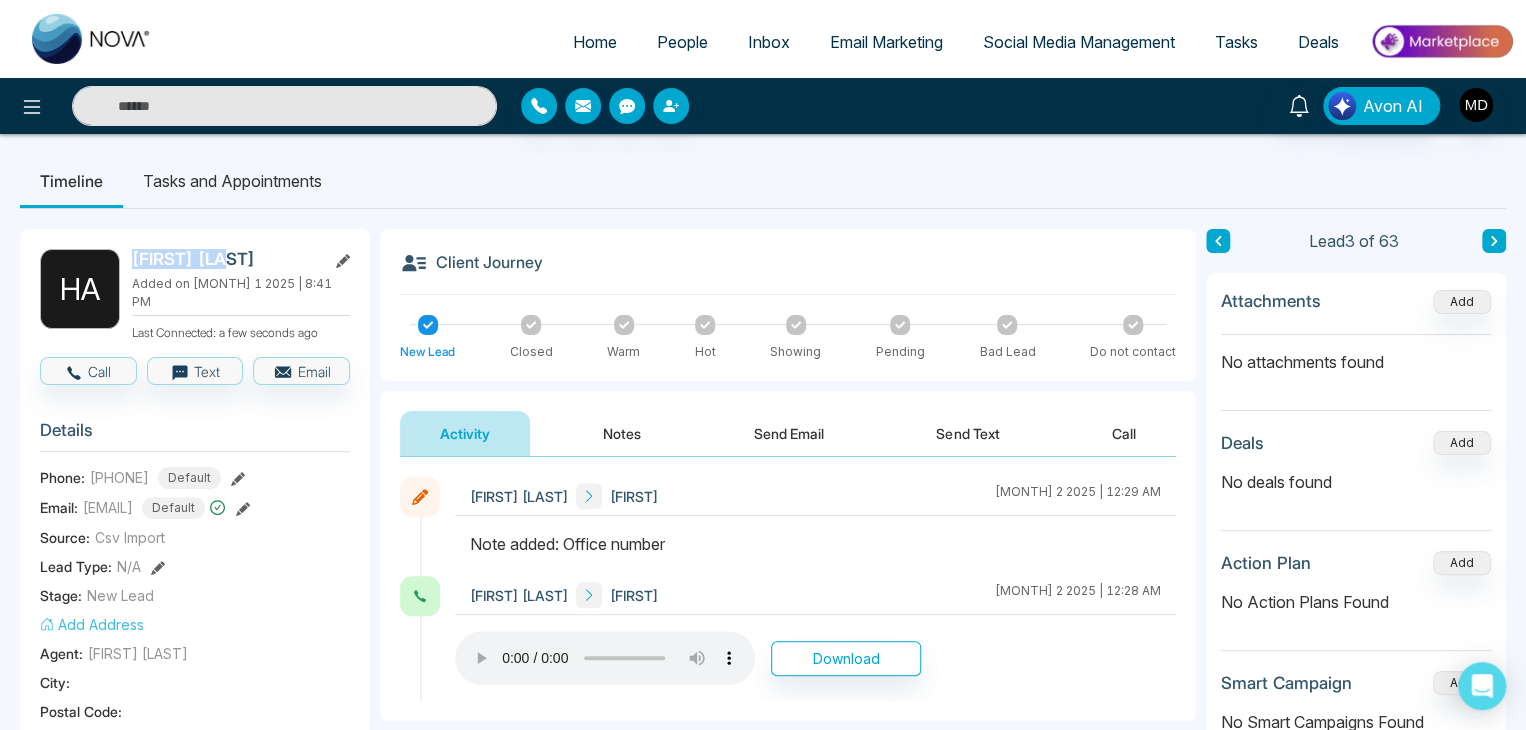 drag, startPoint x: 224, startPoint y: 262, endPoint x: 133, endPoint y: 265, distance: 91.04944 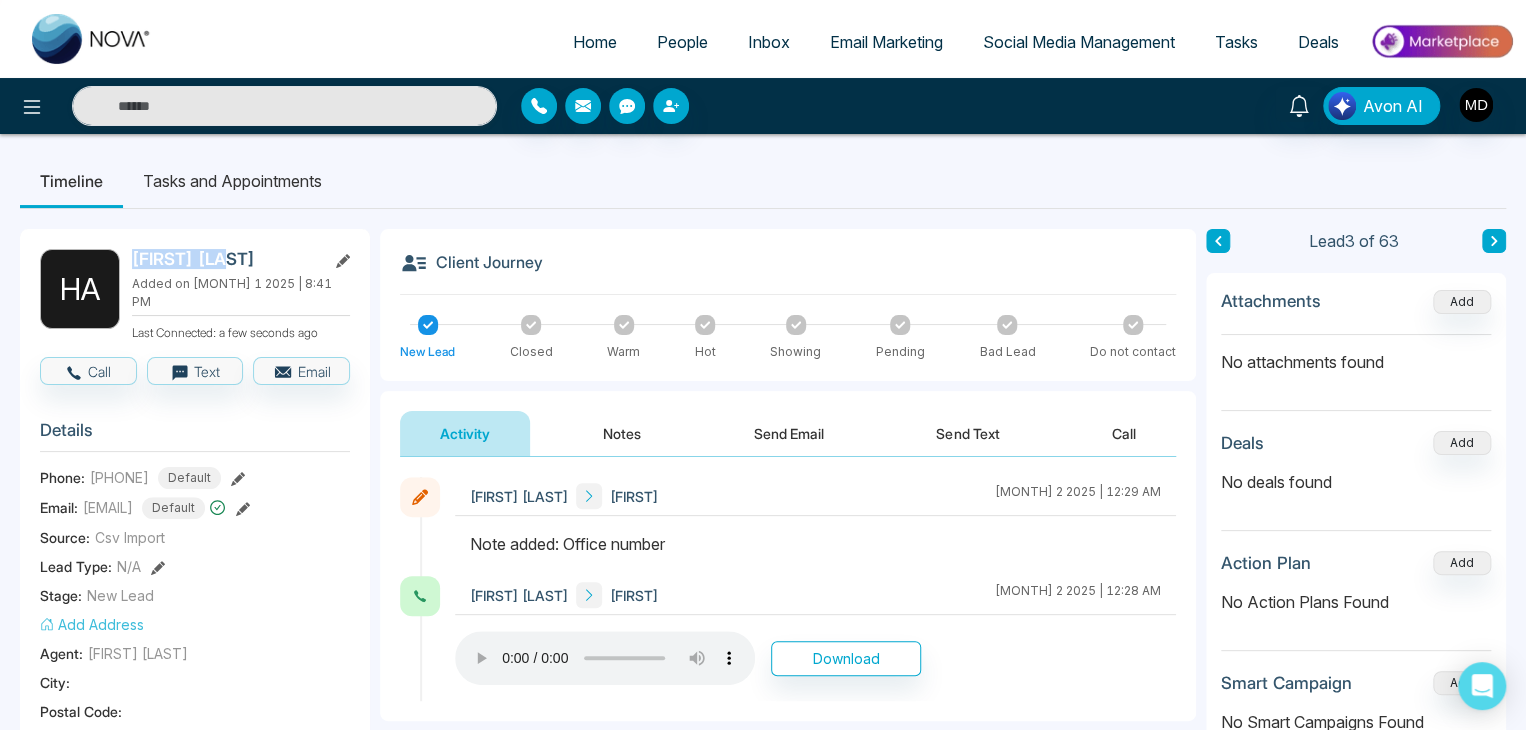 click on "[FIRST] [LAST]" at bounding box center (225, 259) 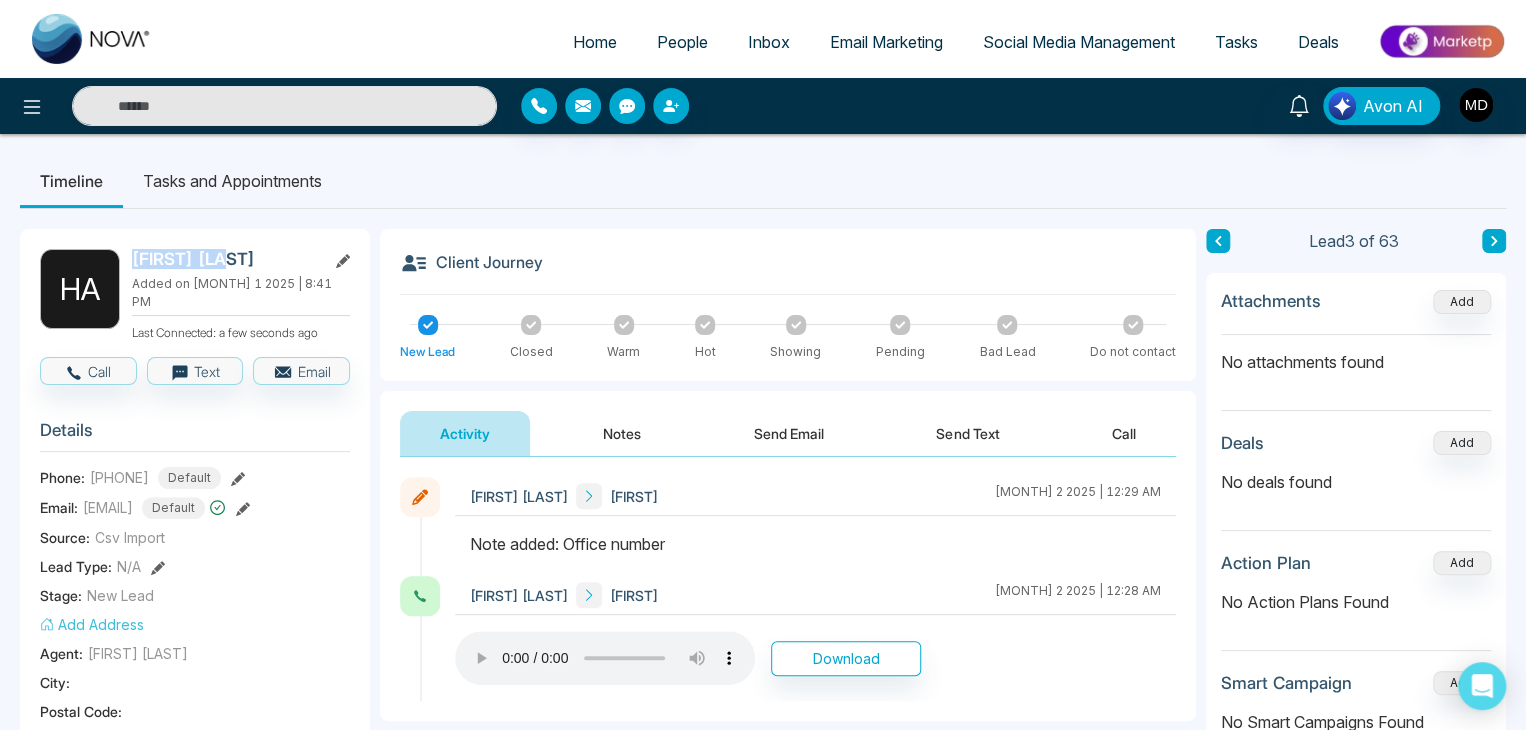 copy on "[FIRST] [LAST]" 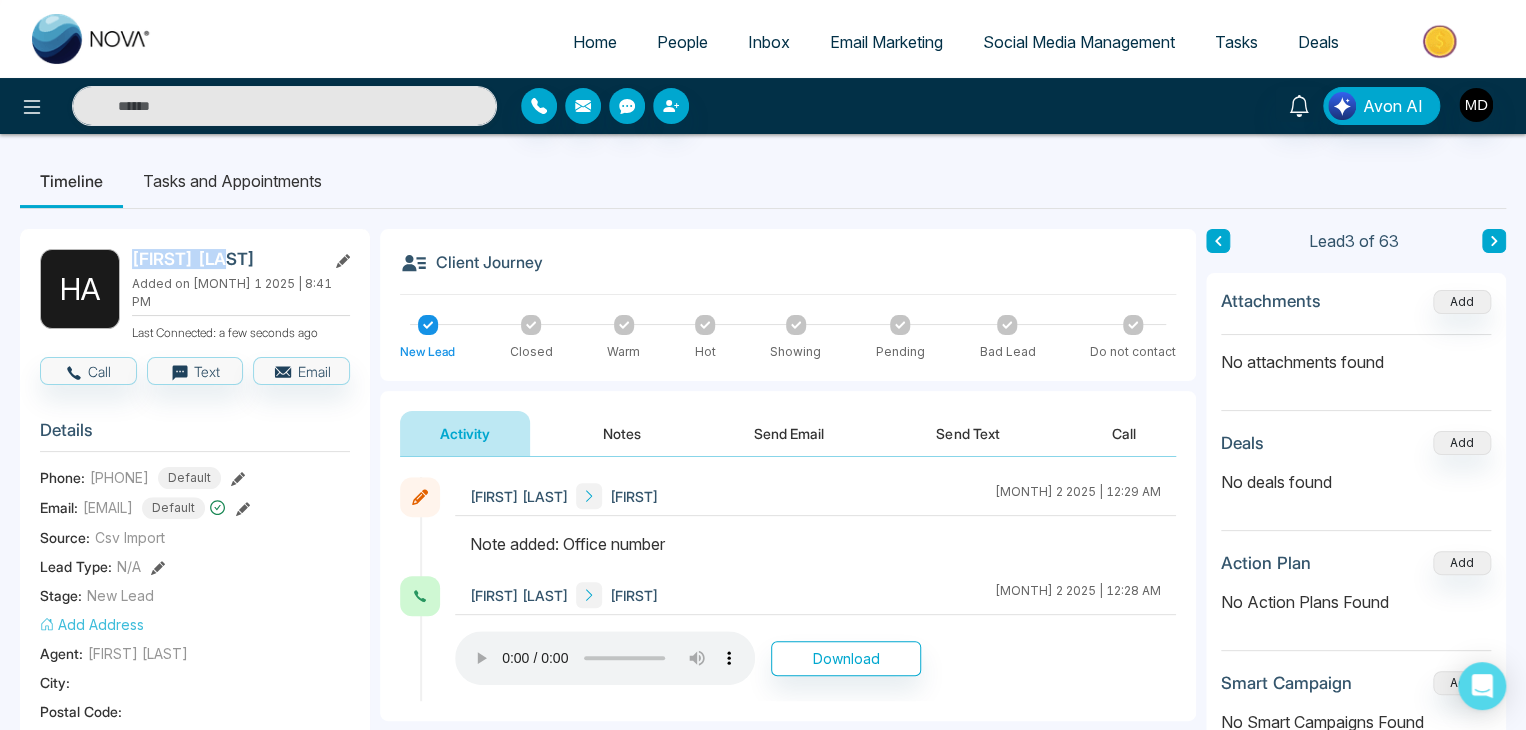 click 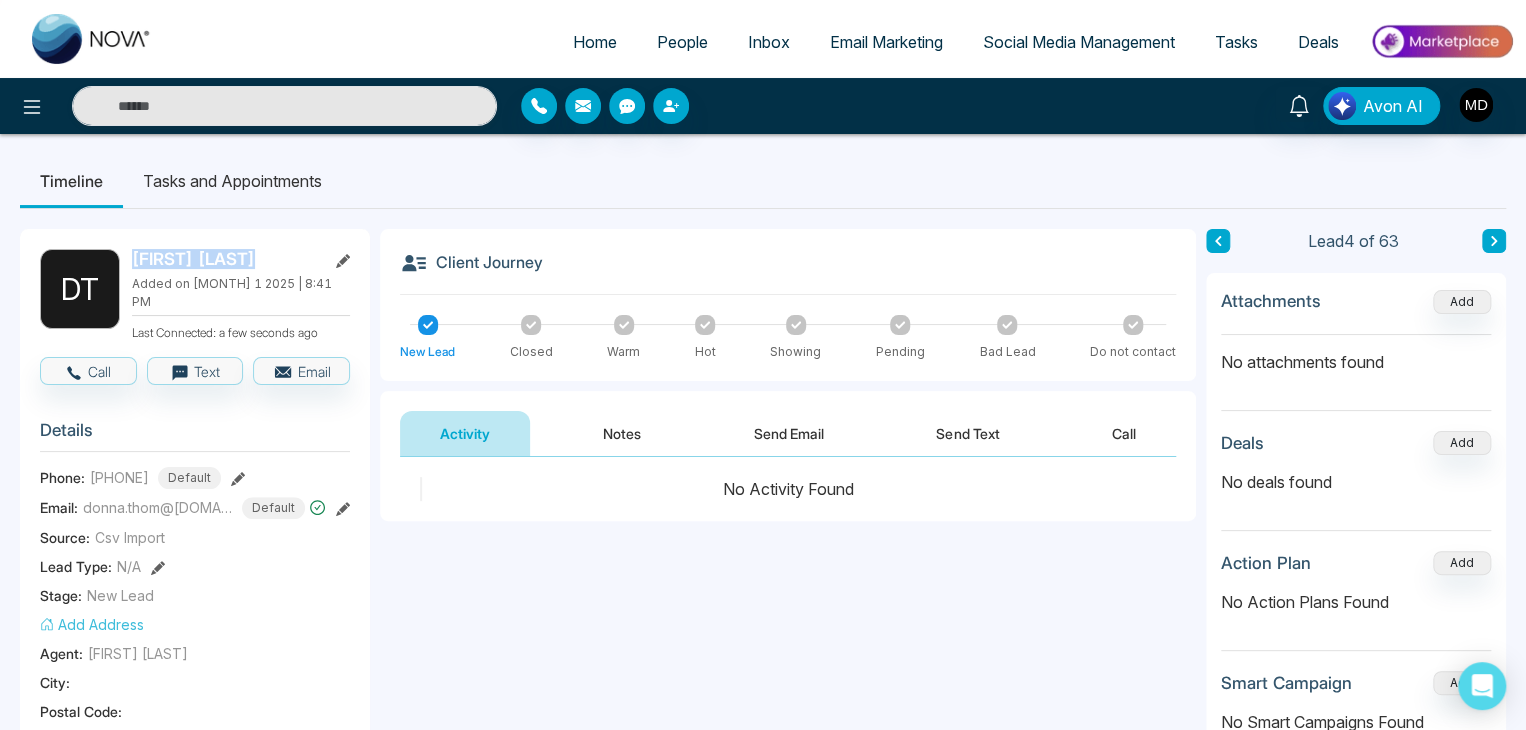 drag, startPoint x: 134, startPoint y: 250, endPoint x: 275, endPoint y: 251, distance: 141.00354 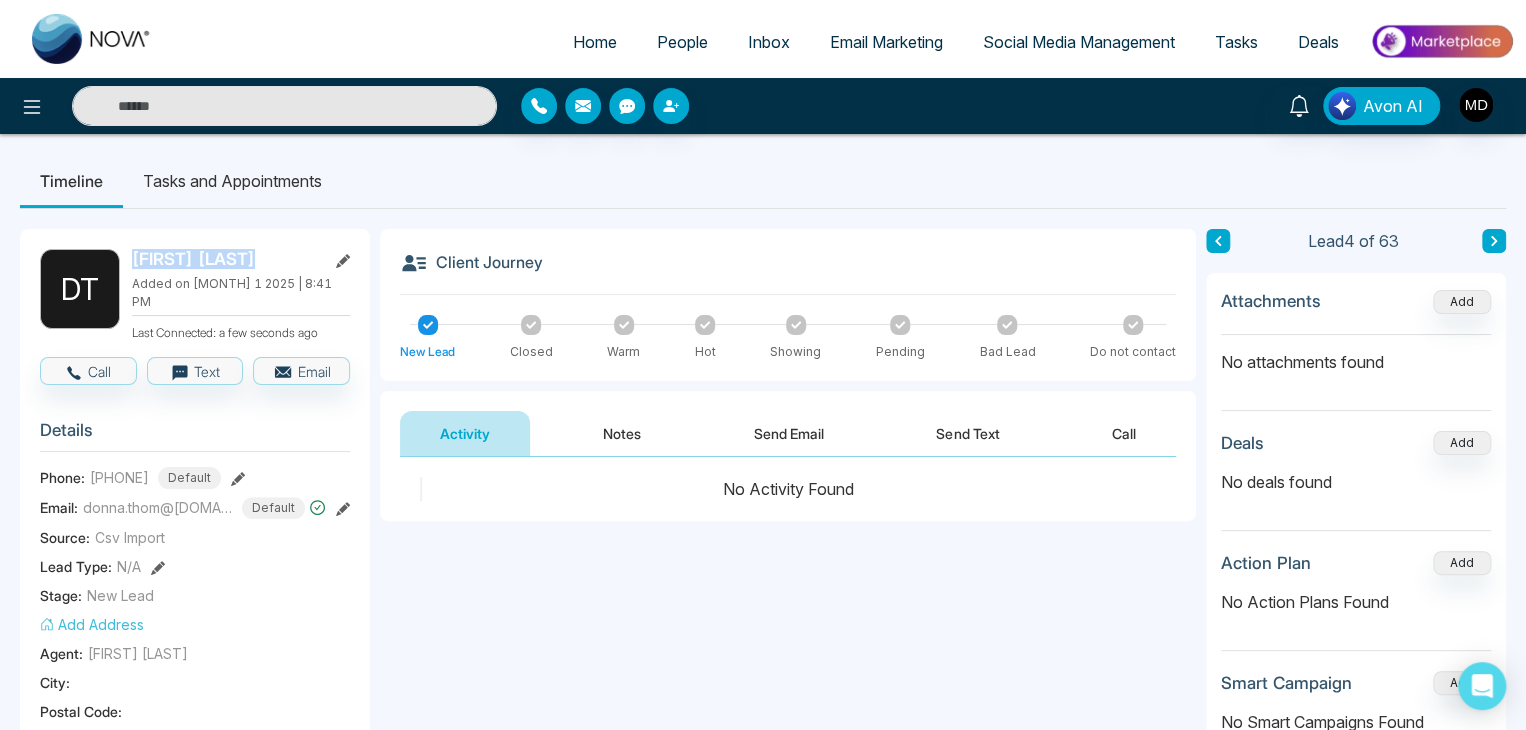 copy on "[FIRST] [LAST]" 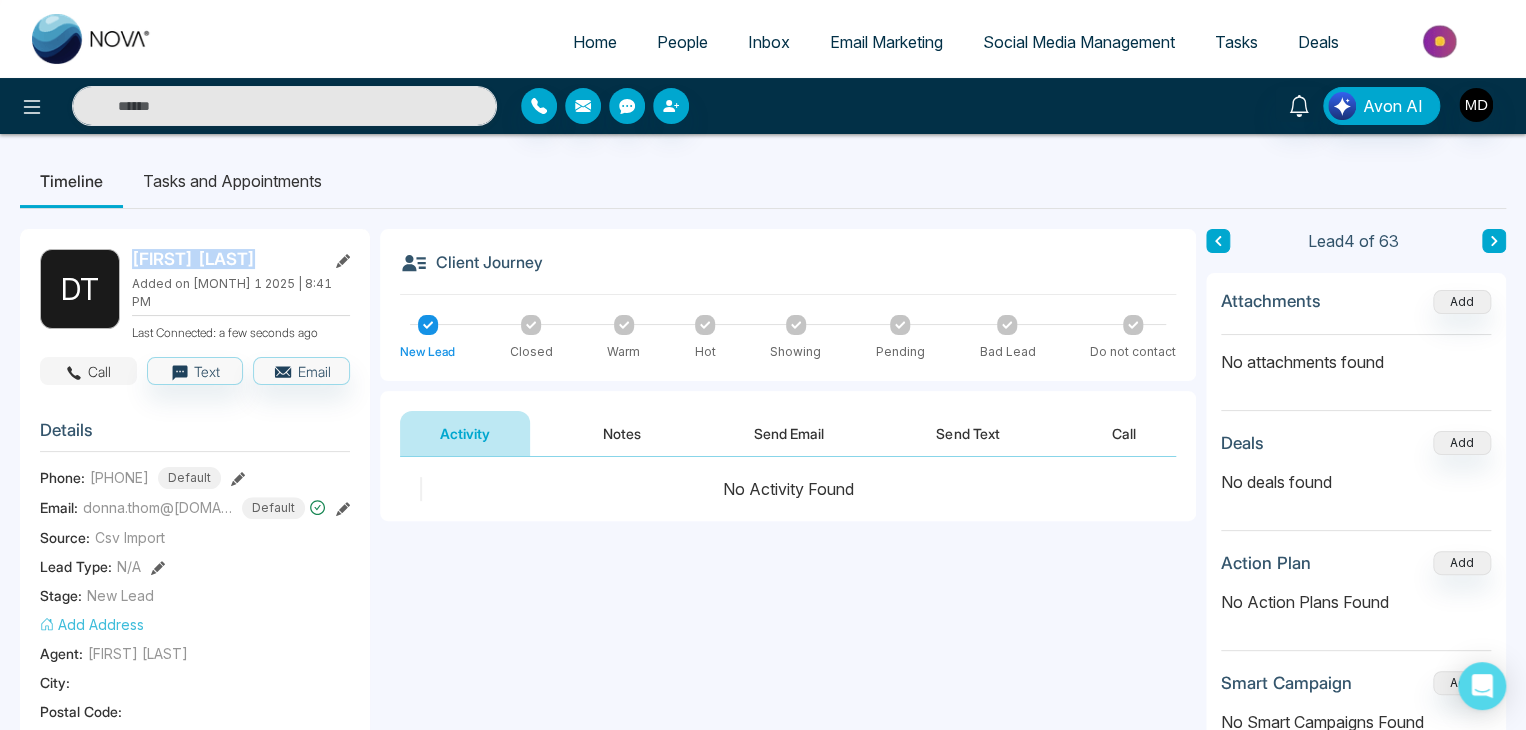 click on "Call" at bounding box center (88, 371) 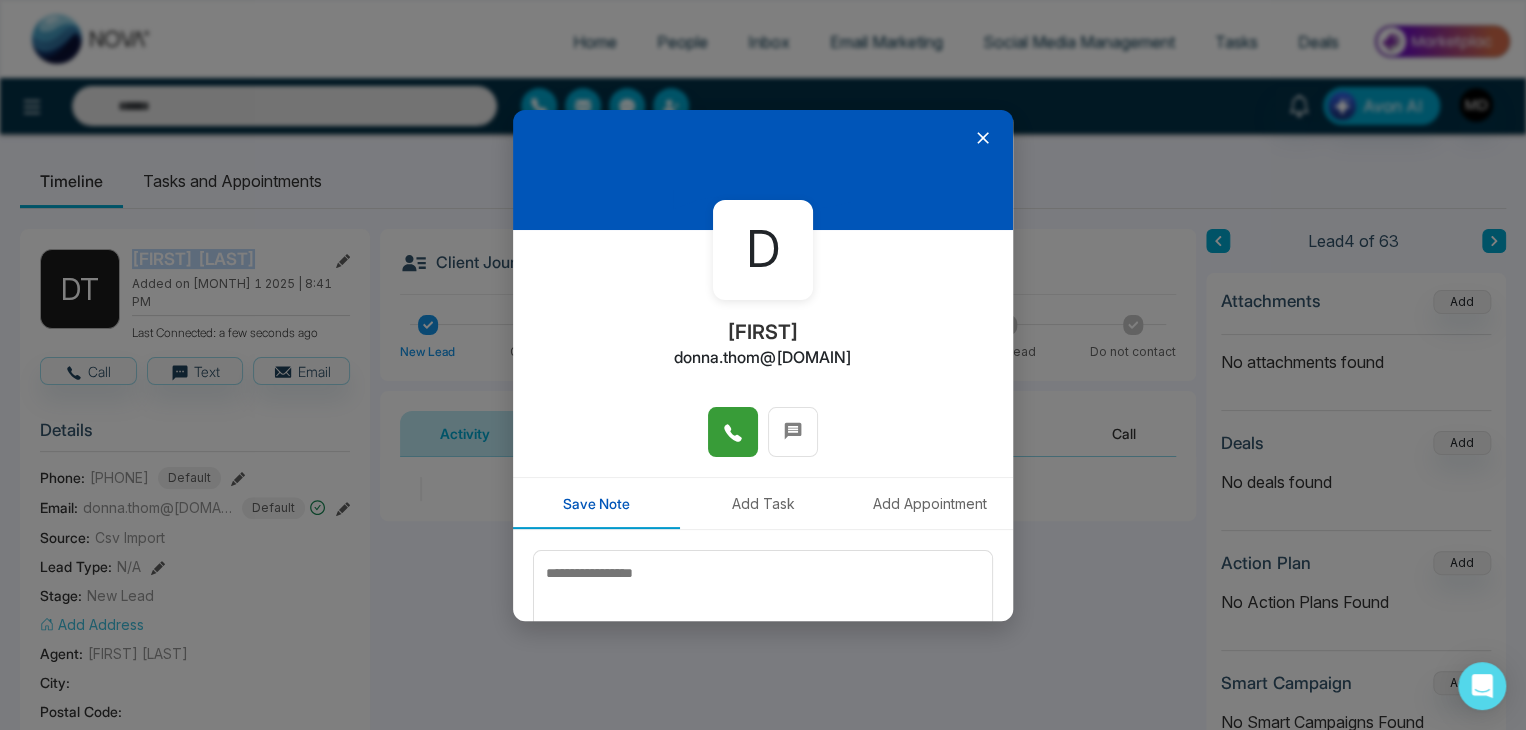 click at bounding box center [733, 432] 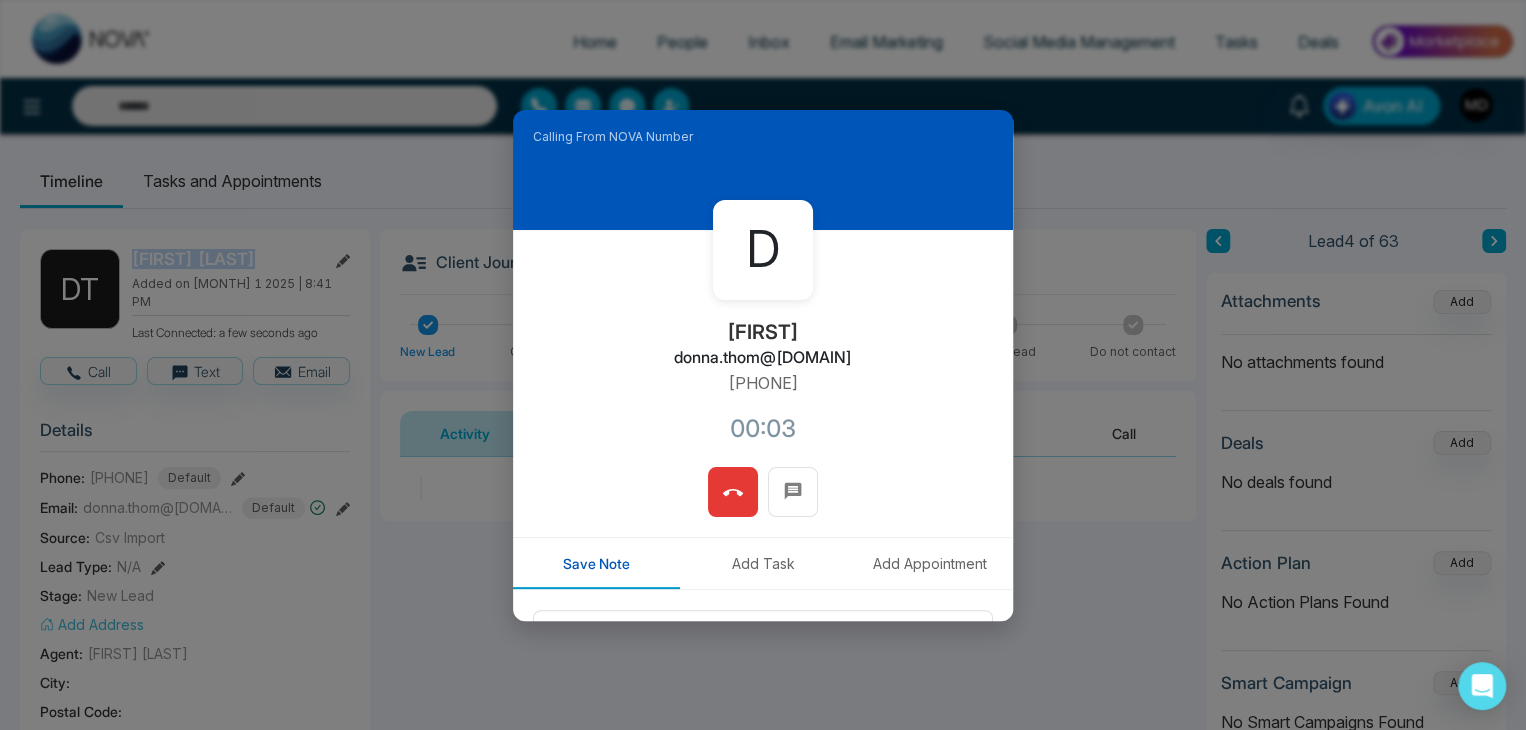 click at bounding box center (733, 492) 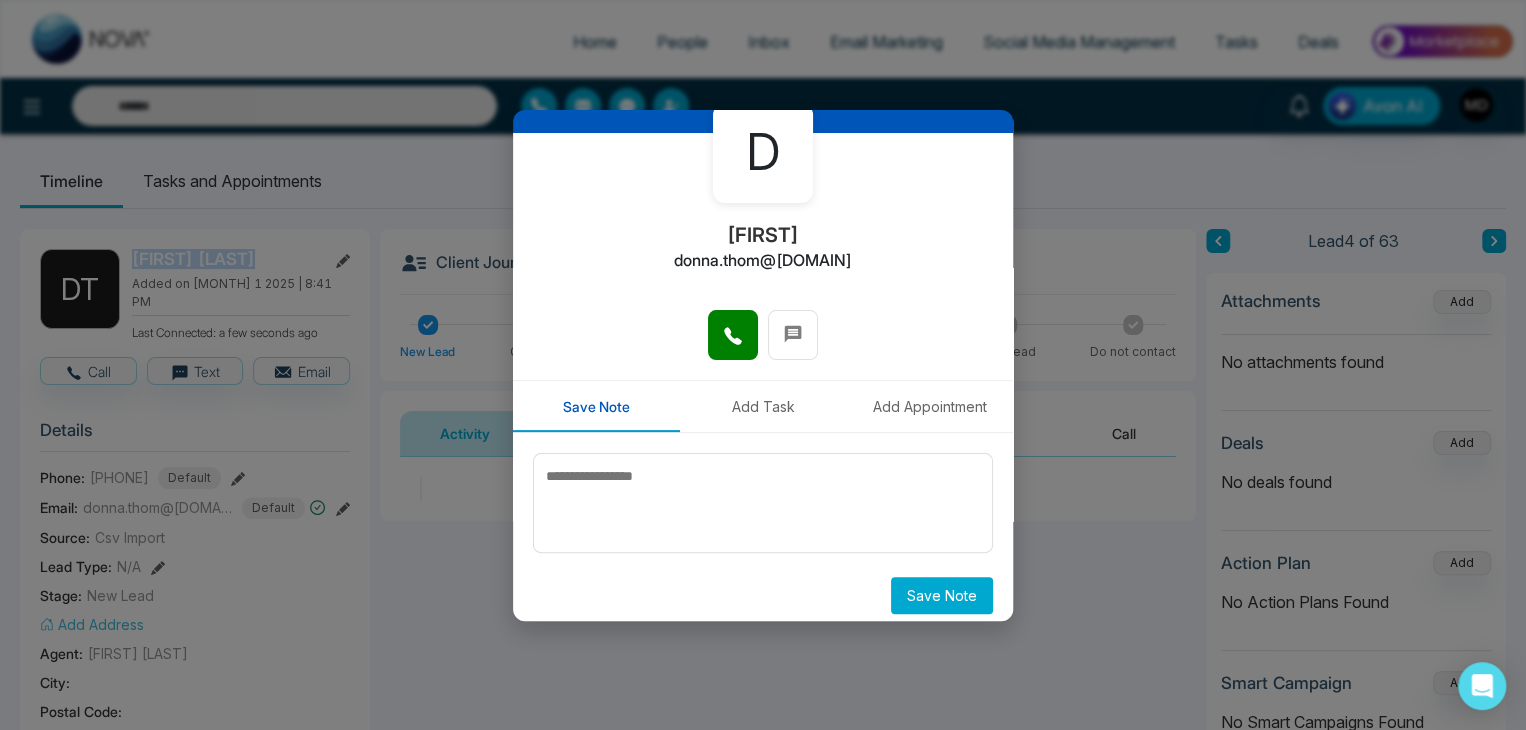 scroll, scrollTop: 110, scrollLeft: 0, axis: vertical 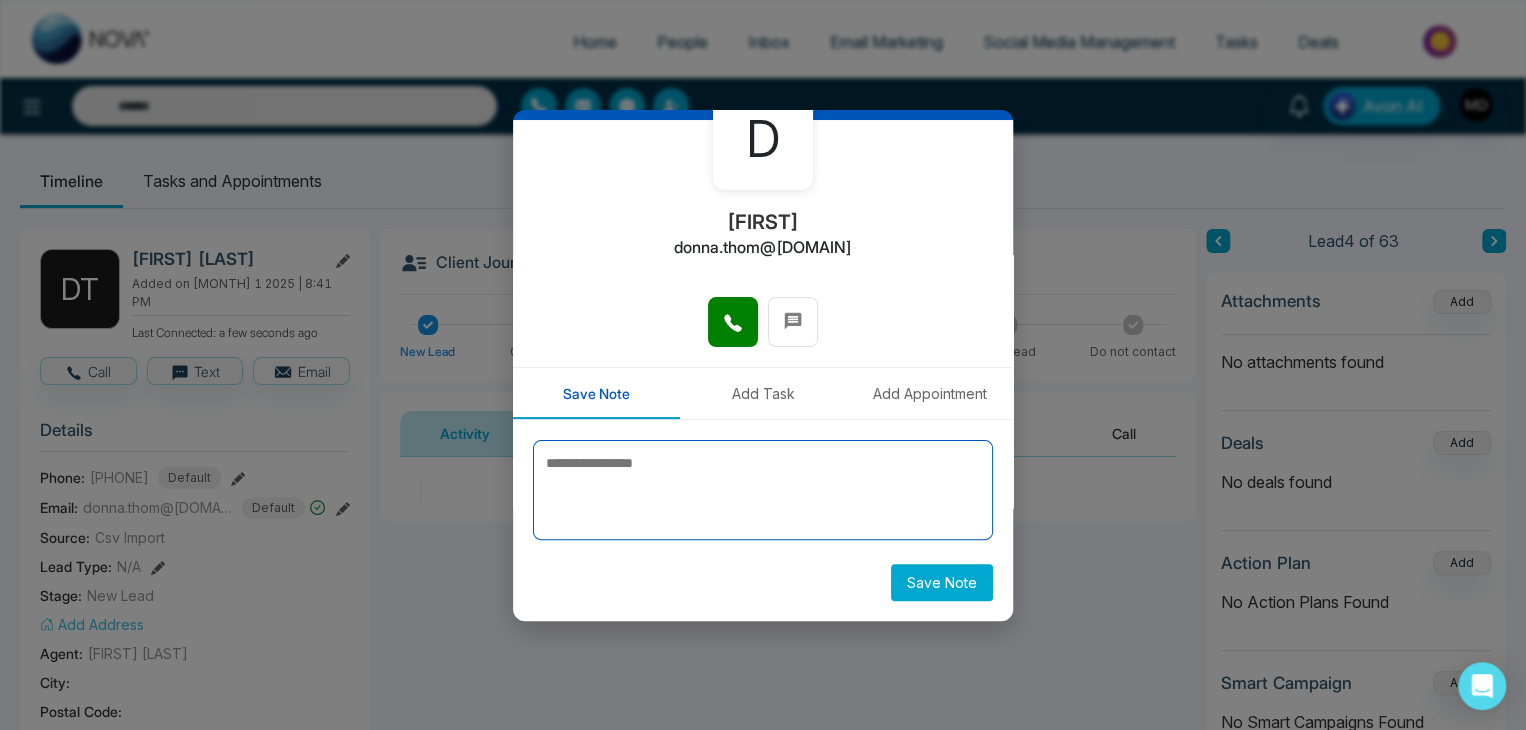 click at bounding box center (763, 490) 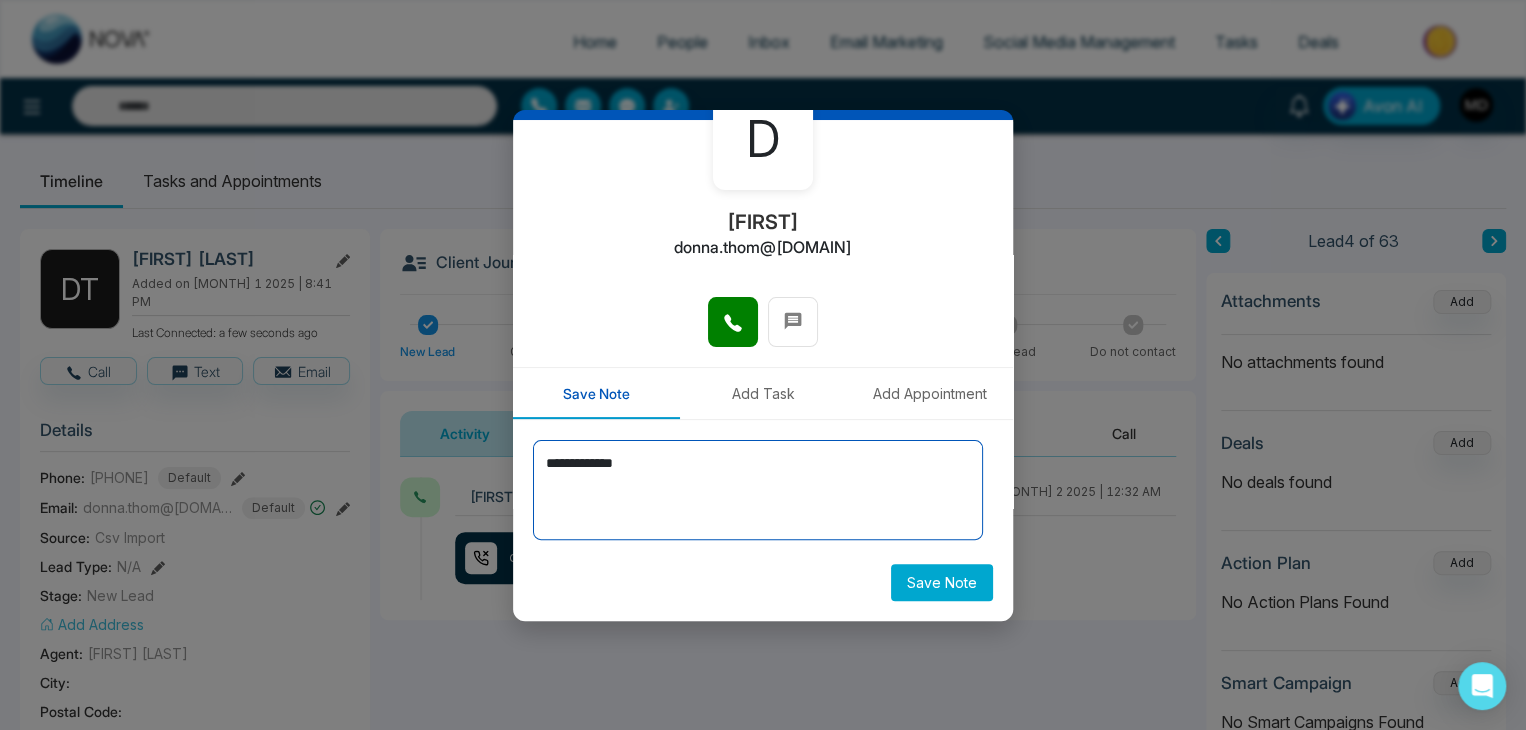 type on "**********" 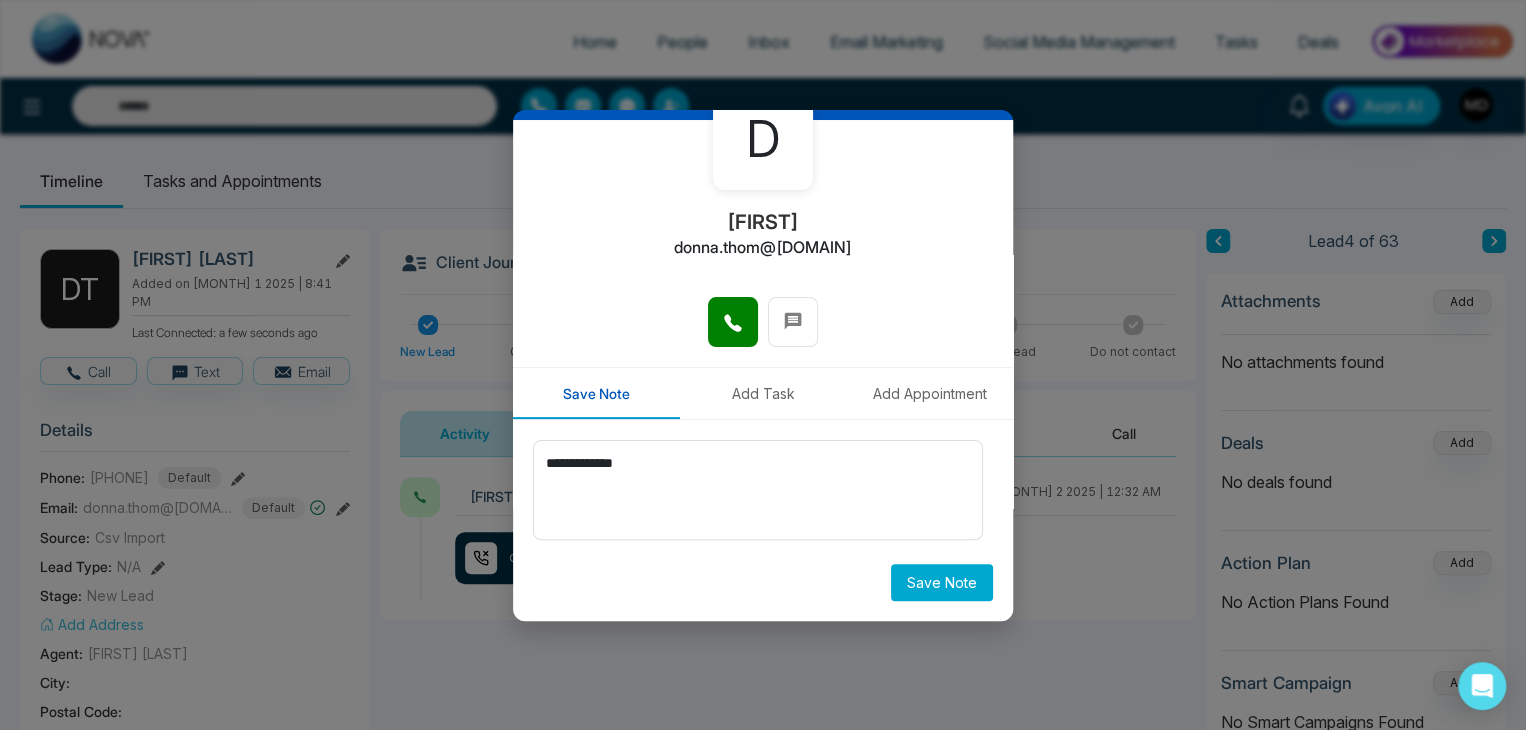 click on "Save Note" at bounding box center (942, 582) 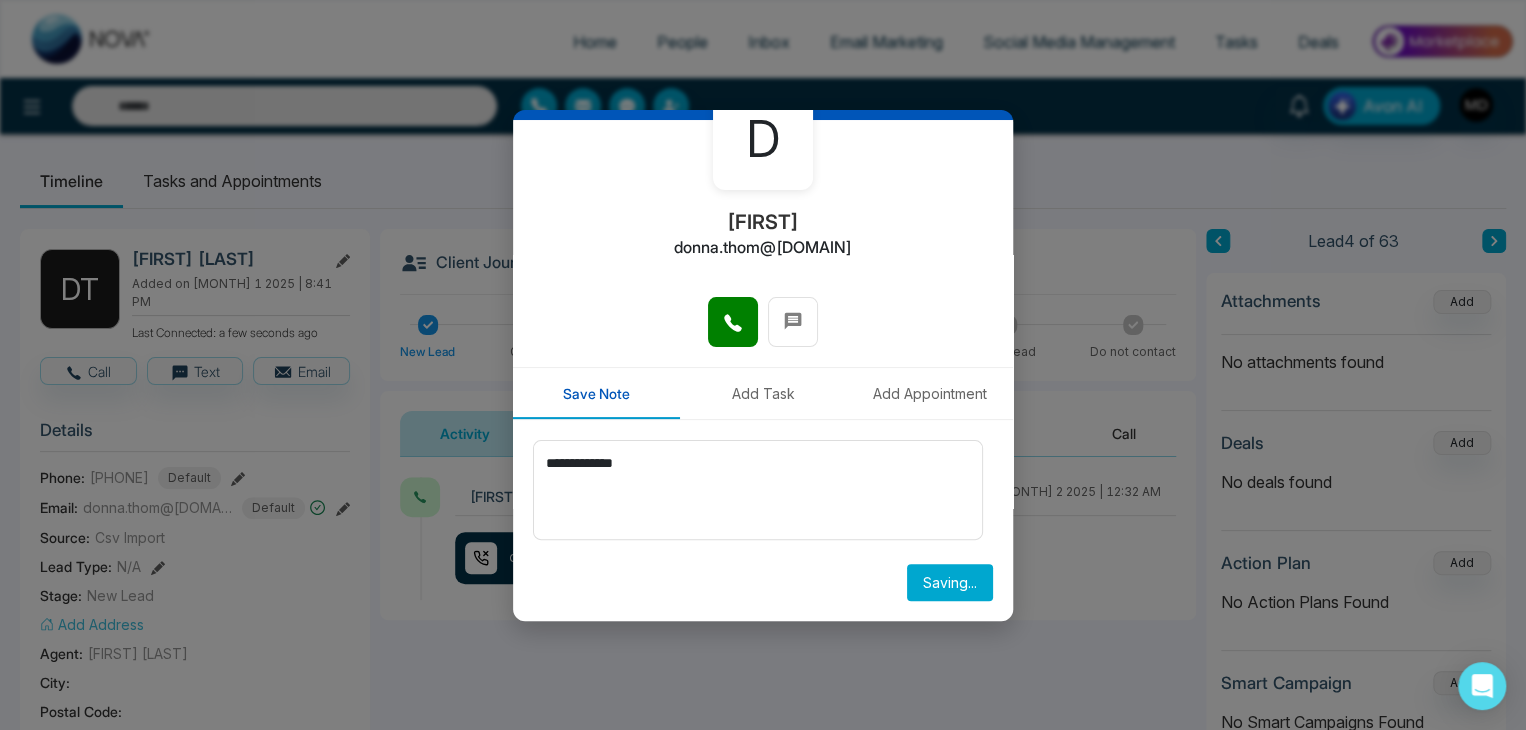 type 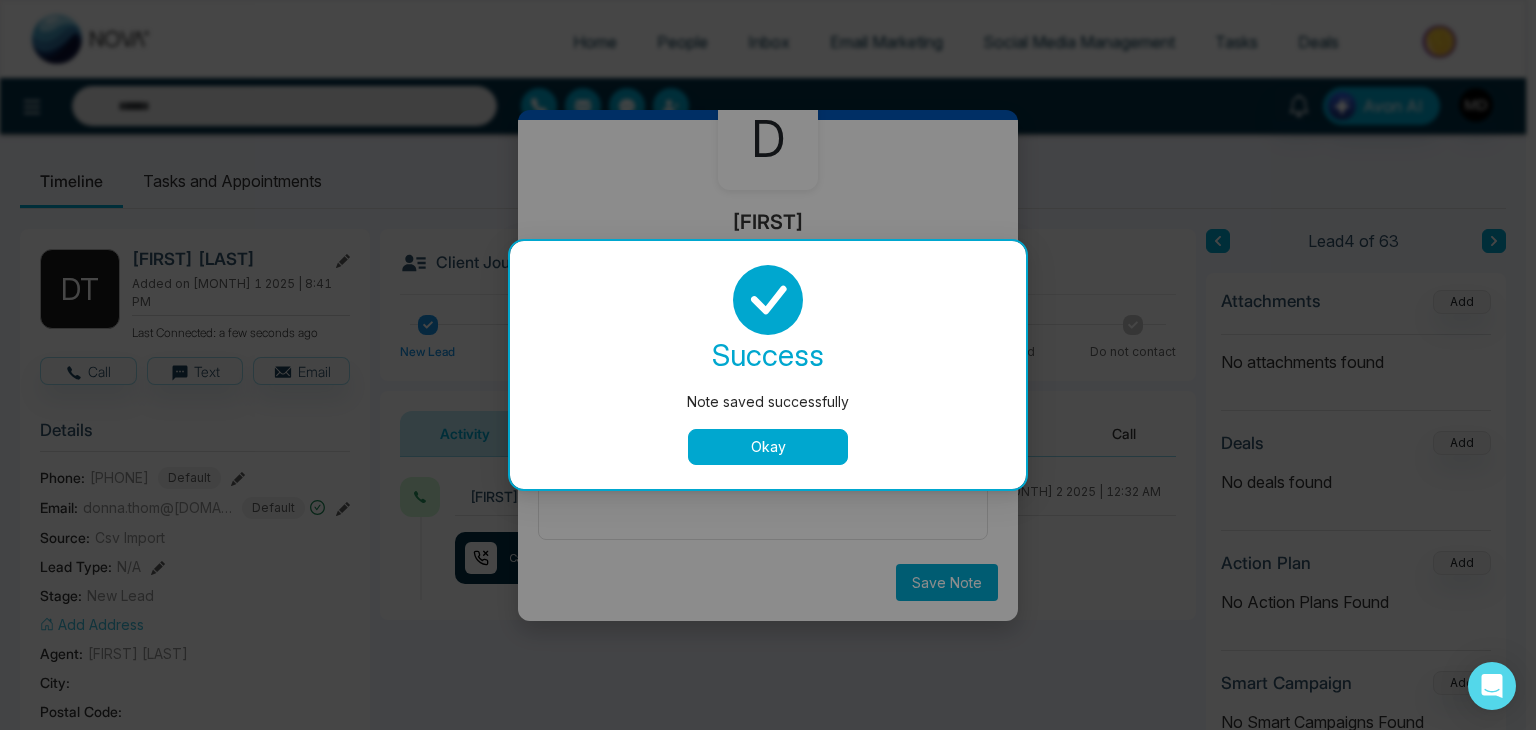 click on "Okay" at bounding box center (768, 447) 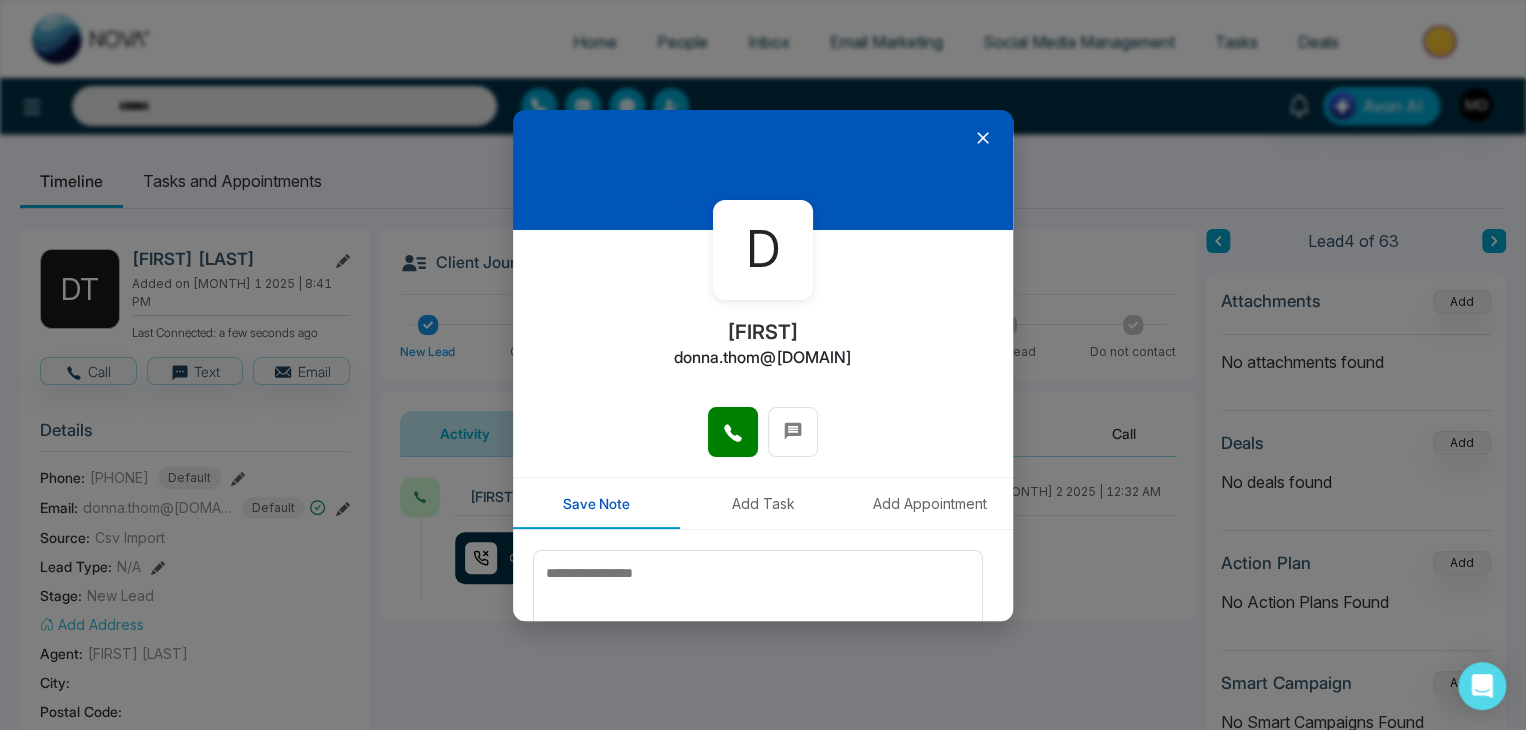 scroll, scrollTop: 0, scrollLeft: 0, axis: both 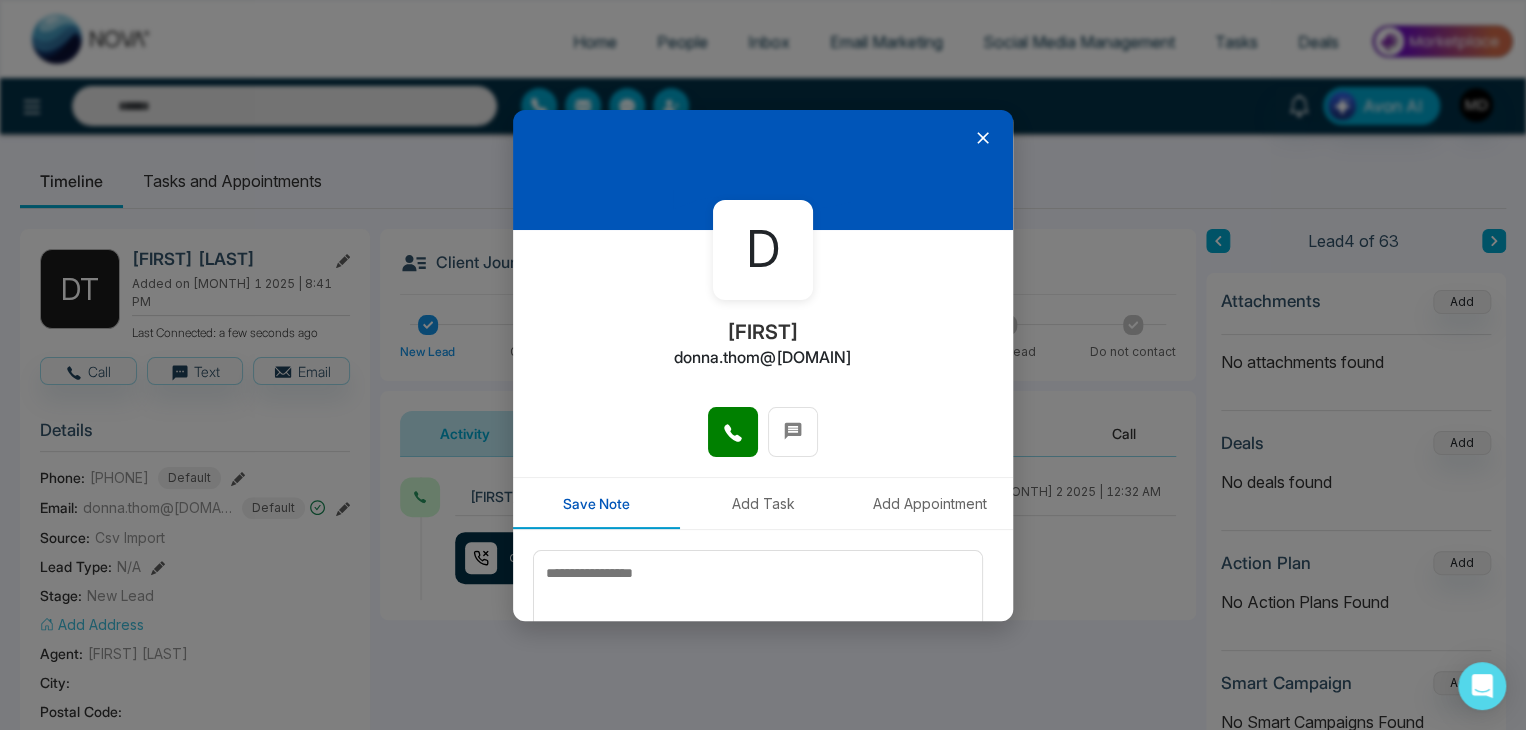 click 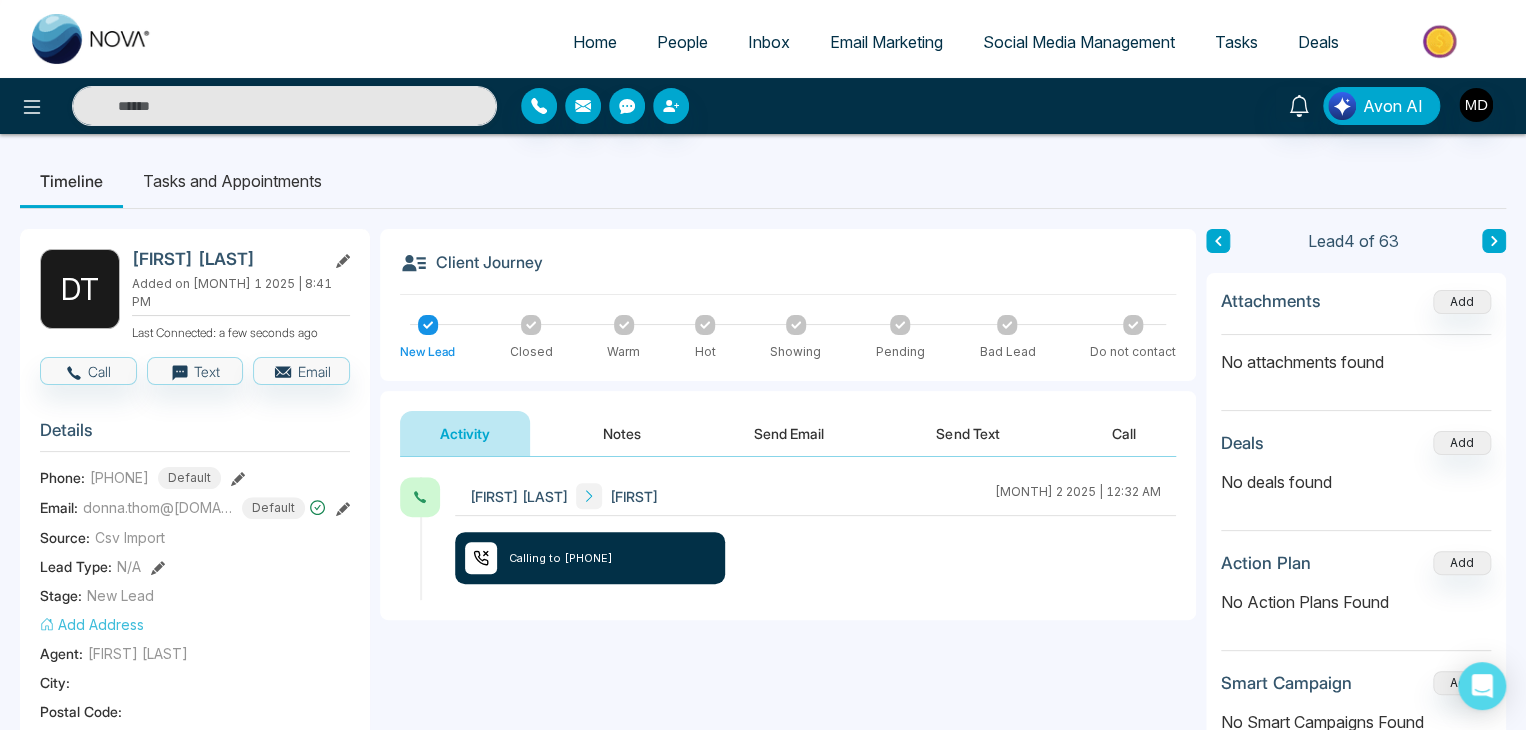 click 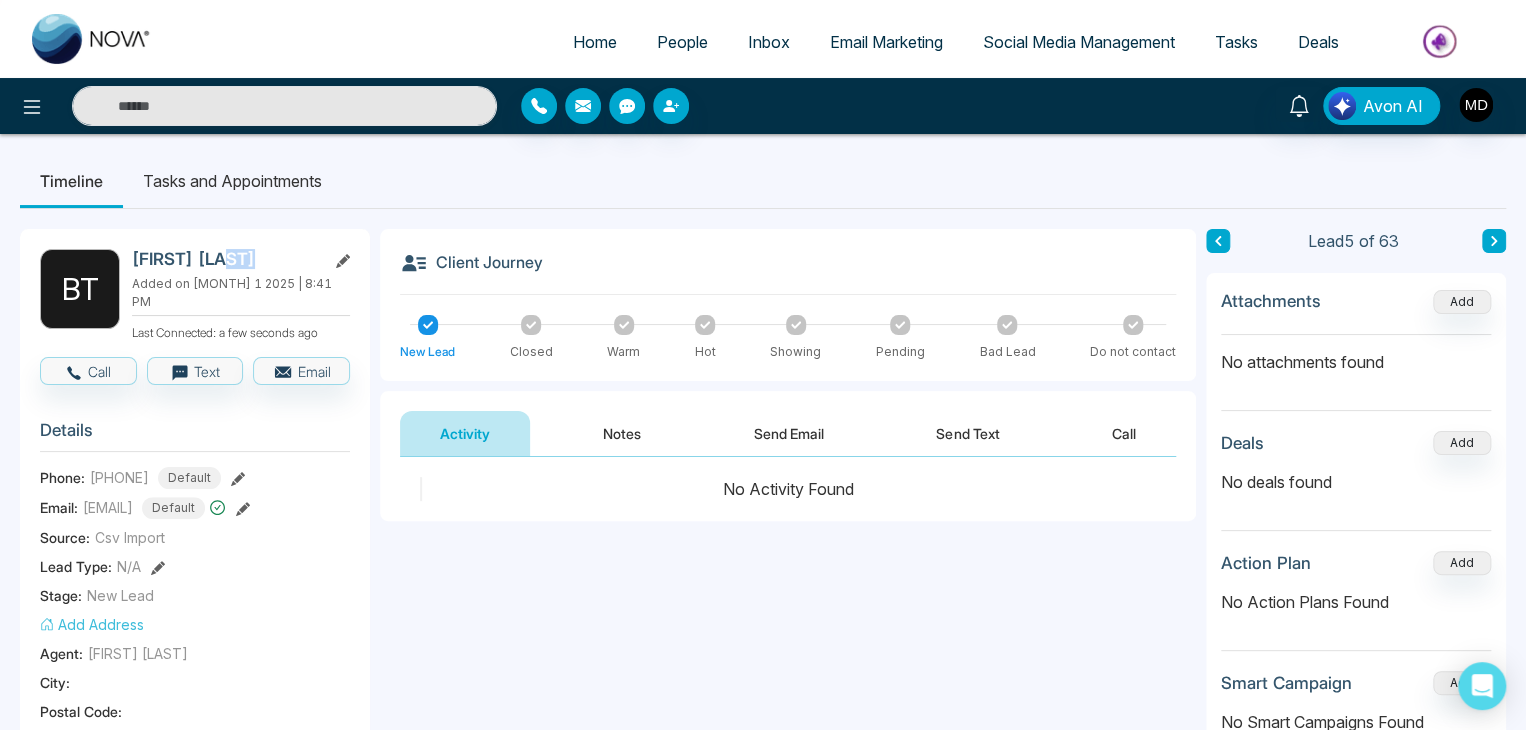 drag, startPoint x: 184, startPoint y: 273, endPoint x: 128, endPoint y: 288, distance: 57.974133 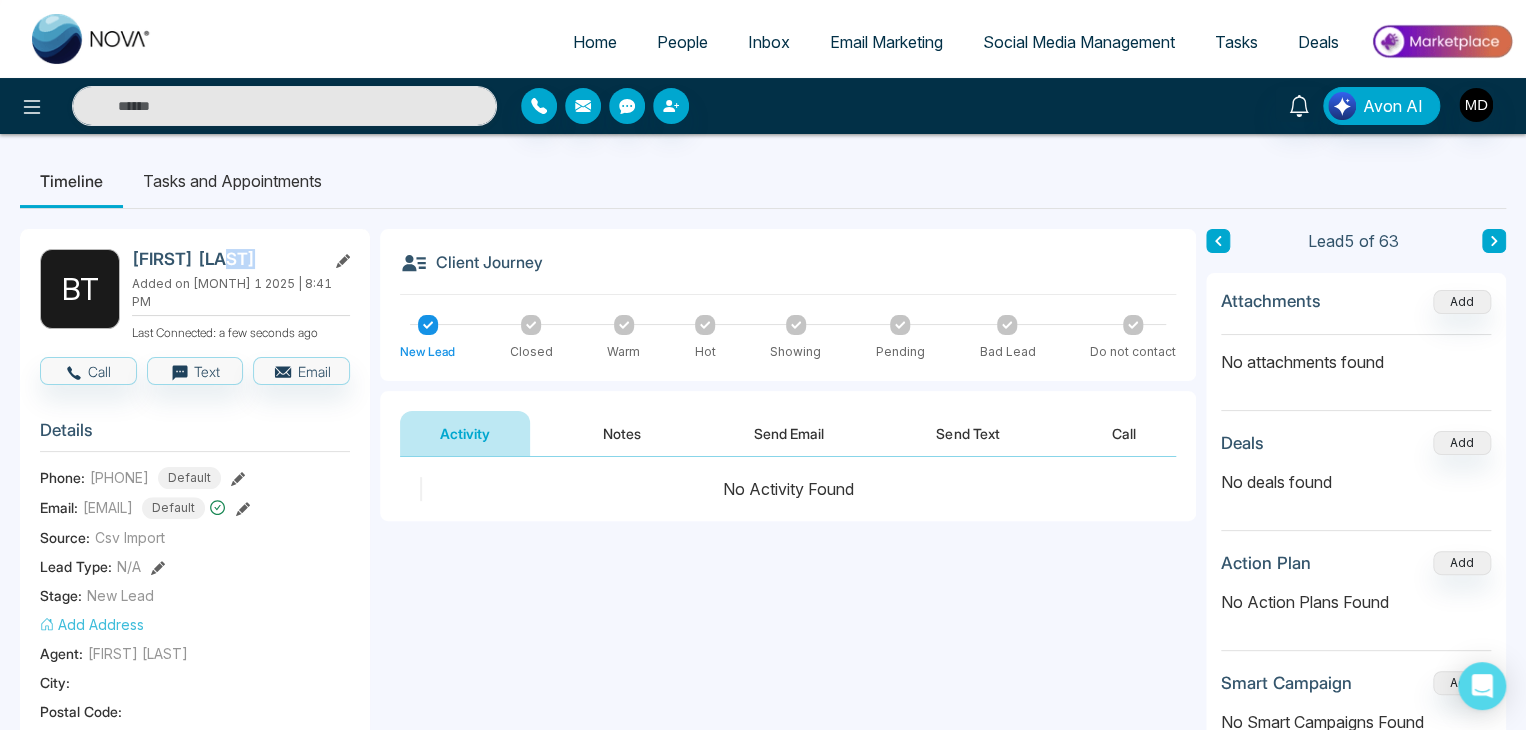 click on "[FIRST] [LAST] Added on [MONTH] [DAY] [YEAR] | [TIME] Last Connected: a few seconds ago" at bounding box center [195, 295] 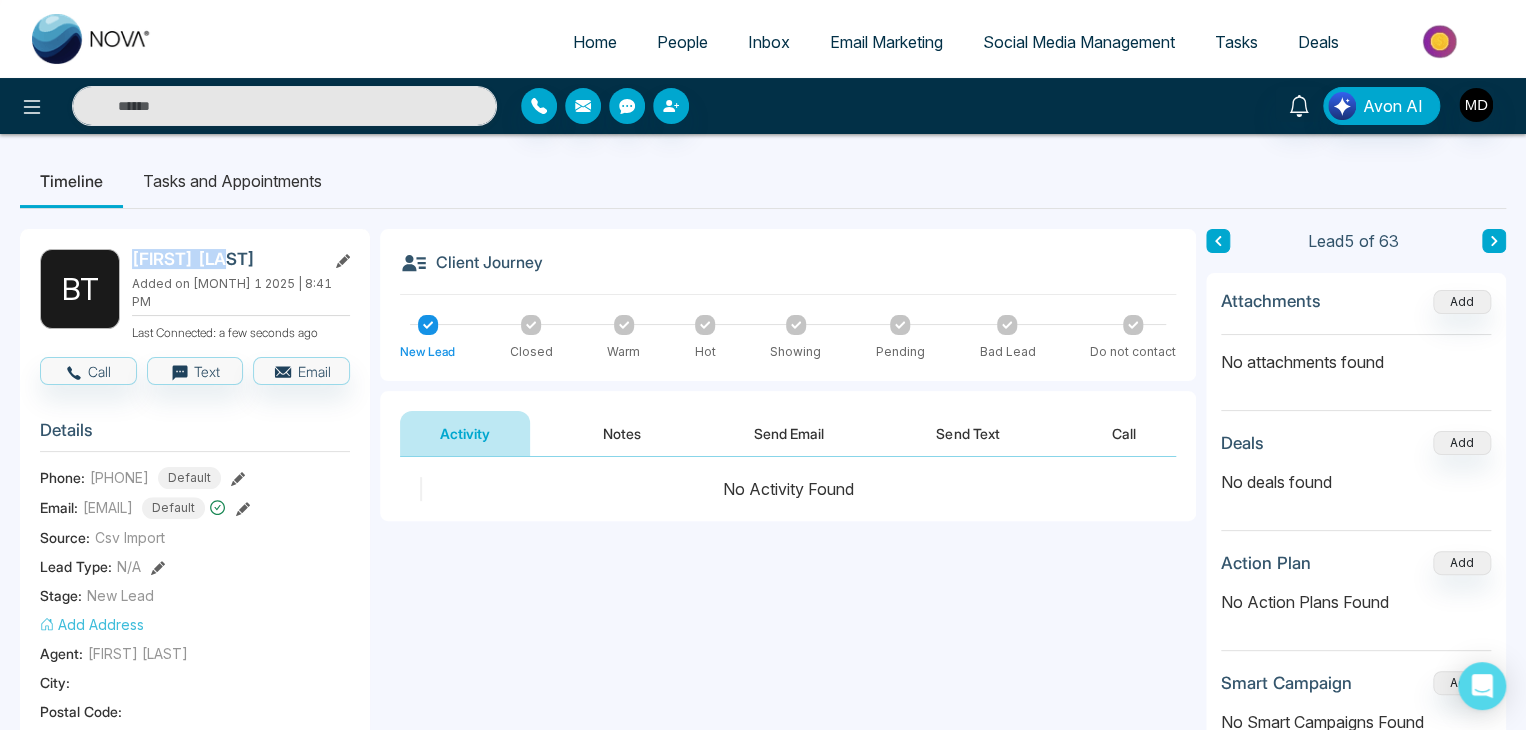 drag, startPoint x: 133, startPoint y: 254, endPoint x: 244, endPoint y: 252, distance: 111.01801 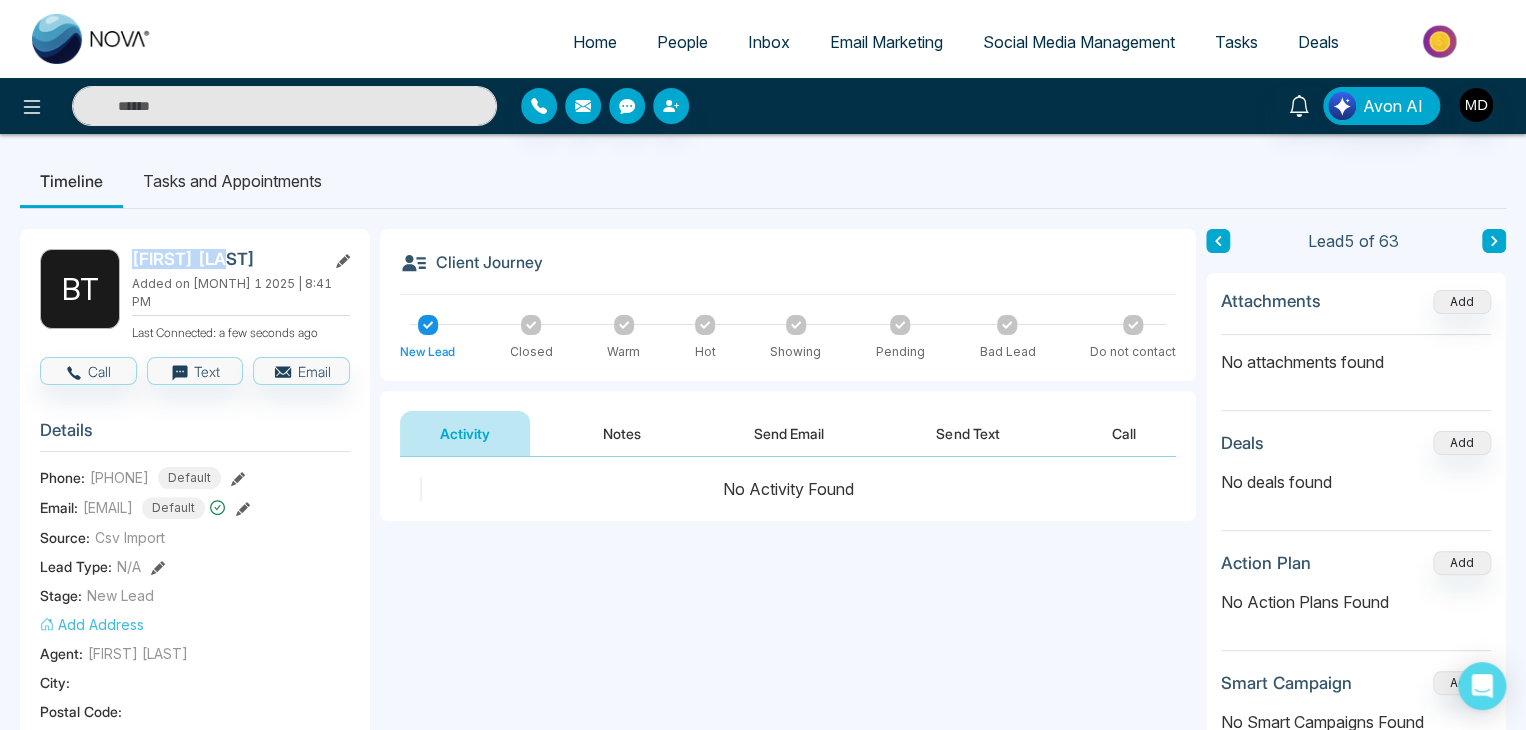 click on "[FIRST] [LAST]" at bounding box center (225, 259) 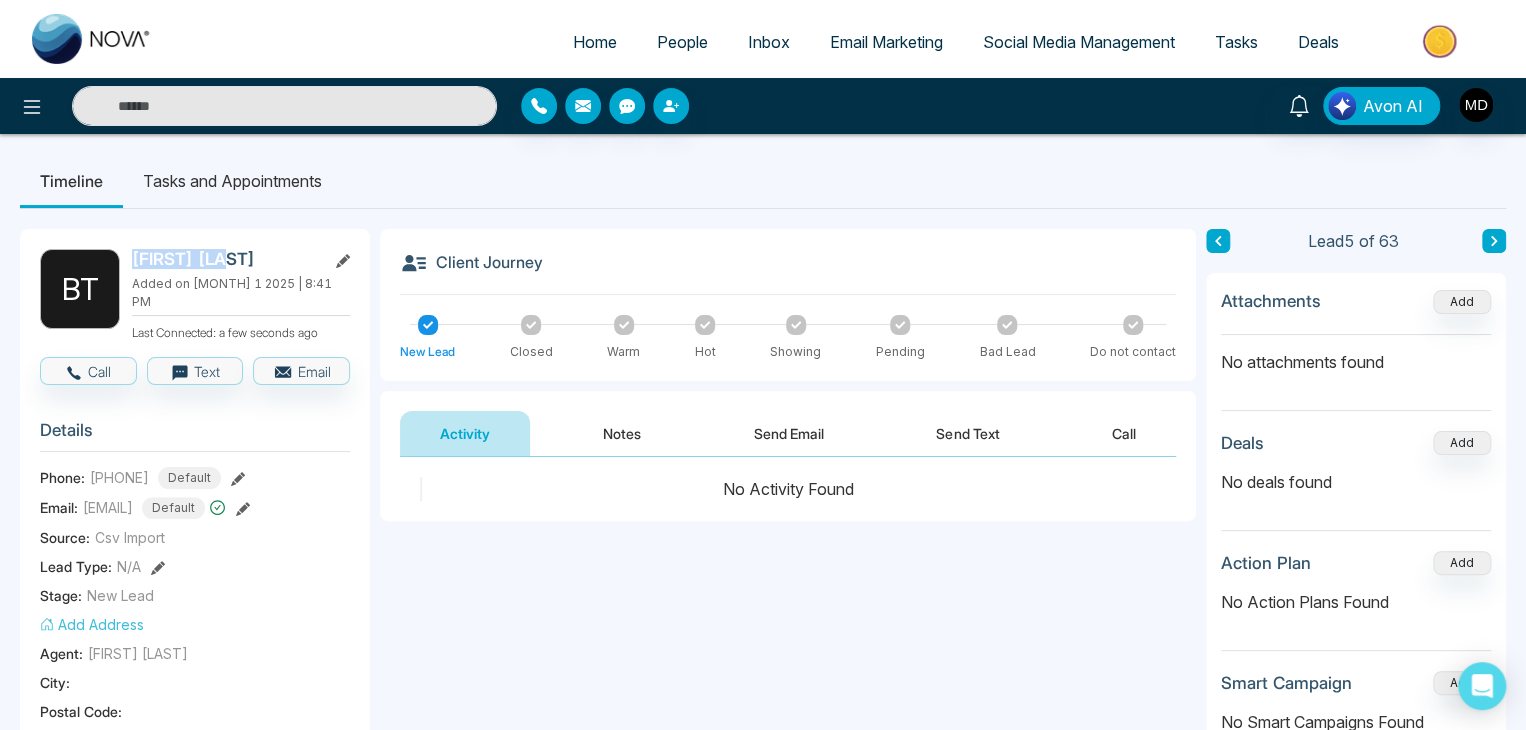 copy on "[FIRST] [LAST]" 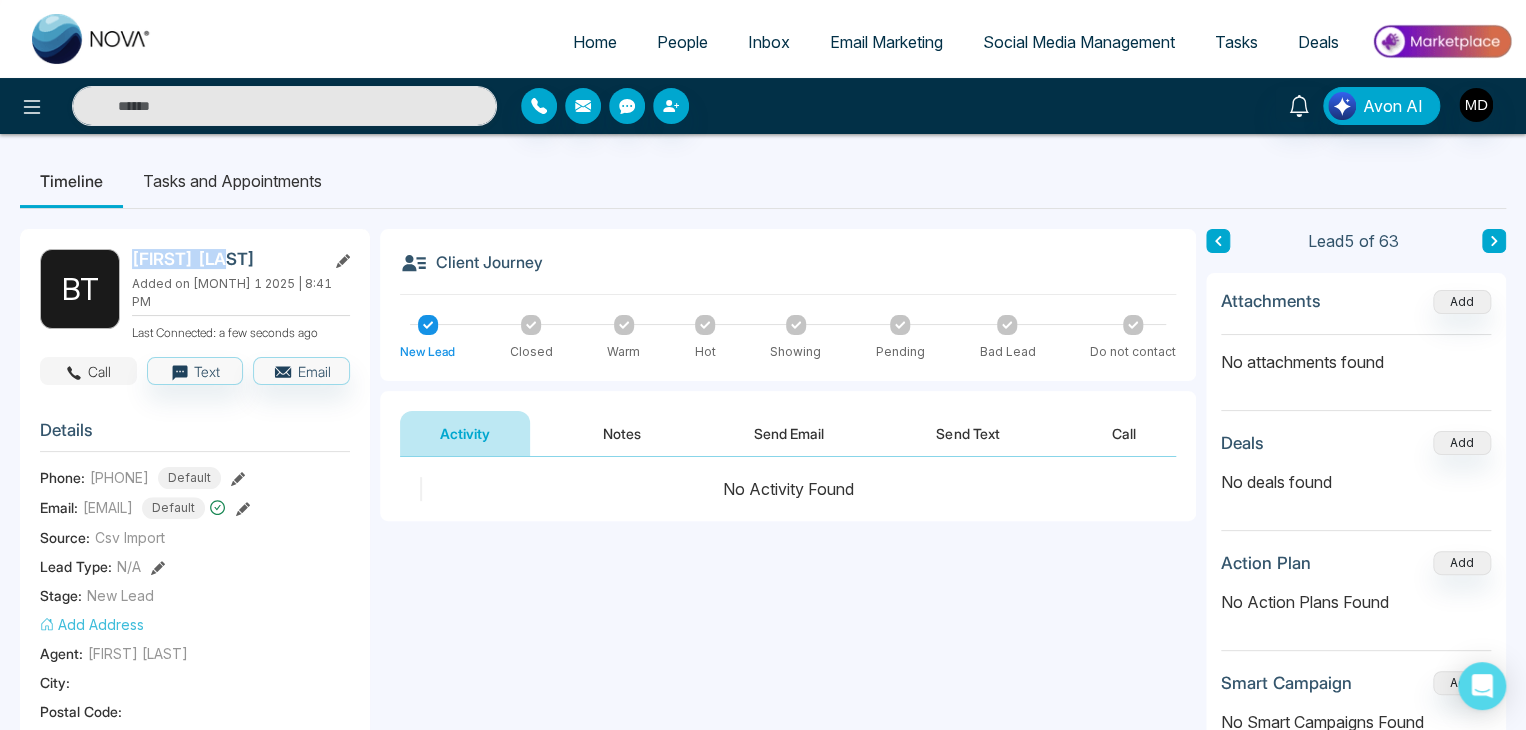 click on "Call" at bounding box center [88, 371] 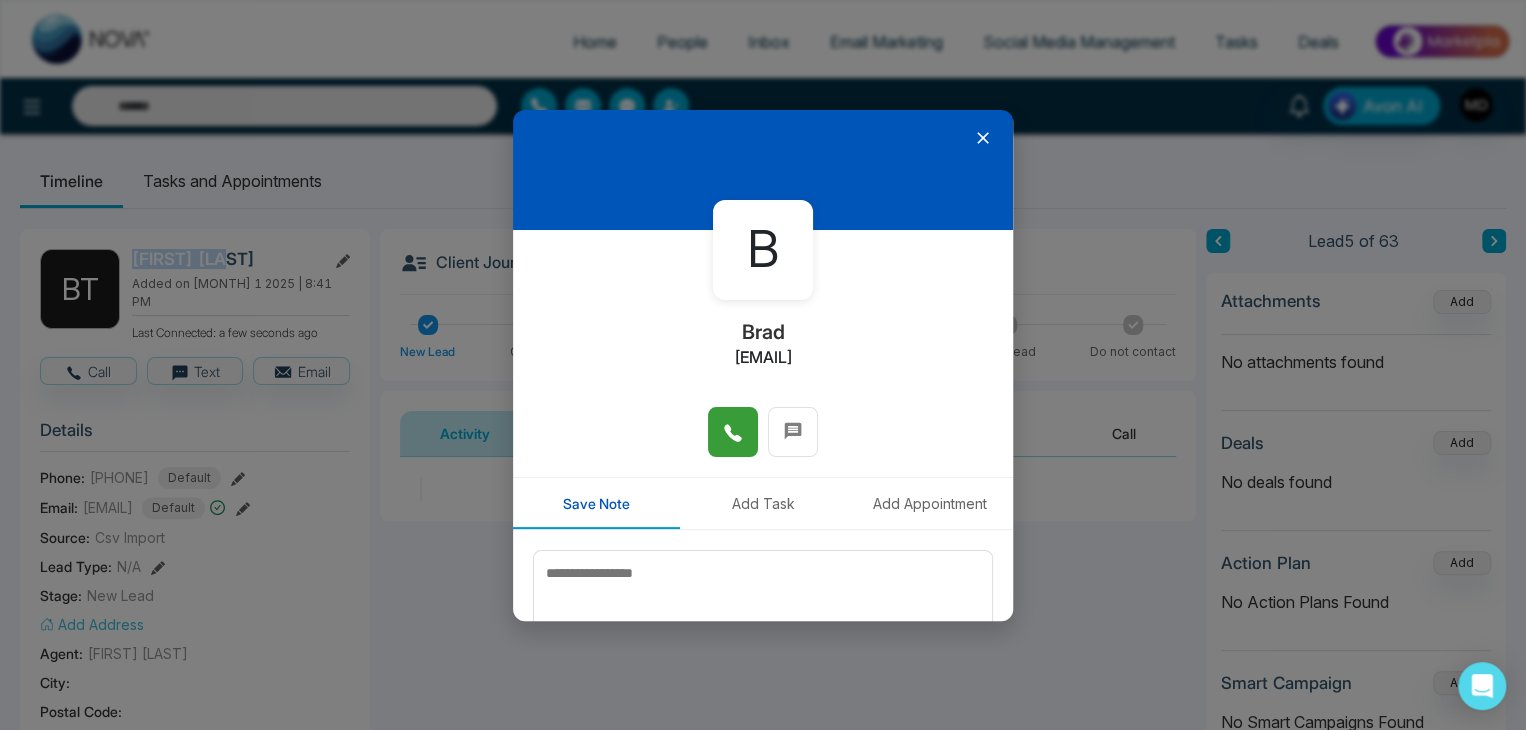 click at bounding box center (733, 432) 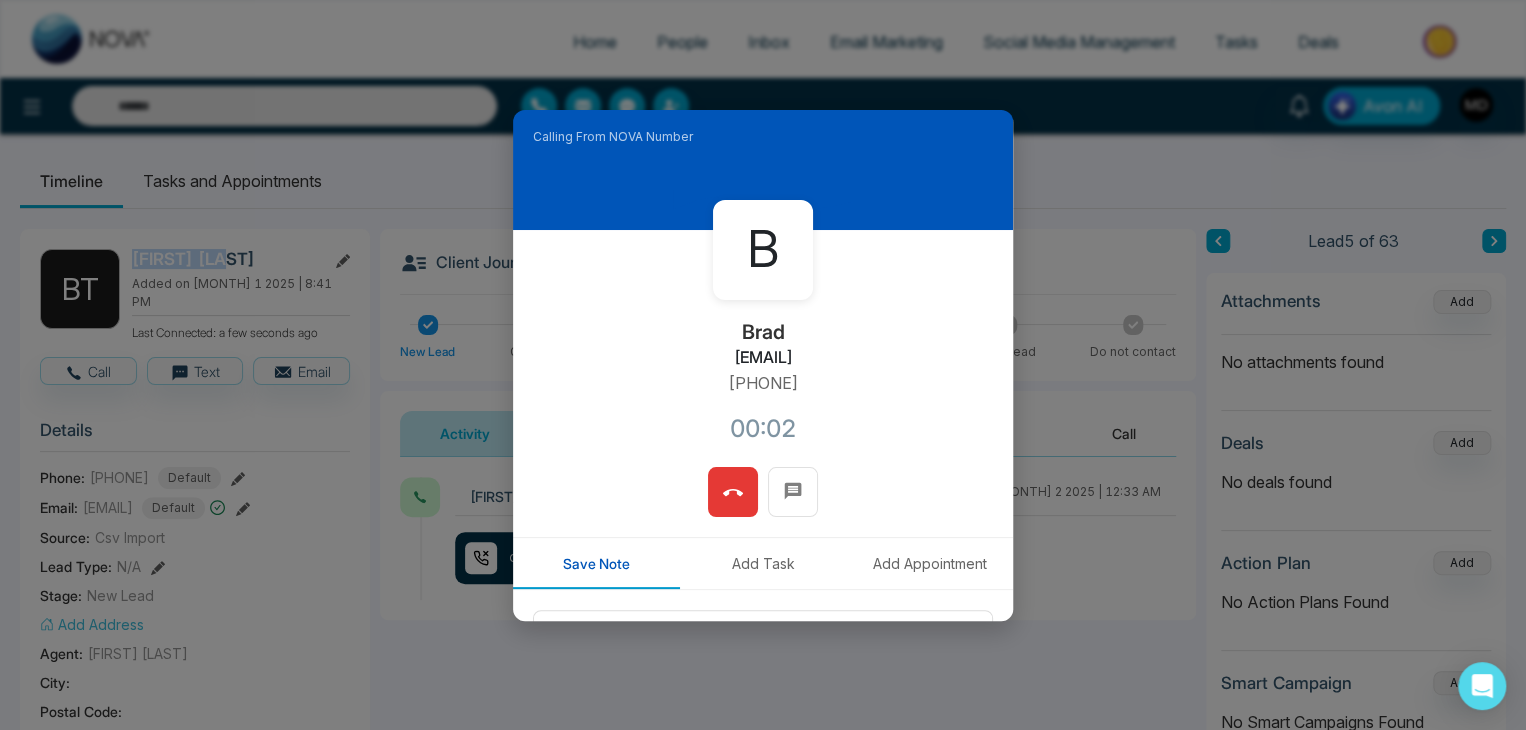 click 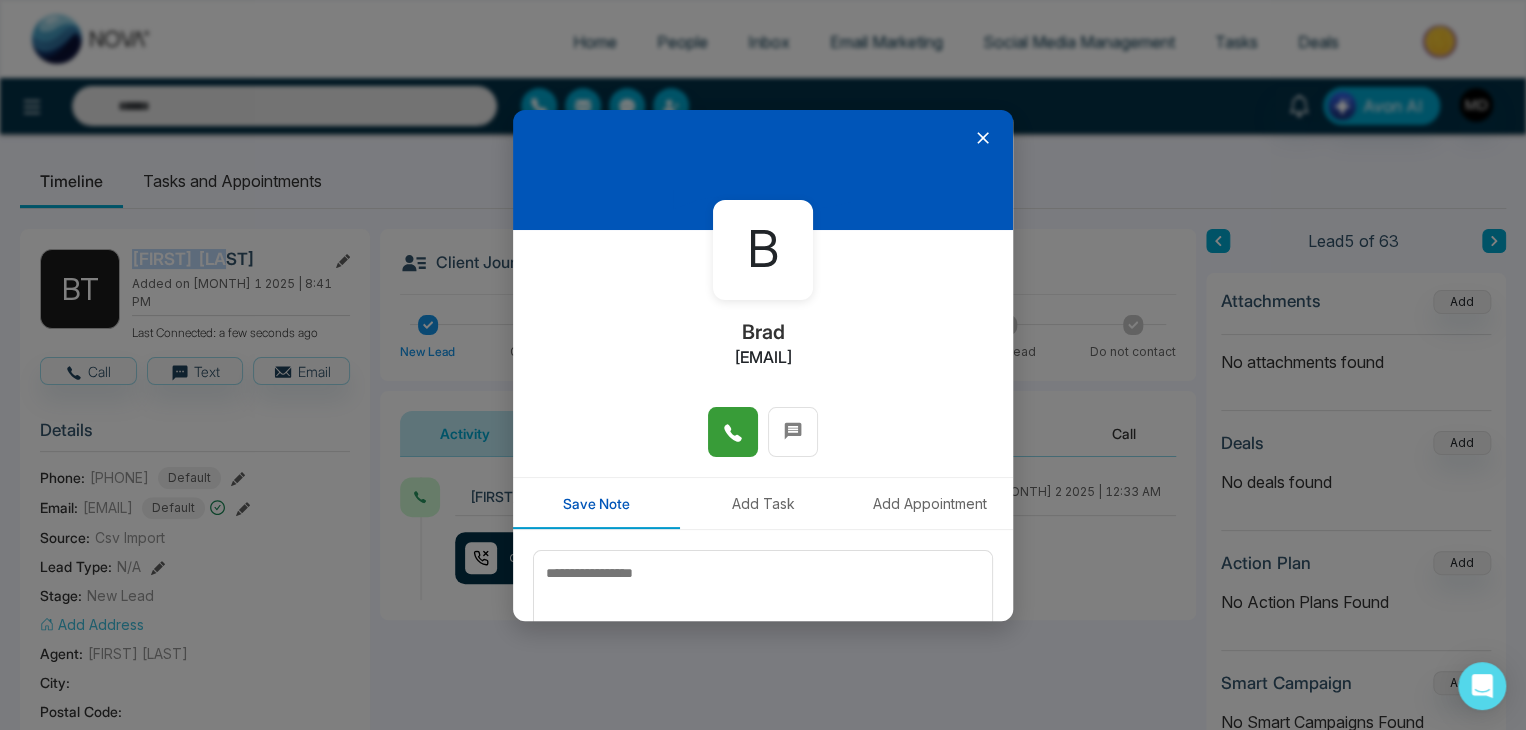 scroll, scrollTop: 100, scrollLeft: 0, axis: vertical 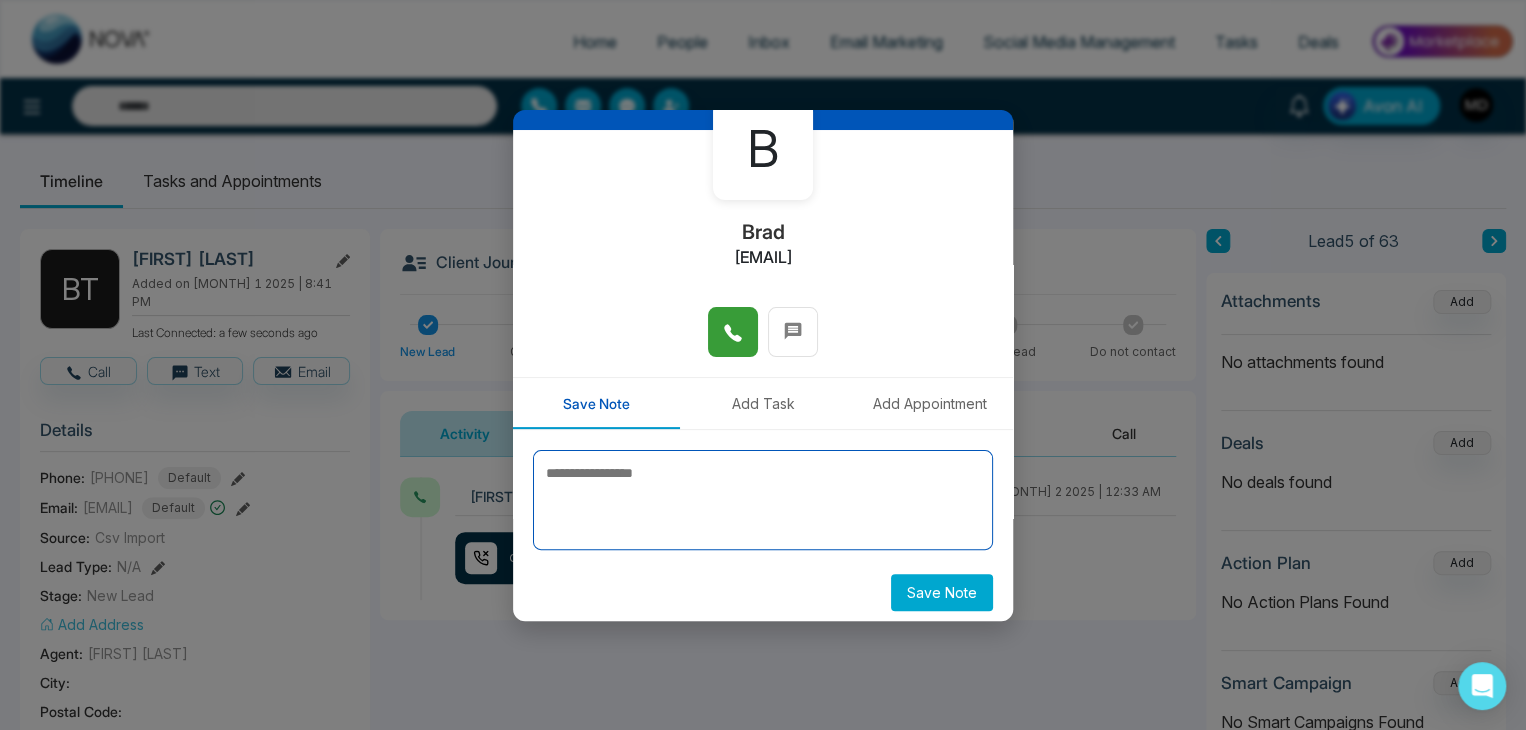 click at bounding box center [763, 500] 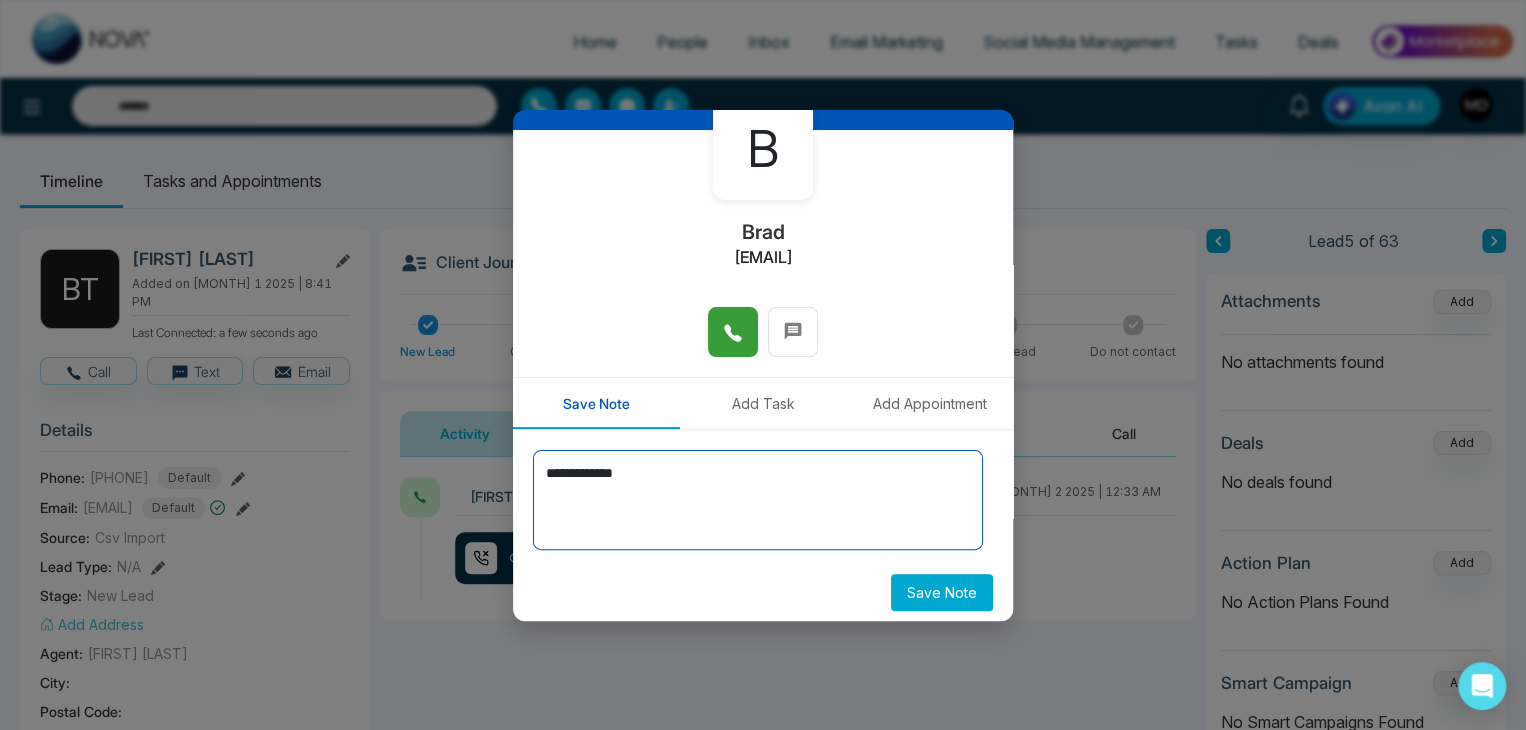 type on "**********" 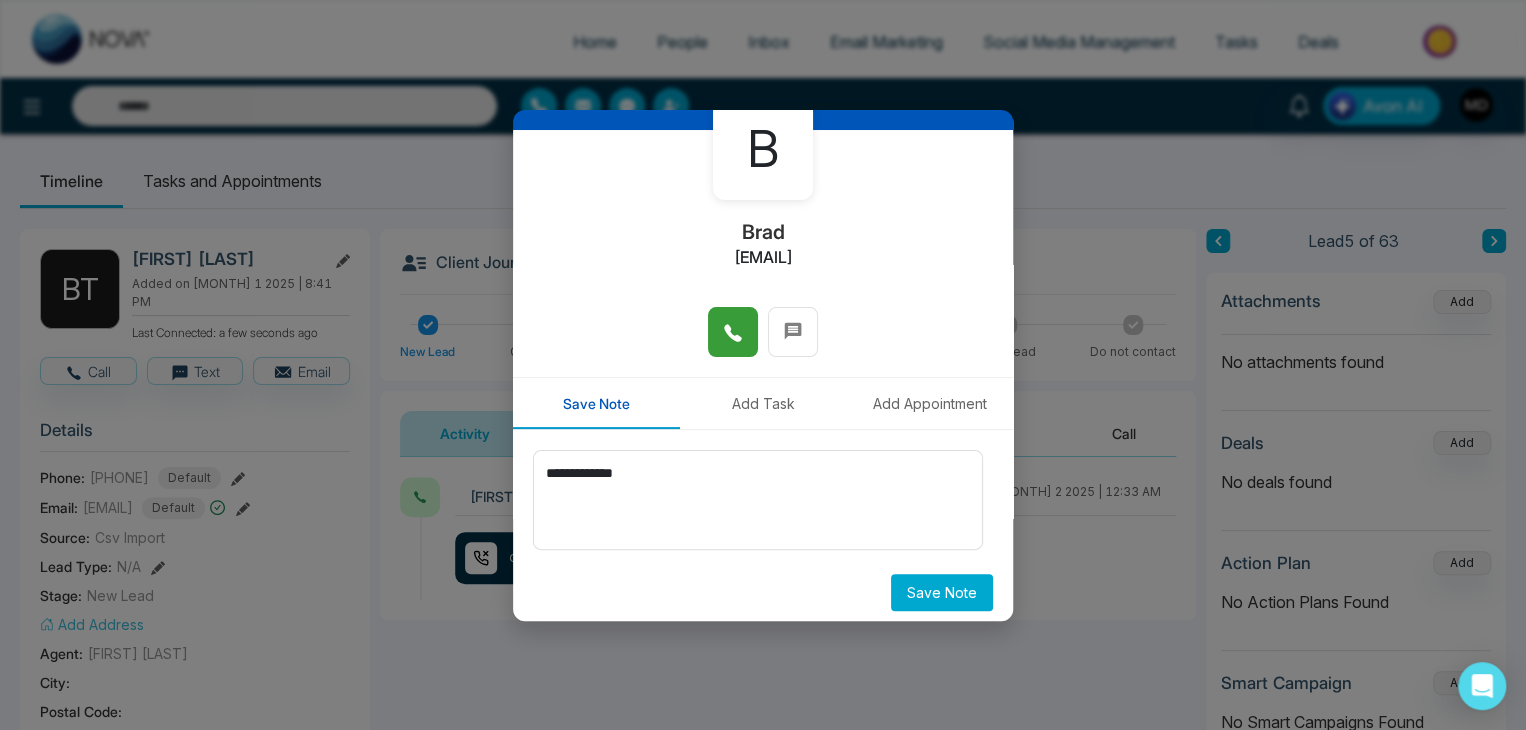 click on "Save Note" at bounding box center [942, 592] 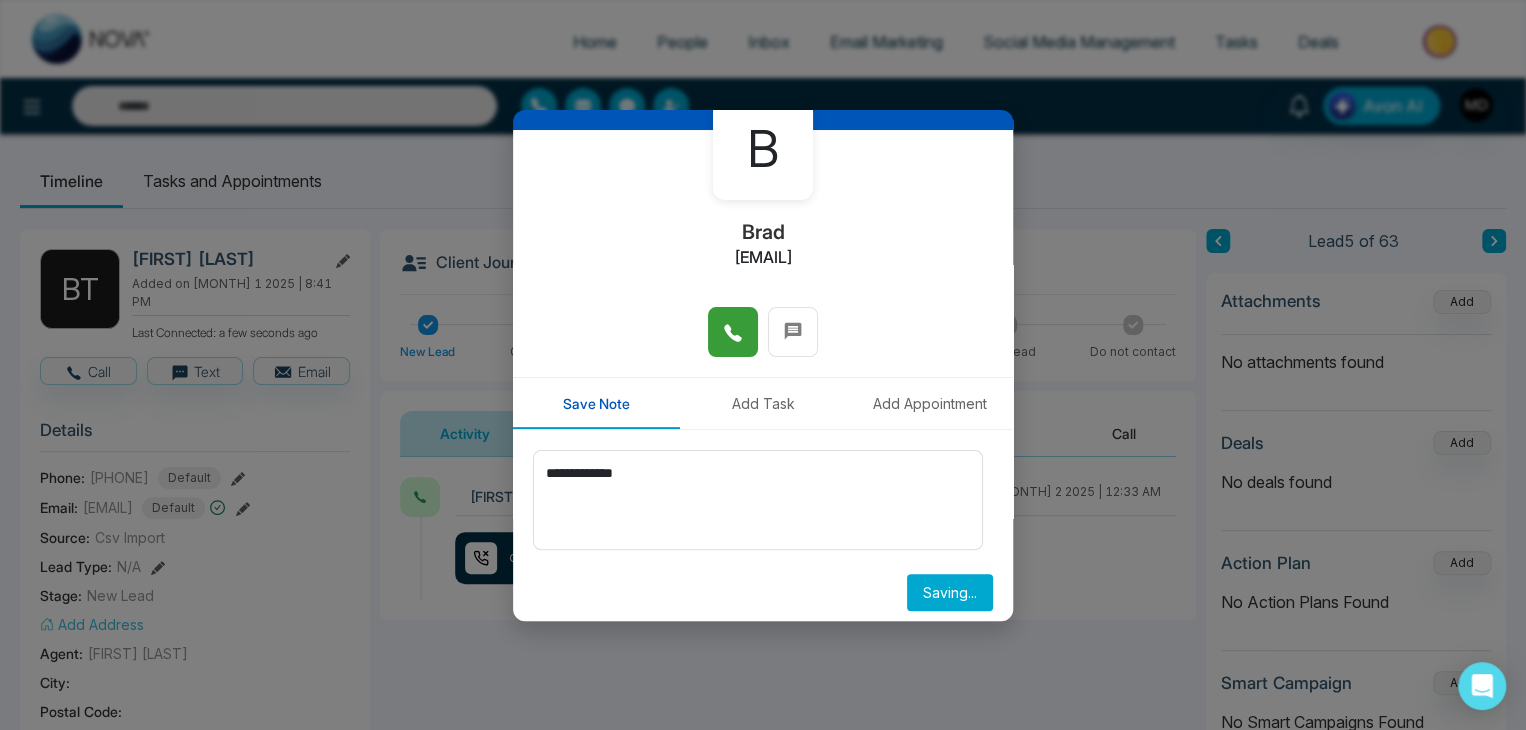 type 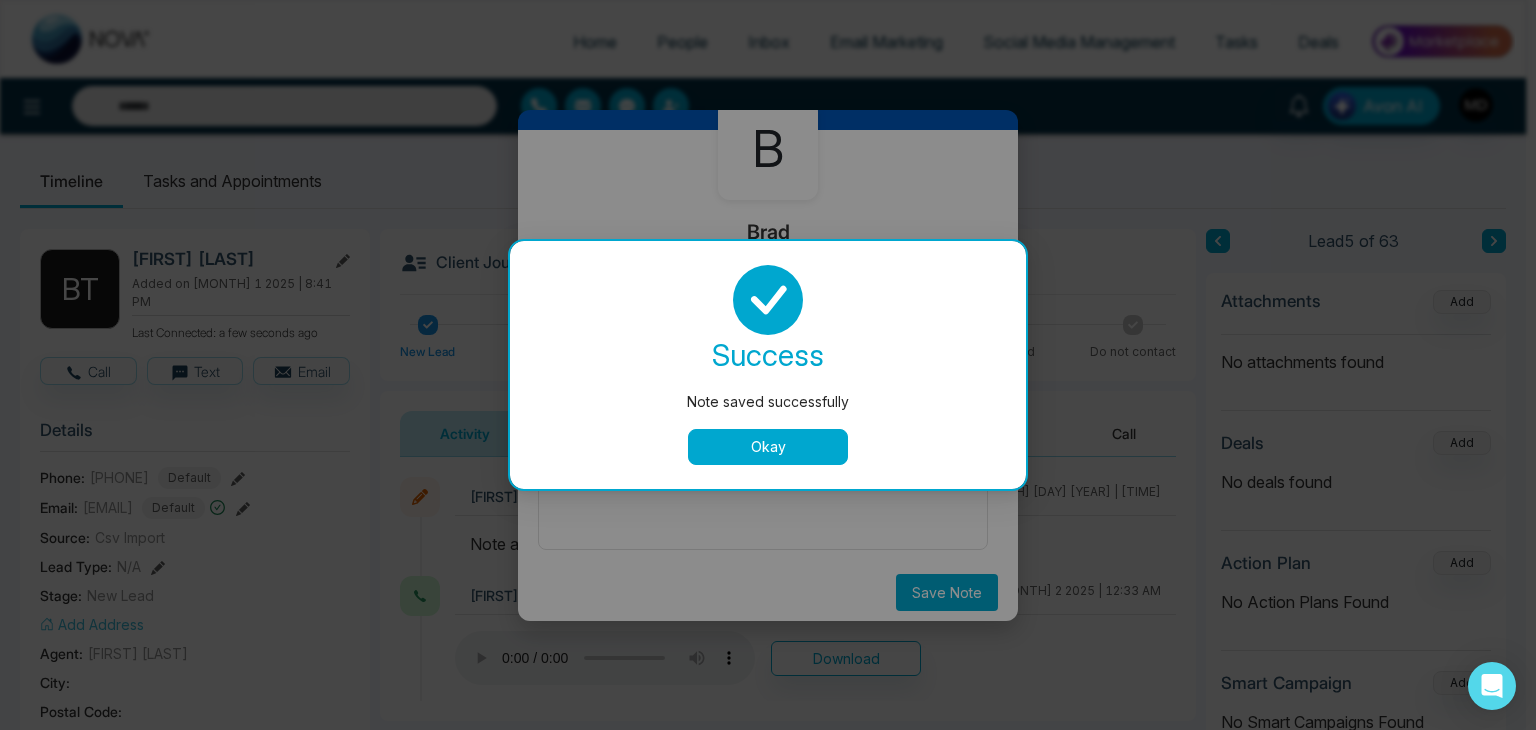 click on "Okay" at bounding box center (768, 447) 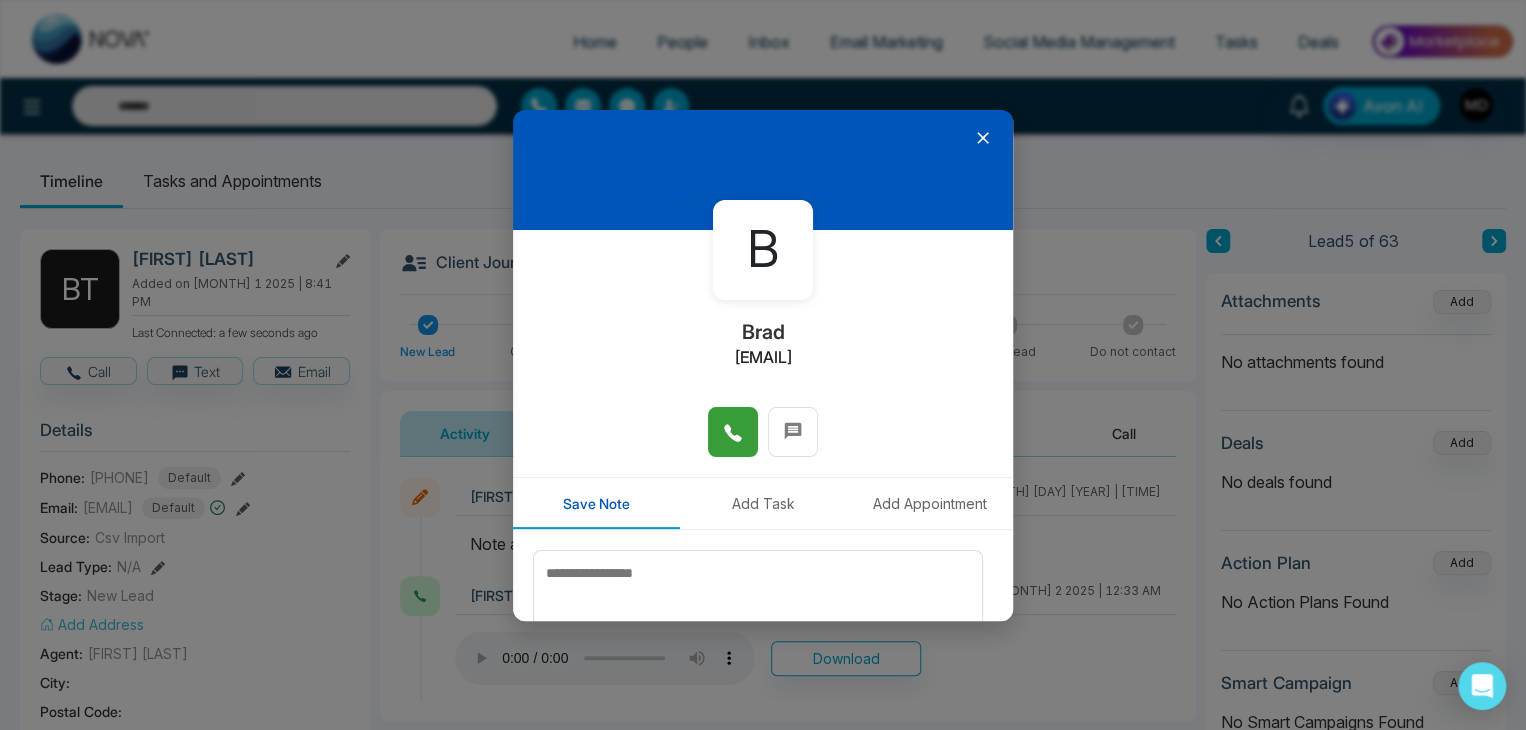 scroll, scrollTop: 0, scrollLeft: 0, axis: both 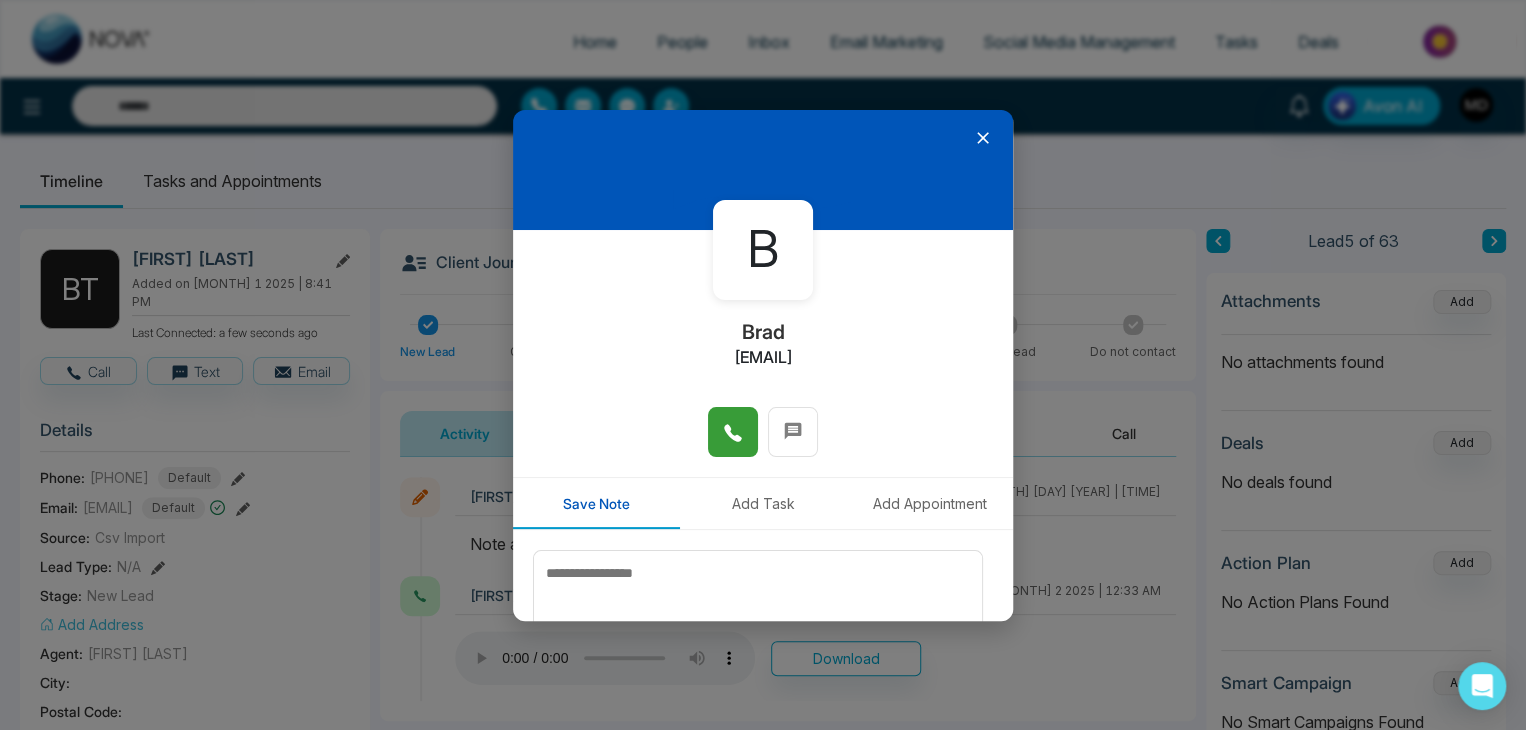 click 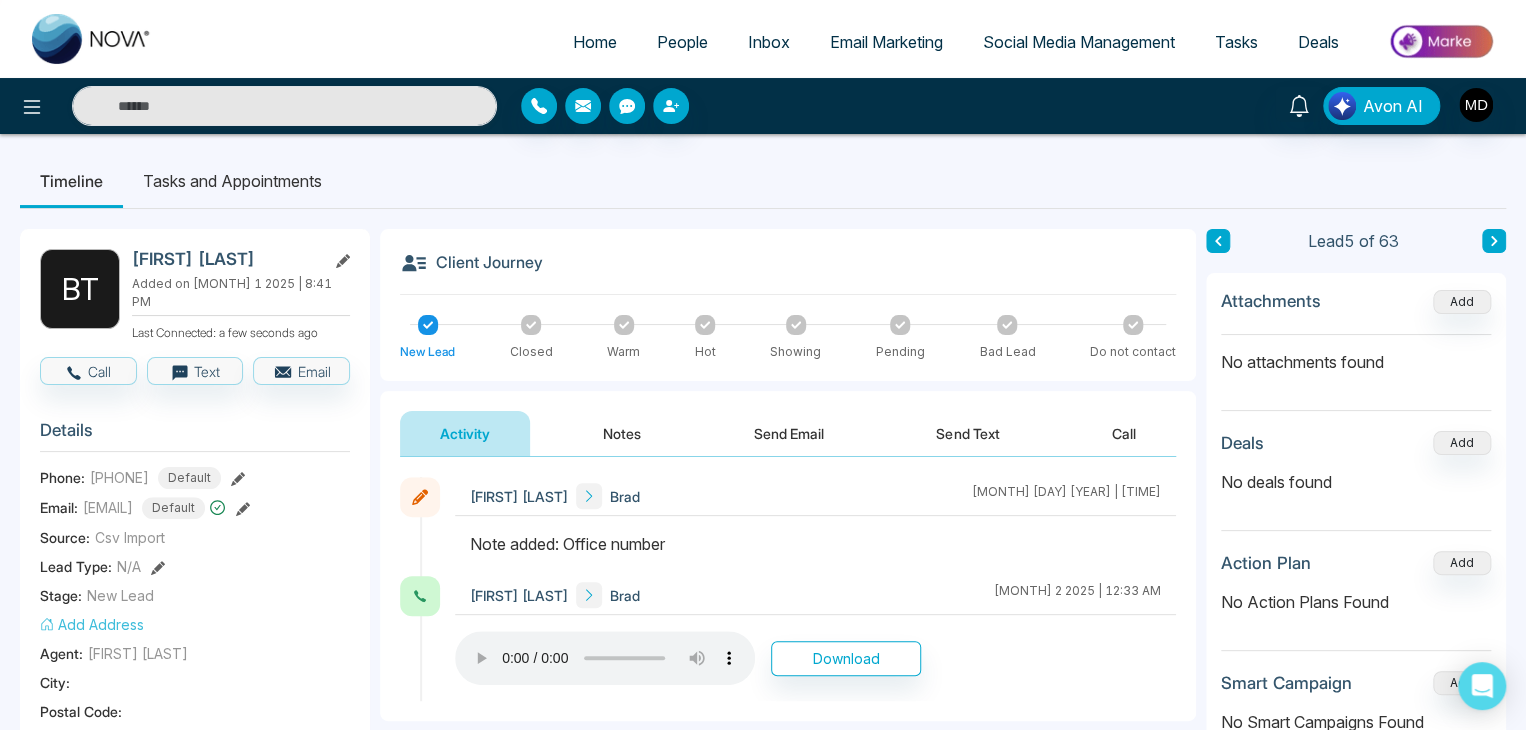 click at bounding box center (1494, 241) 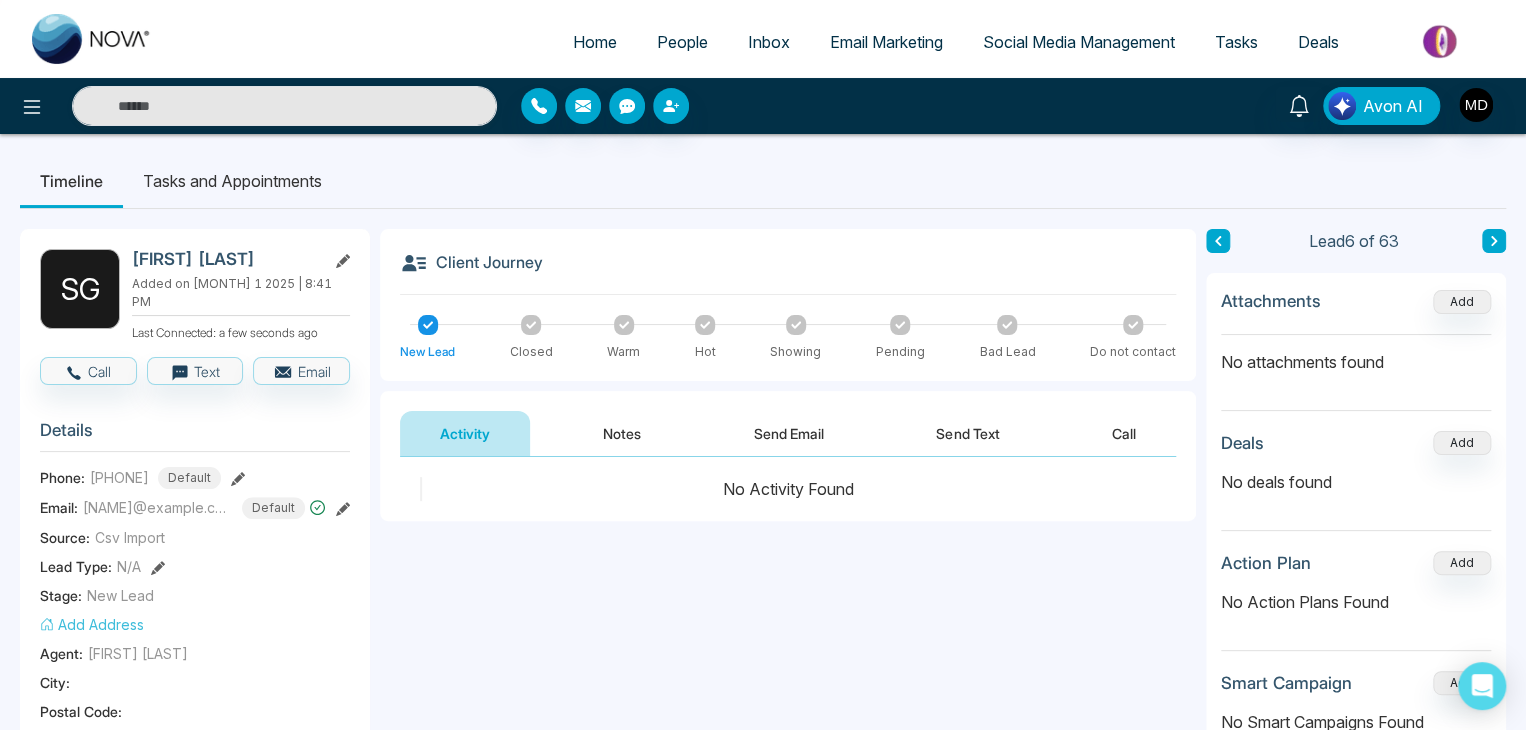 click on "Timeline Tasks and Appointments S [FIRST] [LAST] Added on [MONTH] [DAY] [YEAR] | [TIME] Last Connected: a few seconds ago Call Text Email Details Phone: [PHONE] Default Email: [EMAIL] Default Source: Csv Import Lead Type: N/A Stage: New Lead Add Address Agent: [FIRST] [LAST] City : Postal Code : Avg Property Price : Buy Area : Home Type : Start Date : Last Contact Date : Province : Timeframe : Urgency : Tags New leads [MONTH] × Is this lead a Realtor? Lead Summary 0 Calls 0 Texts 0 Emails Social Profile Not found Not found Not found Custom Lead Data Delete lead Client Journey New Lead Closed Warm Hot Showing Pending Bad Lead Do not contact Activity Notes Send Email Send Text Call No Activity Found Nova AI : Email Generator Create Engaging Emails with Our AI Technology. Nova AI Email Generator Generate Emails With New Nova AI Technology. Simply add a couple of ideas and we'll help bring it to life. Your tone" at bounding box center (763, 902) 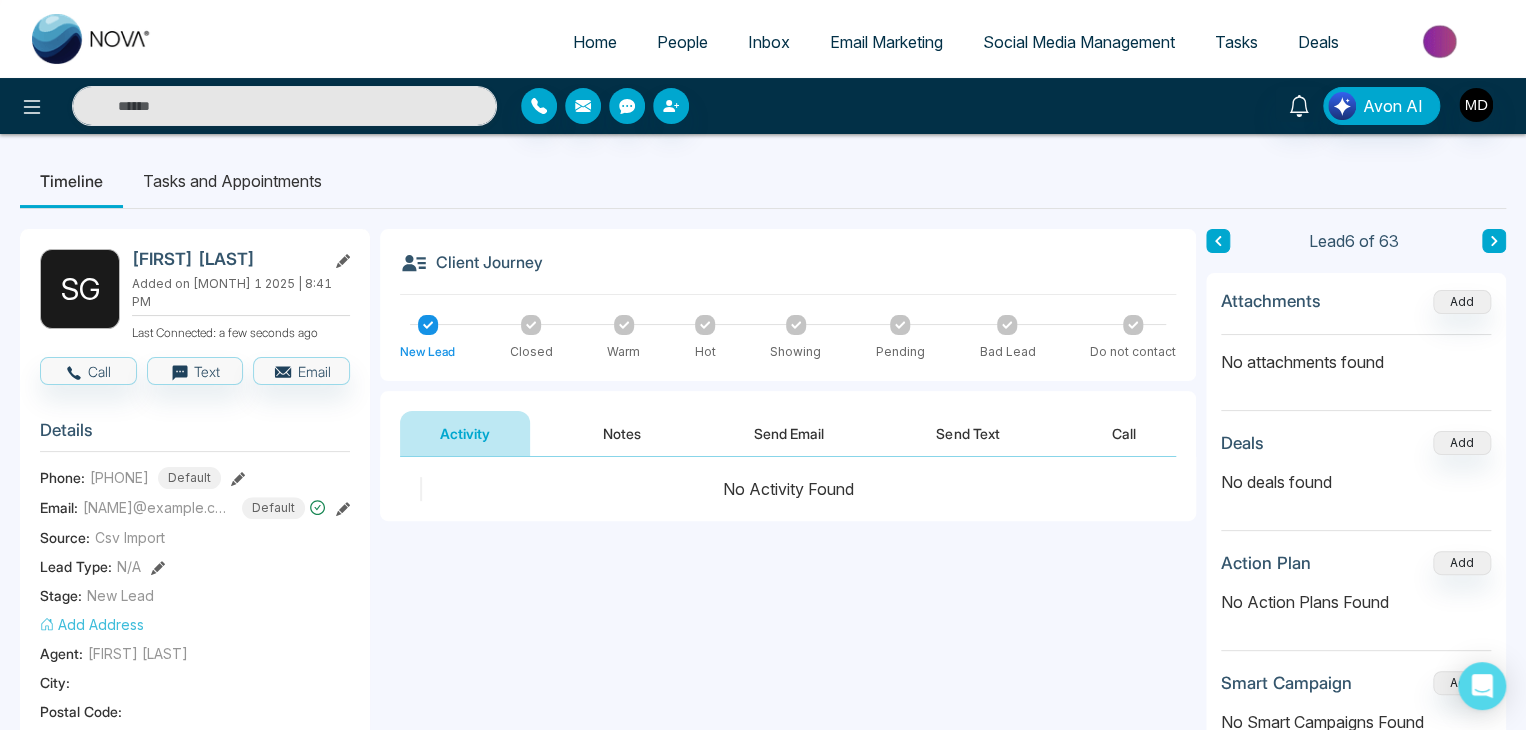 drag, startPoint x: 287, startPoint y: 263, endPoint x: 111, endPoint y: 260, distance: 176.02557 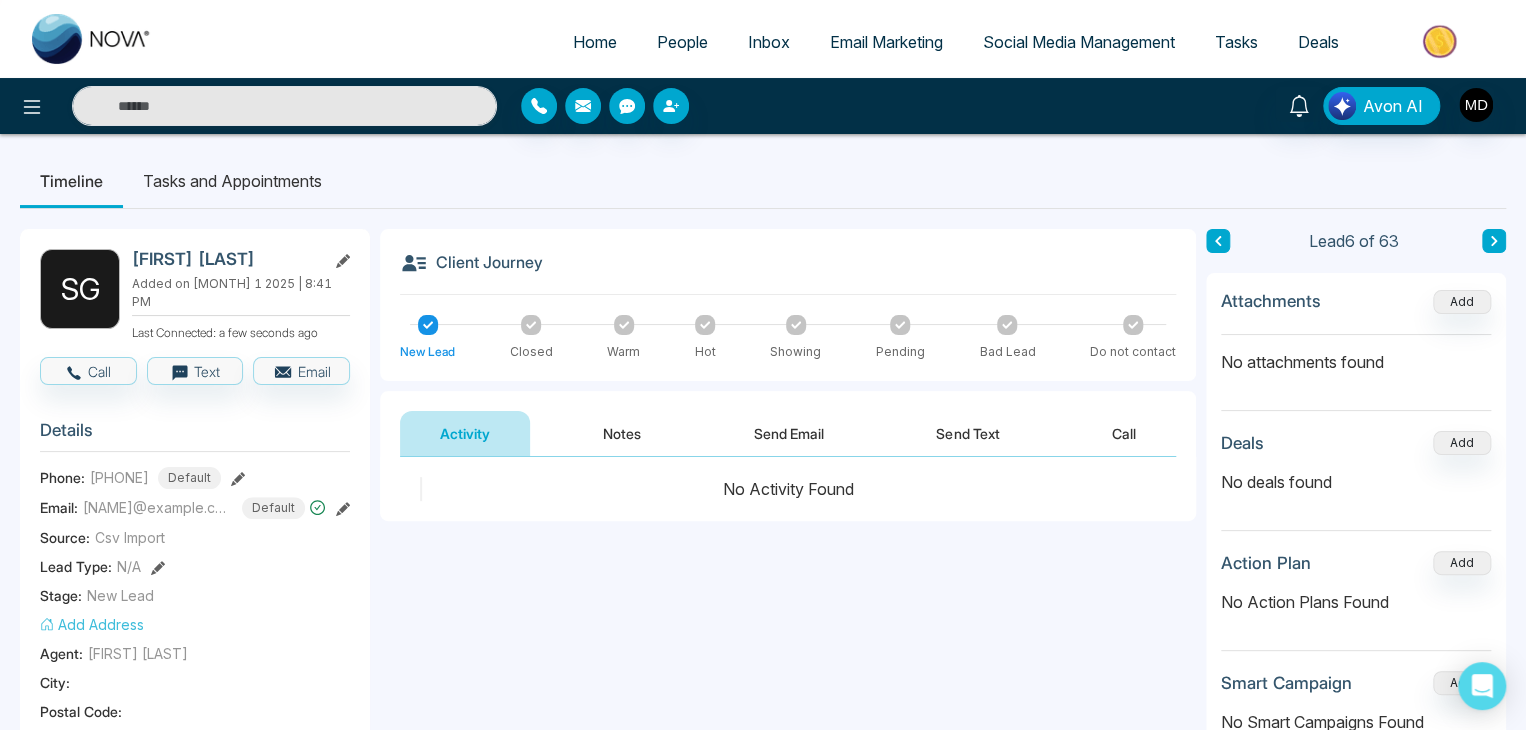 click on "[FIRST] [LAST] Added on [MONTH] [DAY] [YEAR] | [TIME] Last Connected: a few seconds ago" at bounding box center [195, 295] 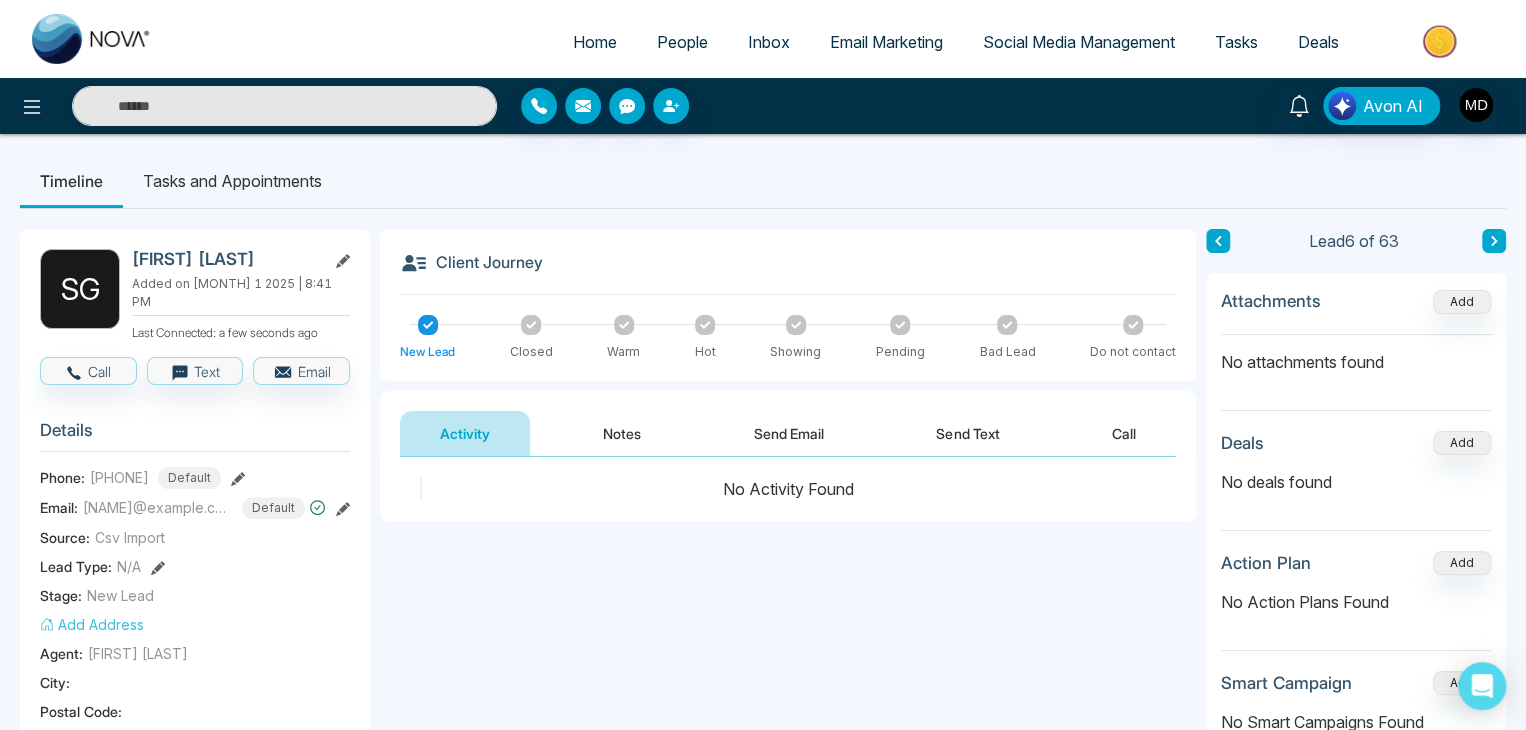 copy on "[FIRST] [LAST]" 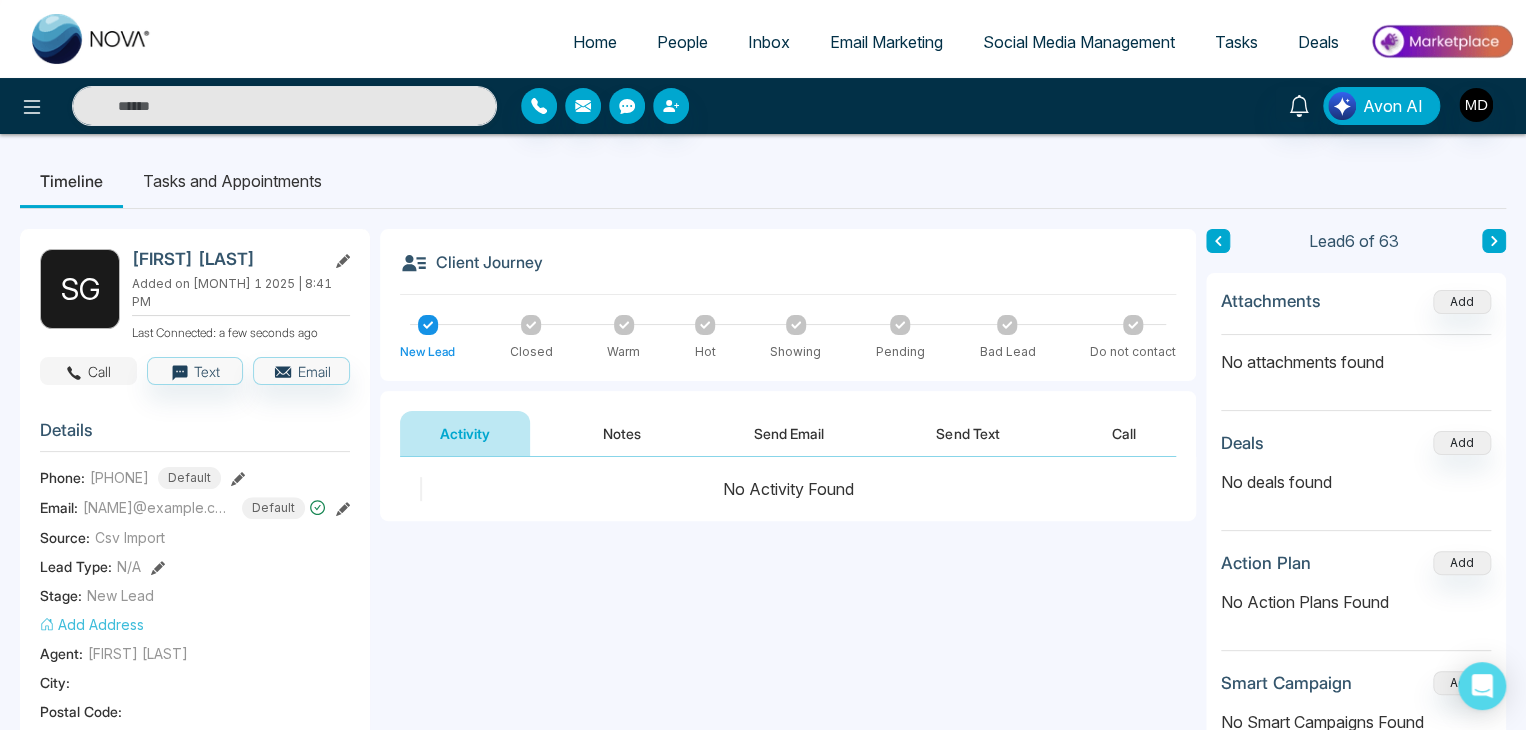 click 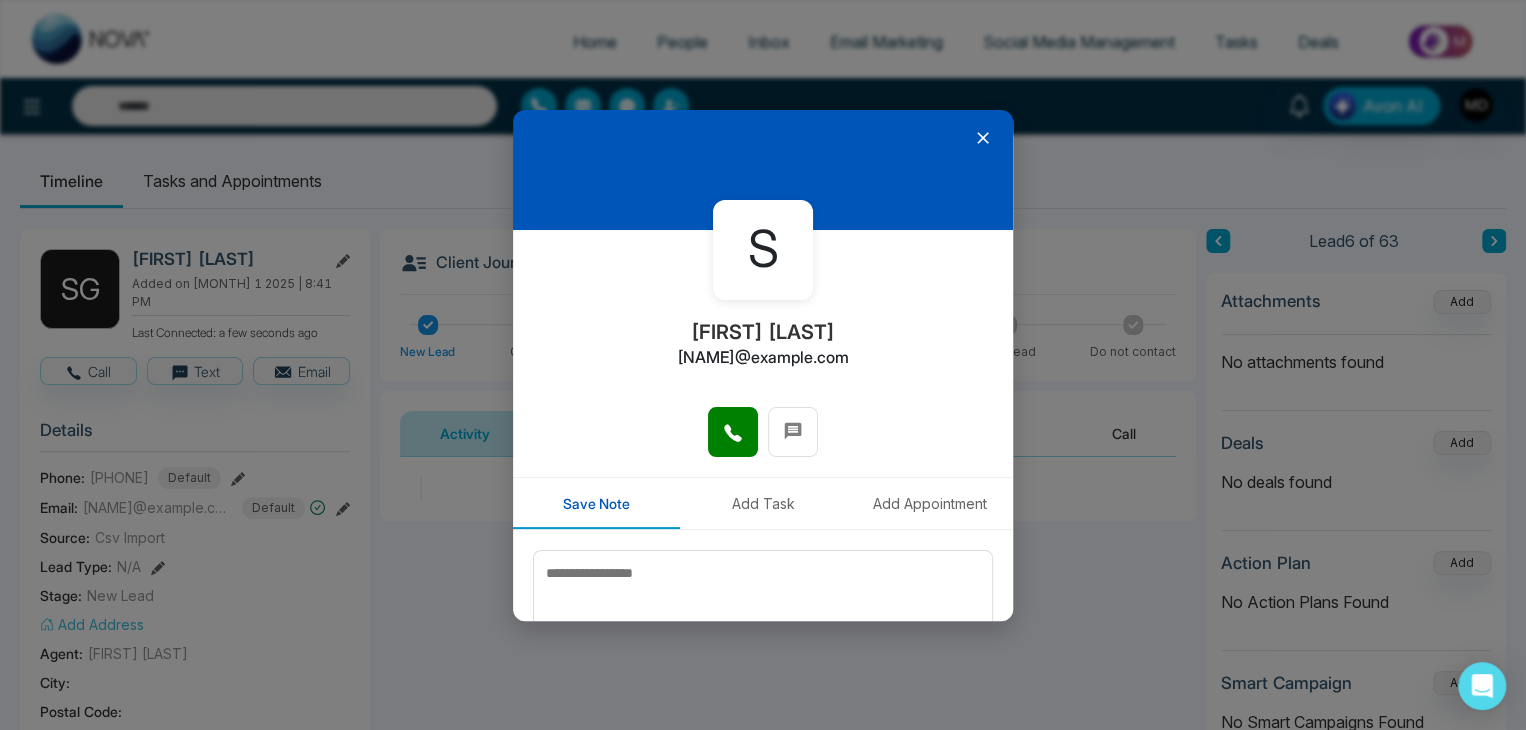 click at bounding box center (763, 442) 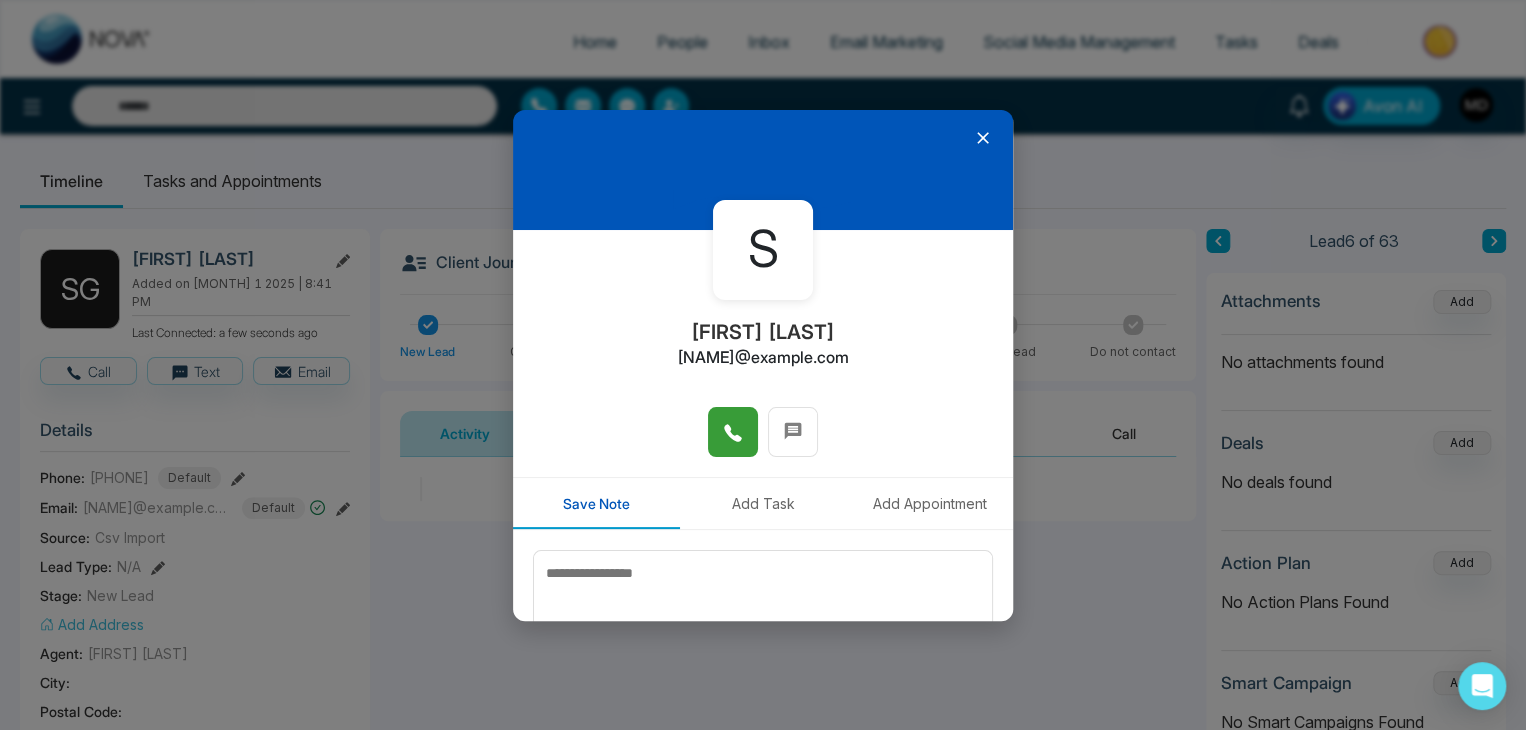 click 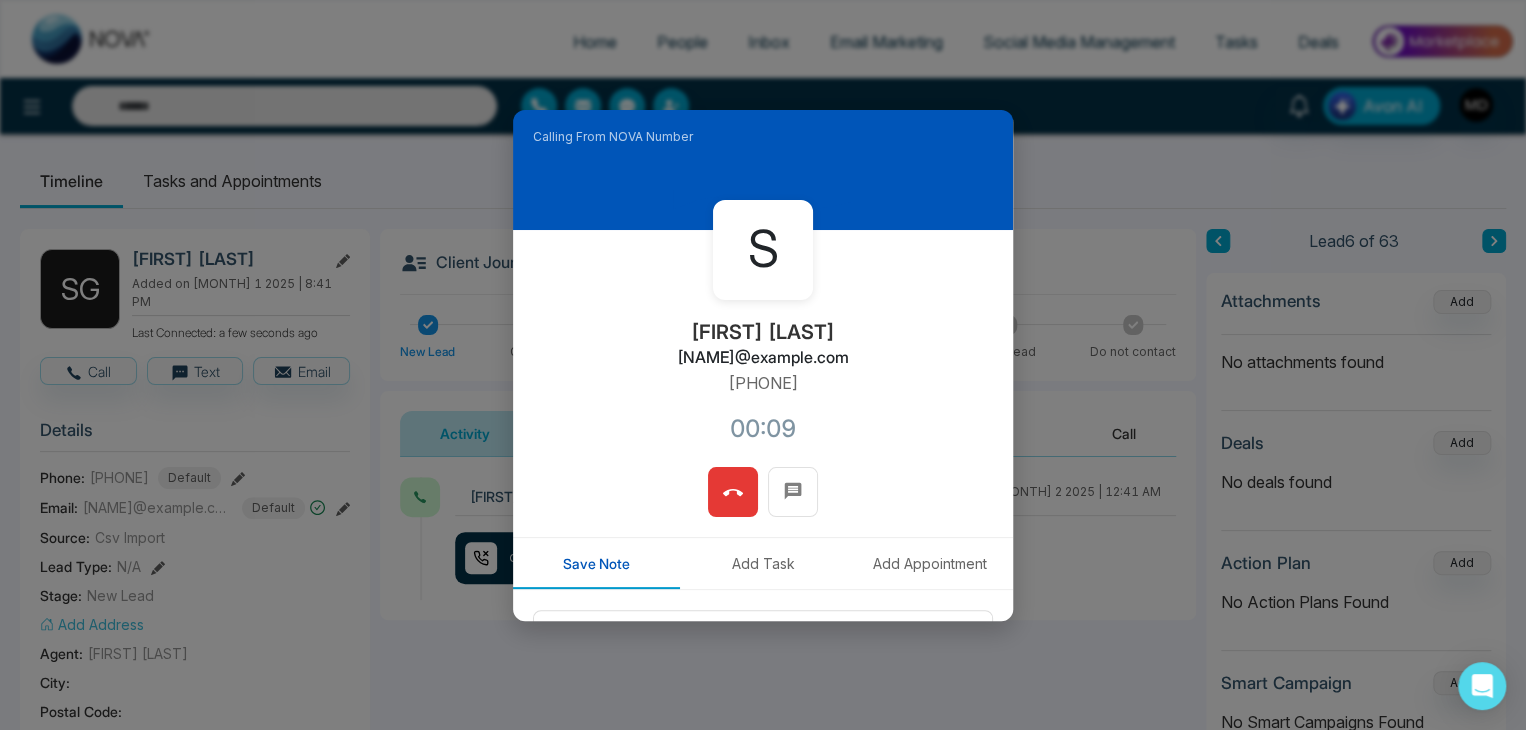 click at bounding box center (733, 492) 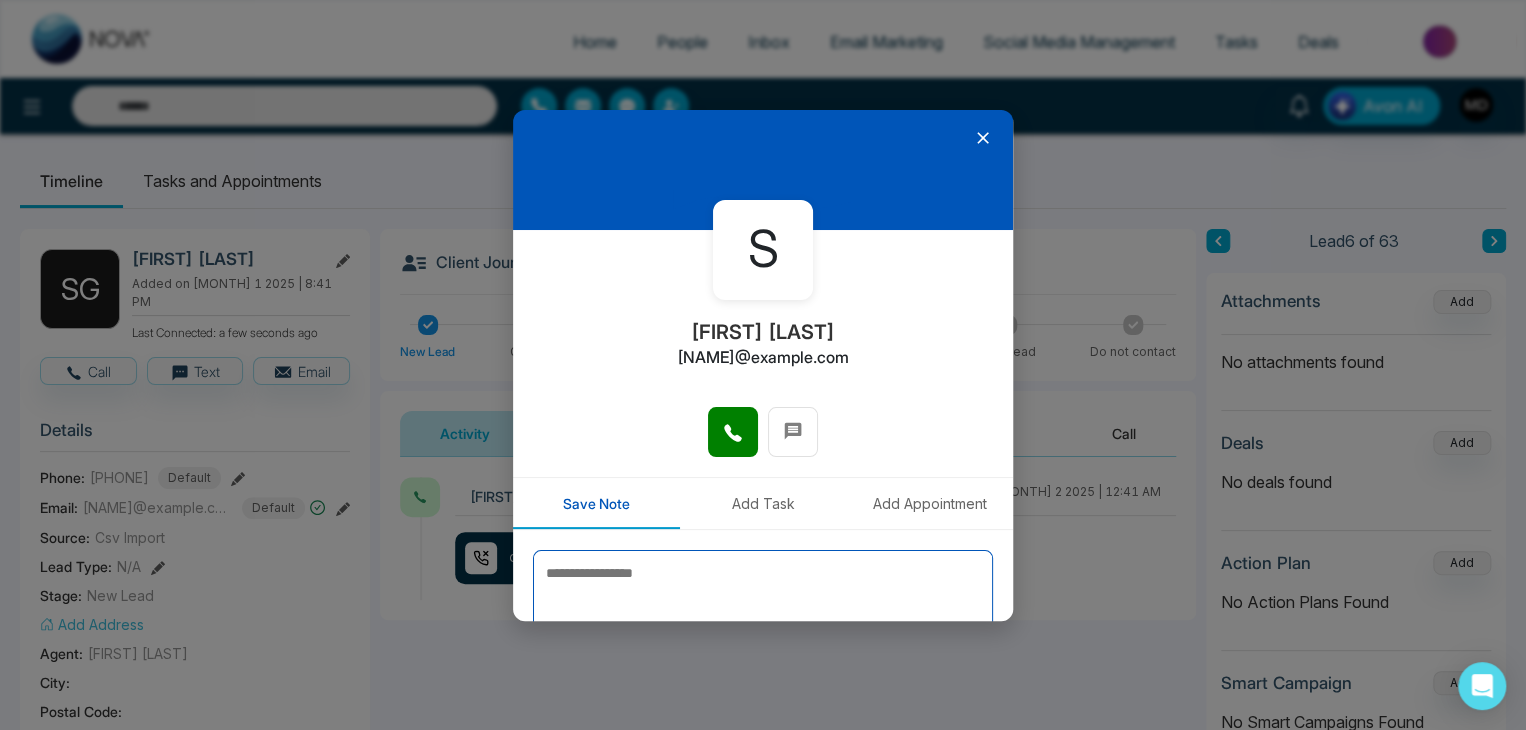 click at bounding box center (763, 600) 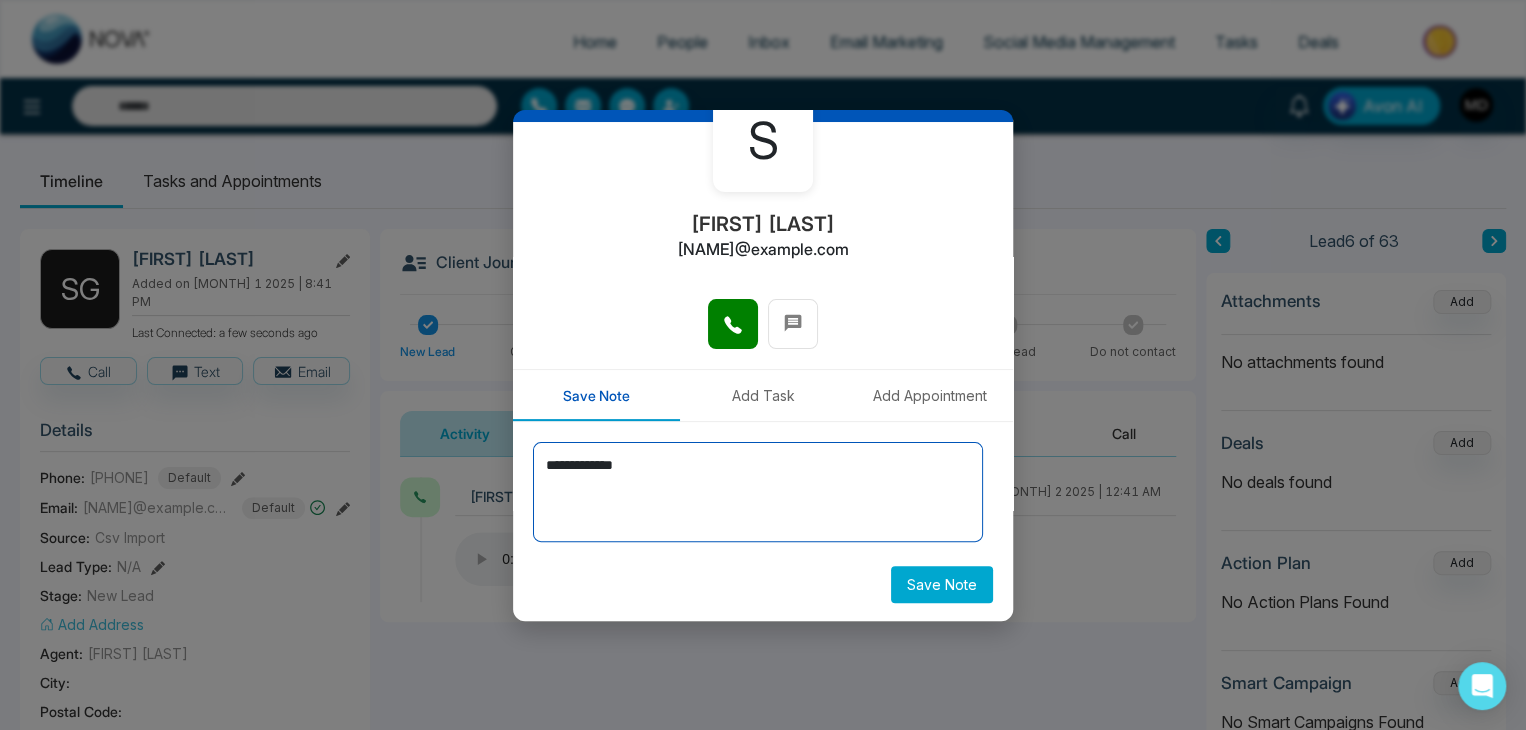 scroll, scrollTop: 110, scrollLeft: 0, axis: vertical 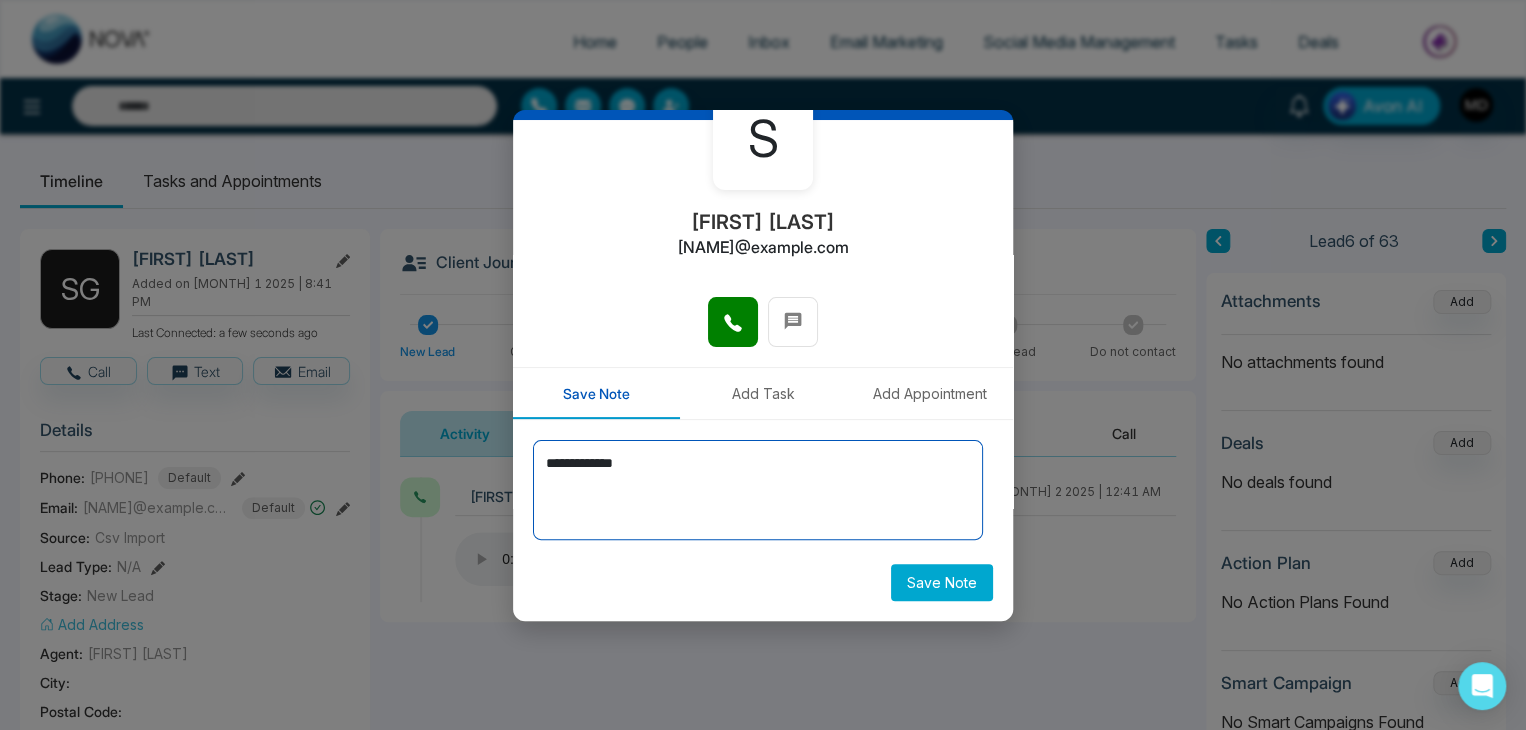 type on "**********" 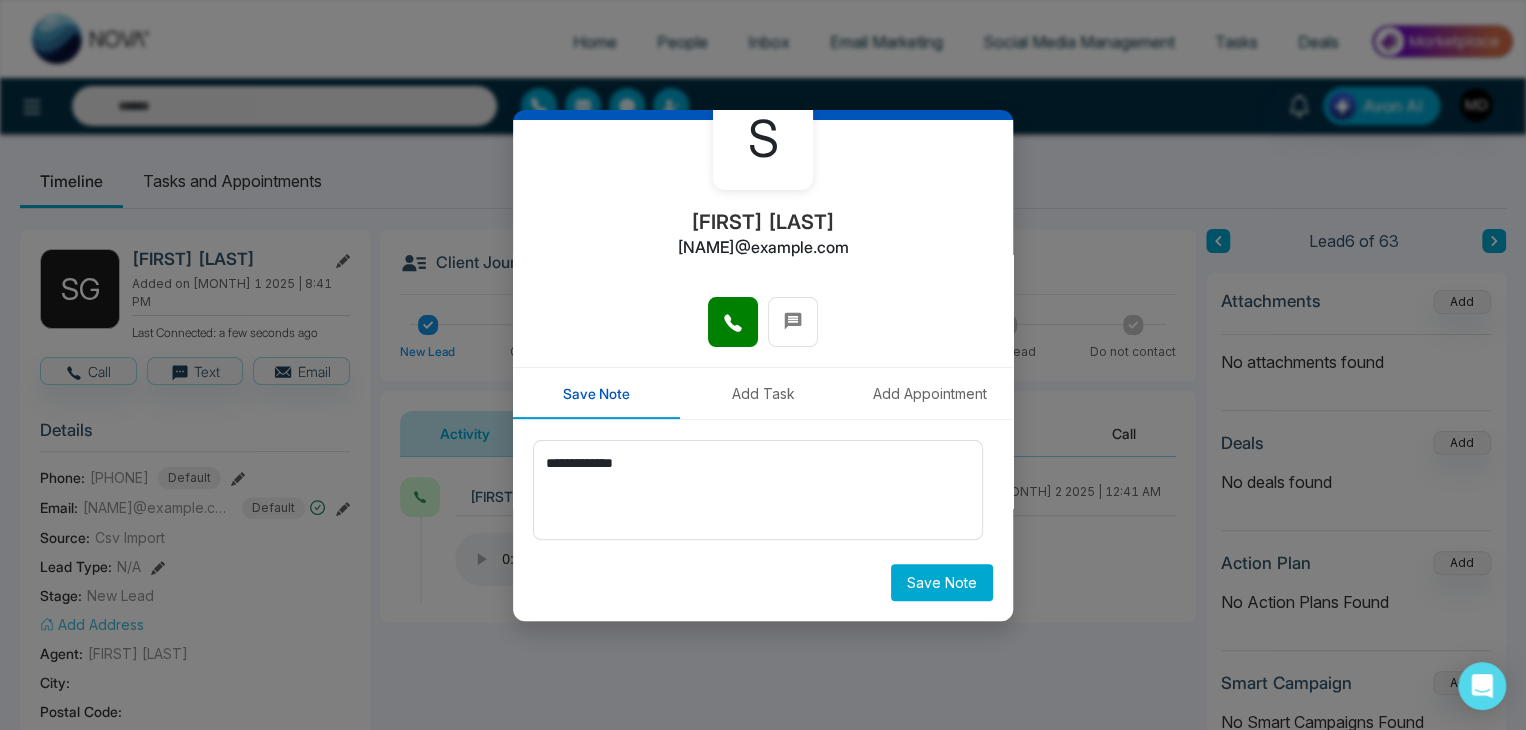 click on "Save Note" at bounding box center [942, 582] 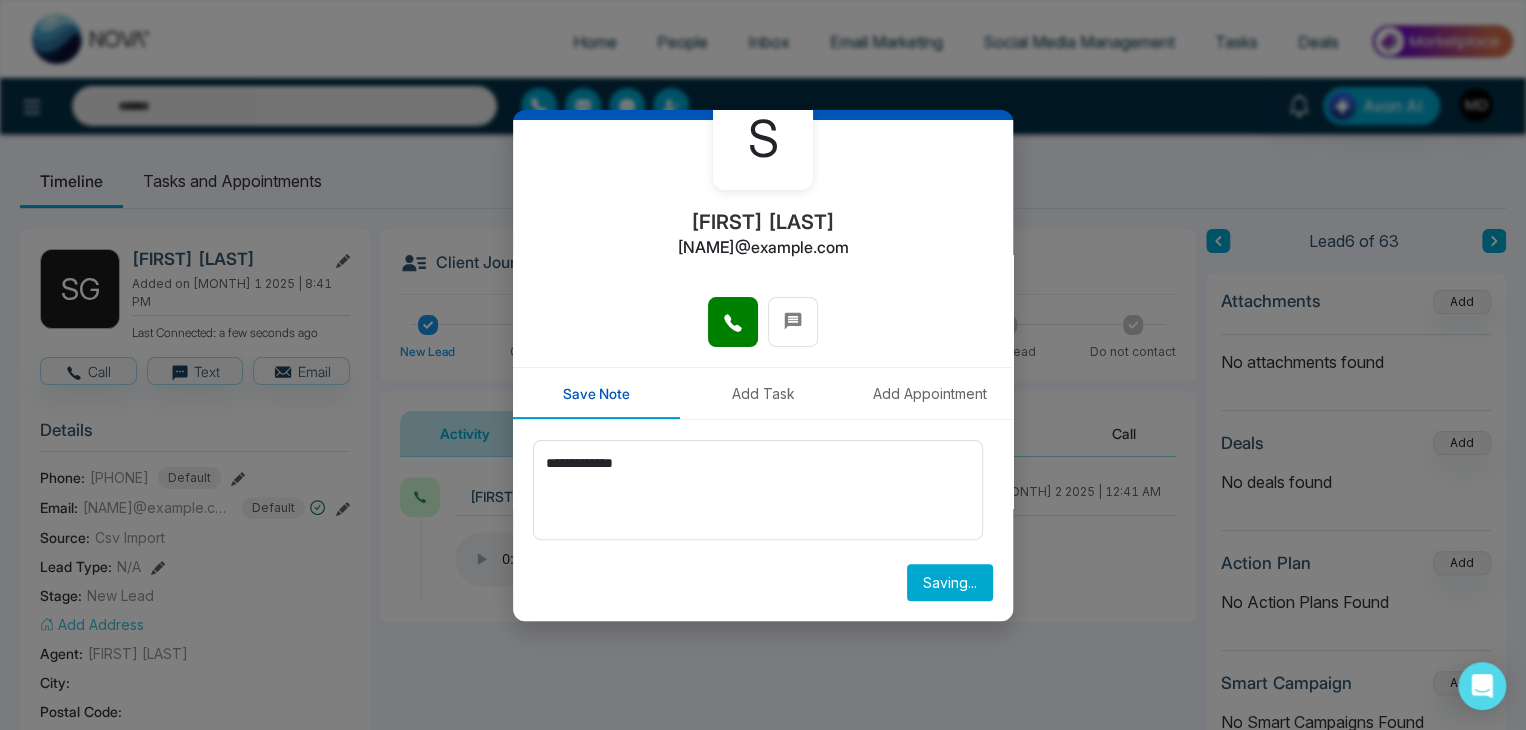 type 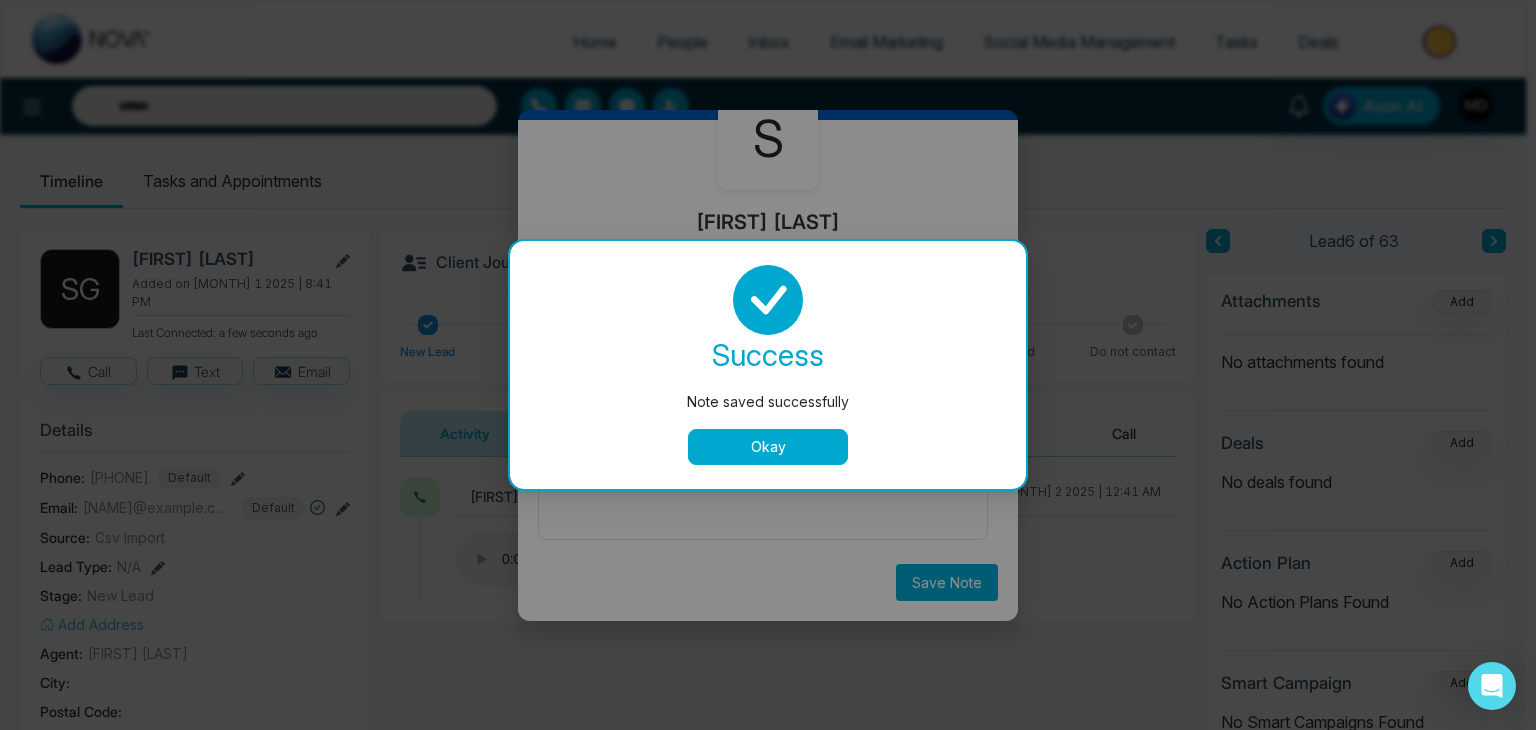 click on "Okay" at bounding box center [768, 447] 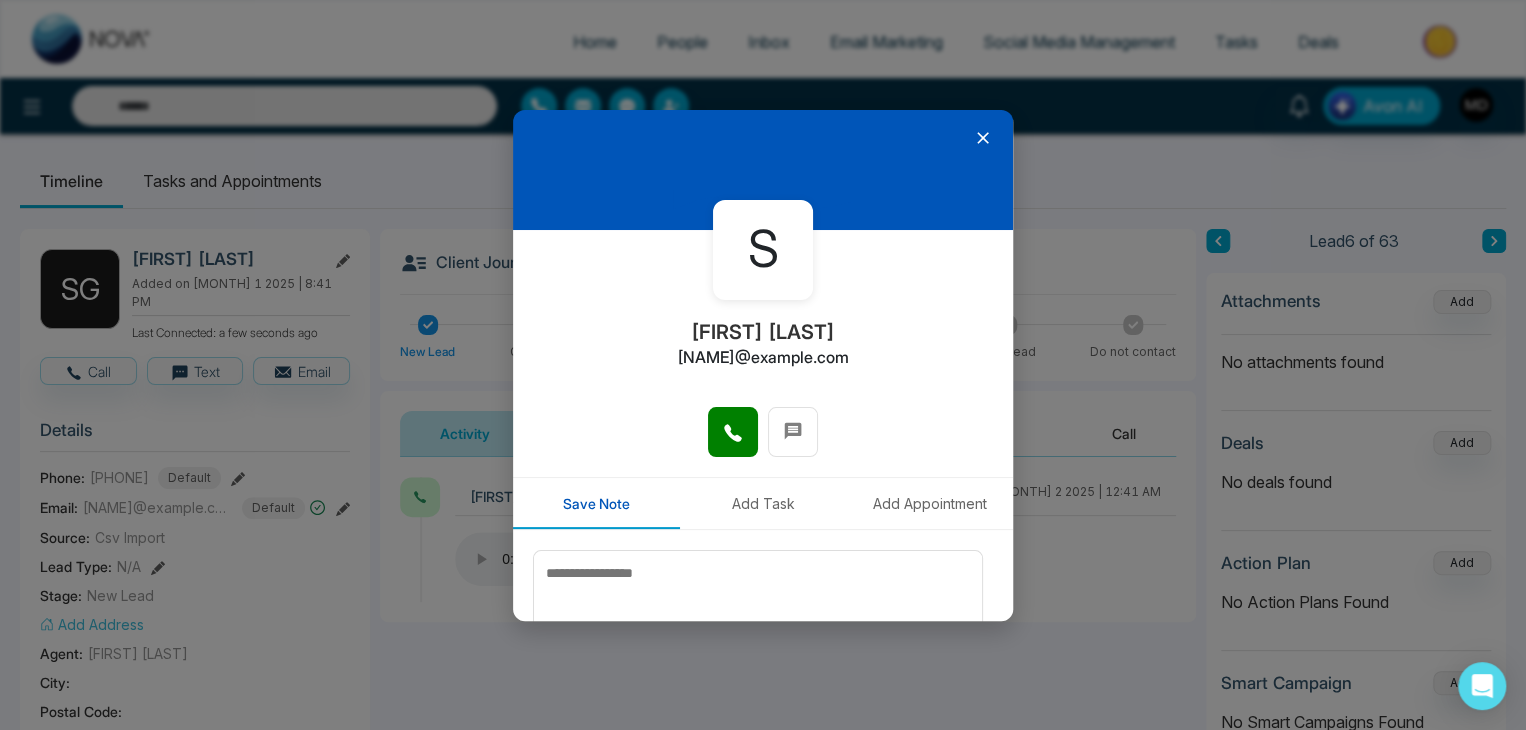 scroll, scrollTop: 0, scrollLeft: 0, axis: both 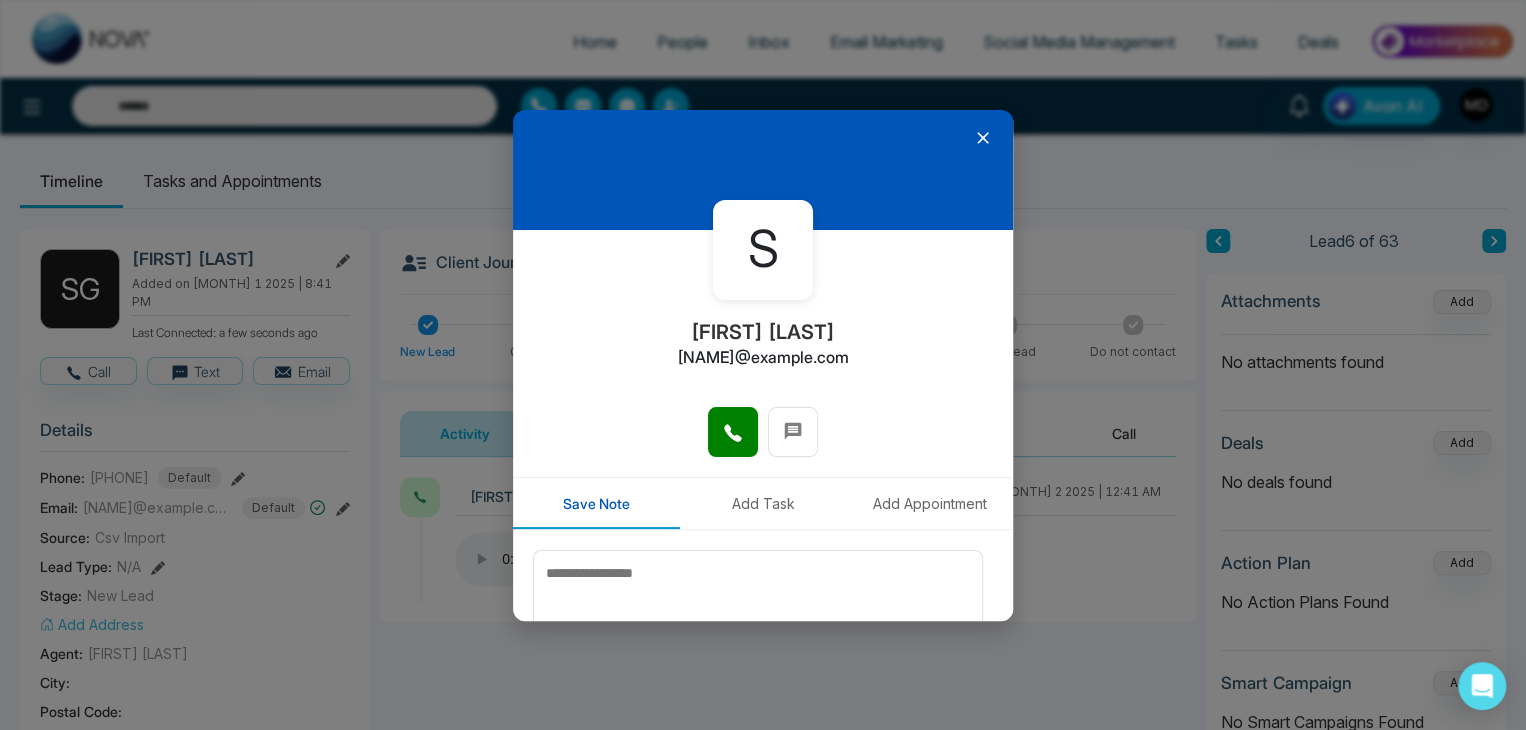 click 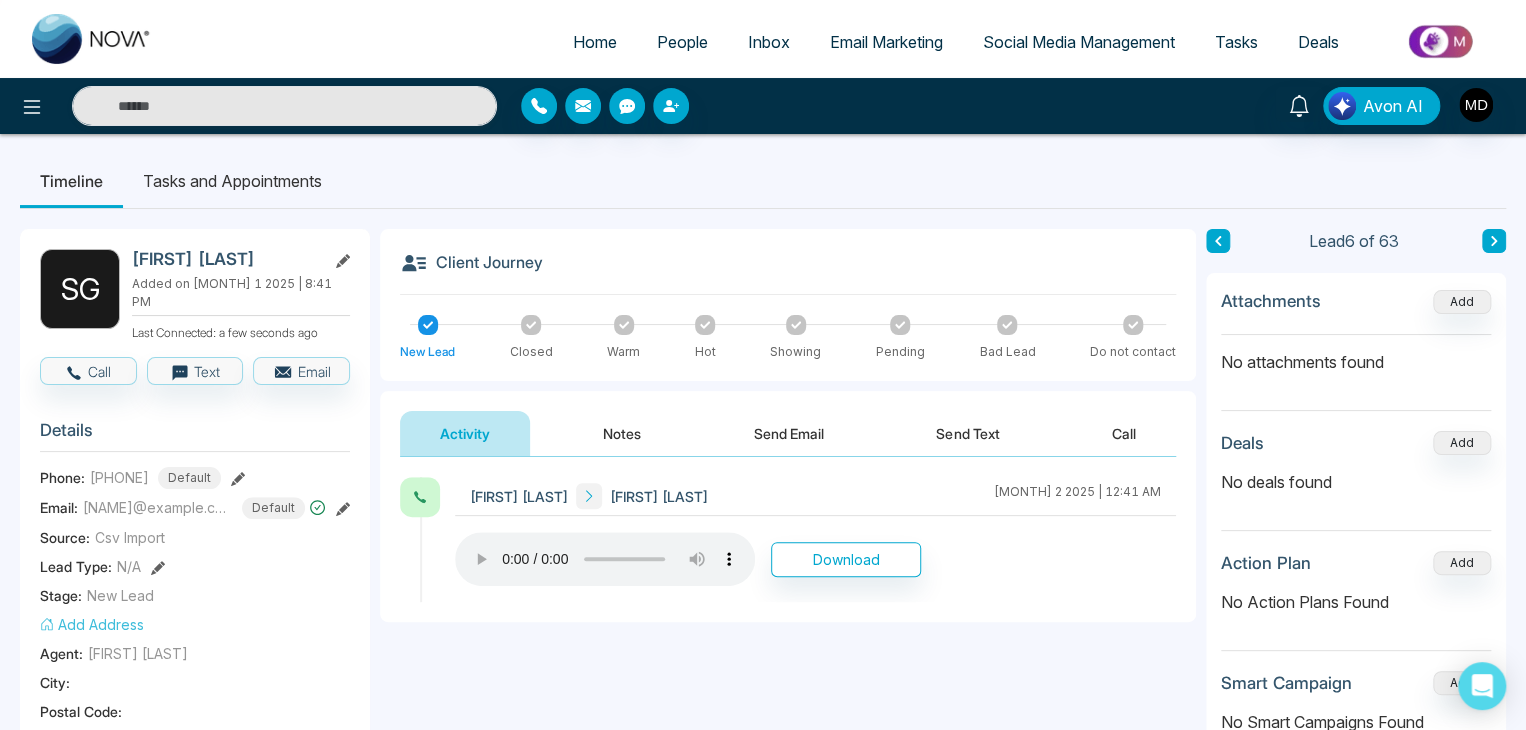 click 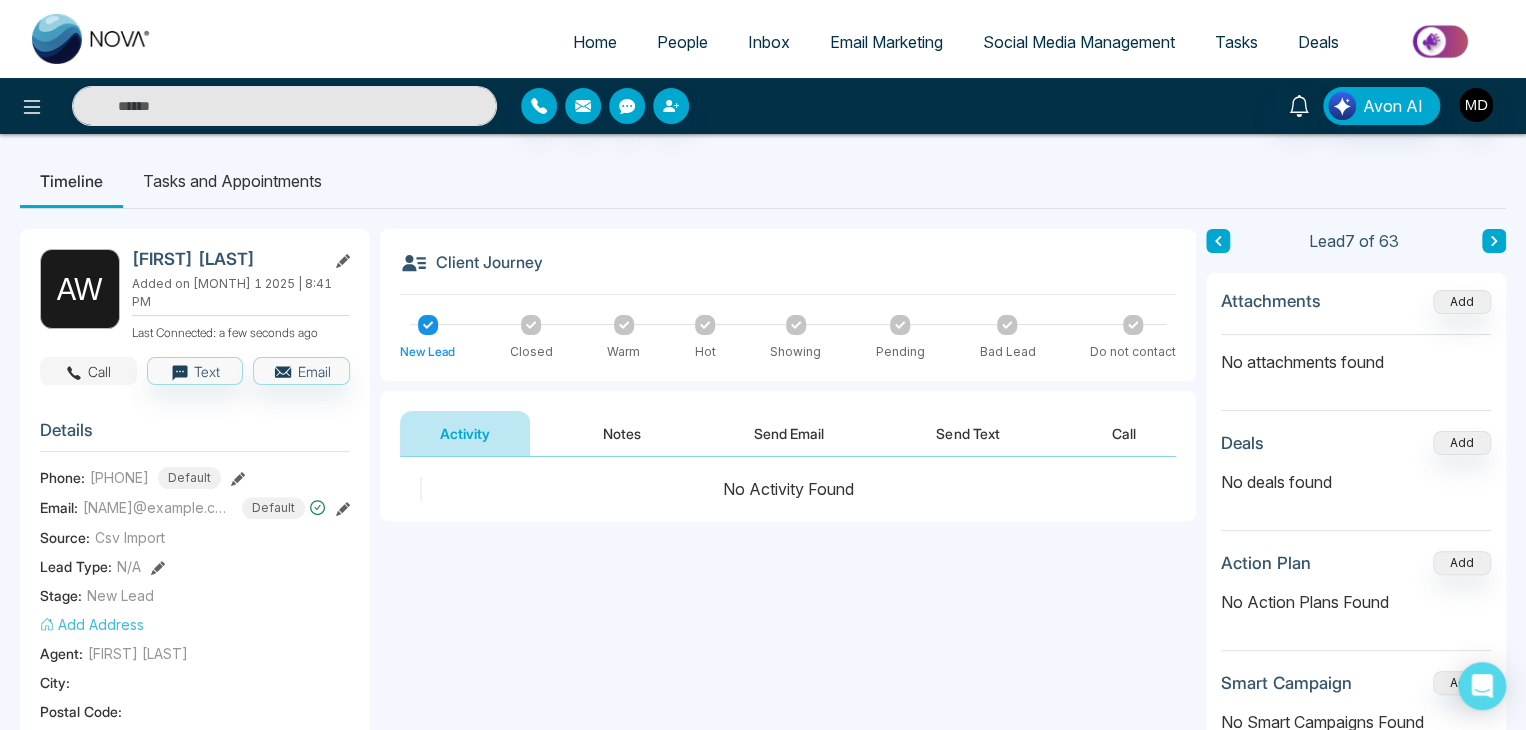 click on "Call" at bounding box center [88, 371] 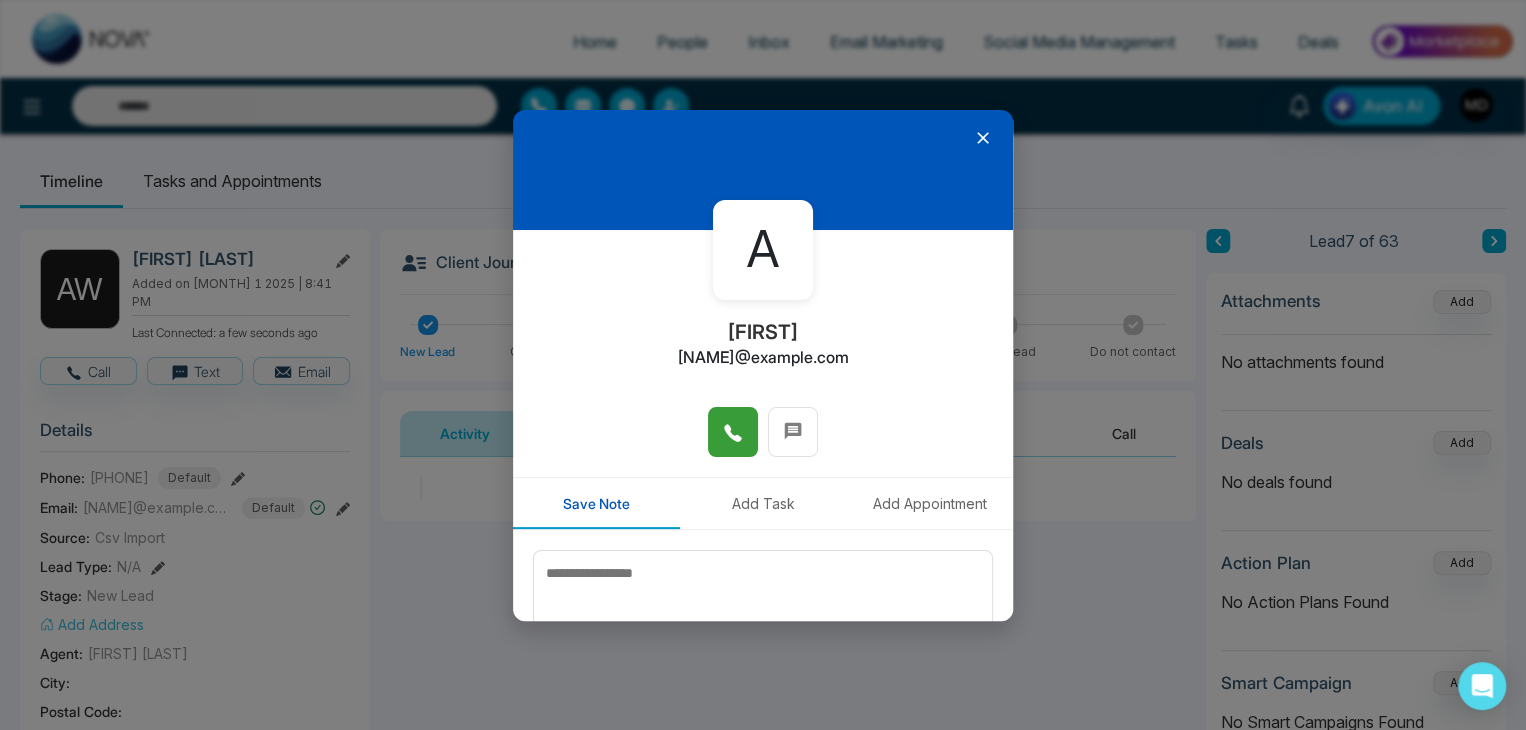 click at bounding box center [733, 432] 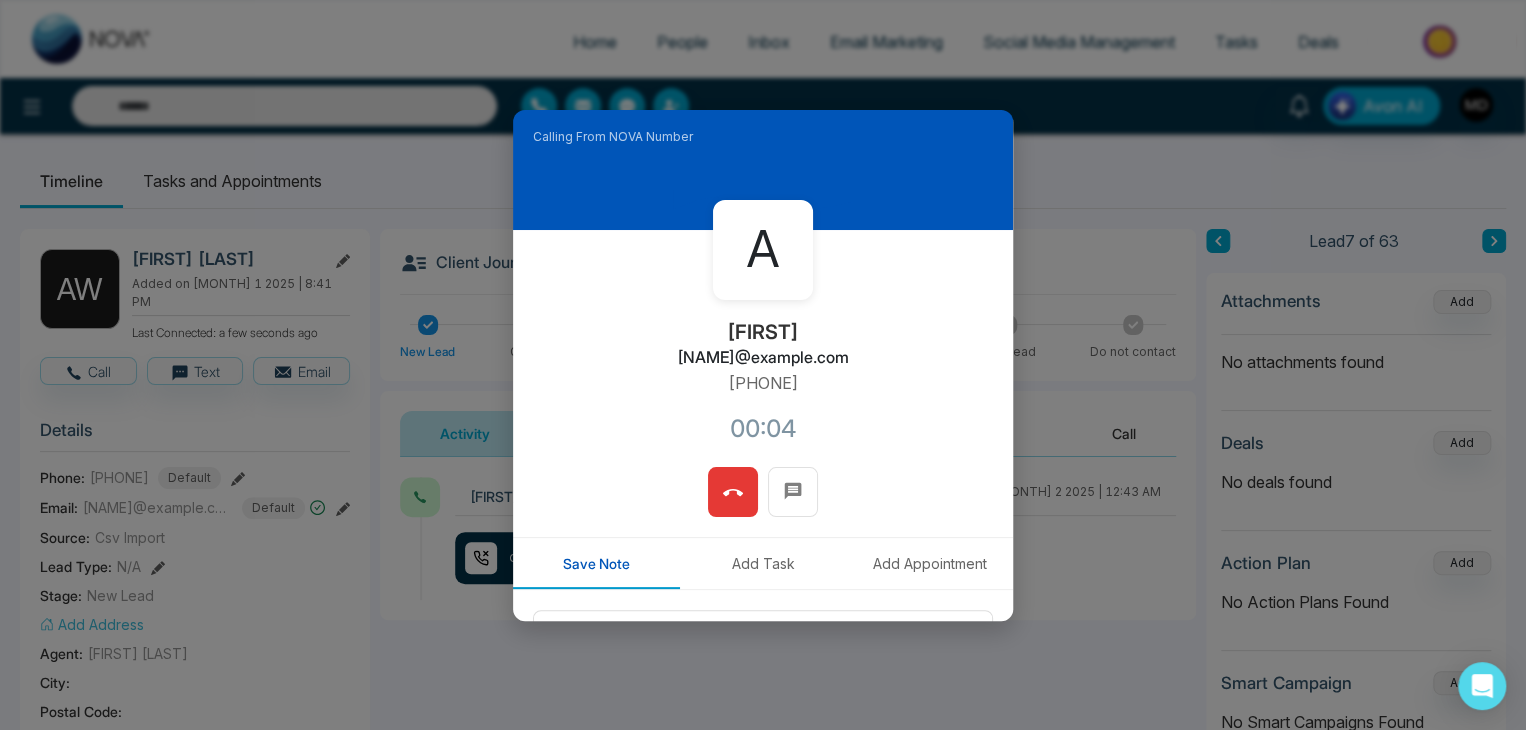 click 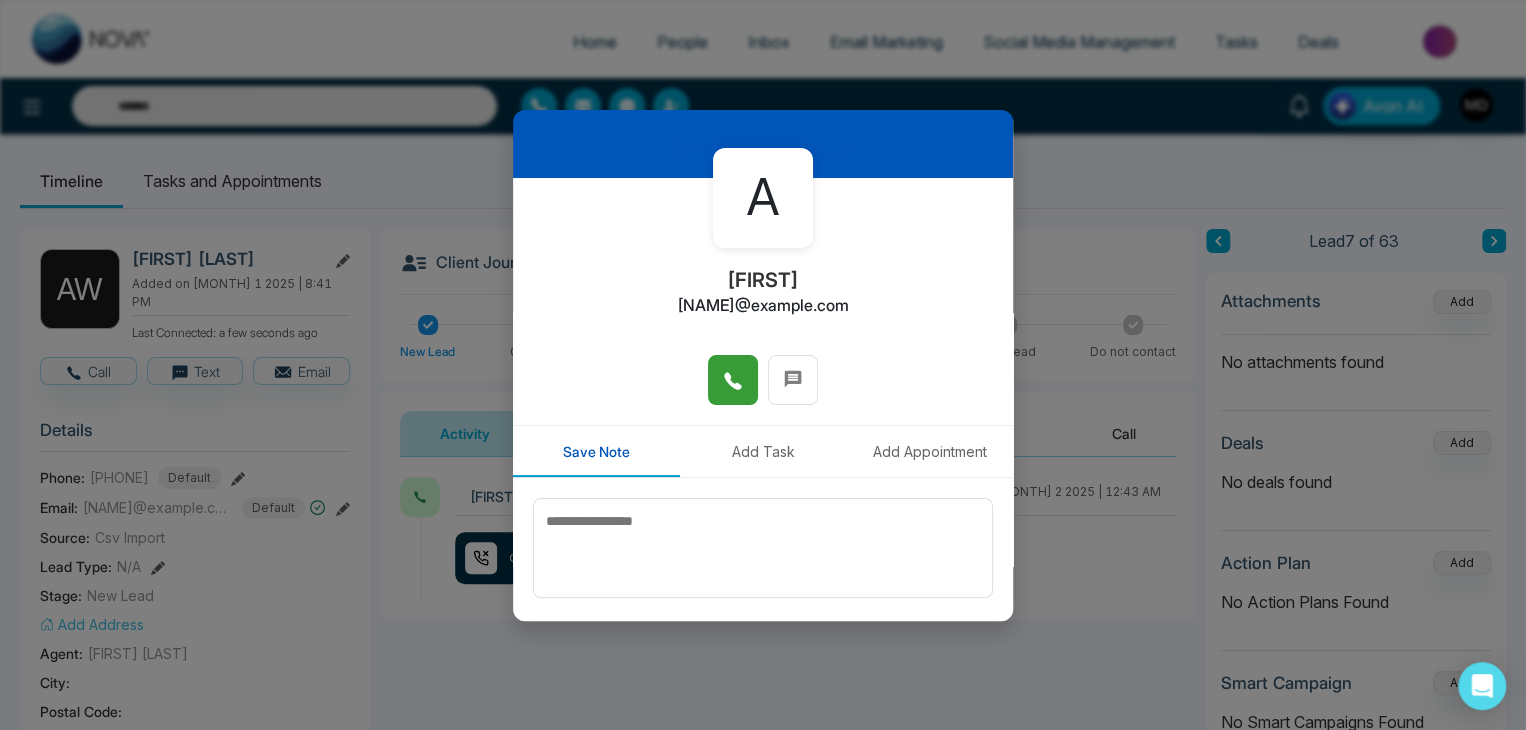 scroll, scrollTop: 100, scrollLeft: 0, axis: vertical 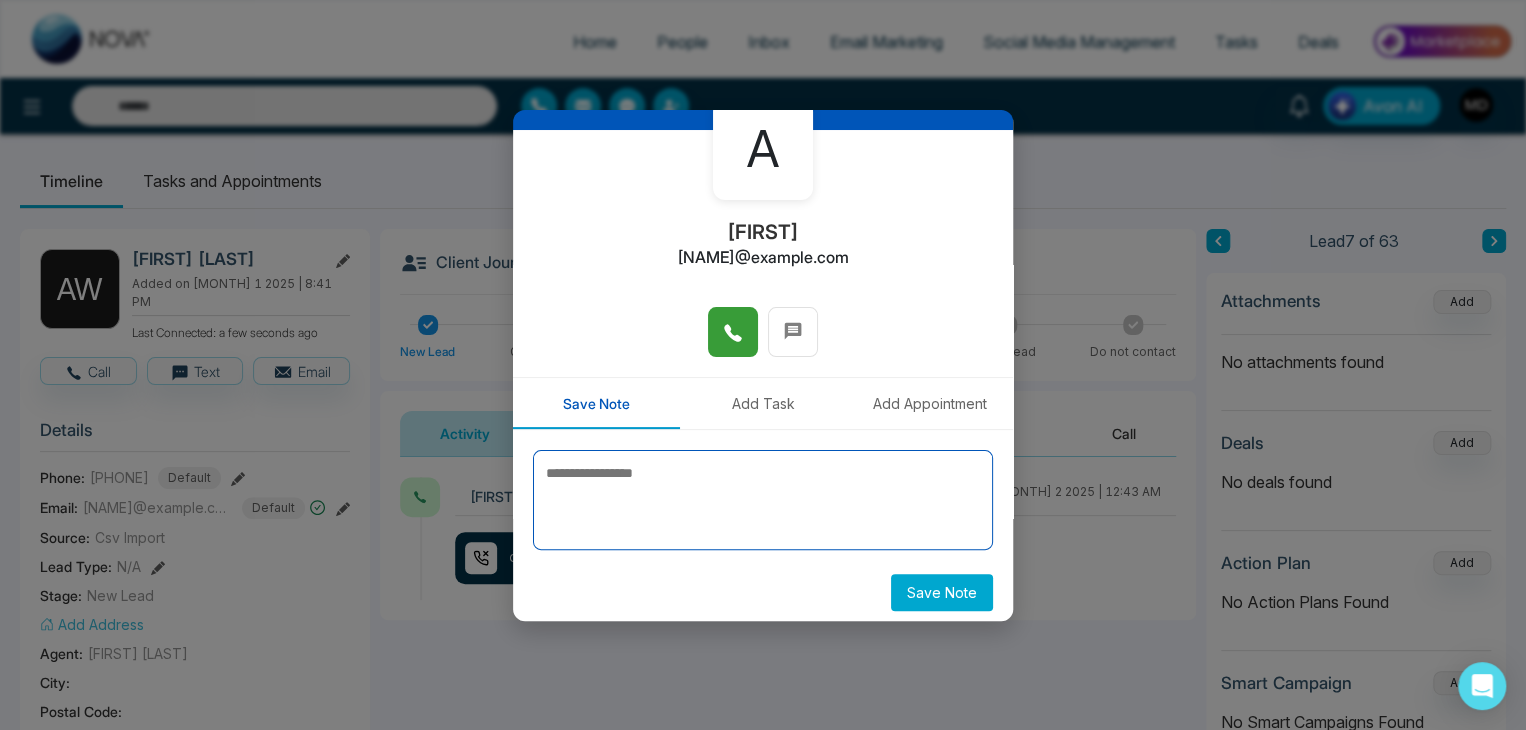 click at bounding box center (763, 500) 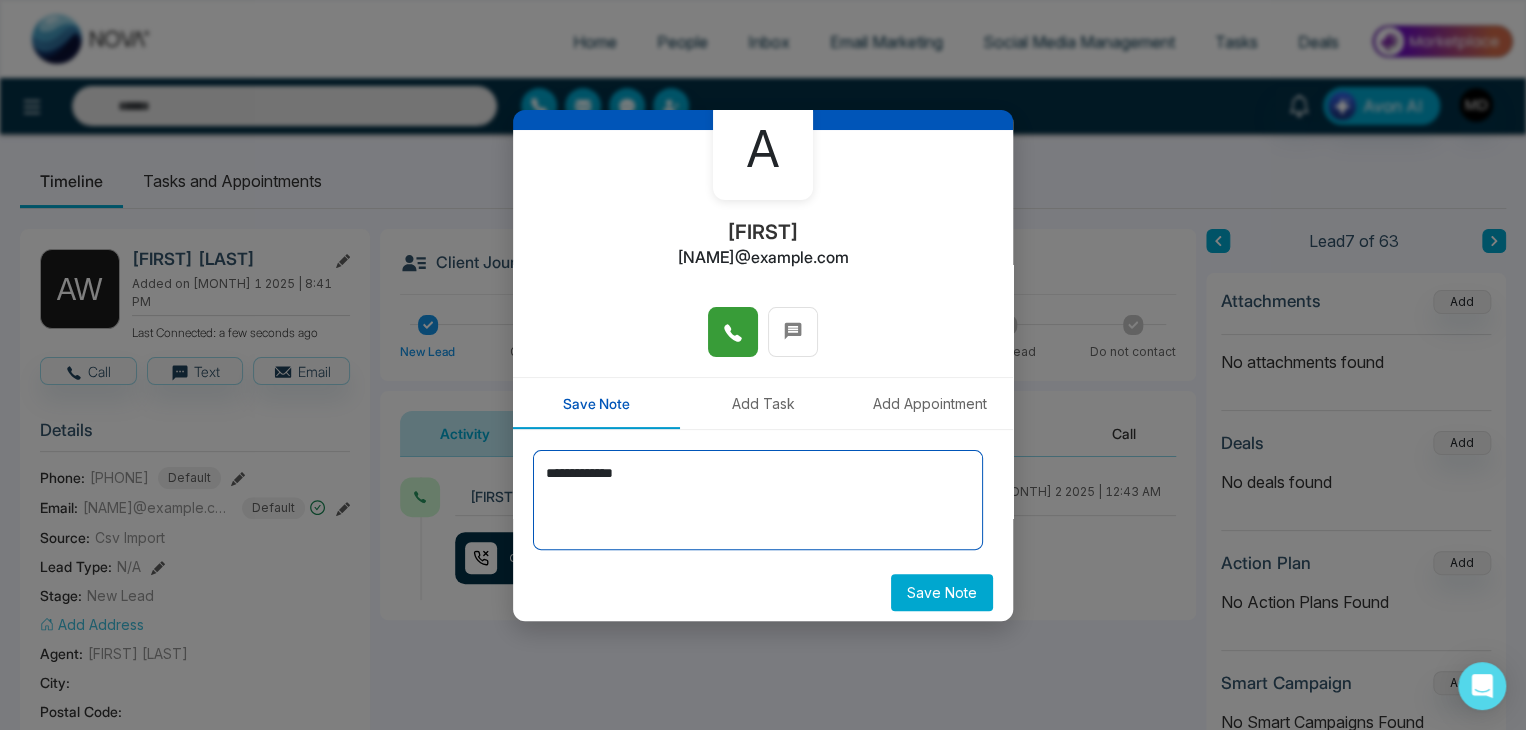 type on "**********" 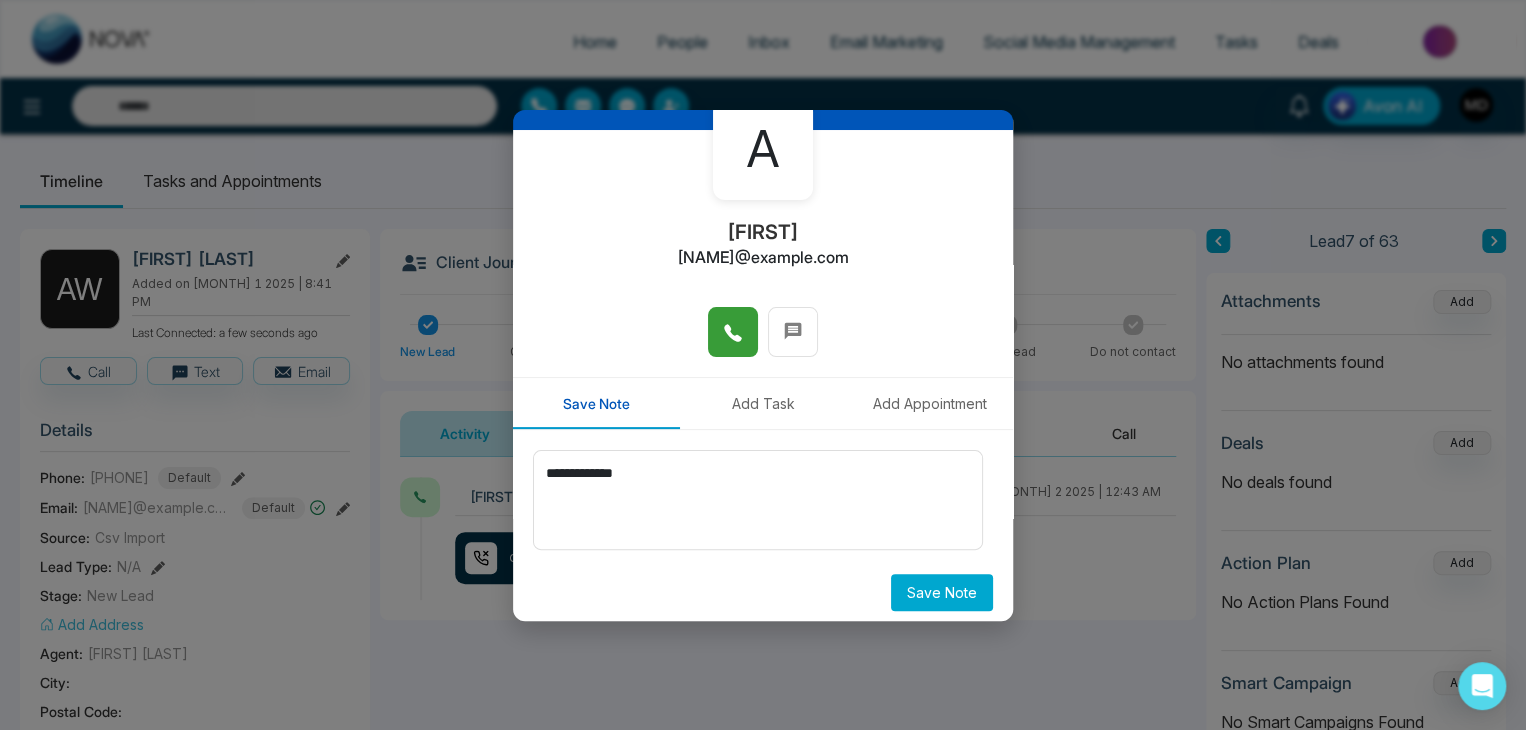 click on "Save Note" at bounding box center (942, 592) 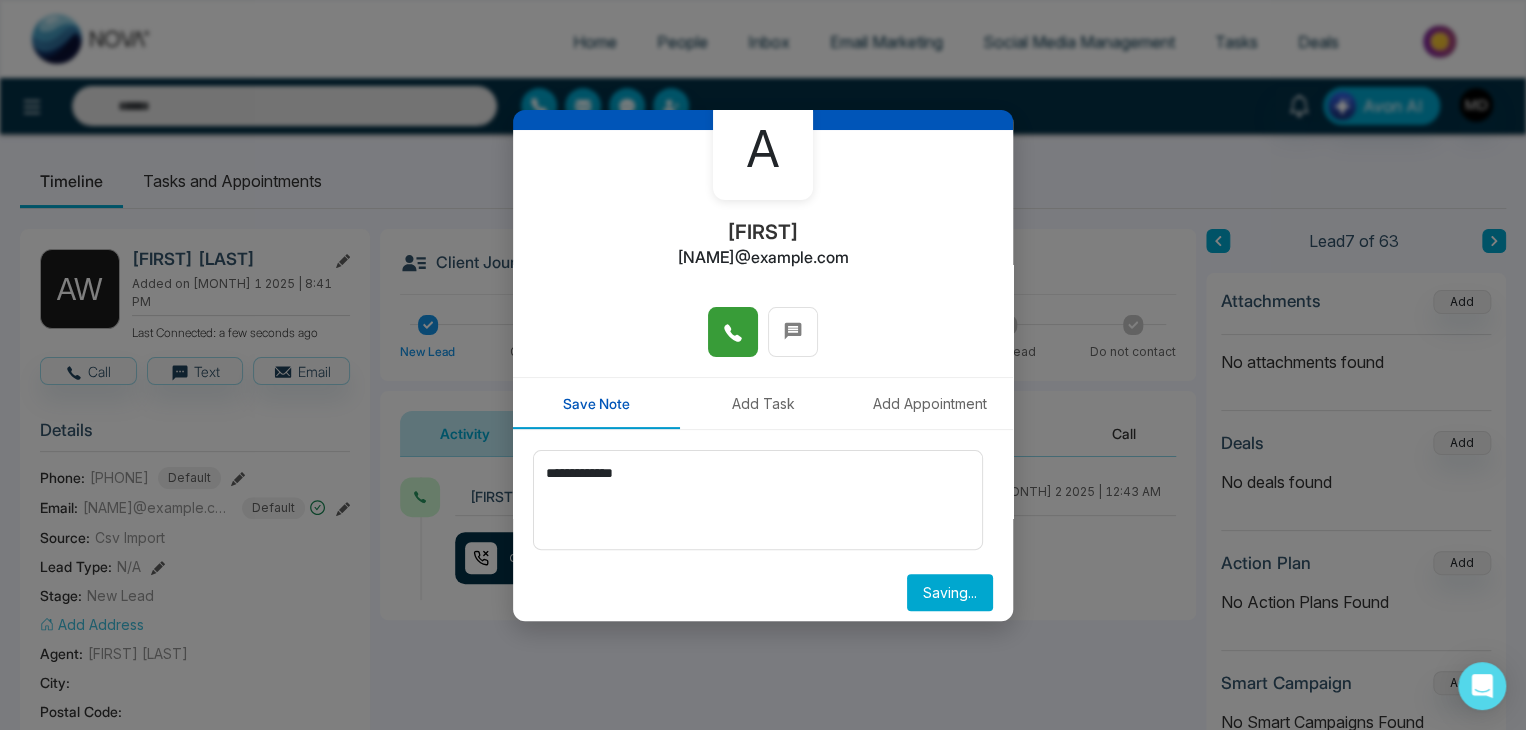 type 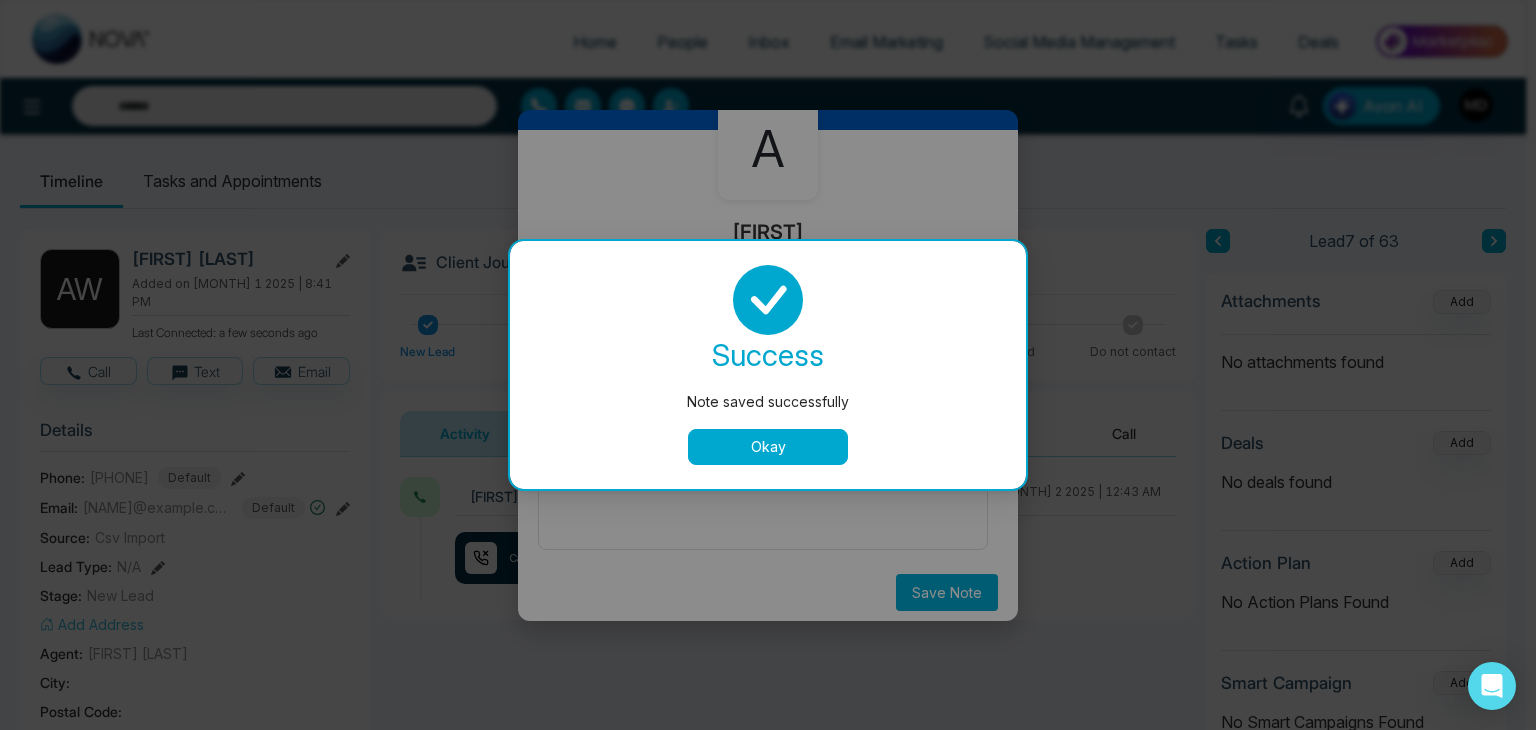 click on "Okay" at bounding box center (768, 447) 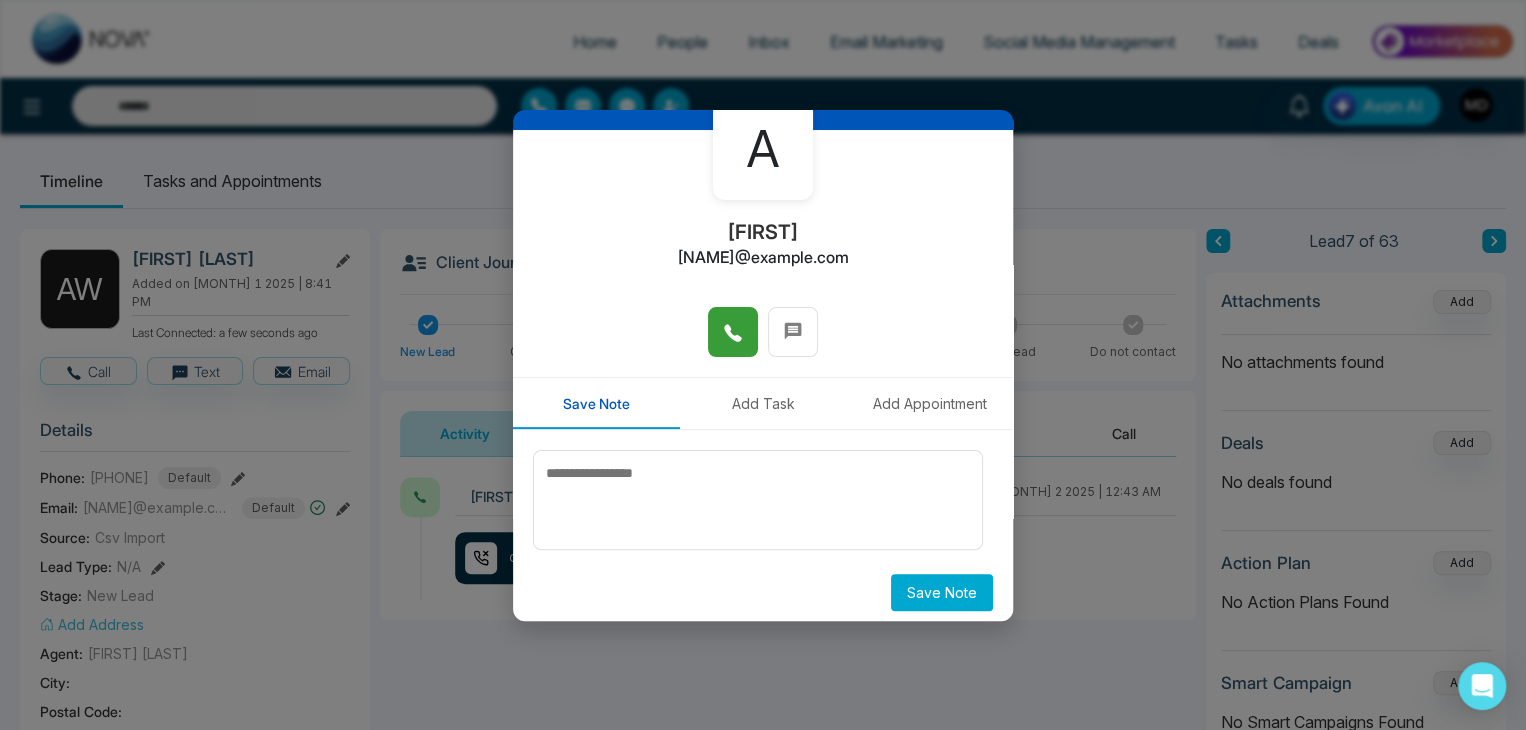 scroll, scrollTop: 0, scrollLeft: 0, axis: both 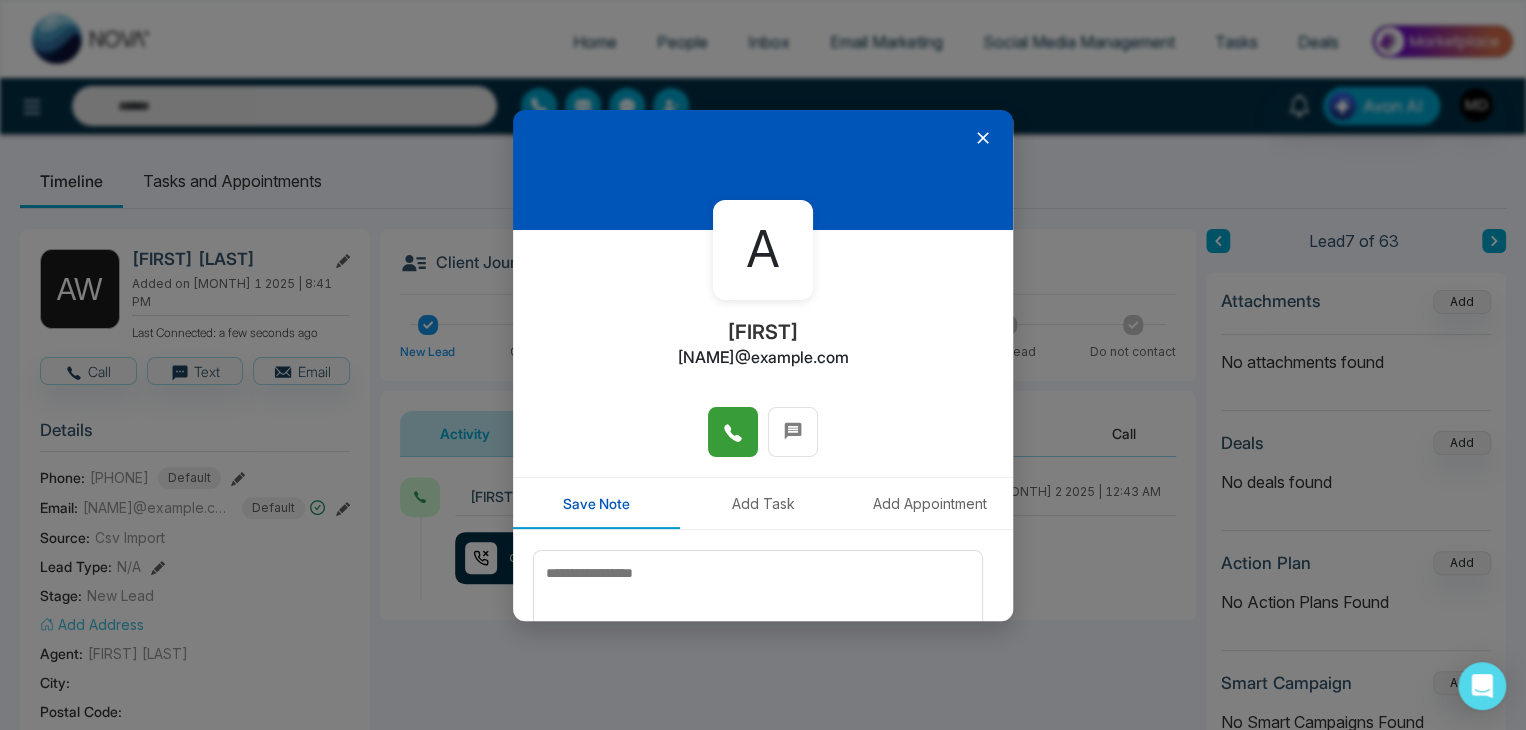click 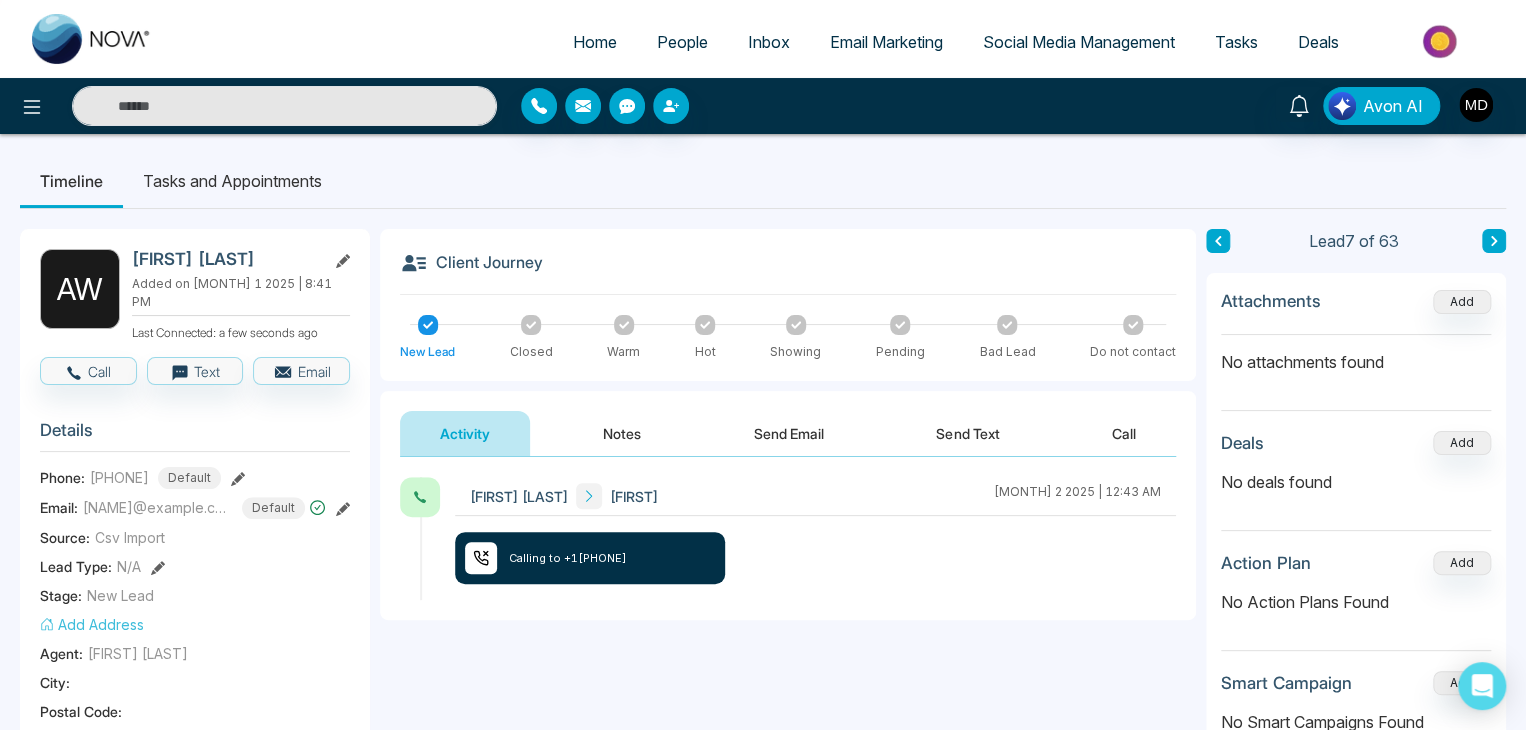 click 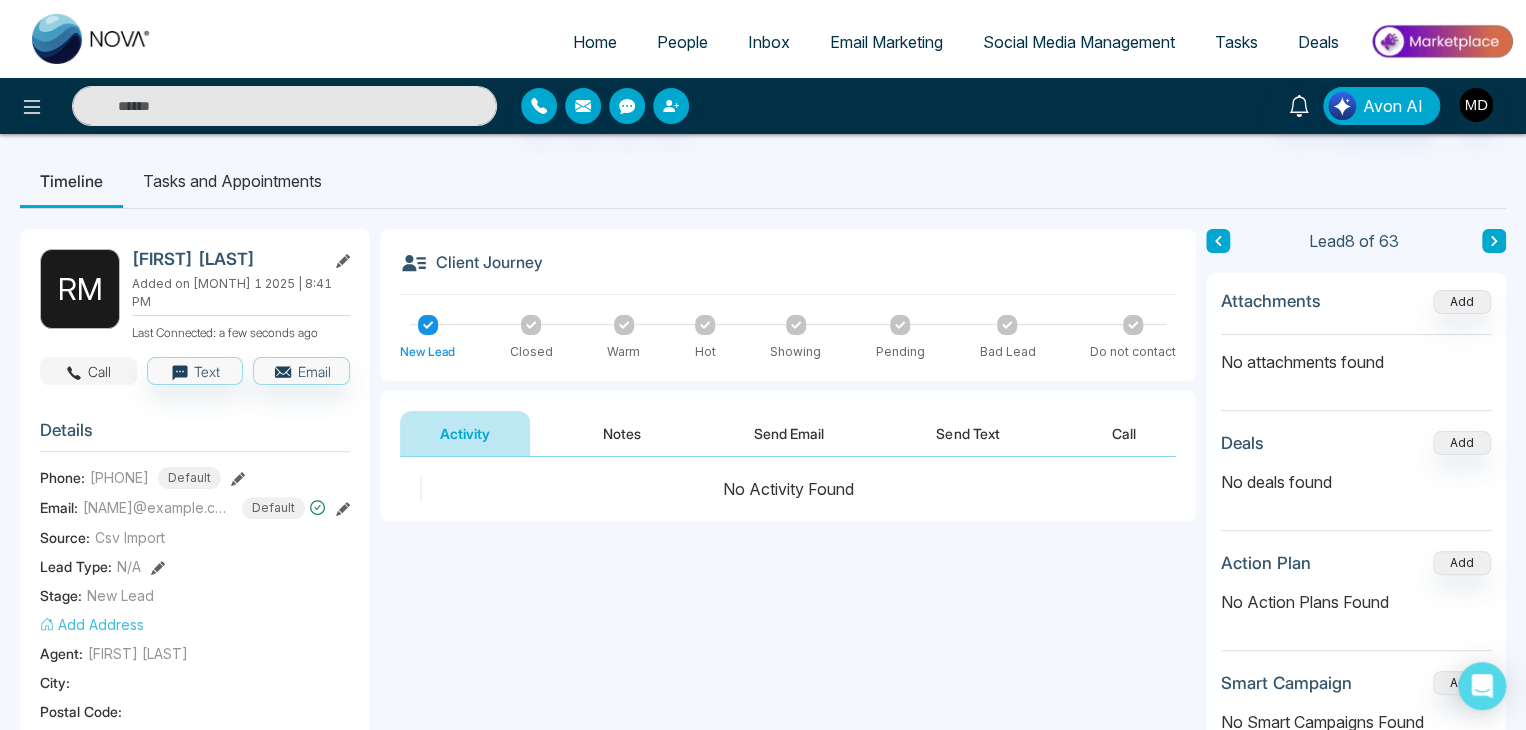 click on "Call" at bounding box center (88, 371) 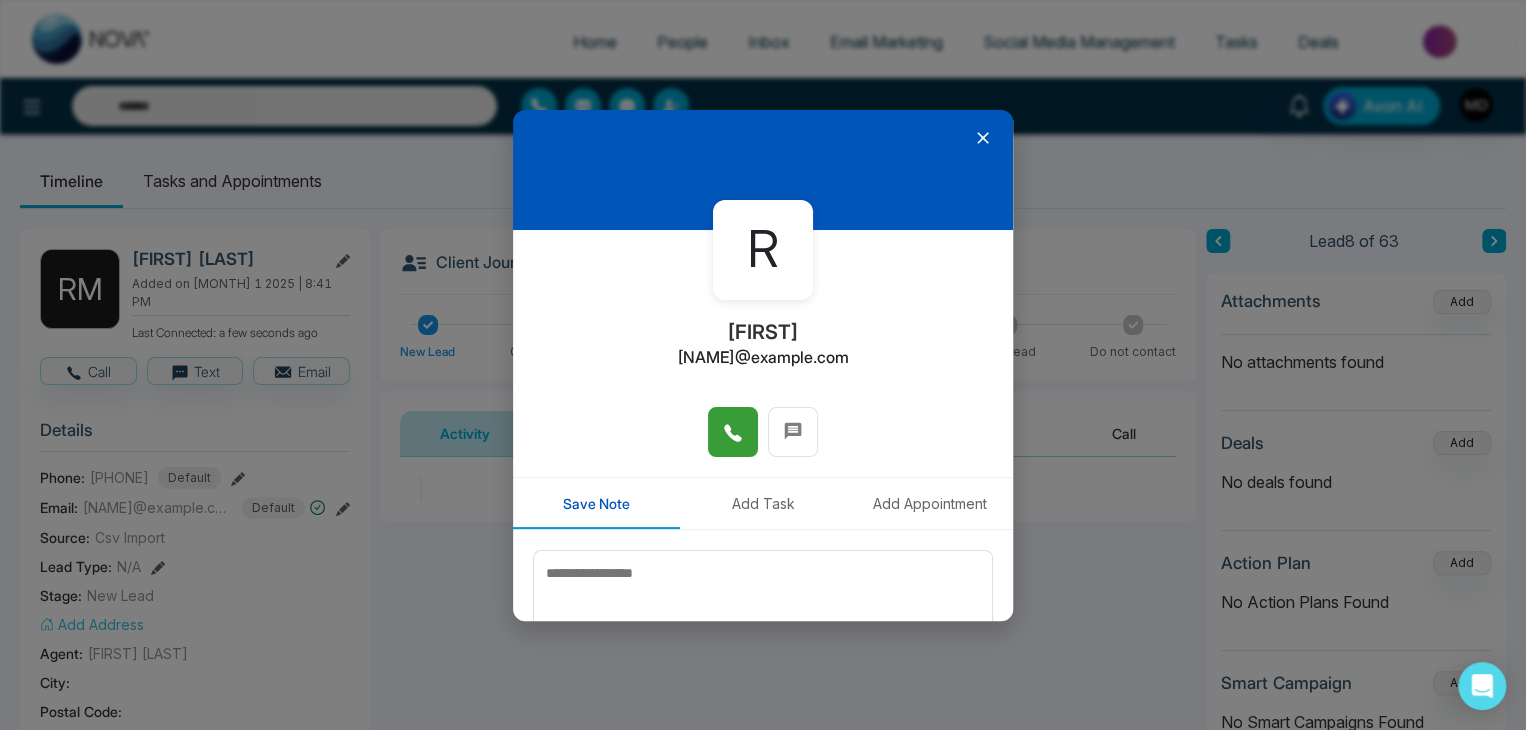 click at bounding box center (733, 432) 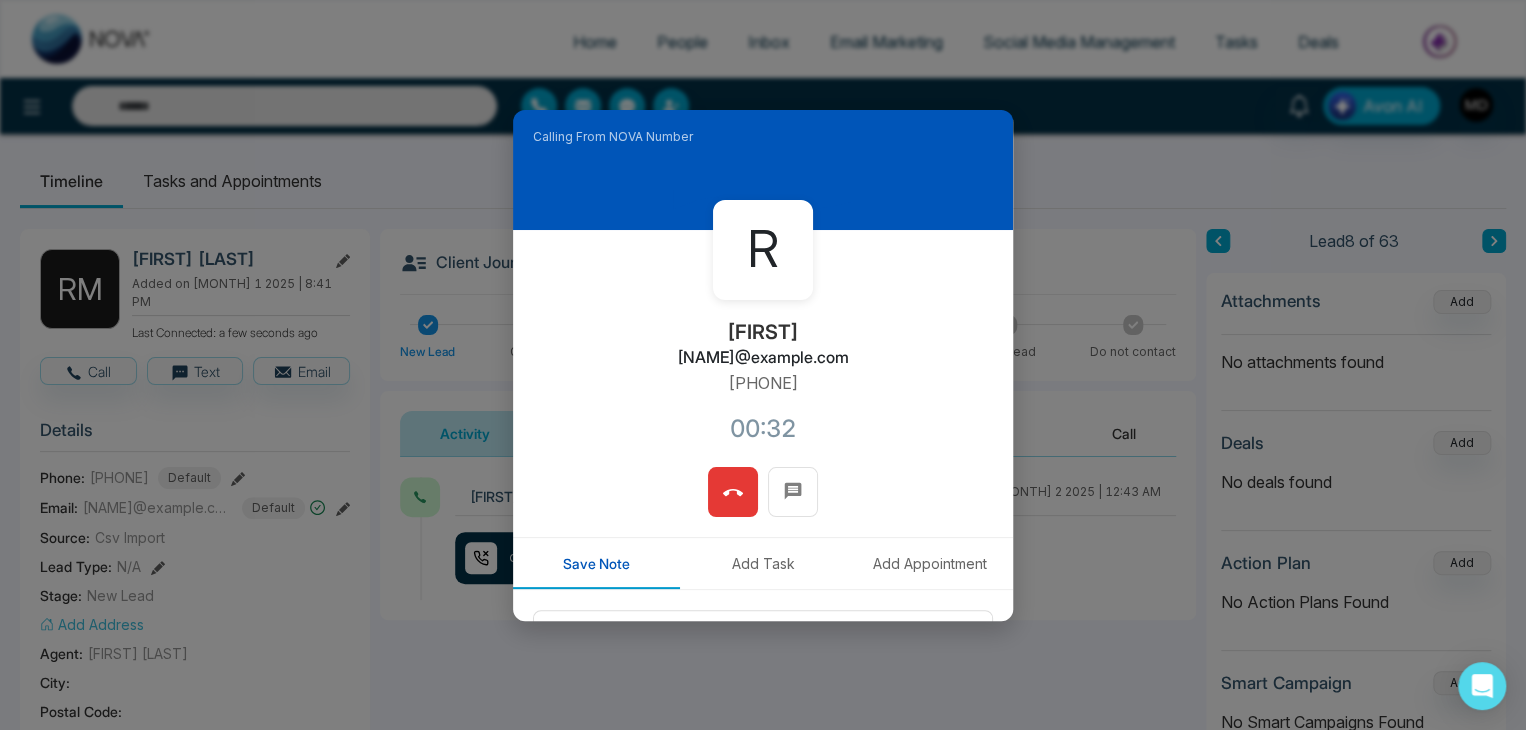 click at bounding box center (733, 492) 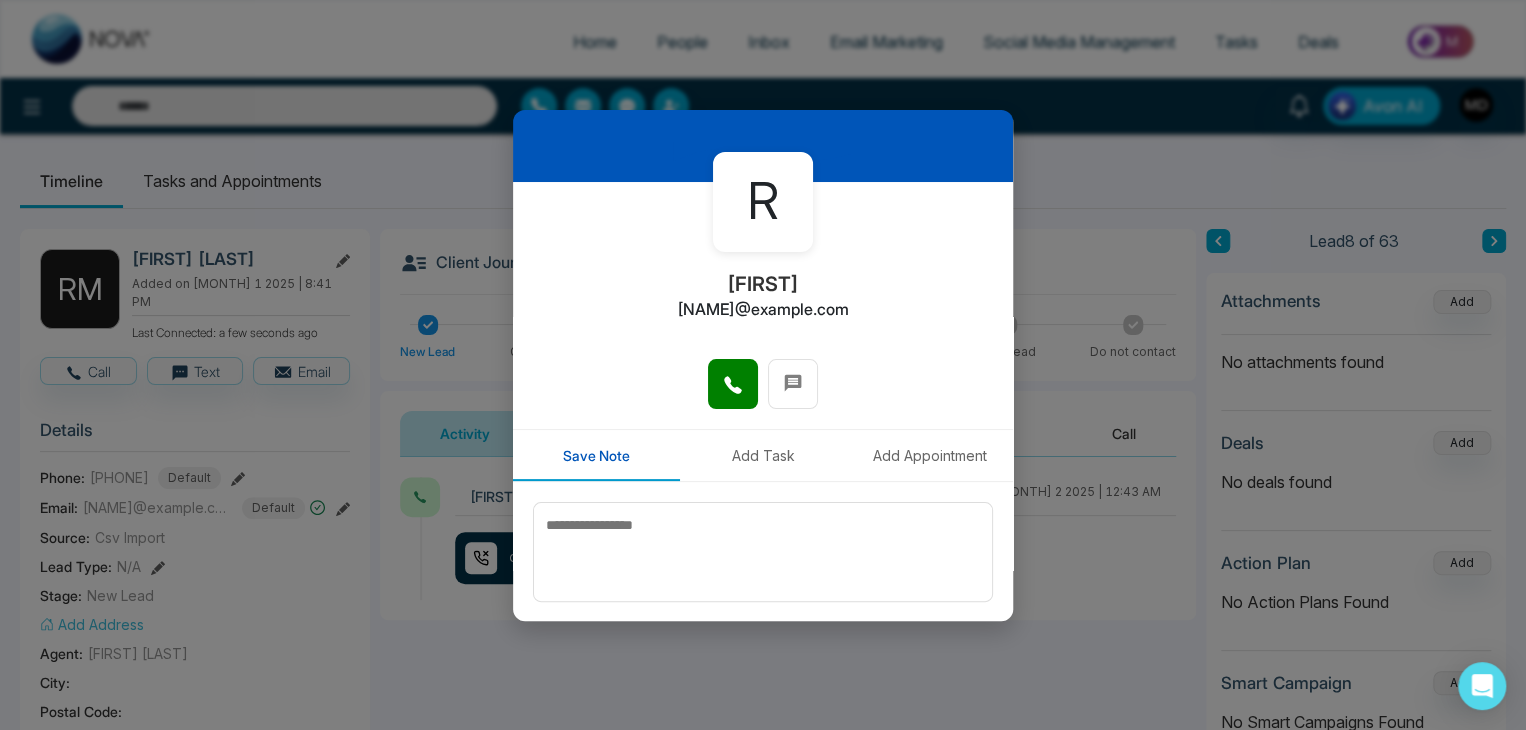 scroll, scrollTop: 0, scrollLeft: 0, axis: both 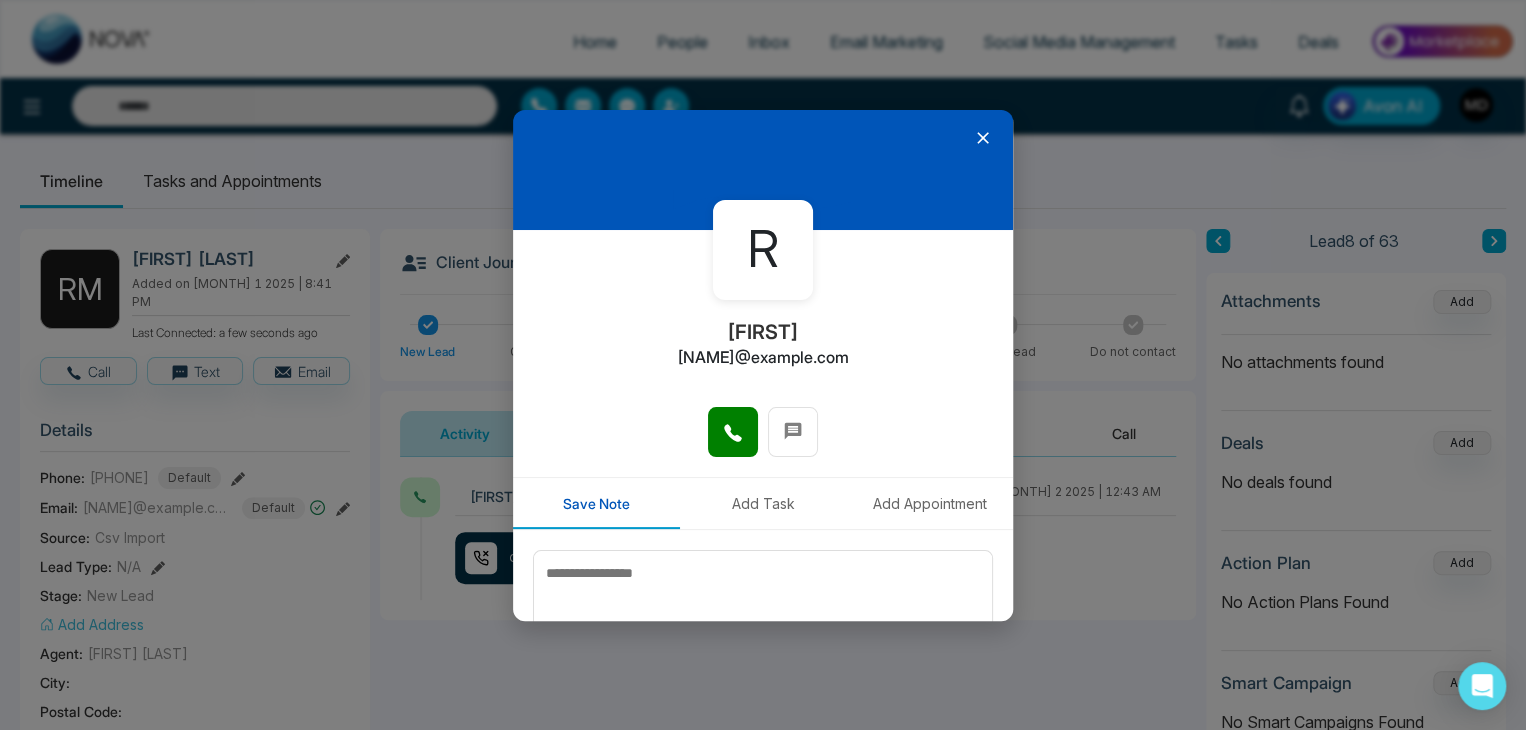 click 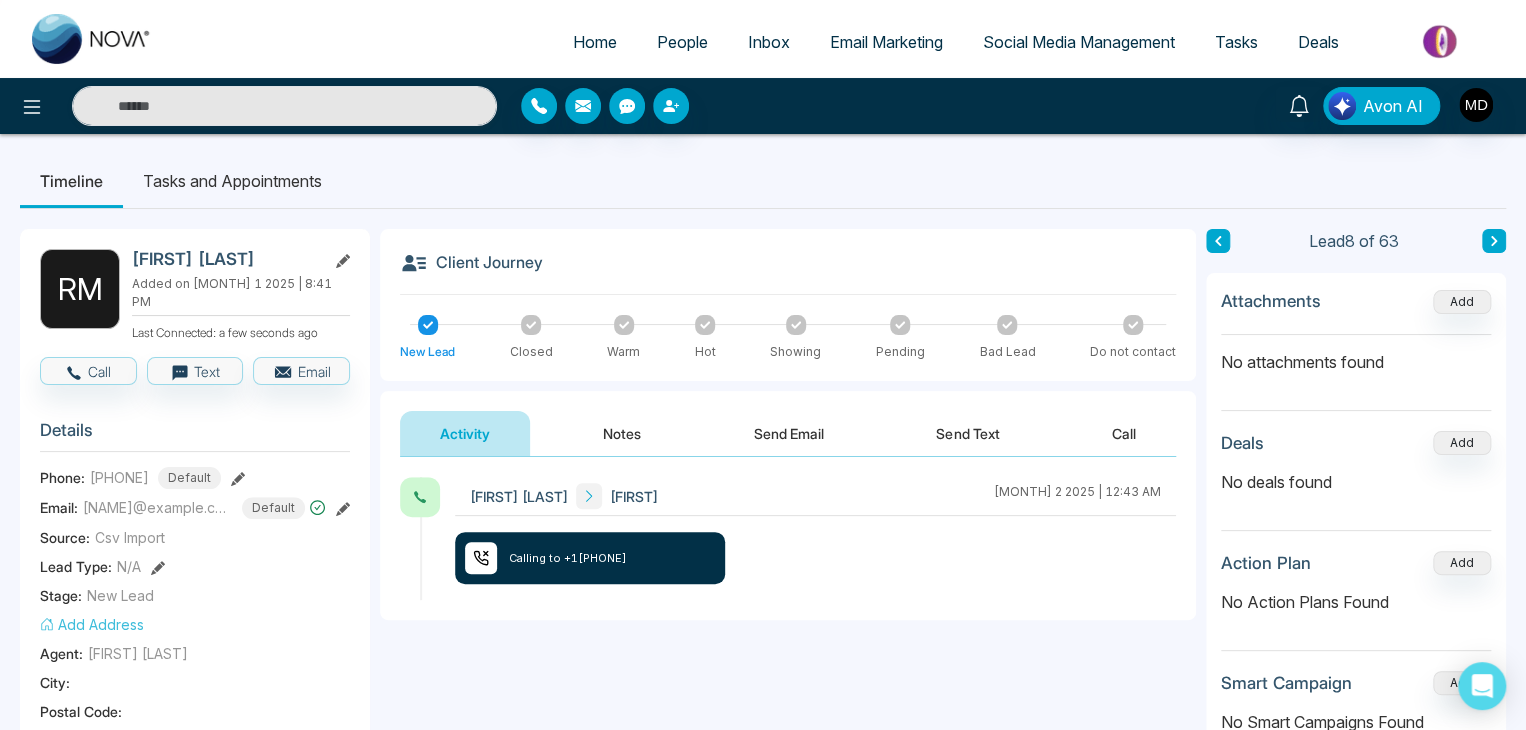 drag, startPoint x: 134, startPoint y: 256, endPoint x: 288, endPoint y: 252, distance: 154.05194 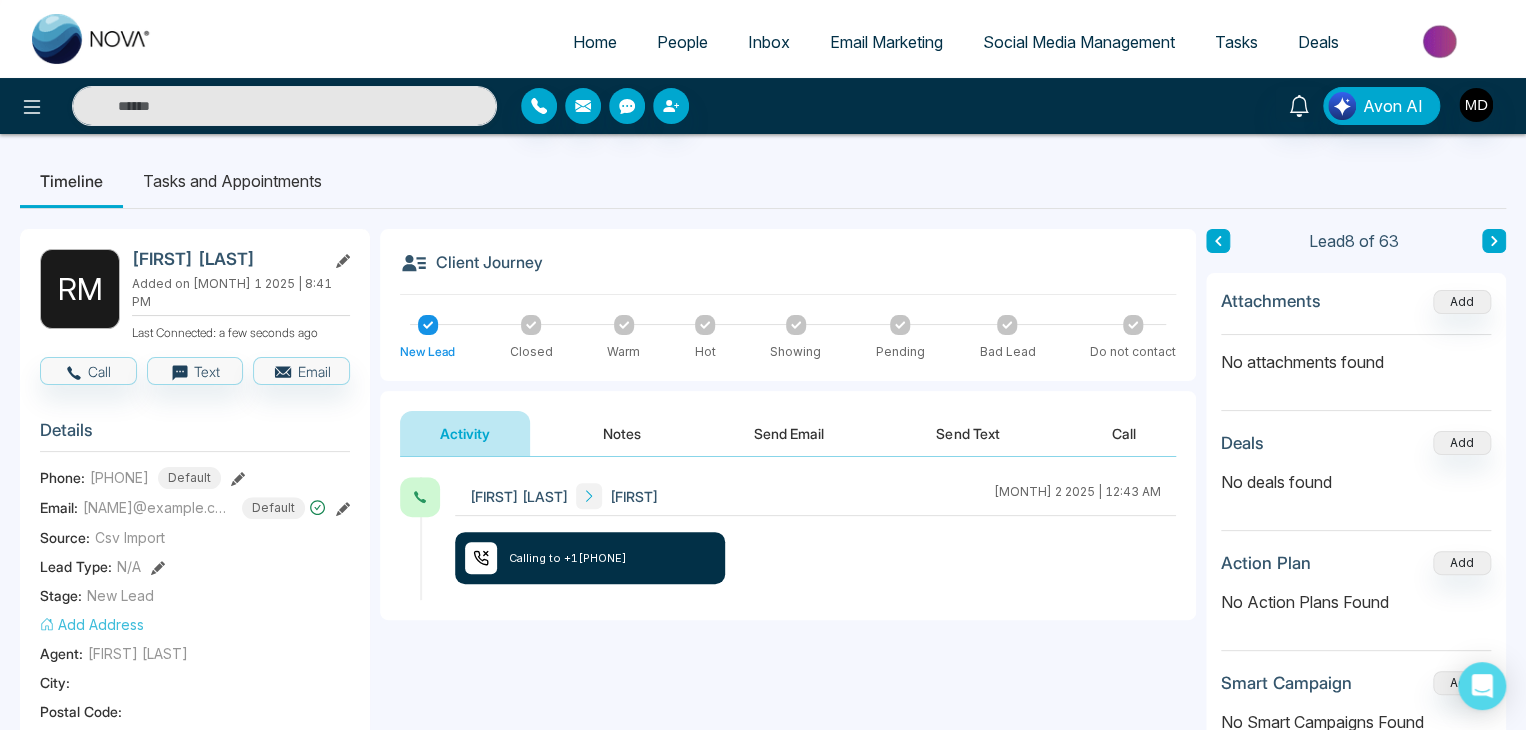 click on "[FIRST] [LAST]" at bounding box center [225, 259] 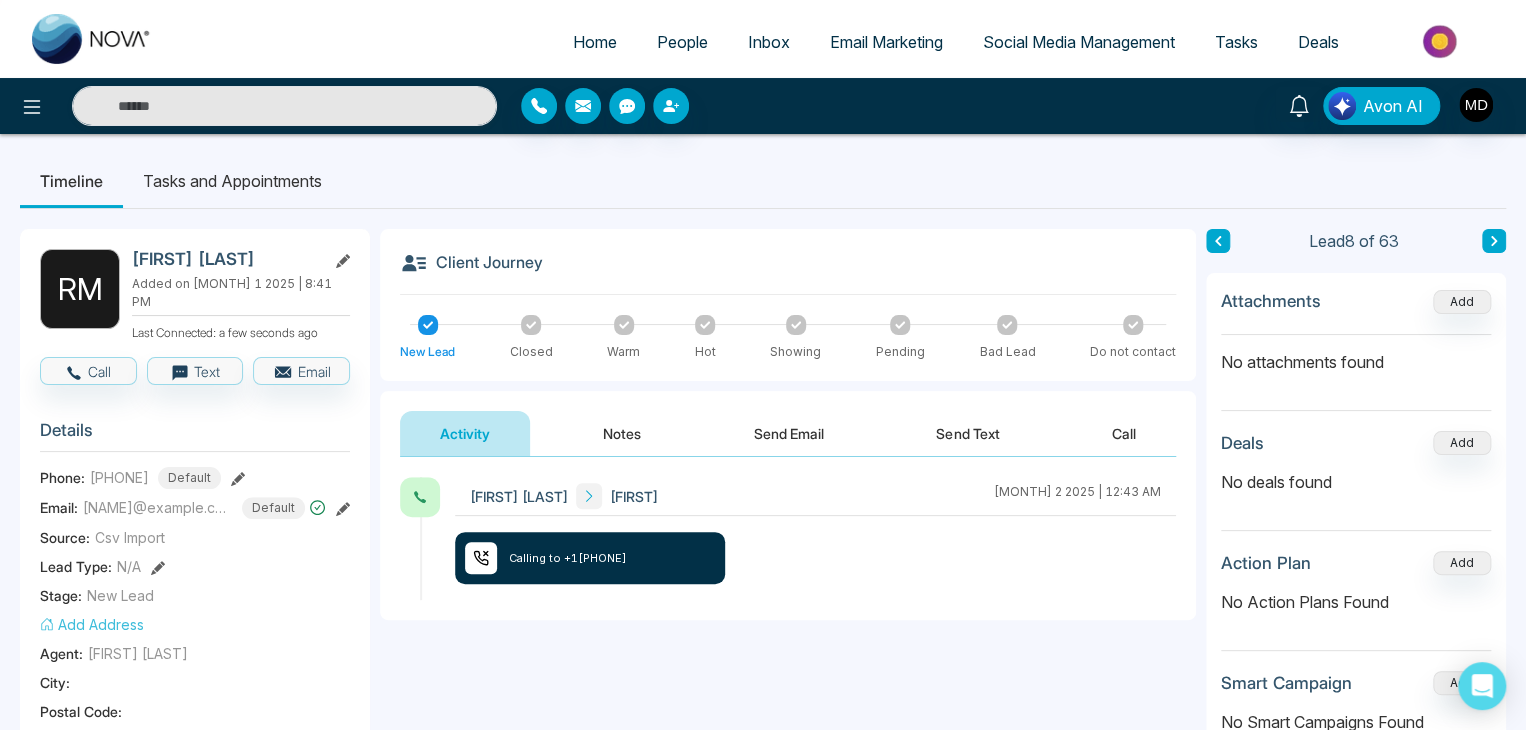 copy on "[FIRST] [LAST]" 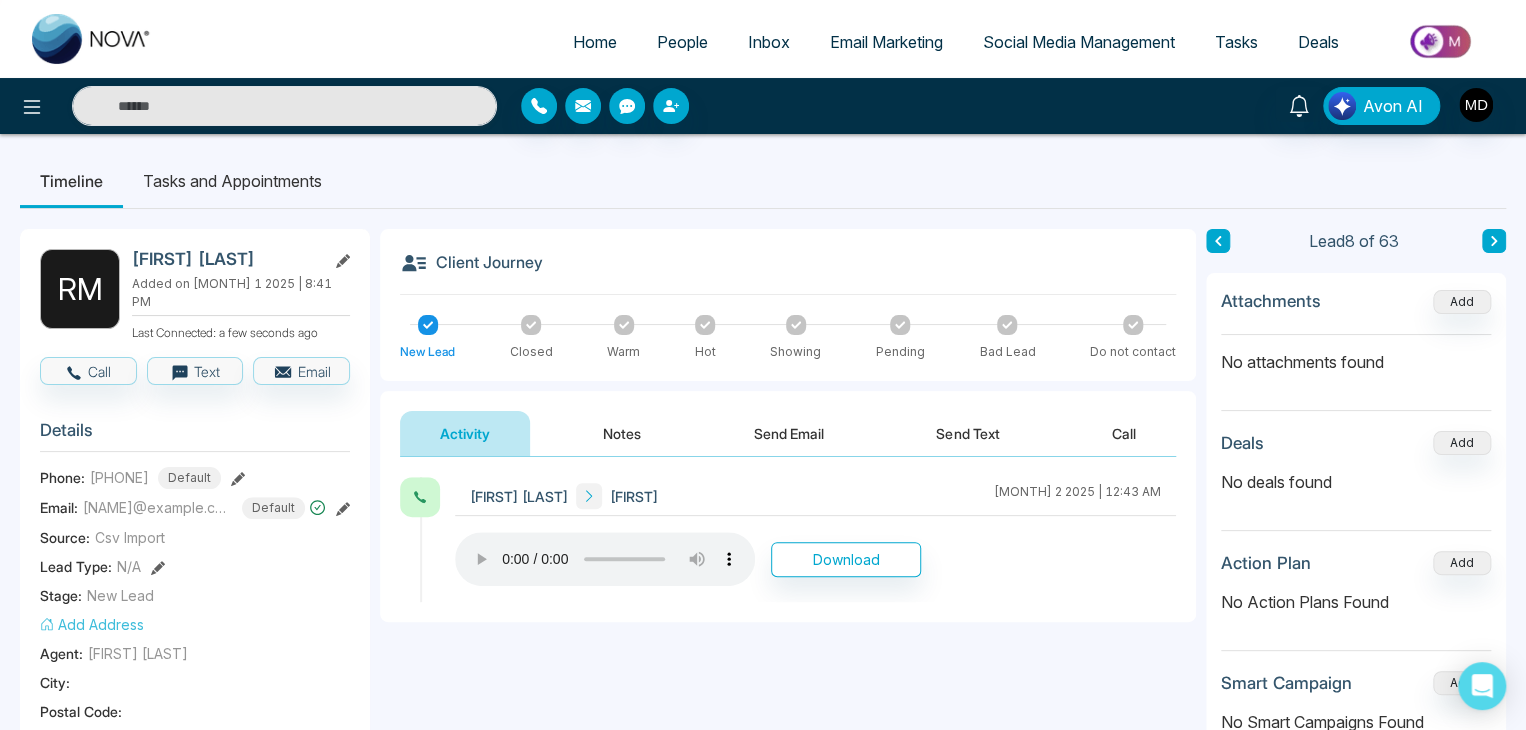 click on "Notes" at bounding box center (622, 433) 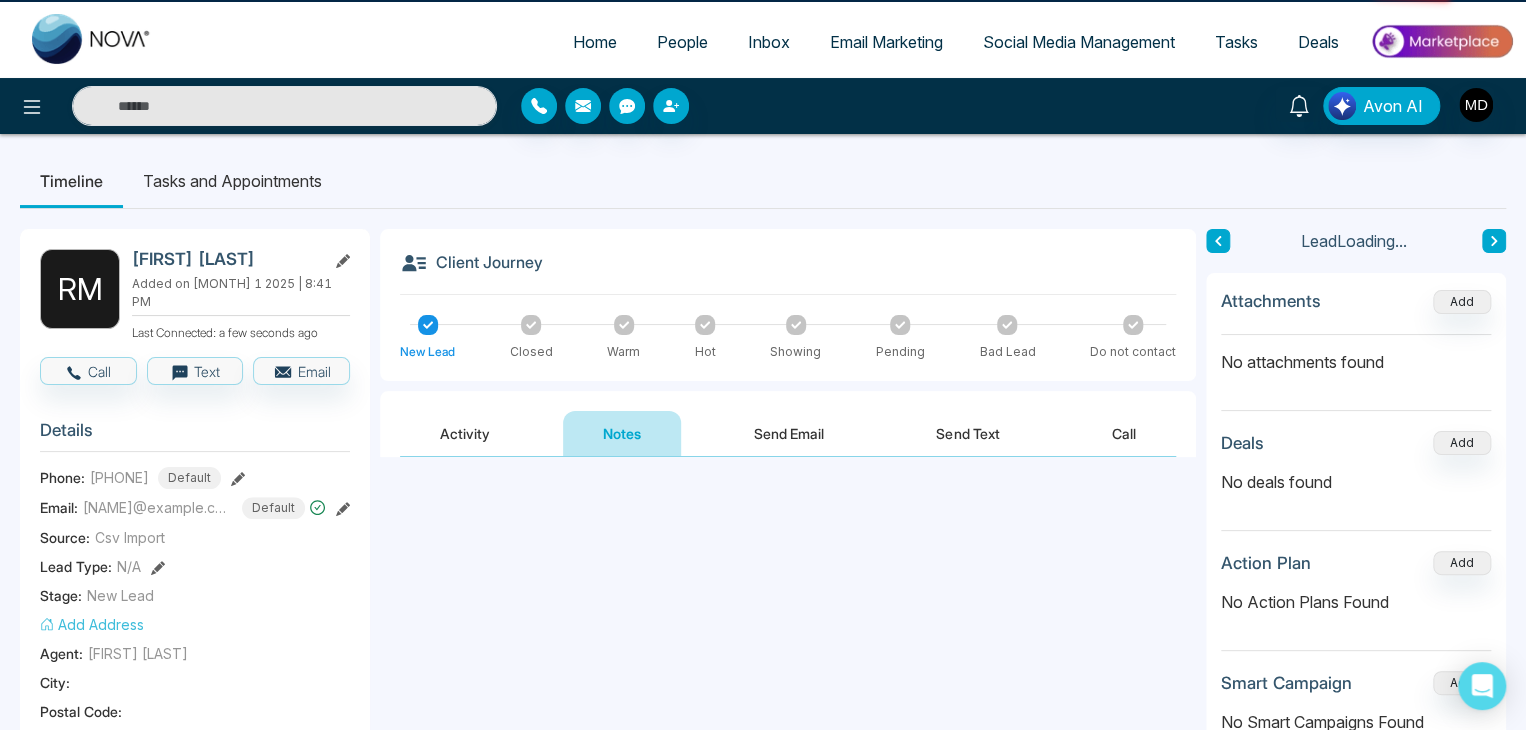 click on "Activity" at bounding box center [465, 433] 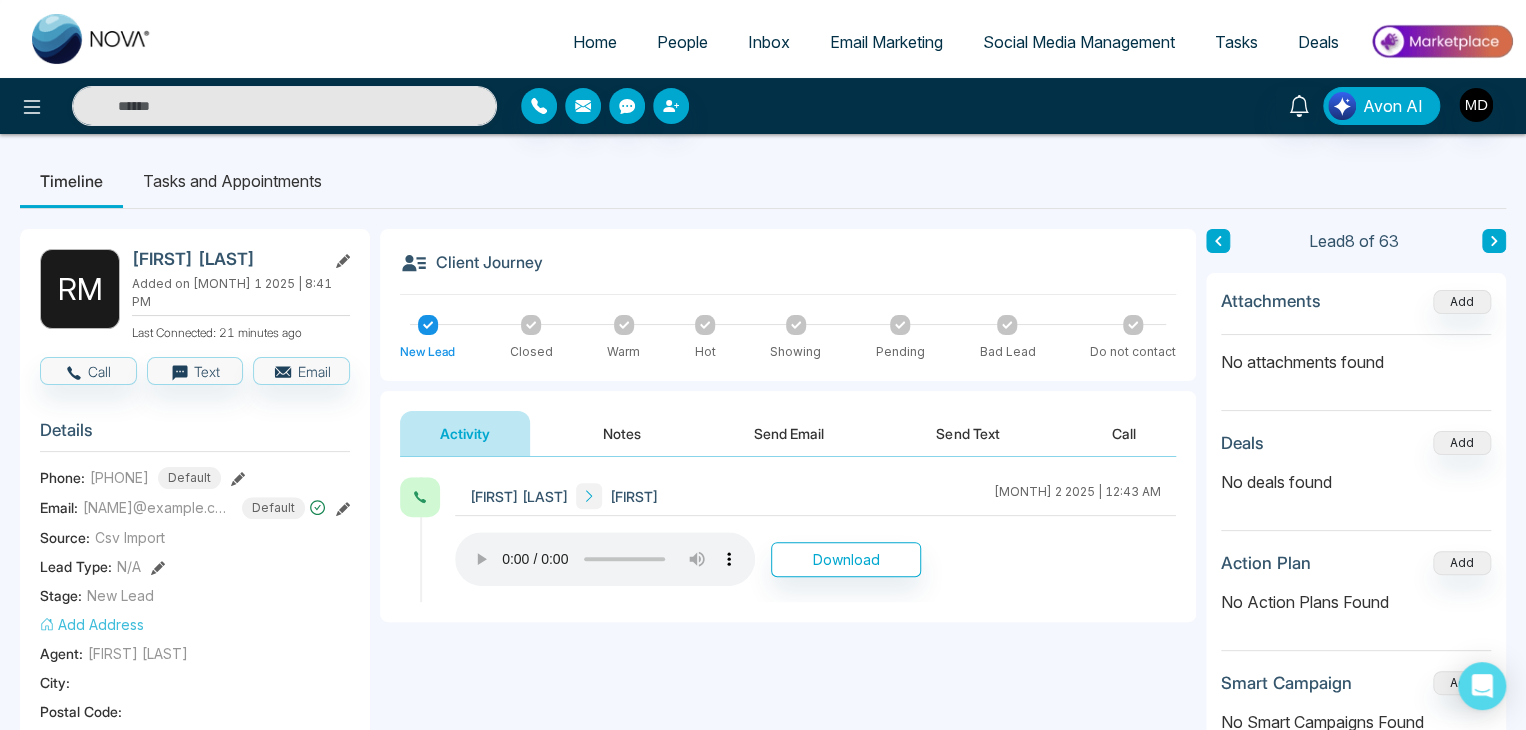 click 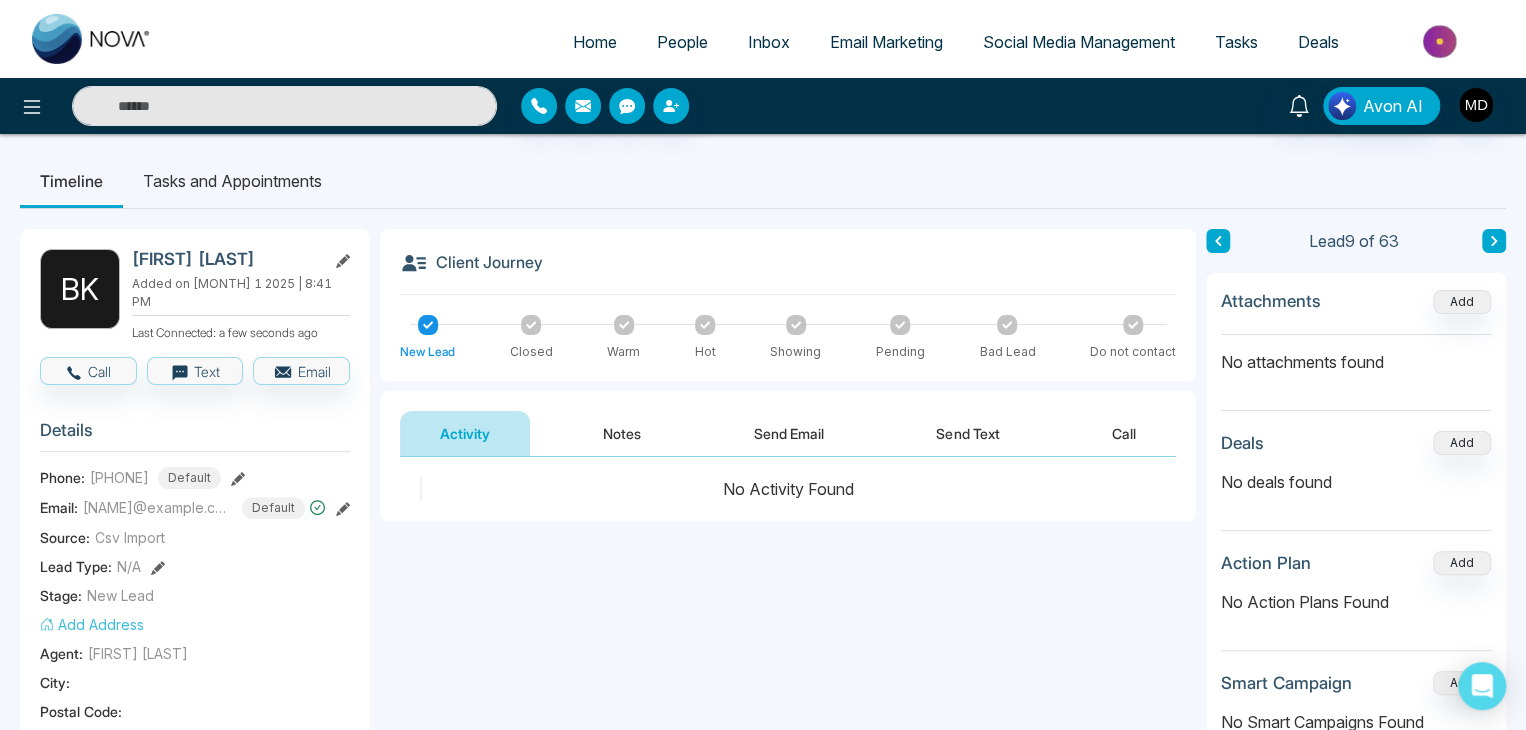 click on "[FIRST] [LAST] Added on [MONTH] [DAY] [YEAR] | [TIME] Last Connected: a few seconds ago Call Text Email Details Phone: [PHONE] Default Email: [EMAIL] Default Source: Csv Import Lead Type: N/A Stage: New Lead Add Address Agent: [FIRST] [LAST] City : Postal Code : Avg Property Price : Buy Area : Home Type : Start Date : Last Contact Date : Province : Timeframe : Urgency : Tags New leads [MONTH] × Is this lead a Realtor? Lead Summary 0 Calls 0 Texts 0 Emails Social Profile Not found Not found Not found Custom Lead Data Delete lead" at bounding box center [195, 930] 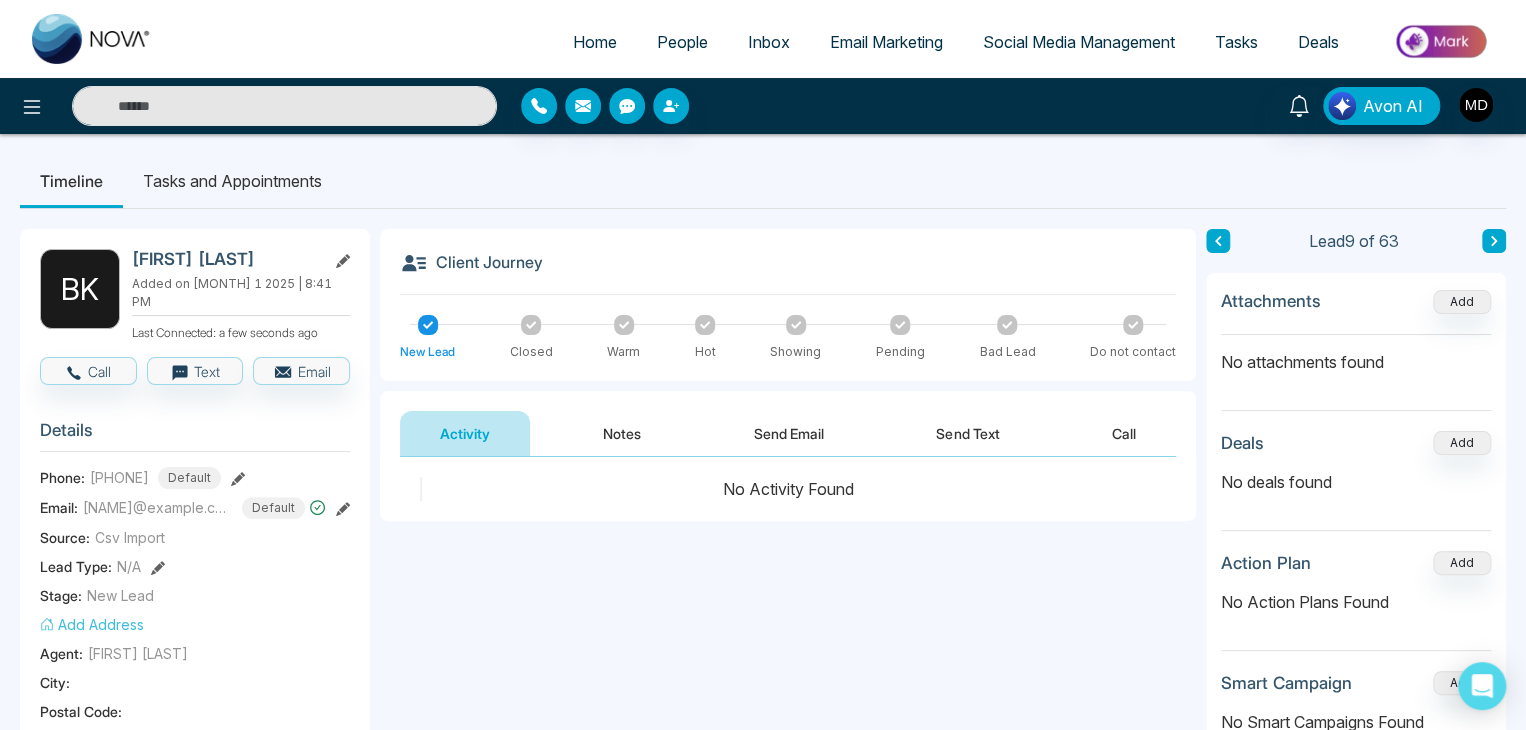 click on "**********" at bounding box center [763, 902] 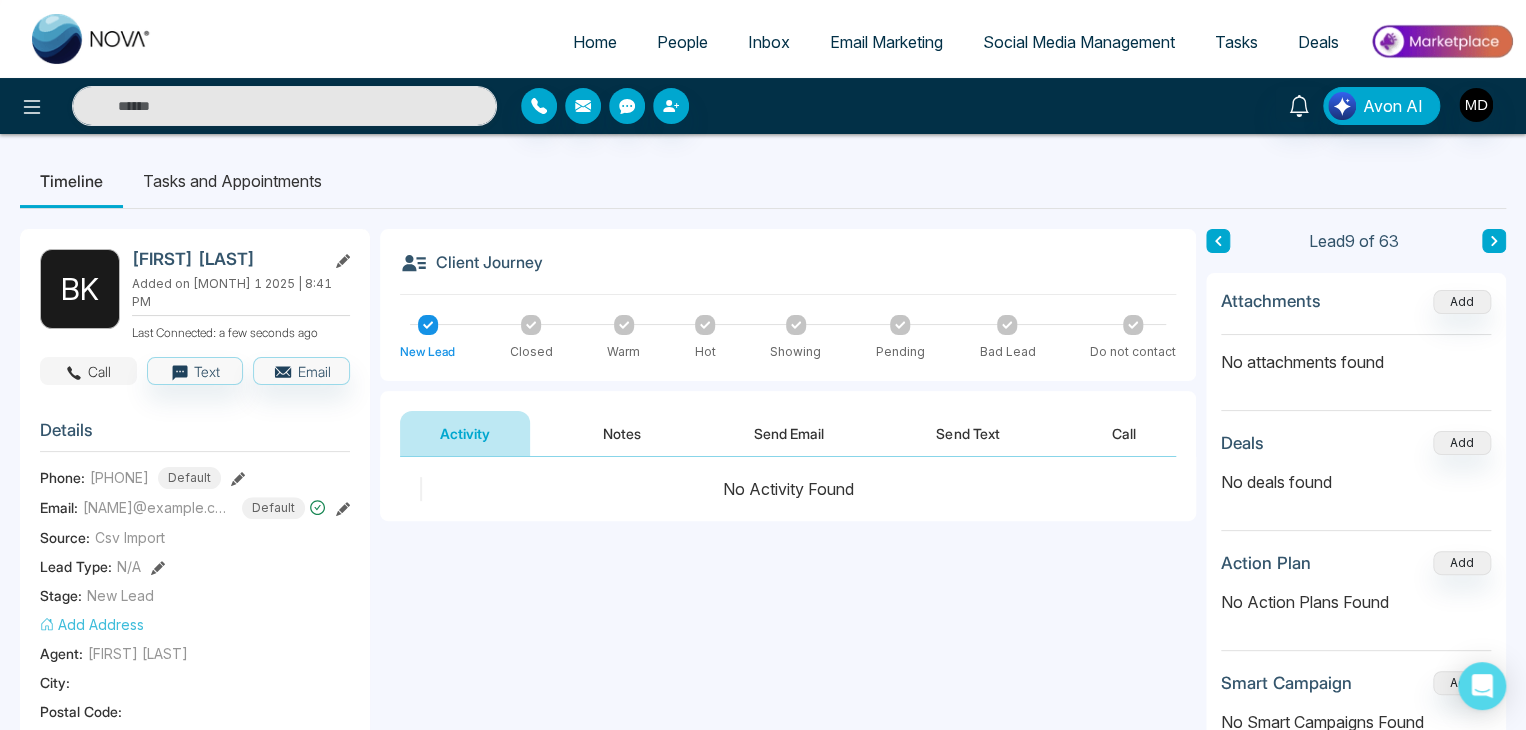 click on "Call" at bounding box center (88, 371) 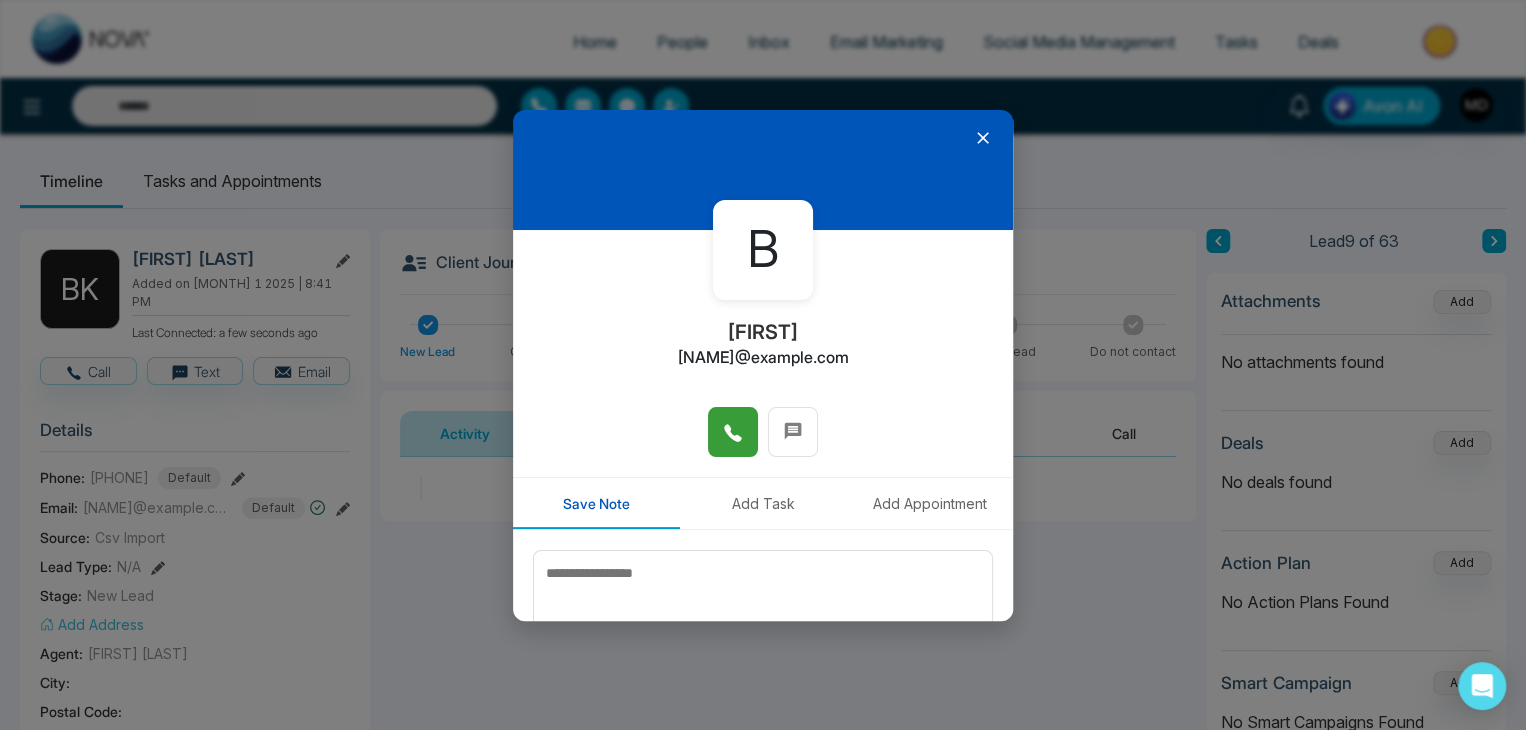 click at bounding box center [733, 432] 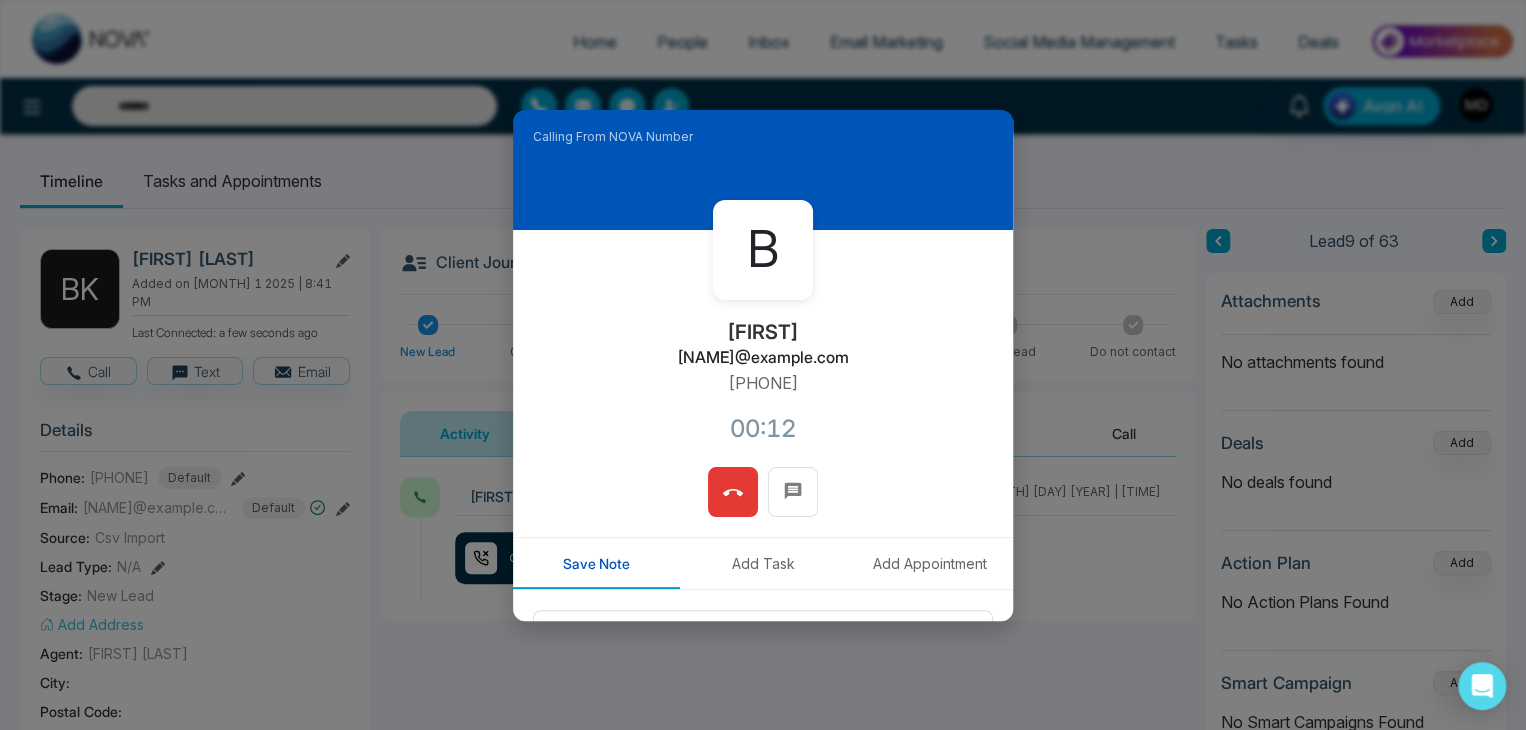click at bounding box center (733, 492) 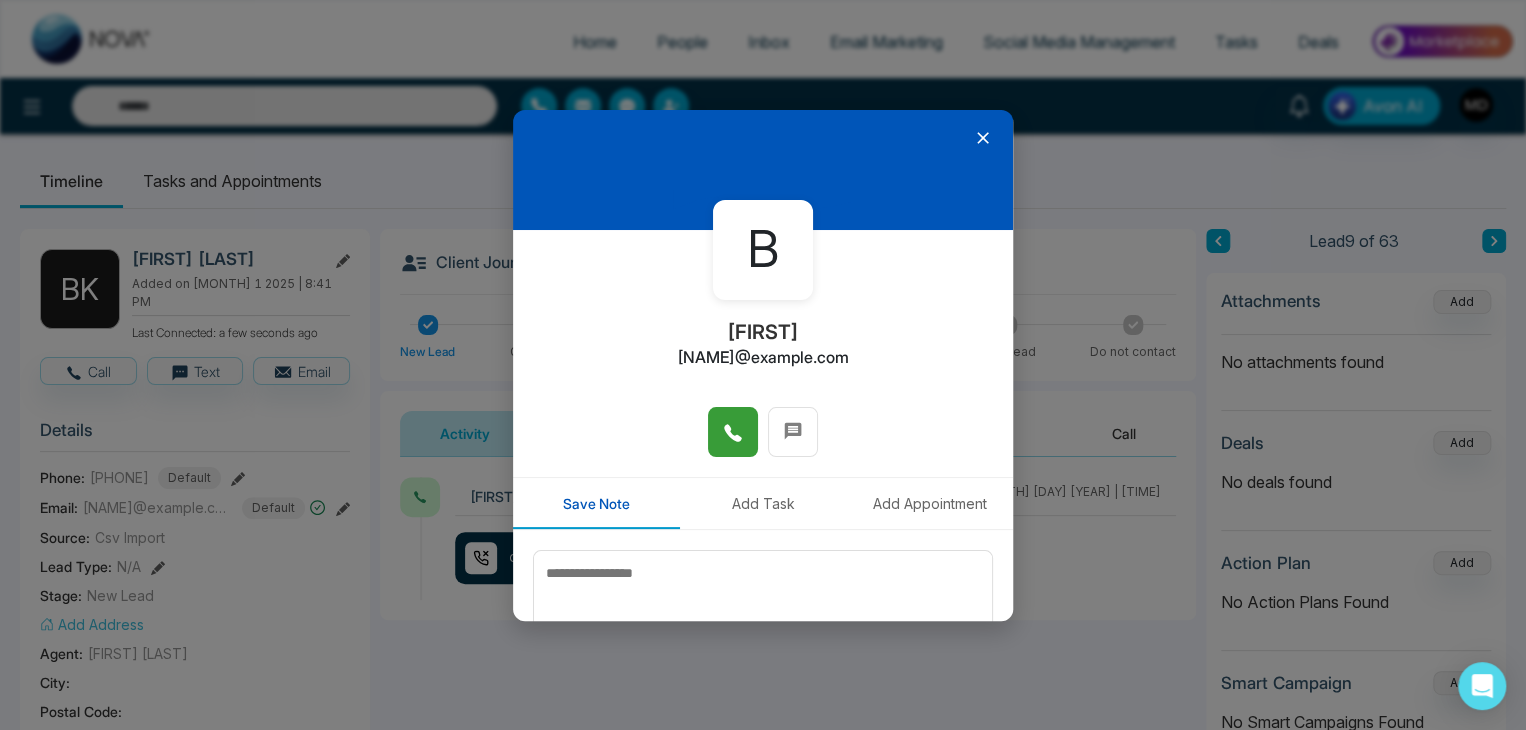 scroll, scrollTop: 110, scrollLeft: 0, axis: vertical 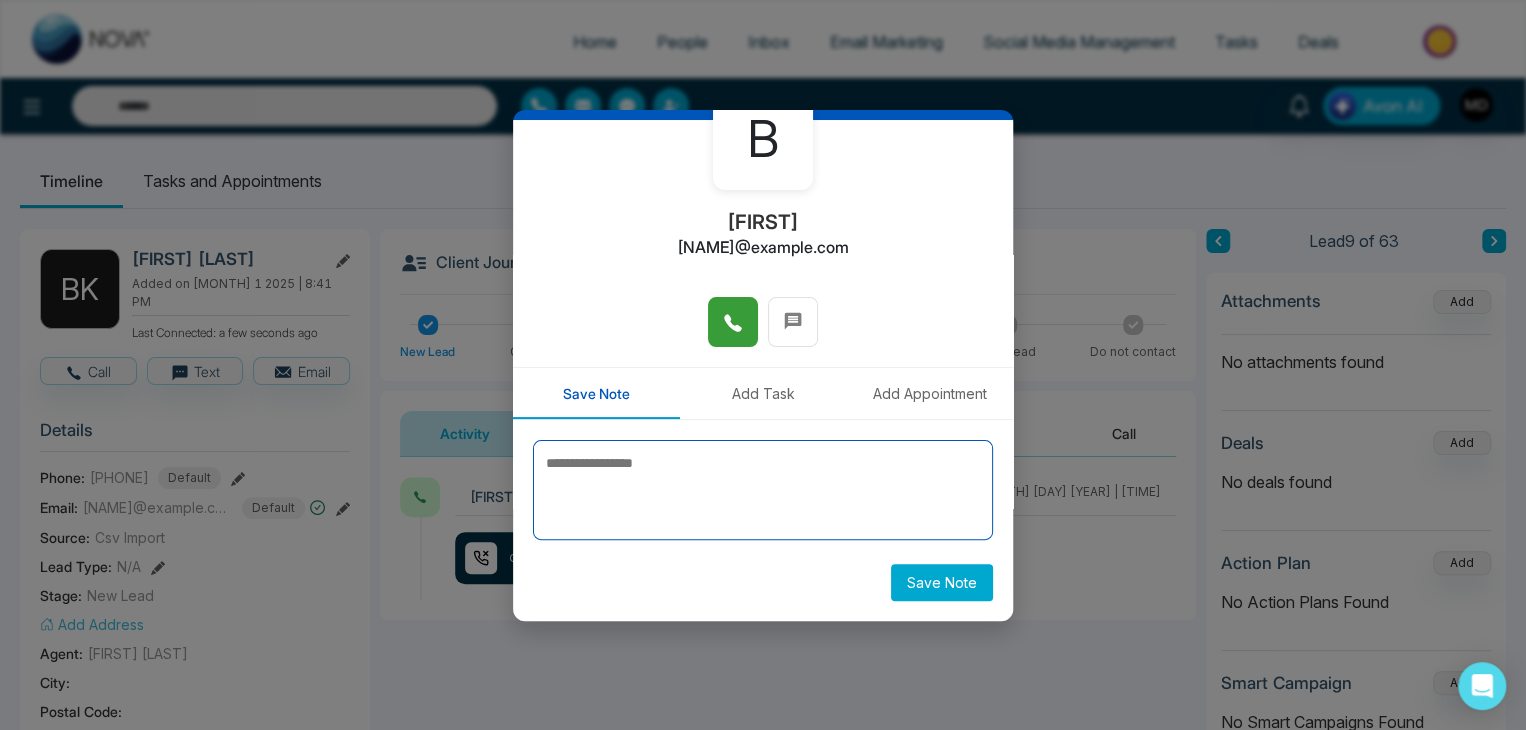 click at bounding box center [763, 490] 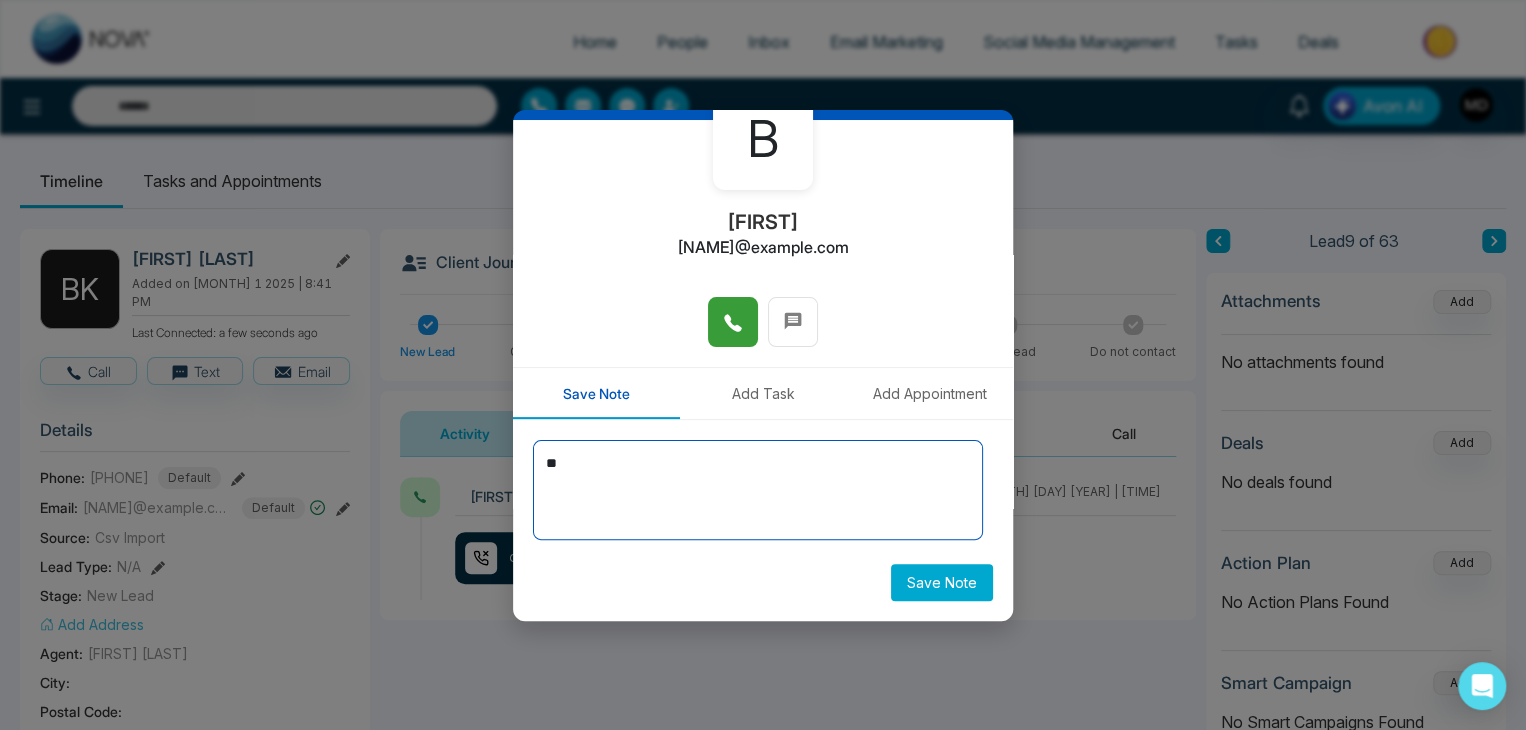 type on "*" 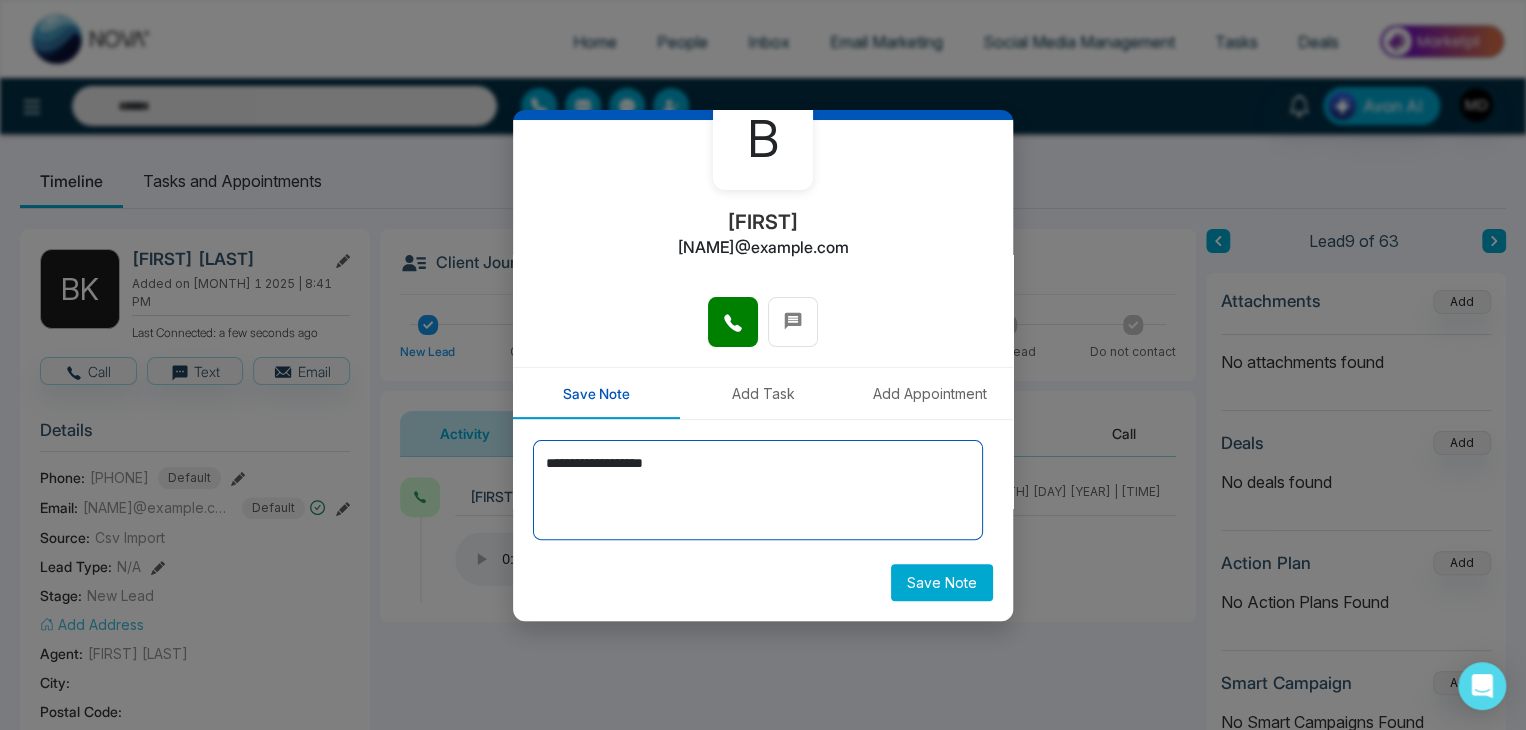 type on "**********" 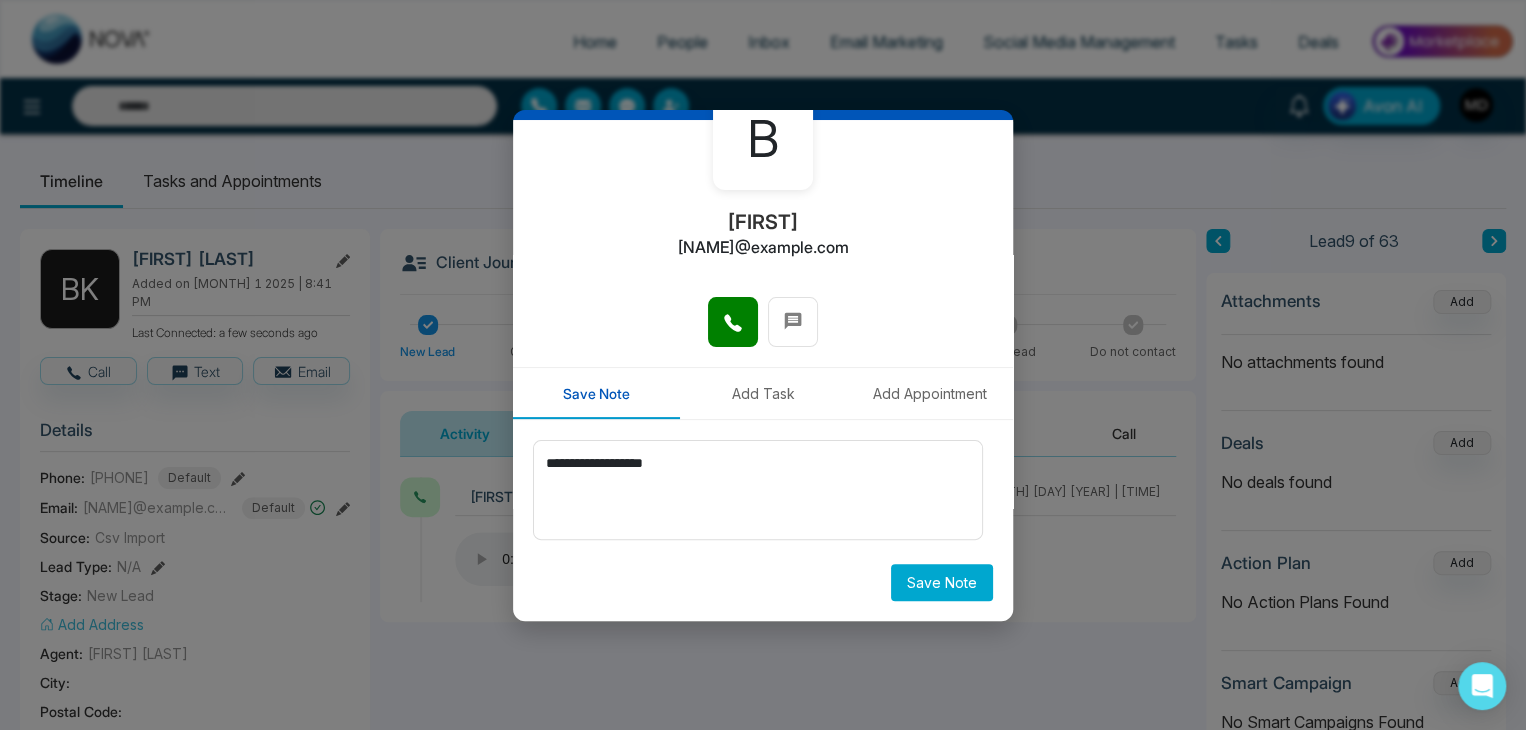 click on "Save Note" at bounding box center (942, 582) 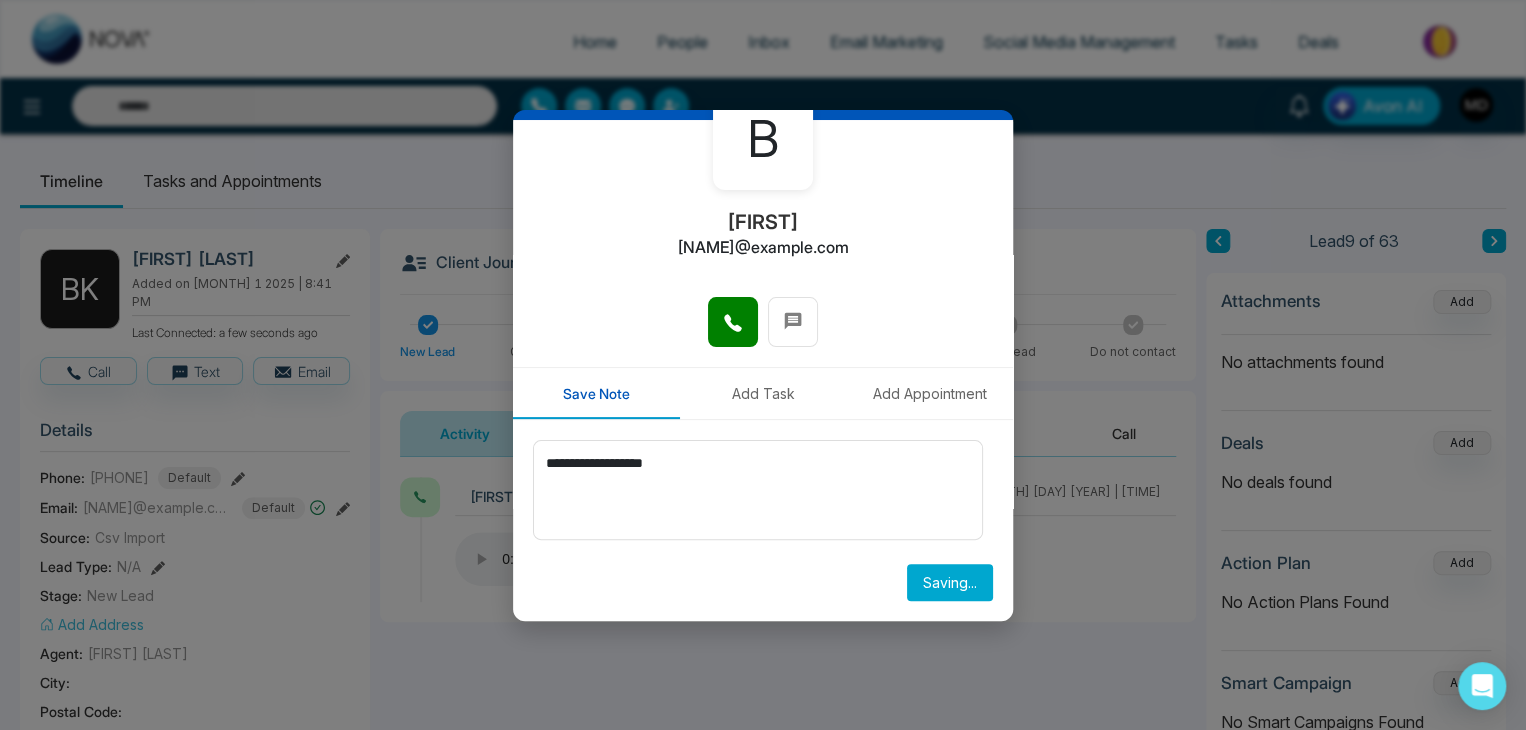 type 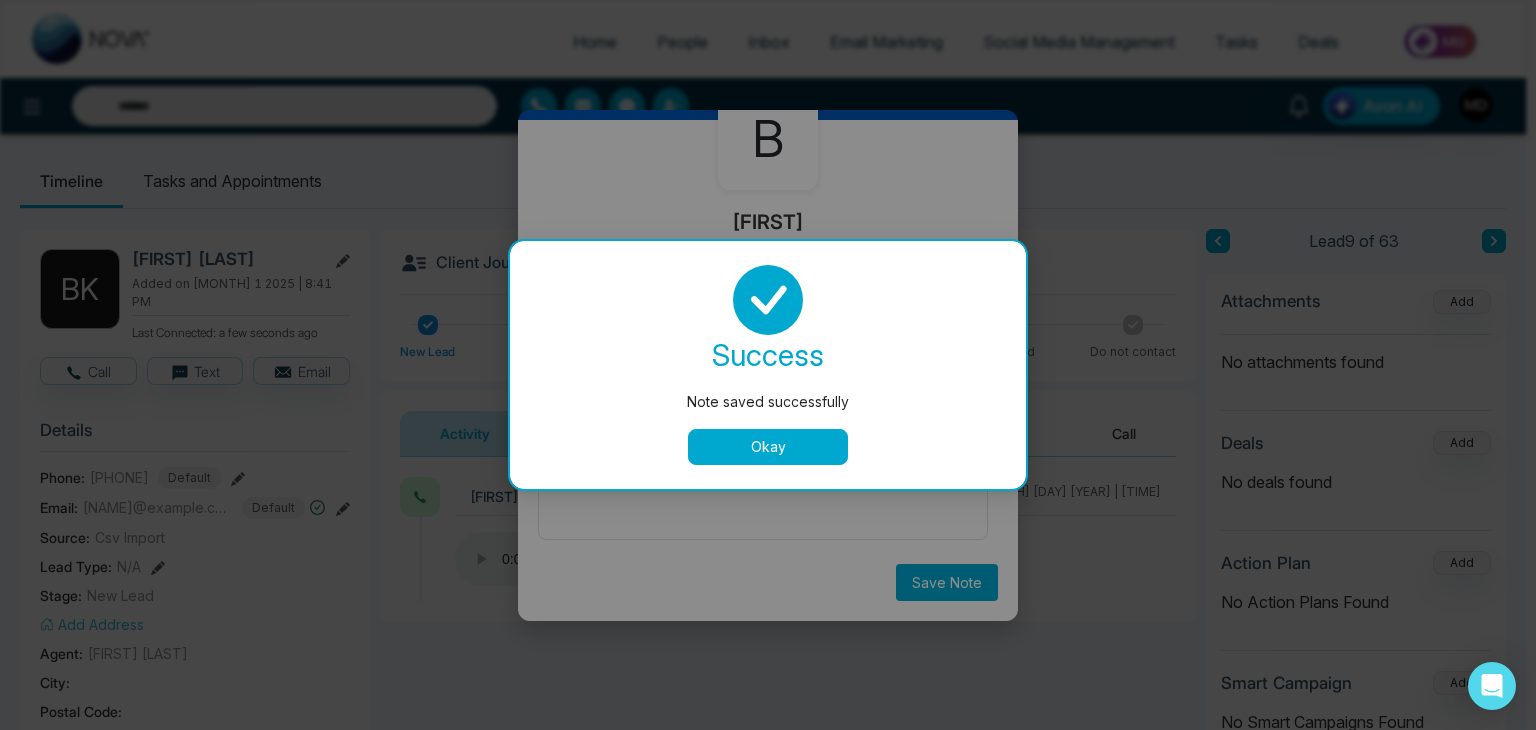 click on "Okay" at bounding box center (768, 447) 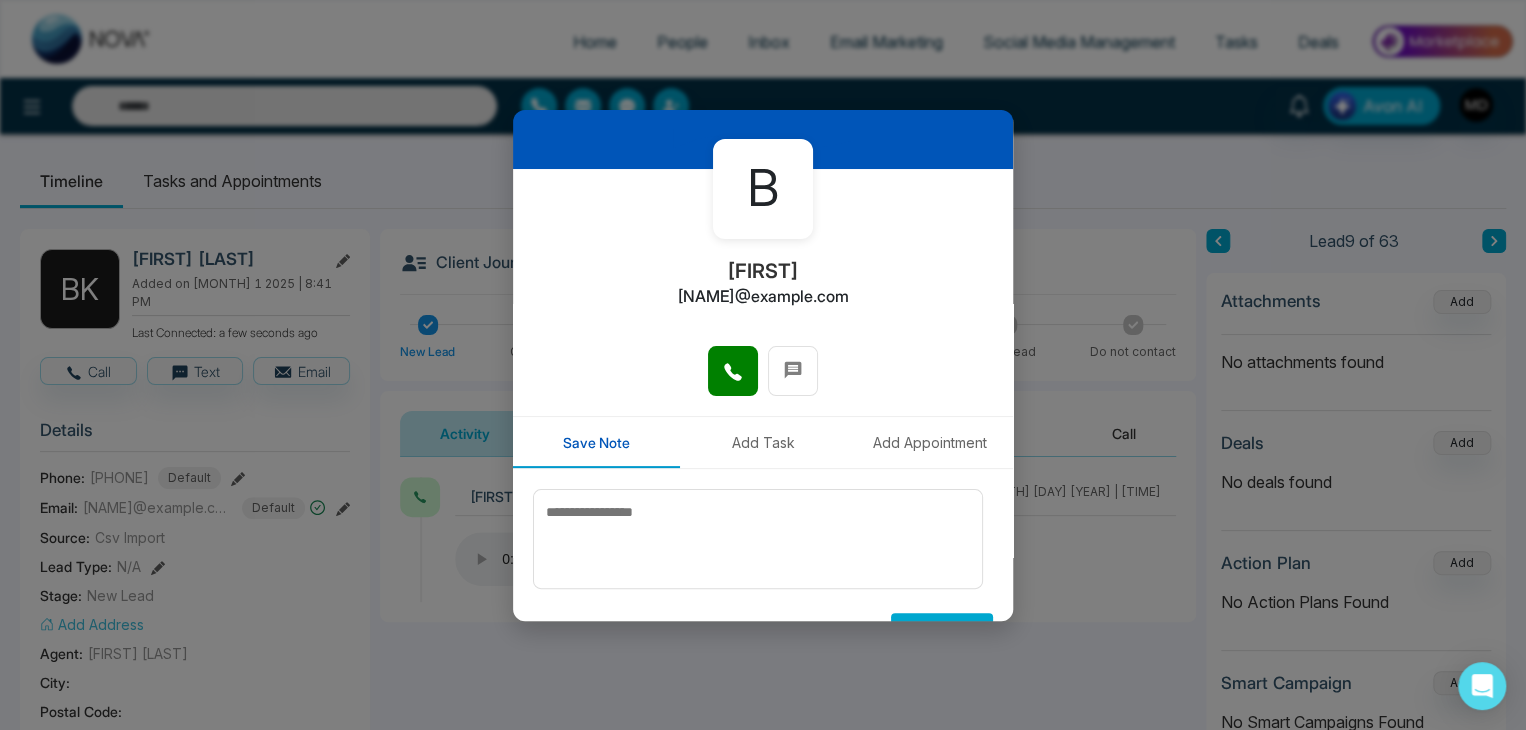 scroll, scrollTop: 0, scrollLeft: 0, axis: both 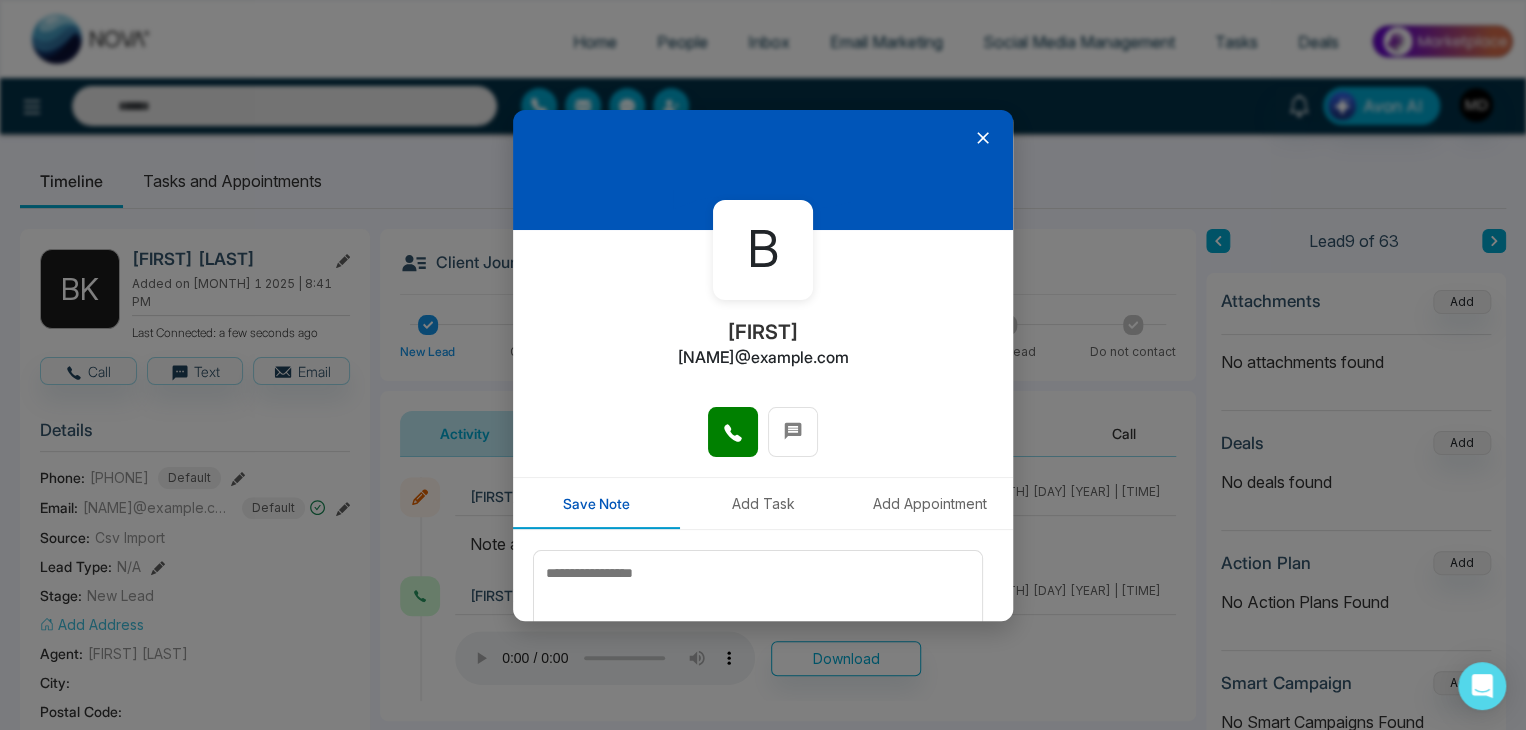 click 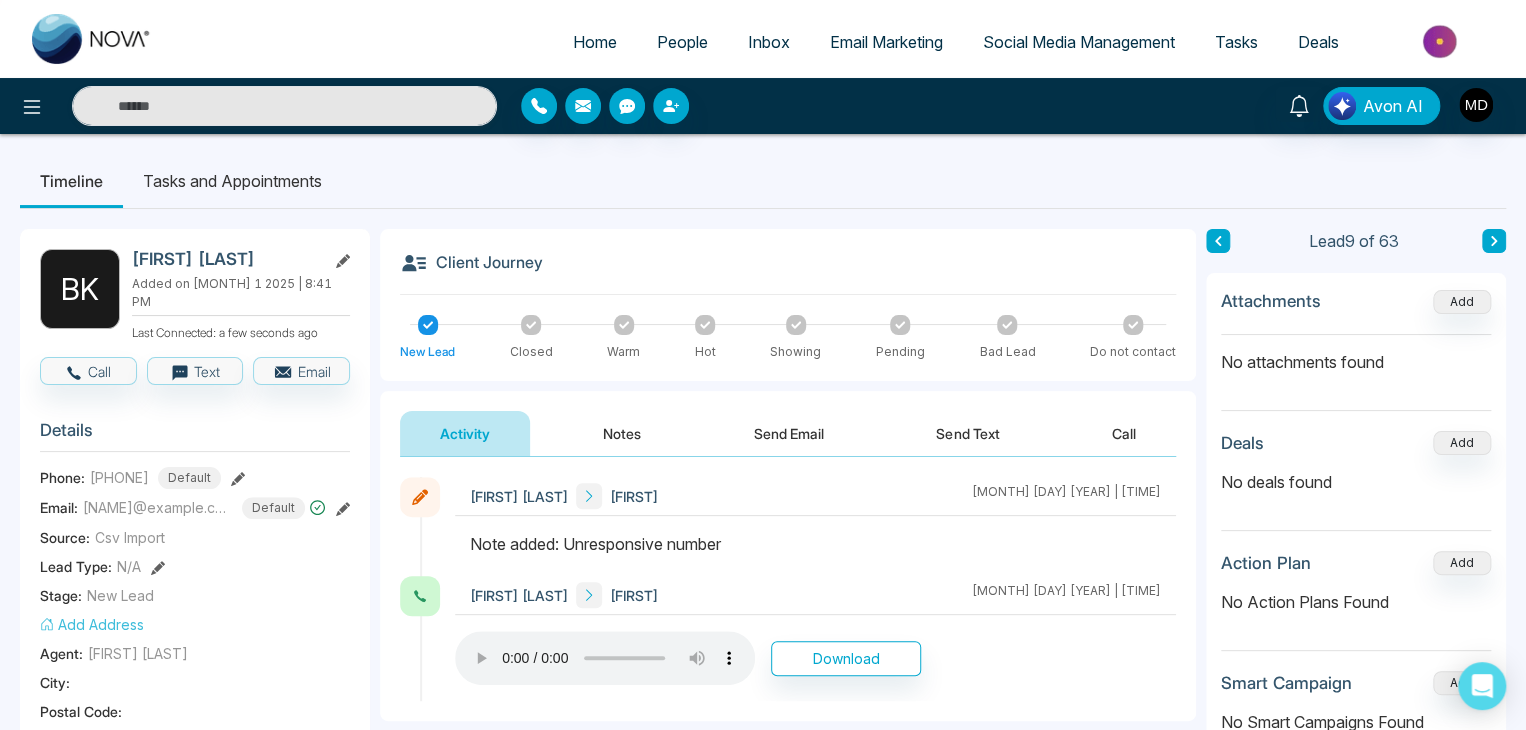 drag, startPoint x: 105, startPoint y: 469, endPoint x: 196, endPoint y: 462, distance: 91.26884 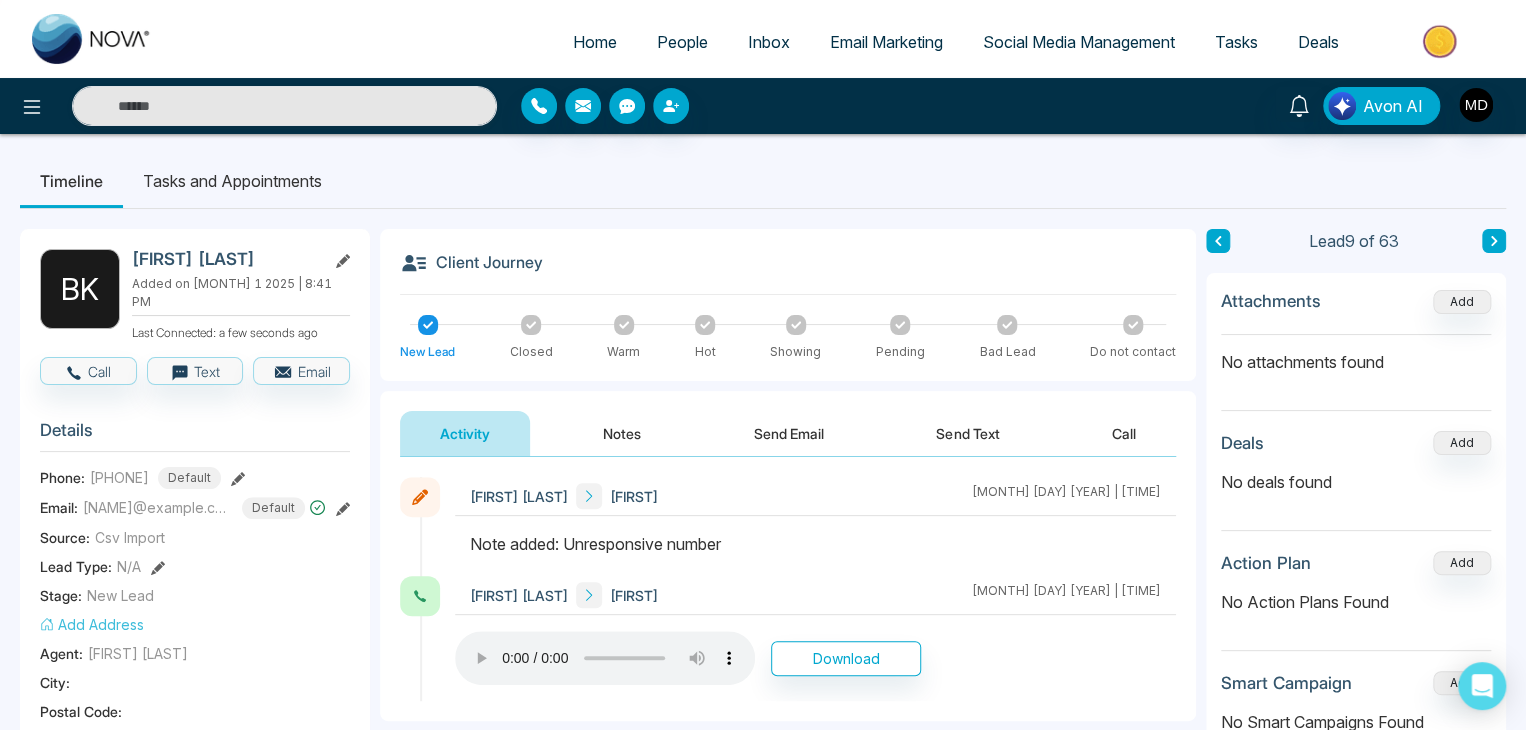 click on "[PHONE]" at bounding box center [119, 477] 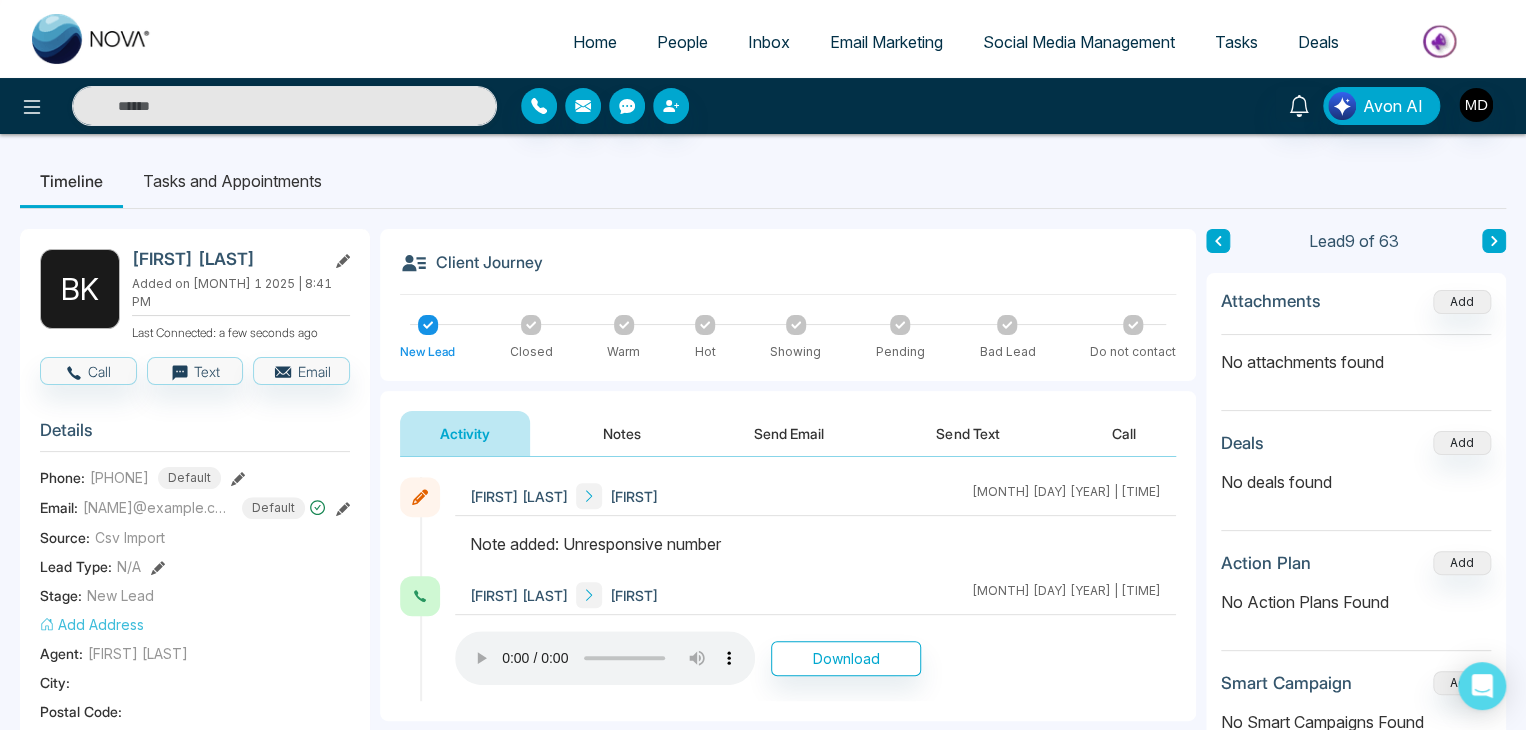 copy on "[PHONE]" 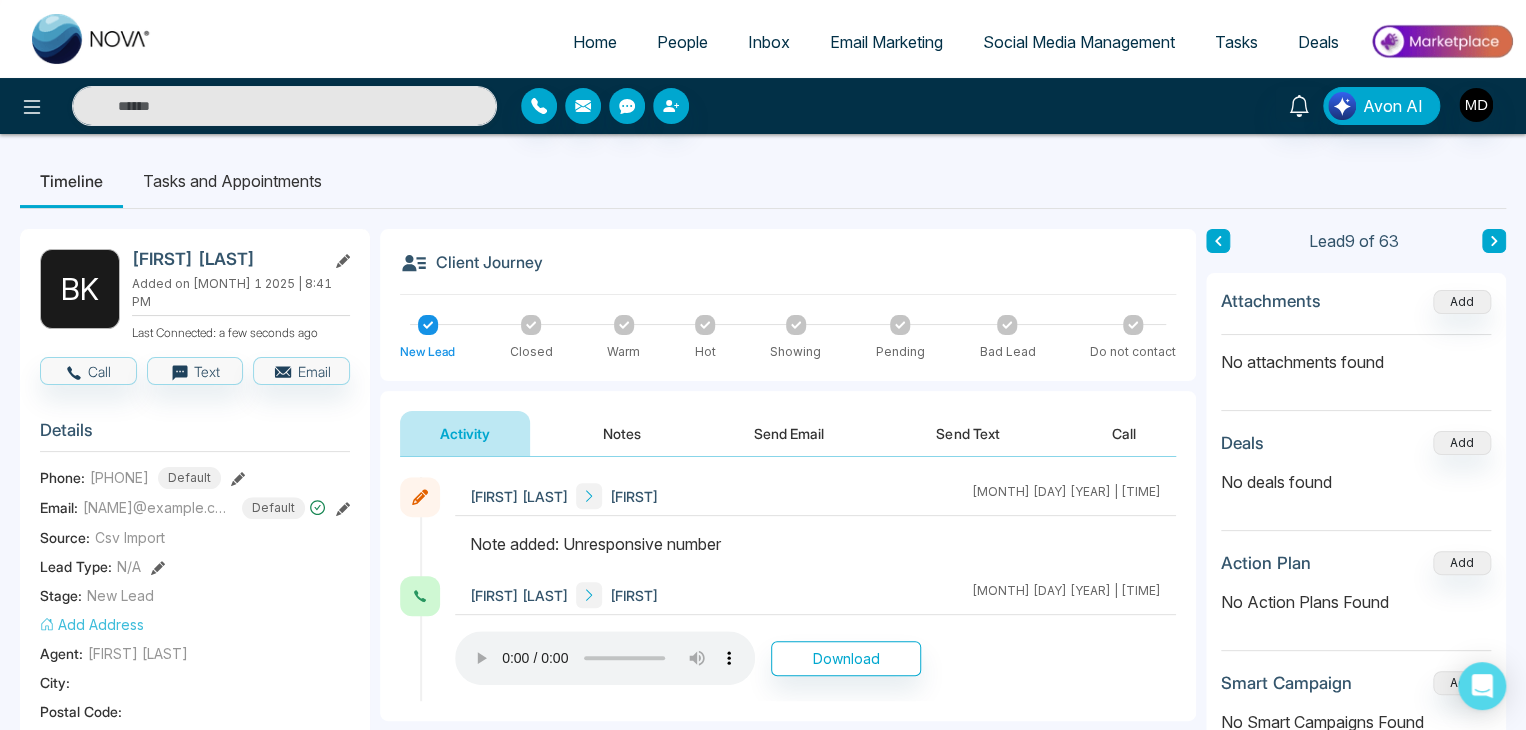 click at bounding box center [1494, 241] 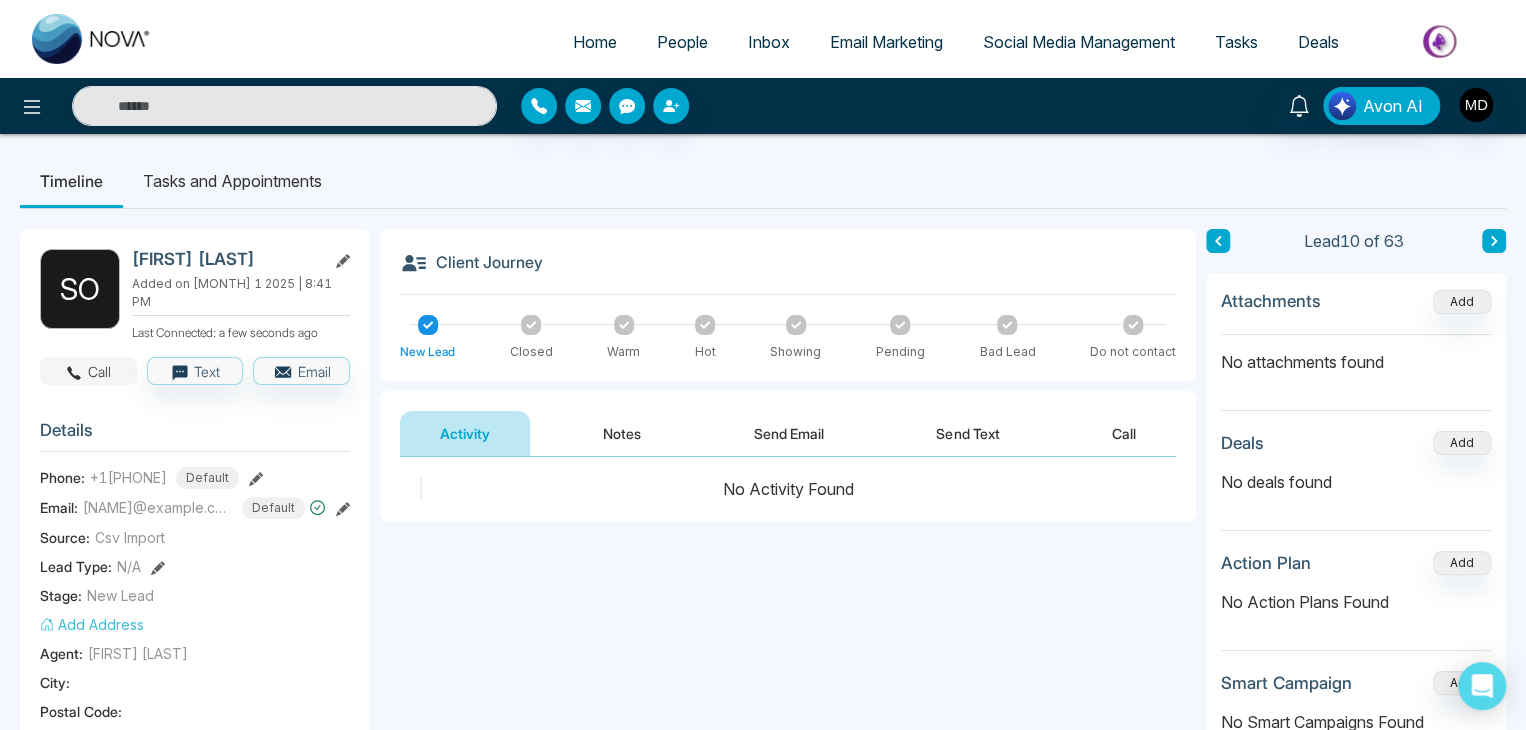 click at bounding box center (74, 371) 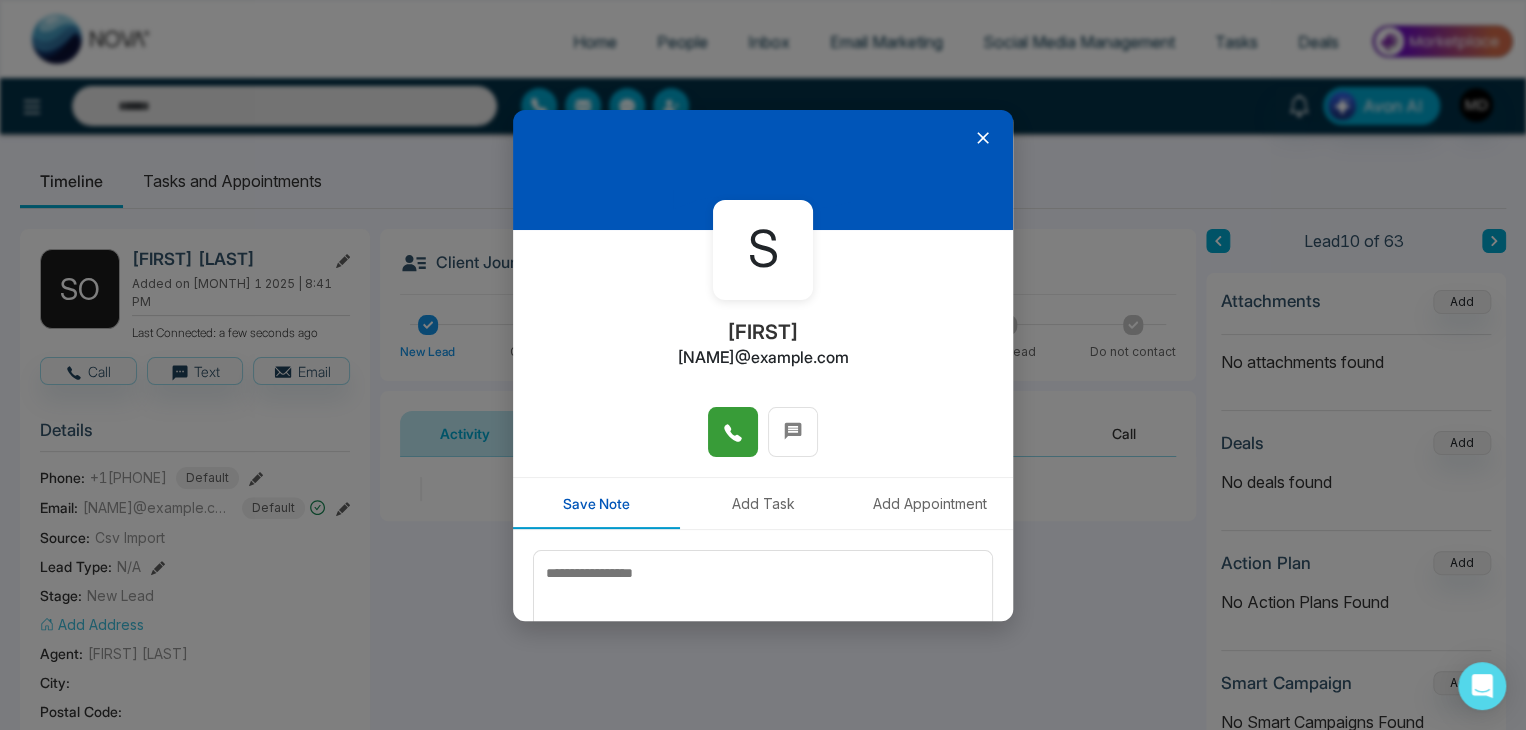 click at bounding box center [733, 432] 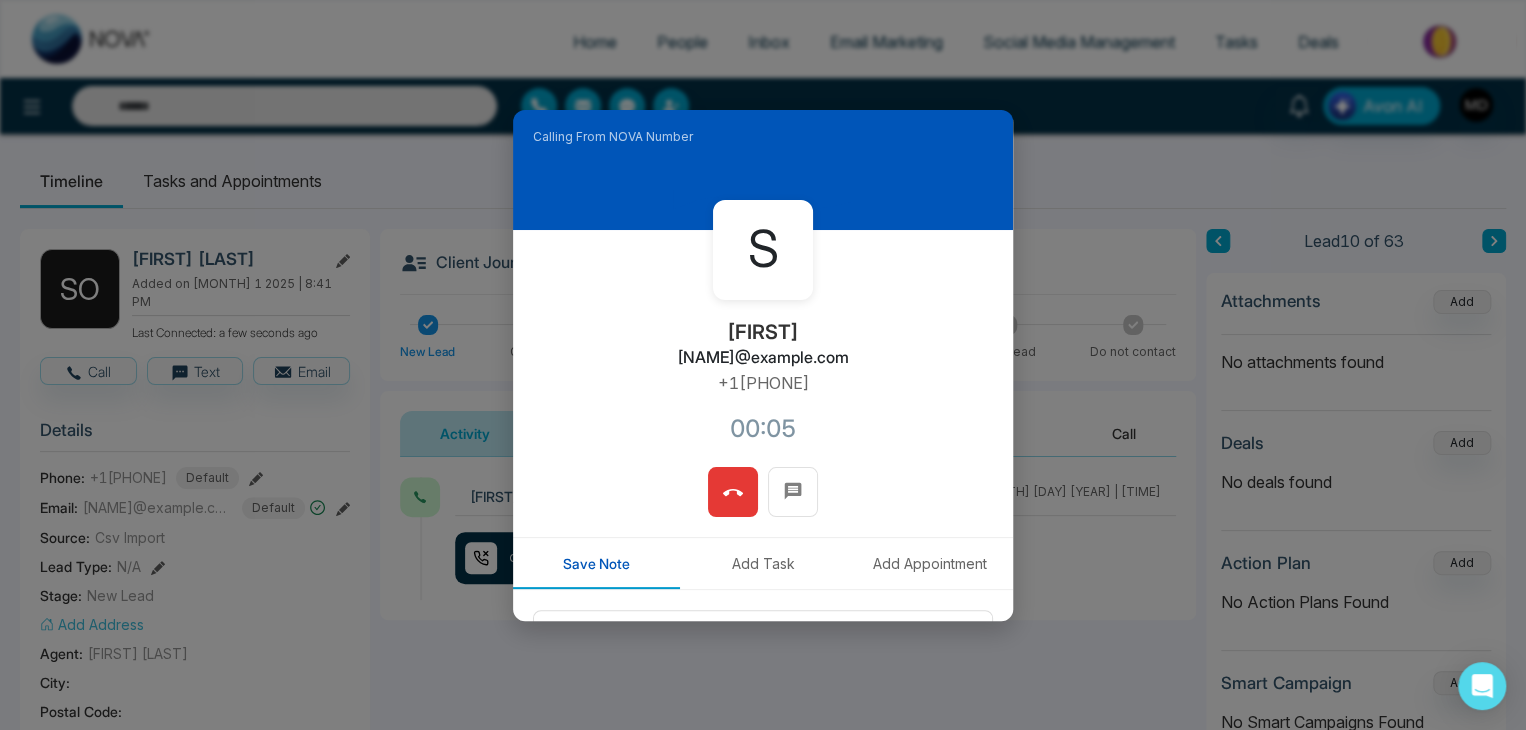 click 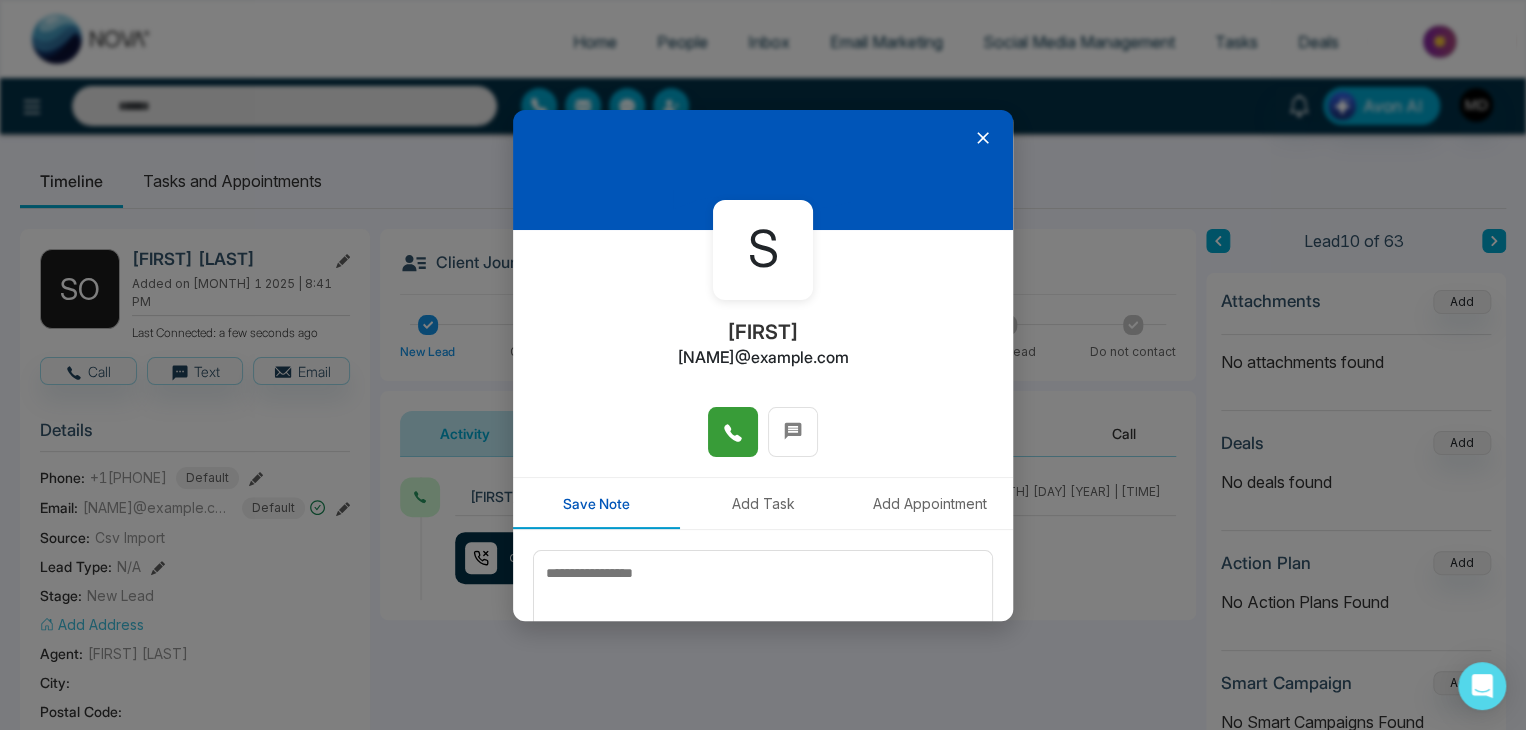 scroll, scrollTop: 100, scrollLeft: 0, axis: vertical 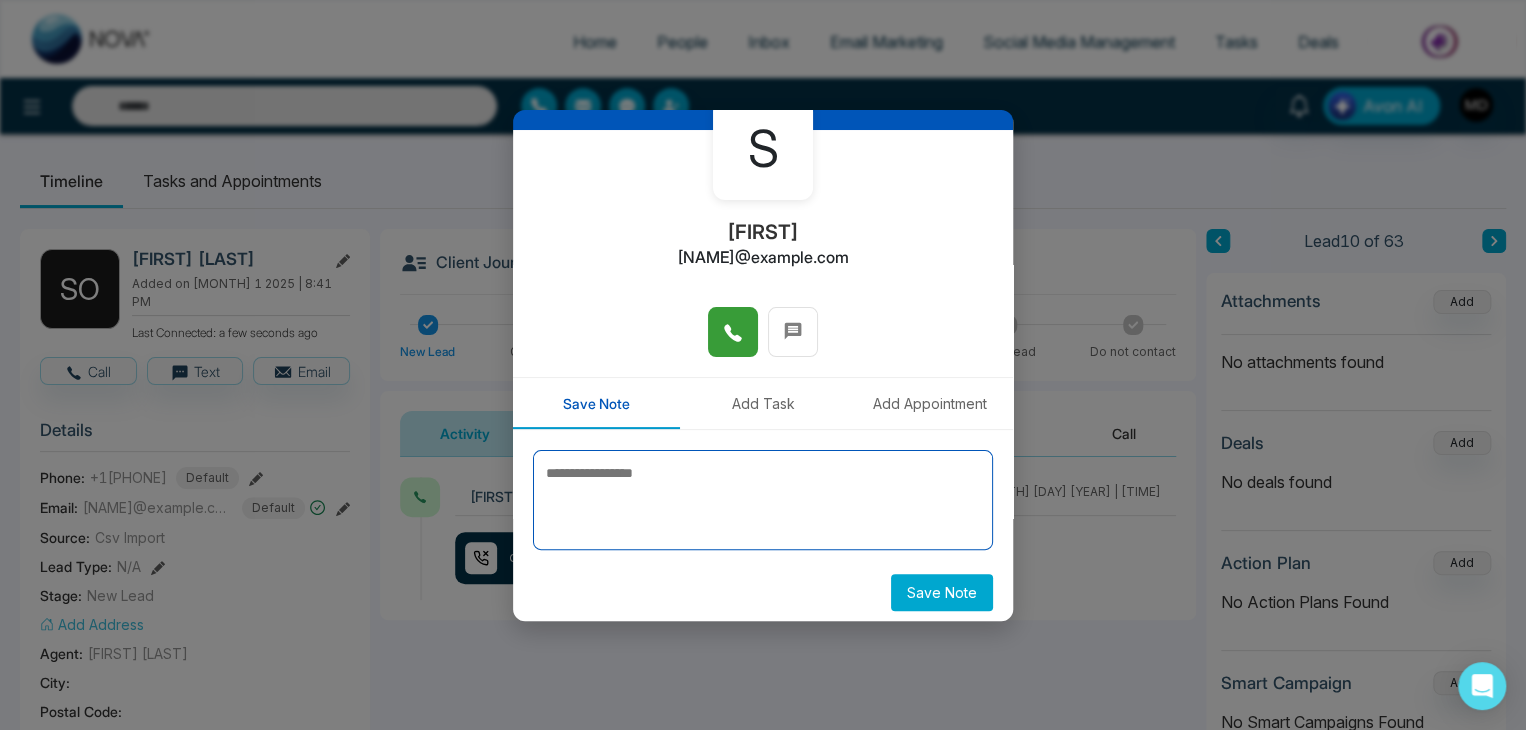 click at bounding box center [763, 500] 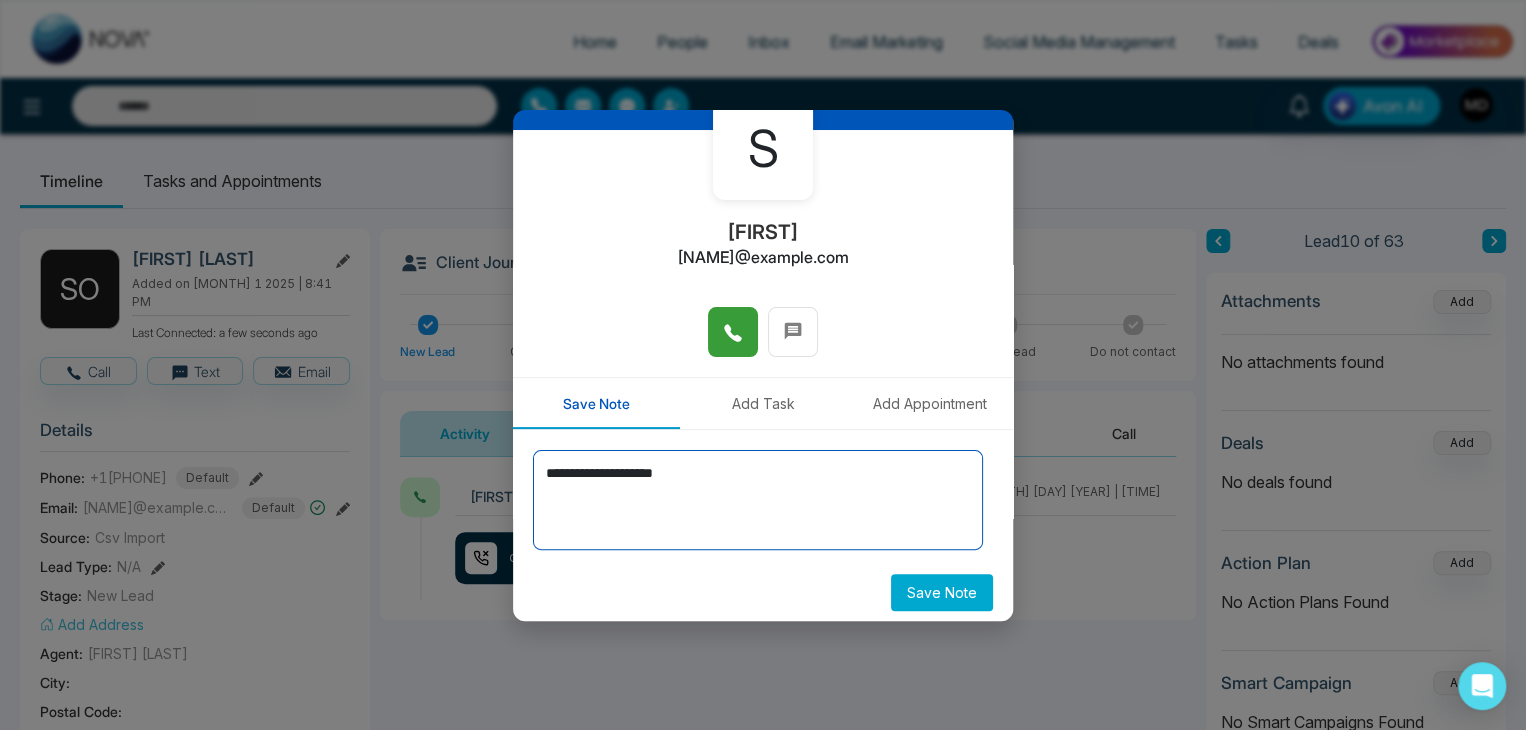 type on "**********" 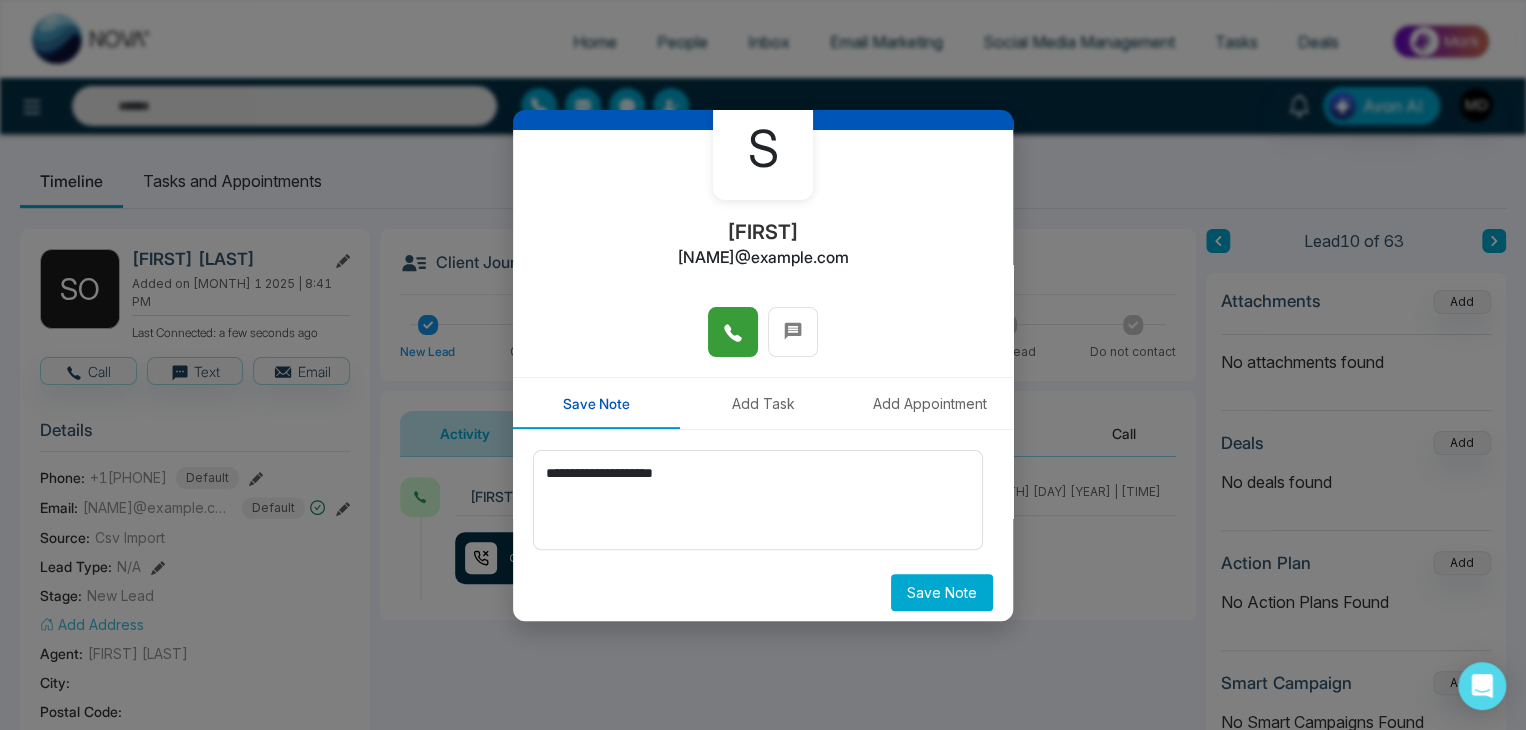 click on "Save Note" at bounding box center [942, 592] 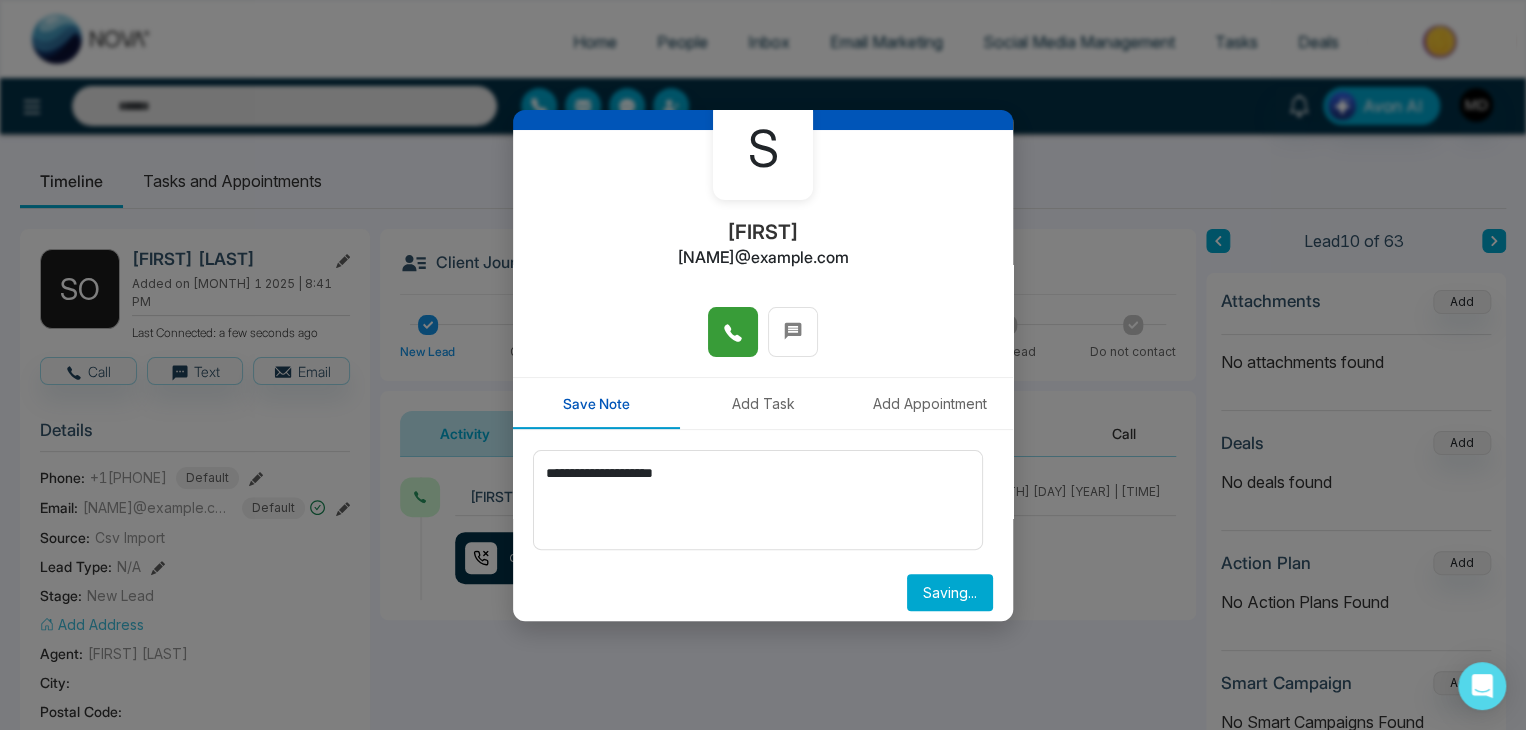 type 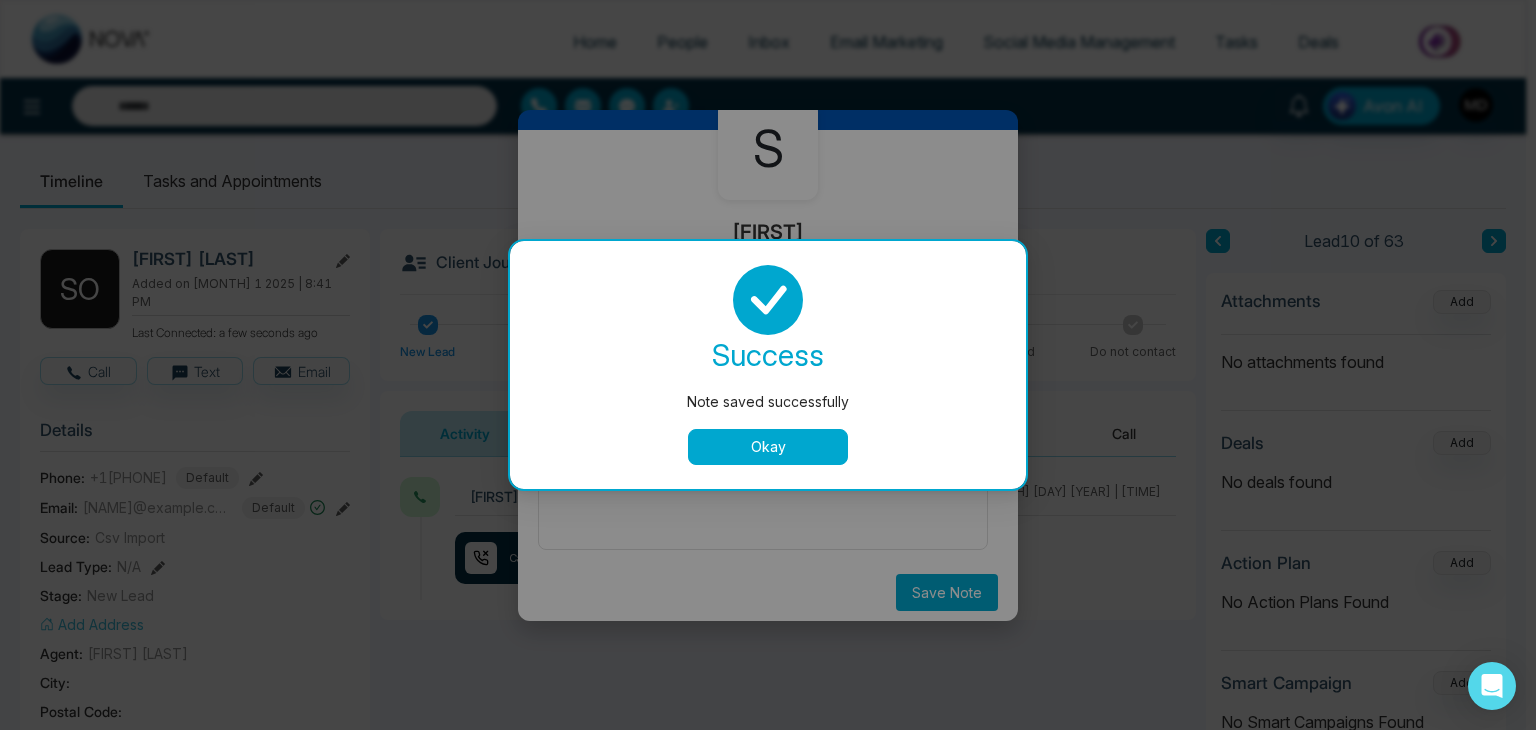 click on "Okay" at bounding box center (768, 447) 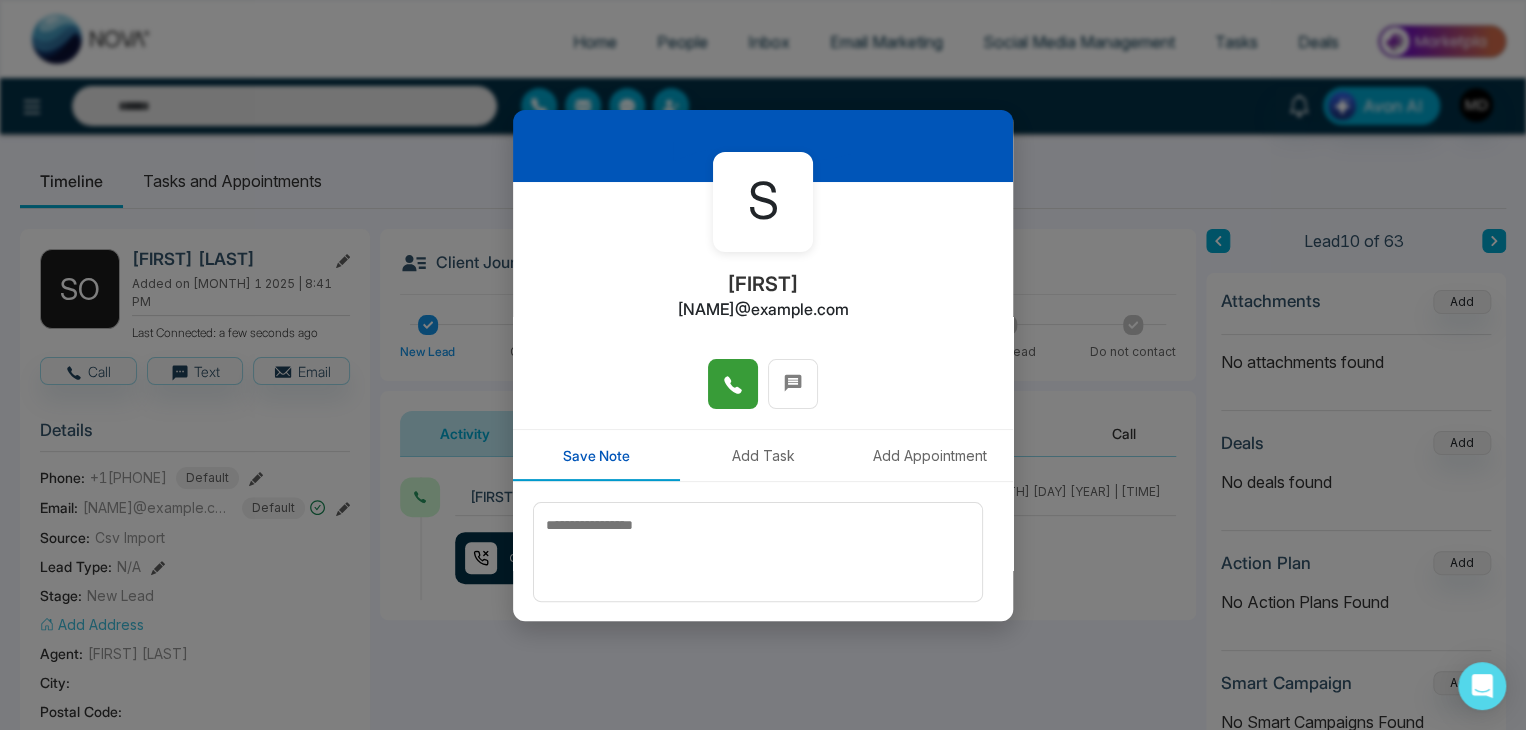 scroll, scrollTop: 0, scrollLeft: 0, axis: both 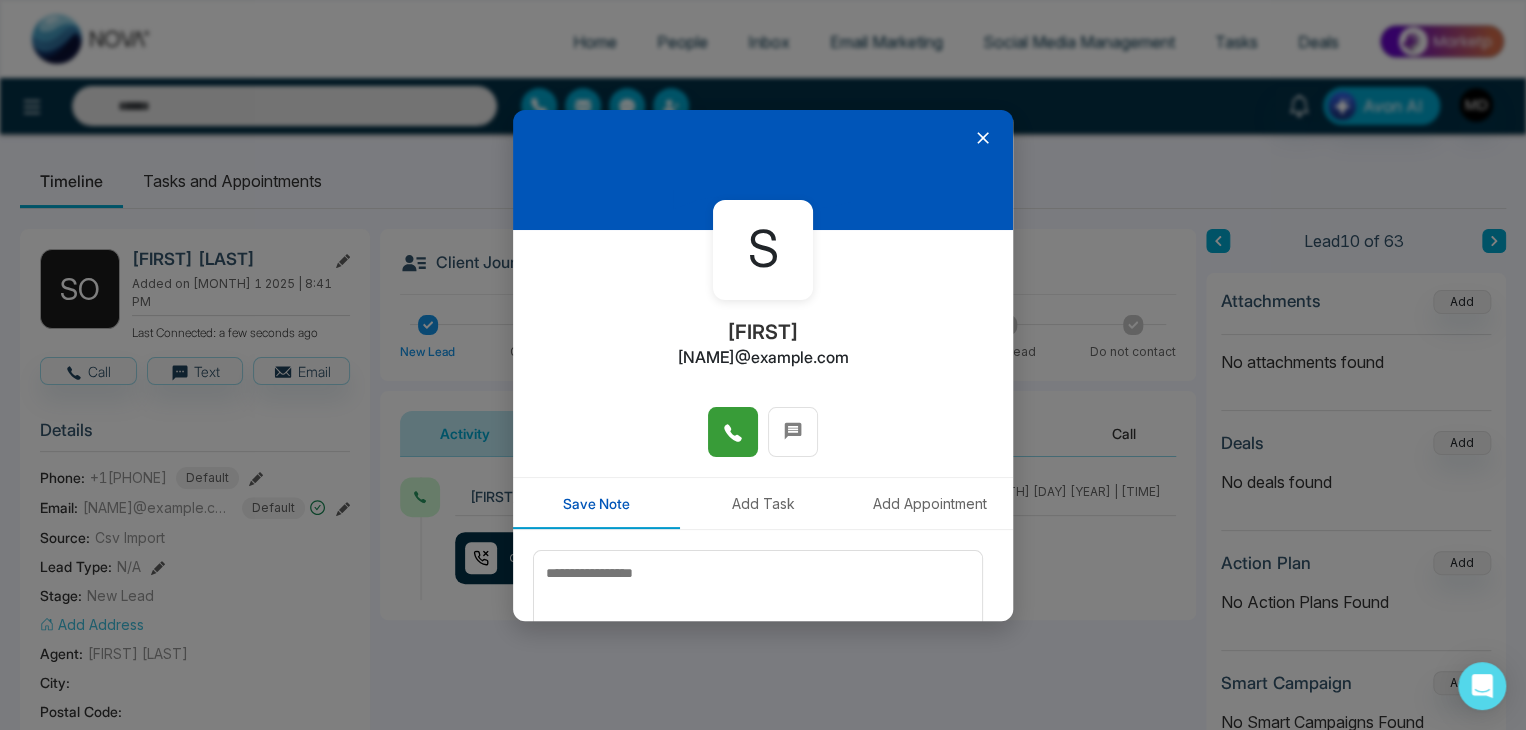 click 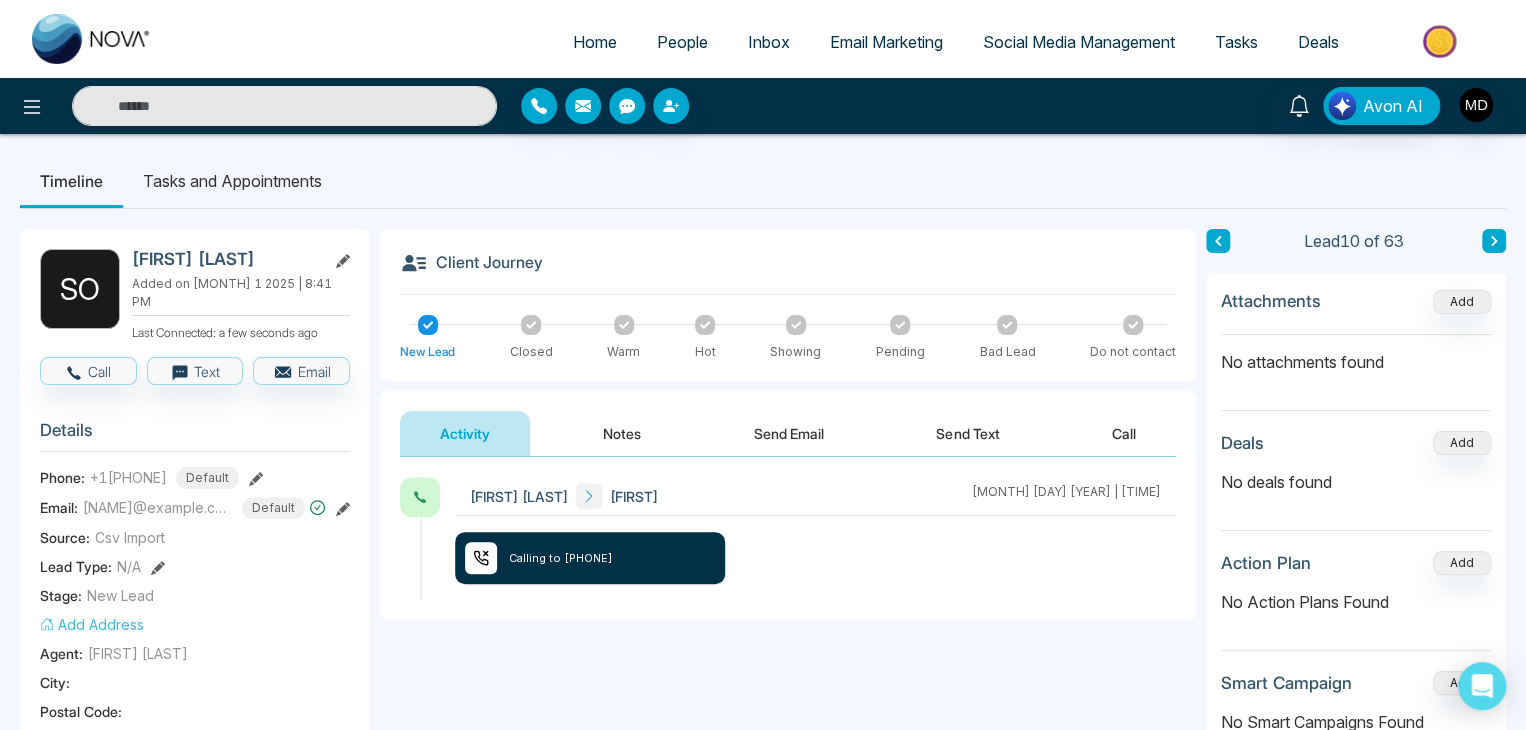click at bounding box center [1494, 241] 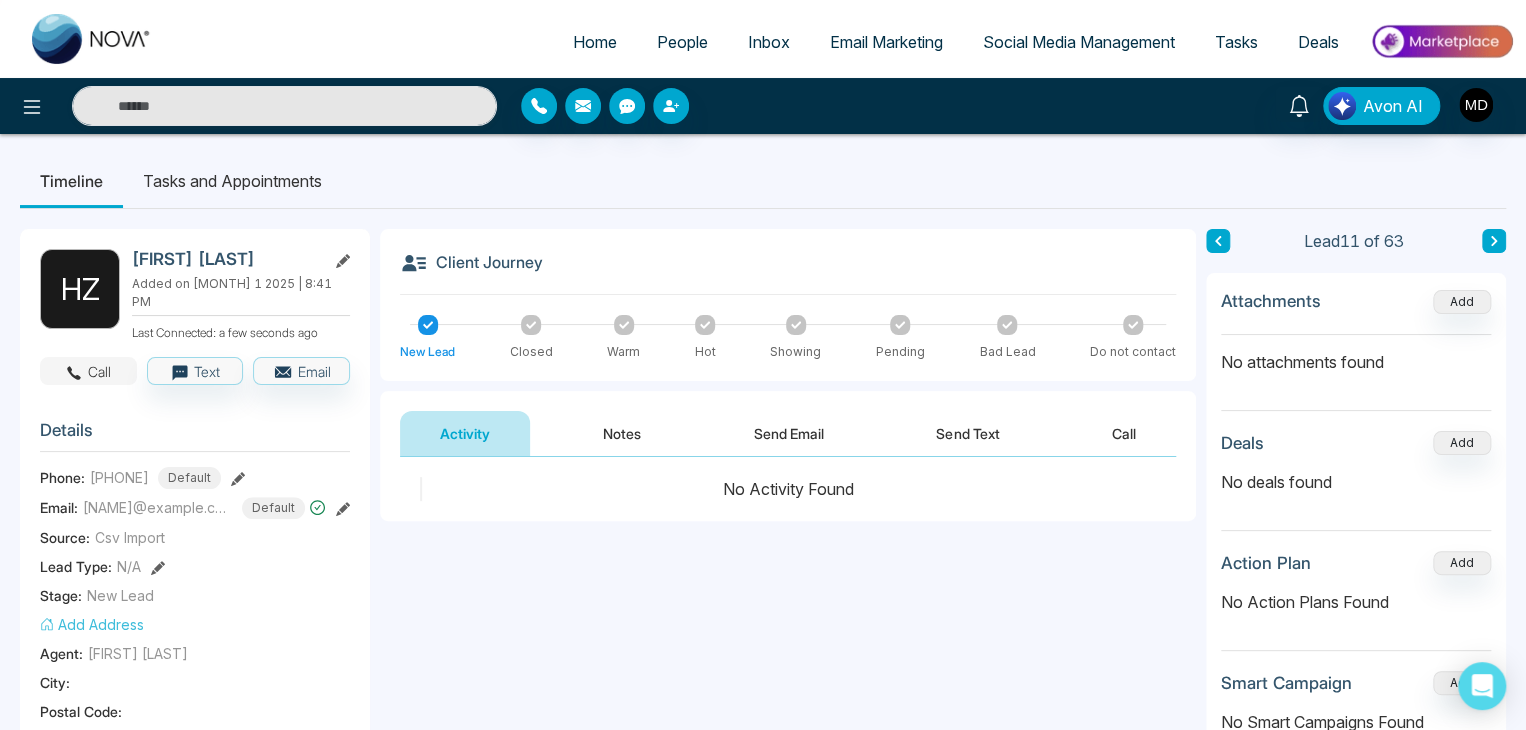 click 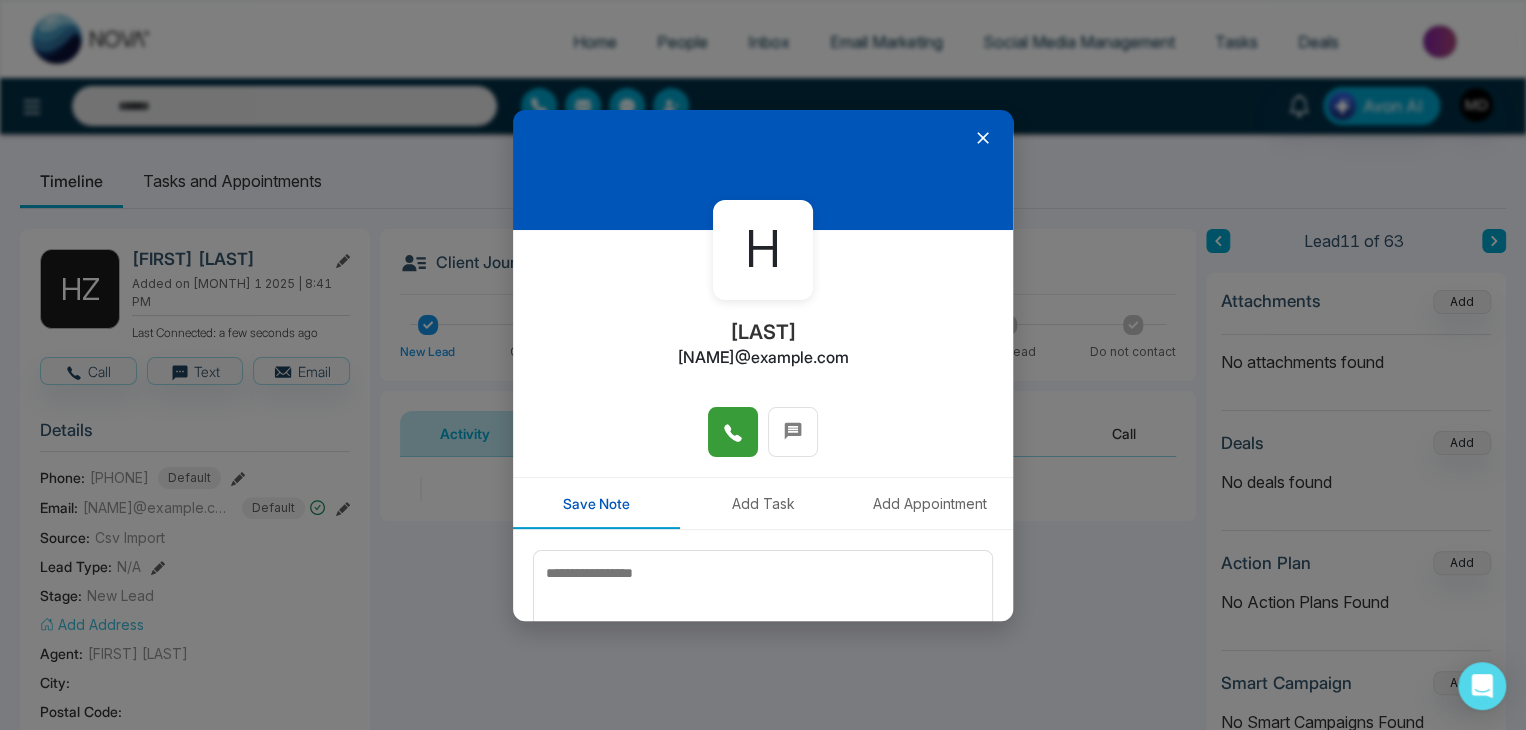 click 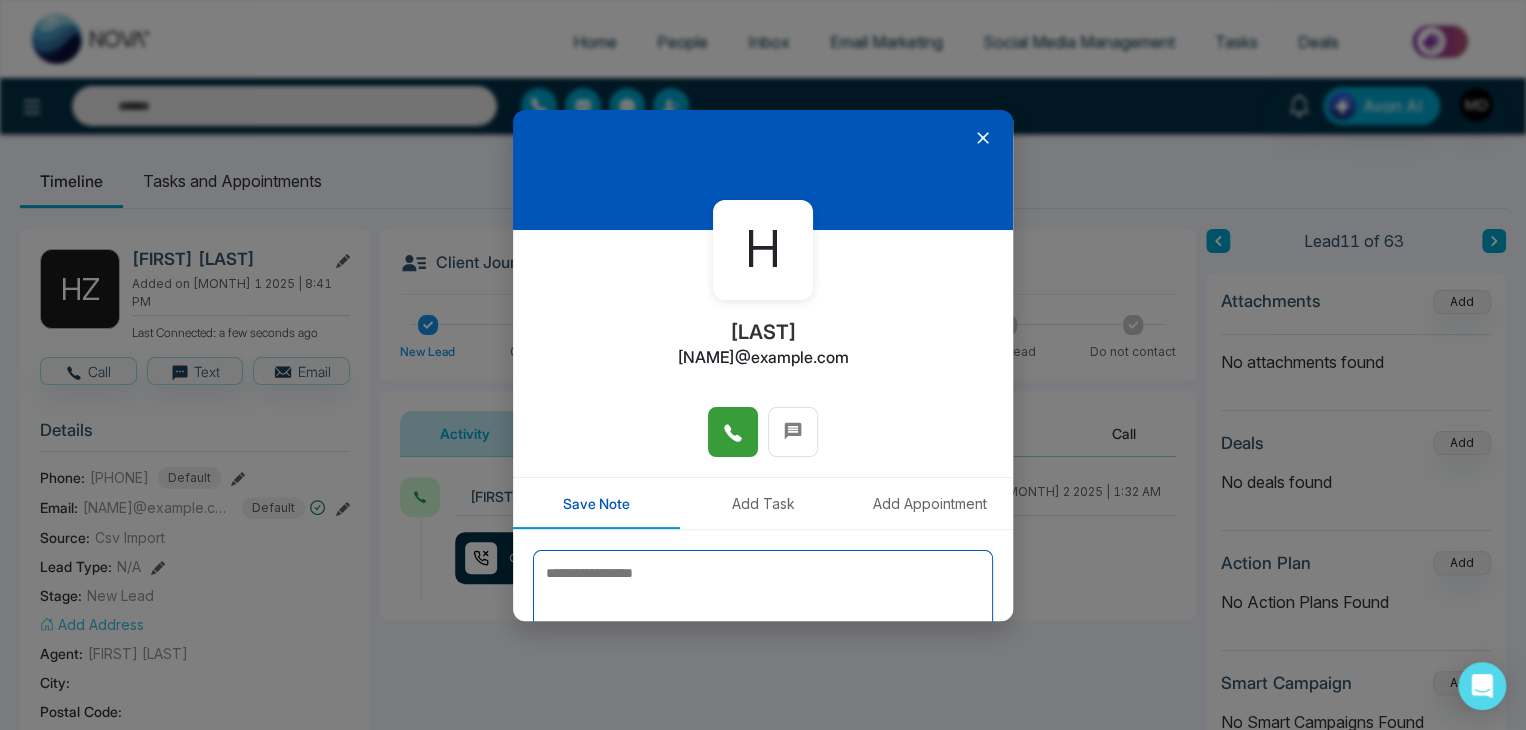 click at bounding box center (763, 600) 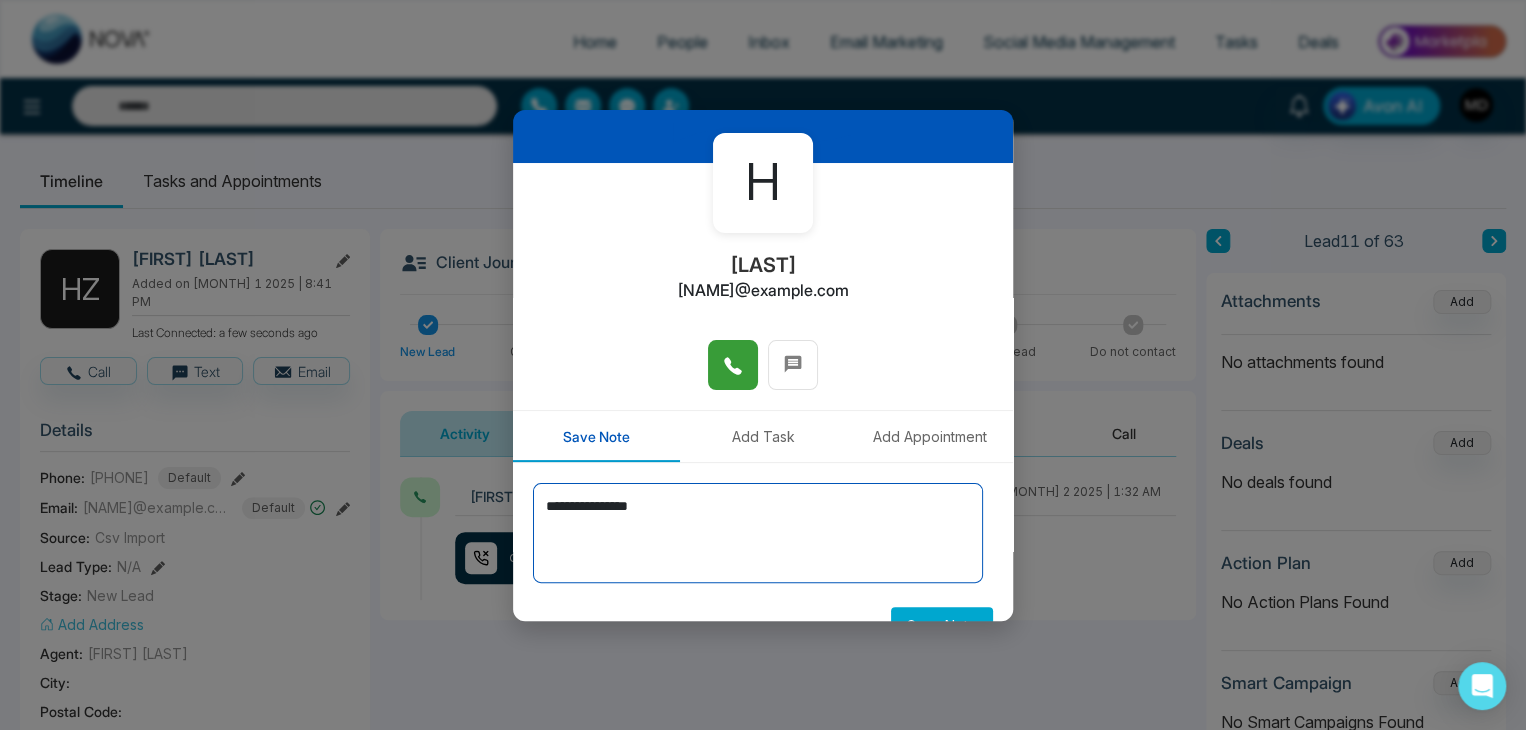 scroll, scrollTop: 100, scrollLeft: 0, axis: vertical 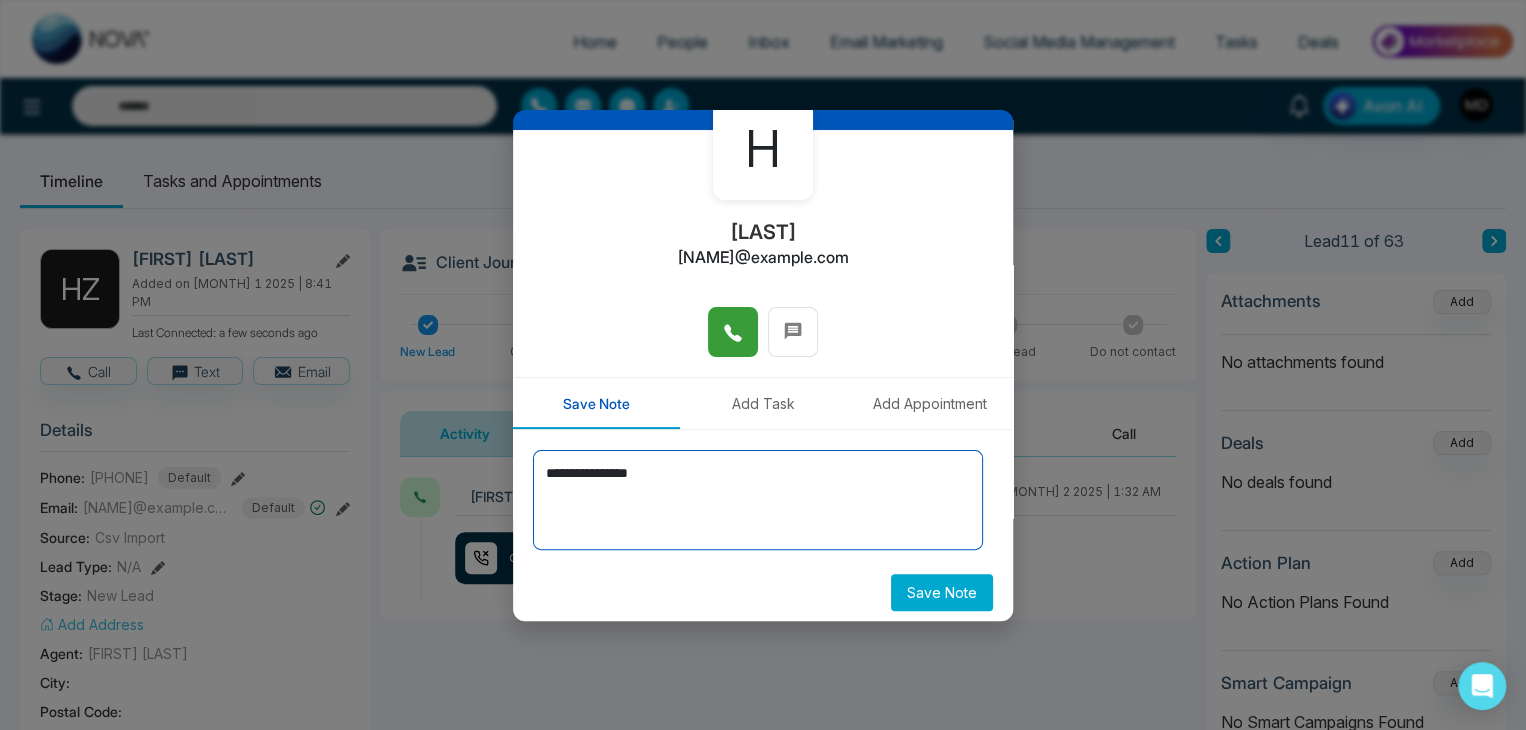 type on "**********" 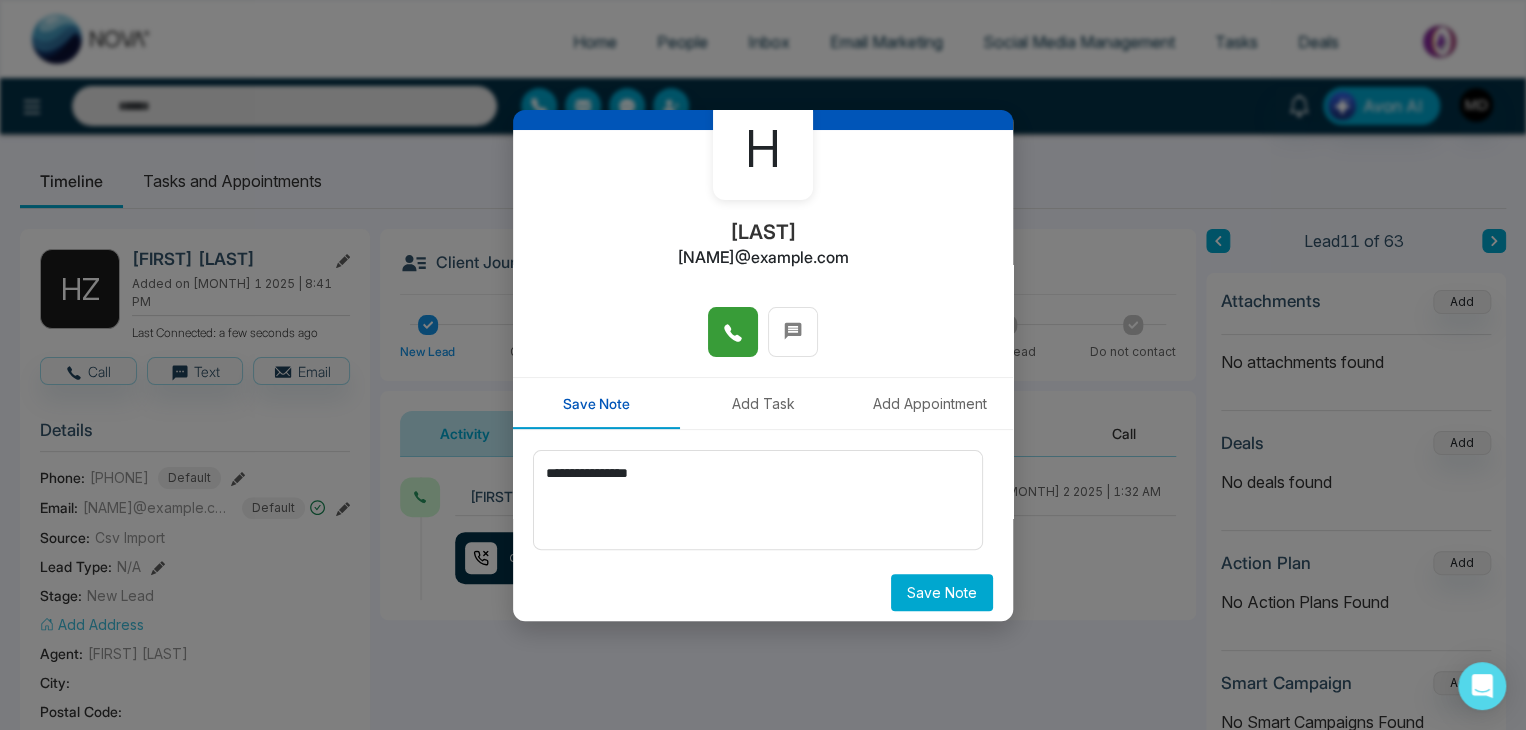 click on "Save Note" at bounding box center (942, 592) 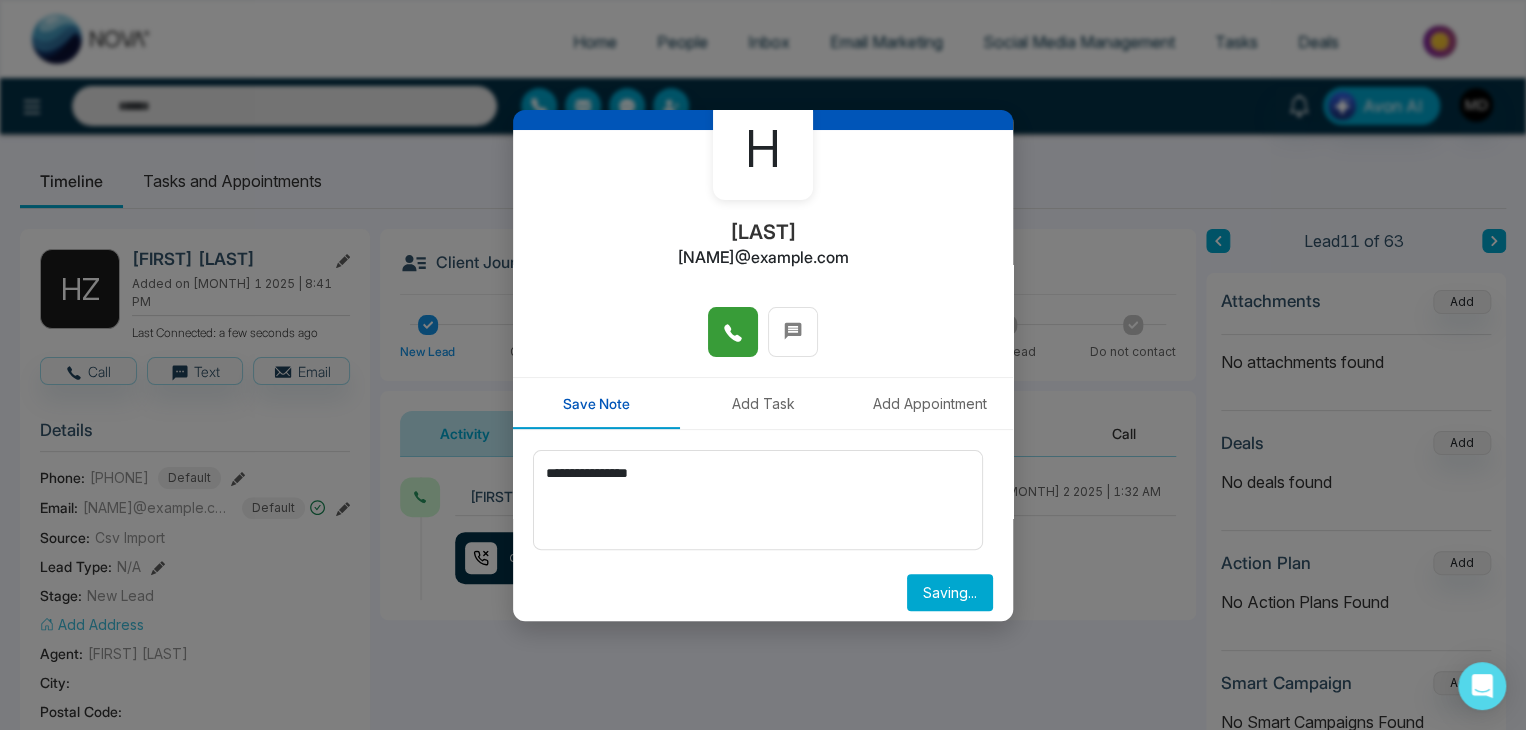 type 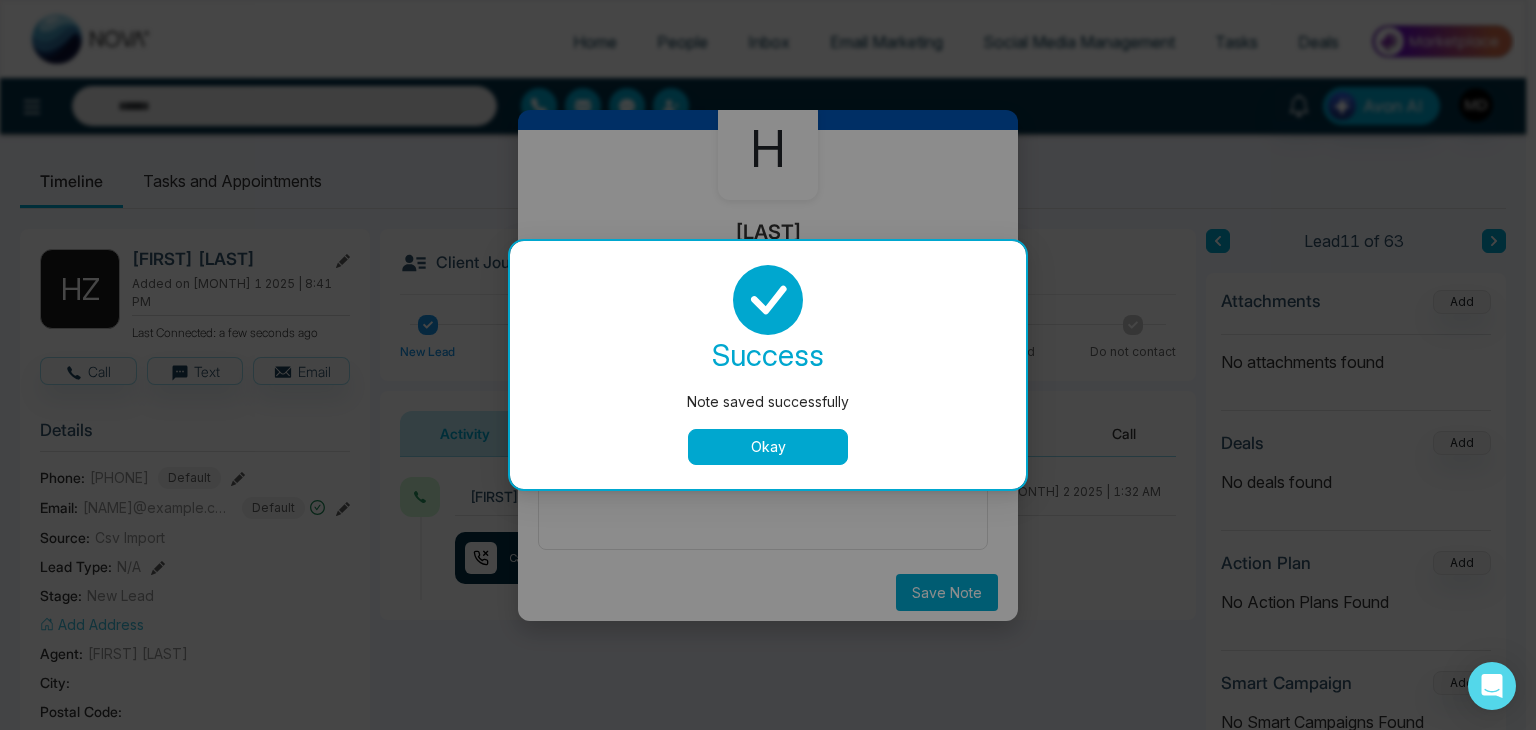 click on "Okay" at bounding box center (768, 447) 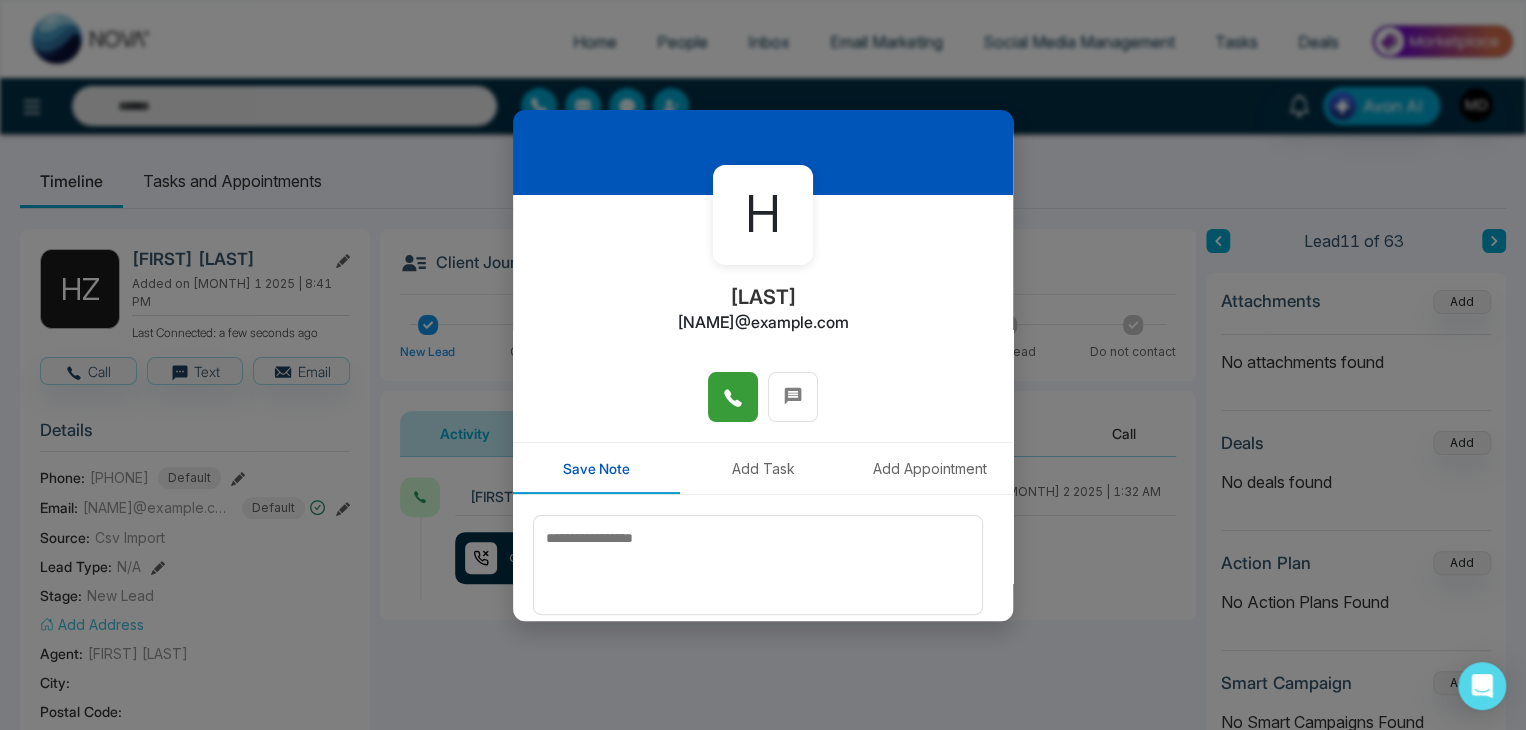 scroll, scrollTop: 0, scrollLeft: 0, axis: both 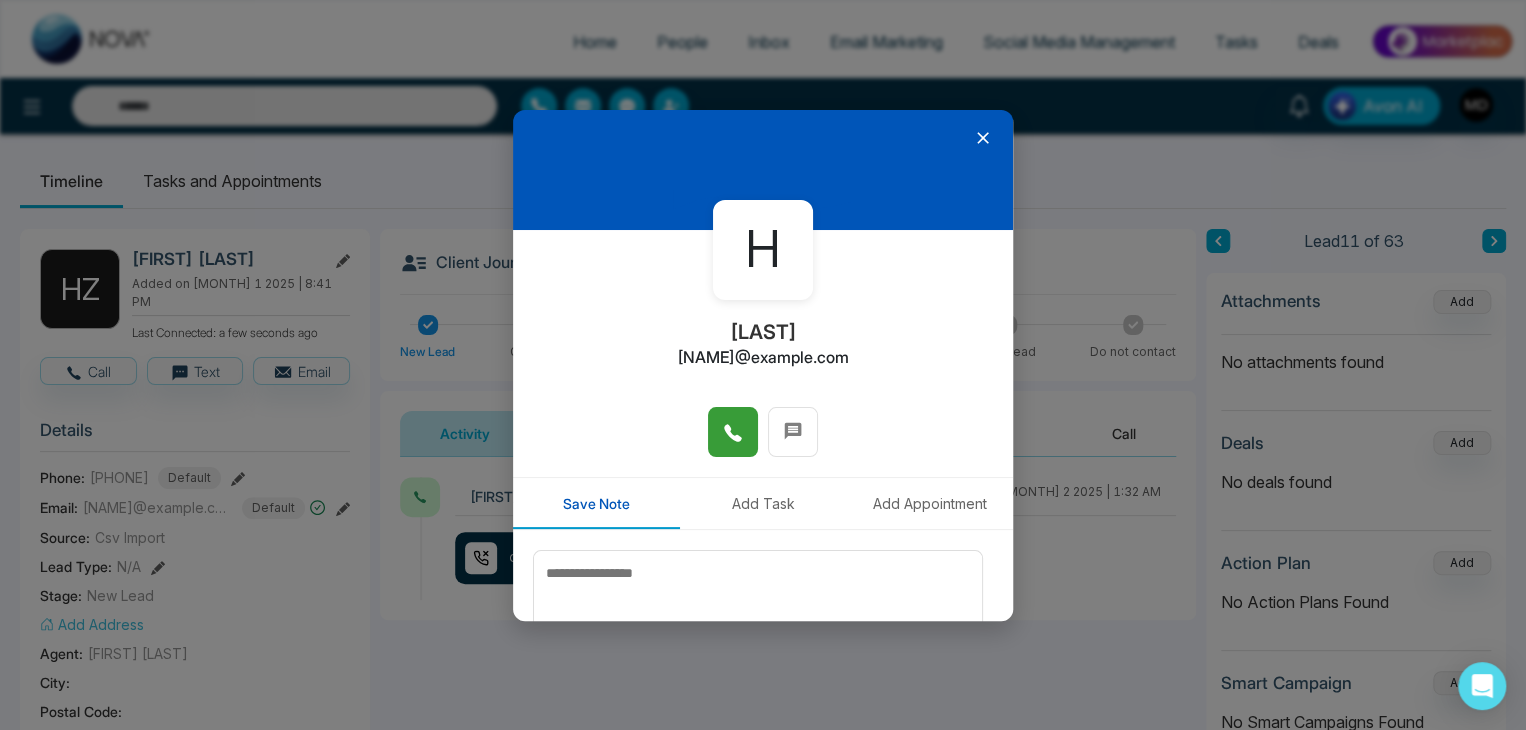 click 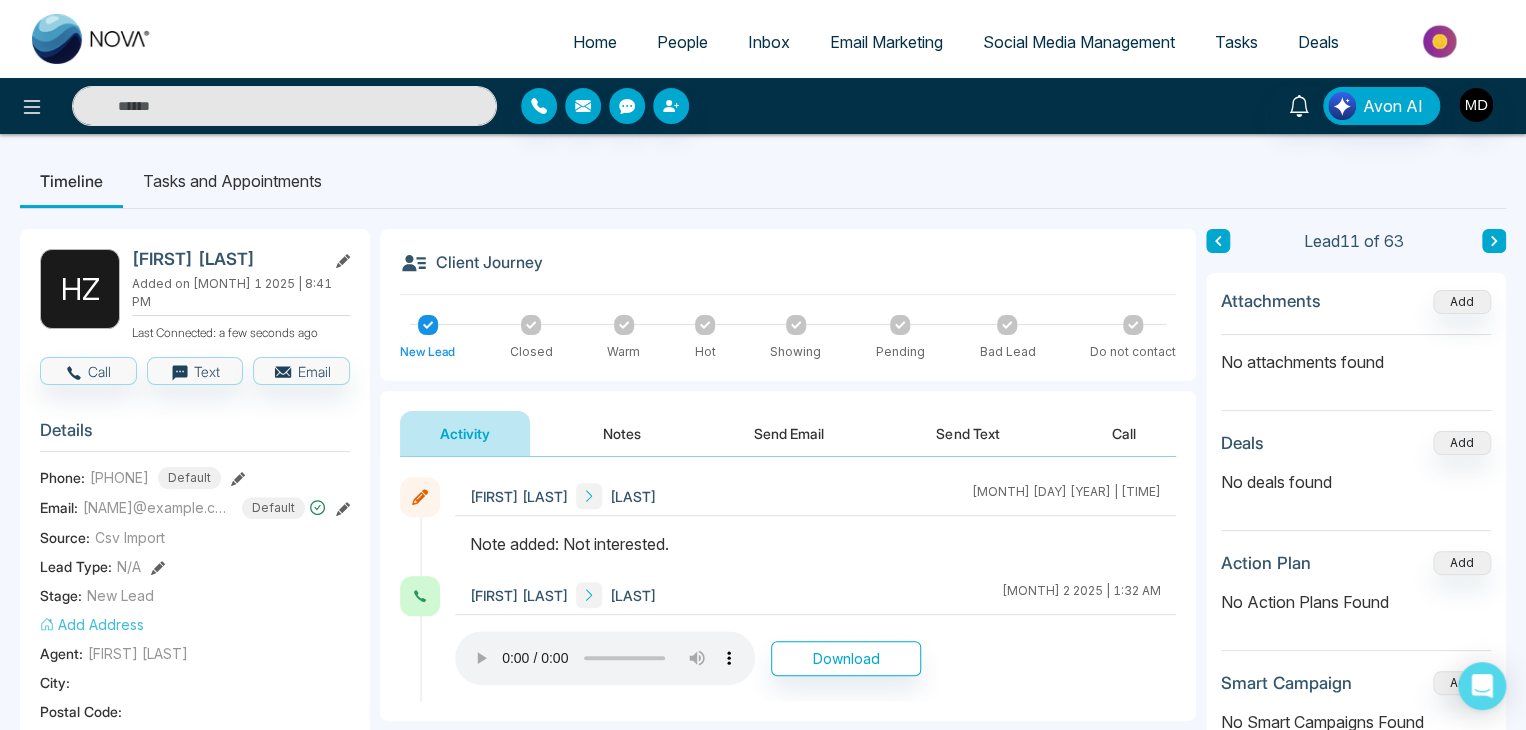 type 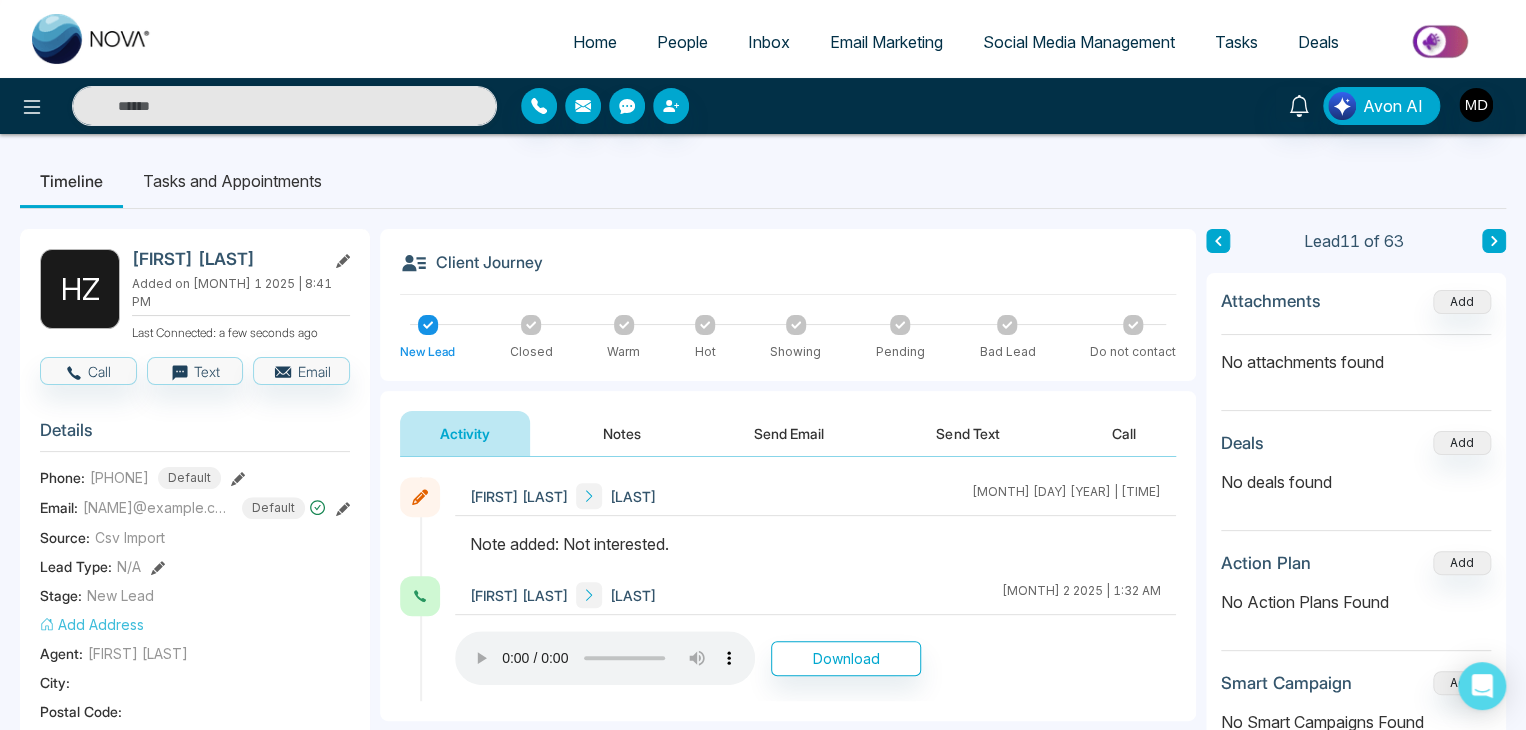 click at bounding box center [1494, 241] 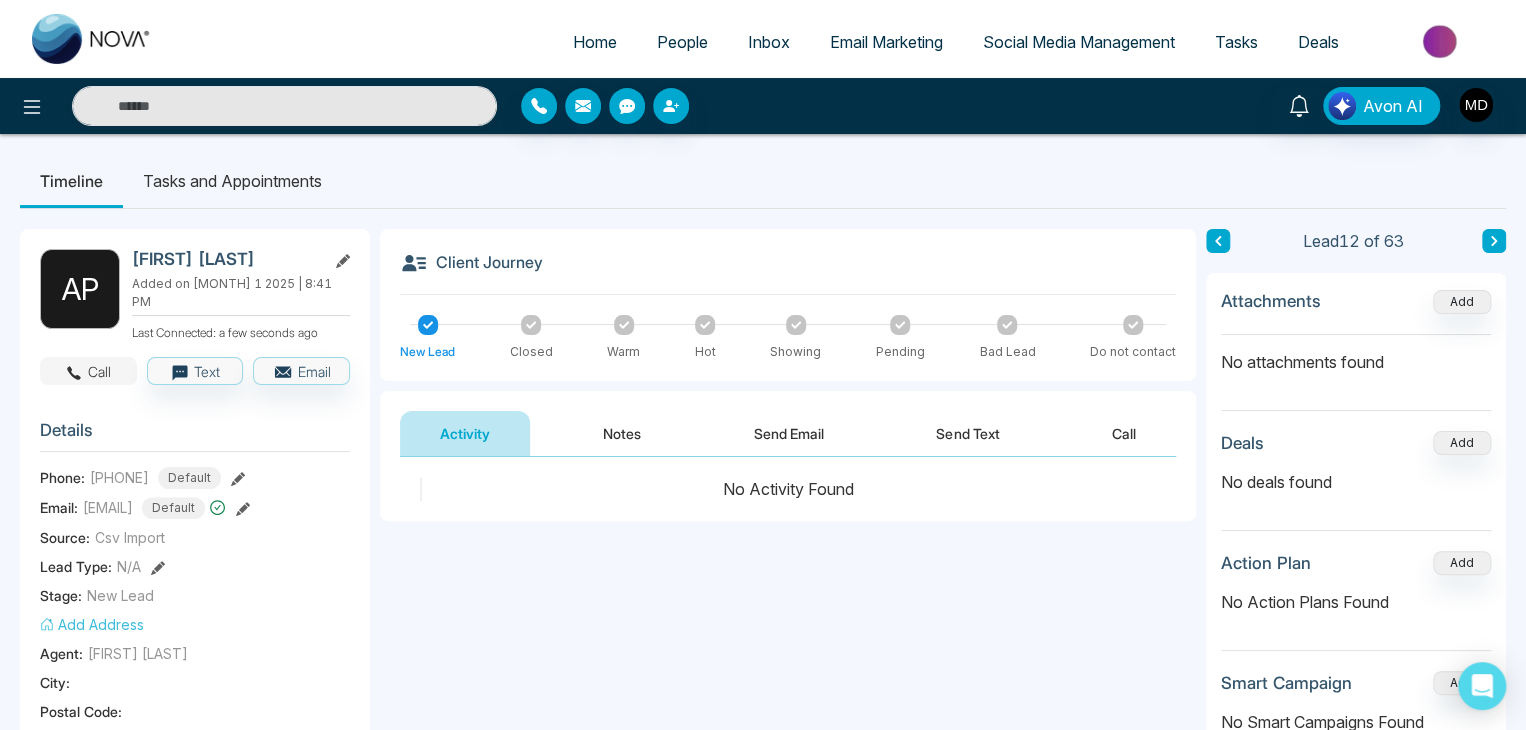 click on "Call" at bounding box center (88, 371) 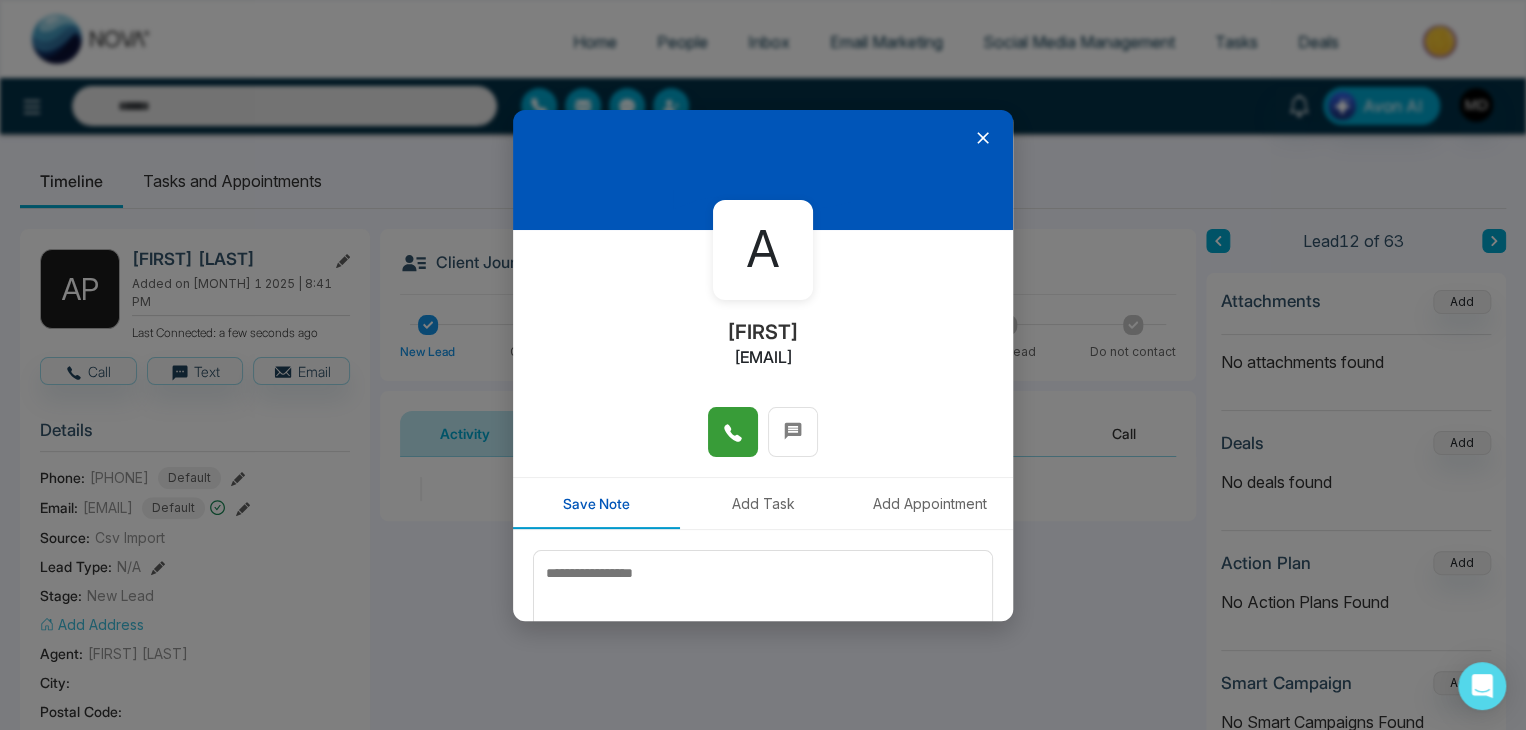 click 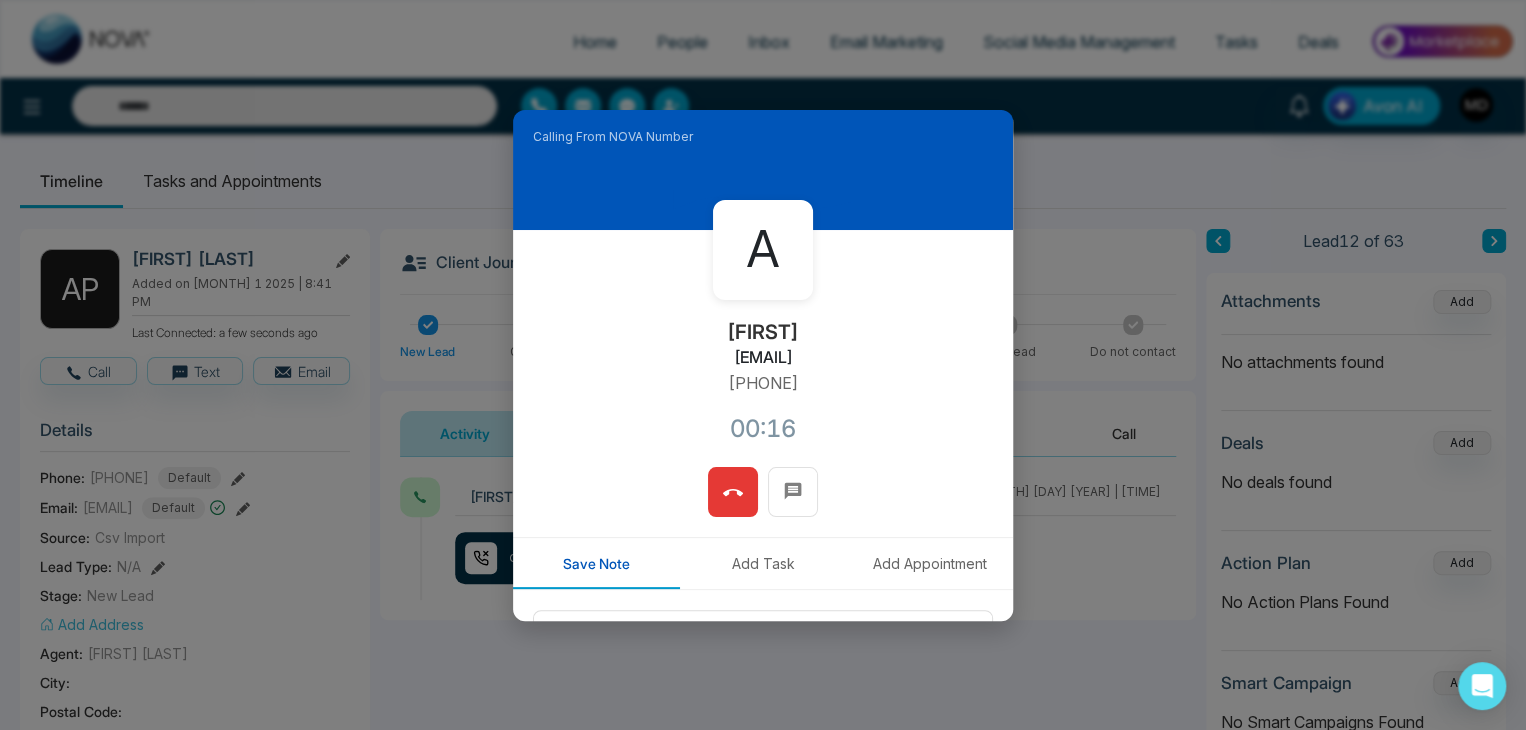click 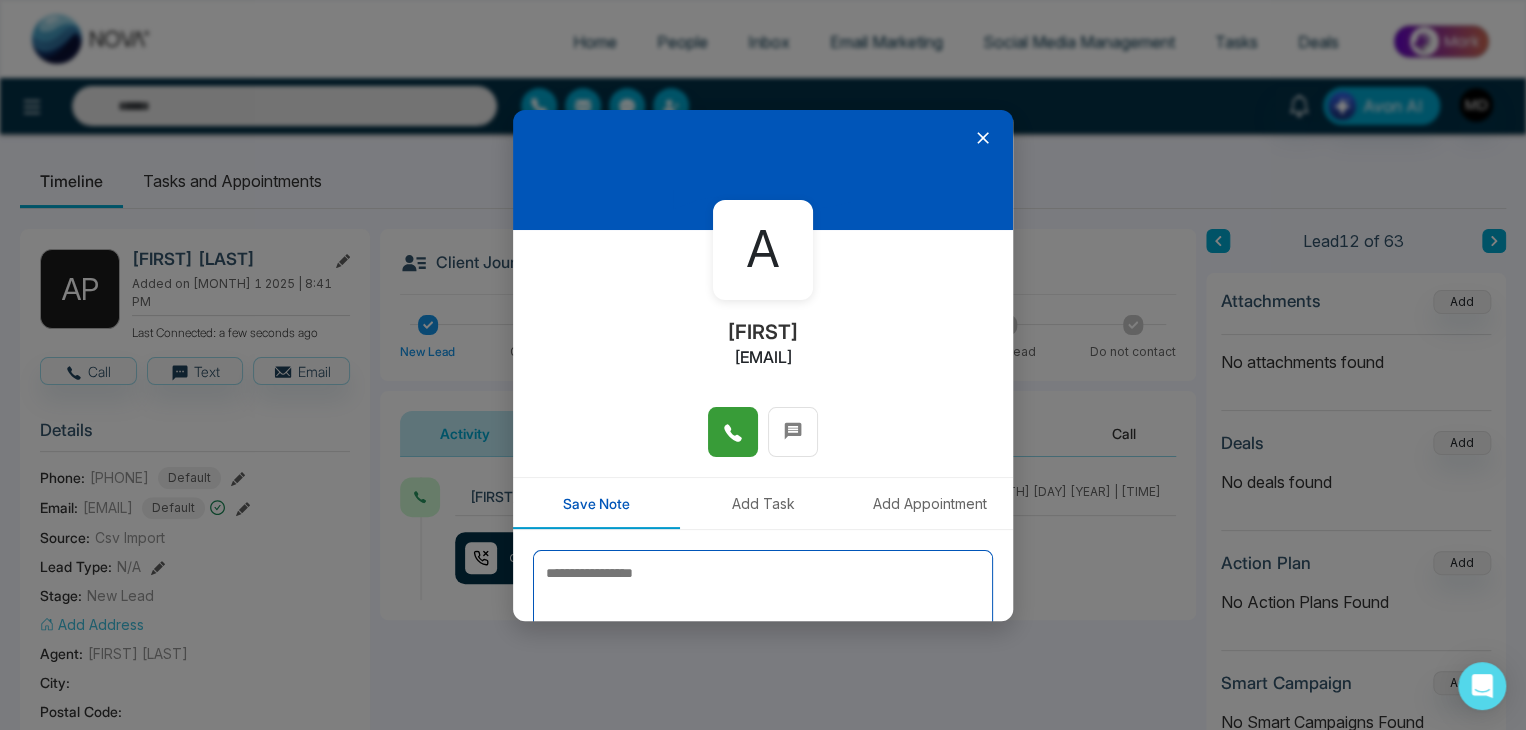 click at bounding box center (763, 600) 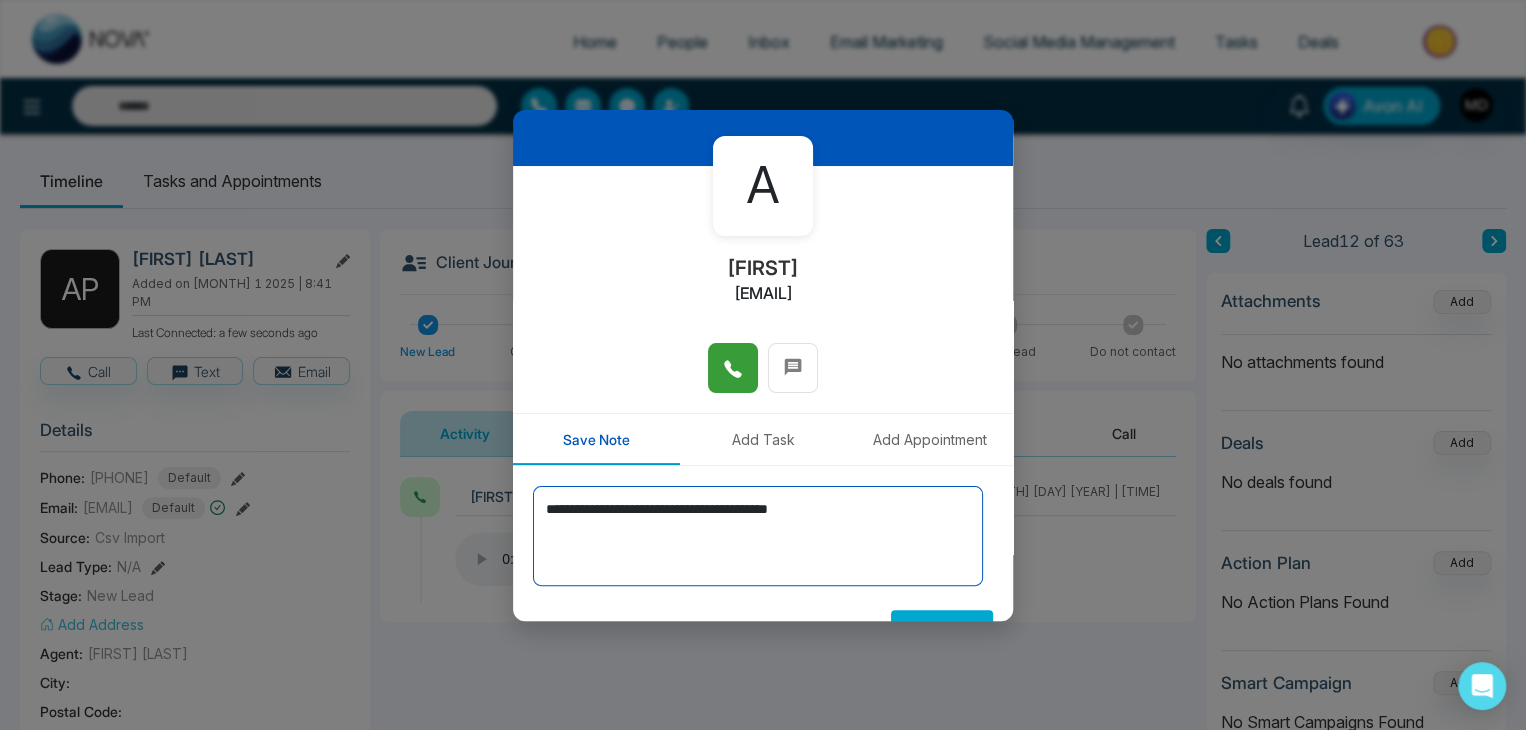 scroll, scrollTop: 110, scrollLeft: 0, axis: vertical 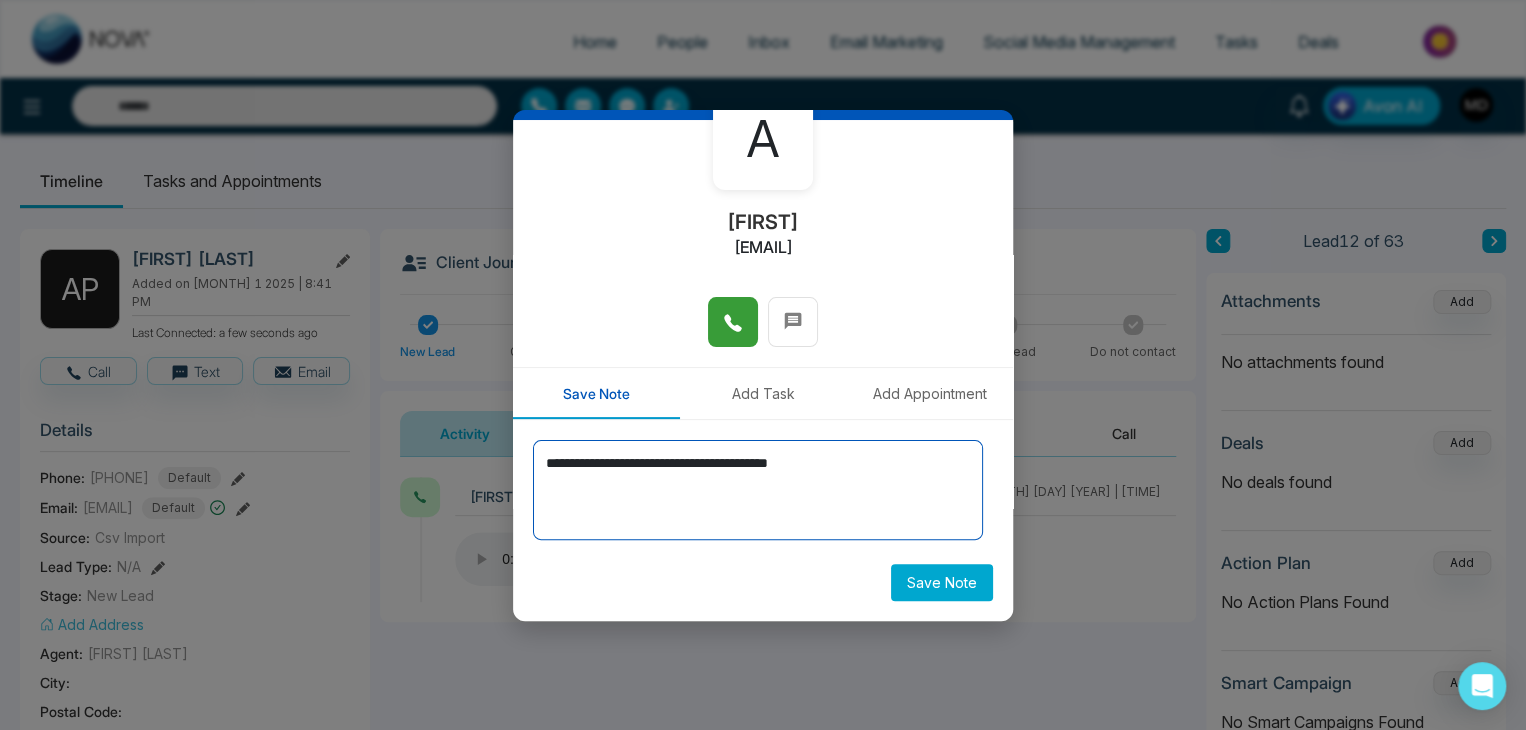 type on "**********" 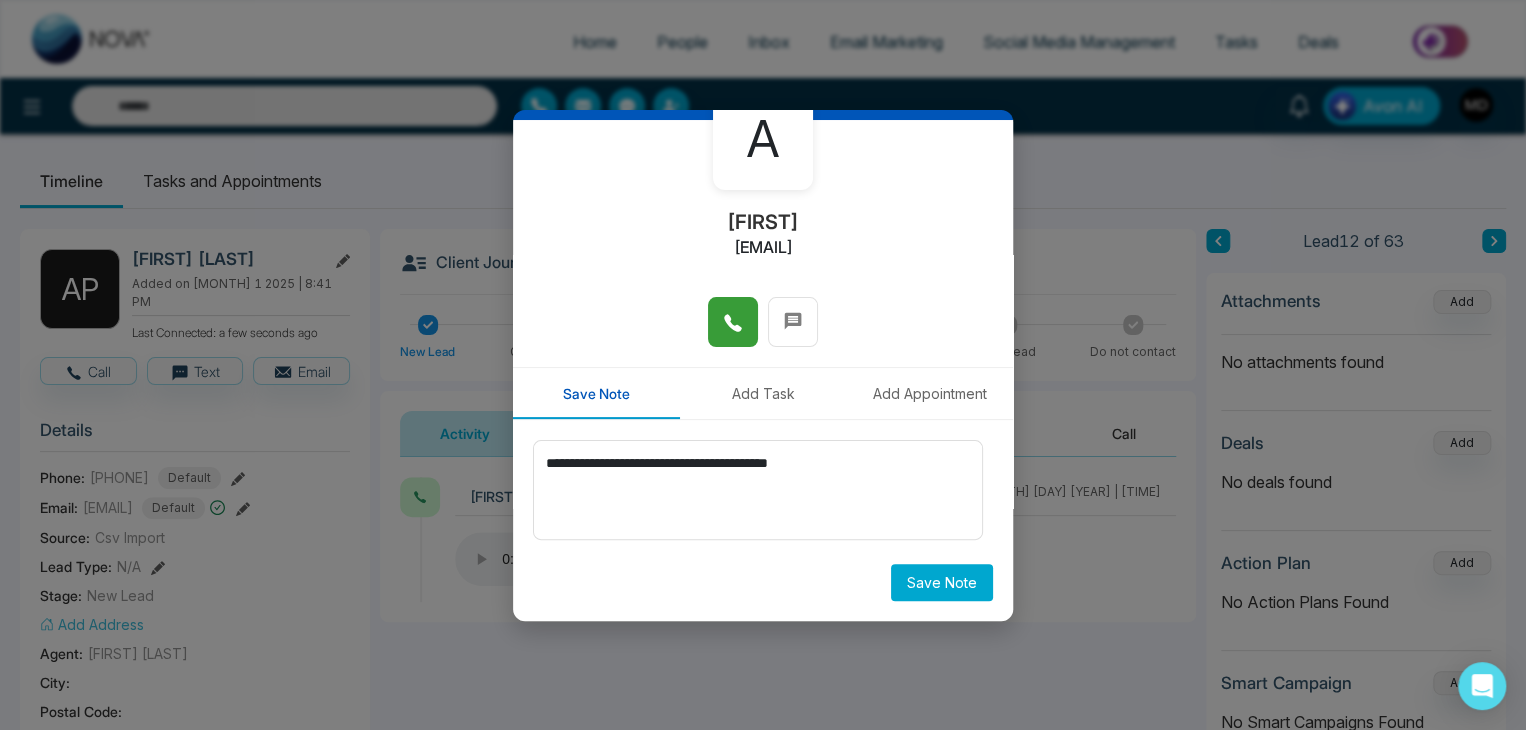 click on "Save Note" at bounding box center (942, 582) 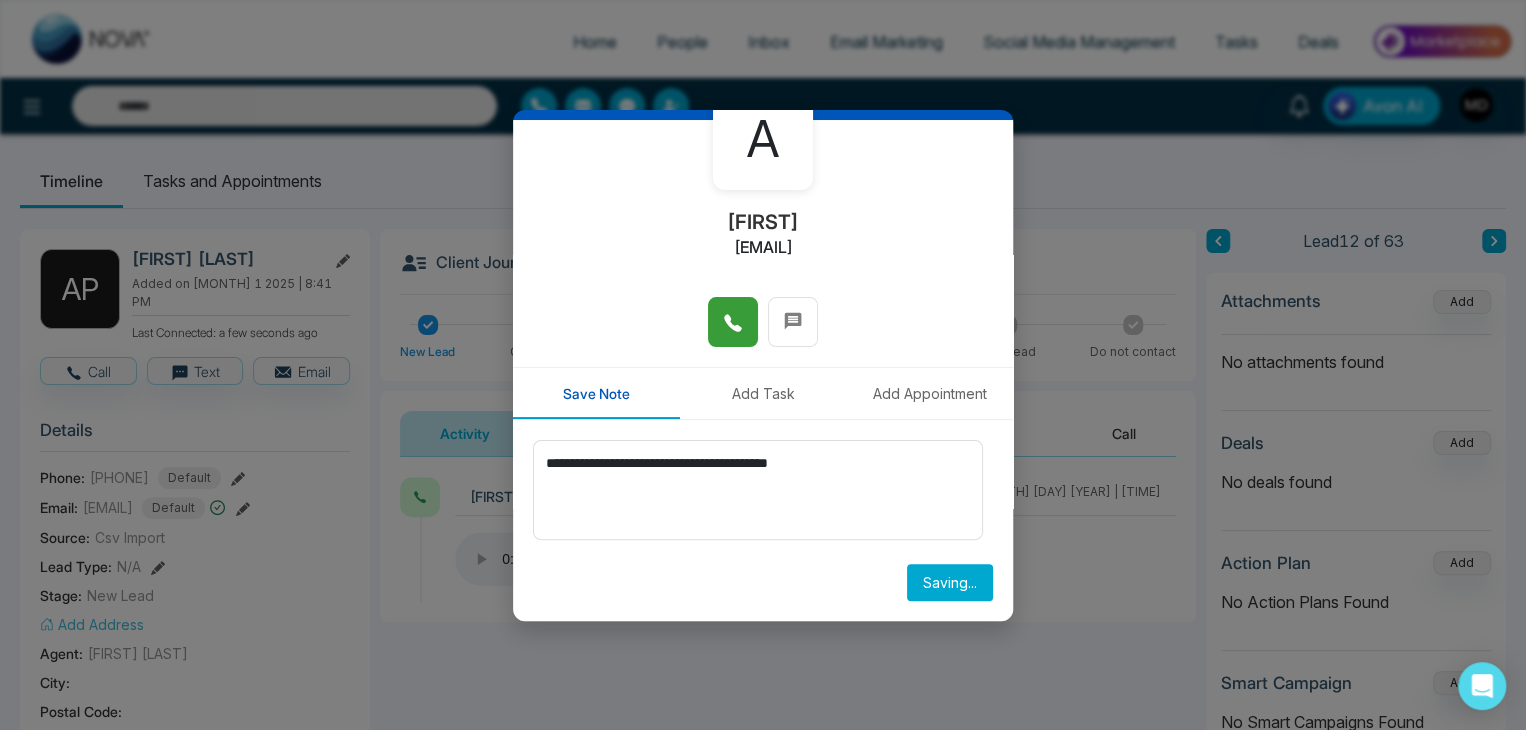 type 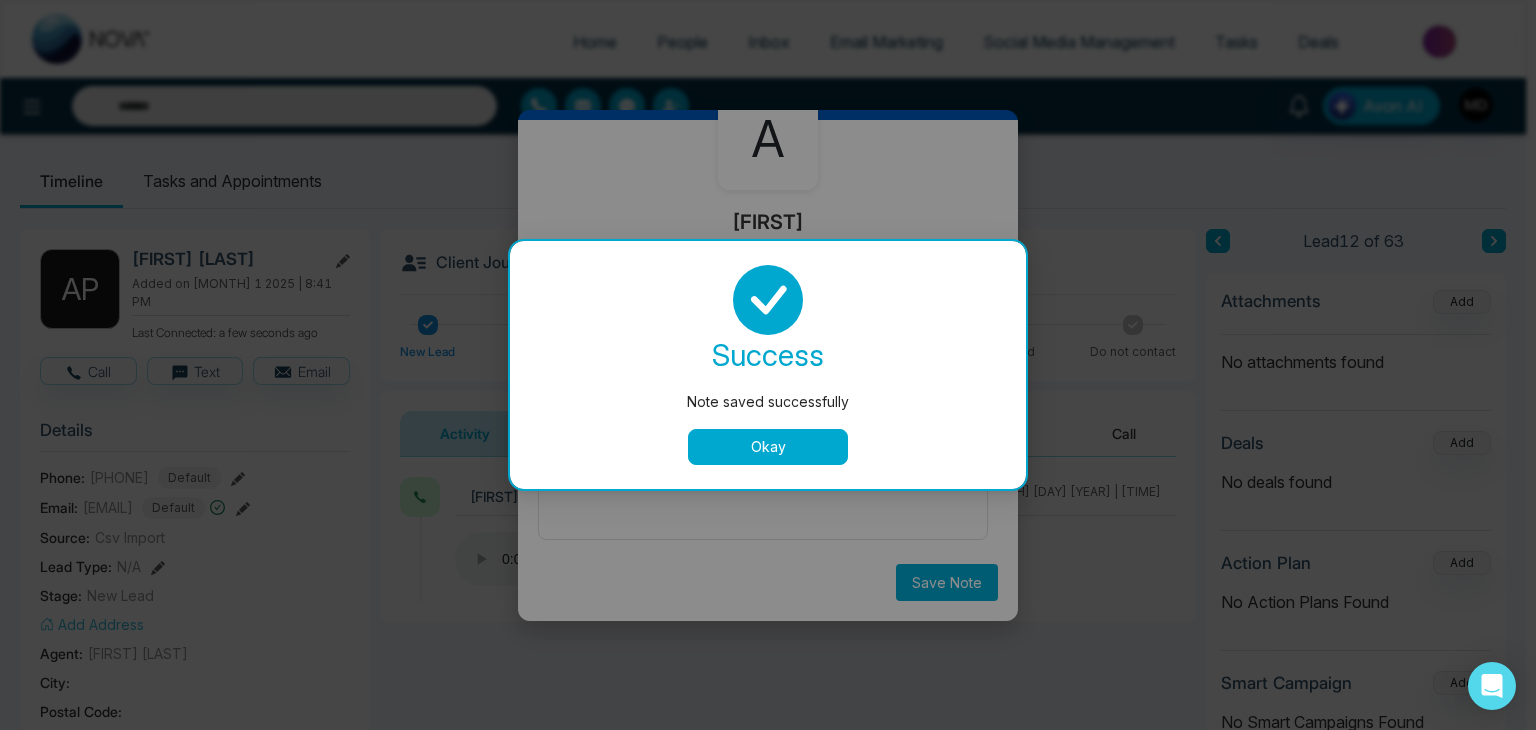 click on "Okay" at bounding box center [768, 447] 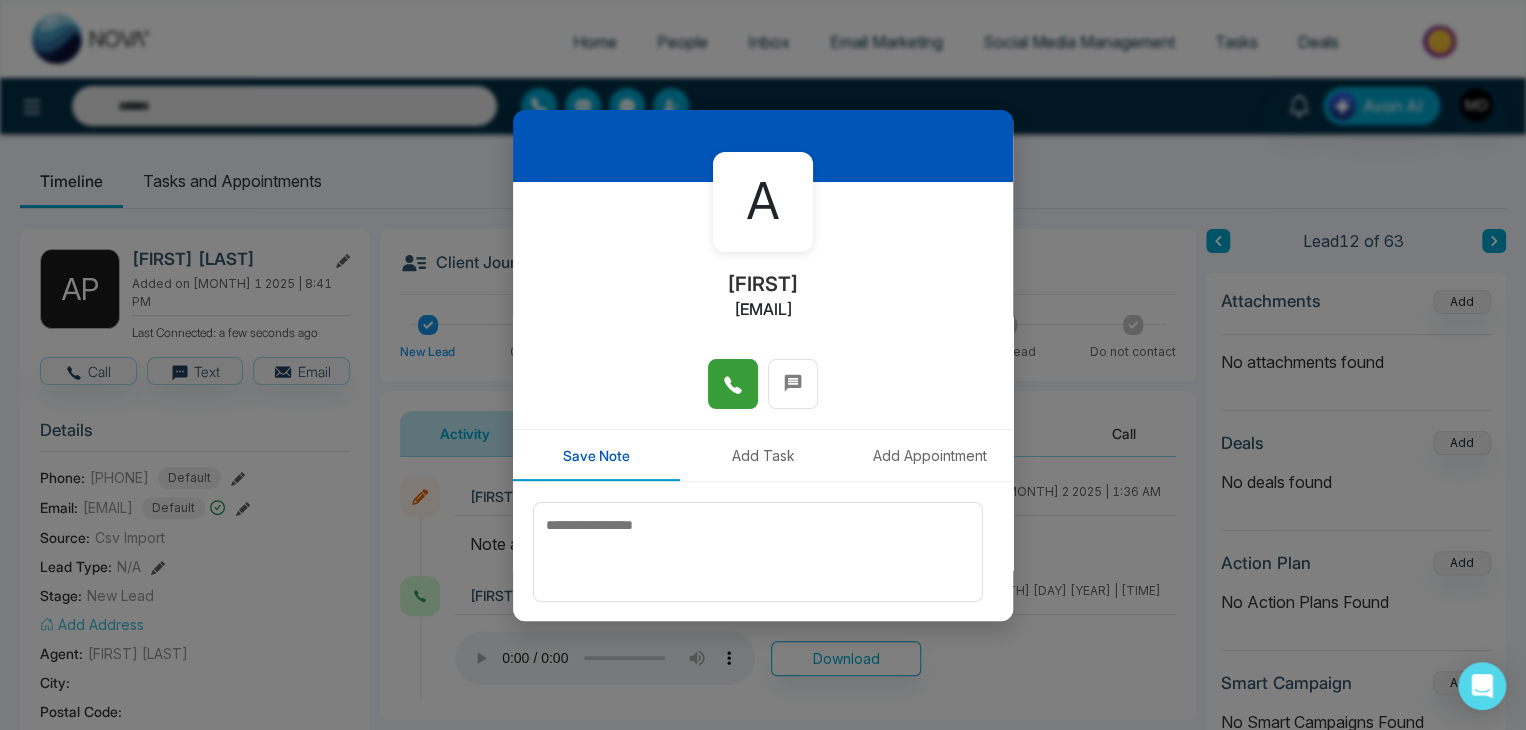scroll, scrollTop: 0, scrollLeft: 0, axis: both 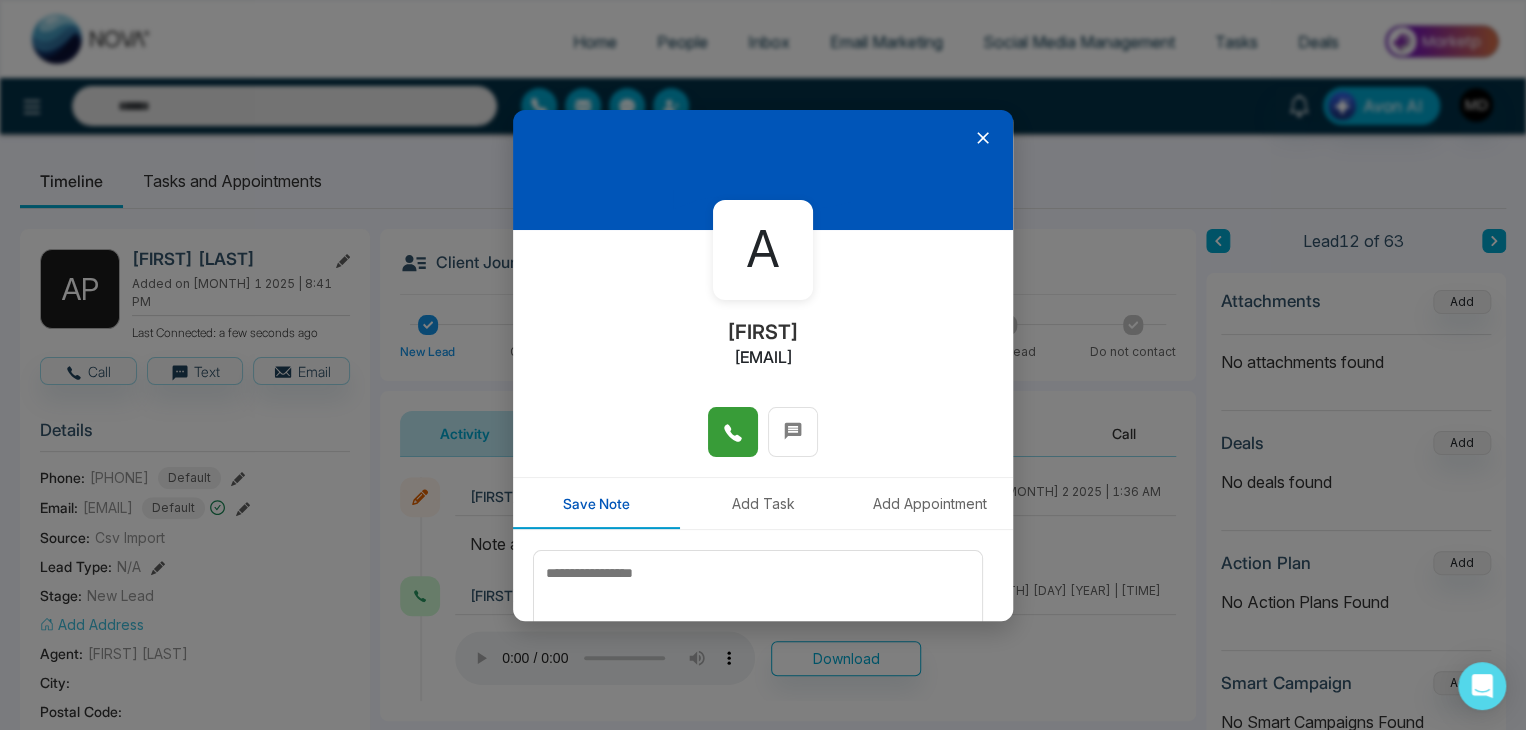 click 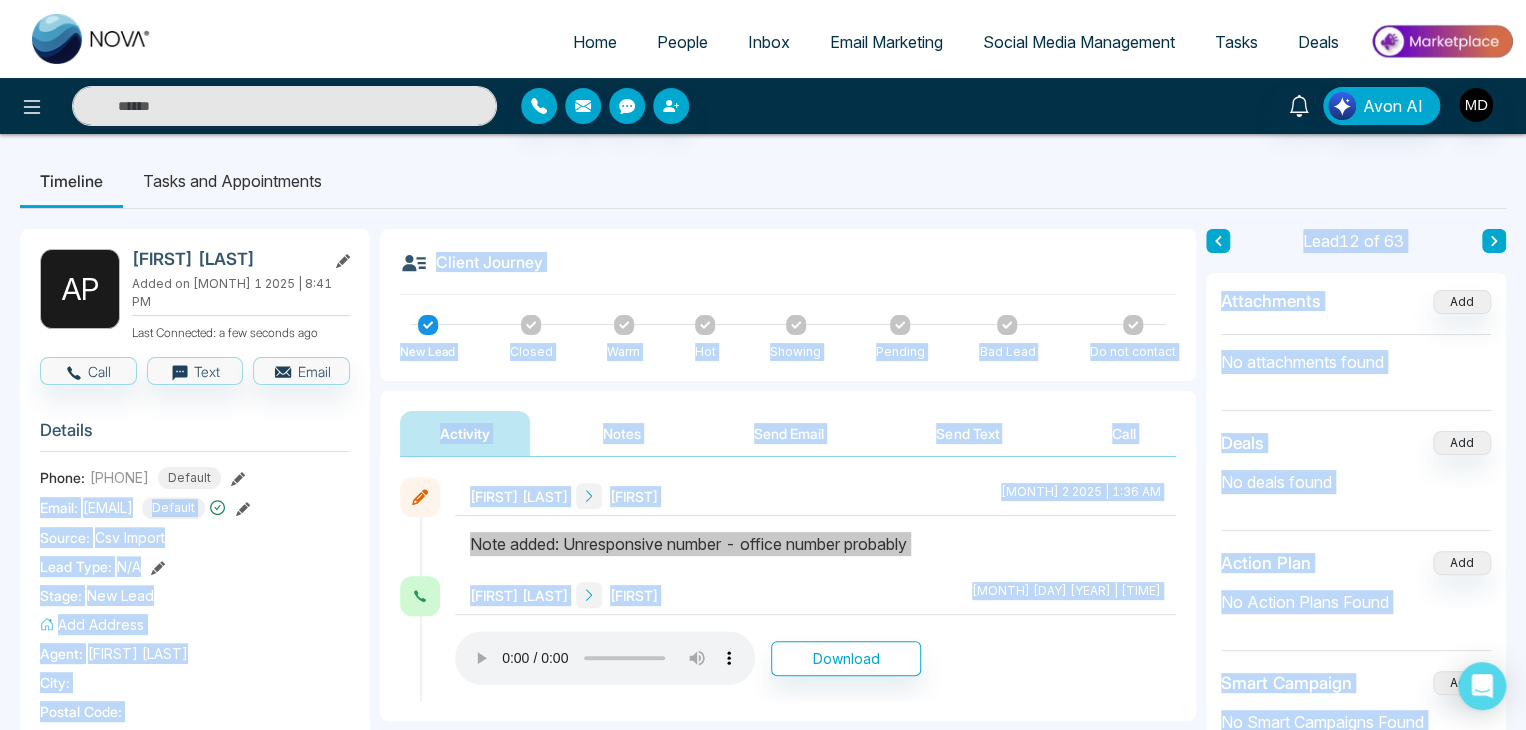drag, startPoint x: 88, startPoint y: 464, endPoint x: 267, endPoint y: 473, distance: 179.22612 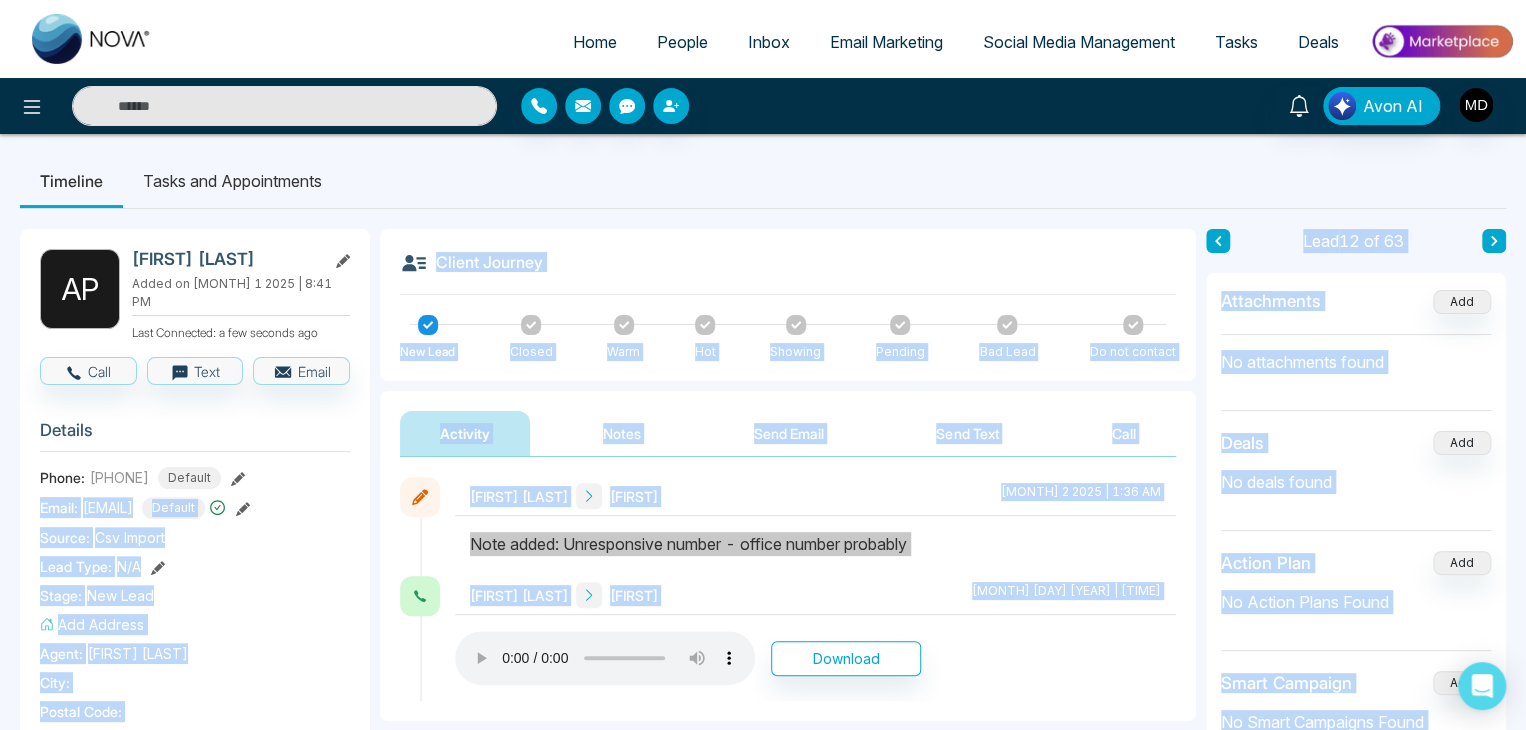click on "**********" at bounding box center [763, 365] 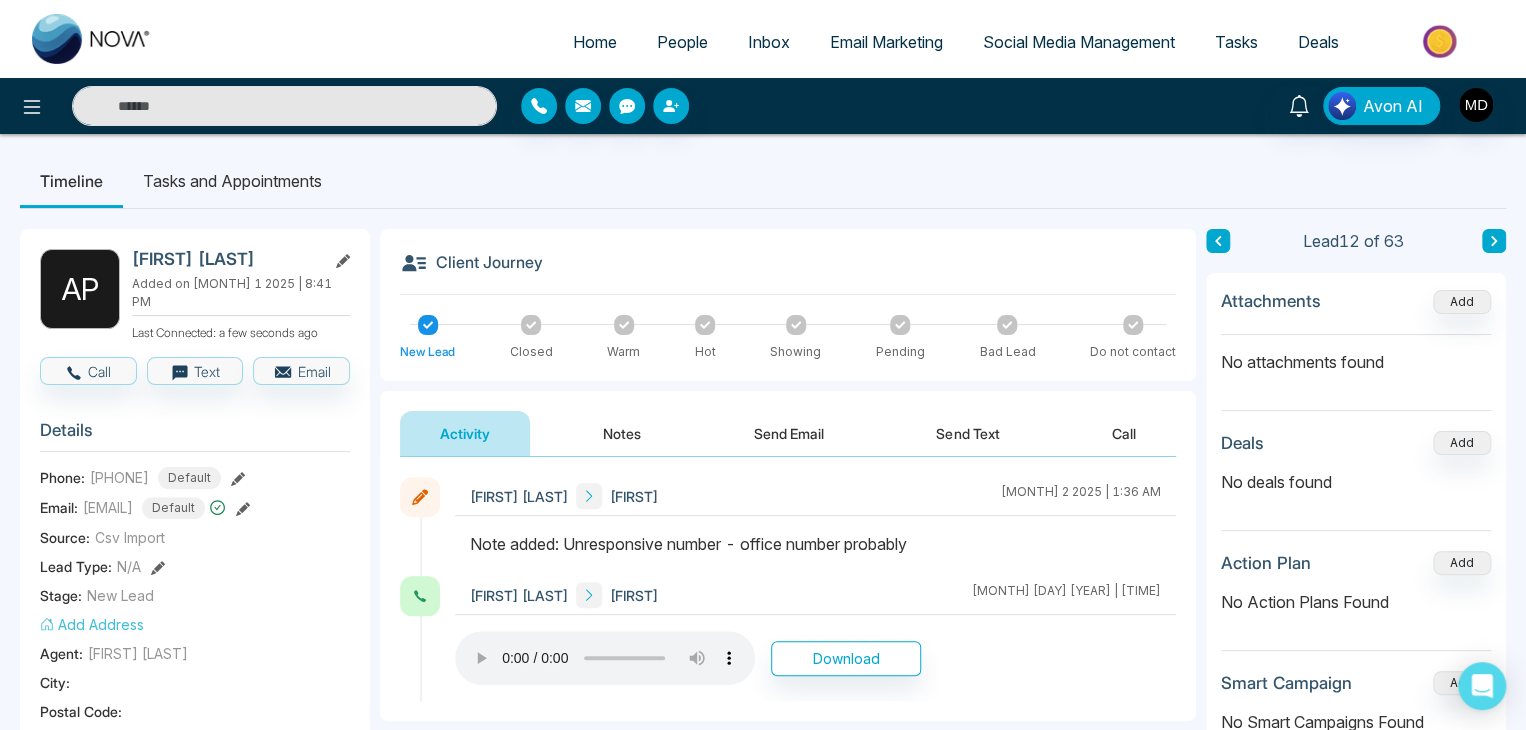 click on "Details Phone: +1[PHONE] Default Email: [NAME]@example.com Default Source: Csv Import Lead Type: N/A Stage: New Lead Add Address Agent: [FIRST] [LAST] City : Postal Code : Avg Property Price : Buy Area : Home Type : Start Date : Last Contact Date : Province : Timeframe : Urgency :" at bounding box center (195, 683) 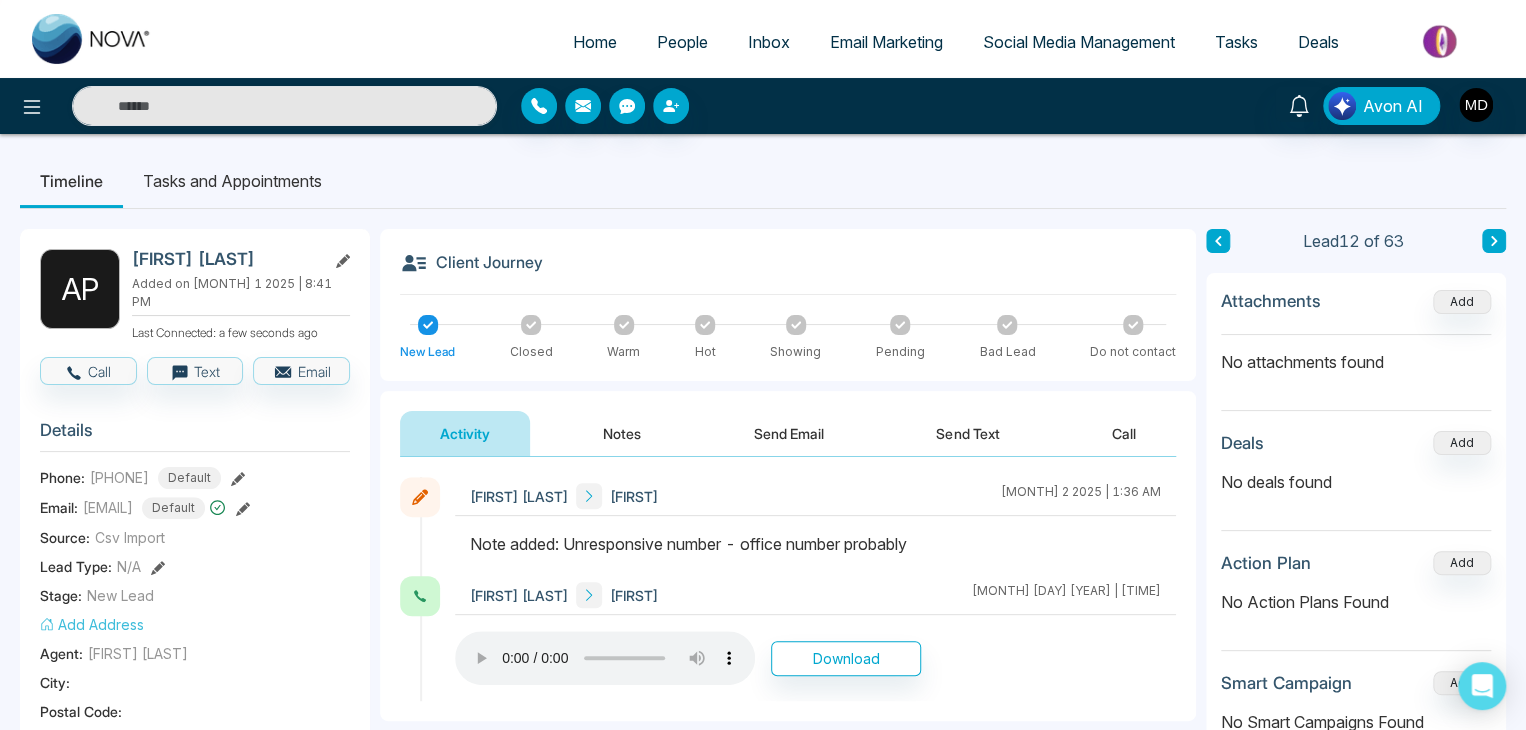 drag, startPoint x: 198, startPoint y: 456, endPoint x: 92, endPoint y: 473, distance: 107.35455 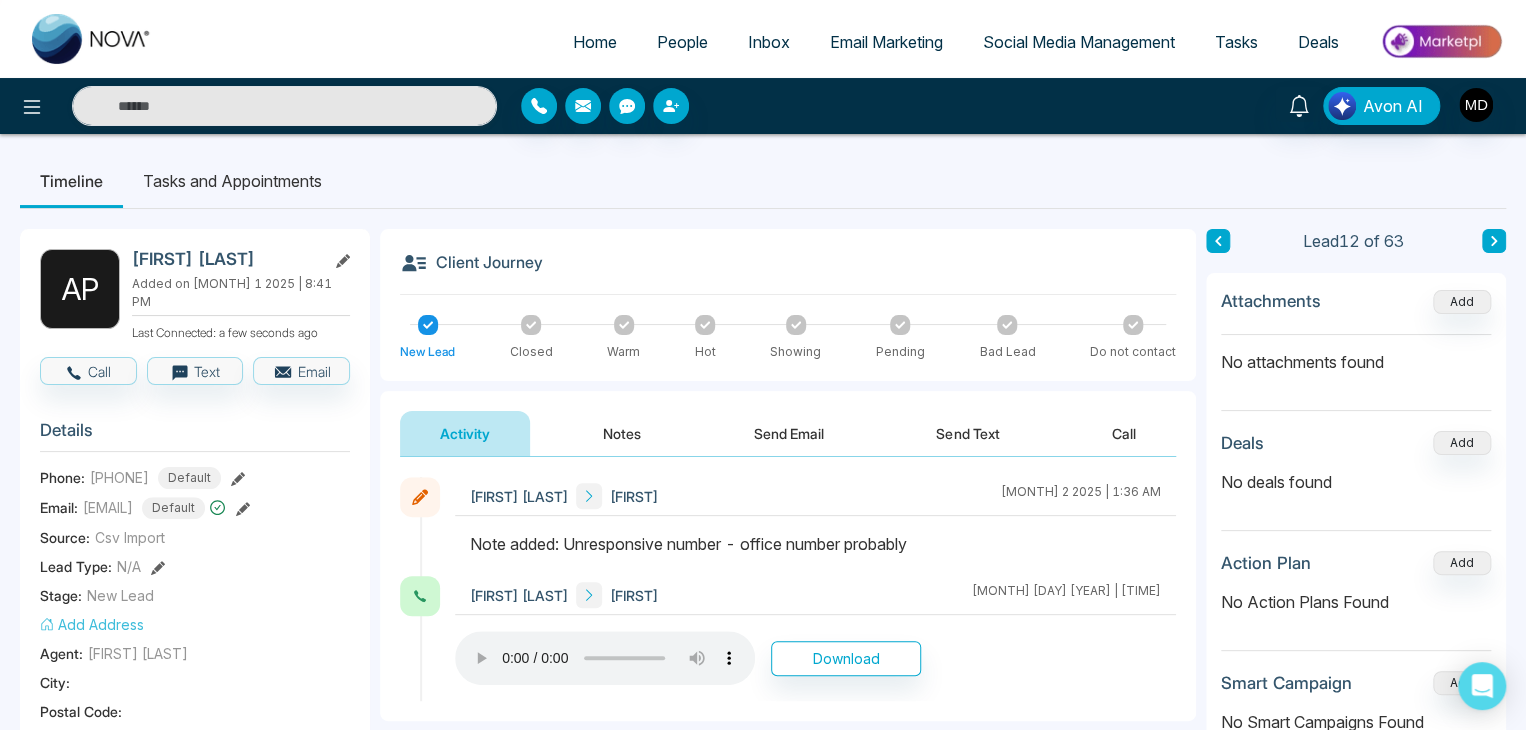 click on "[PHONE] Default" at bounding box center (155, 478) 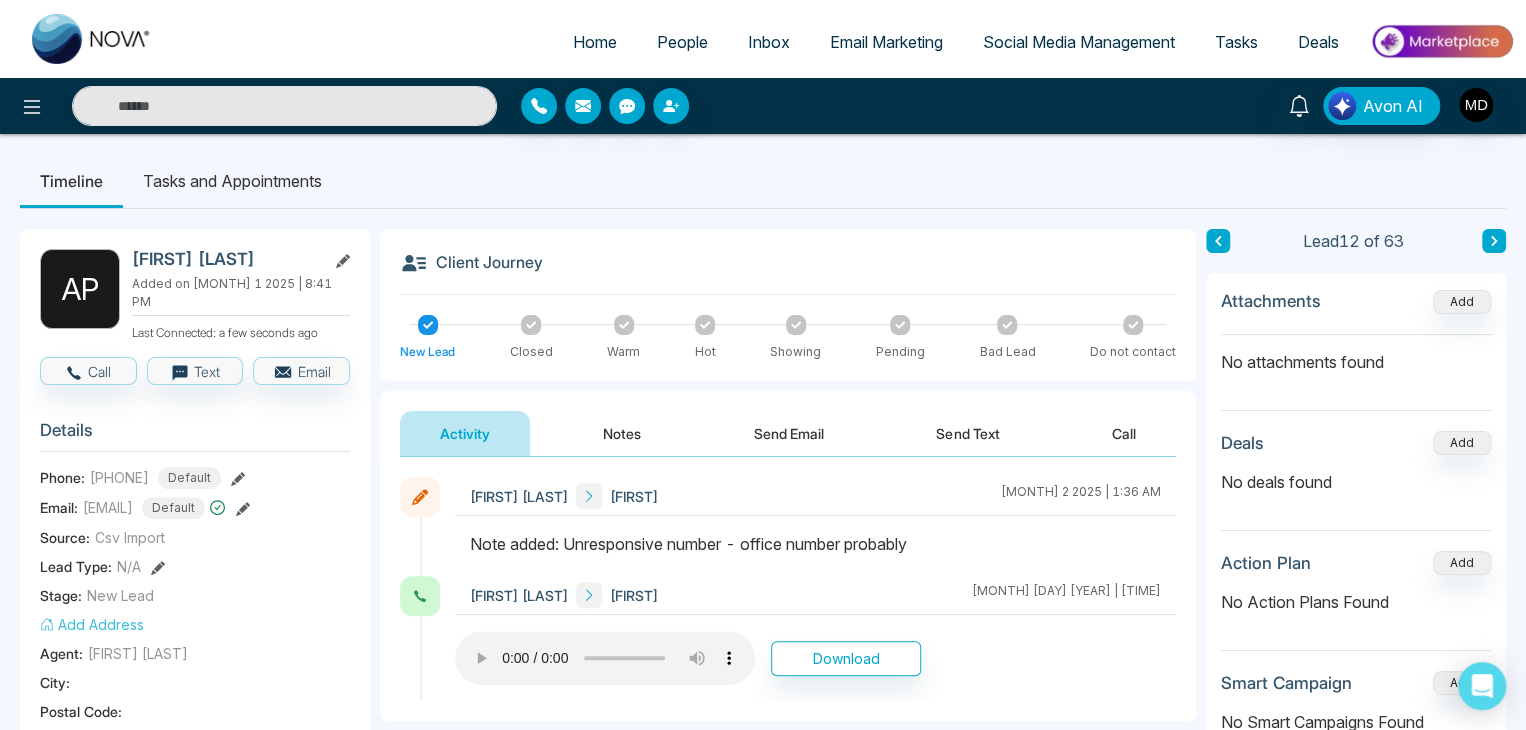 copy on "[PHONE]" 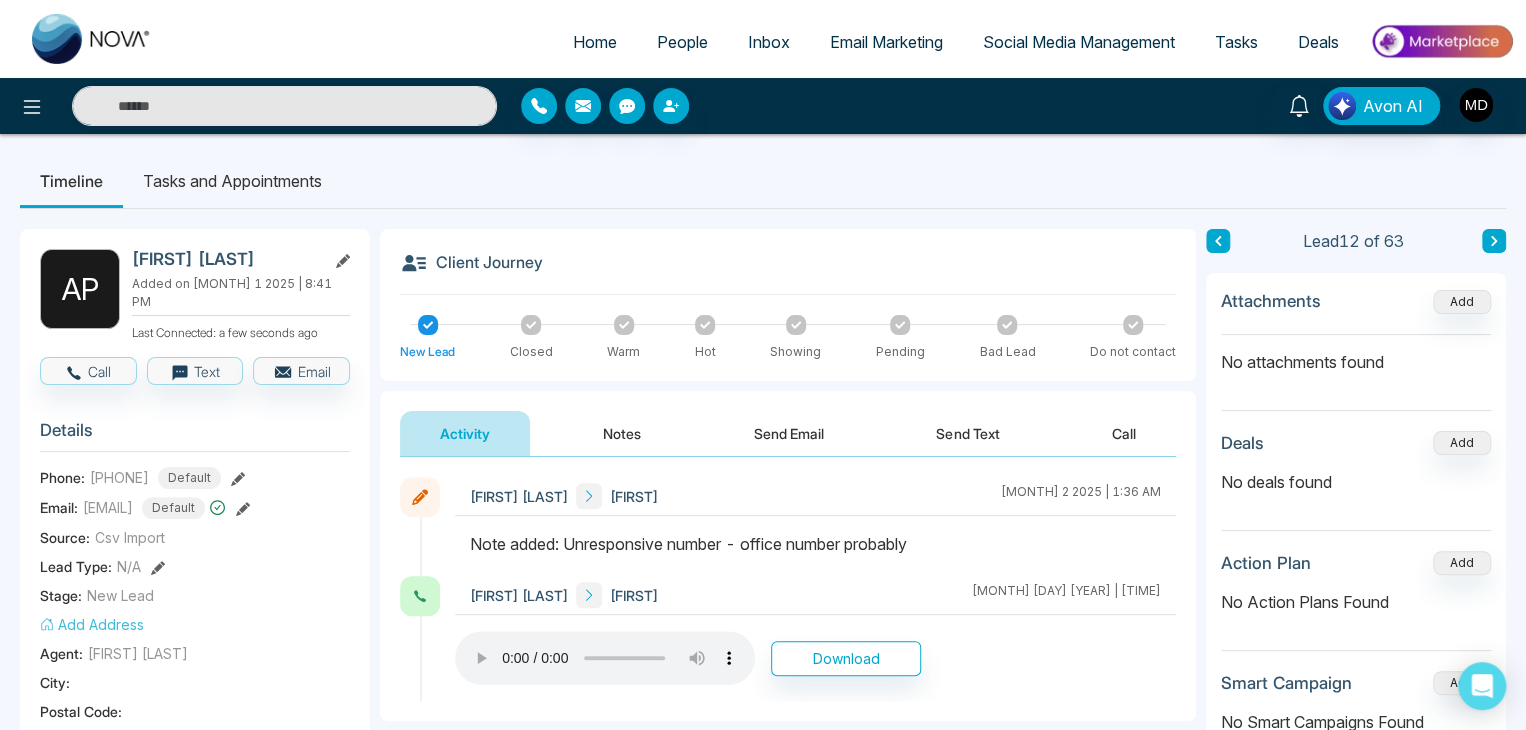 click on "**********" at bounding box center [763, 902] 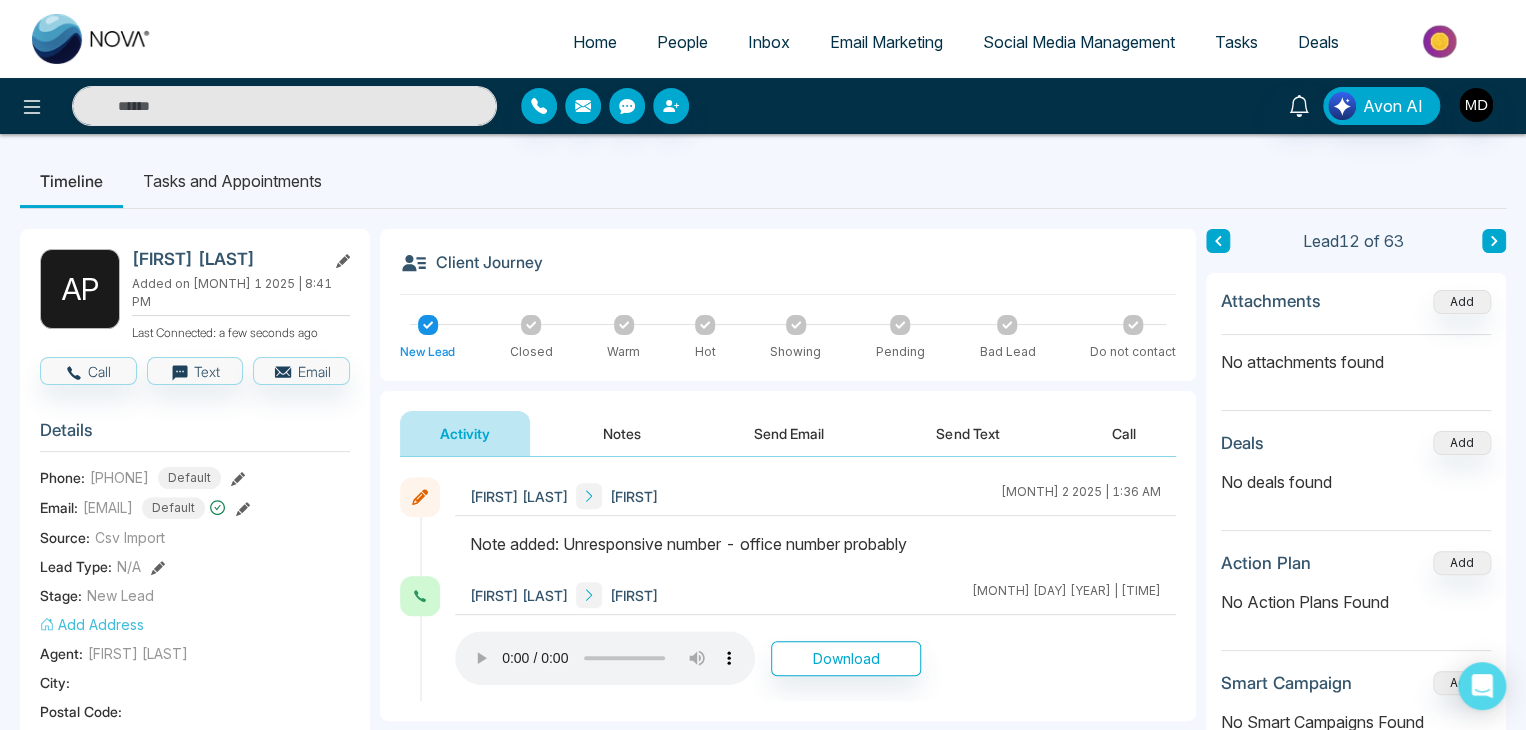 click on "[FIRST] [LAST] Added on [MONTH] [DAY] [YEAR] | [TIME] Last Connected: a few seconds ago Call Text Email Details Phone: [PHONE] Default Email: [EMAIL] Default Source: Csv Import Lead Type: N/A Stage: New Lead Add Address Agent: [FIRST] [LAST] City : Postal Code : Avg Property Price : Buy Area : Home Type : Start Date : Last Contact Date : Province : Timeframe : Urgency : Tags New leads [MONTH] × Is this lead a Realtor? Lead Summary 0 Calls 0 Texts 0 Emails Social Profile Not found Not found Not found Custom Lead Data Delete lead" at bounding box center [195, 930] 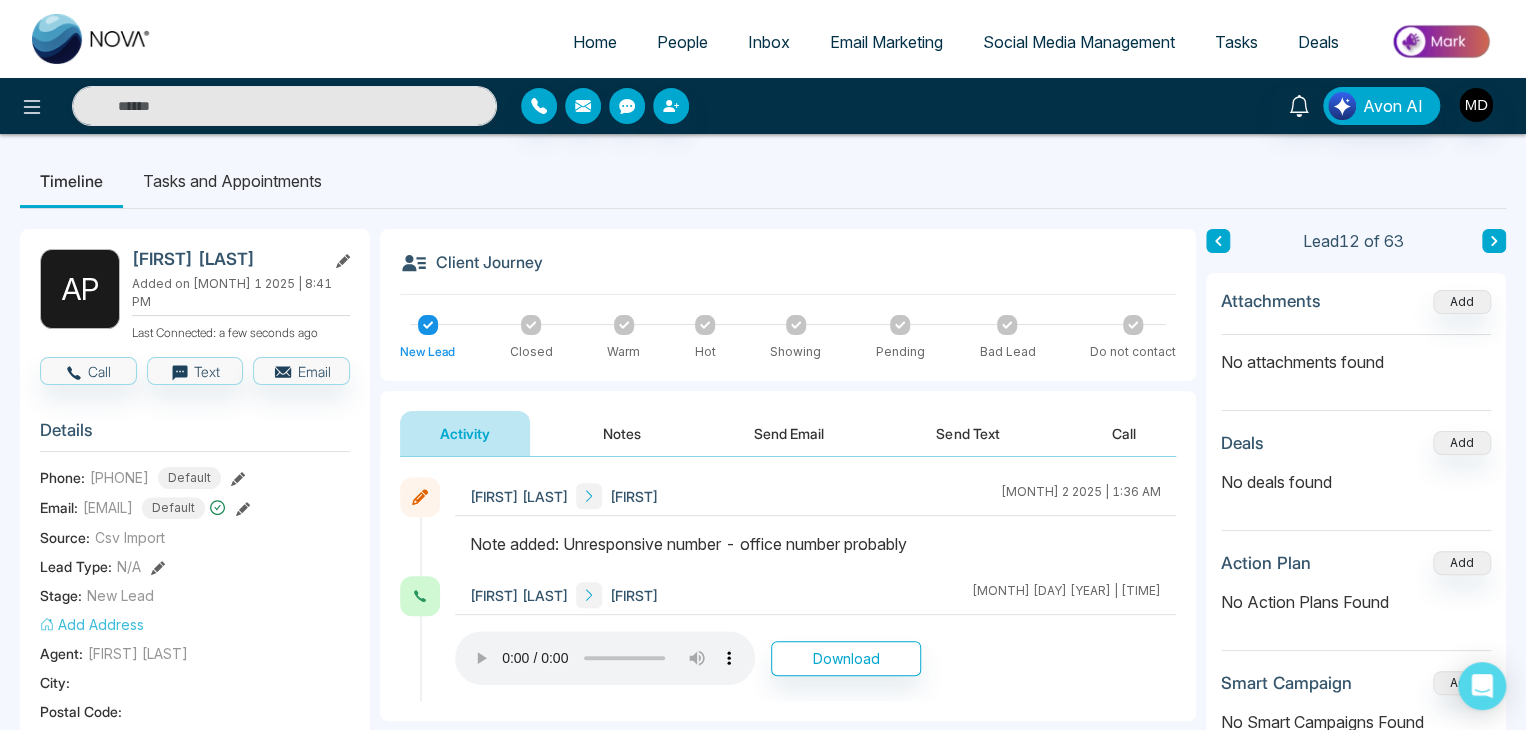 click at bounding box center (1494, 241) 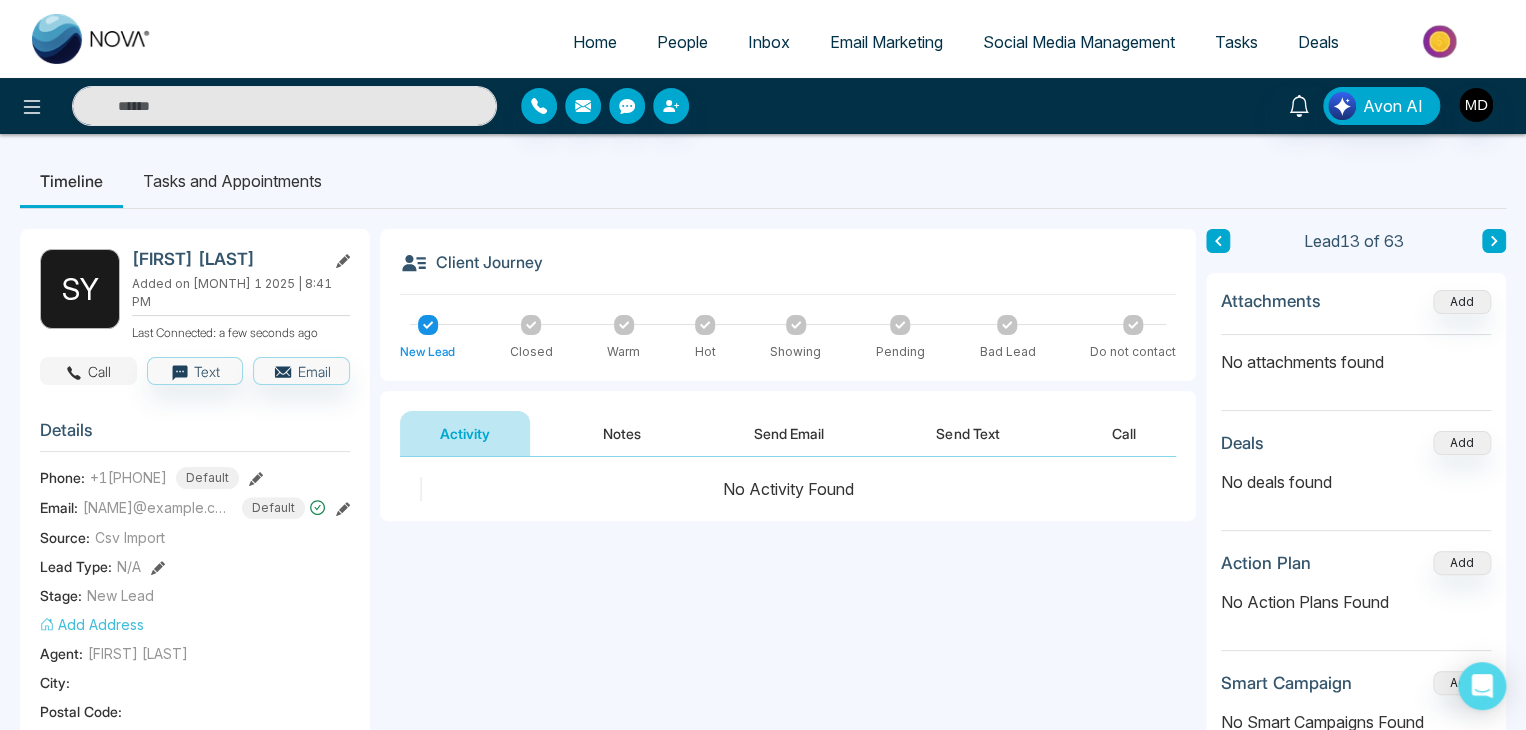 click on "Call" at bounding box center (88, 371) 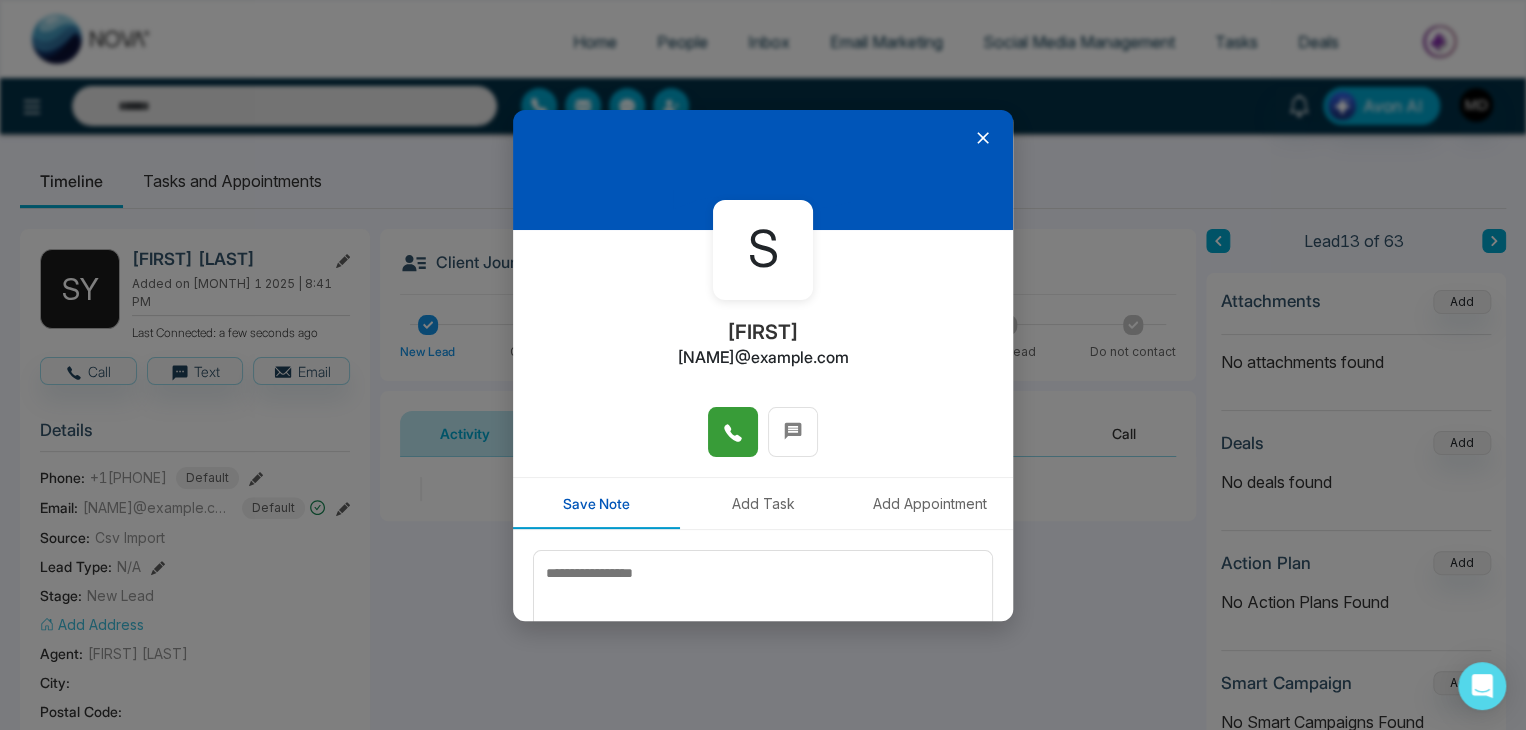 click at bounding box center [733, 432] 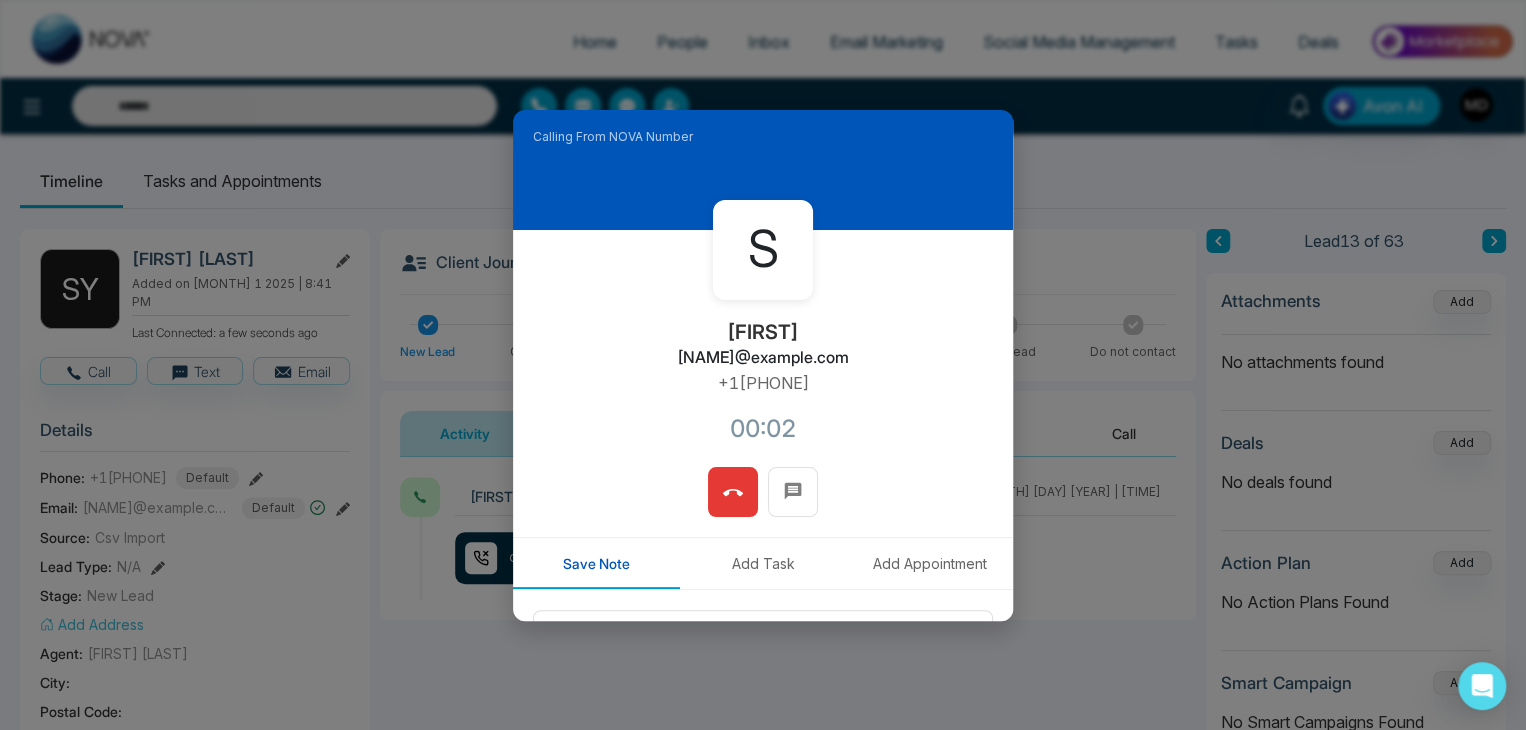 click 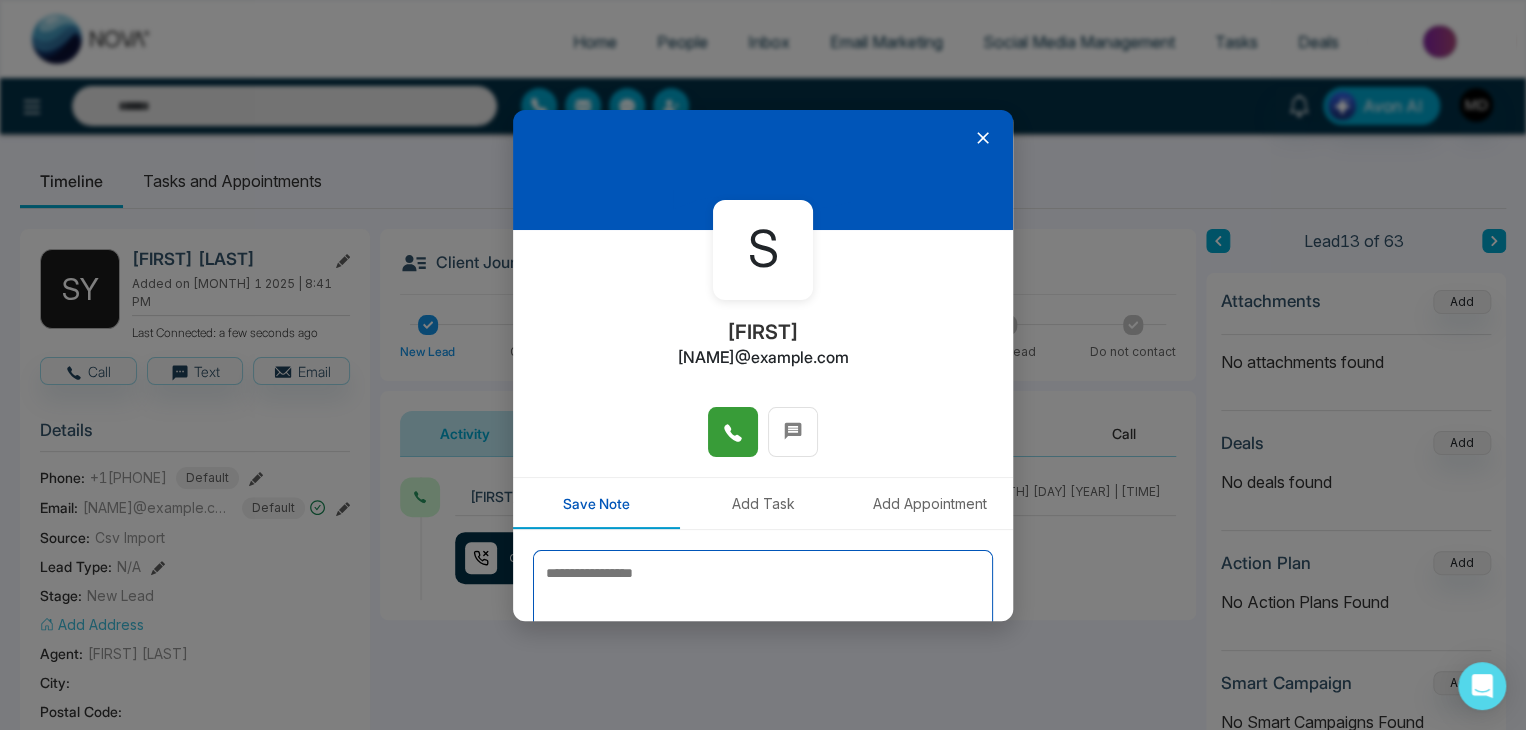 click at bounding box center [763, 600] 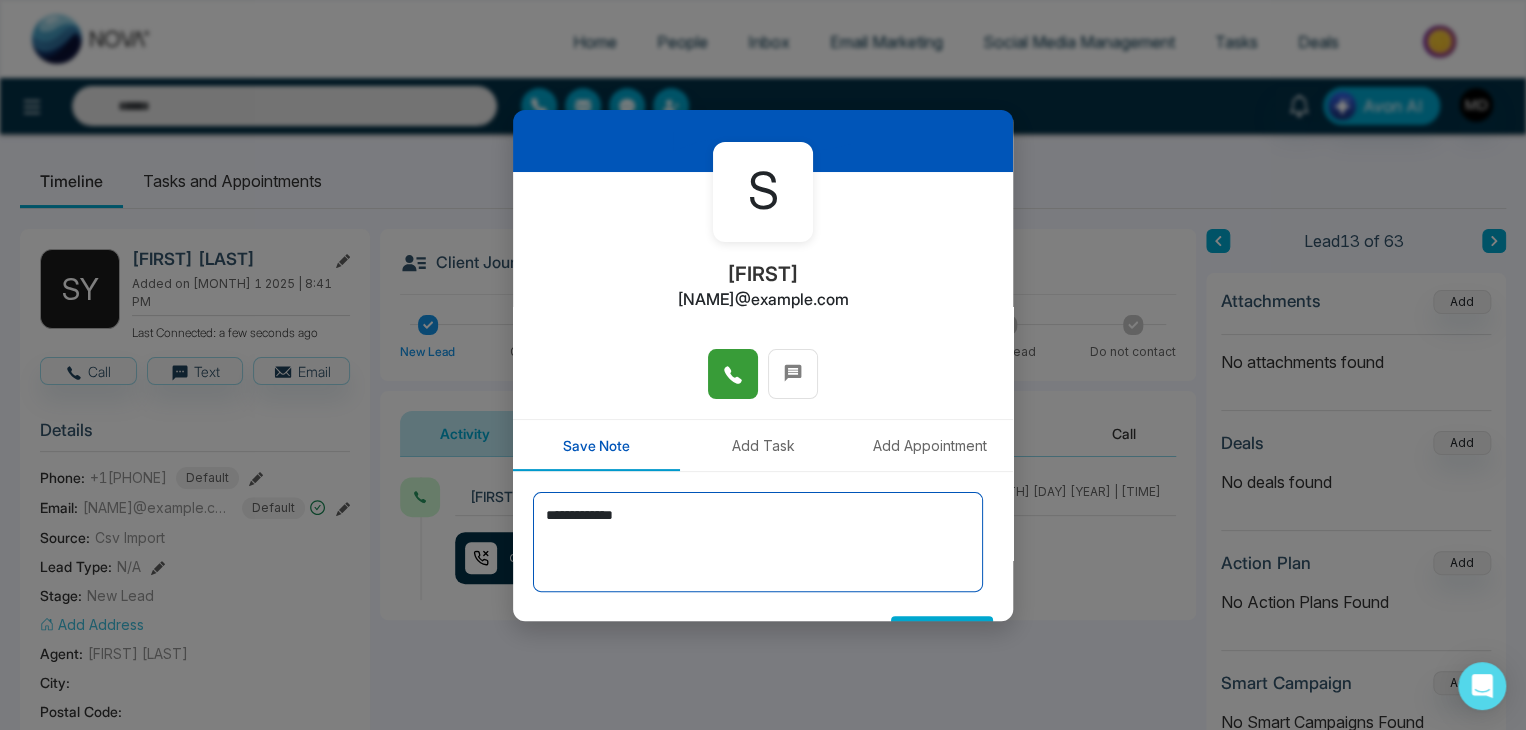 scroll, scrollTop: 110, scrollLeft: 0, axis: vertical 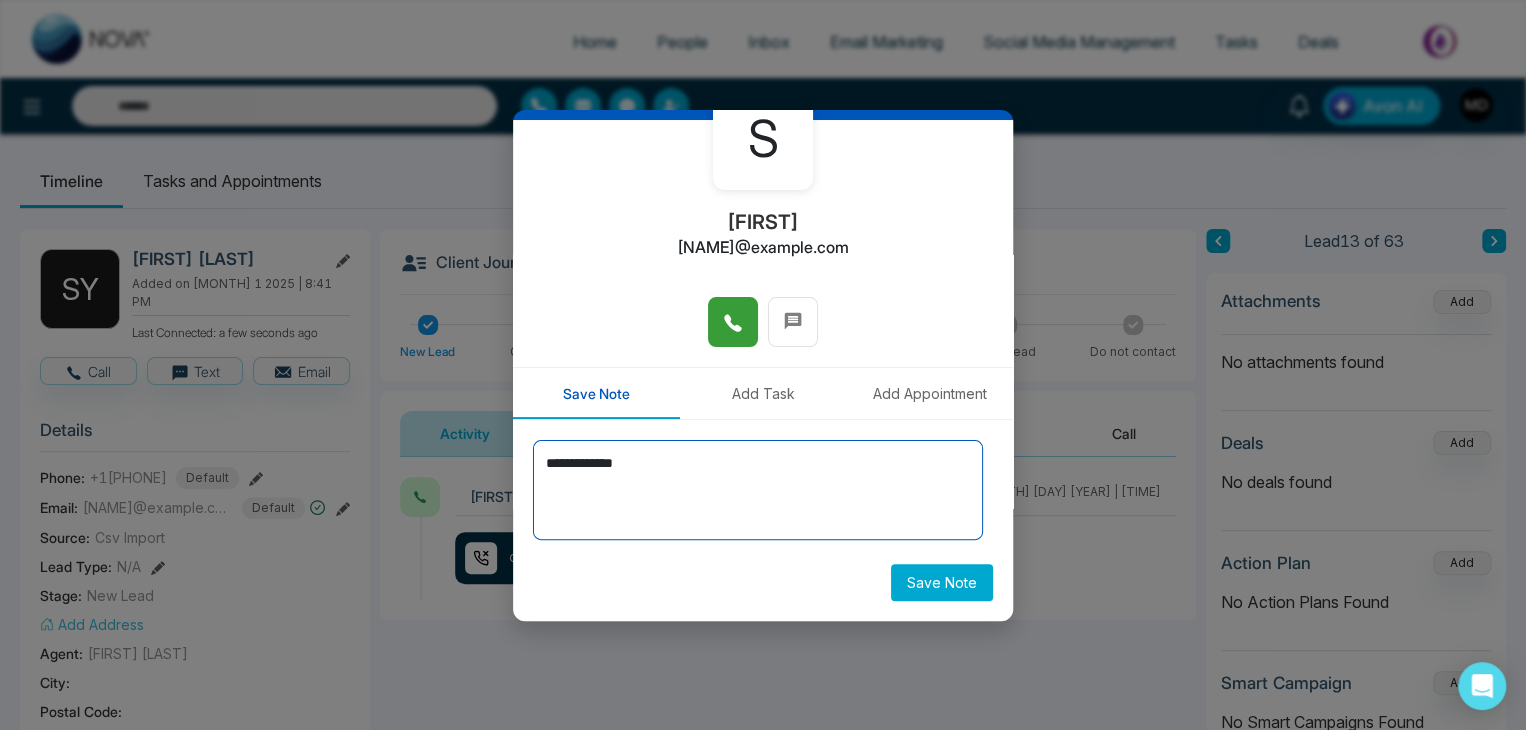 type on "**********" 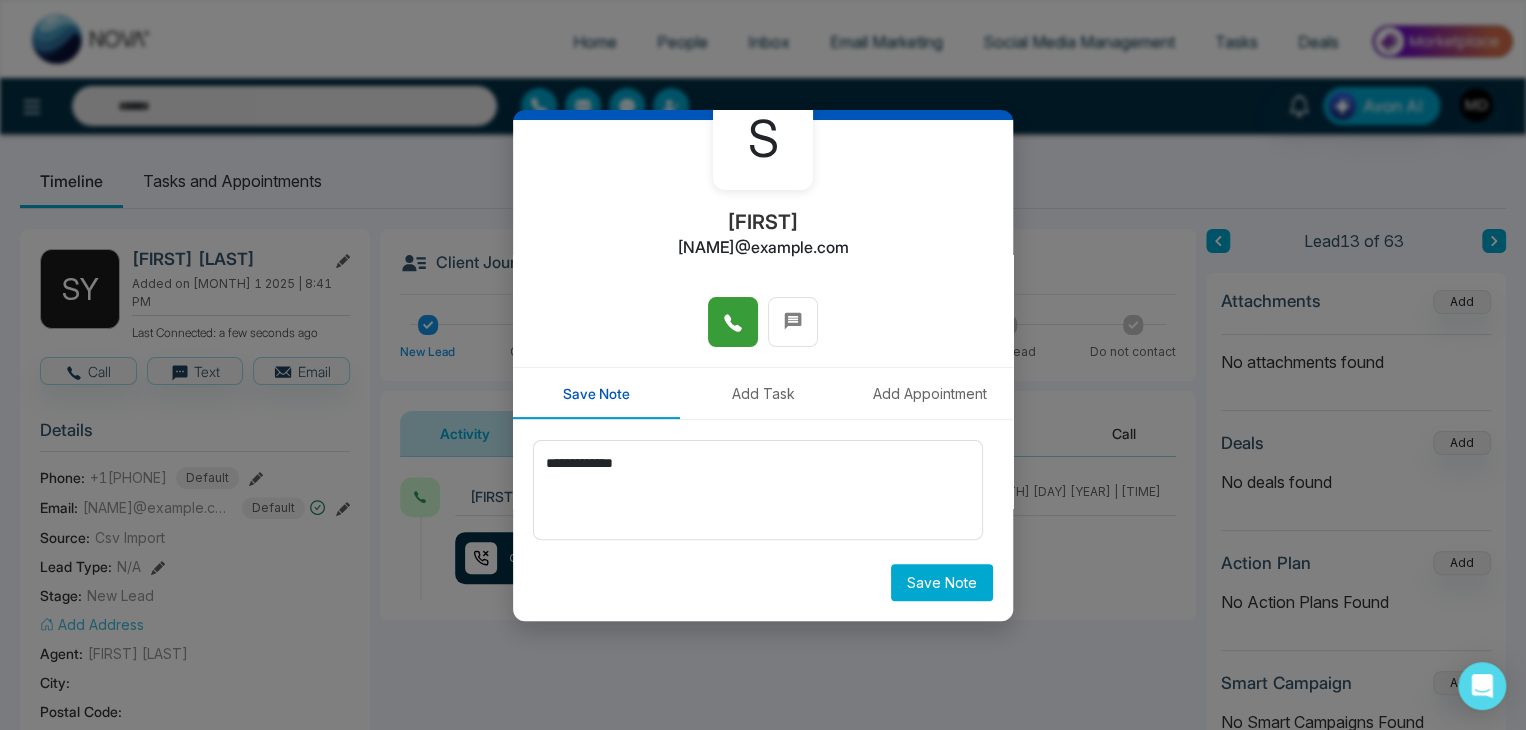click on "Save Note" at bounding box center (942, 582) 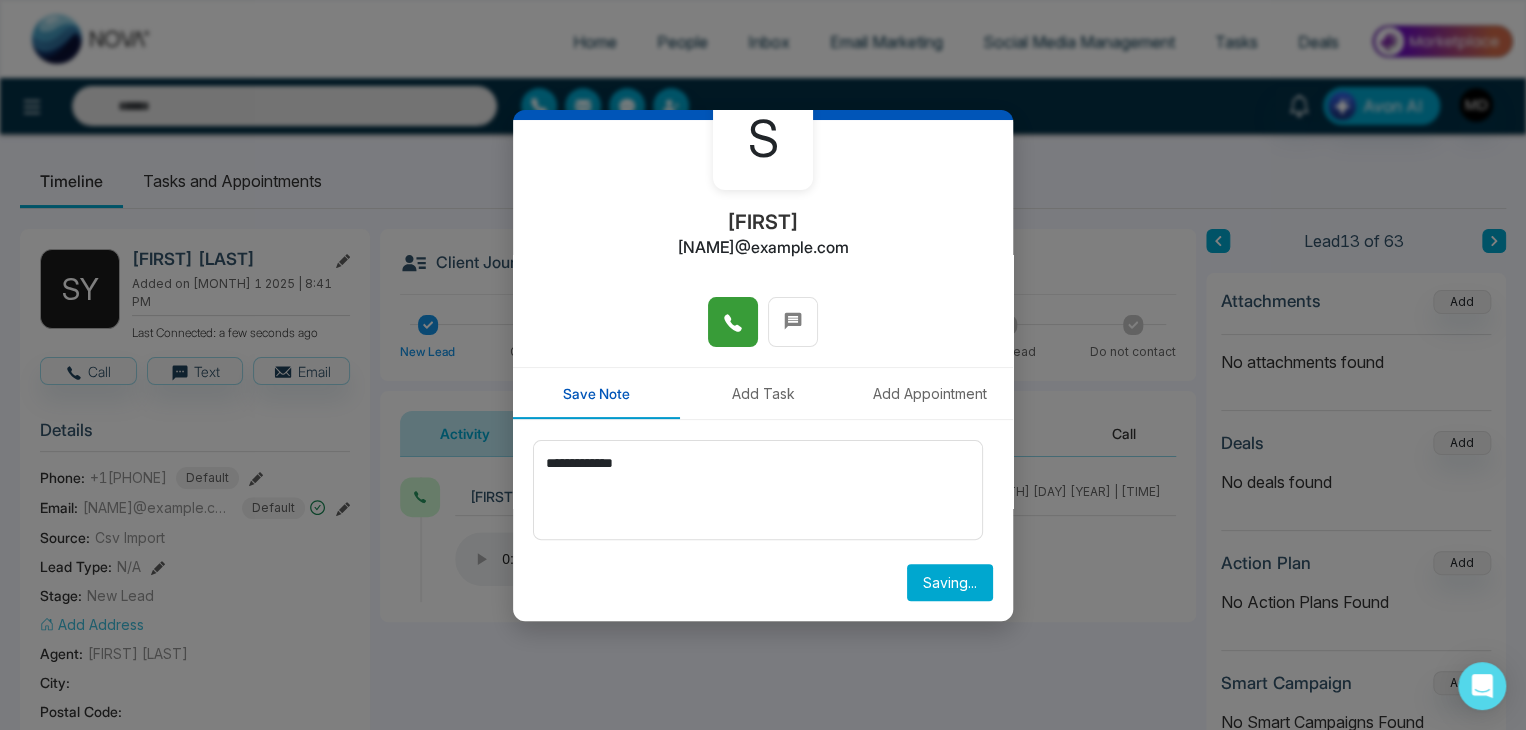 type 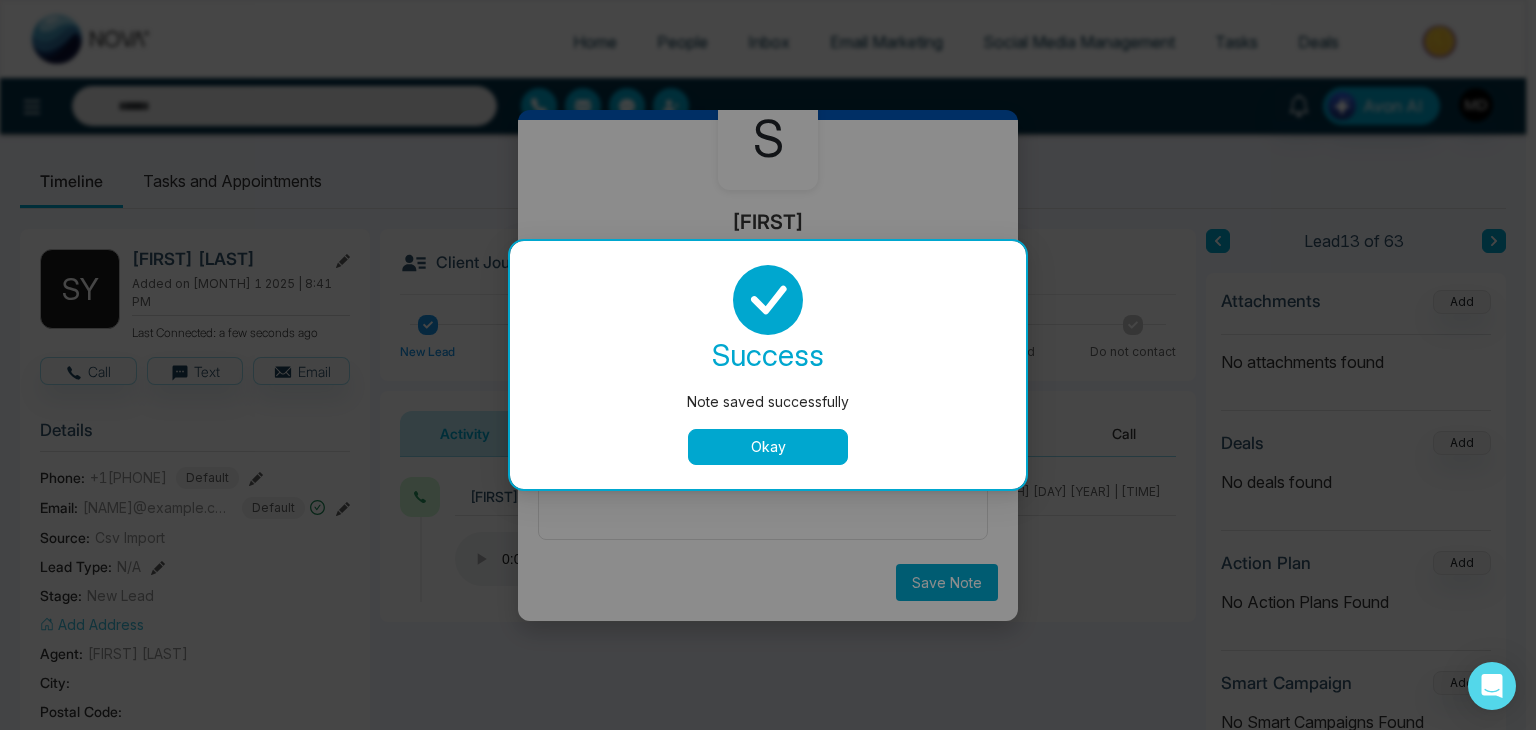 click on "Okay" at bounding box center (768, 447) 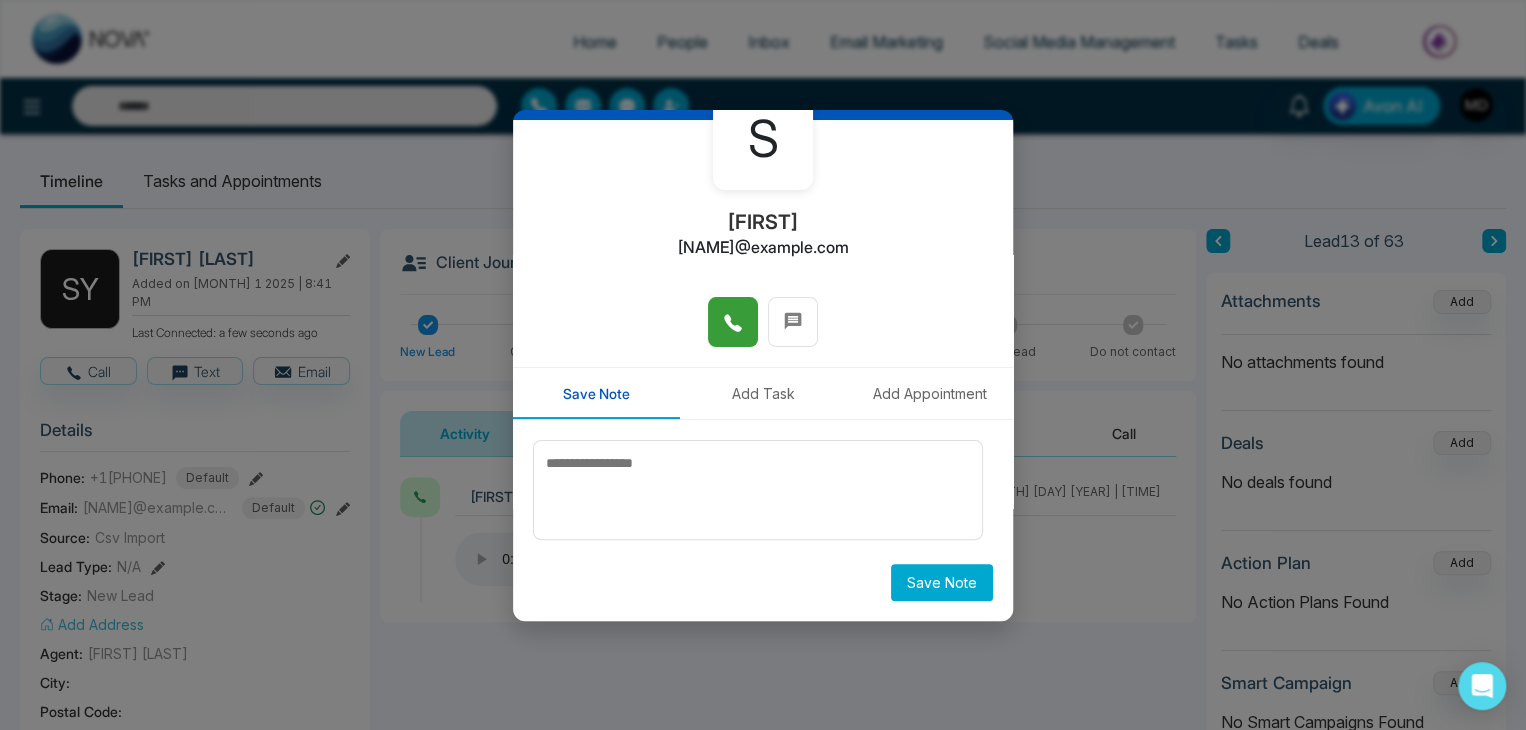scroll, scrollTop: 0, scrollLeft: 0, axis: both 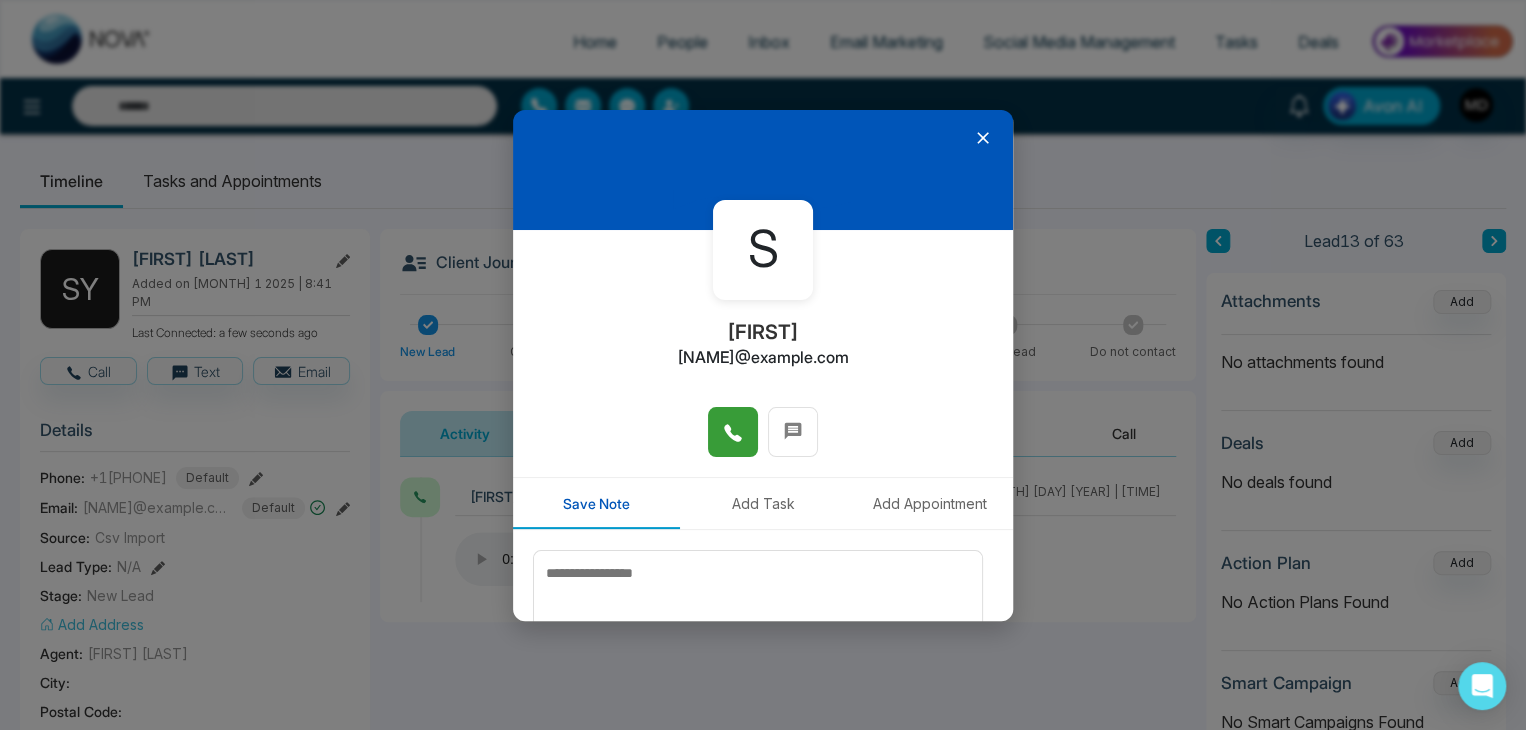 click 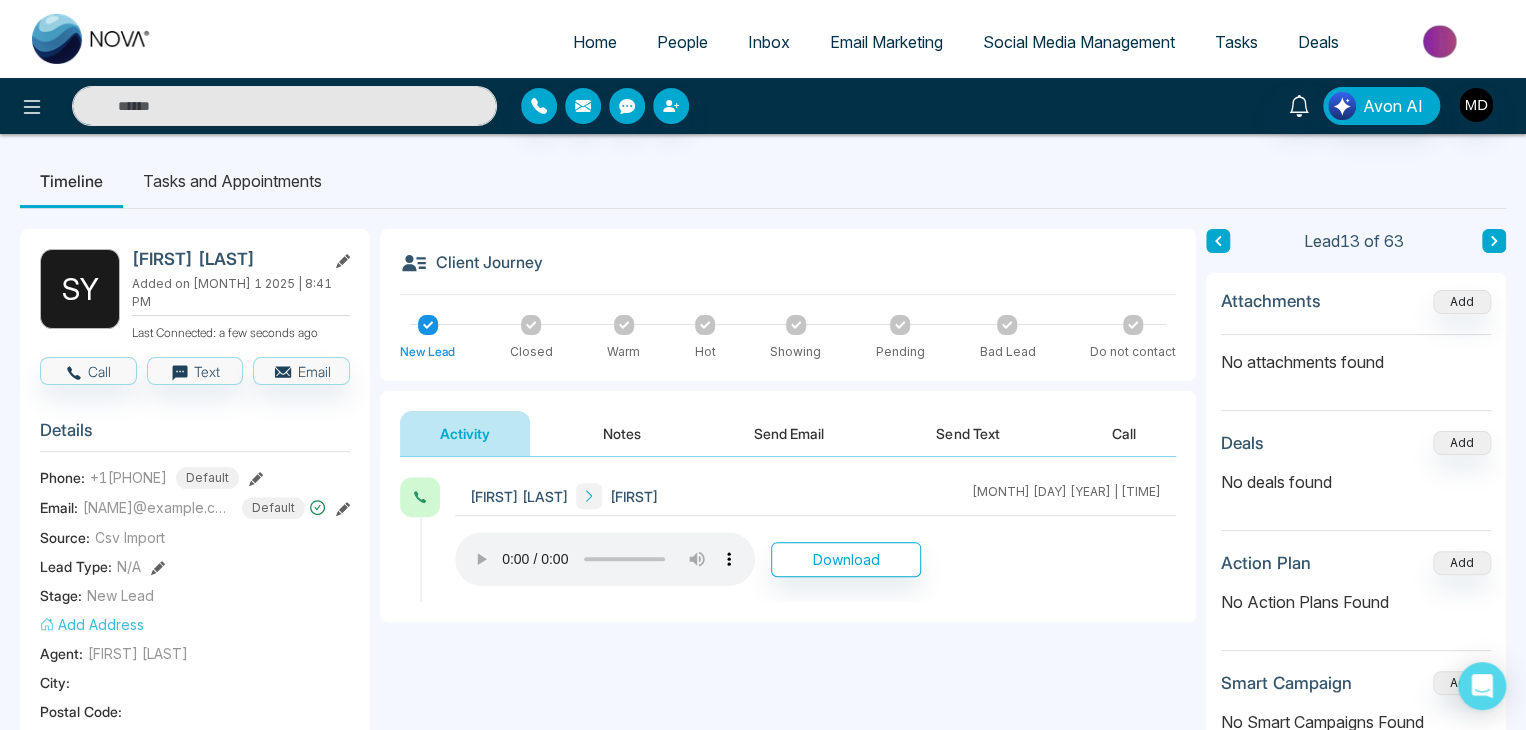 click 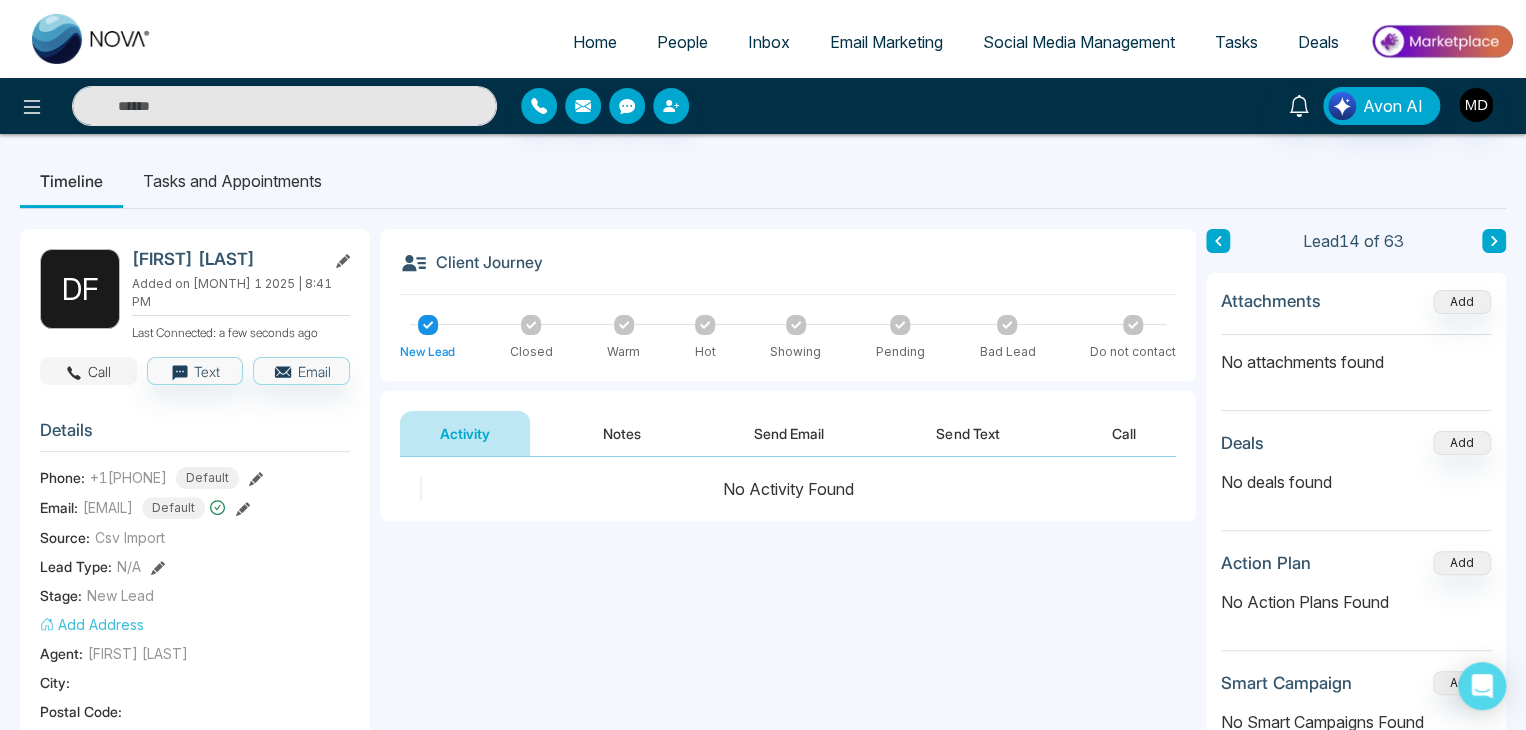 click on "Call" at bounding box center (88, 371) 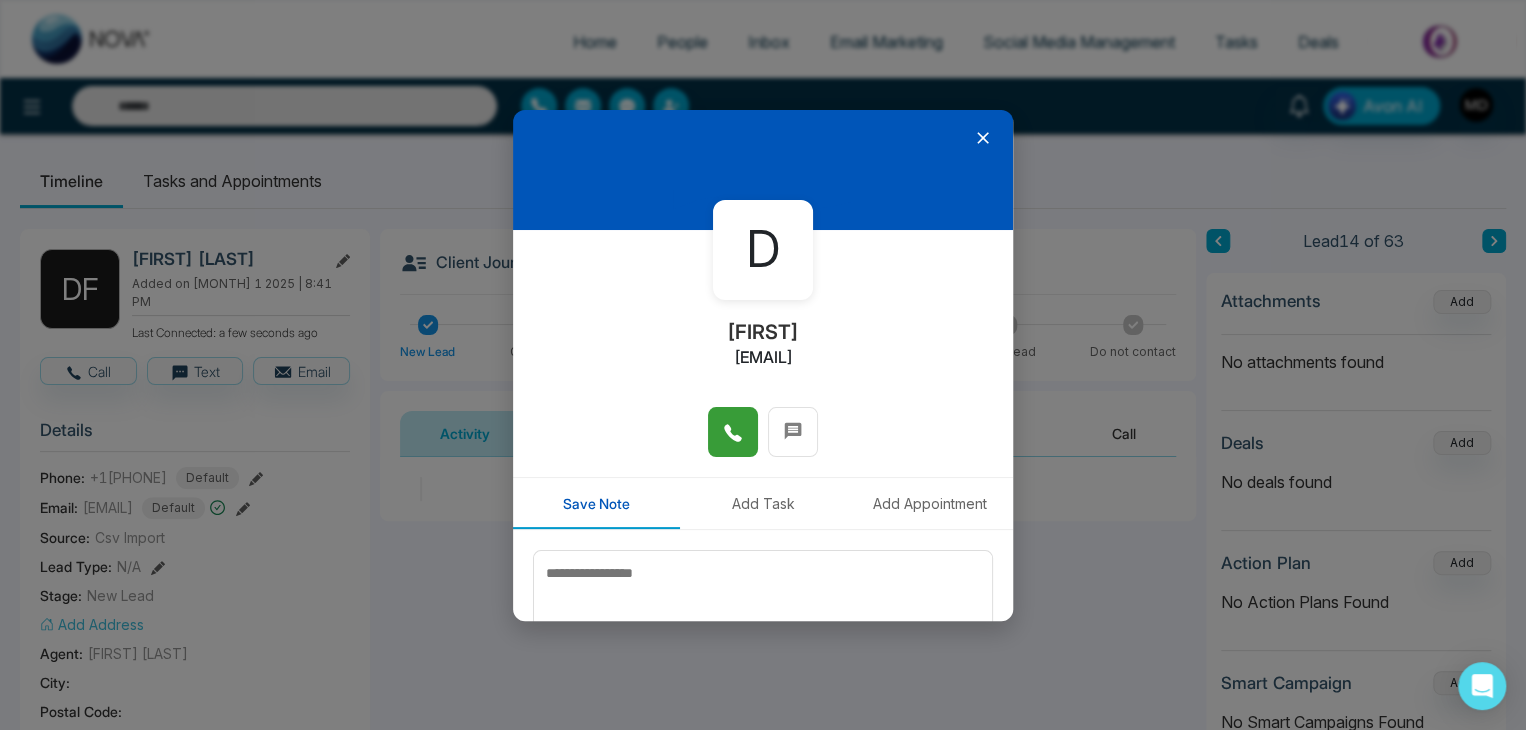 click at bounding box center (733, 432) 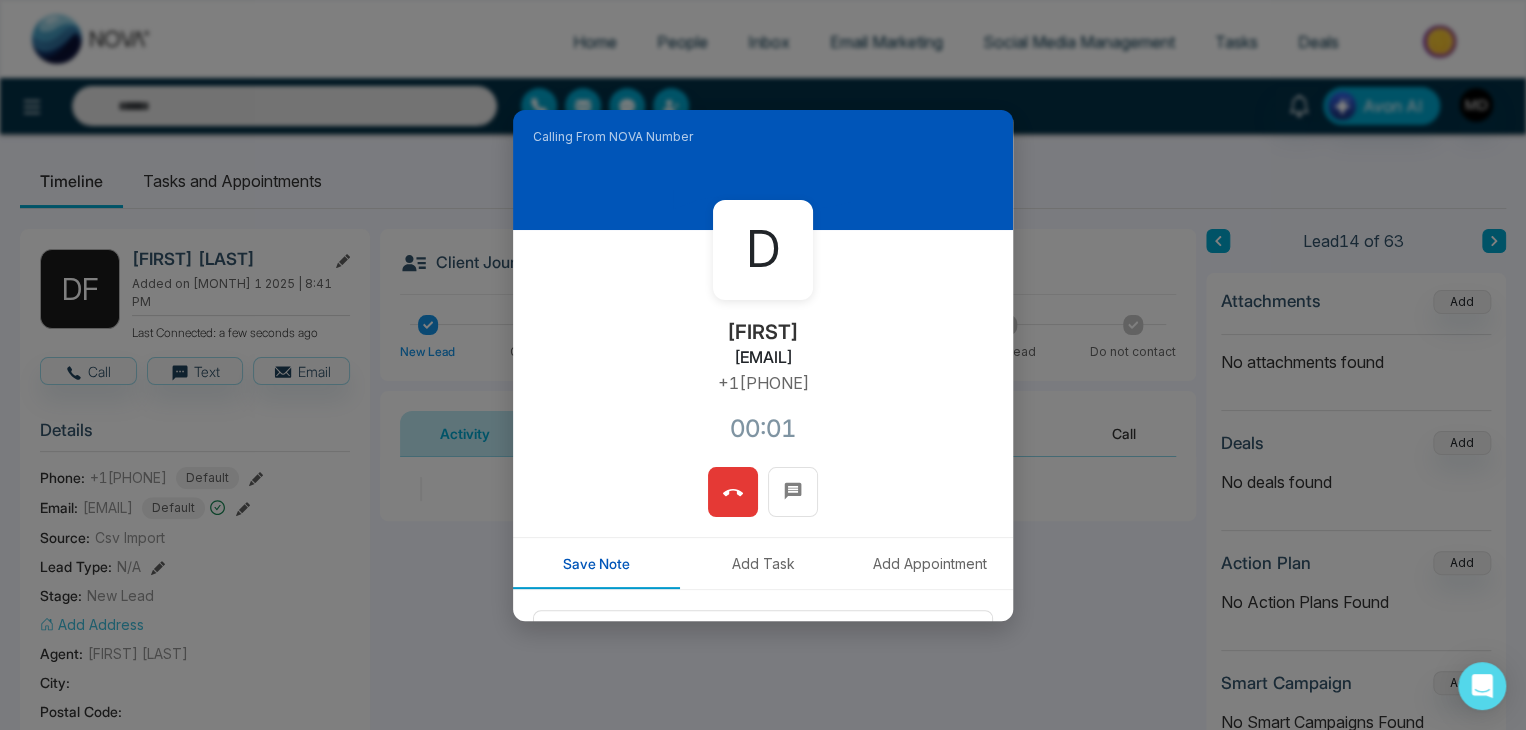 click at bounding box center (733, 492) 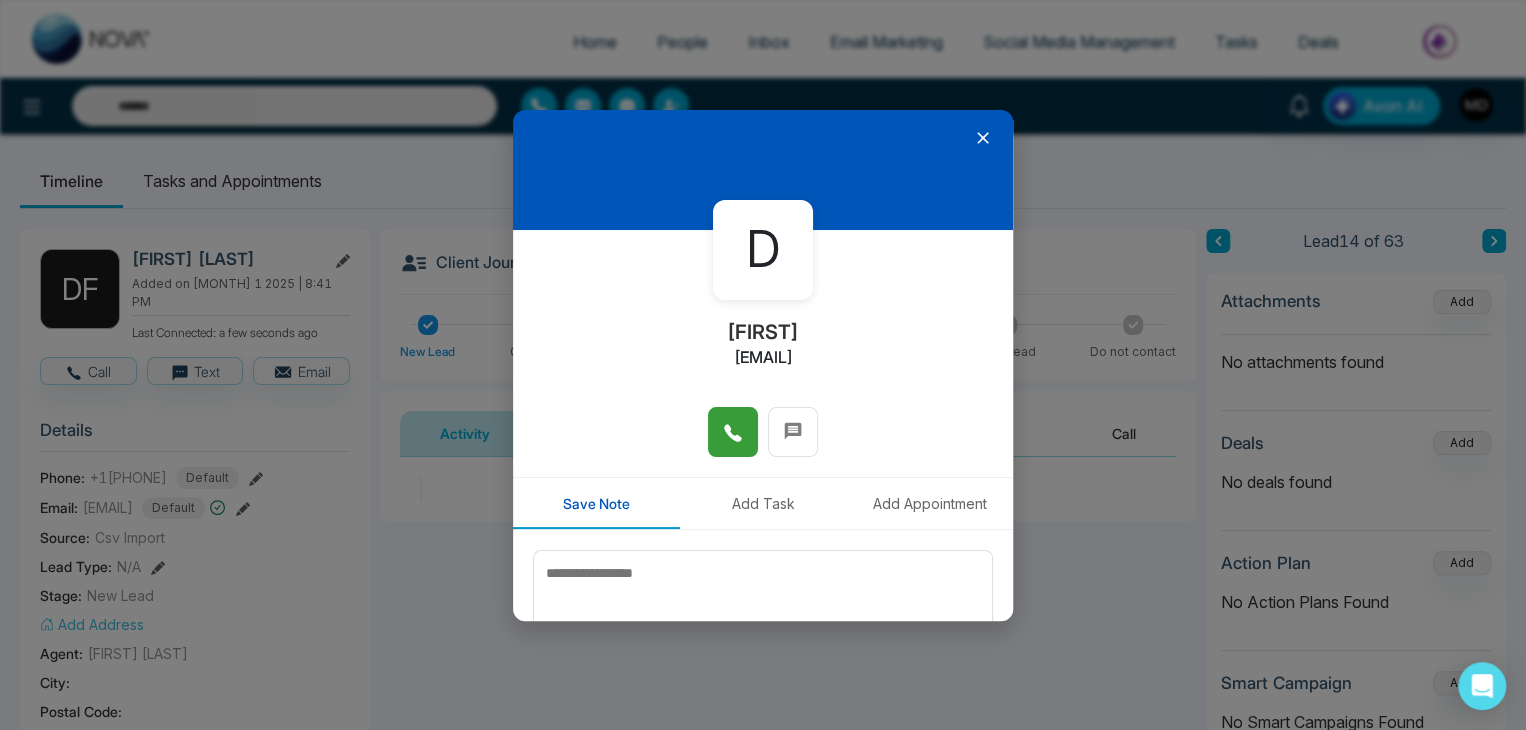 scroll, scrollTop: 100, scrollLeft: 0, axis: vertical 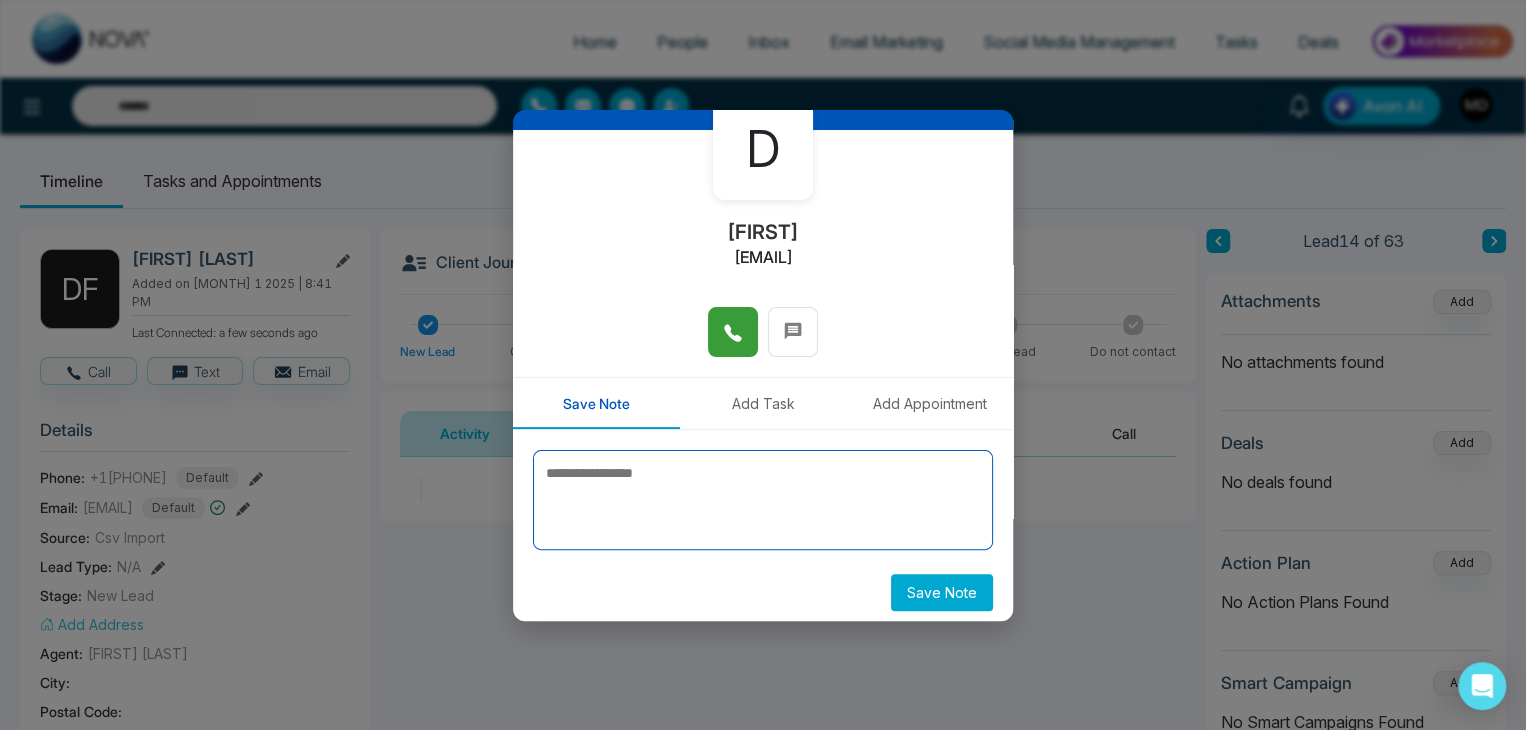 click at bounding box center [763, 500] 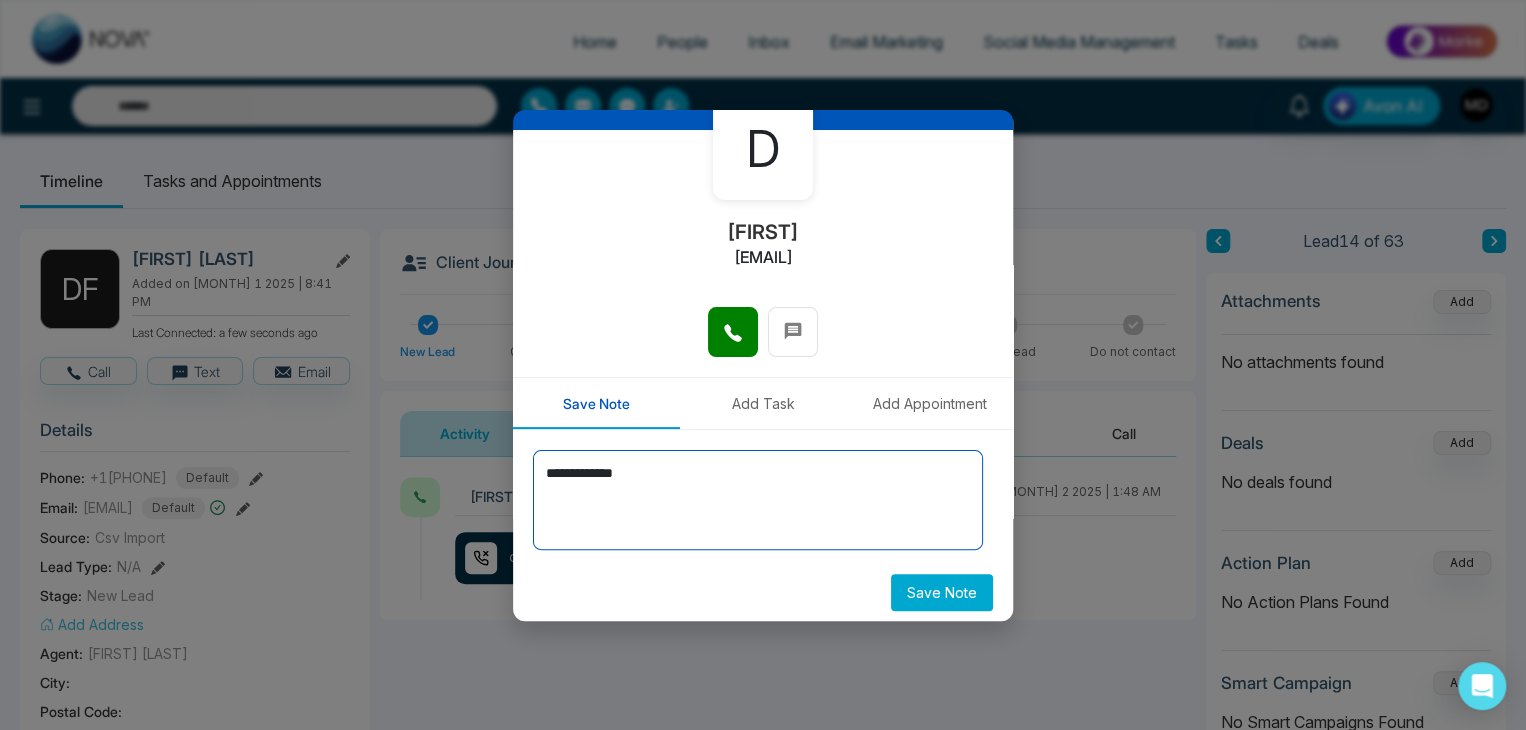 type on "**********" 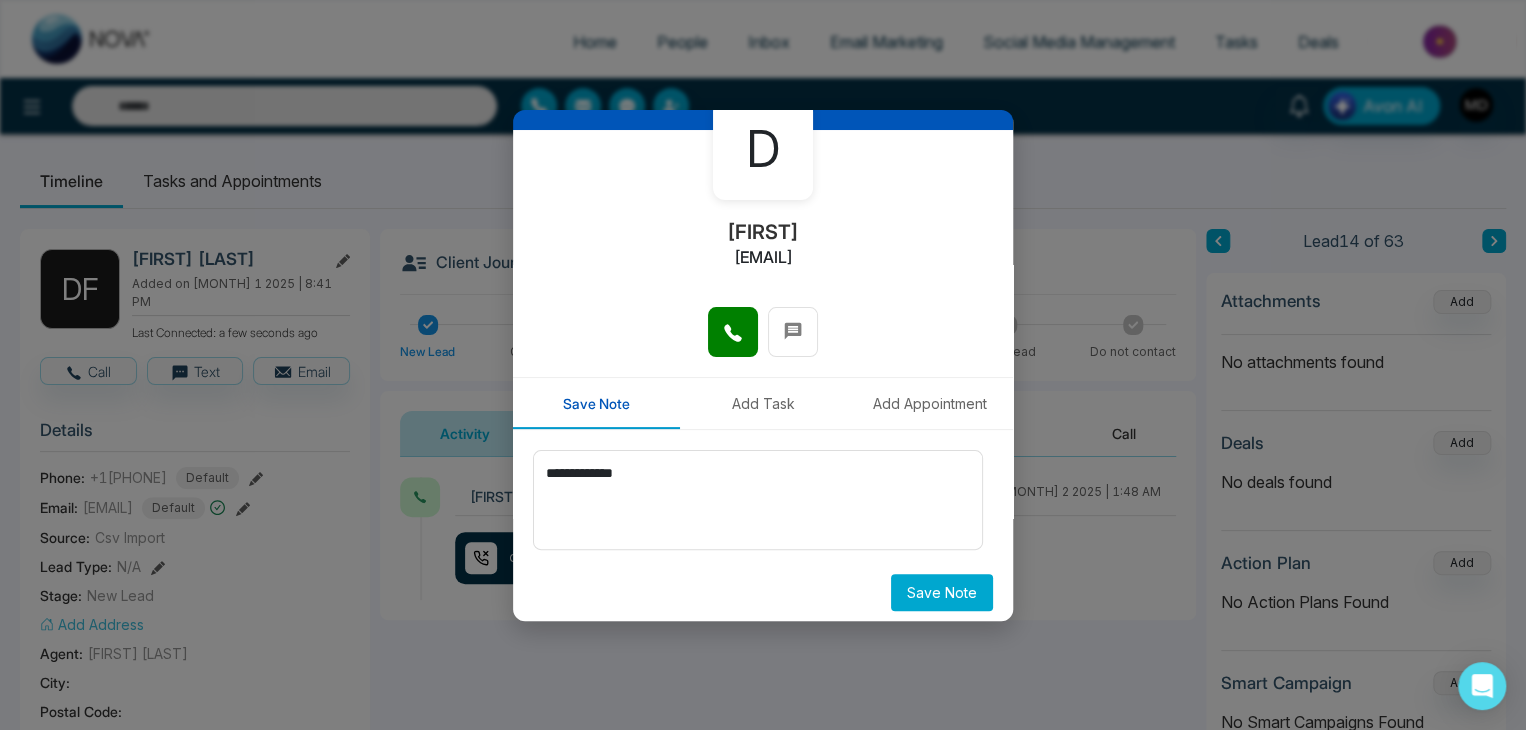 click on "Save Note" at bounding box center (942, 592) 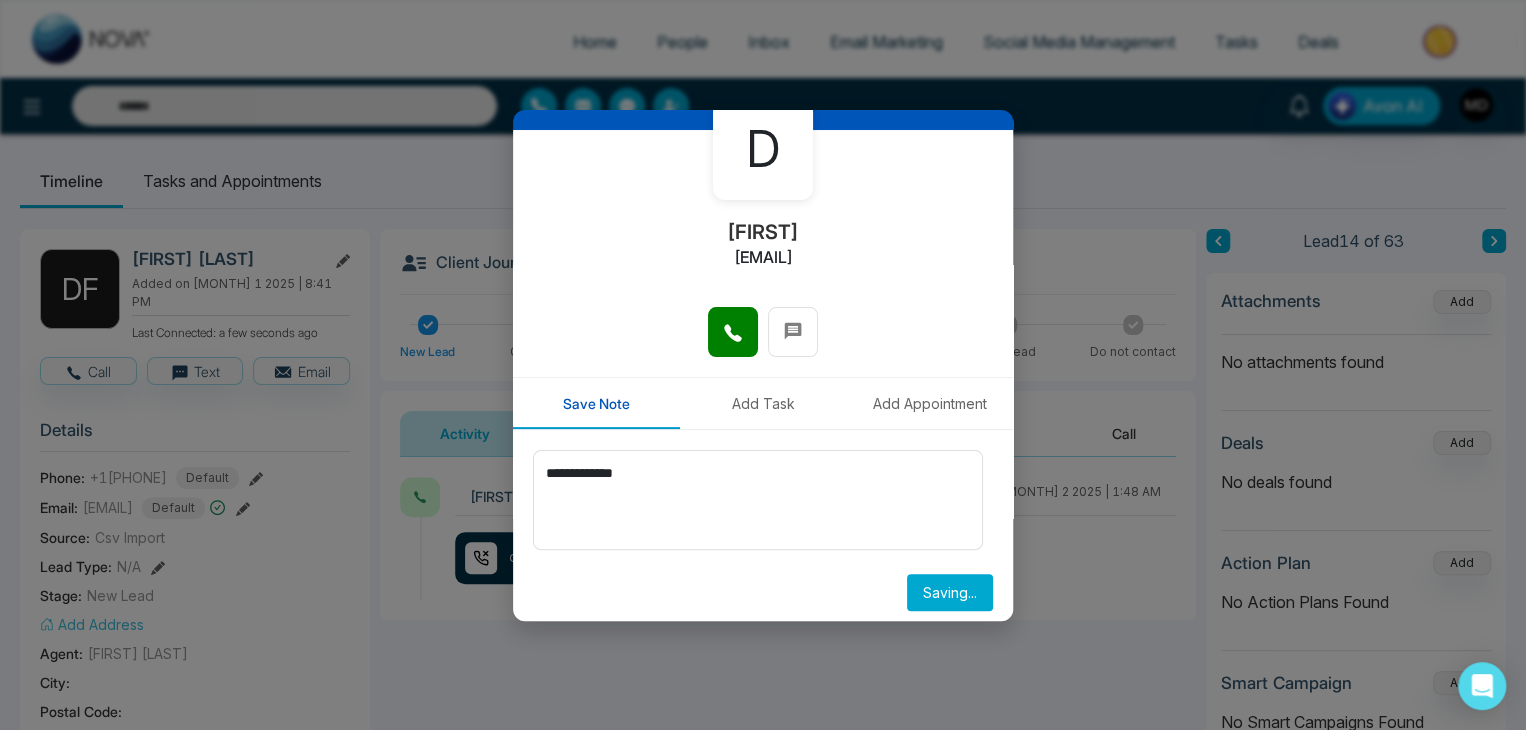 type 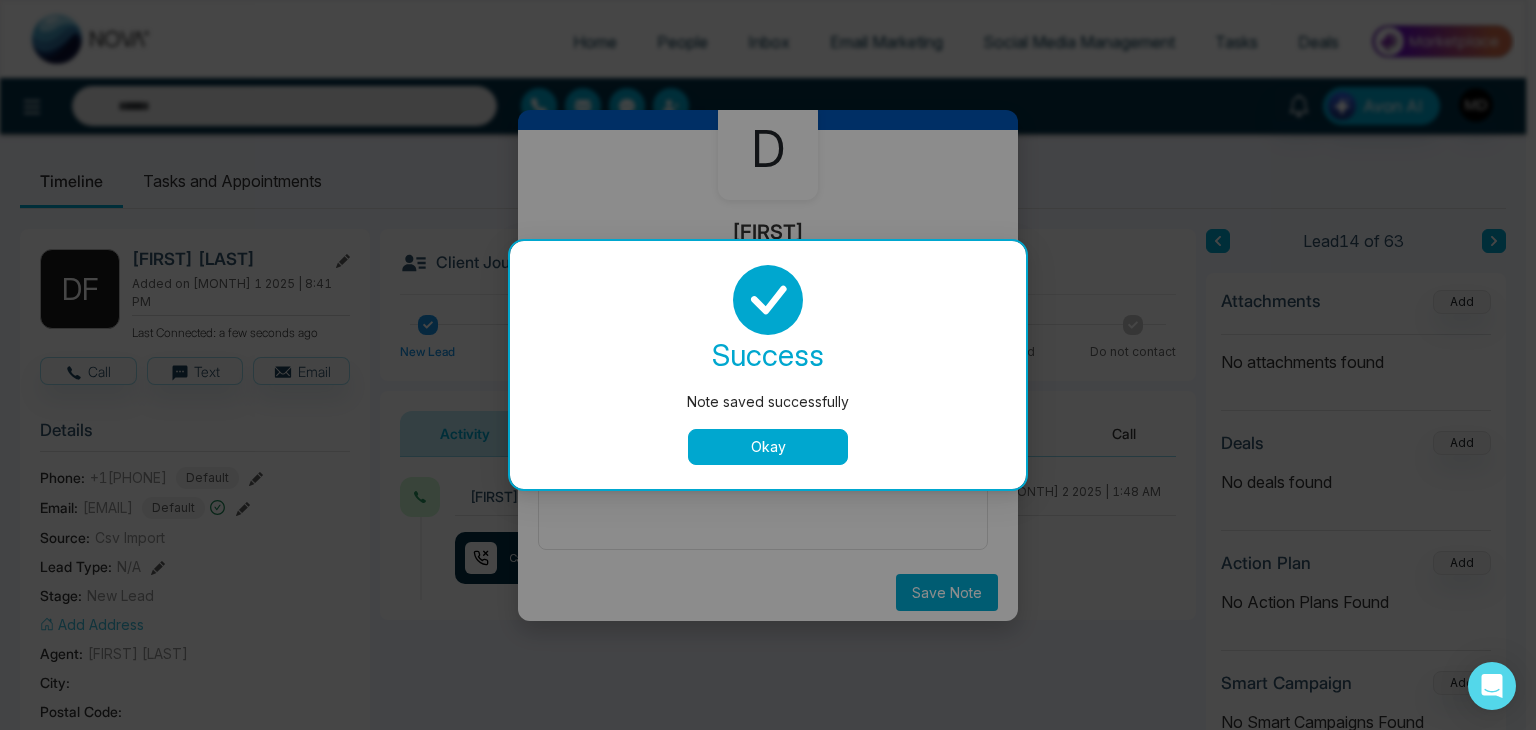 click on "Okay" at bounding box center [768, 447] 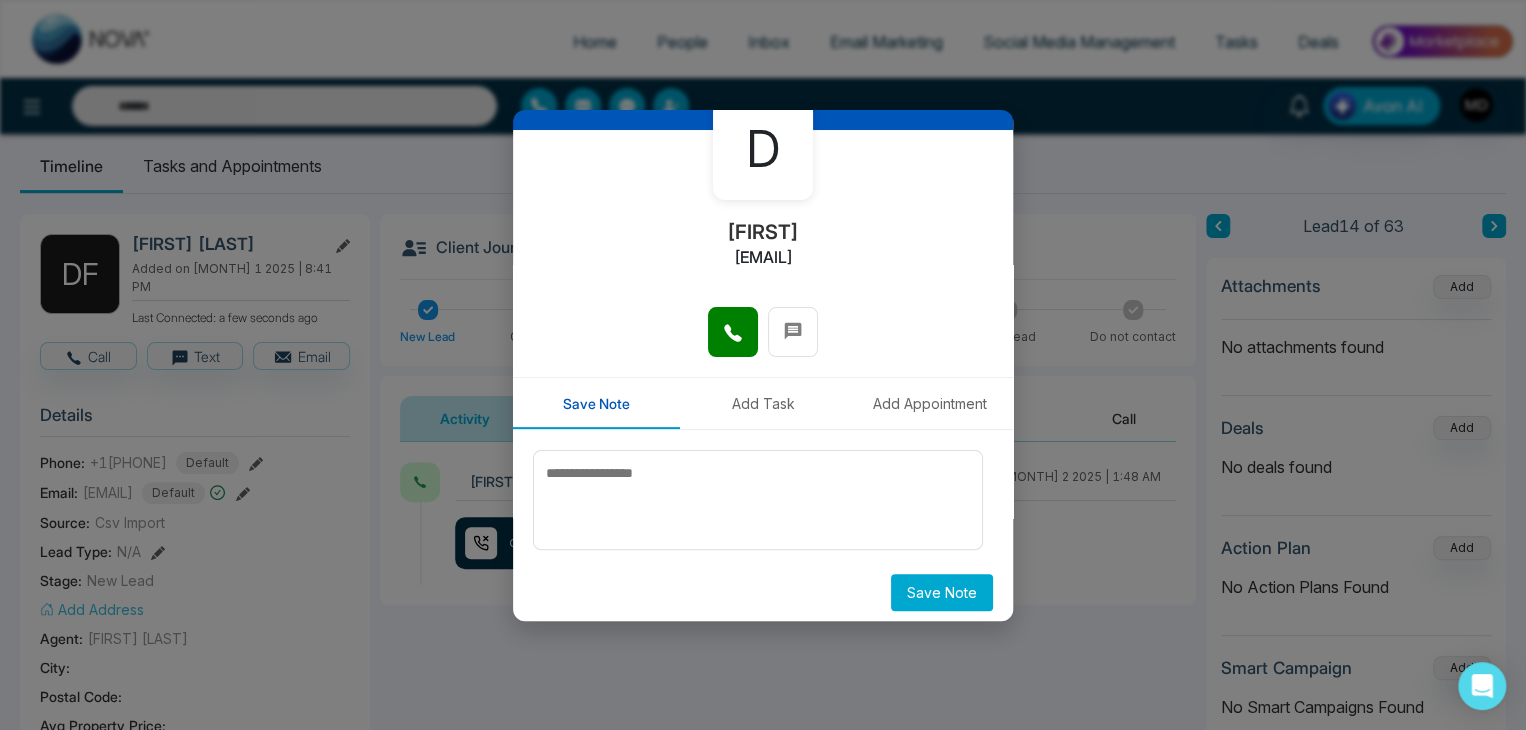 scroll, scrollTop: 0, scrollLeft: 0, axis: both 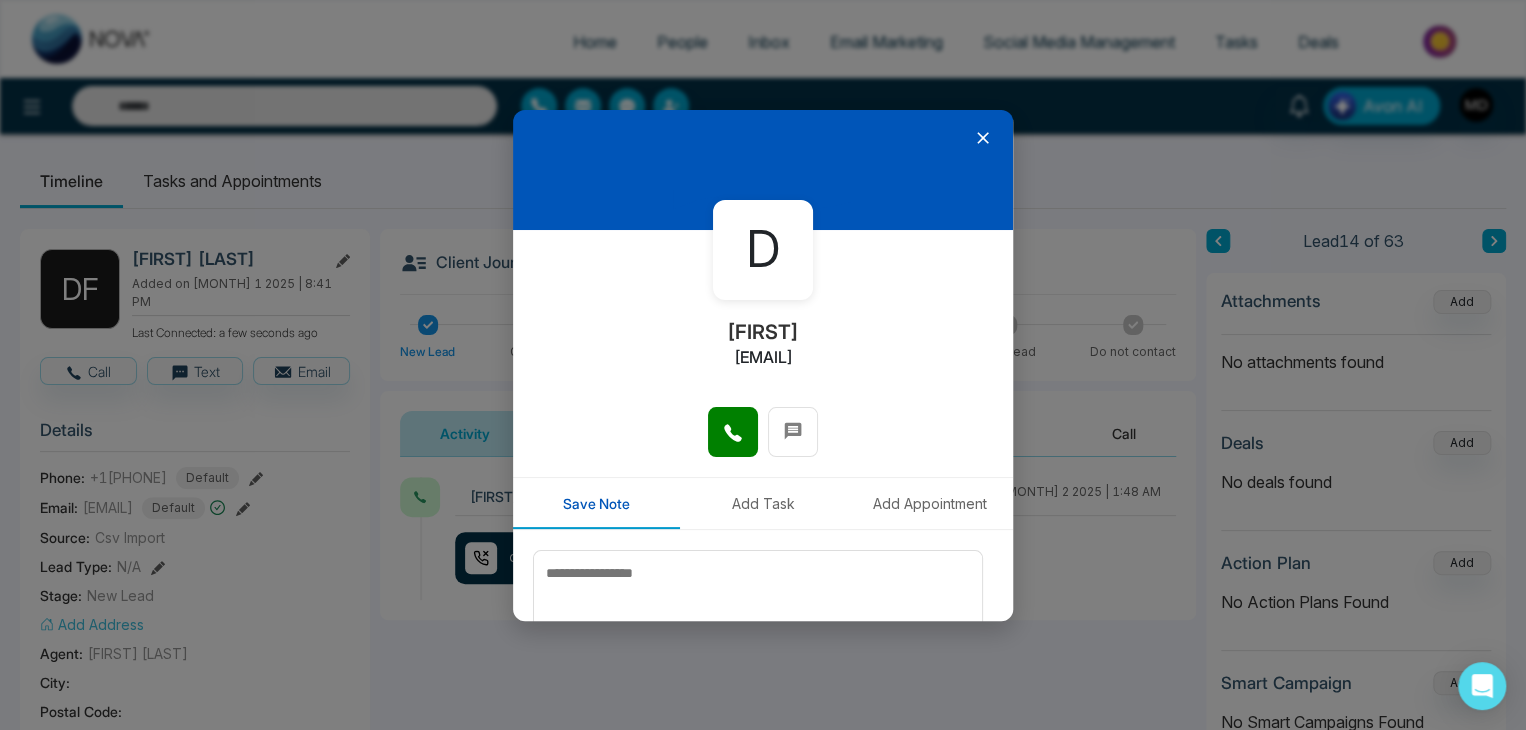 click 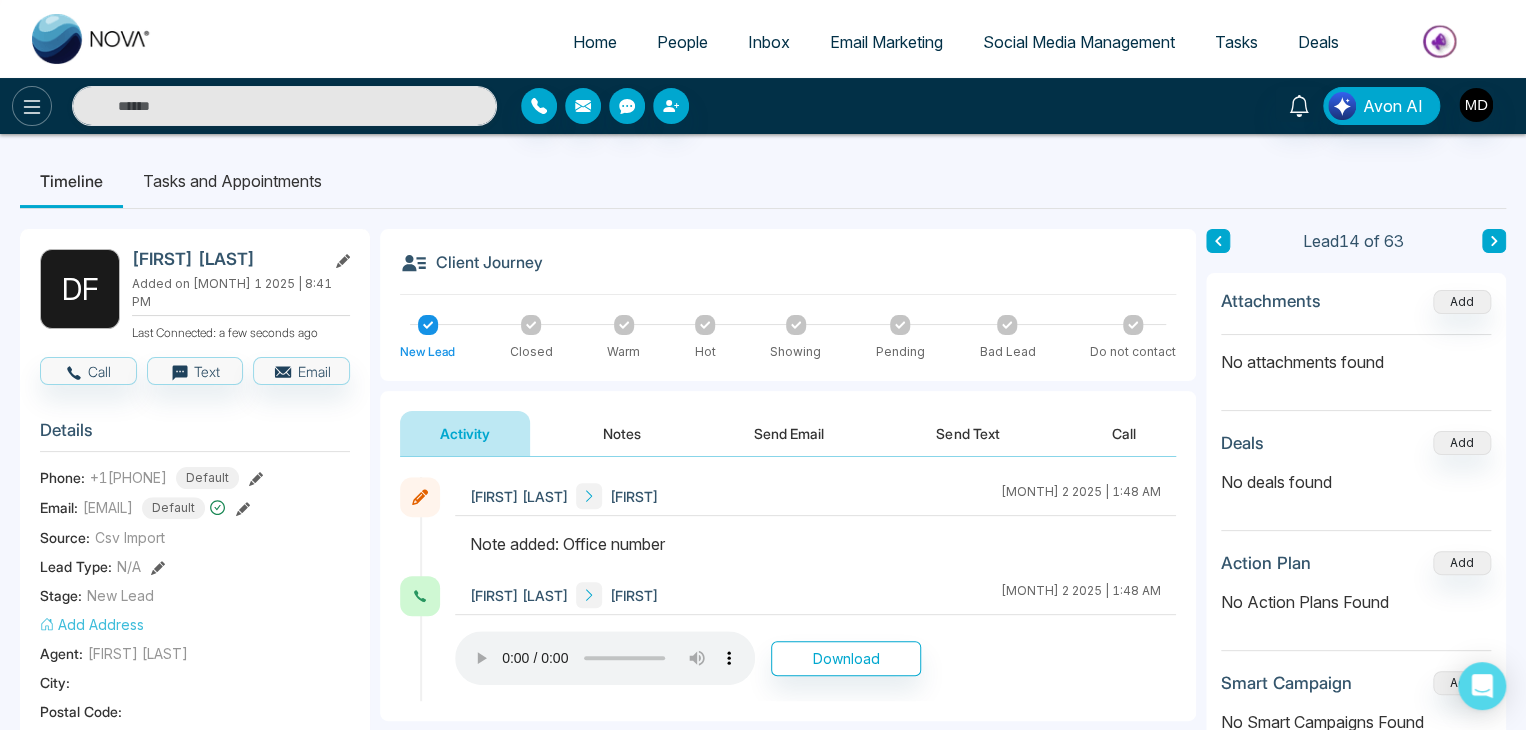 click 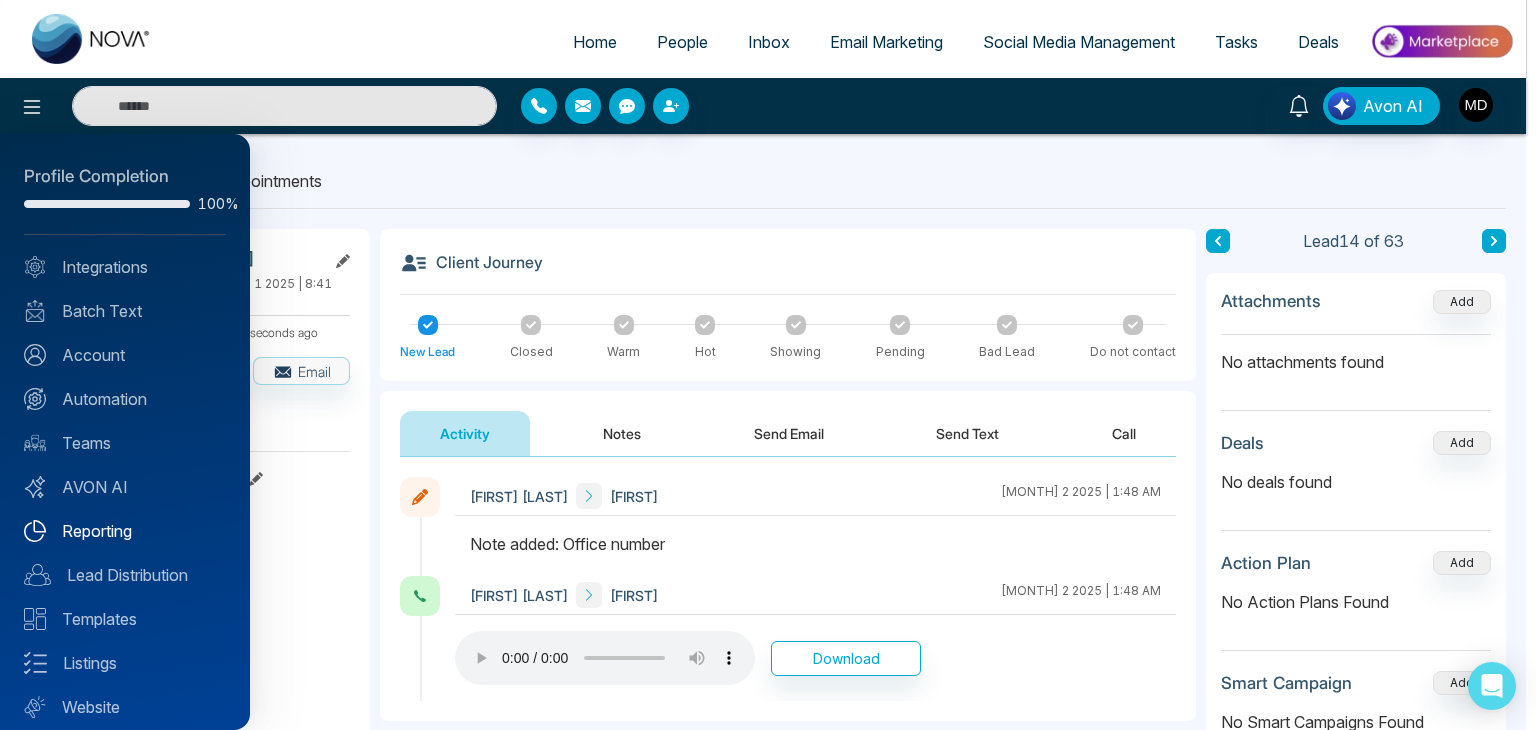 click on "Reporting" at bounding box center [125, 531] 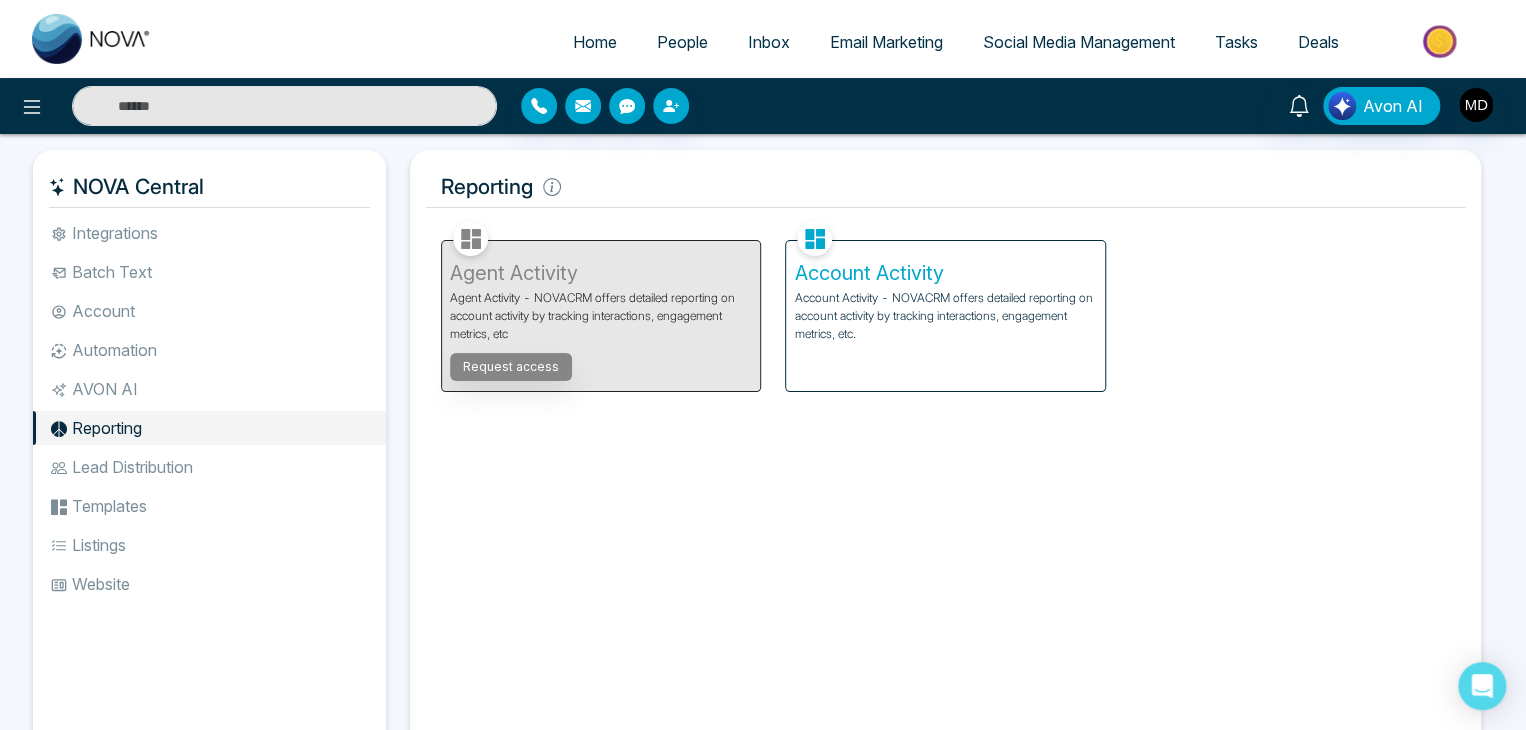 click on "Account Activity - NOVACRM offers detailed reporting on account activity by tracking interactions, engagement metrics, etc." at bounding box center (945, 316) 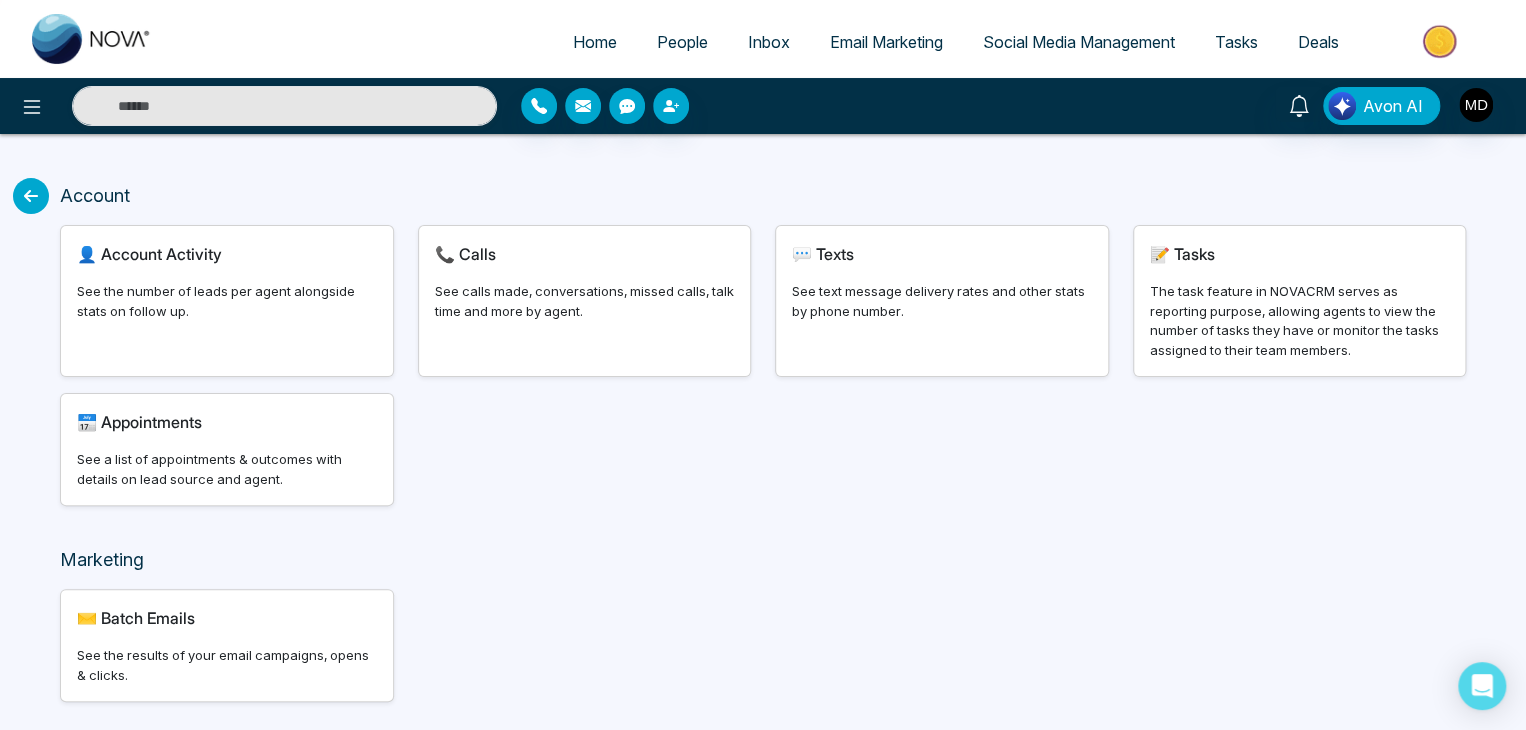 click on "Account 👤 Account Activity See the number of leads per agent alongside stats on follow up. 📞 Calls See calls made, conversations, missed calls, talk time and more by agent. 💬 Texts See text message delivery rates and other stats by phone number. 📝 Tasks The task feature in NOVACRM serves as reporting purpose, allowing agents to view the number of tasks they have or monitor the tasks assigned to their team members. 📅 Appointments See a list of appointments & outcomes with details on lead source and agent. Marketing ✉️ Batch Emails See the results of your email campaigns, opens & clicks." at bounding box center [763, 462] 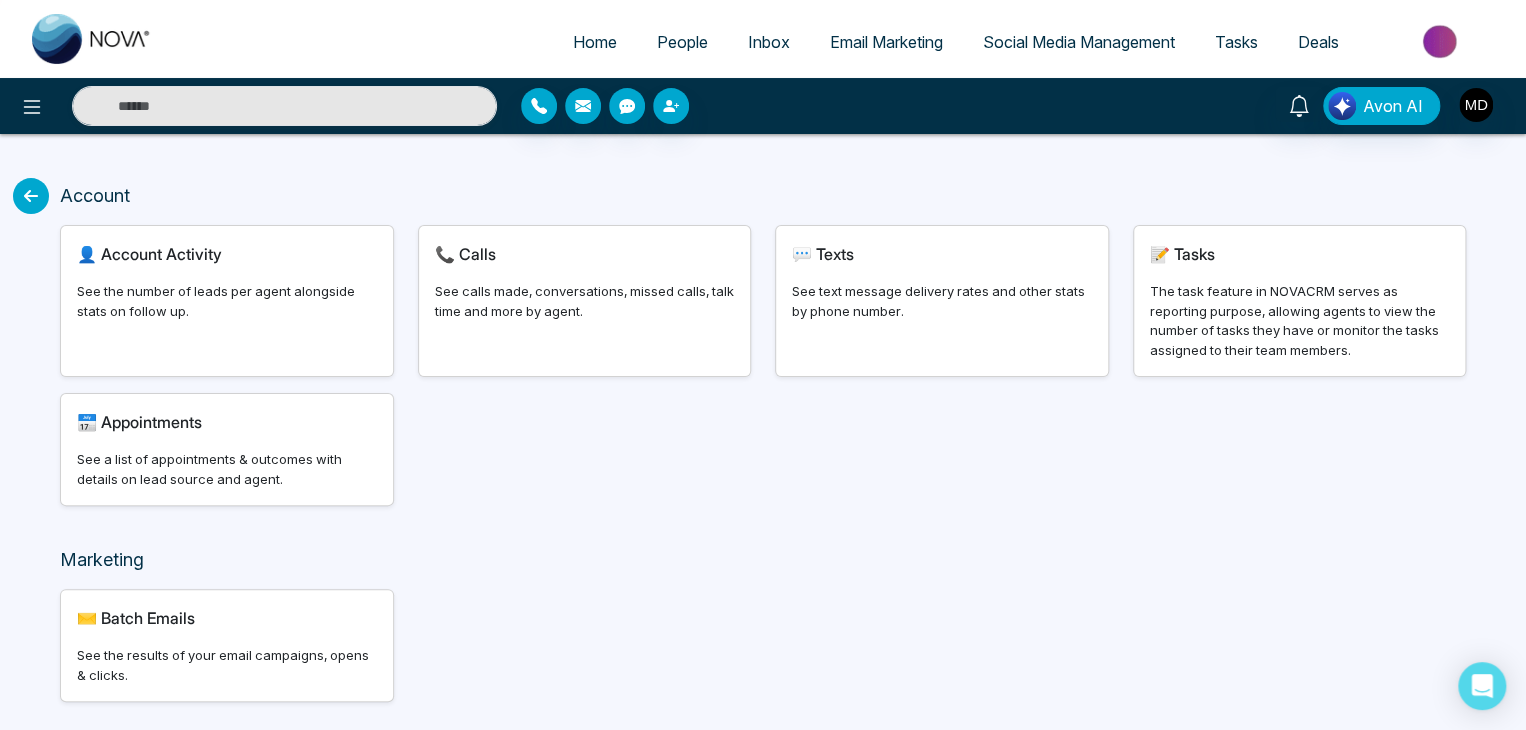 click on "📞 Calls" at bounding box center [585, 254] 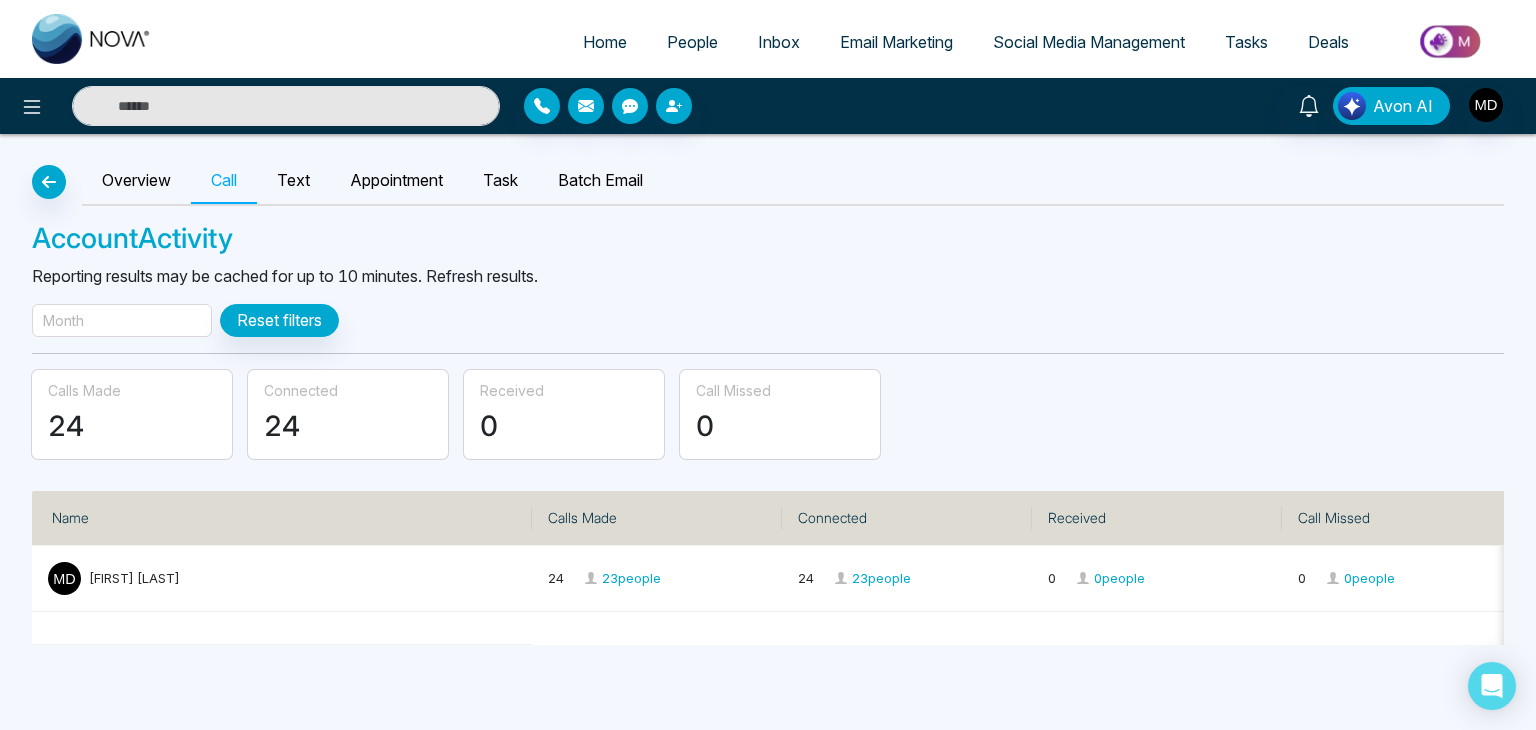 click on "Month" at bounding box center [122, 320] 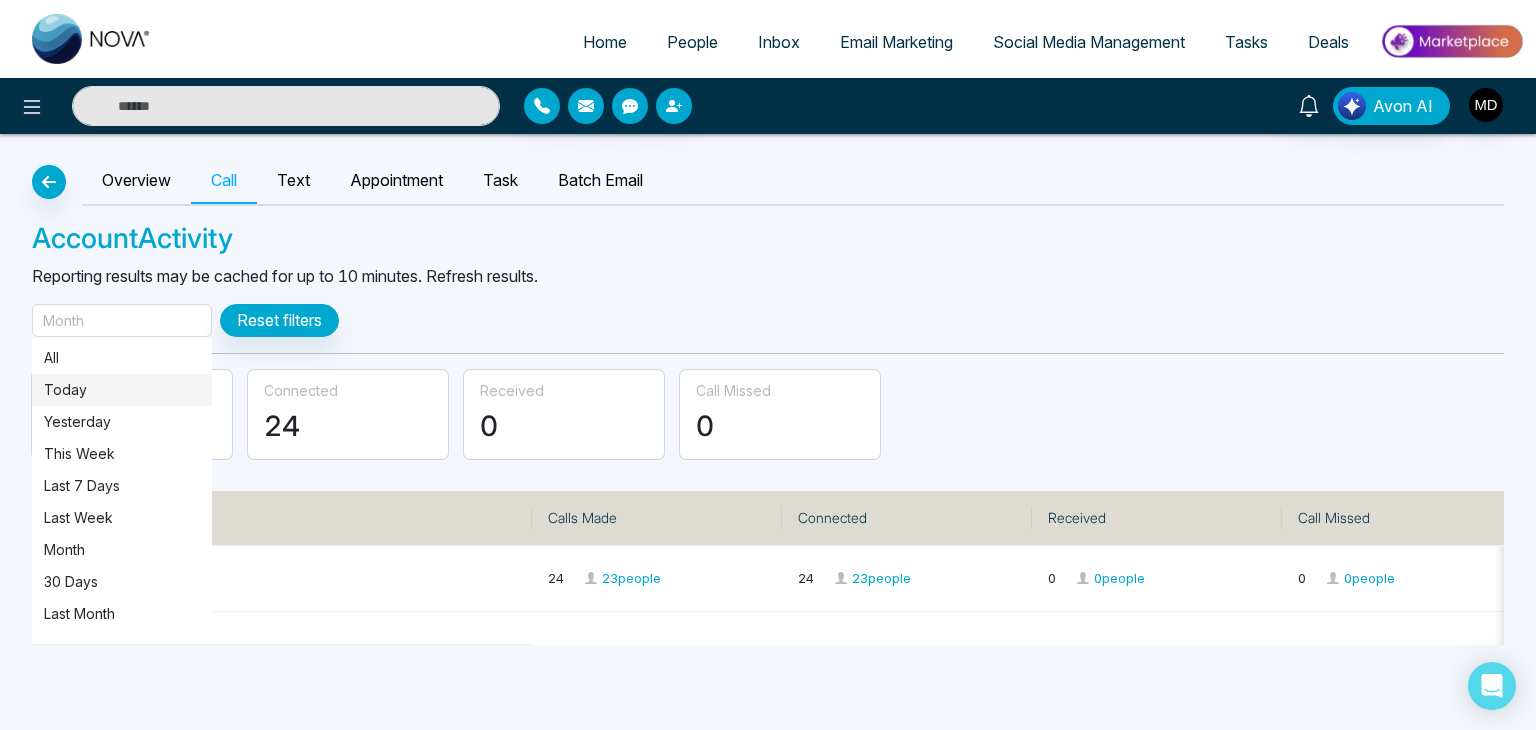 click on "Today" at bounding box center [122, 390] 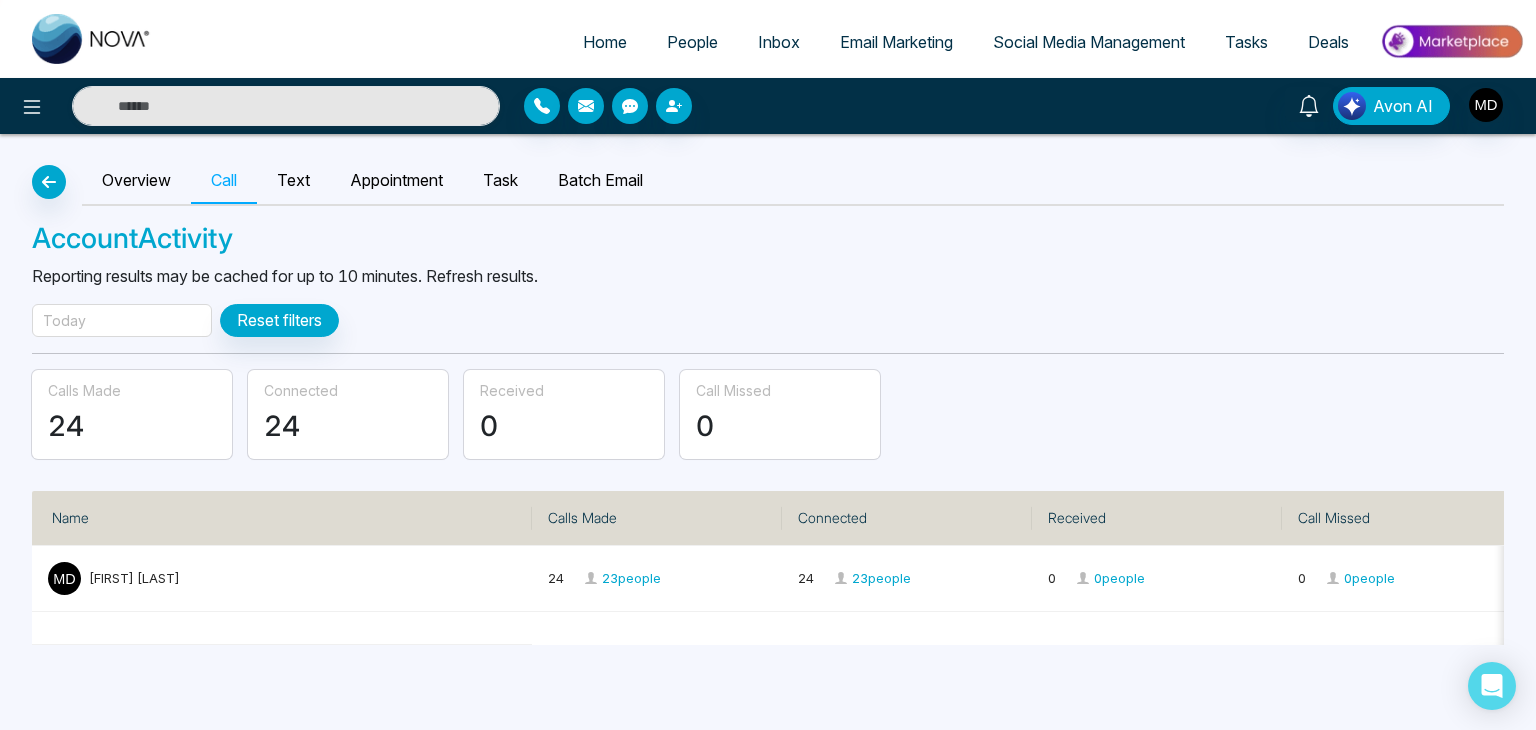 click on "People" at bounding box center [692, 42] 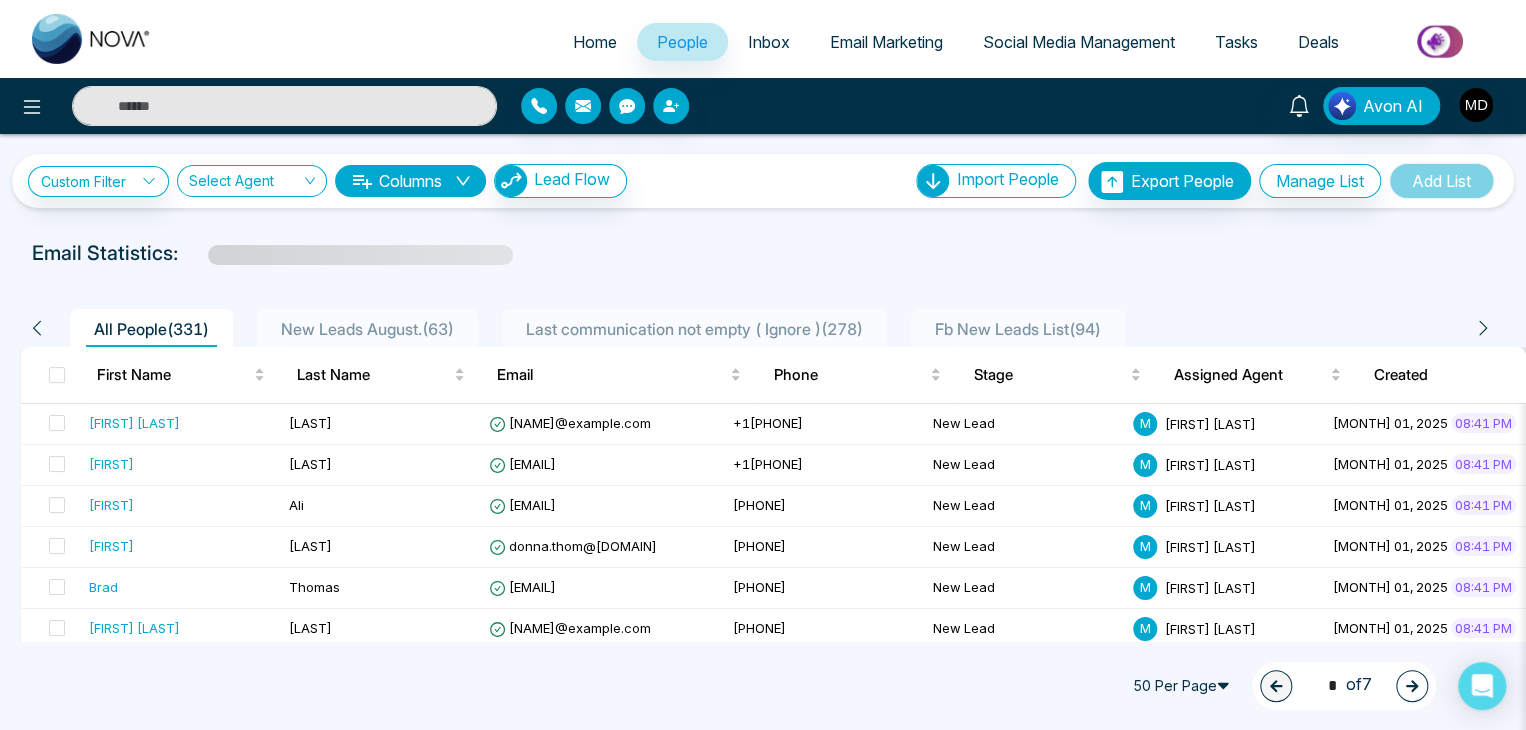 click on "New Leads August. ( 63 )" at bounding box center (367, 329) 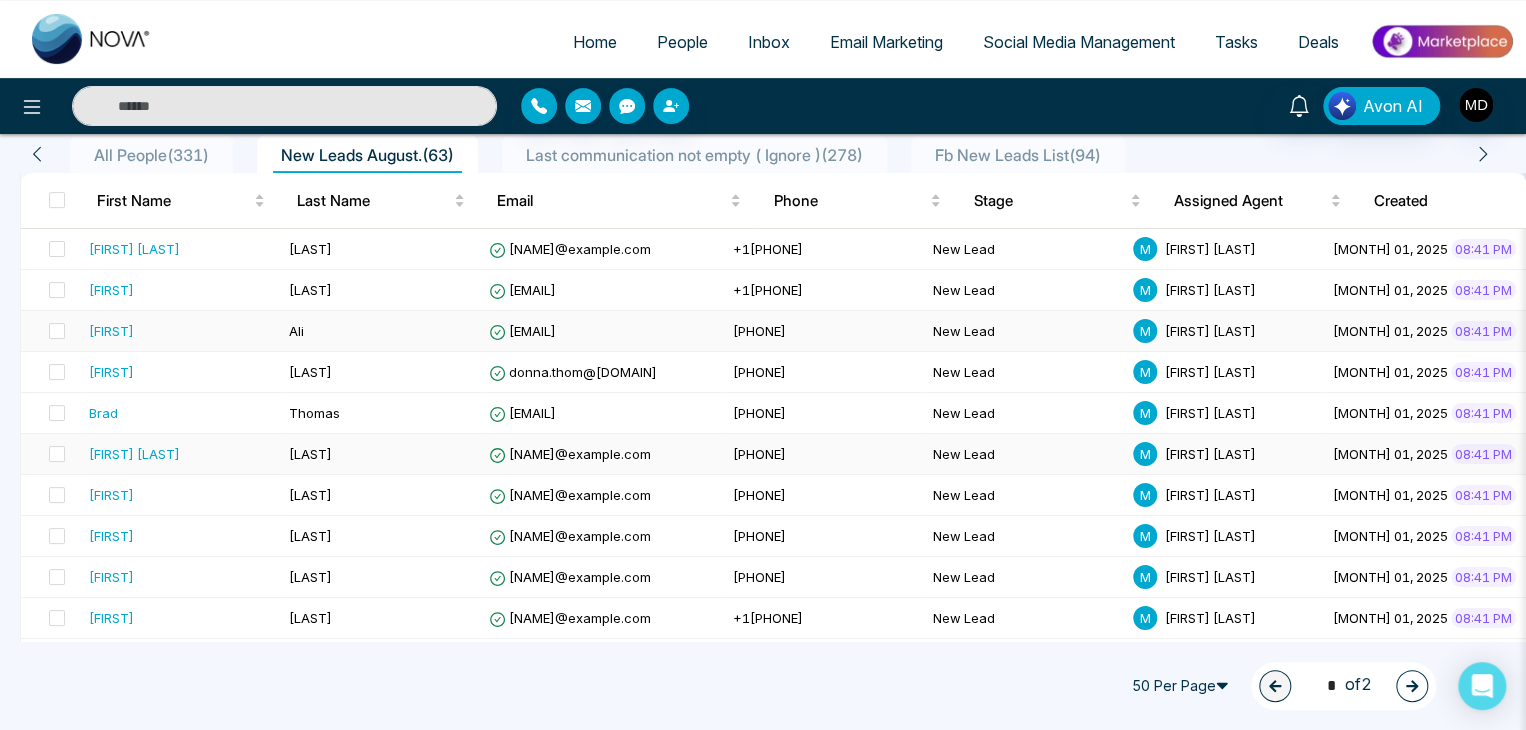 scroll, scrollTop: 100, scrollLeft: 0, axis: vertical 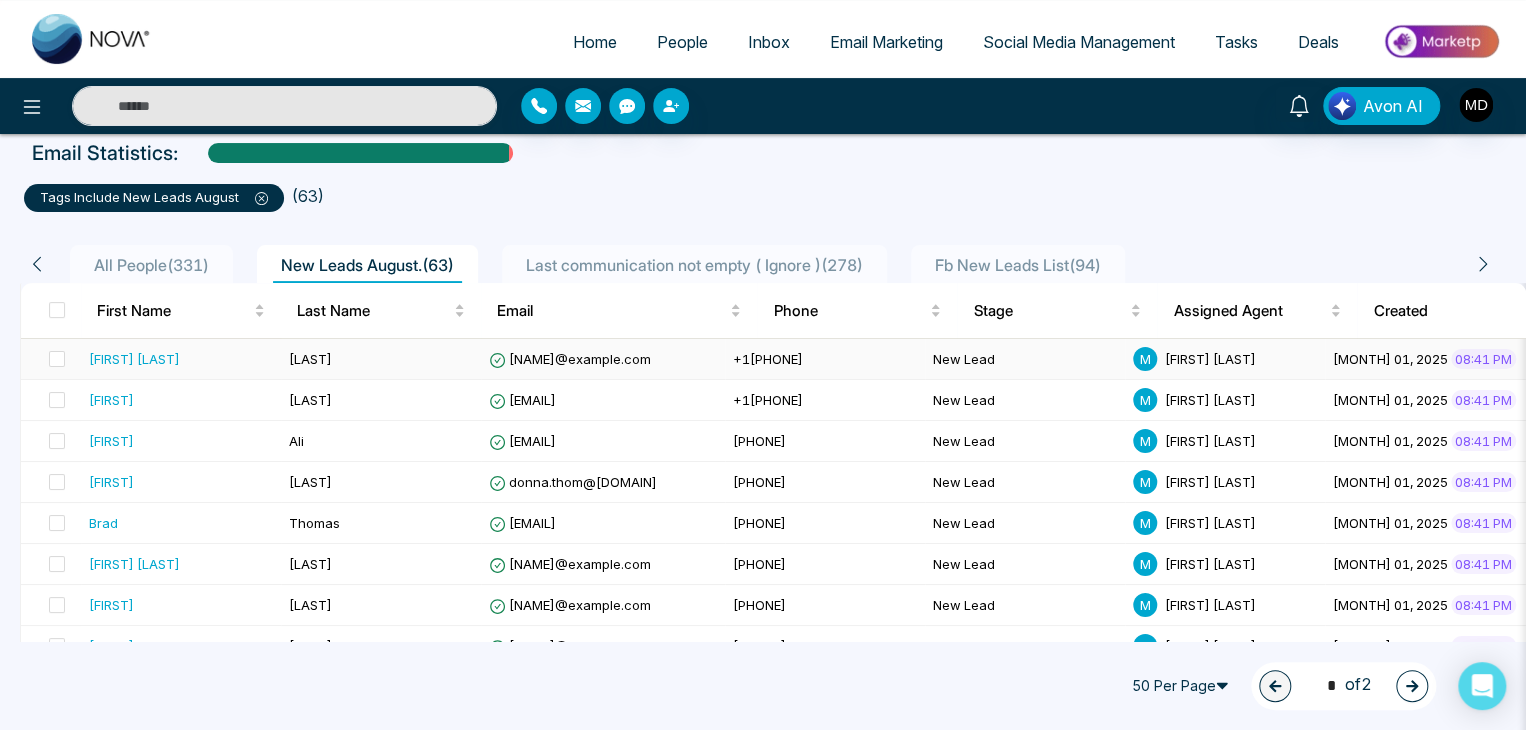 click on "[FIRST] [LAST]" at bounding box center (134, 359) 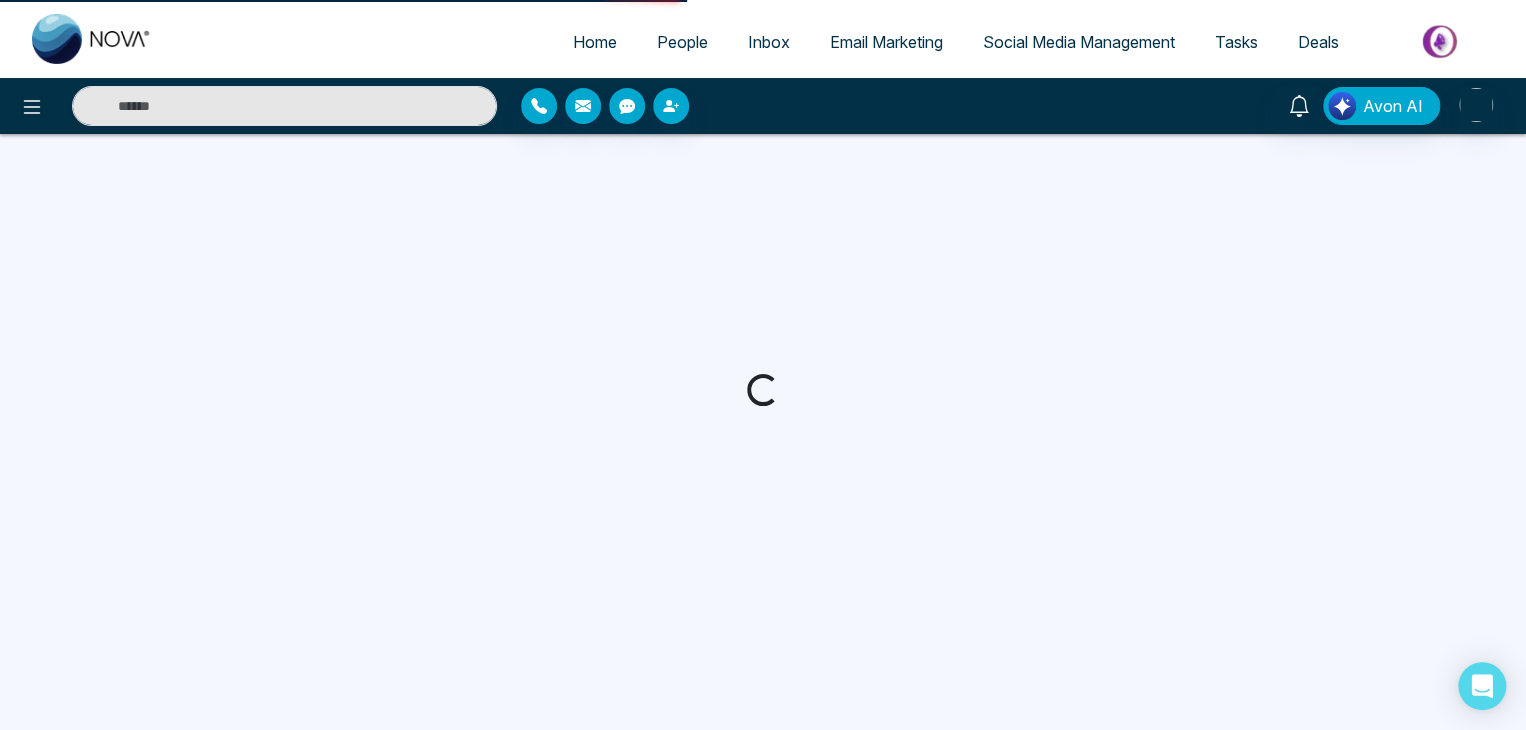 scroll, scrollTop: 0, scrollLeft: 0, axis: both 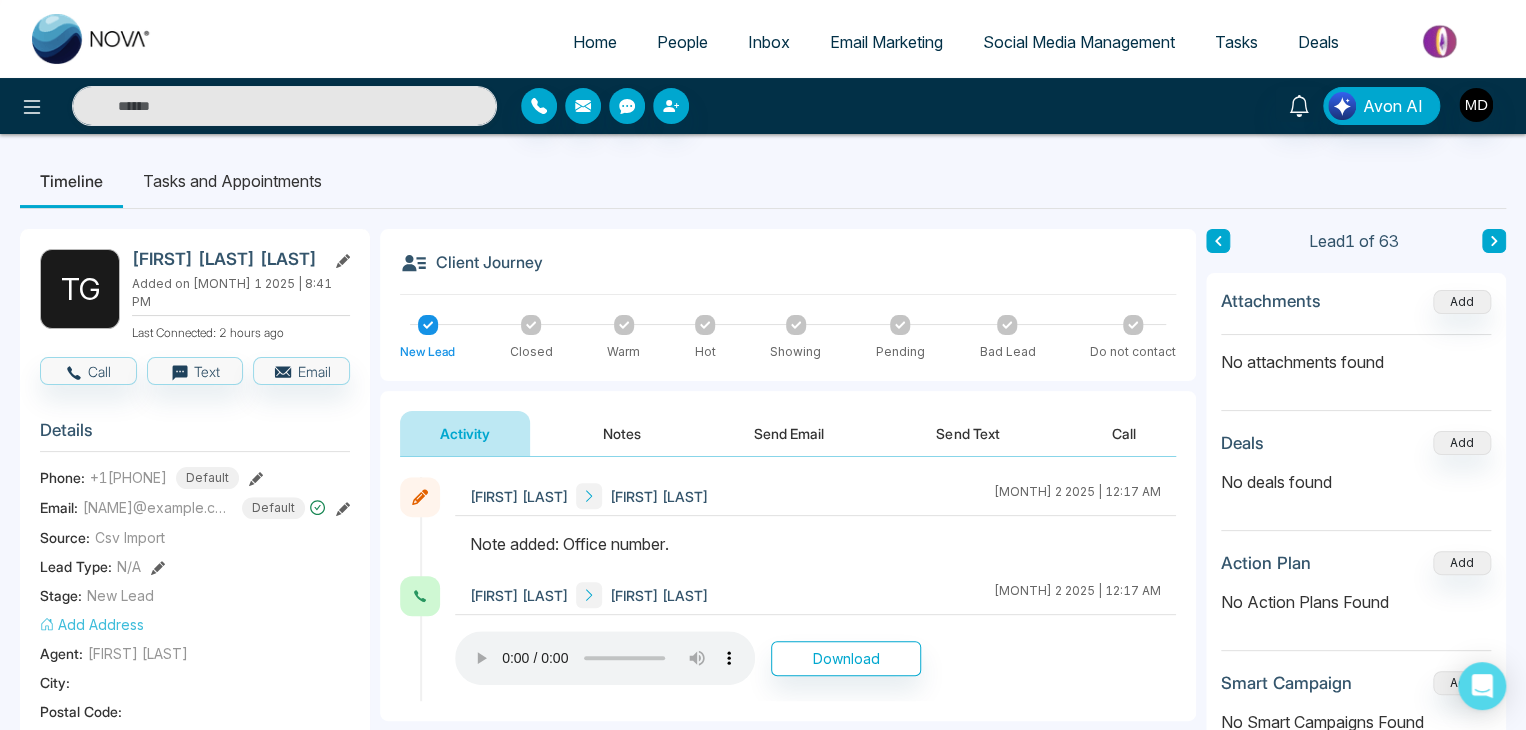 click 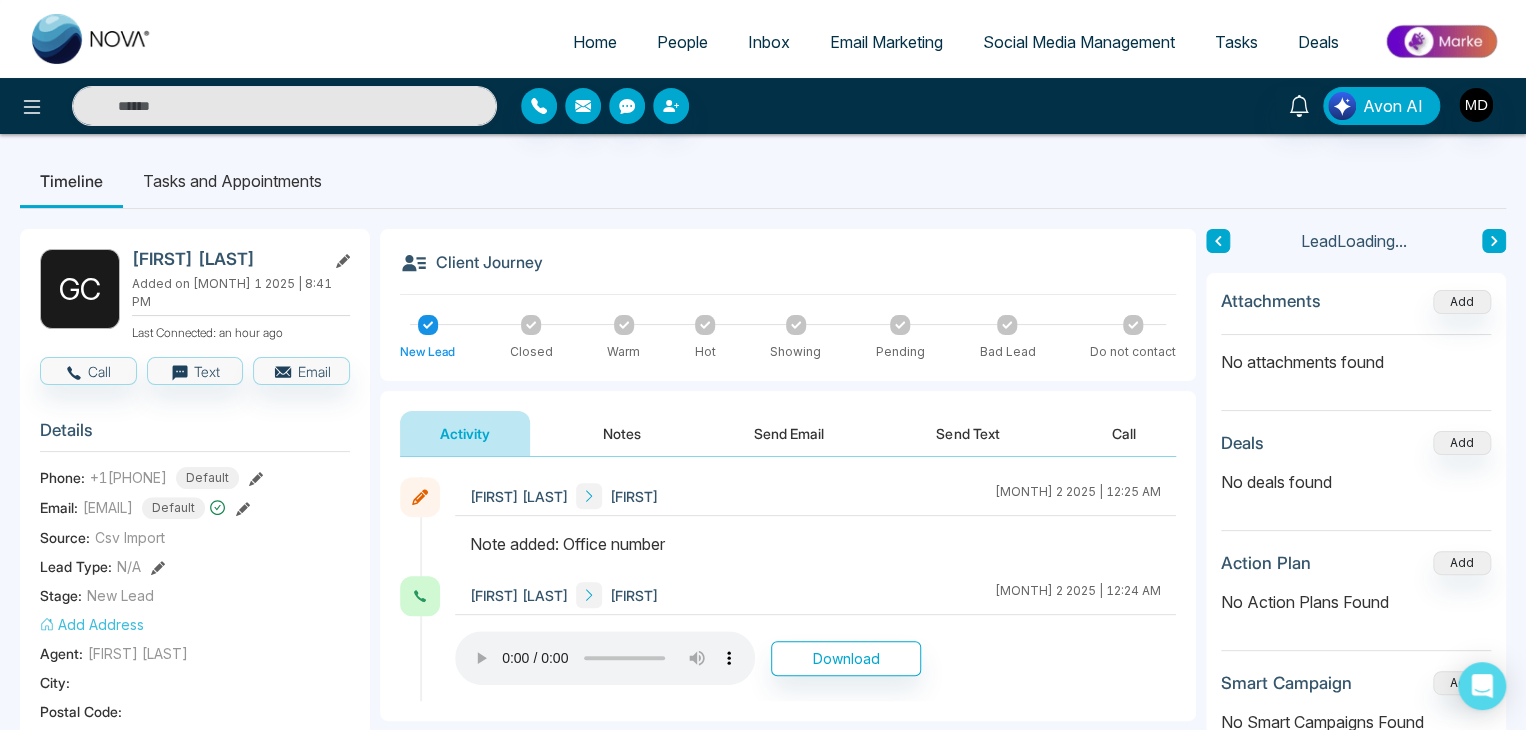 click 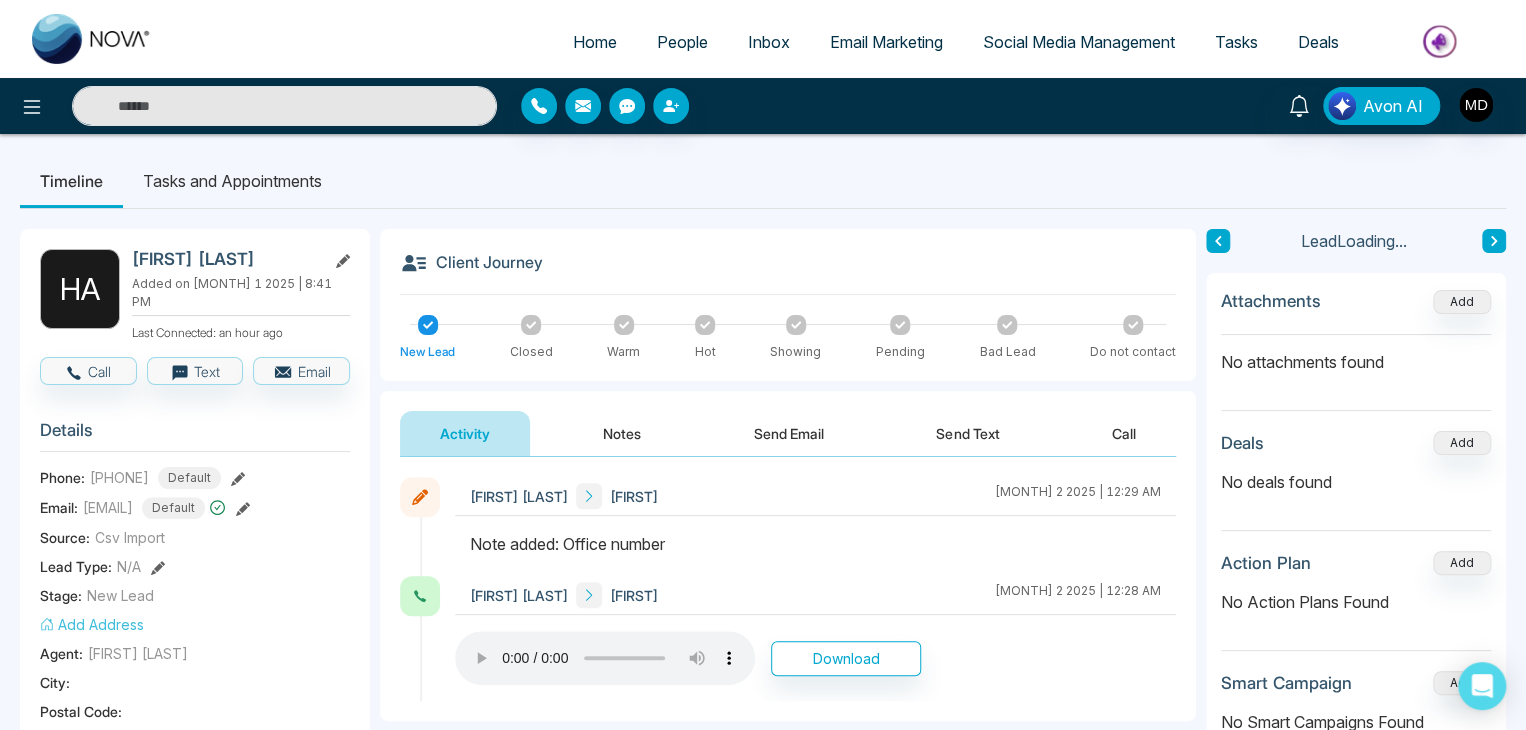 click 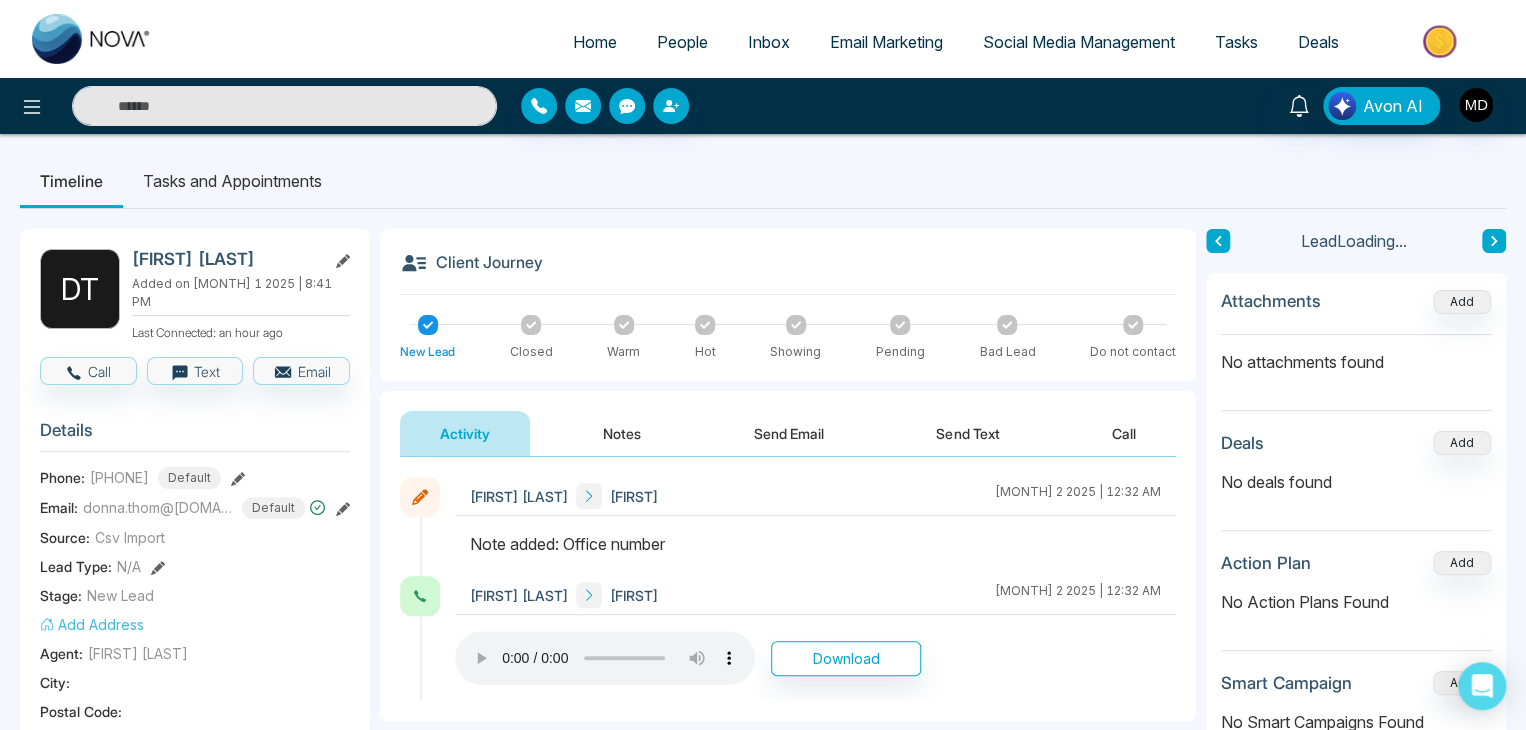 click 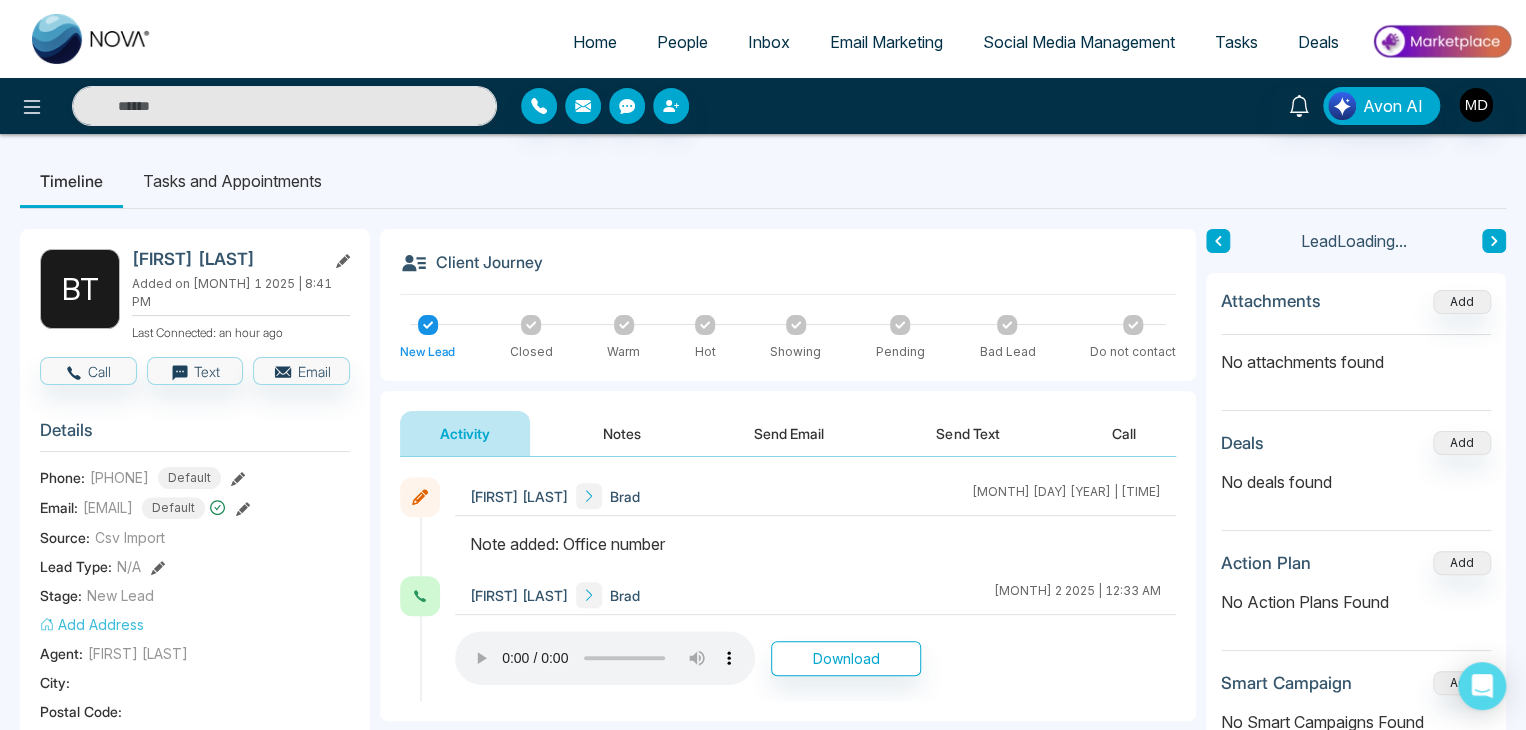 click 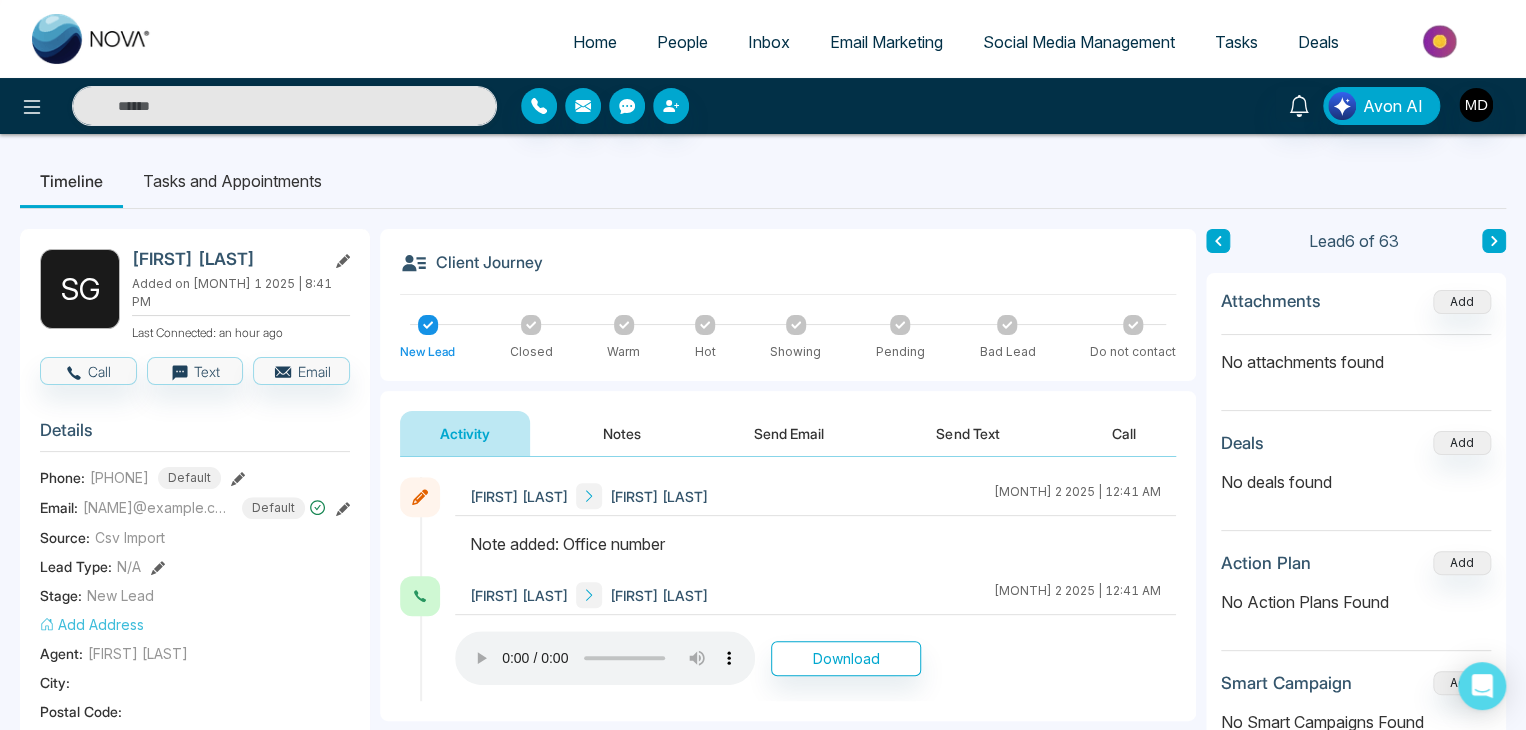 click 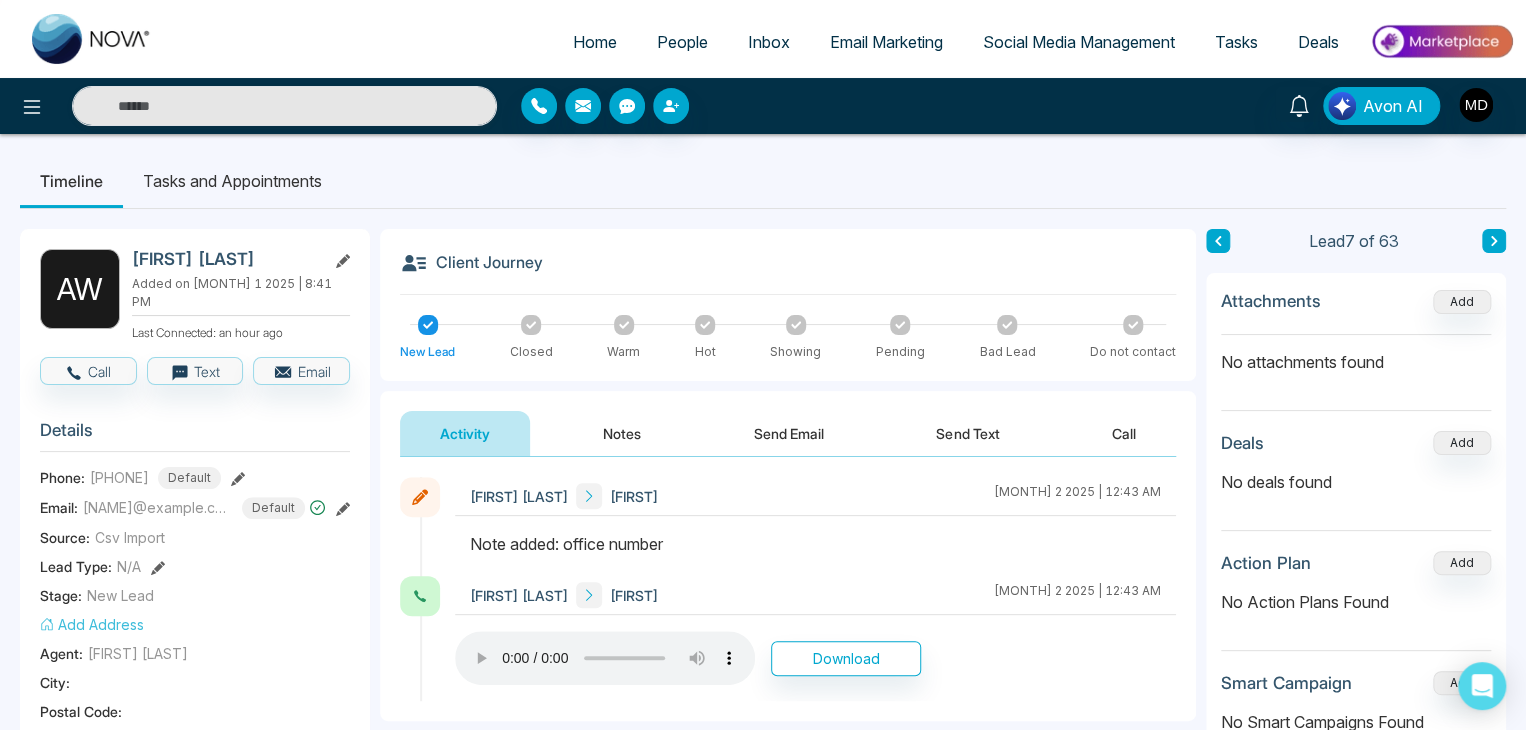 click 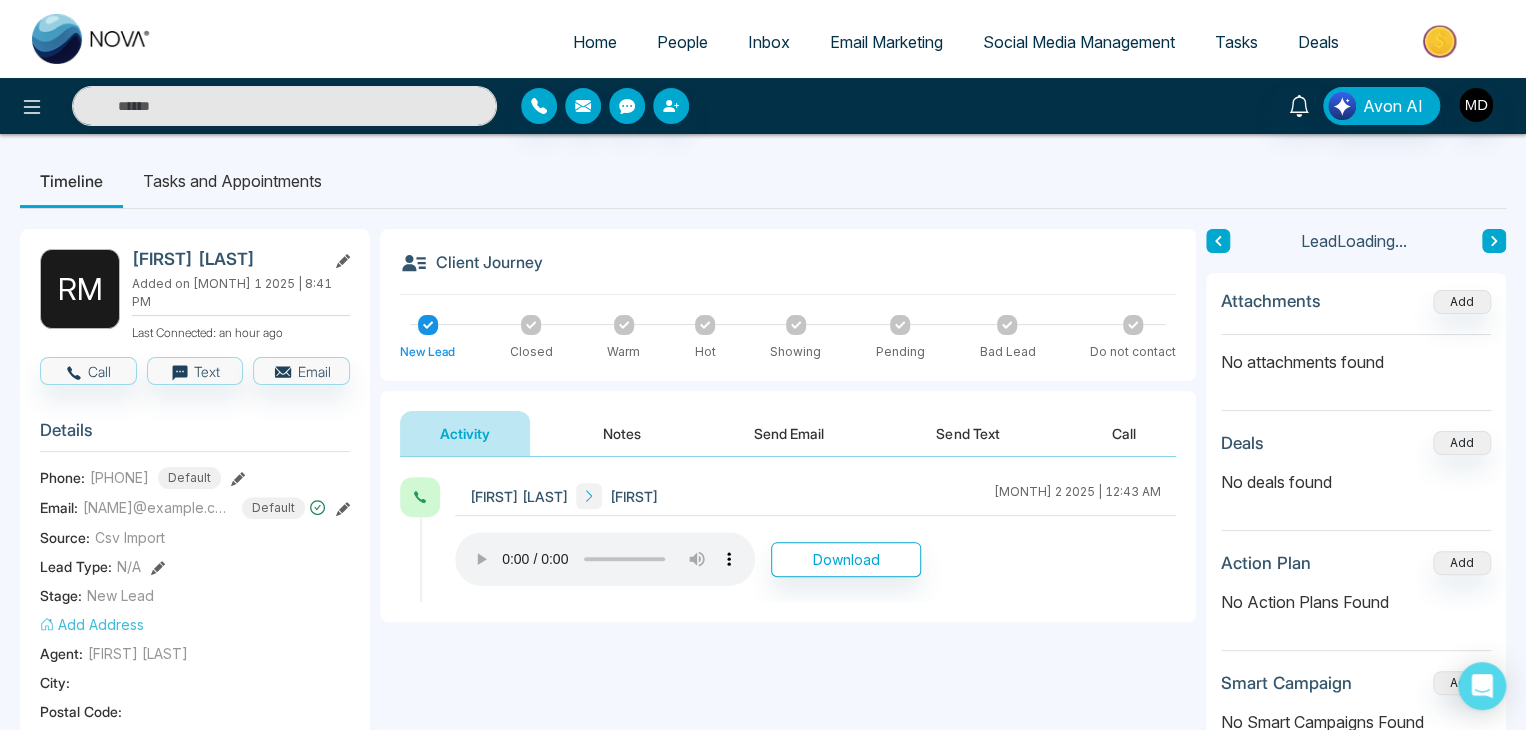 click 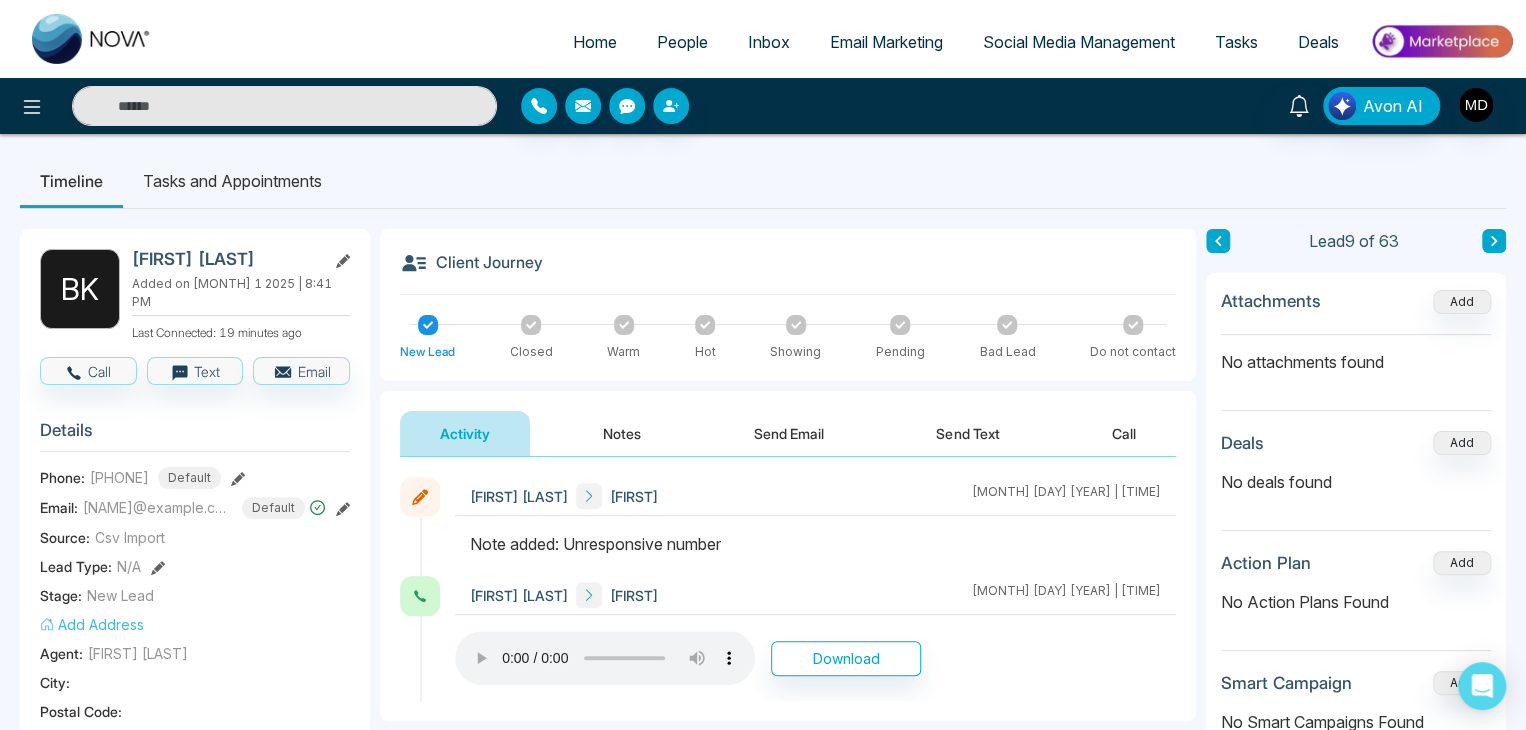 click at bounding box center (1218, 241) 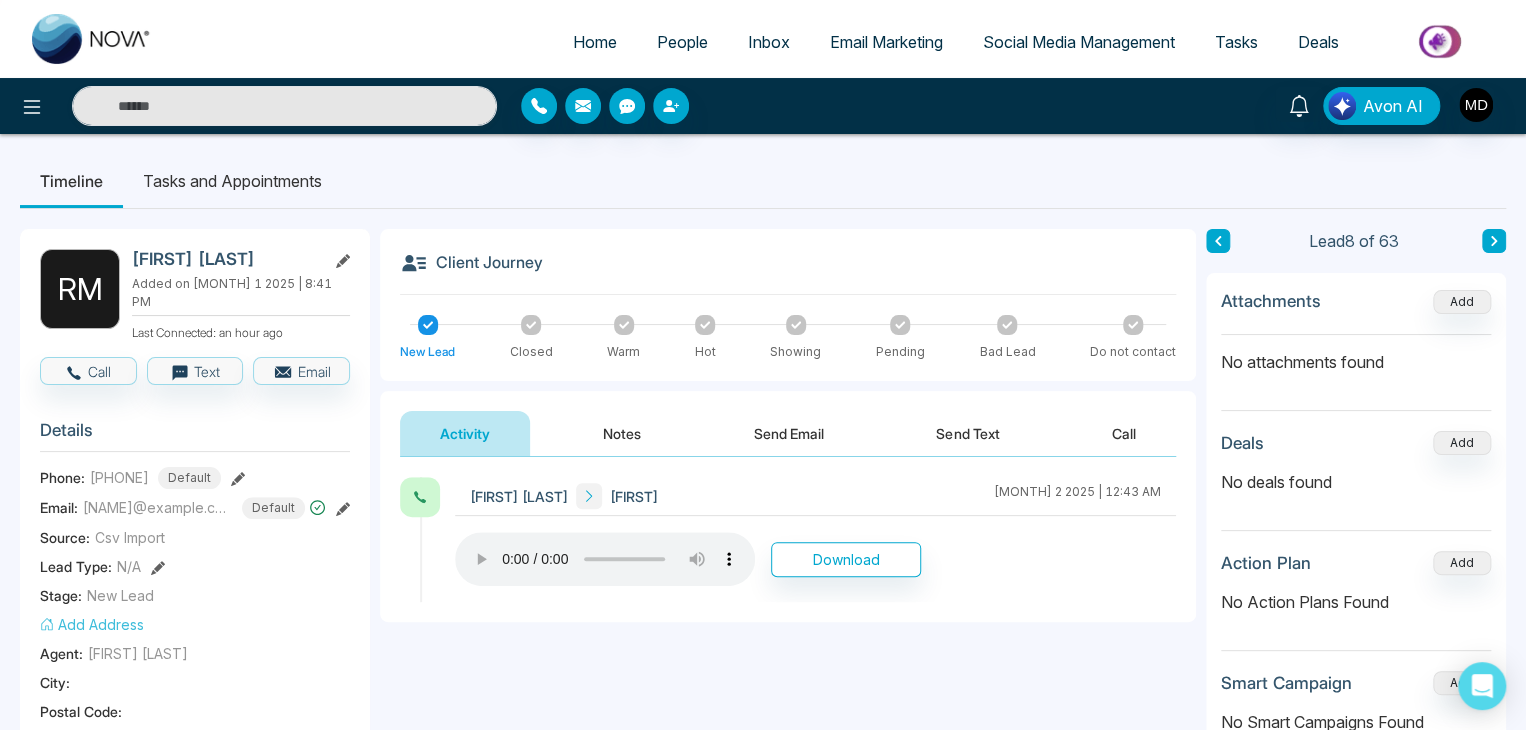 click on "Notes" at bounding box center [622, 433] 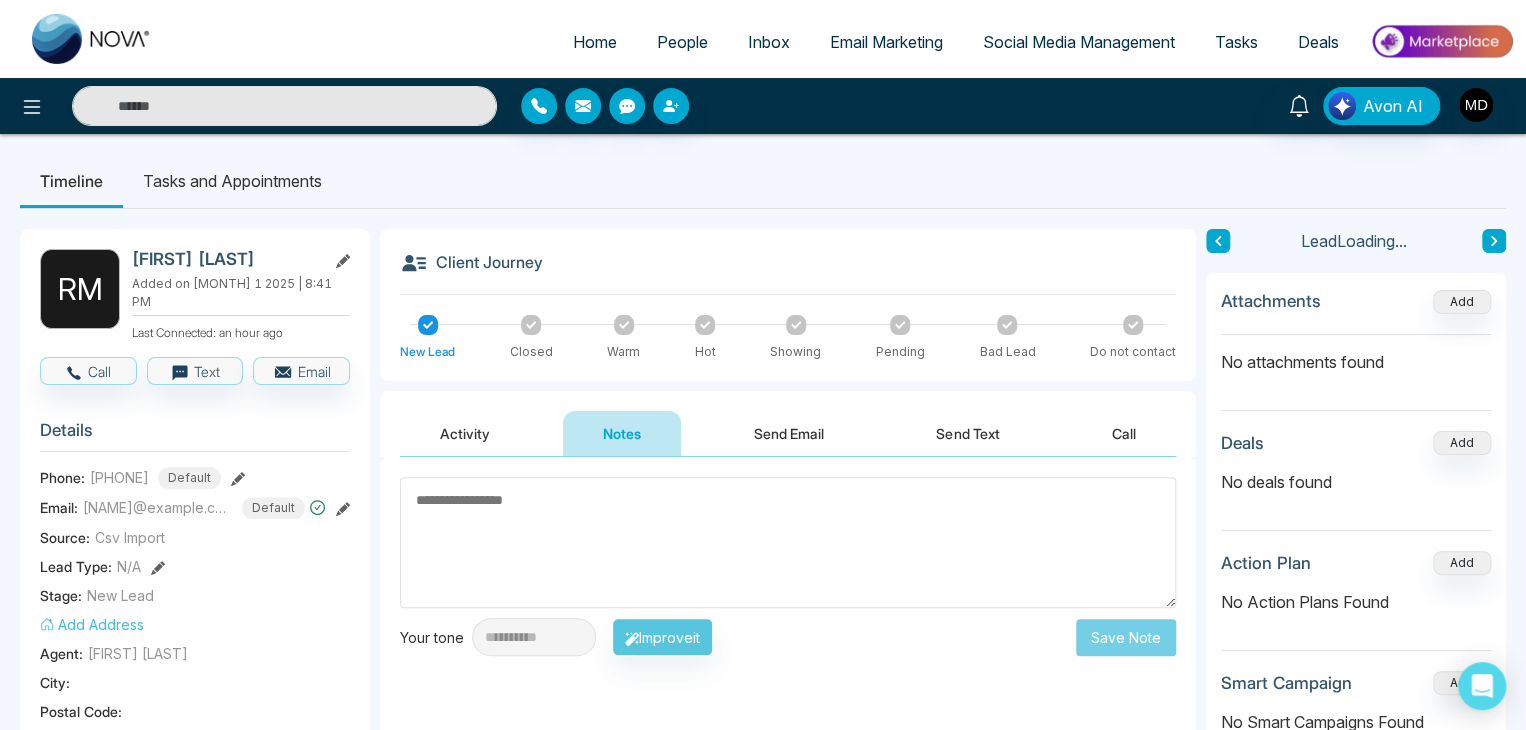 click at bounding box center [788, 542] 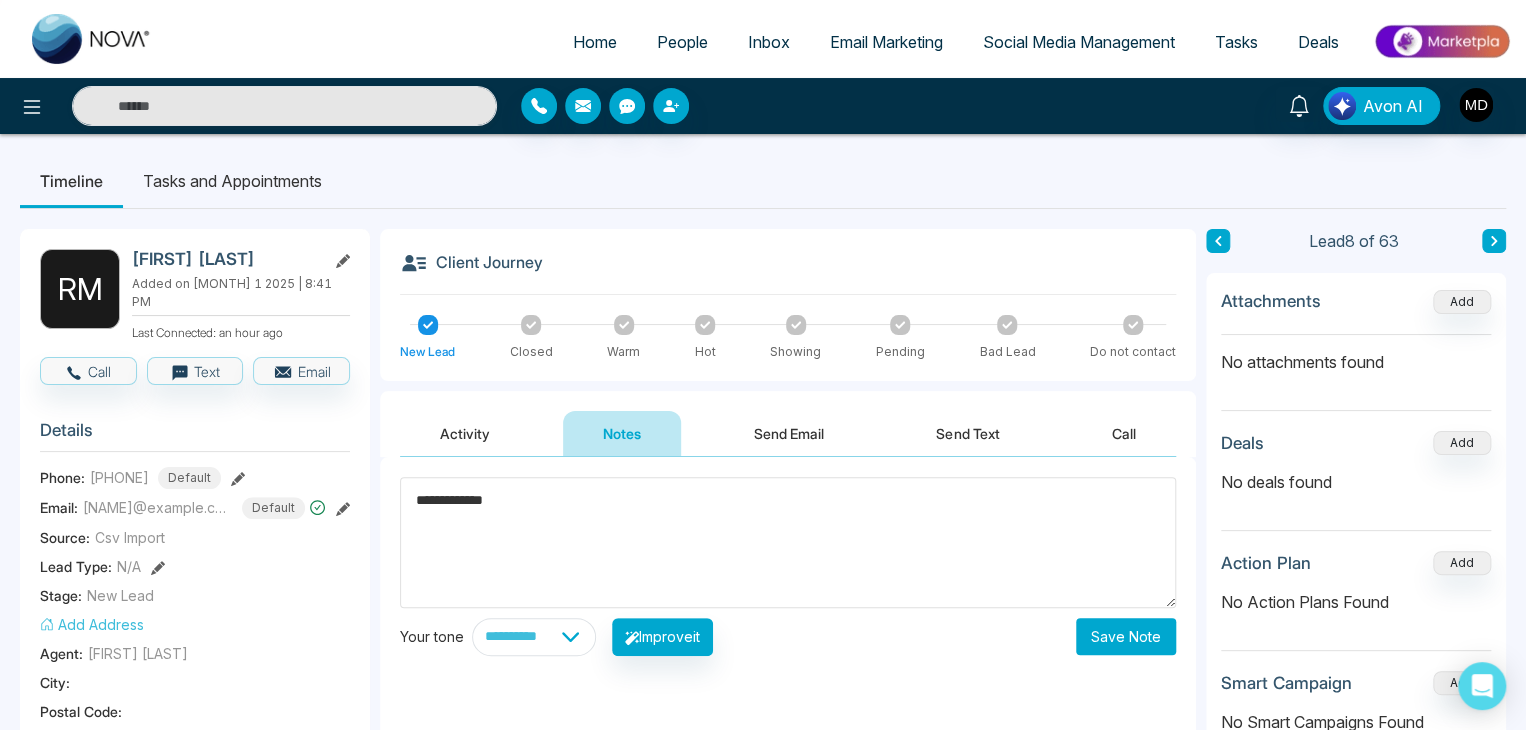type on "**********" 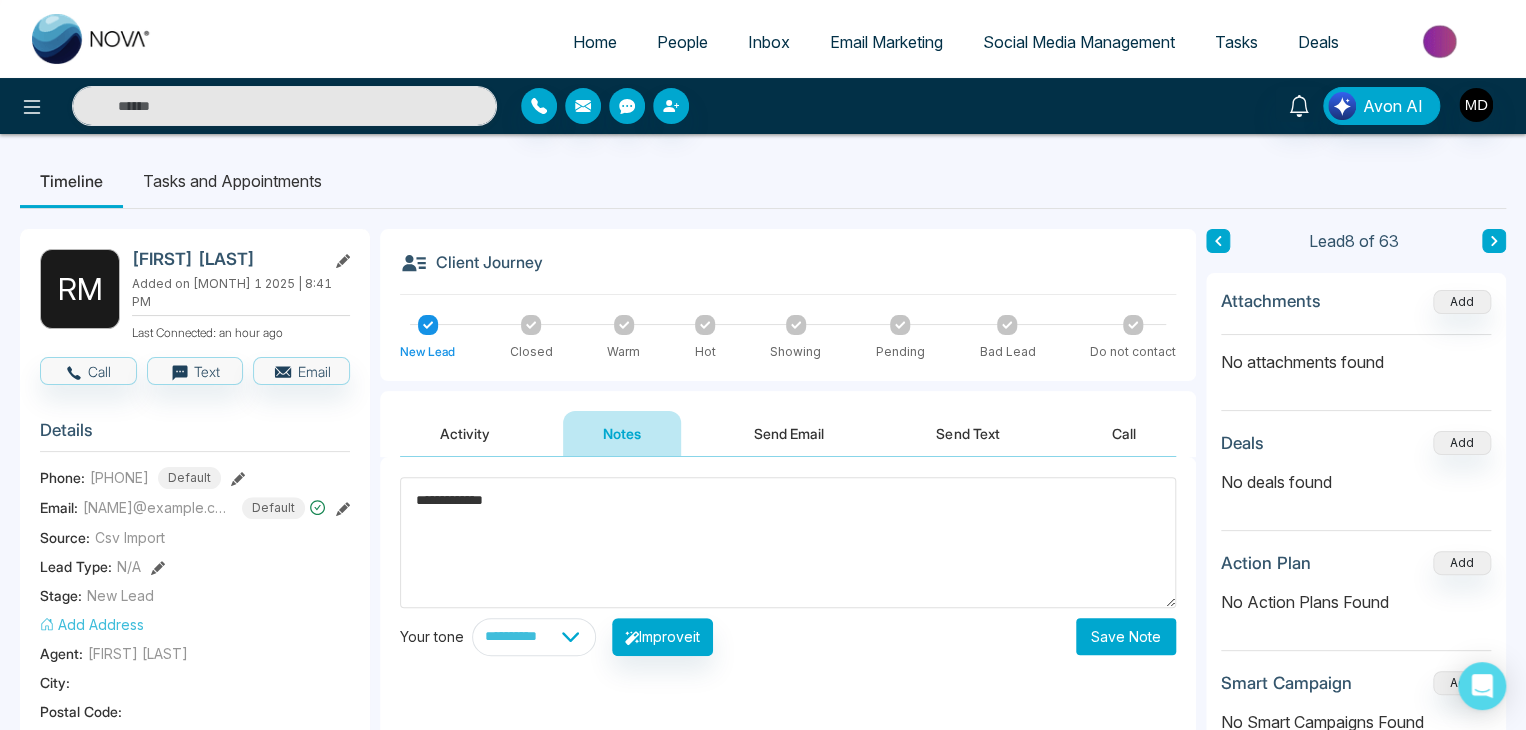 click on "Save Note" at bounding box center [1126, 636] 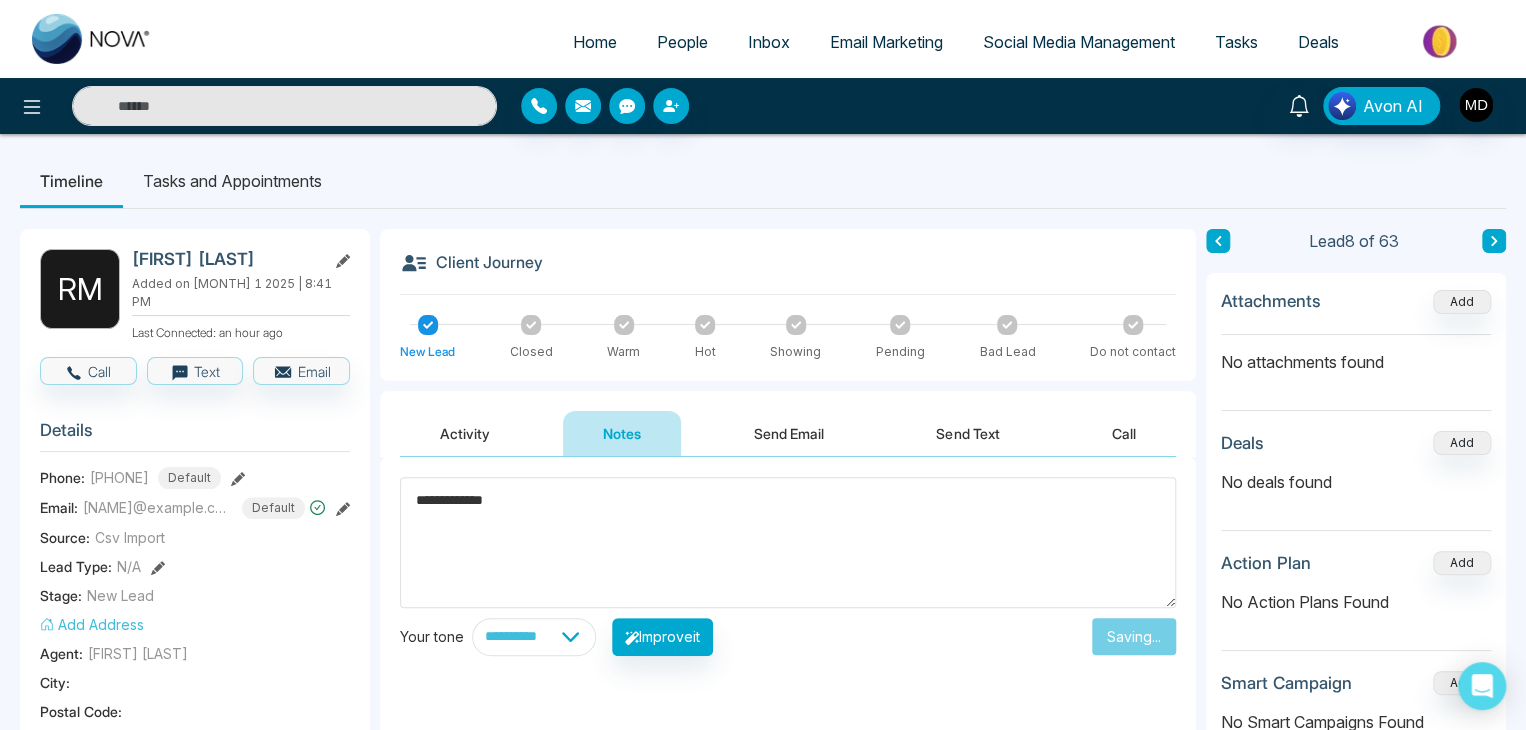 type 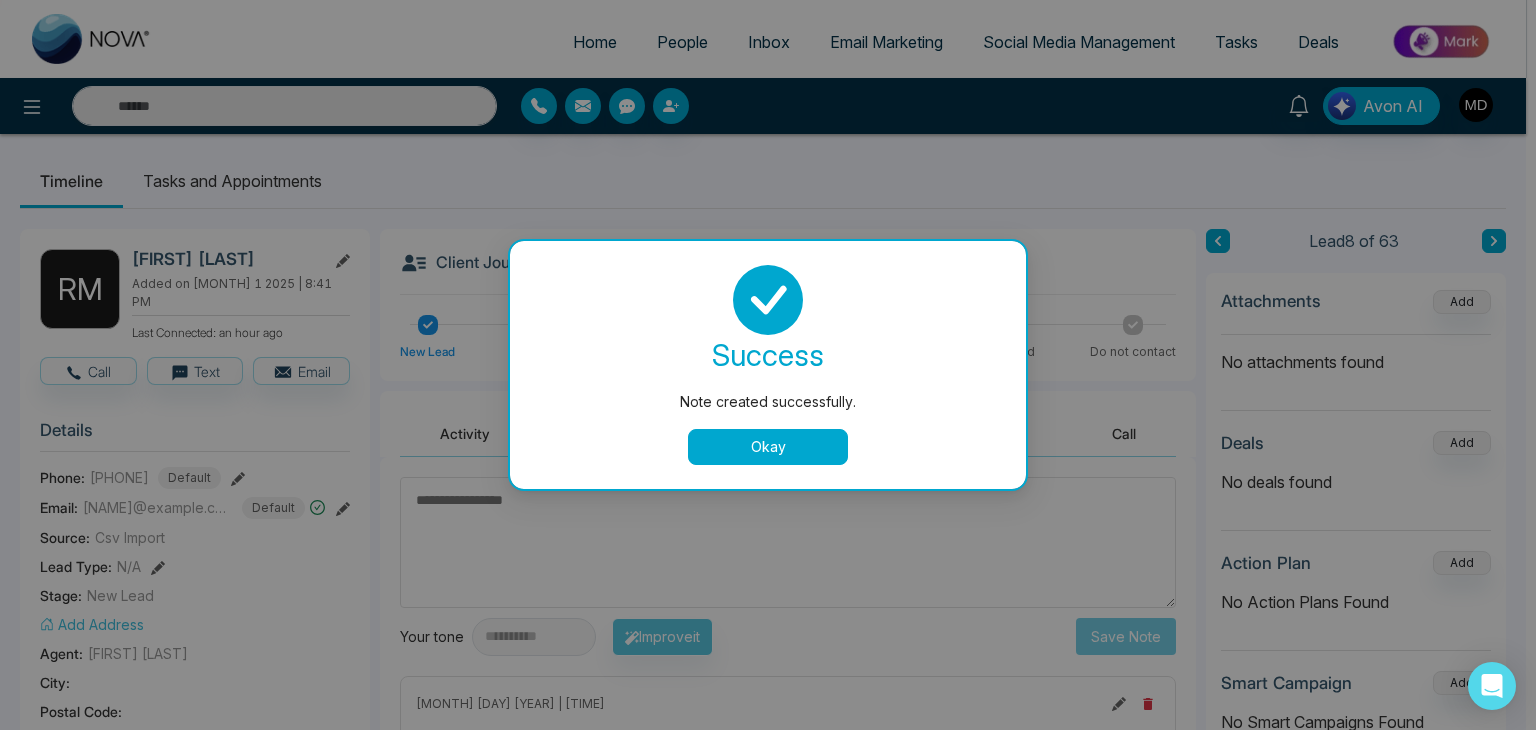 click on "Okay" at bounding box center (768, 447) 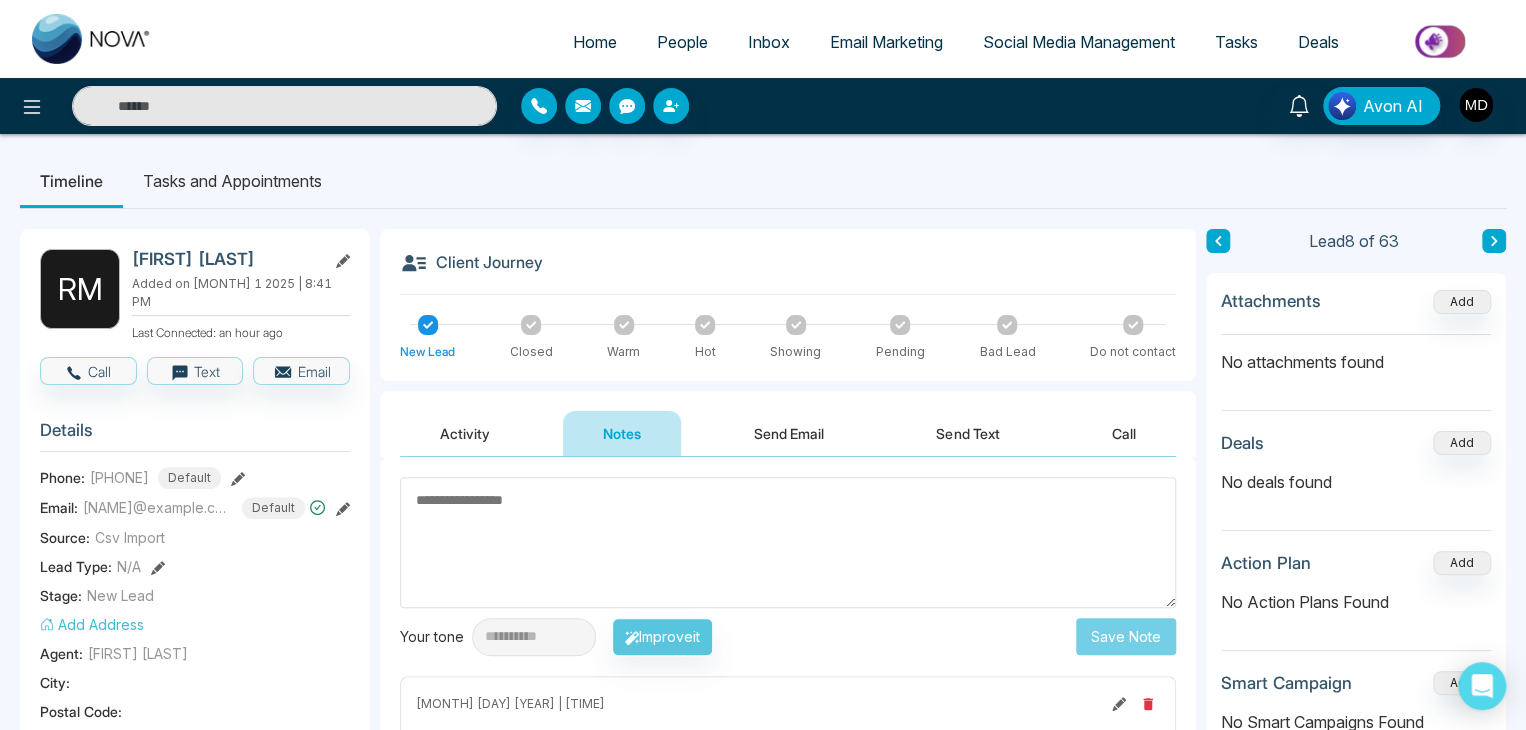 click 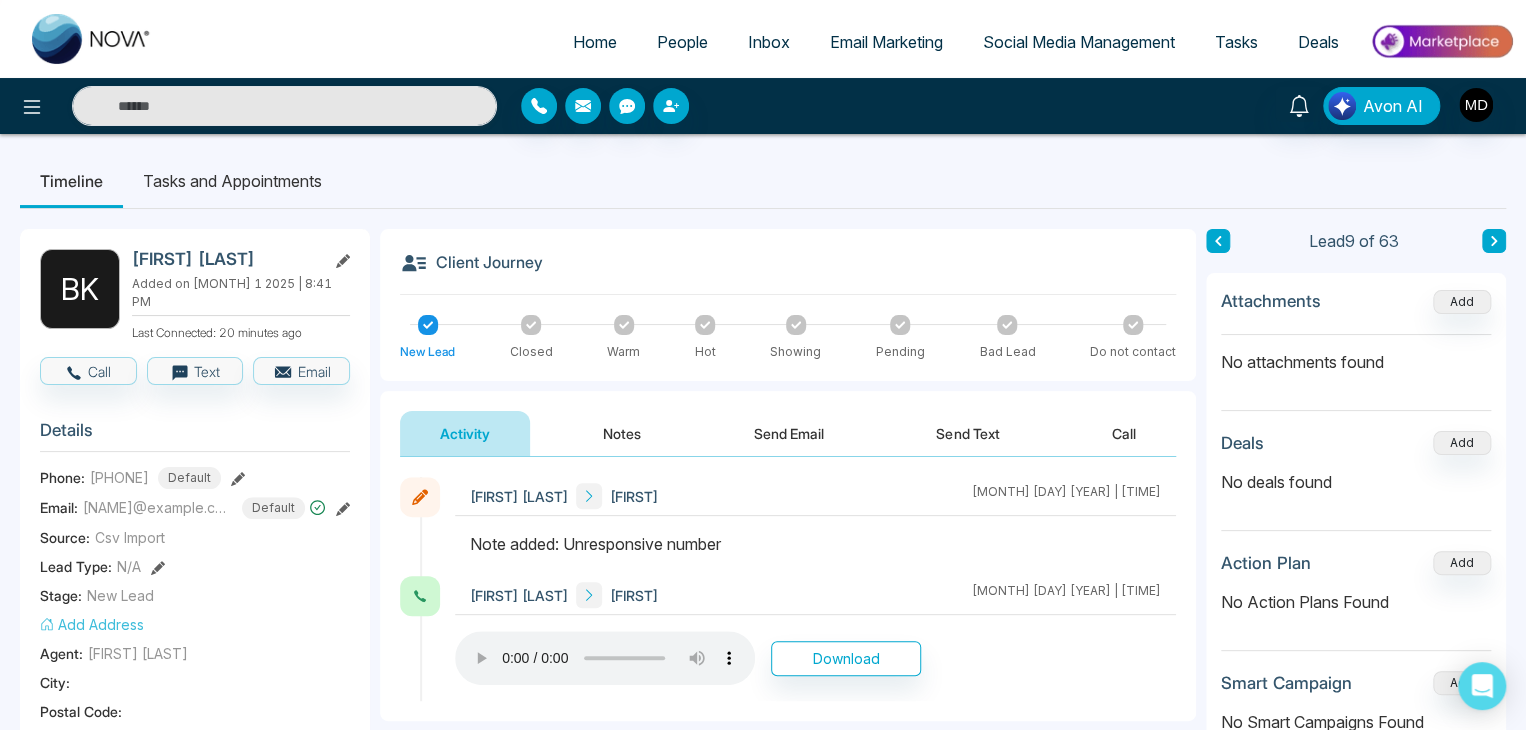 click 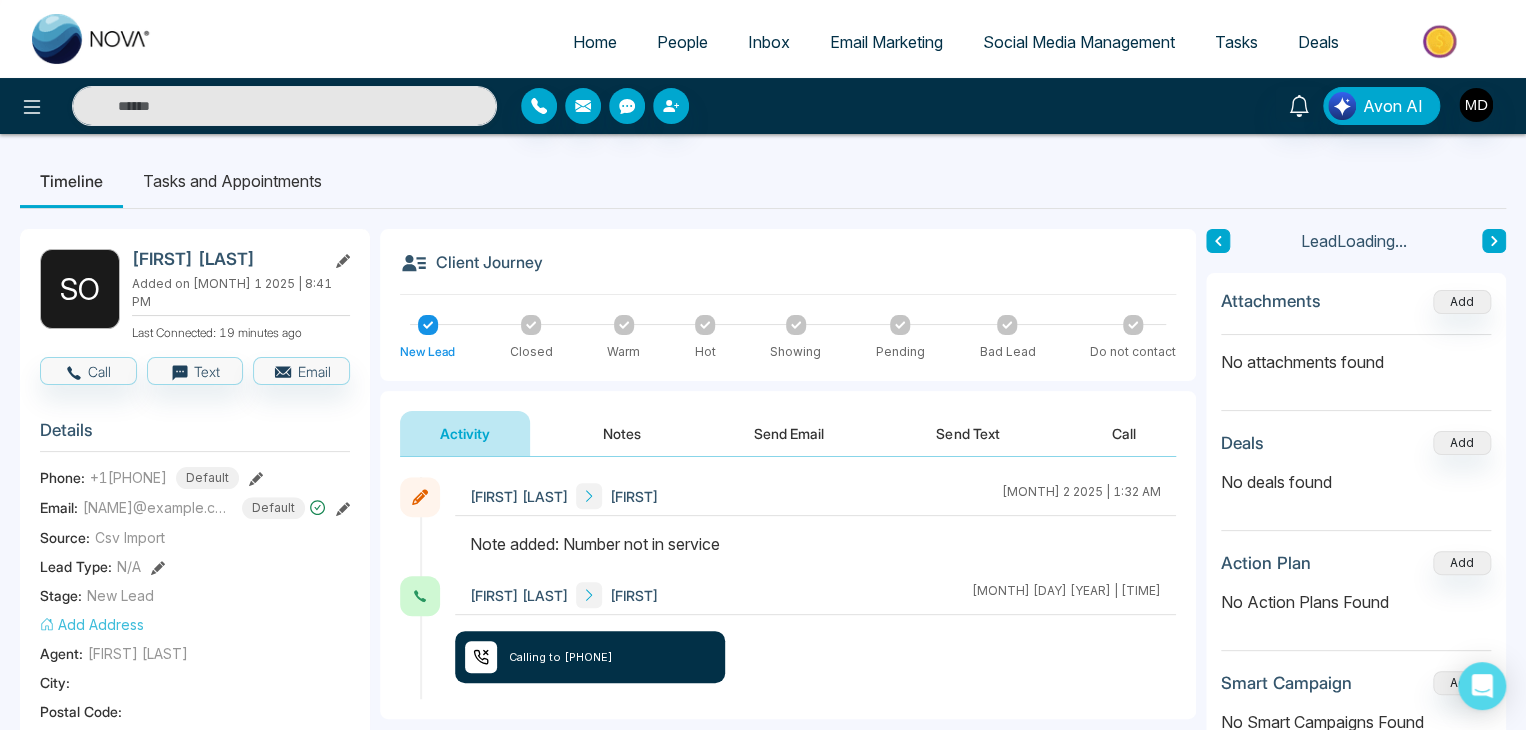 click 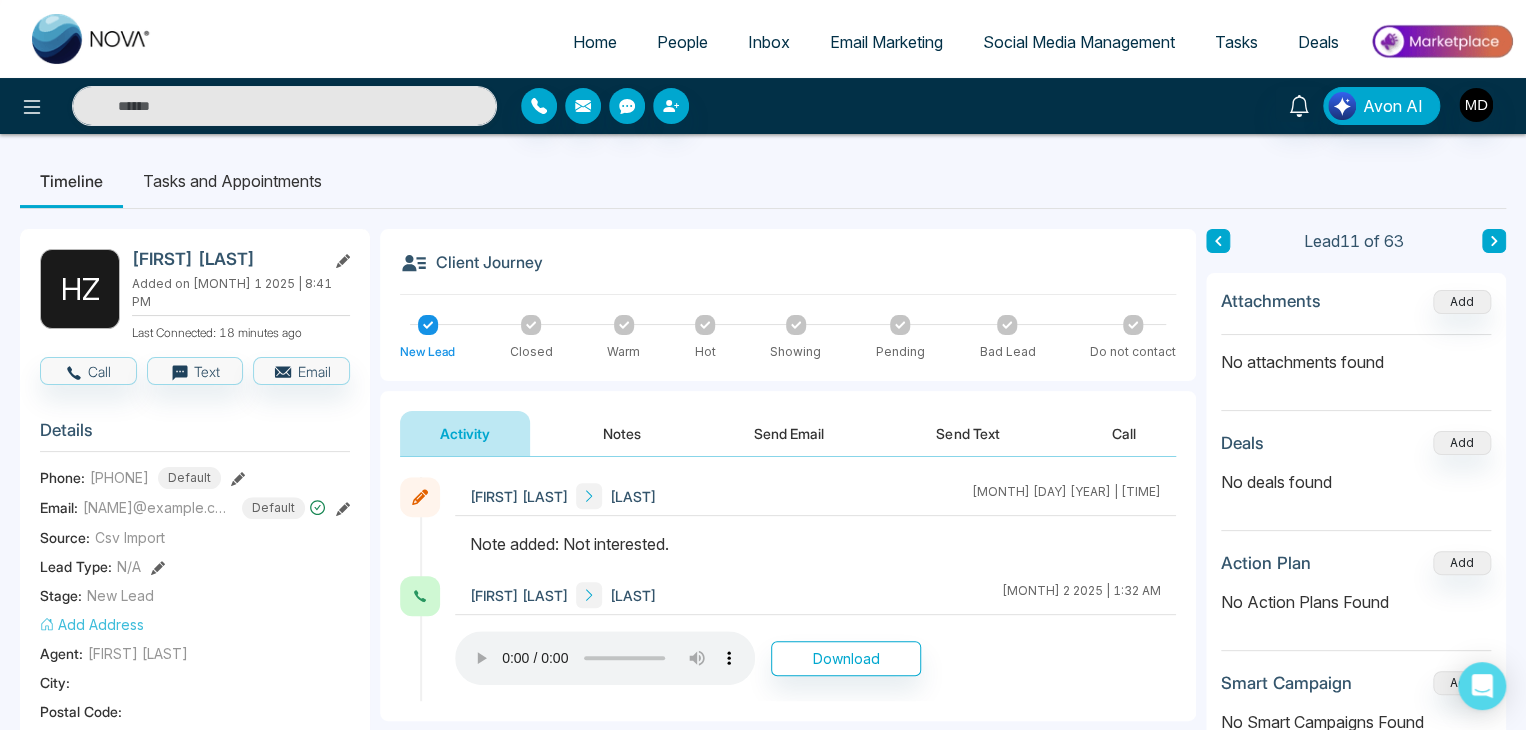 click 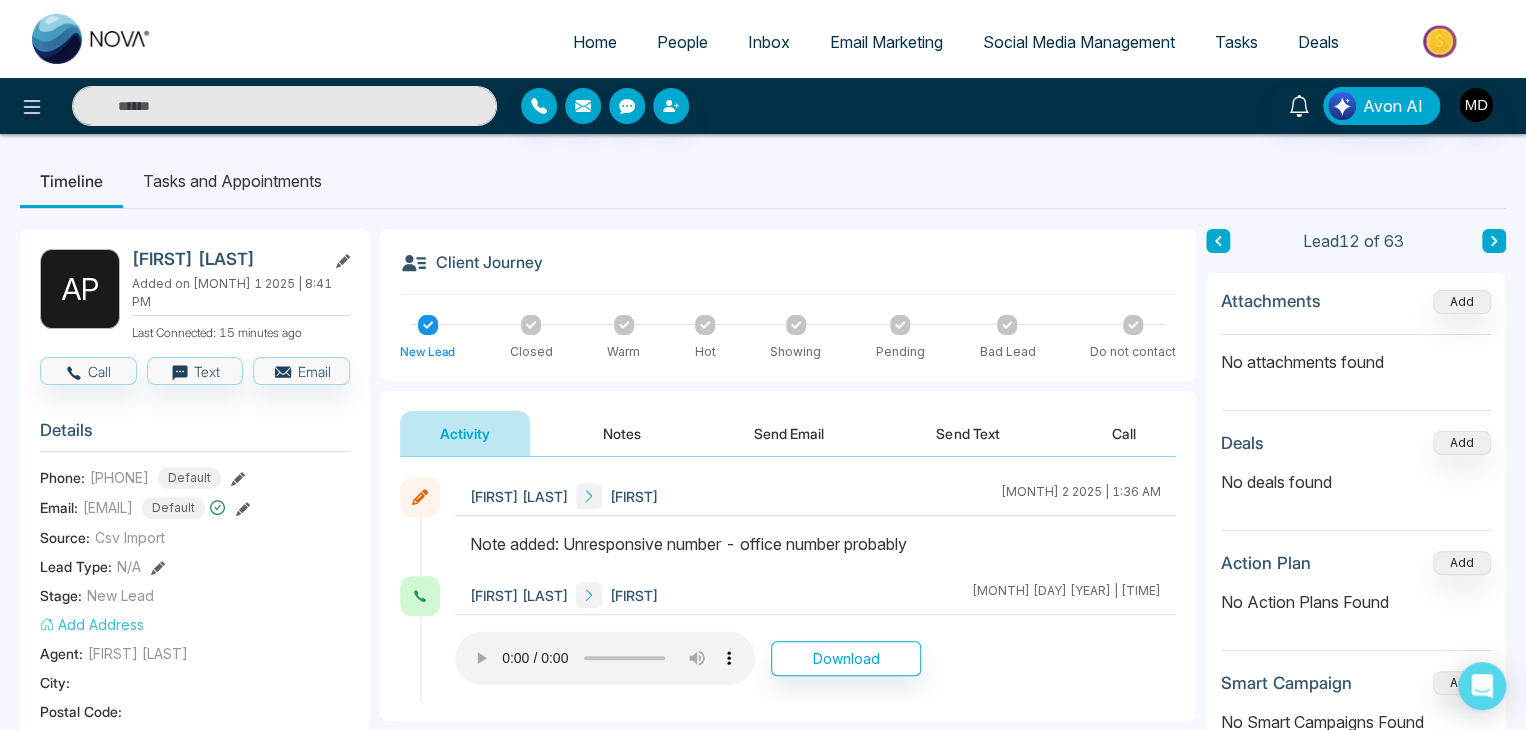 click at bounding box center (1494, 241) 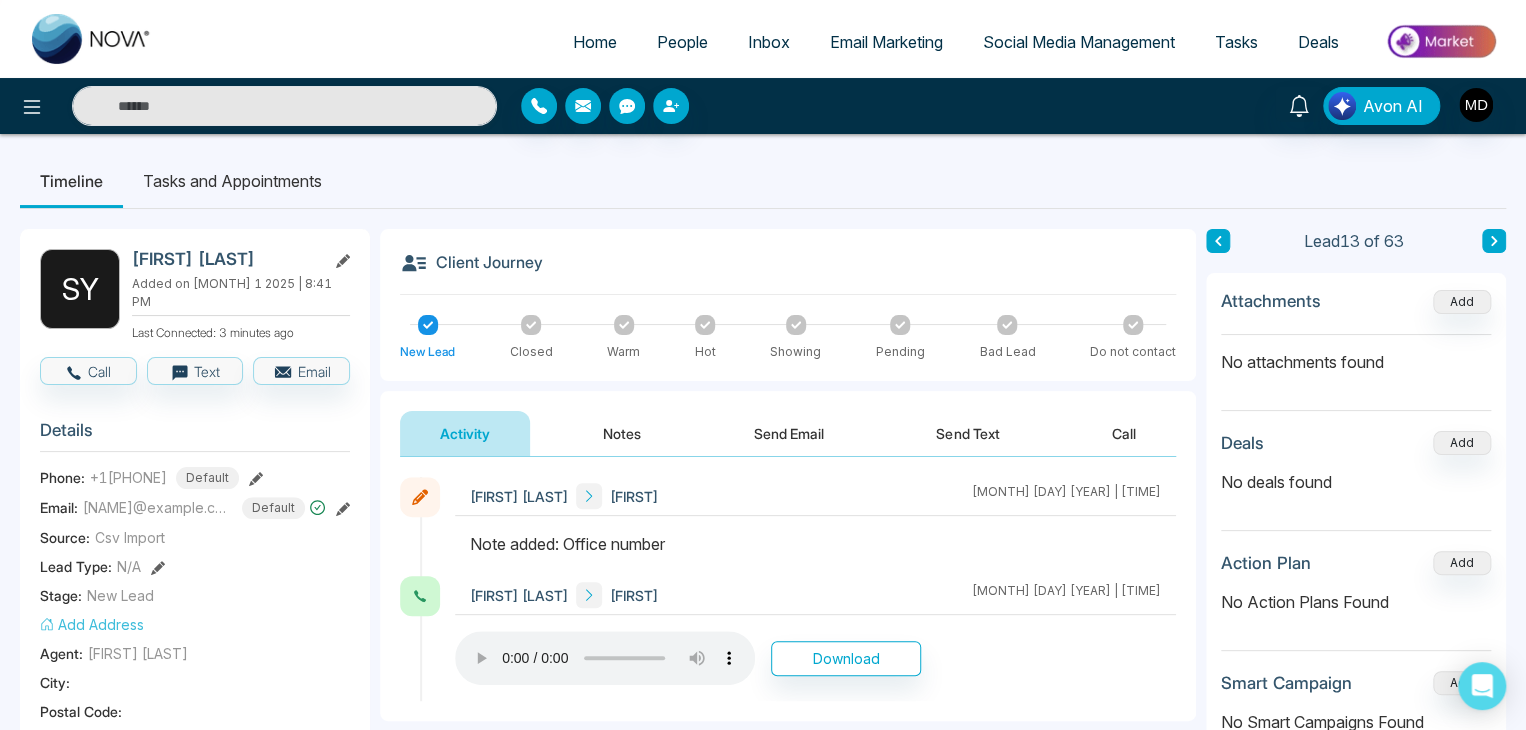 click at bounding box center (1494, 241) 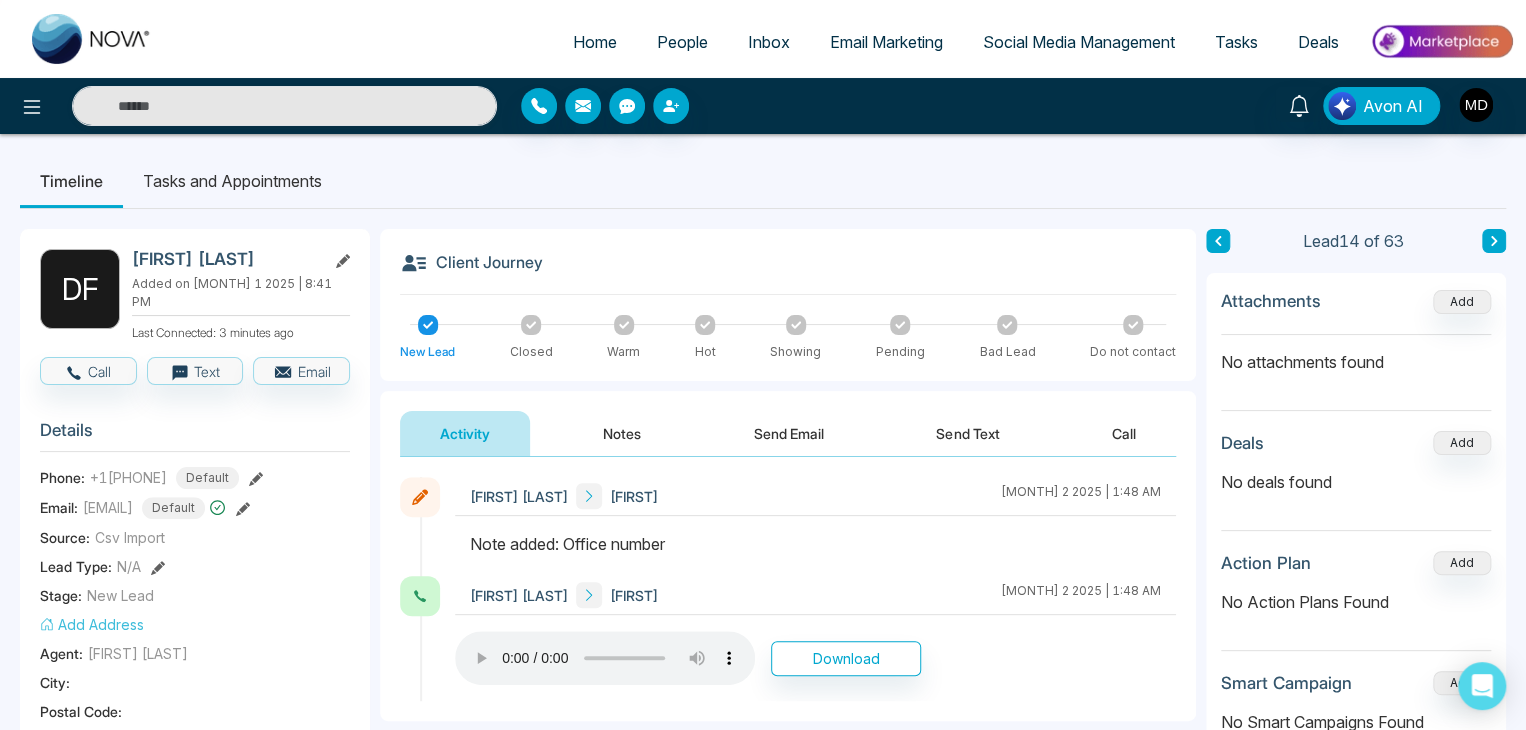 click at bounding box center (1494, 241) 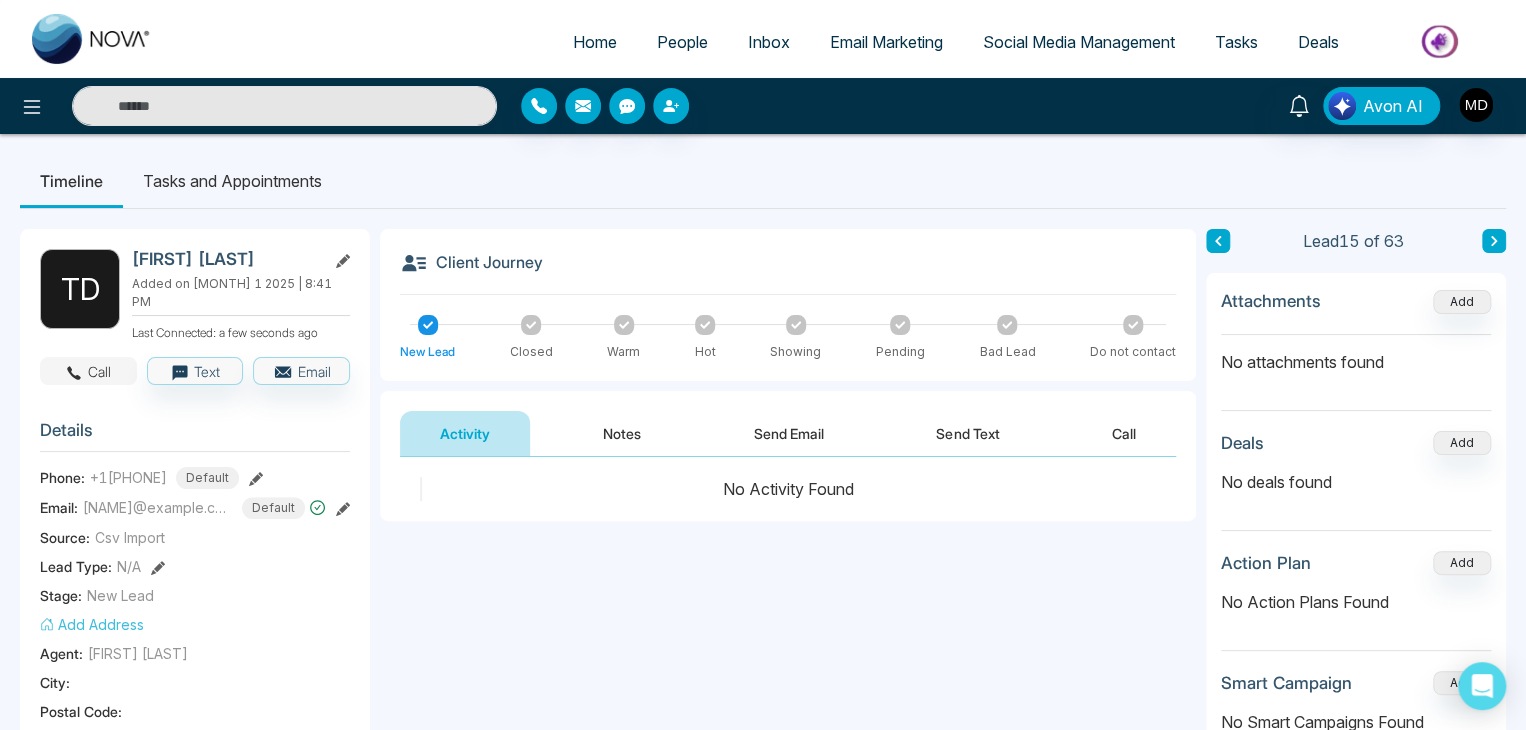 click on "Call" at bounding box center (88, 371) 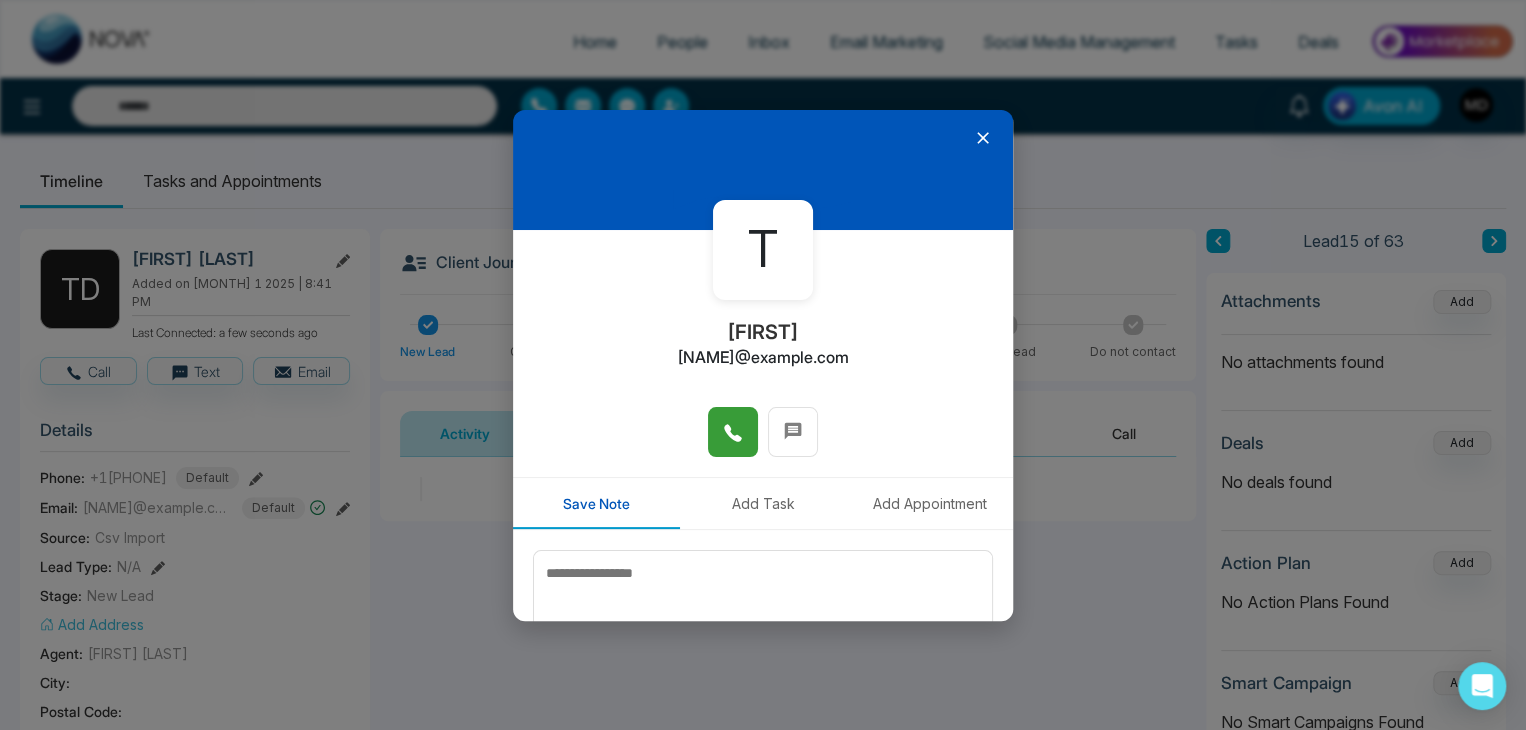 click 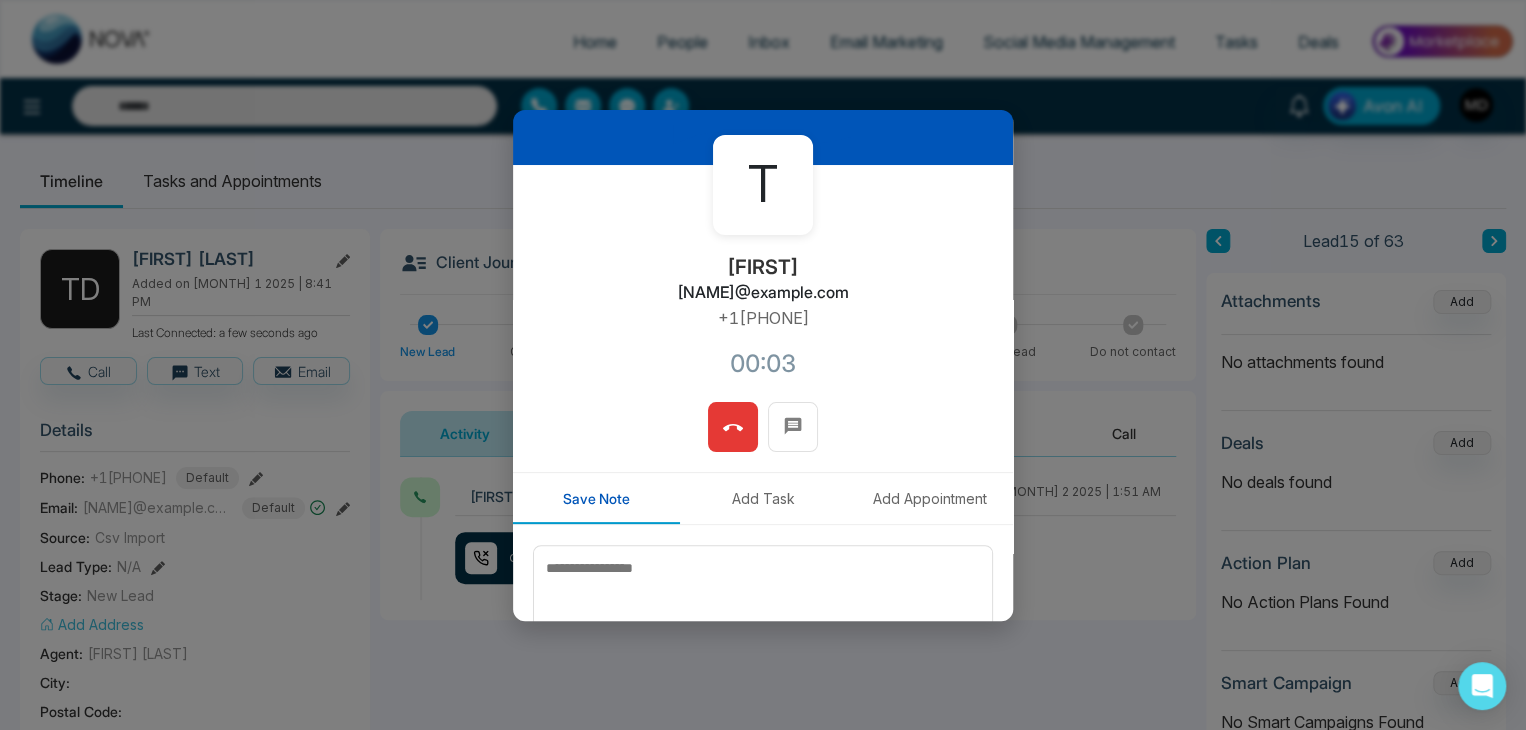 scroll, scrollTop: 100, scrollLeft: 0, axis: vertical 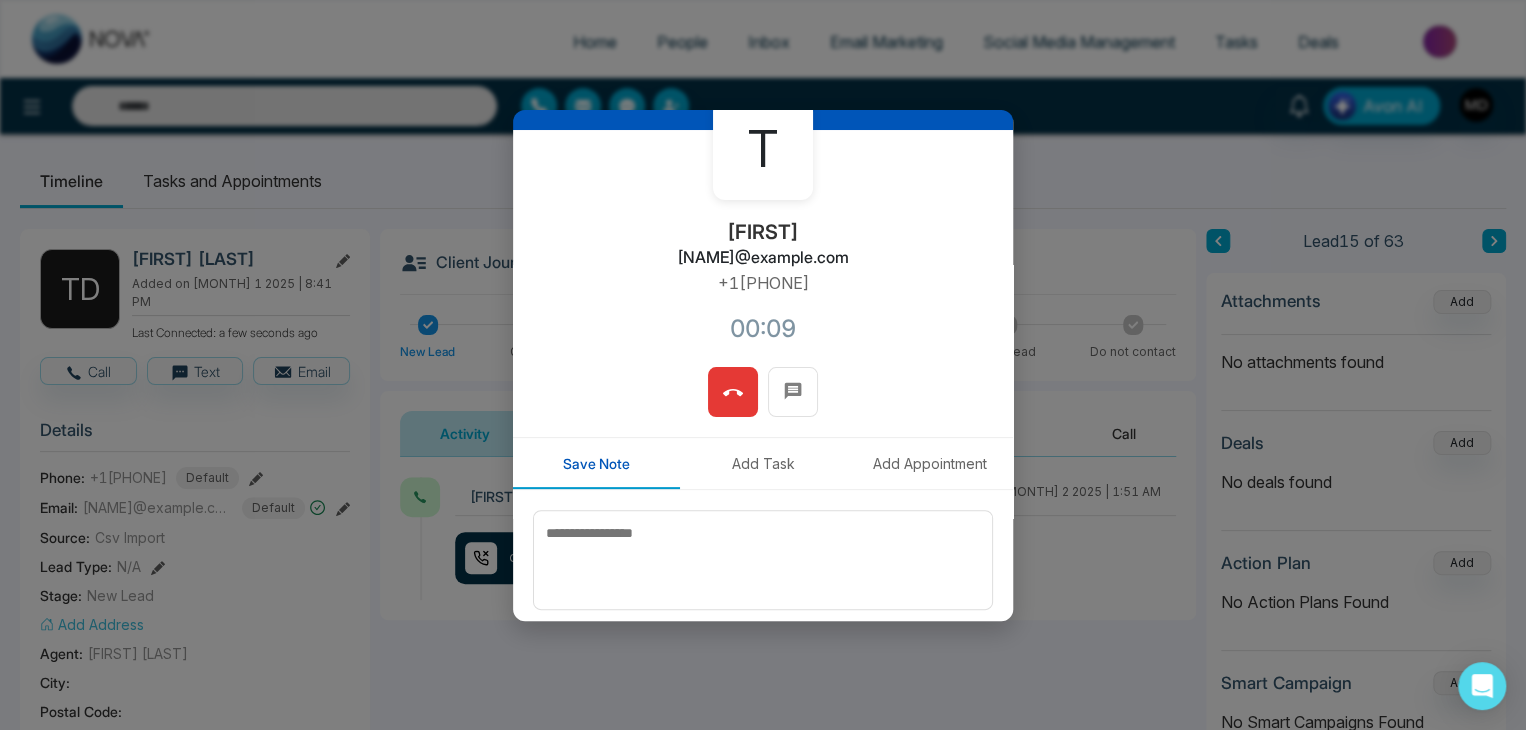 click at bounding box center (733, 392) 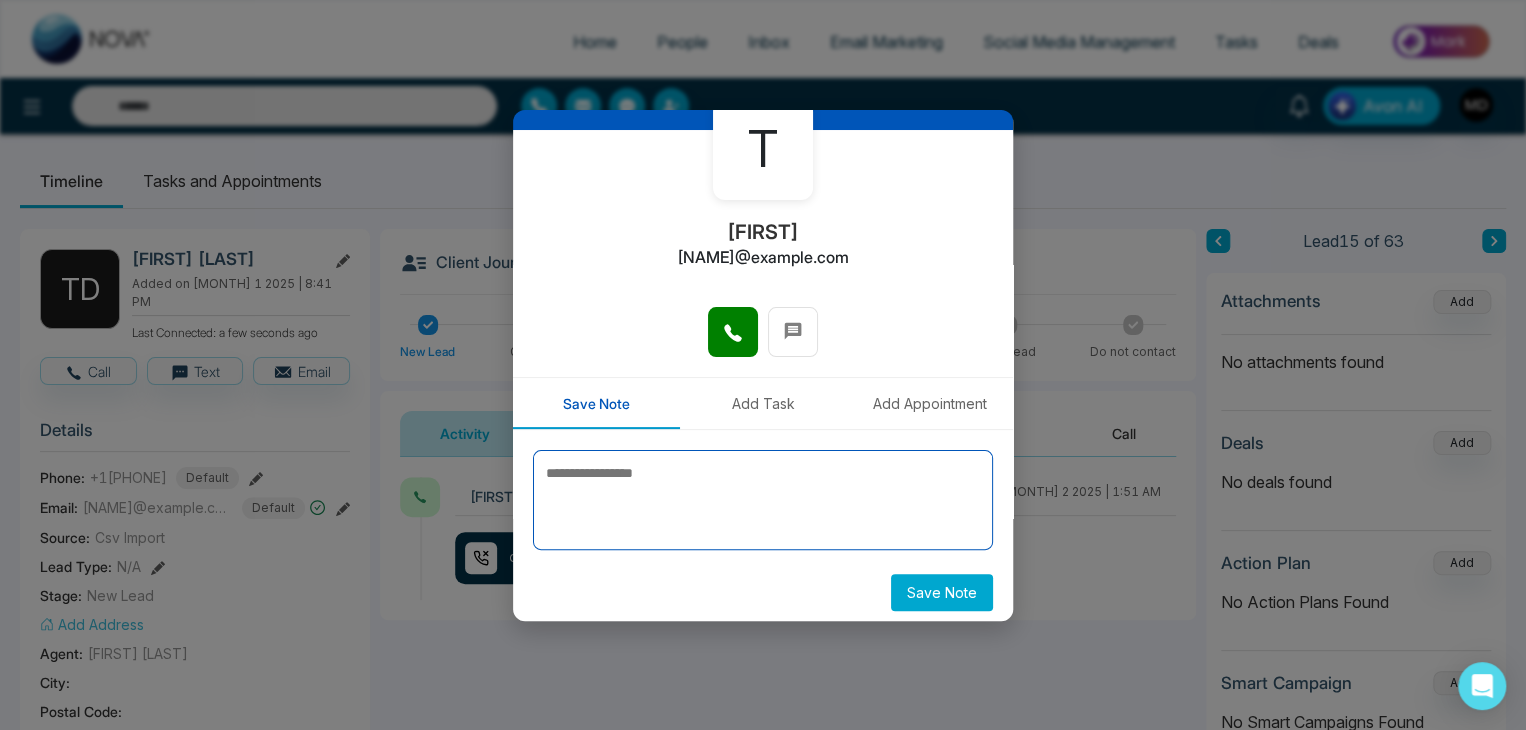 click at bounding box center (763, 500) 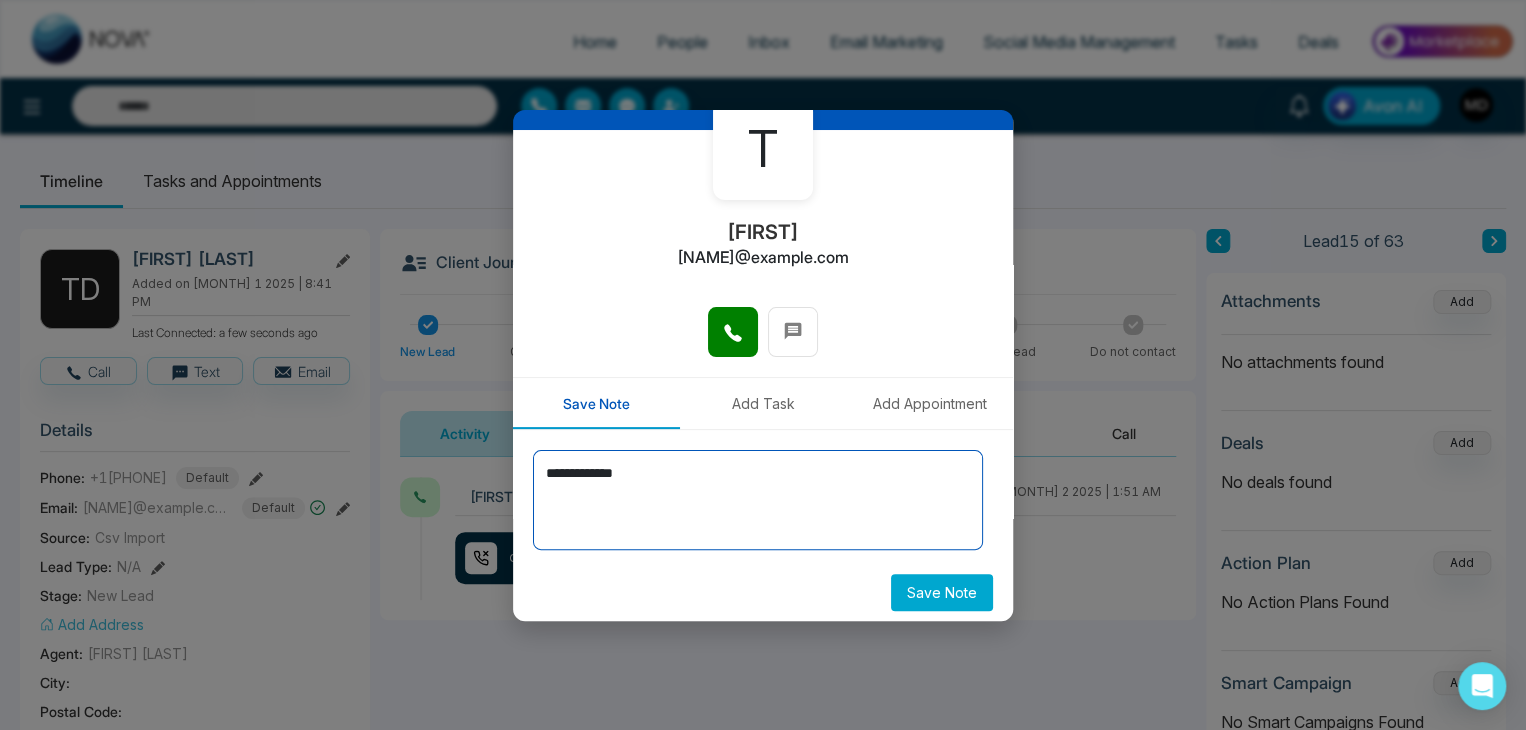 type on "**********" 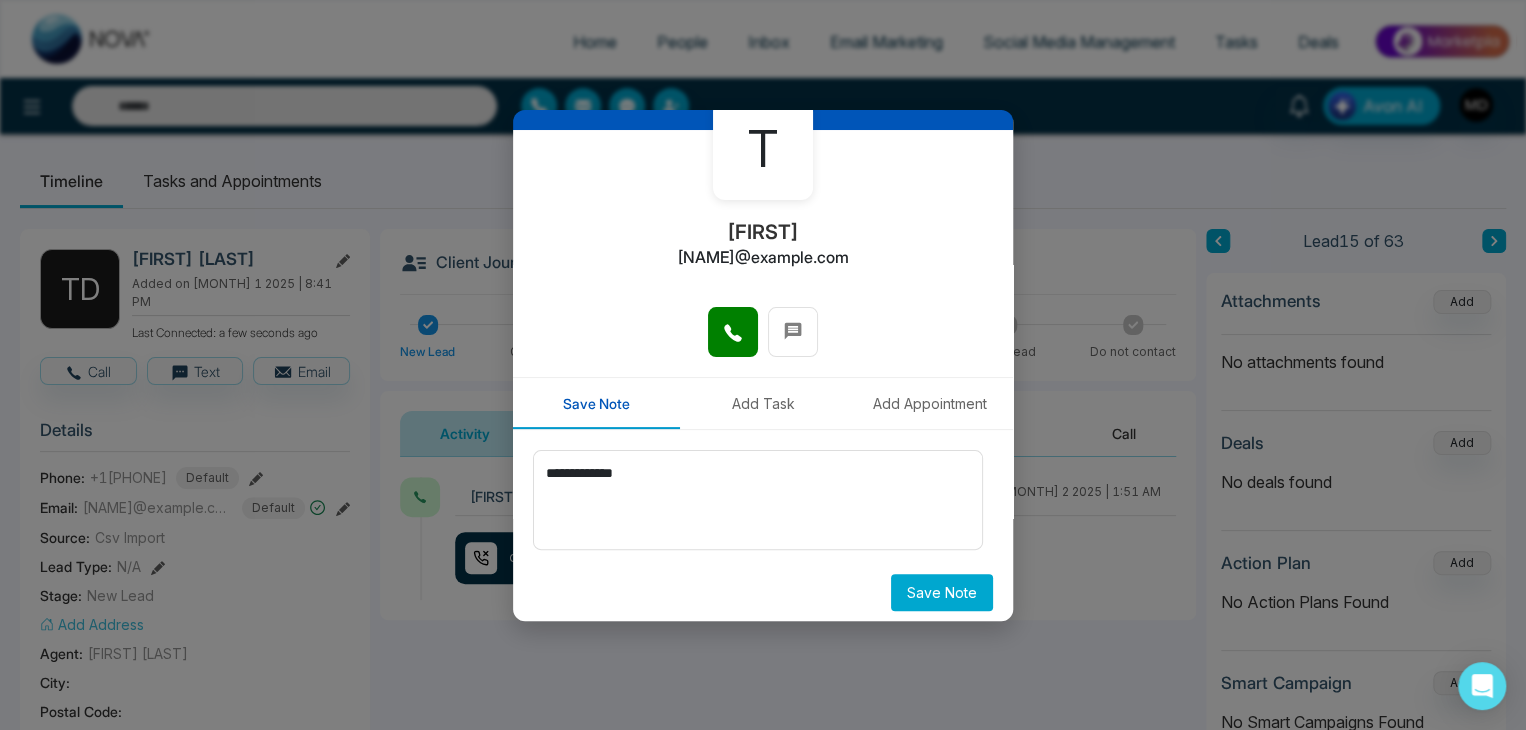 click on "Save Note" at bounding box center [942, 592] 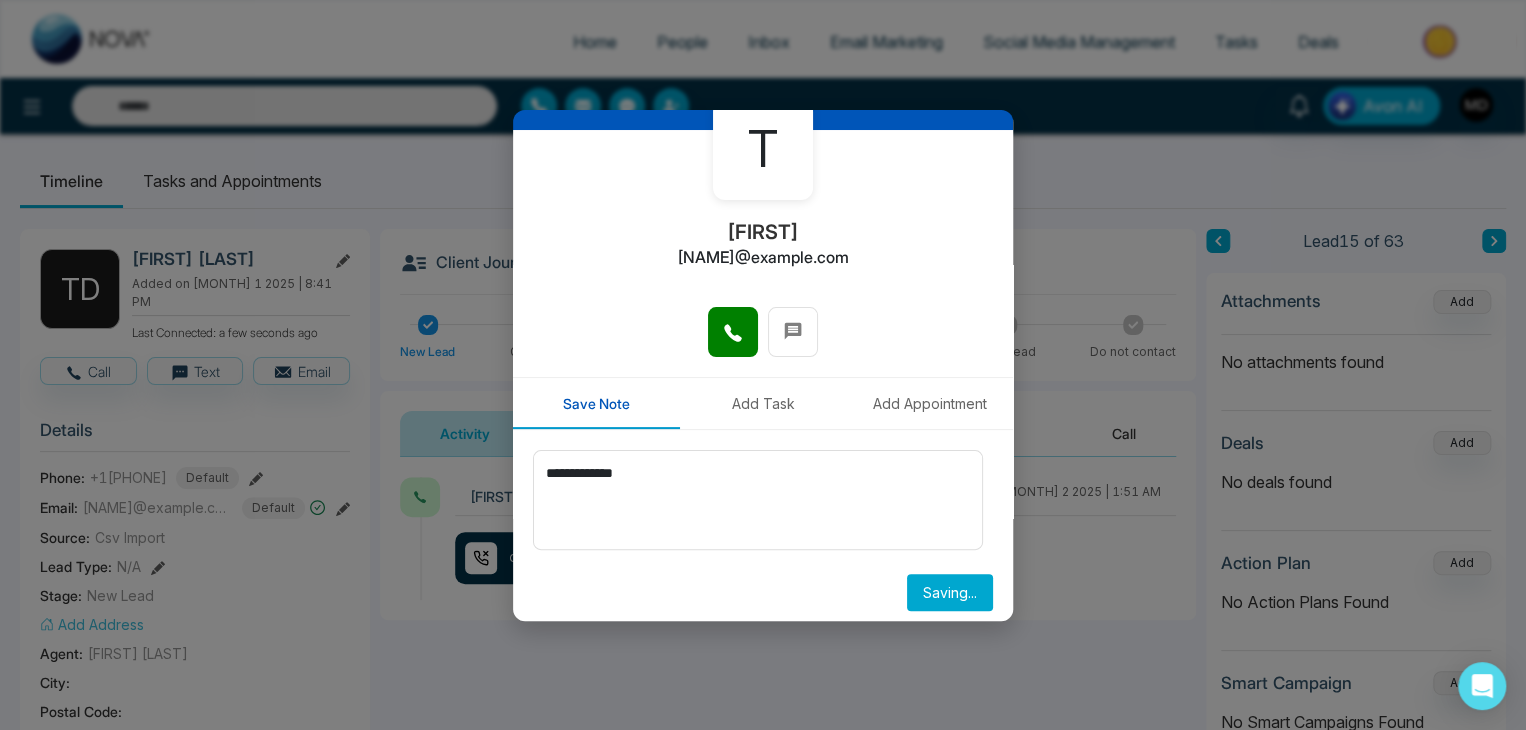 scroll, scrollTop: 0, scrollLeft: 0, axis: both 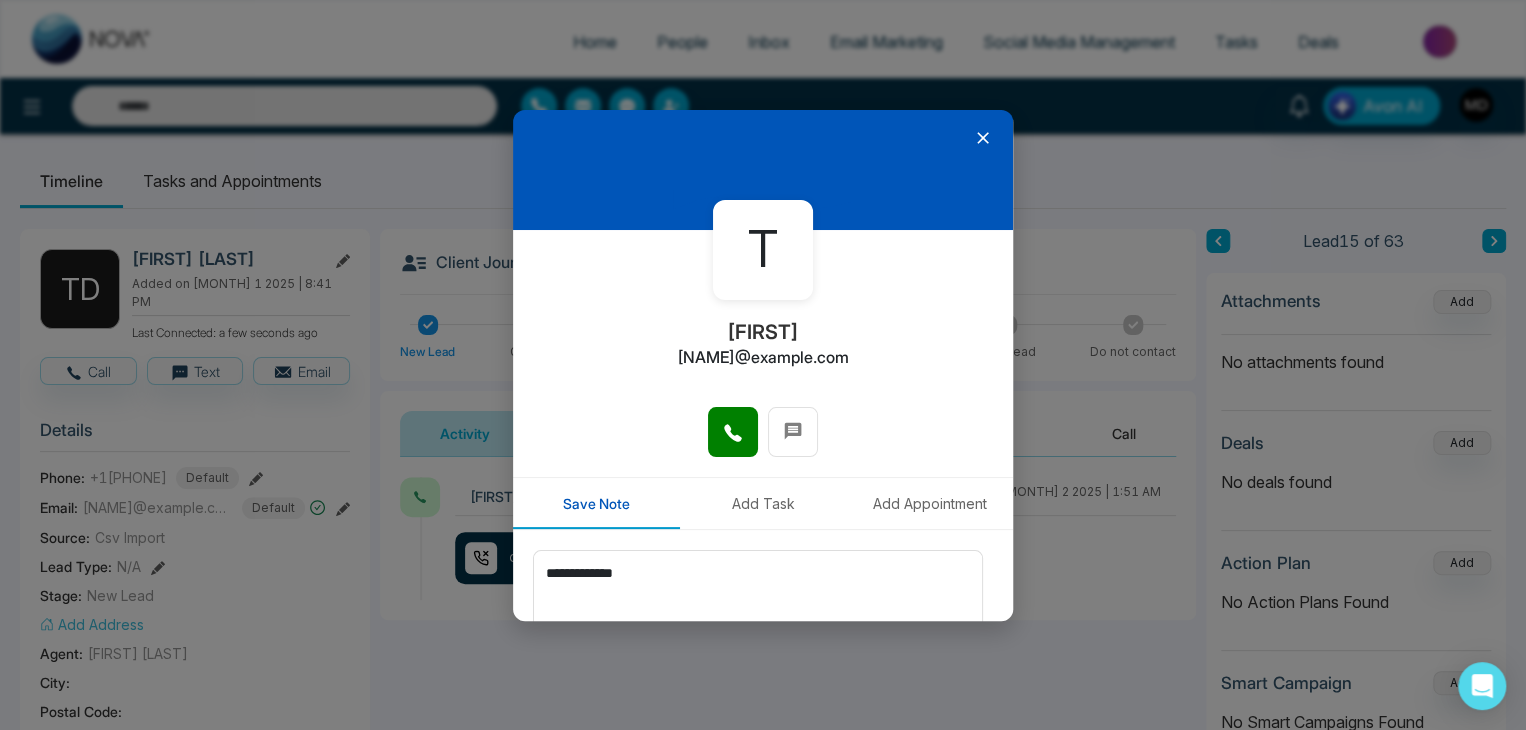 type 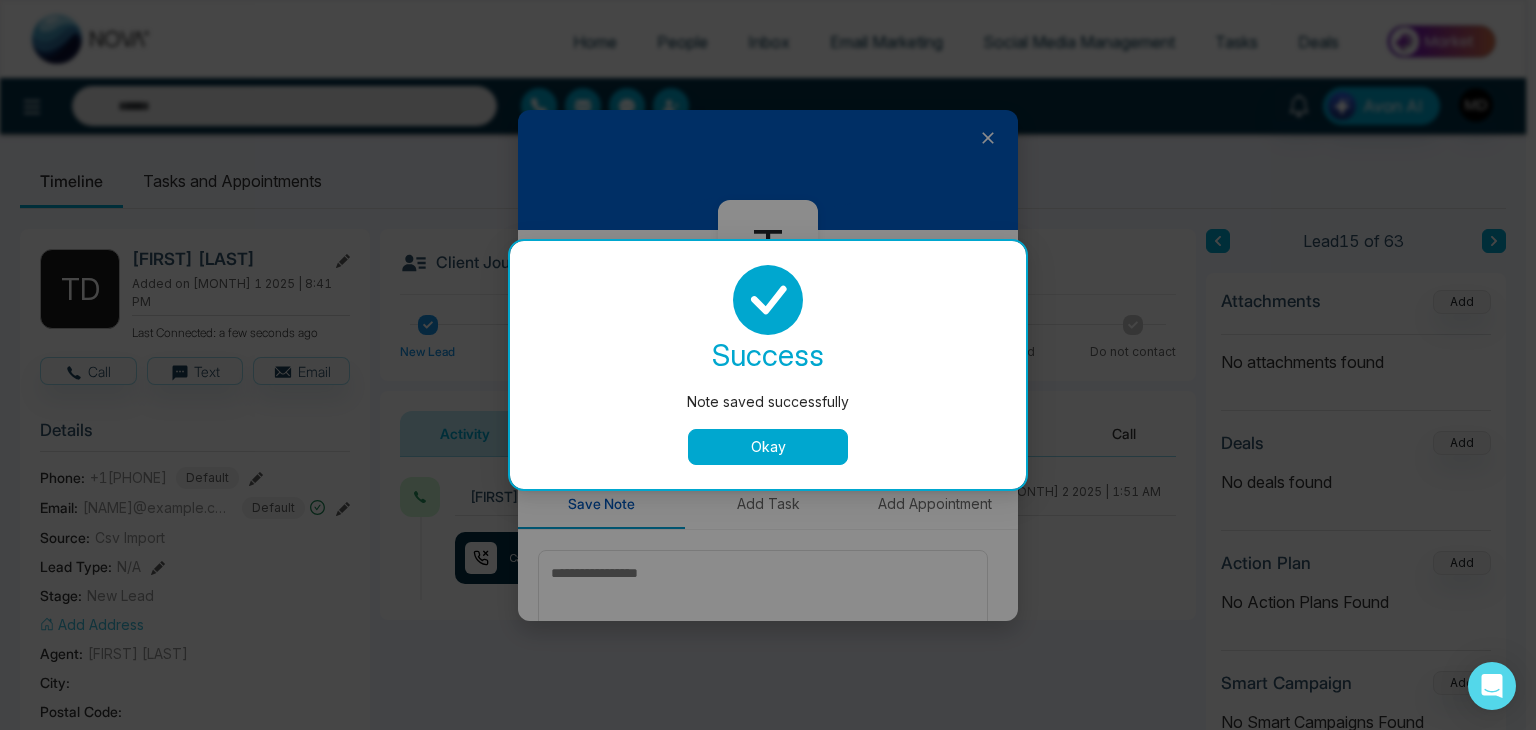 click on "Okay" at bounding box center [768, 447] 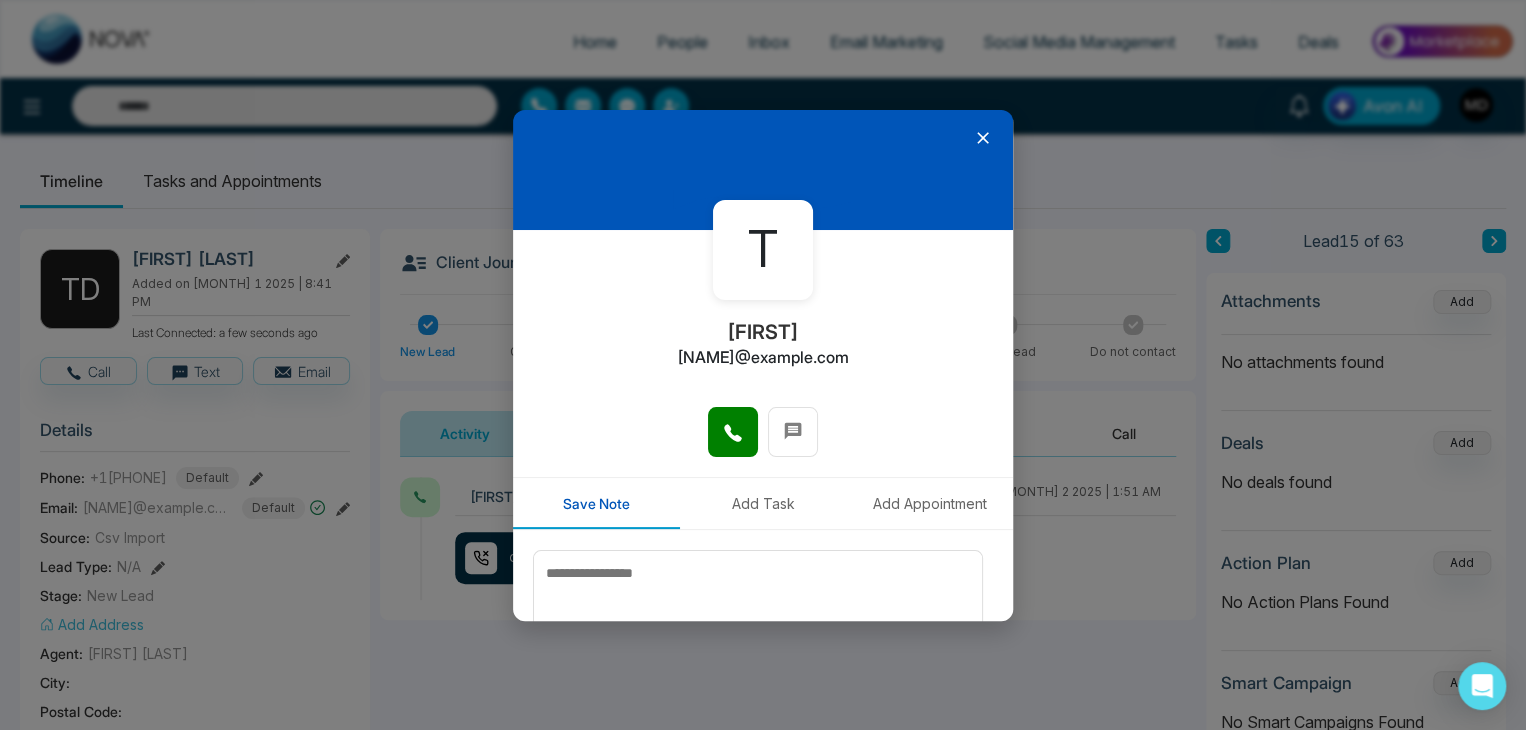 click 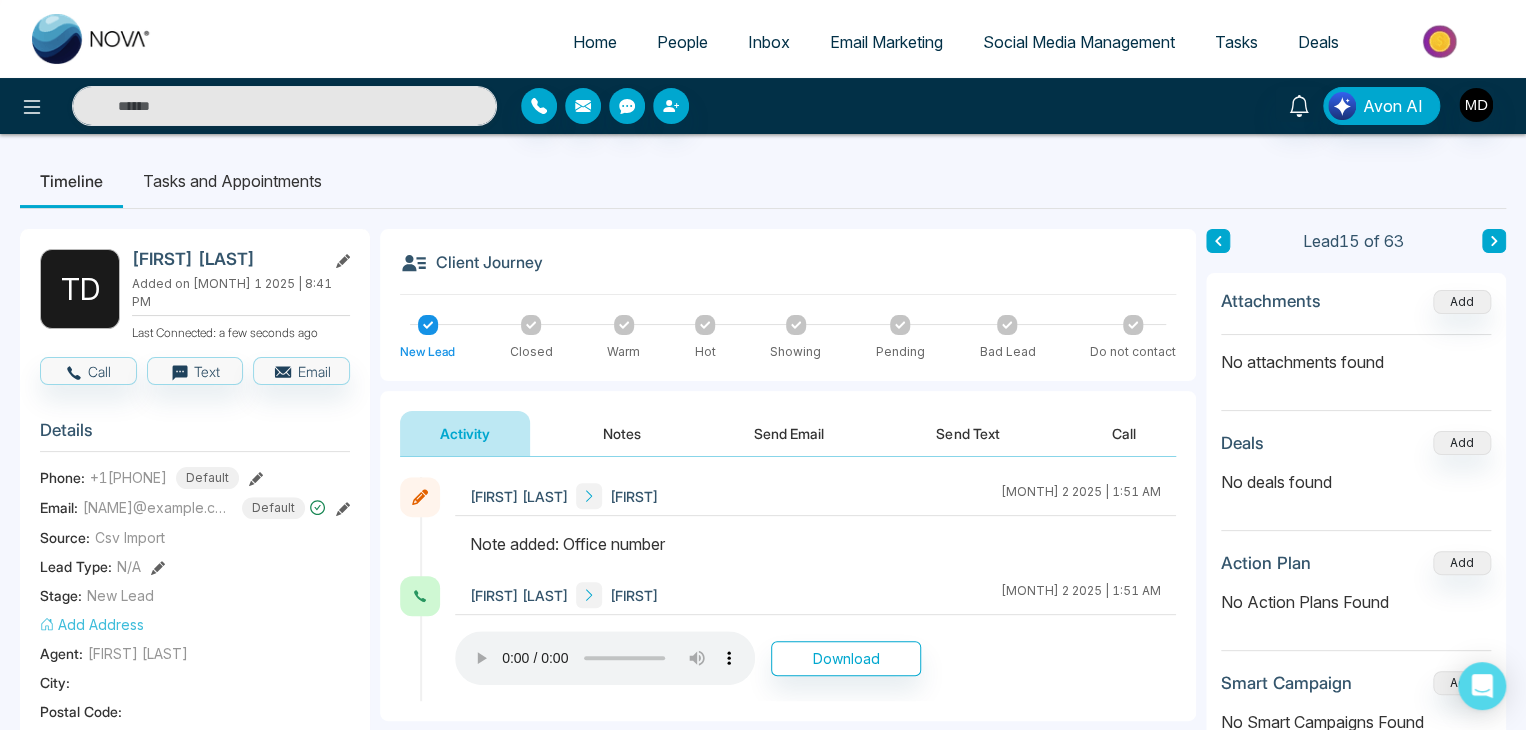 click at bounding box center (1494, 241) 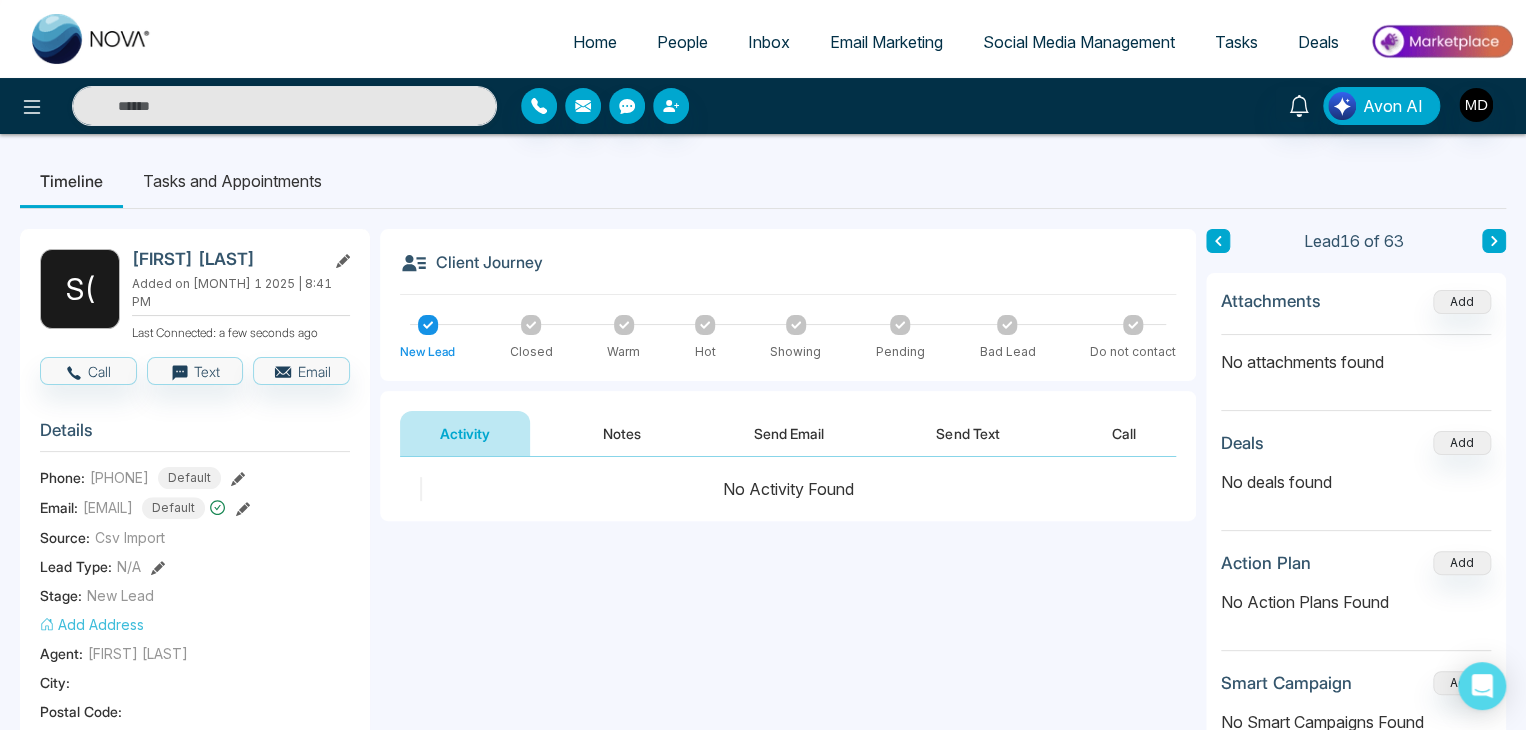 click on "[FIRST] ( [FIRST] Added on [MONTH] 1 2025 | 8:41 PM Last Connected: a few seconds ago Call Text Email Details Phone: +1[PHONE] Default Email: [NAME]@example.com Default Source: Csv Import Lead Type: N/A Stage: New Lead Add Address Agent: [FIRST] [LAST] City : Postal Code : Avg Property Price : Buy Area : Home Type : Start Date : Last Contact Date : Province : Timeframe : Urgency : Tags New leads [MONTH] × Is this lead a Realtor? Lead Summary 0 Calls 0 Texts 0 Emails Social Profile Not found Not found Not found Custom Lead Data Delete lead" at bounding box center [195, 930] 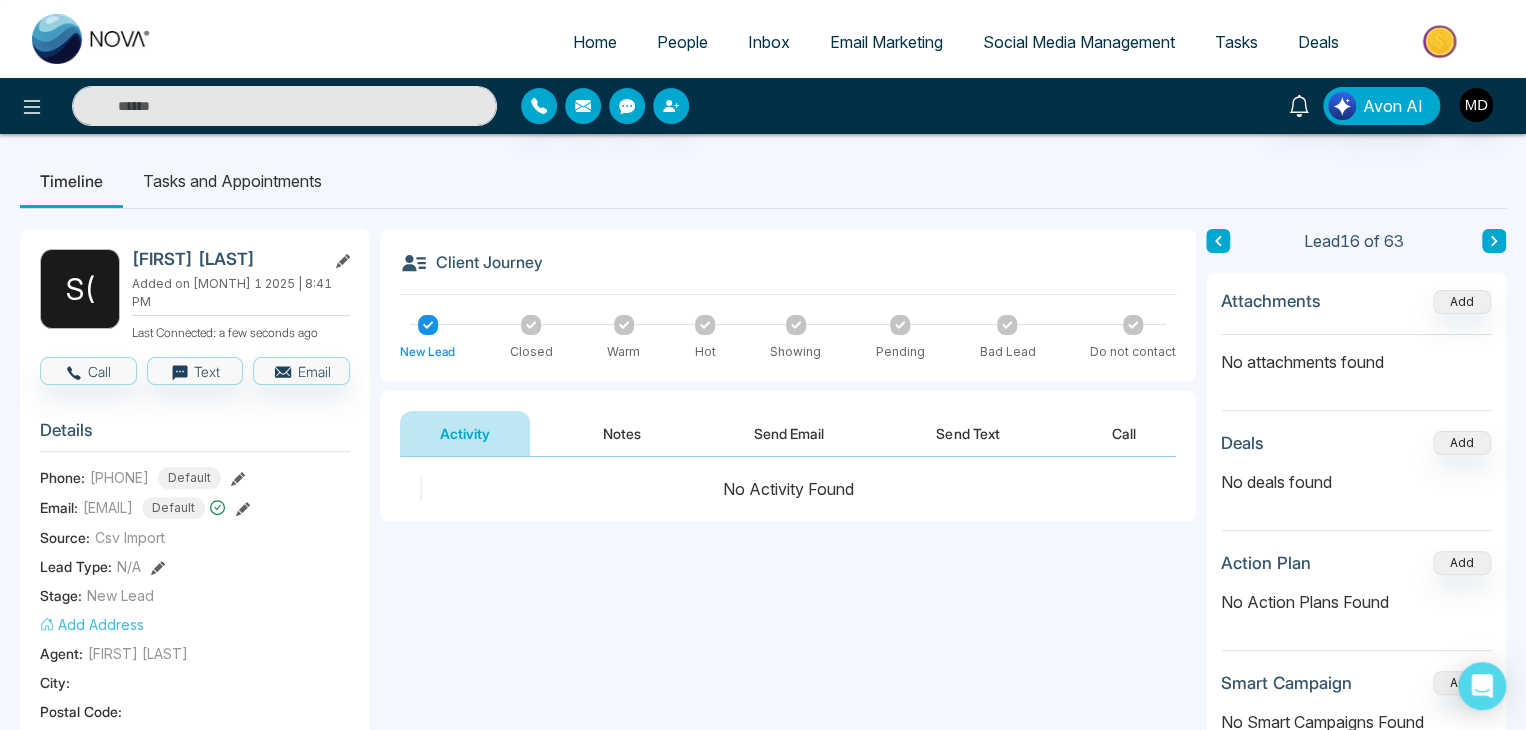 click 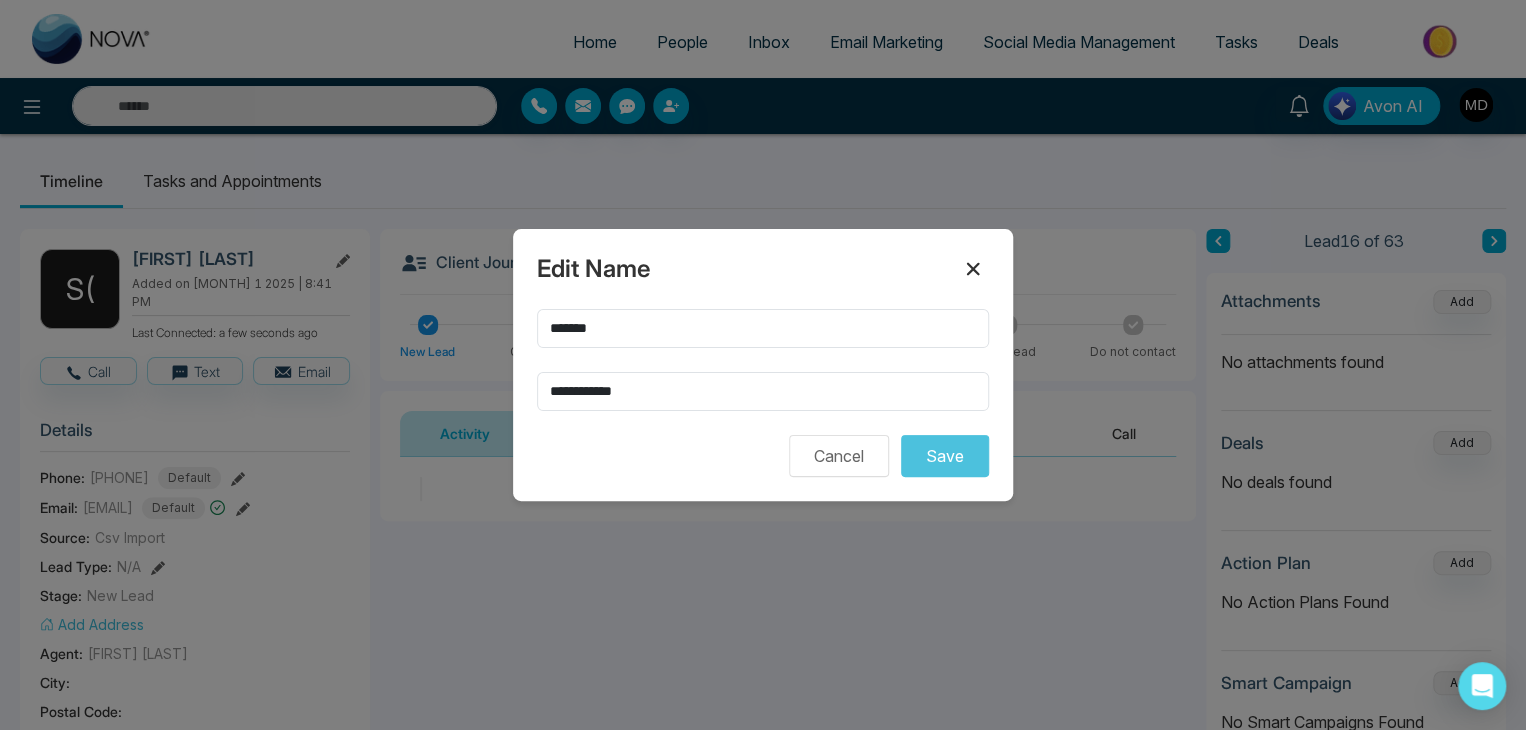 click 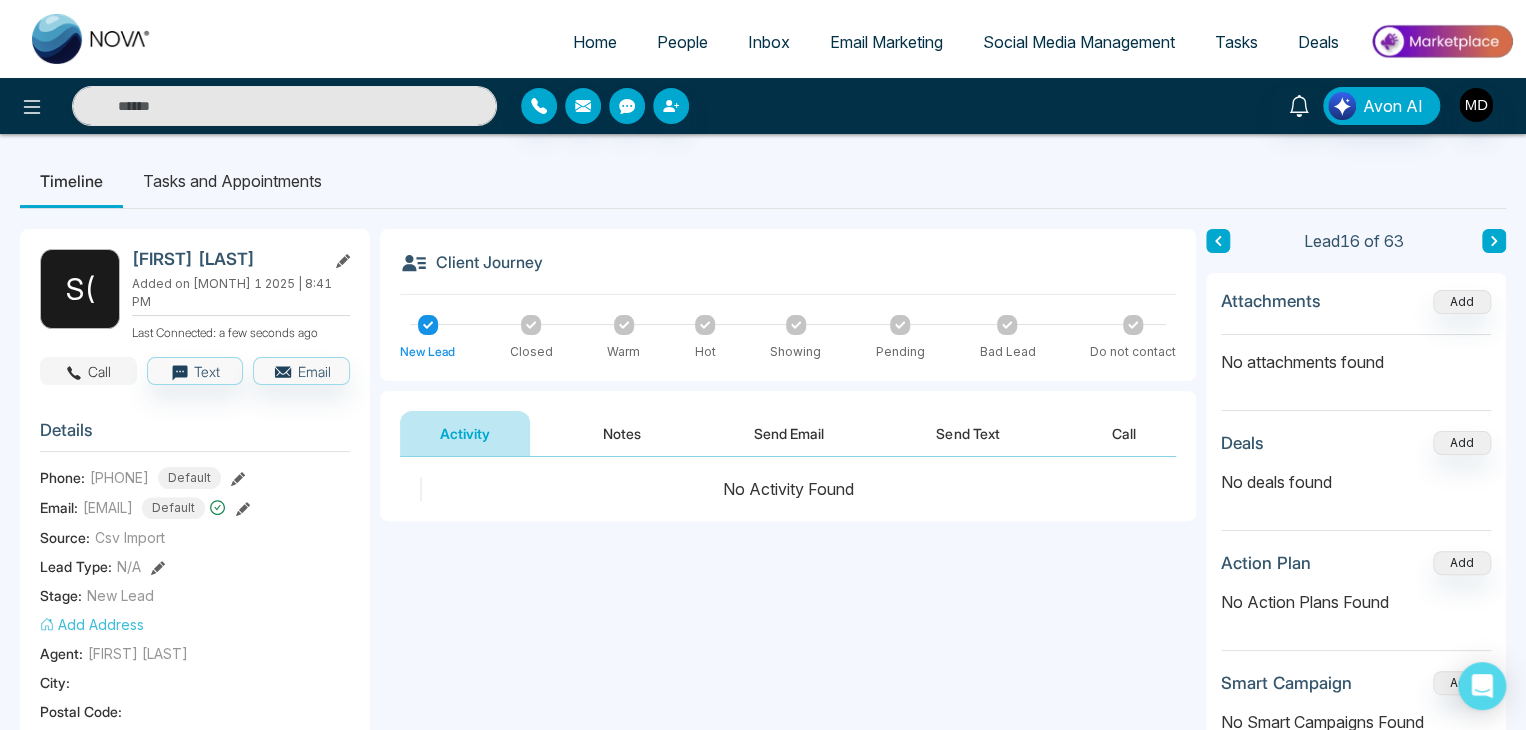 click on "Call" at bounding box center (88, 371) 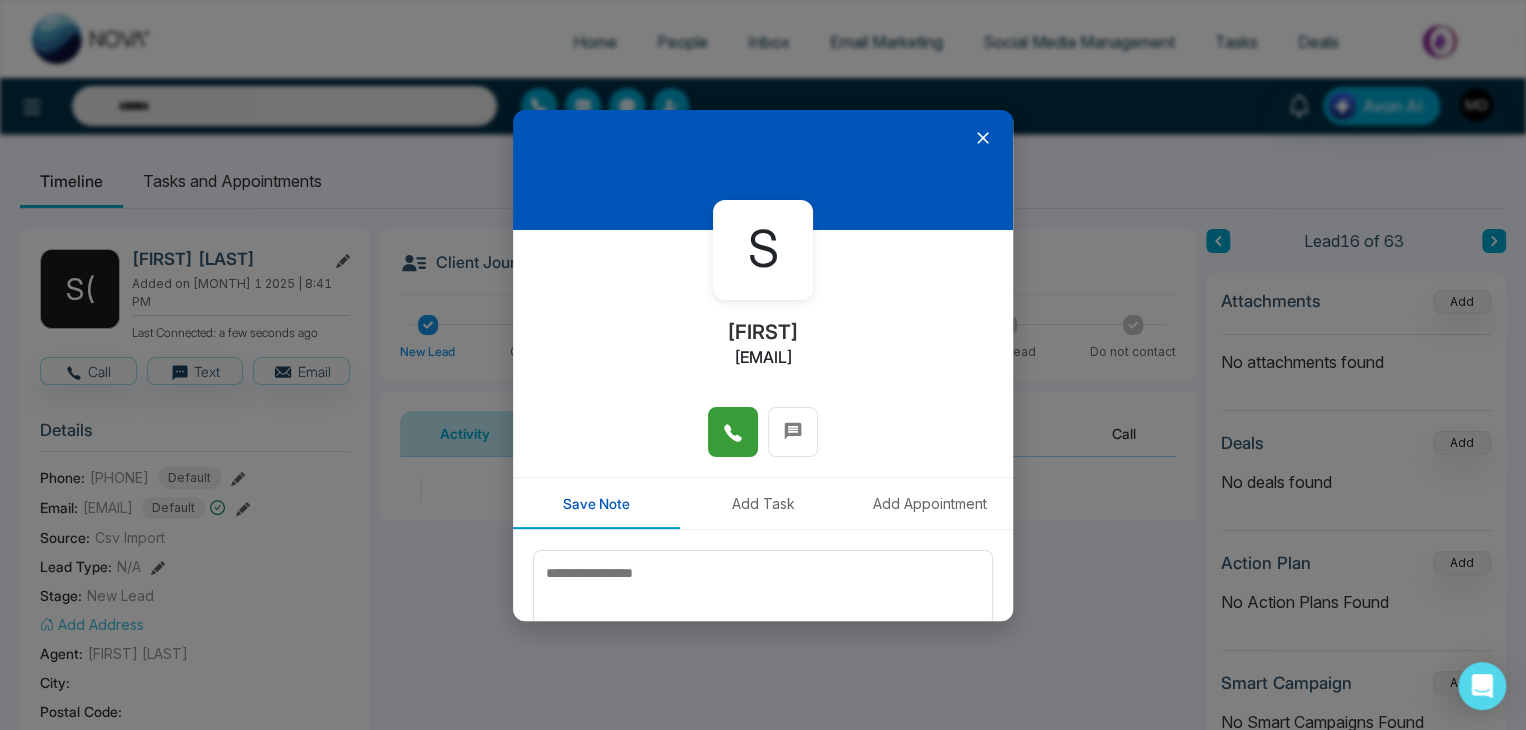 click at bounding box center [733, 432] 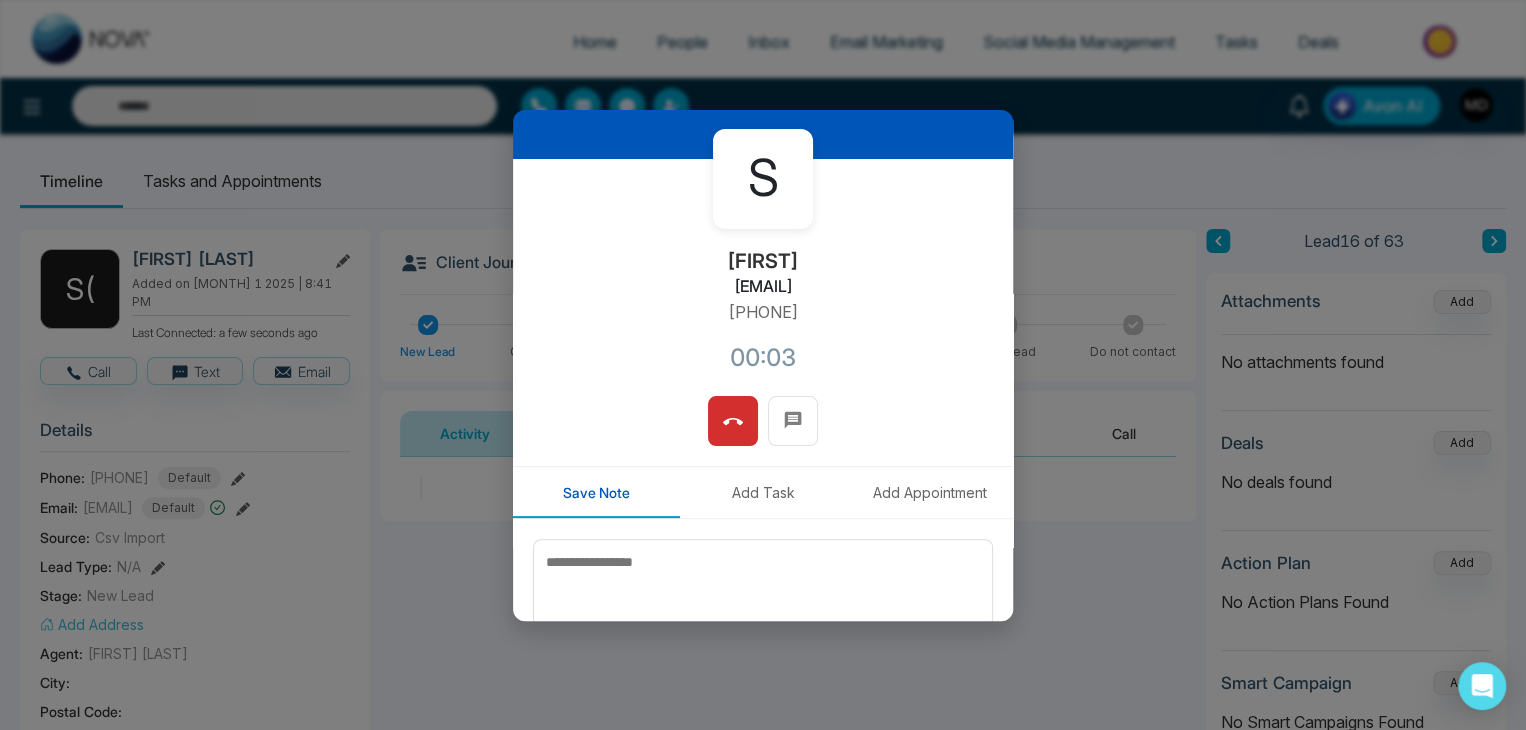 scroll, scrollTop: 100, scrollLeft: 0, axis: vertical 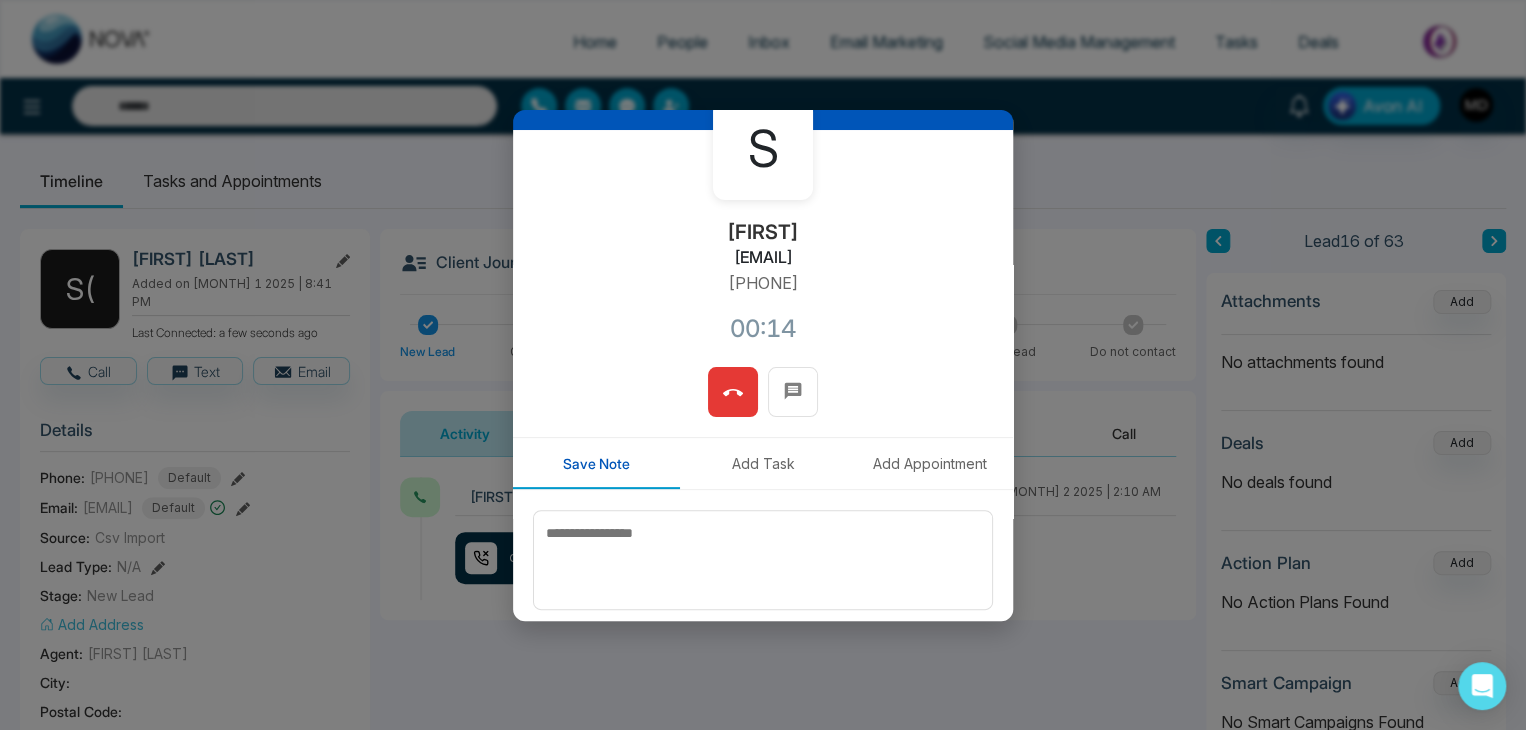 click 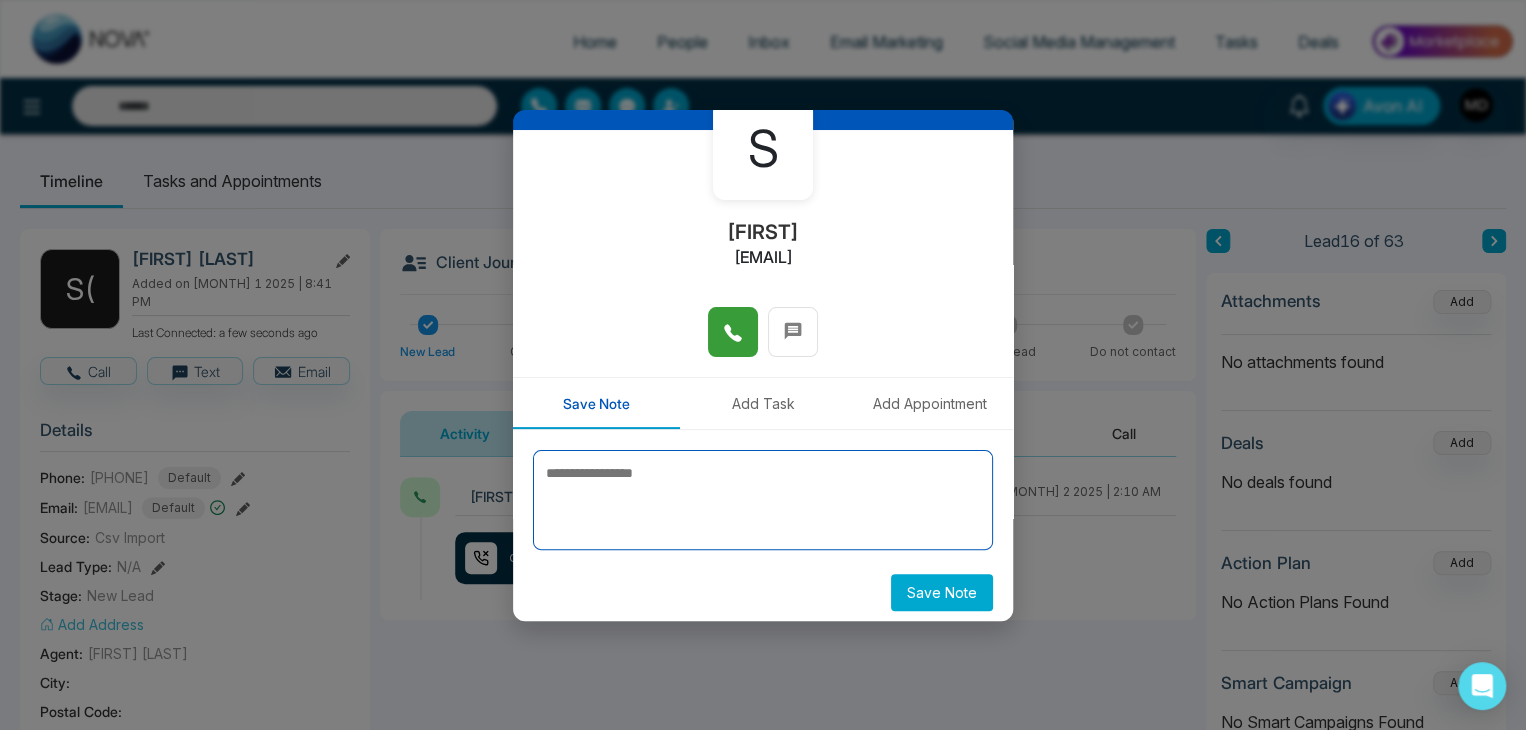 click at bounding box center (763, 500) 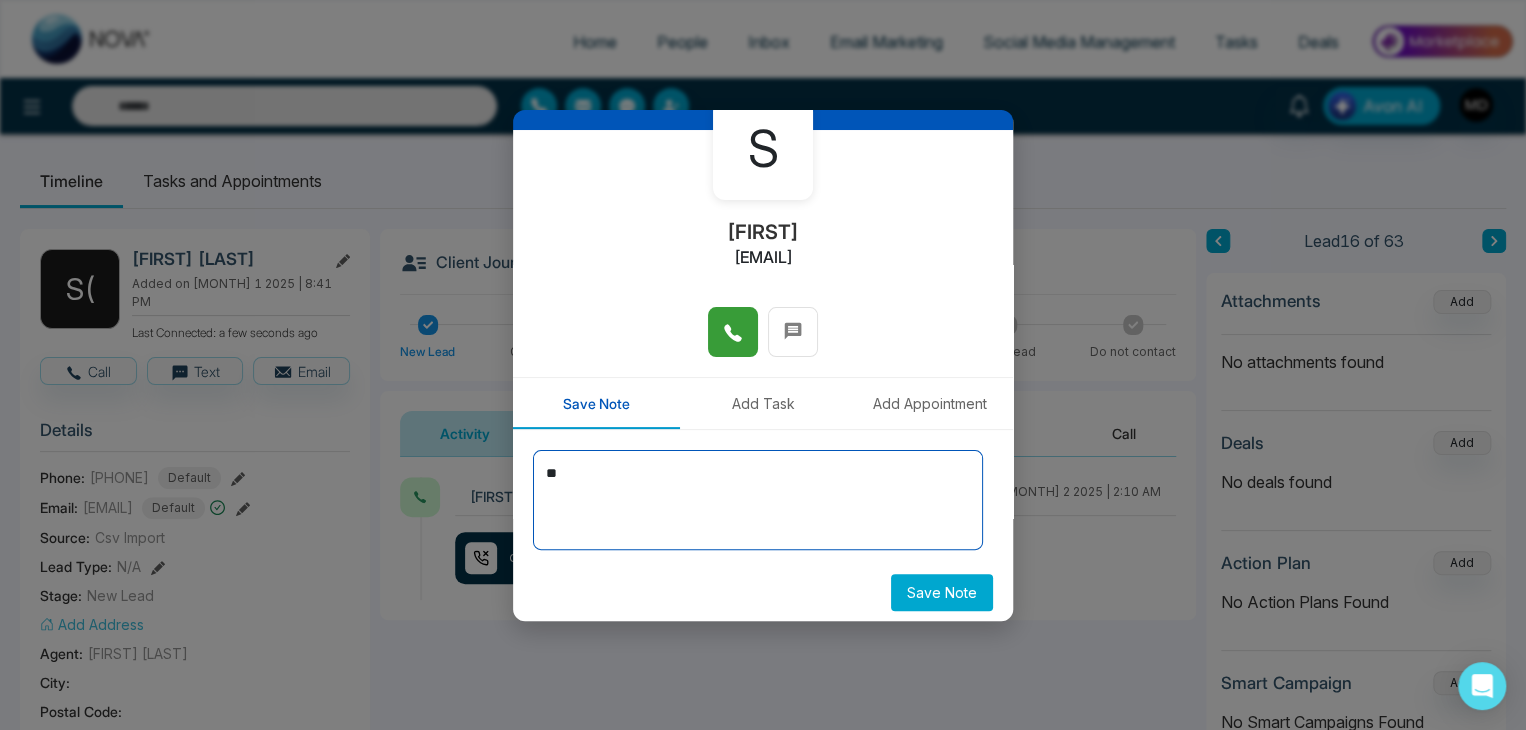 type on "*" 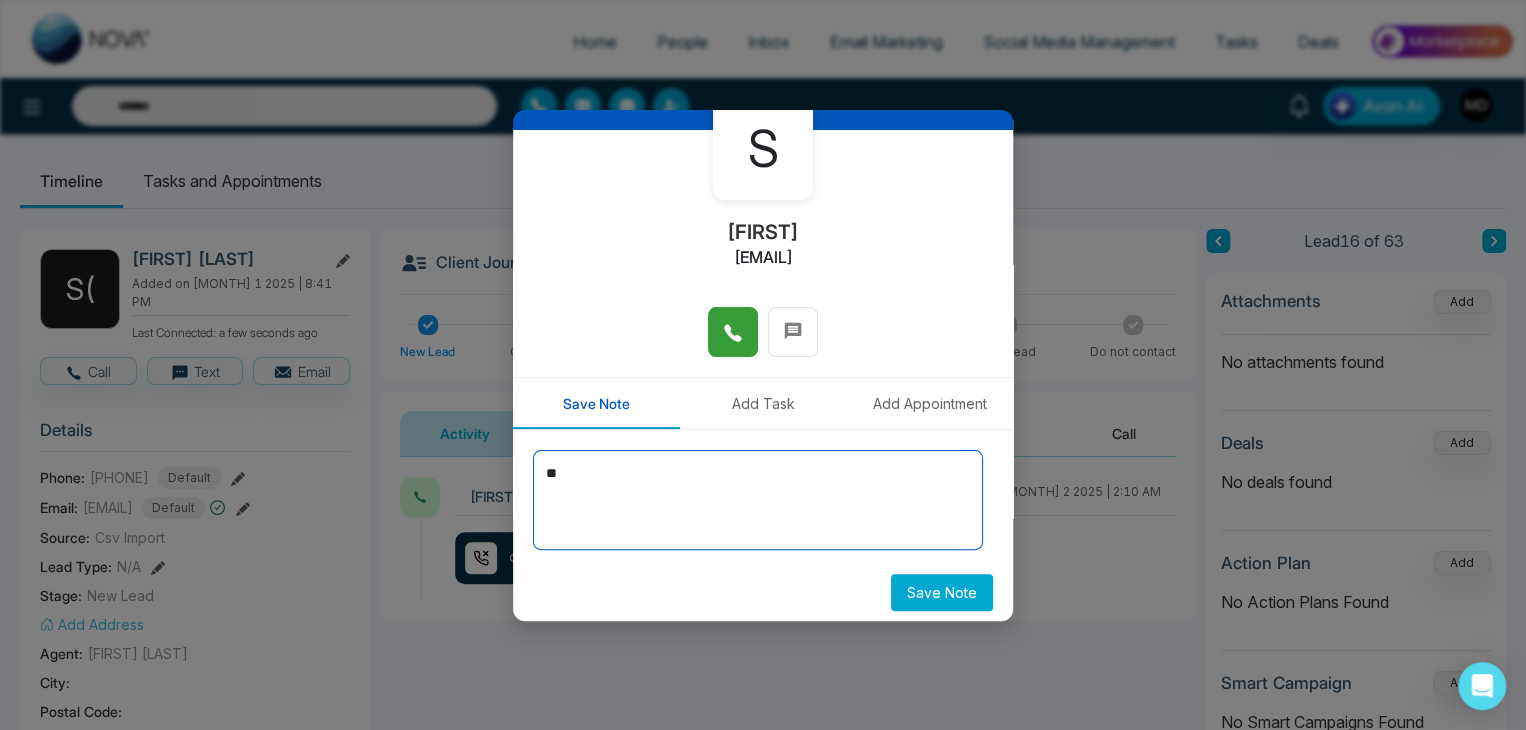 type on "*" 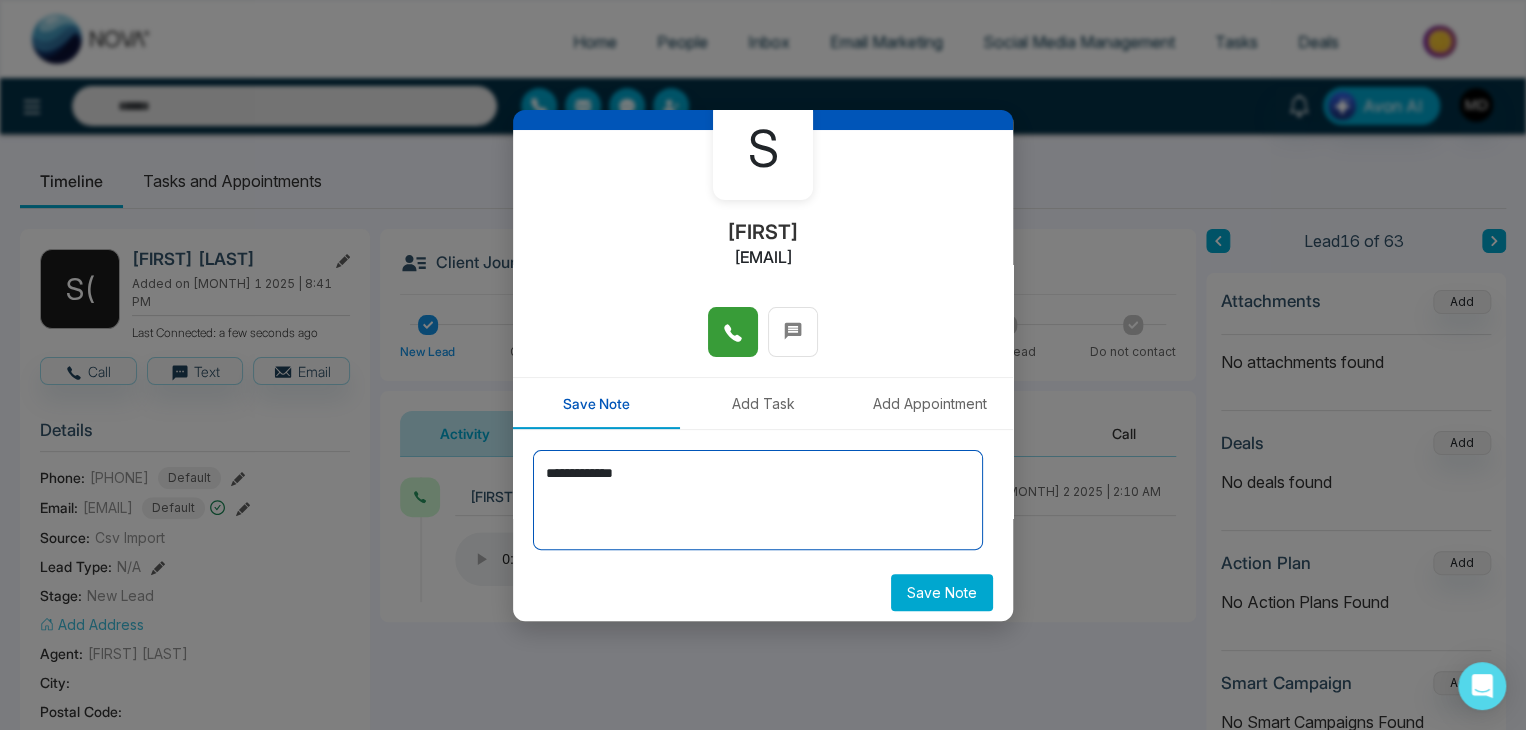 type on "**********" 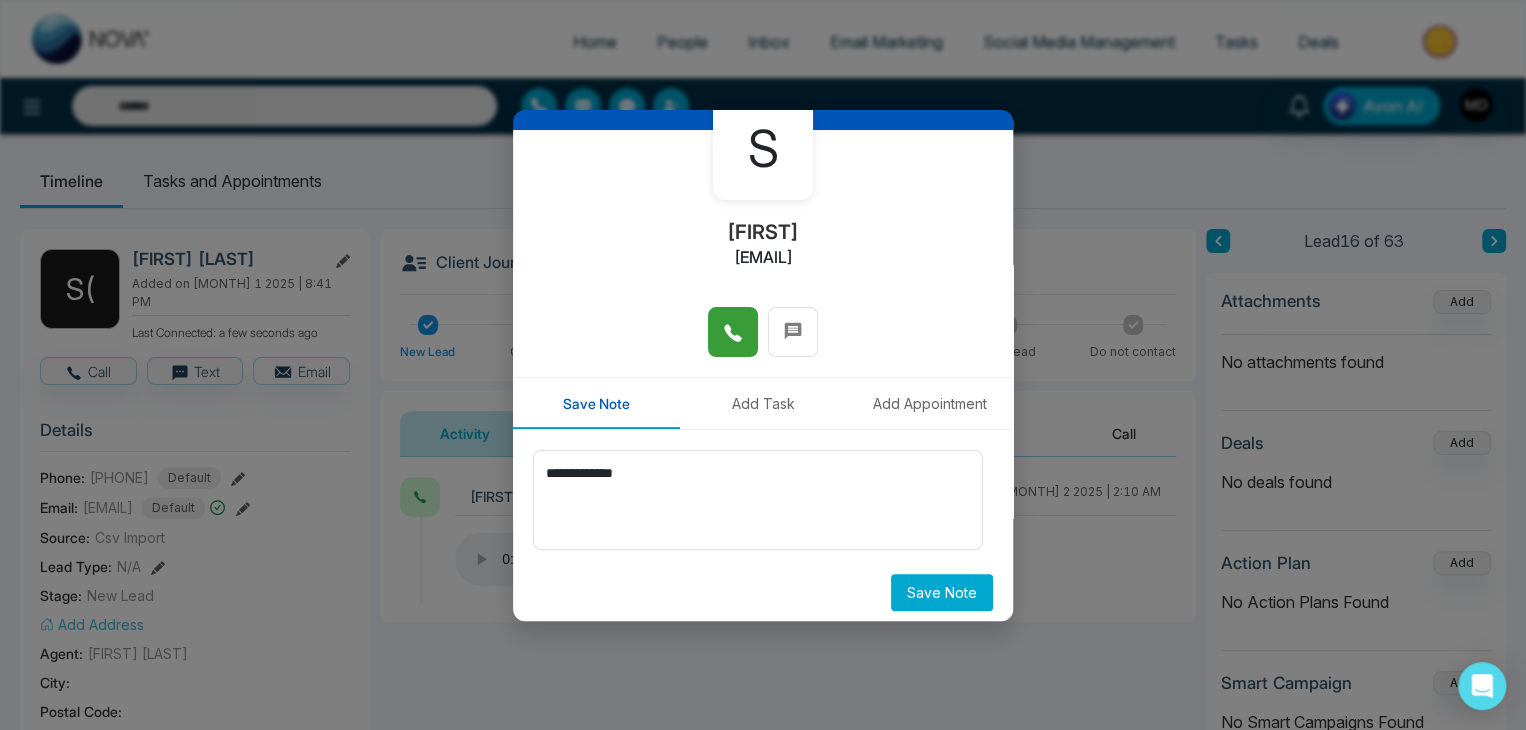 click on "Save Note" at bounding box center [942, 592] 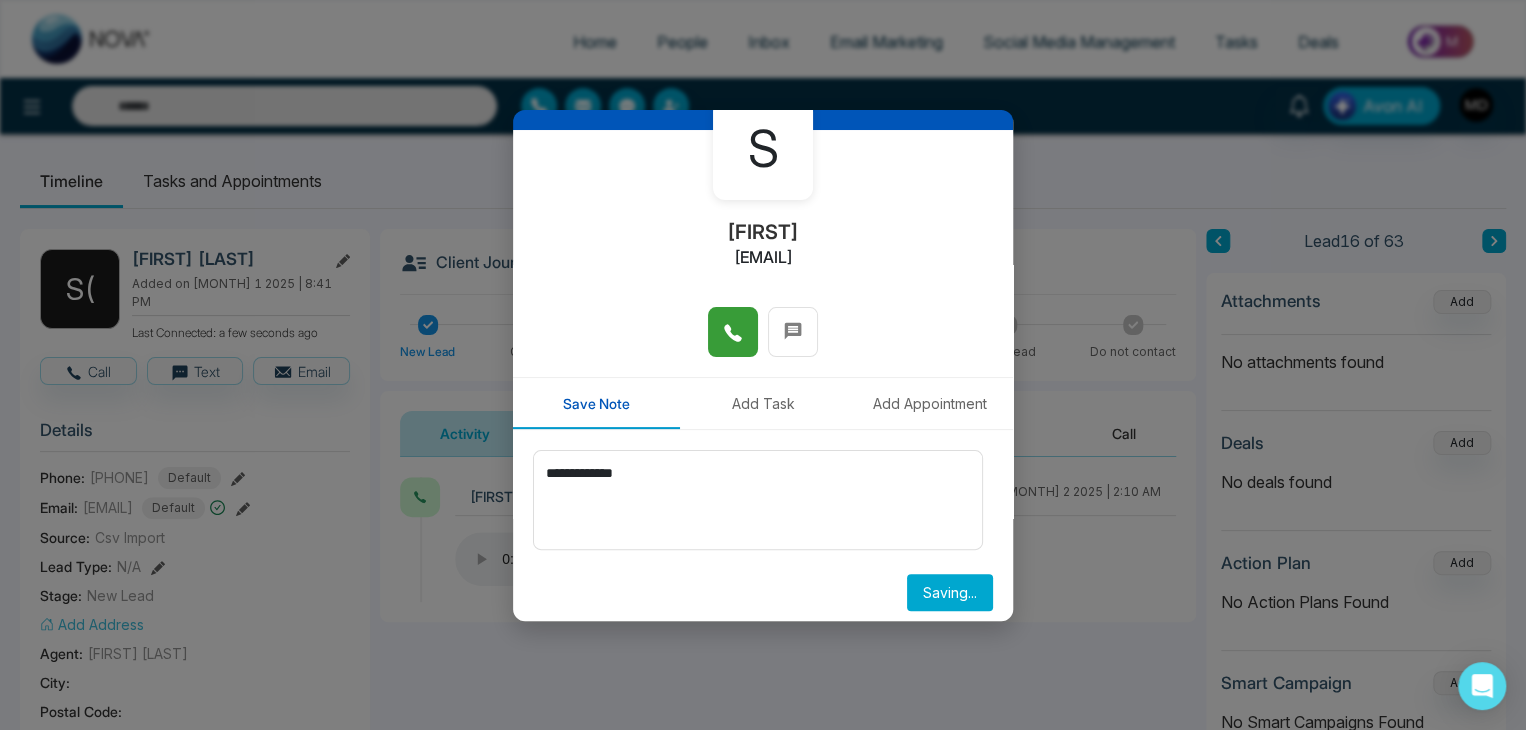 type 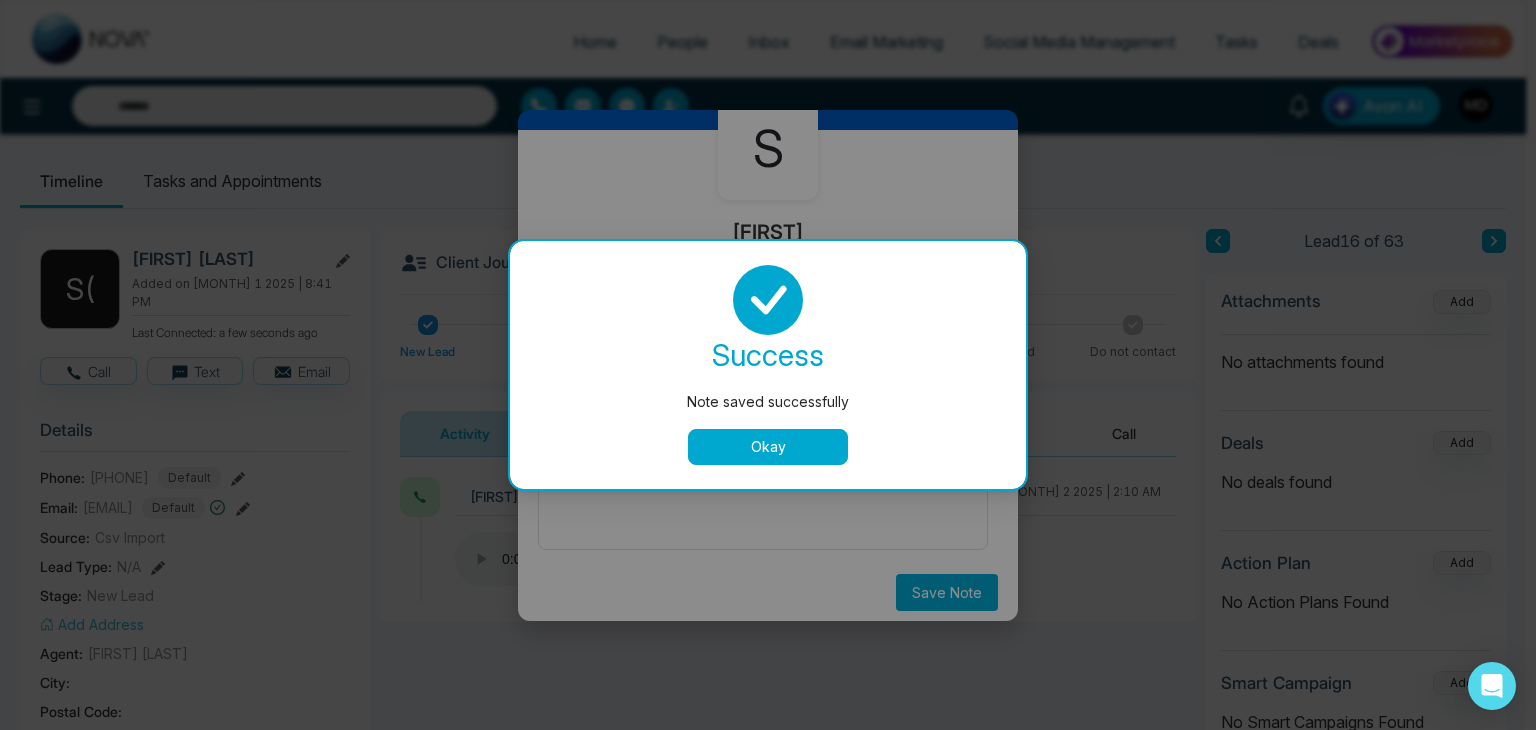 drag, startPoint x: 821, startPoint y: 432, endPoint x: 826, endPoint y: 409, distance: 23.537205 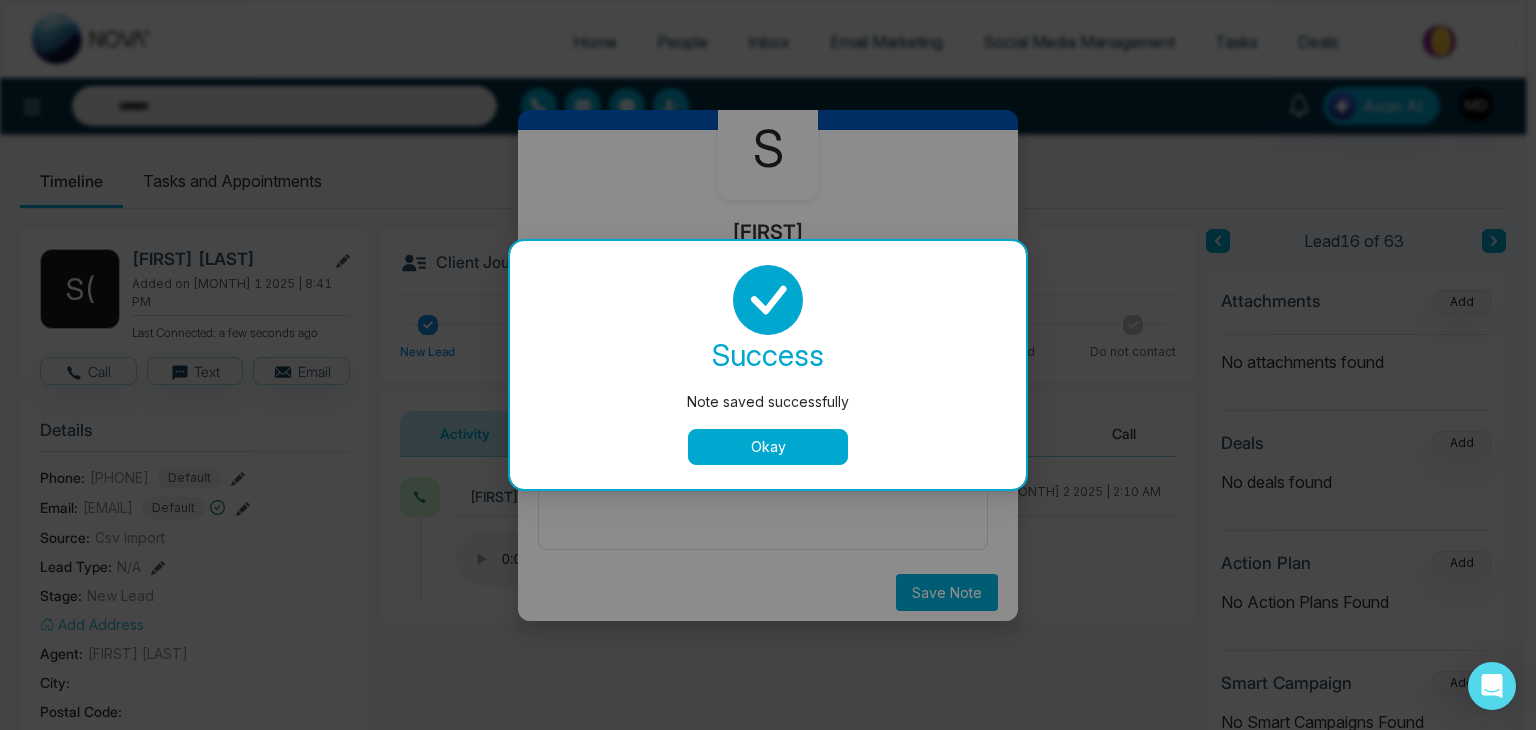 click on "Okay" at bounding box center [768, 447] 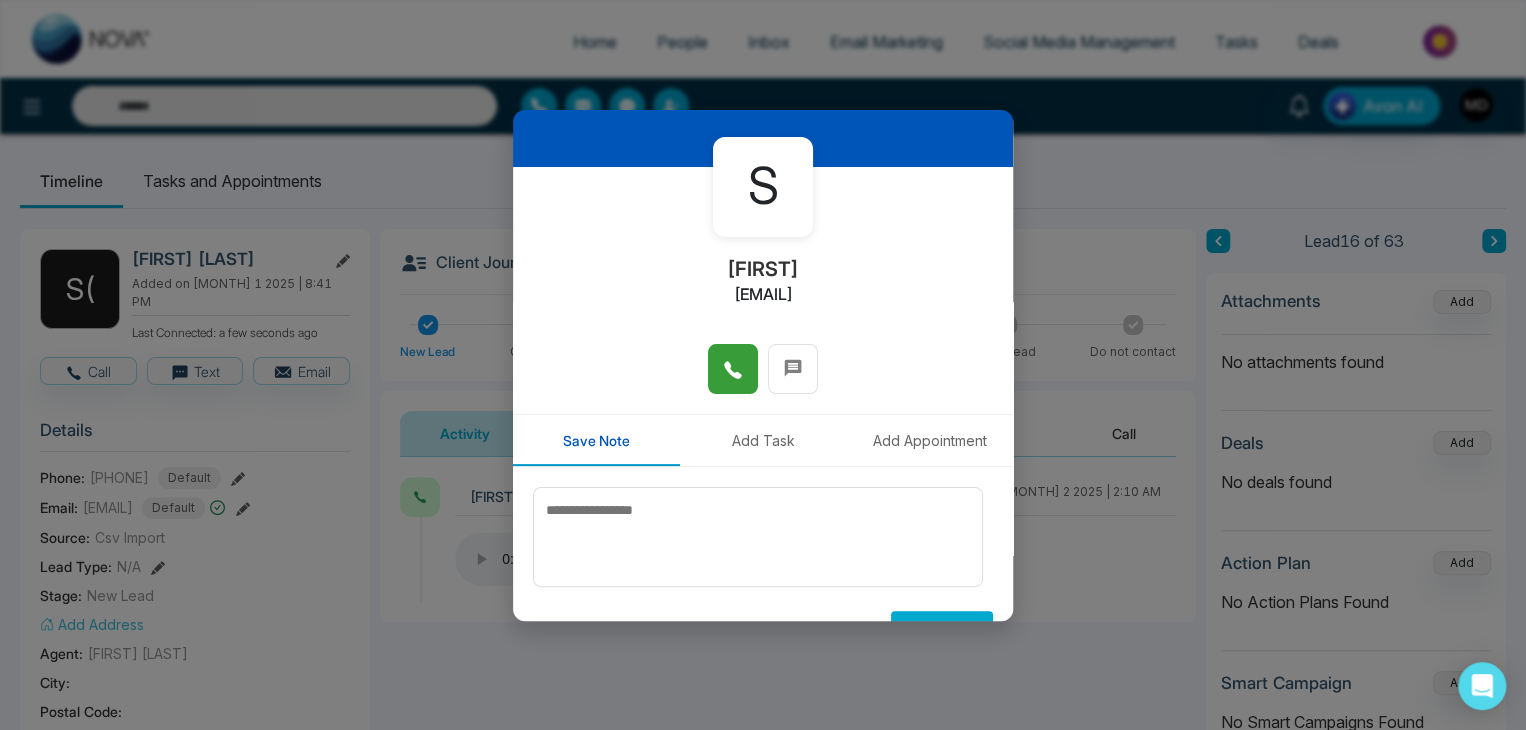 scroll, scrollTop: 0, scrollLeft: 0, axis: both 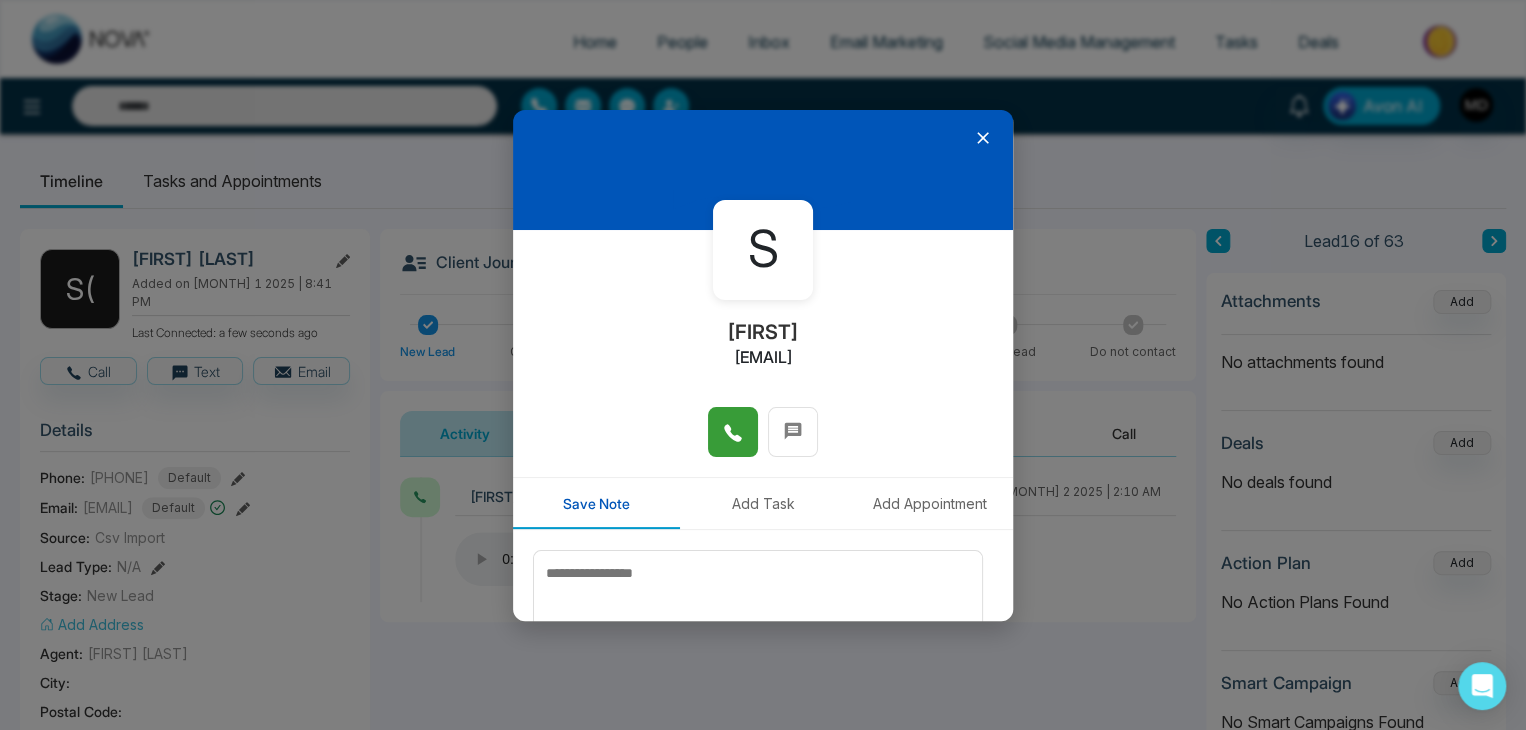 click 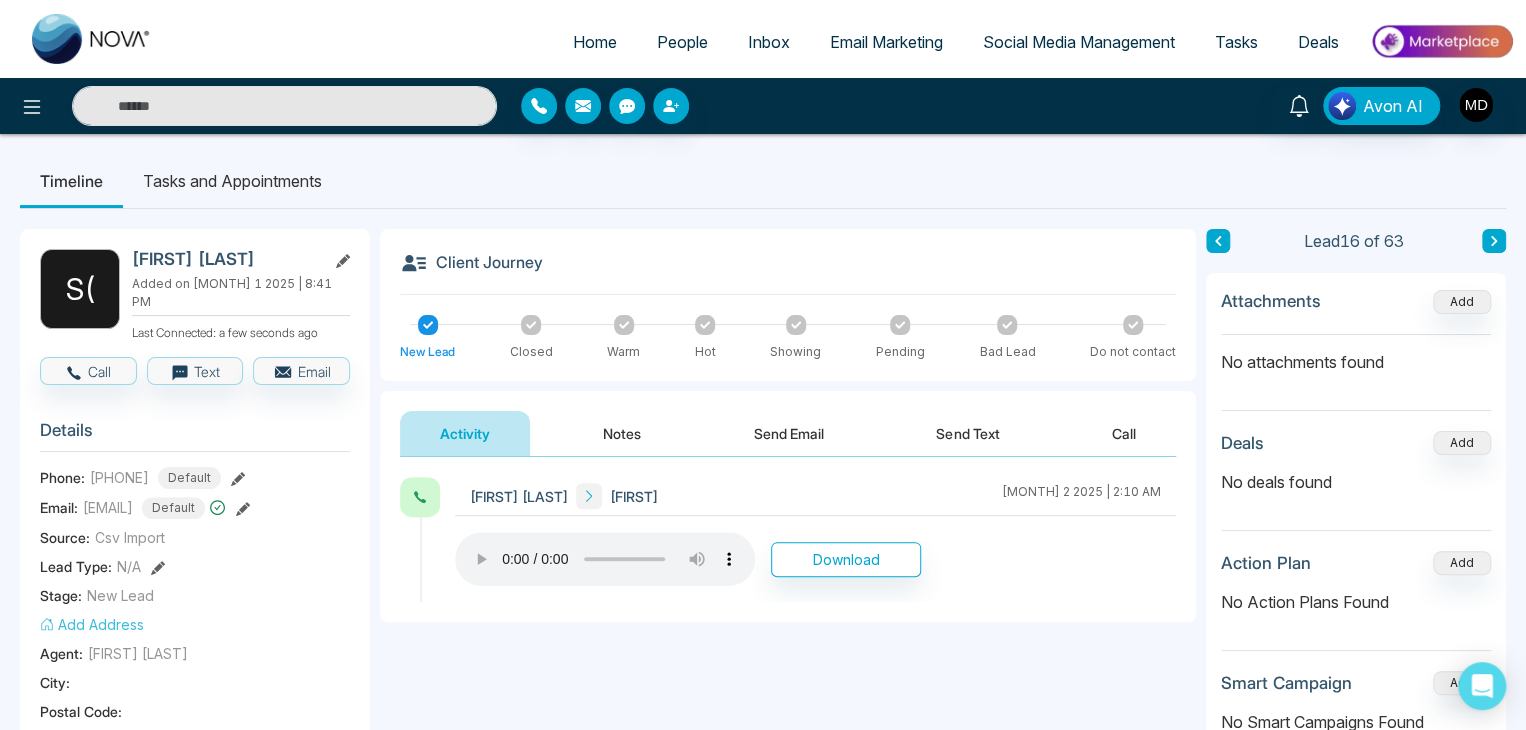 click 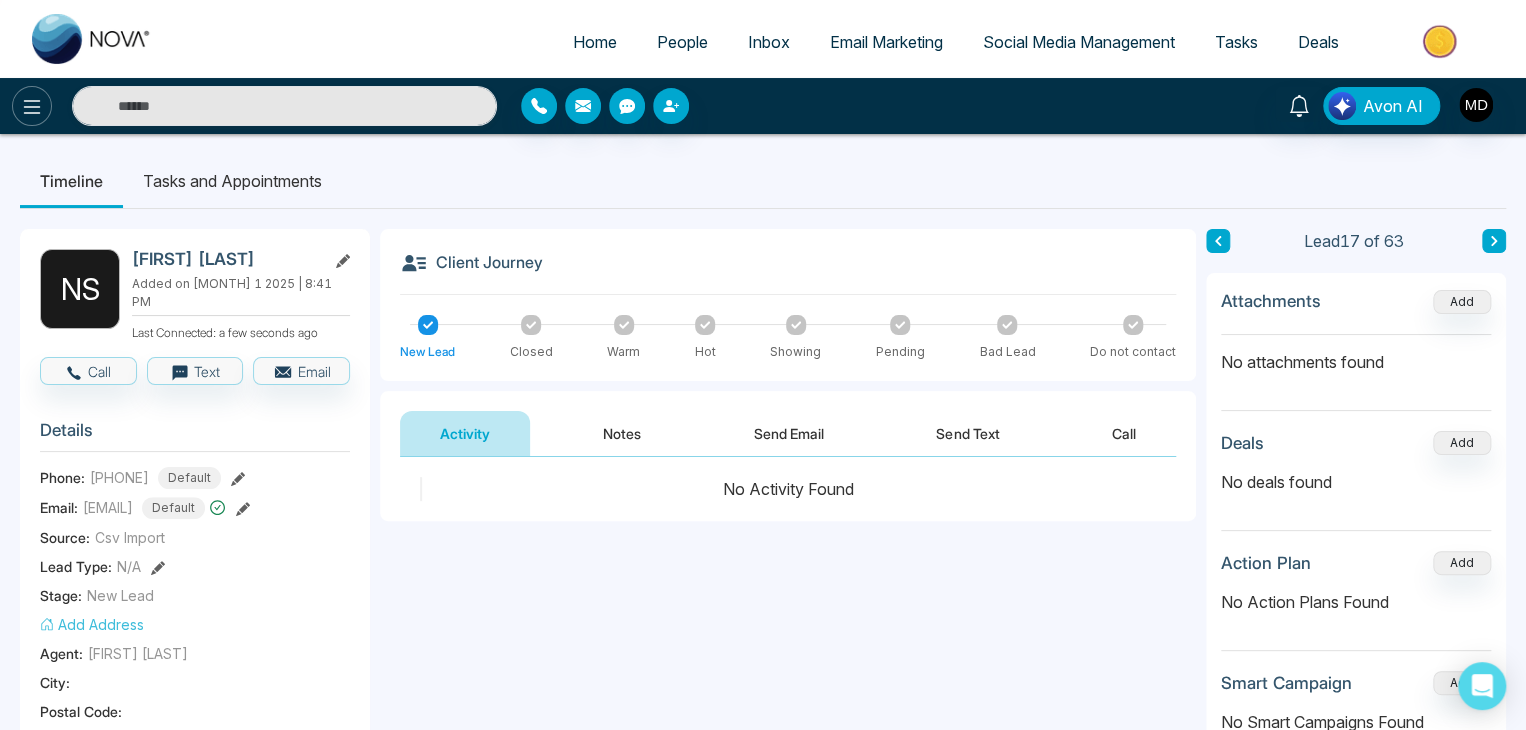 click at bounding box center (32, 106) 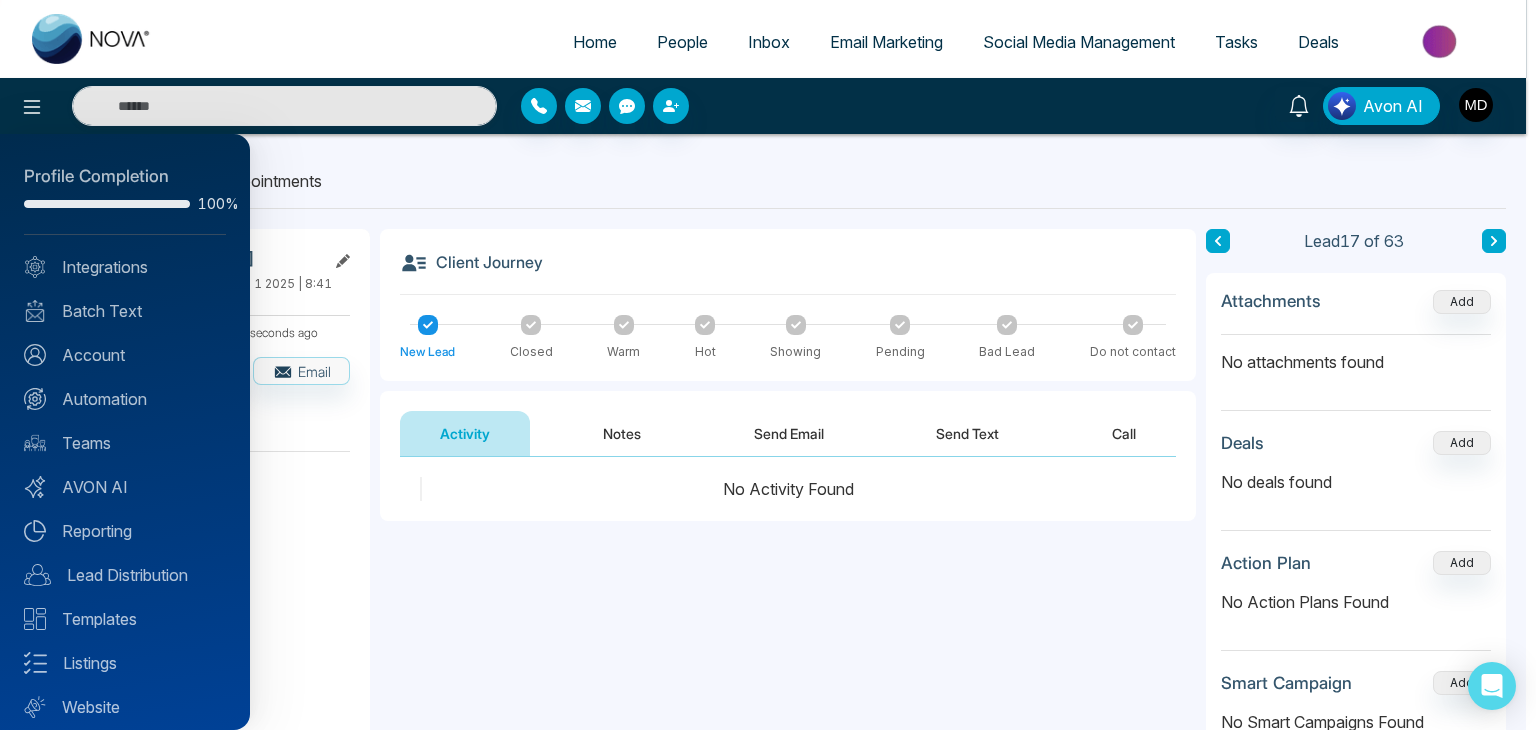 click at bounding box center (768, 365) 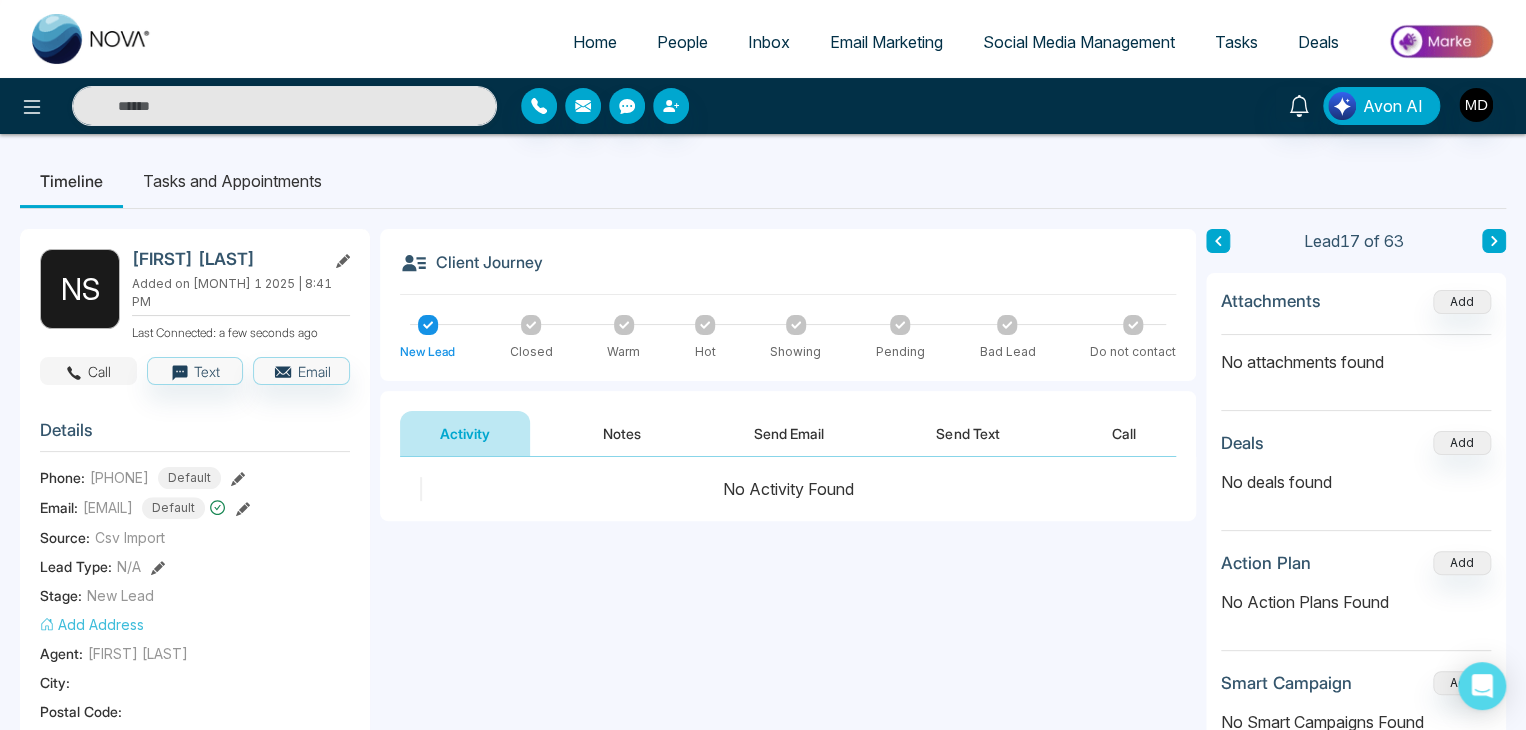 click on "Call" at bounding box center [88, 371] 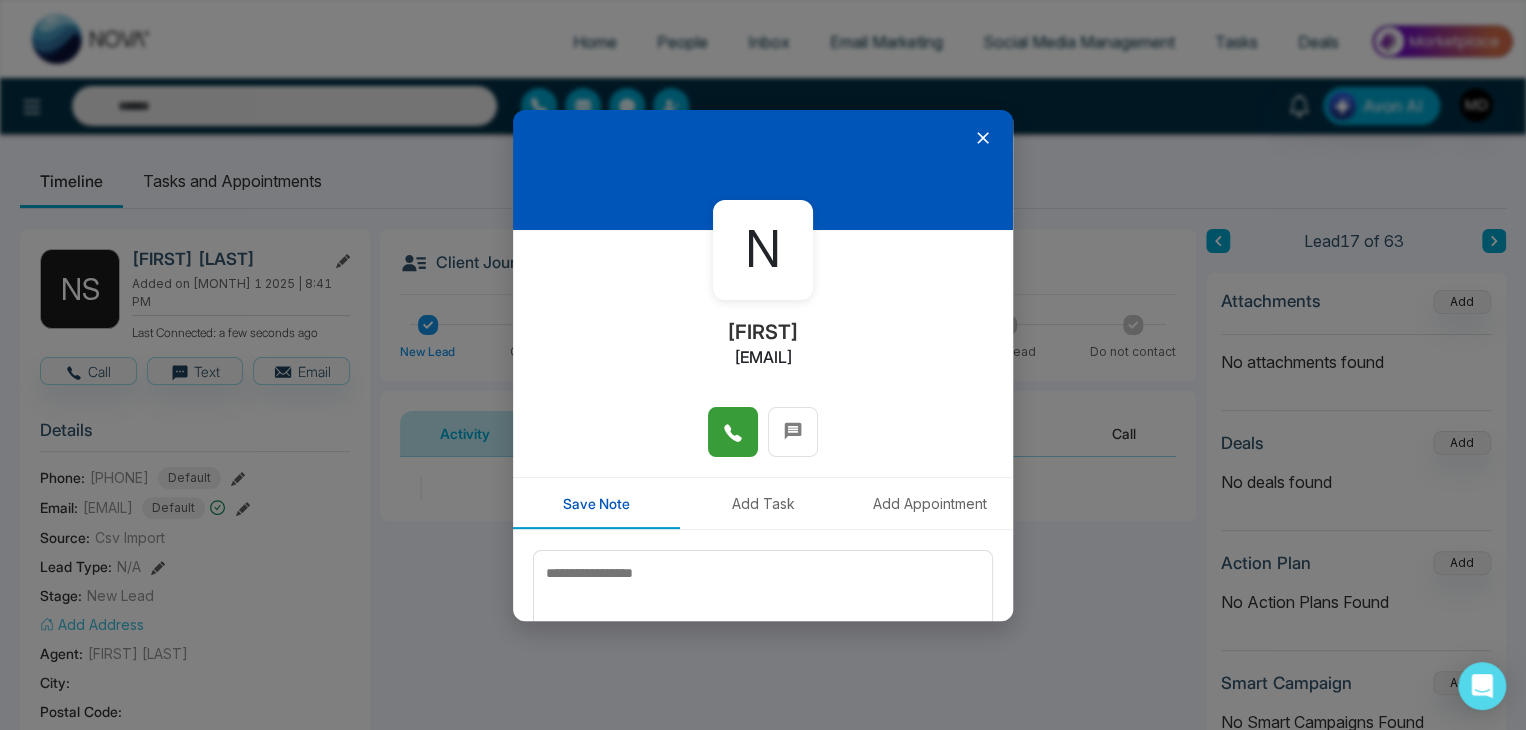 click 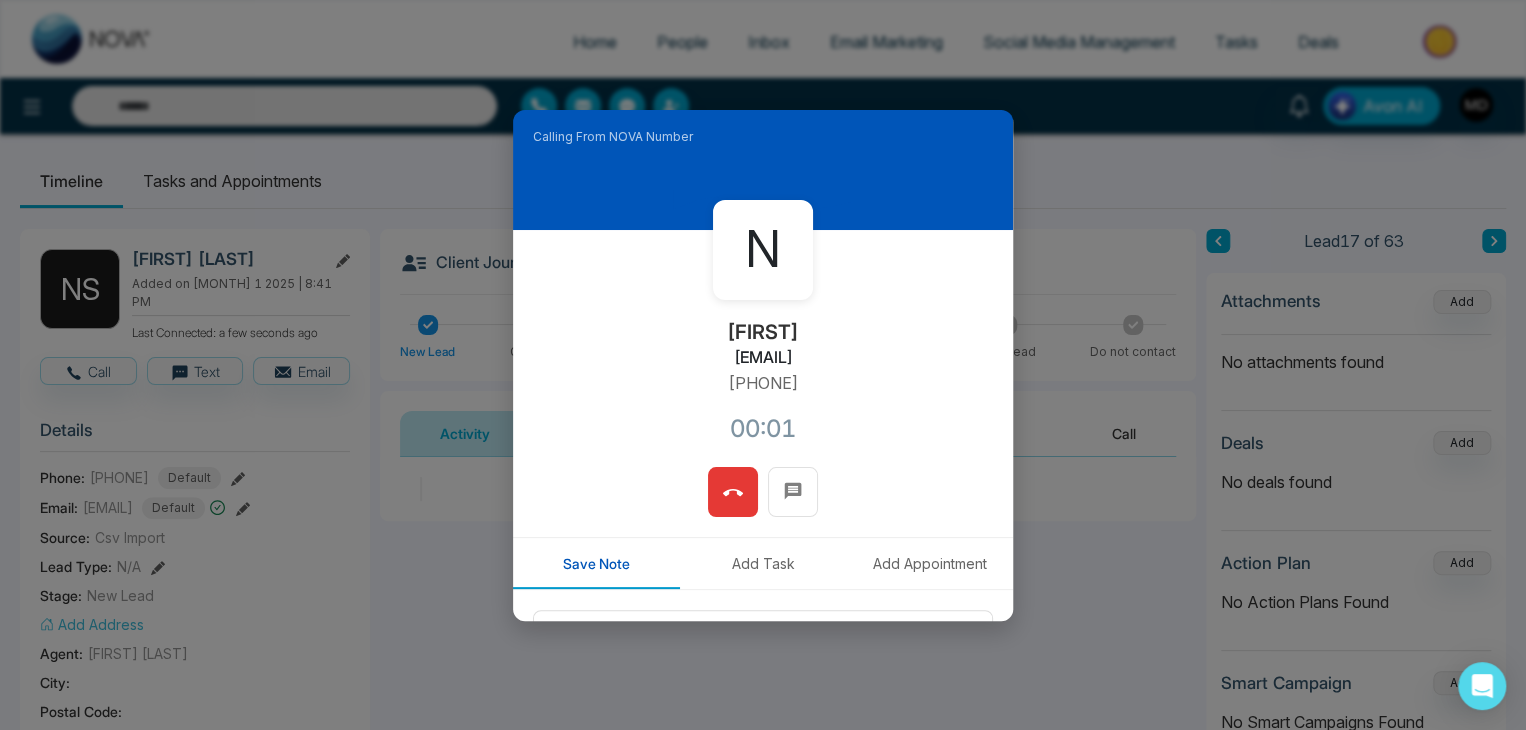 drag, startPoint x: 820, startPoint y: 383, endPoint x: 695, endPoint y: 389, distance: 125.14392 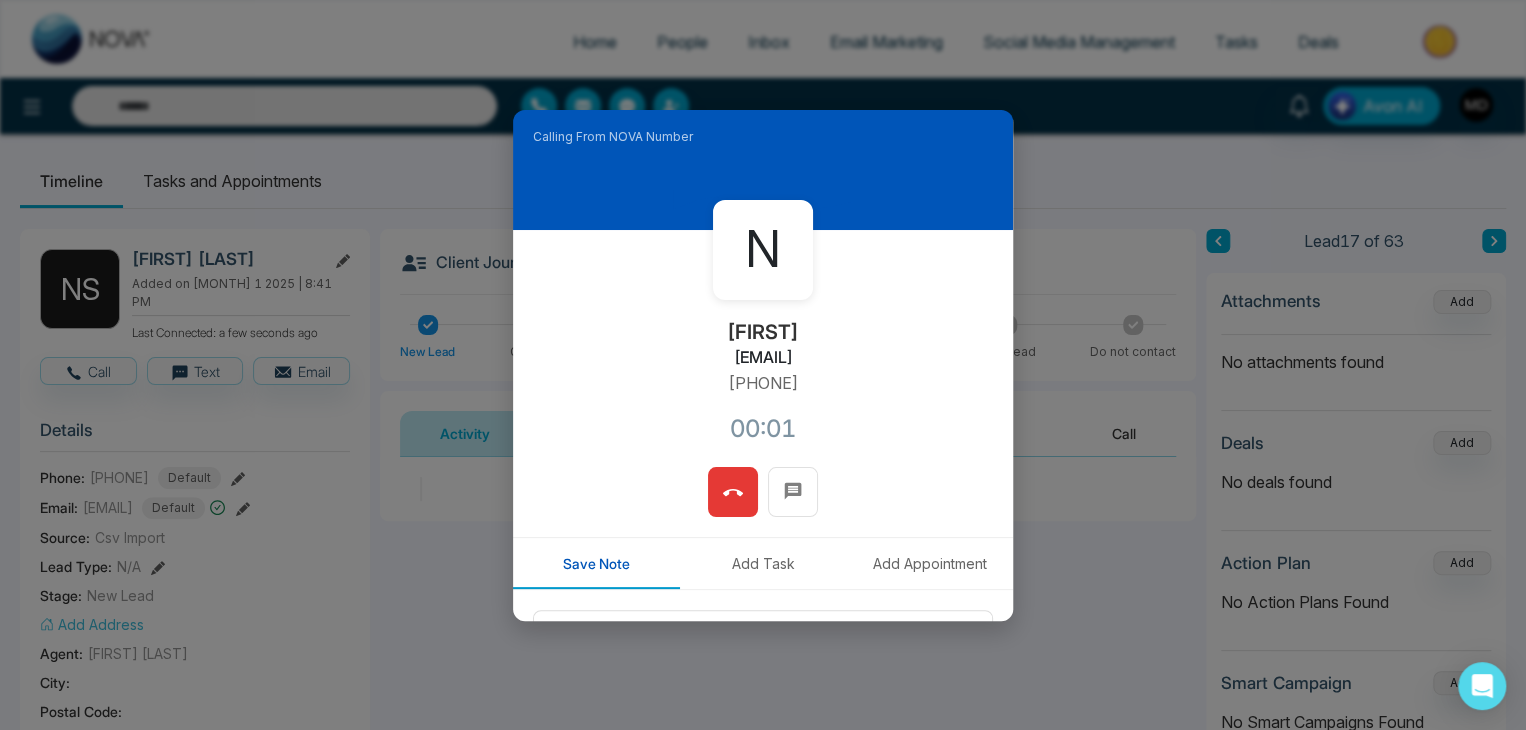 click on "N [FIRST] sellitlikesobhie@[DOMAIN] [PHONE] 00:01" at bounding box center [763, 348] 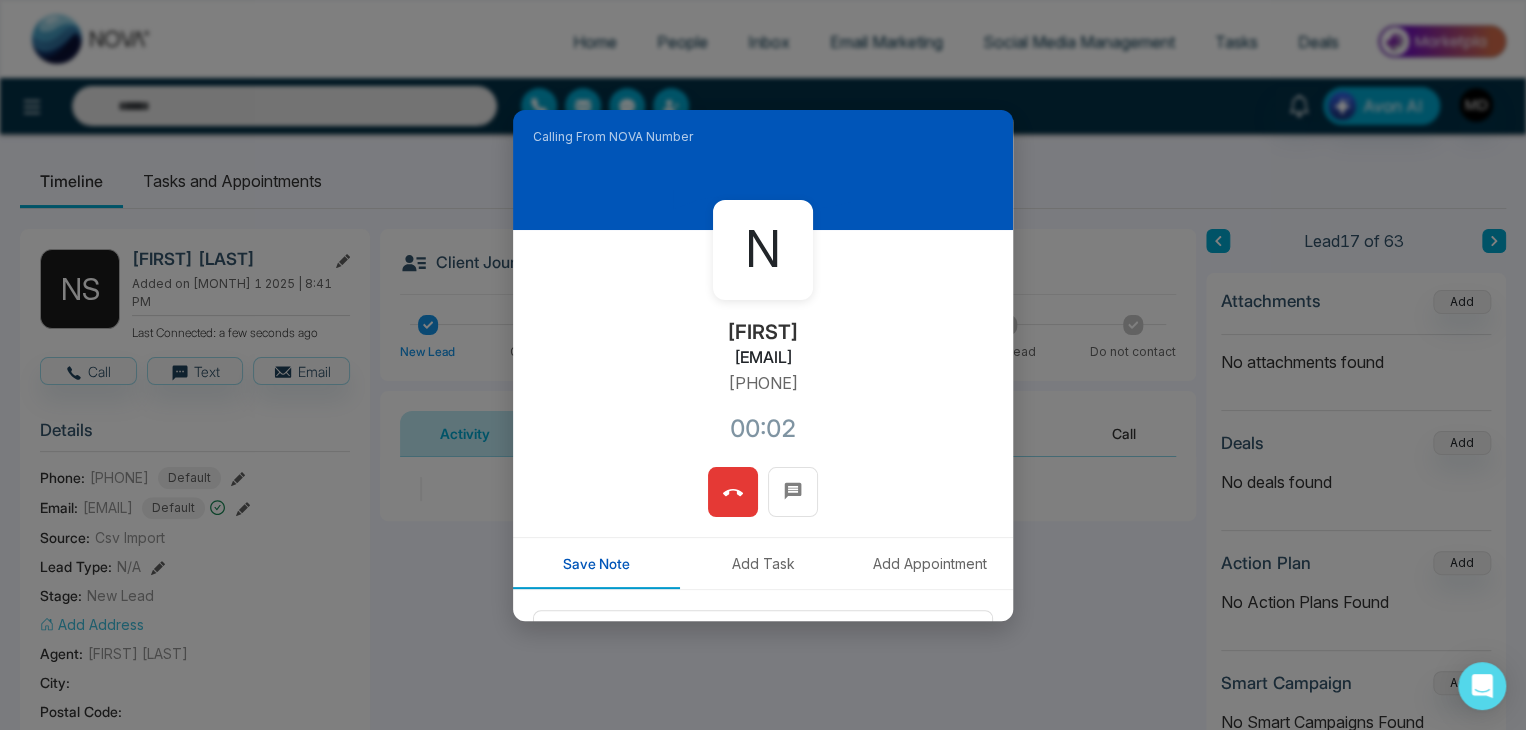 copy on "[PHONE]" 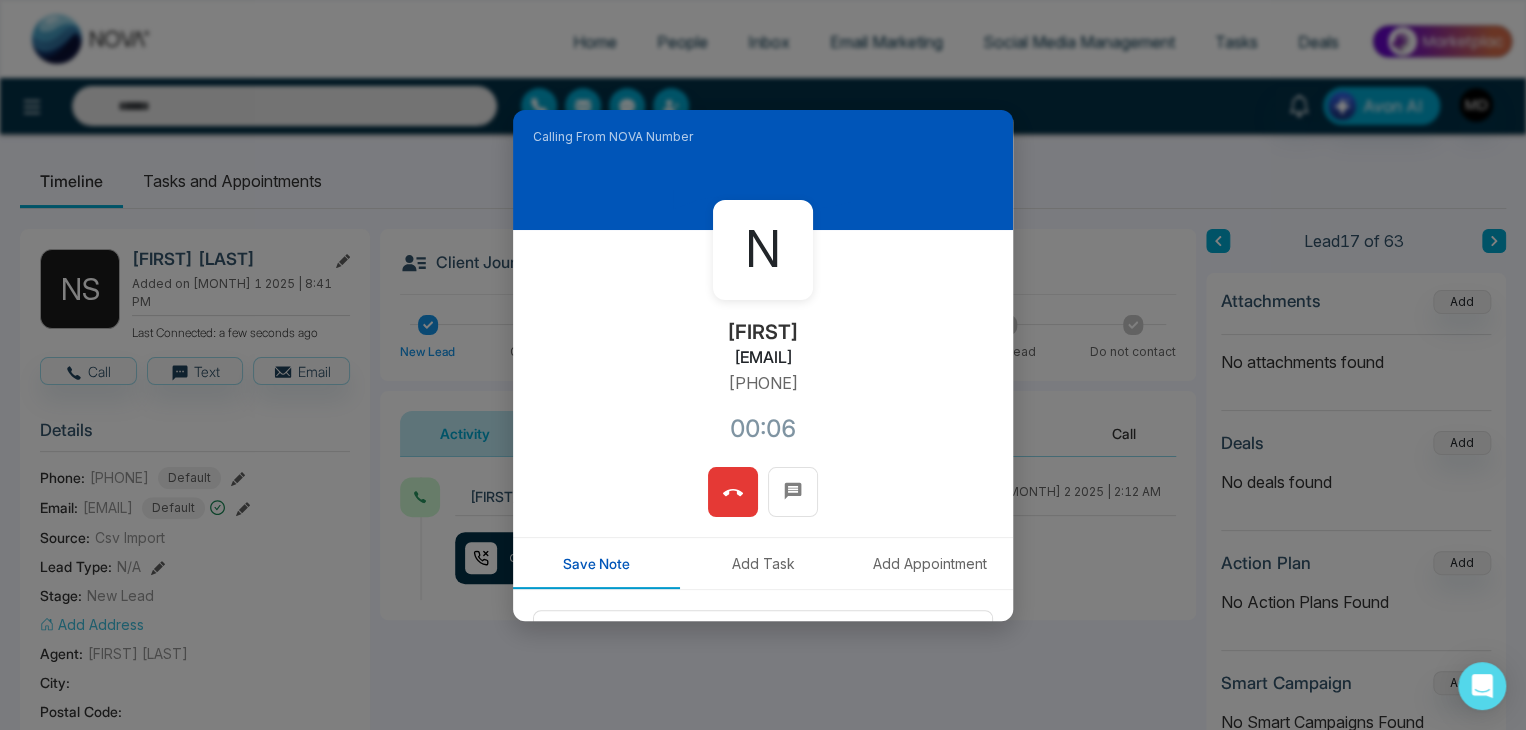 click 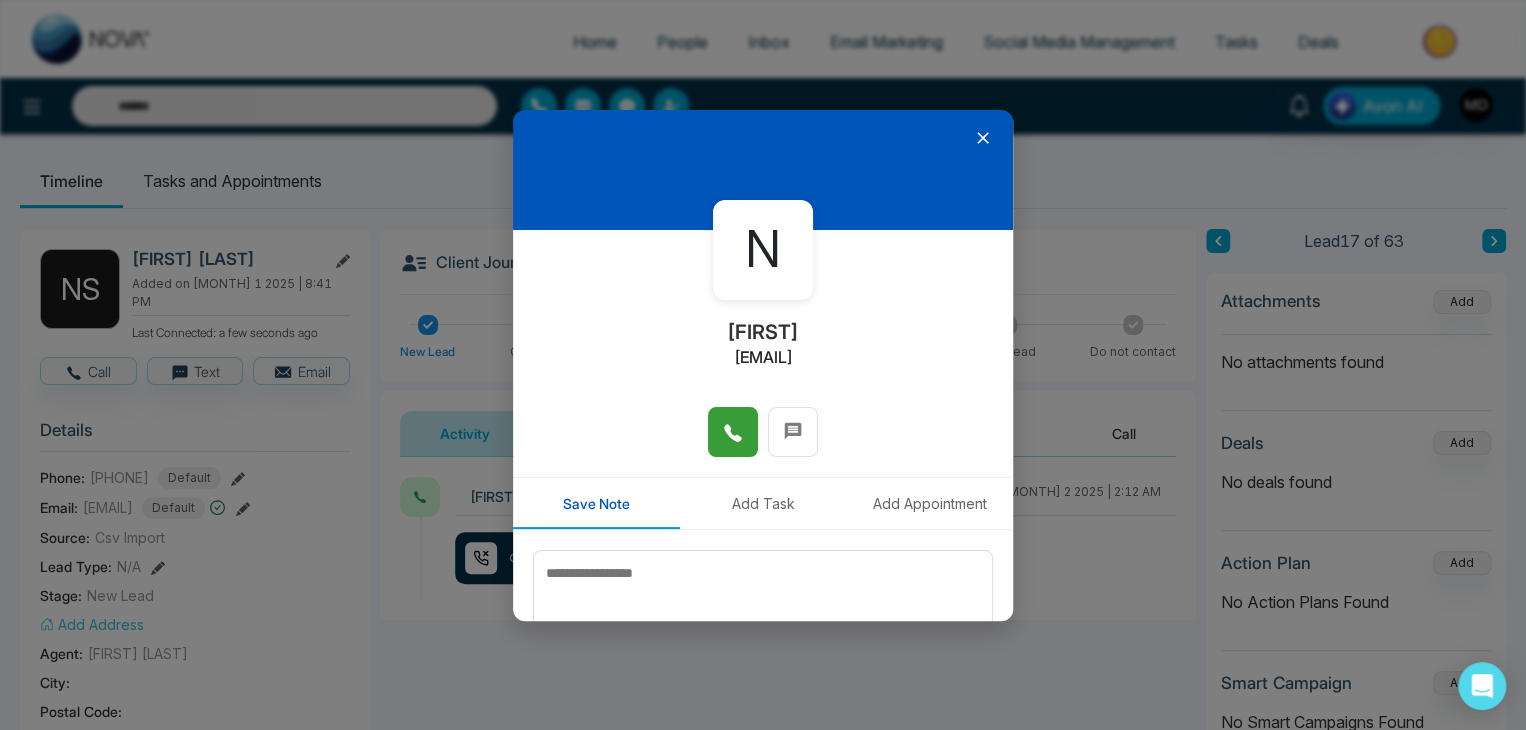 scroll, scrollTop: 100, scrollLeft: 0, axis: vertical 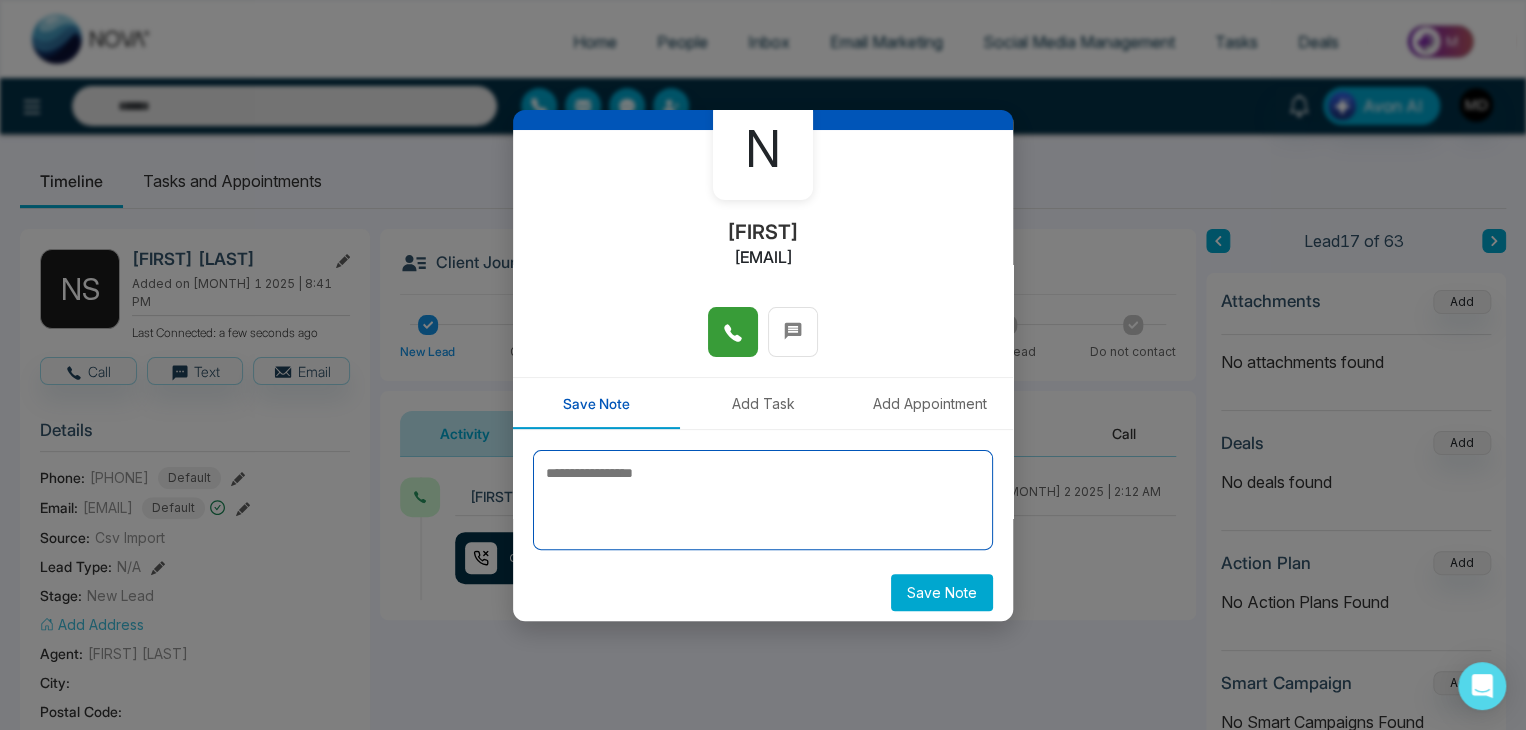 click at bounding box center (763, 500) 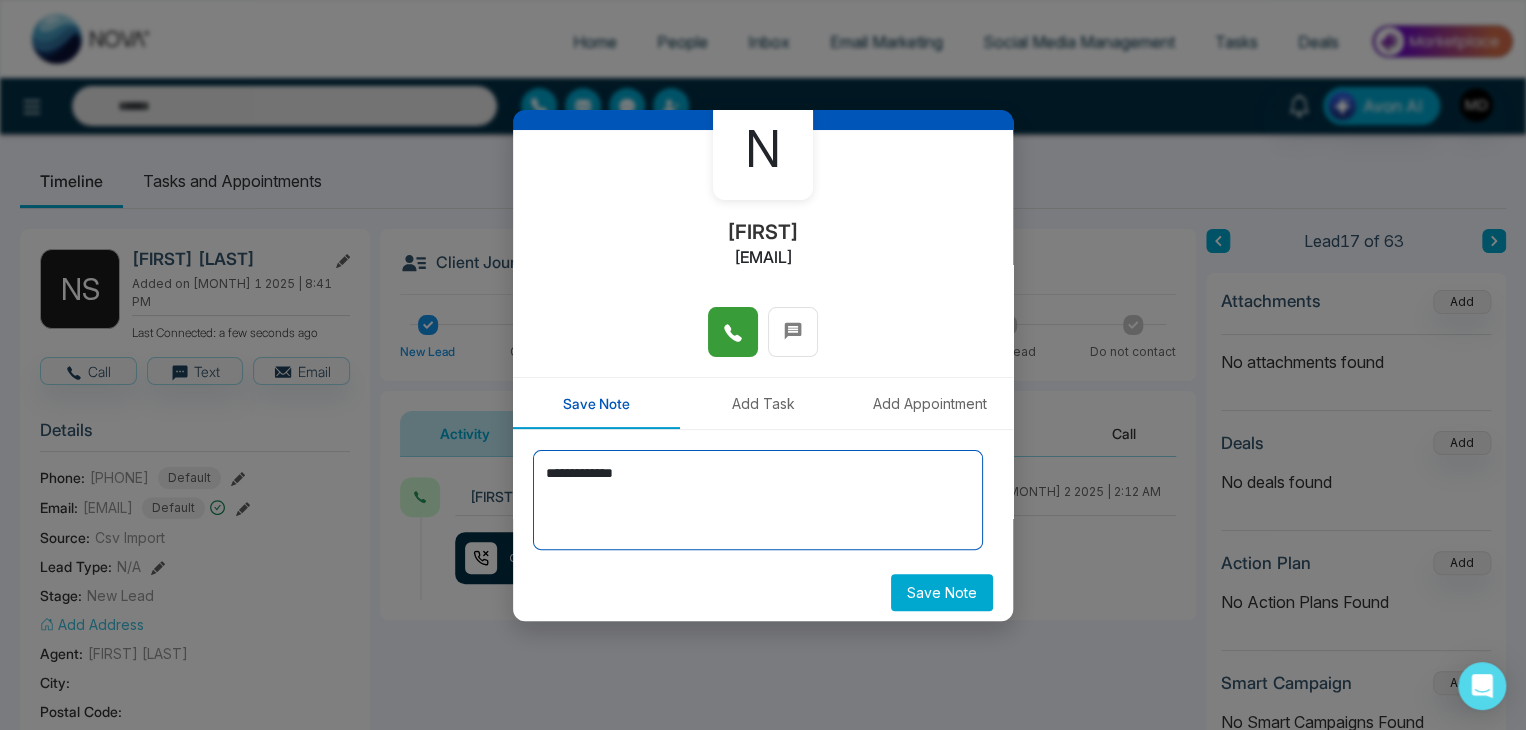 type on "**********" 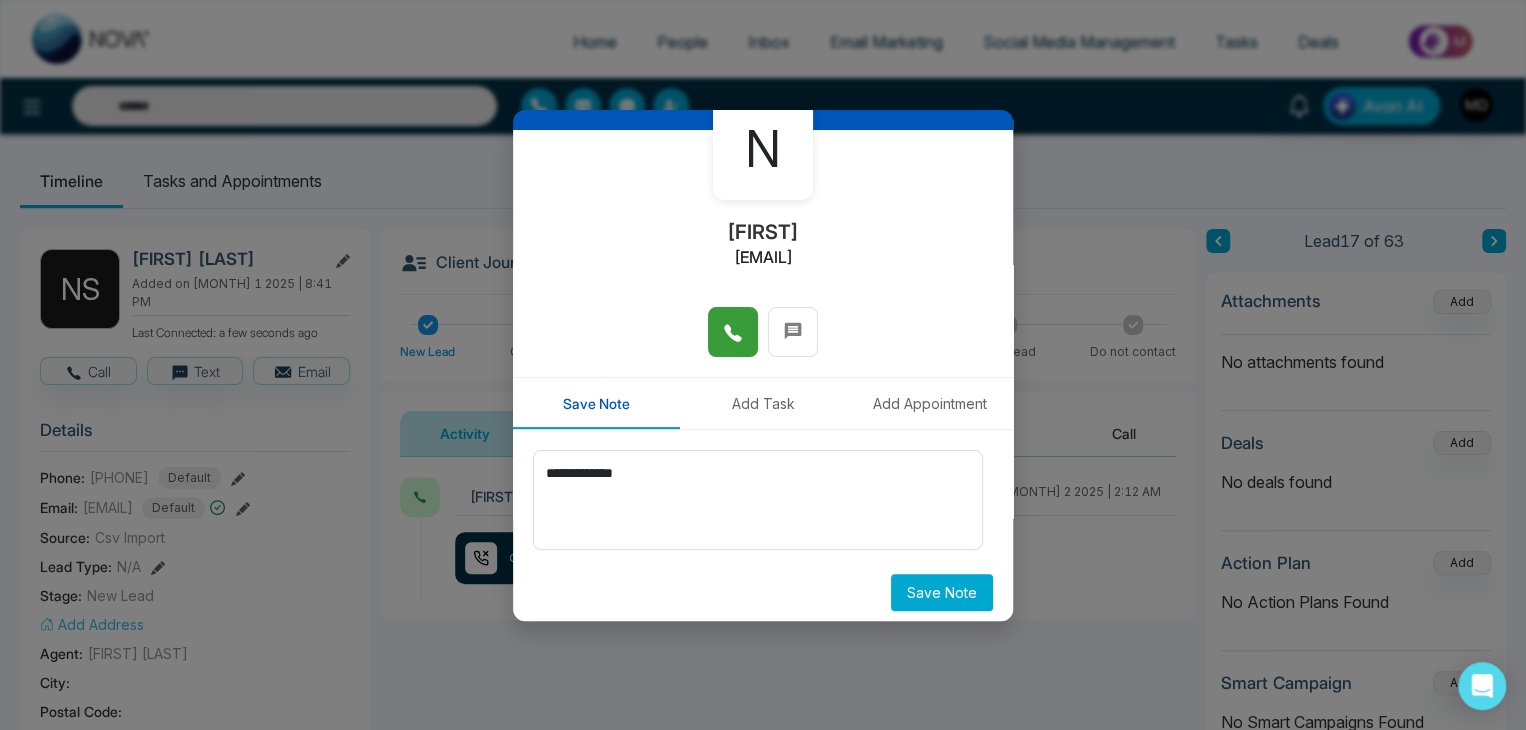 click on "Save Note" at bounding box center [942, 592] 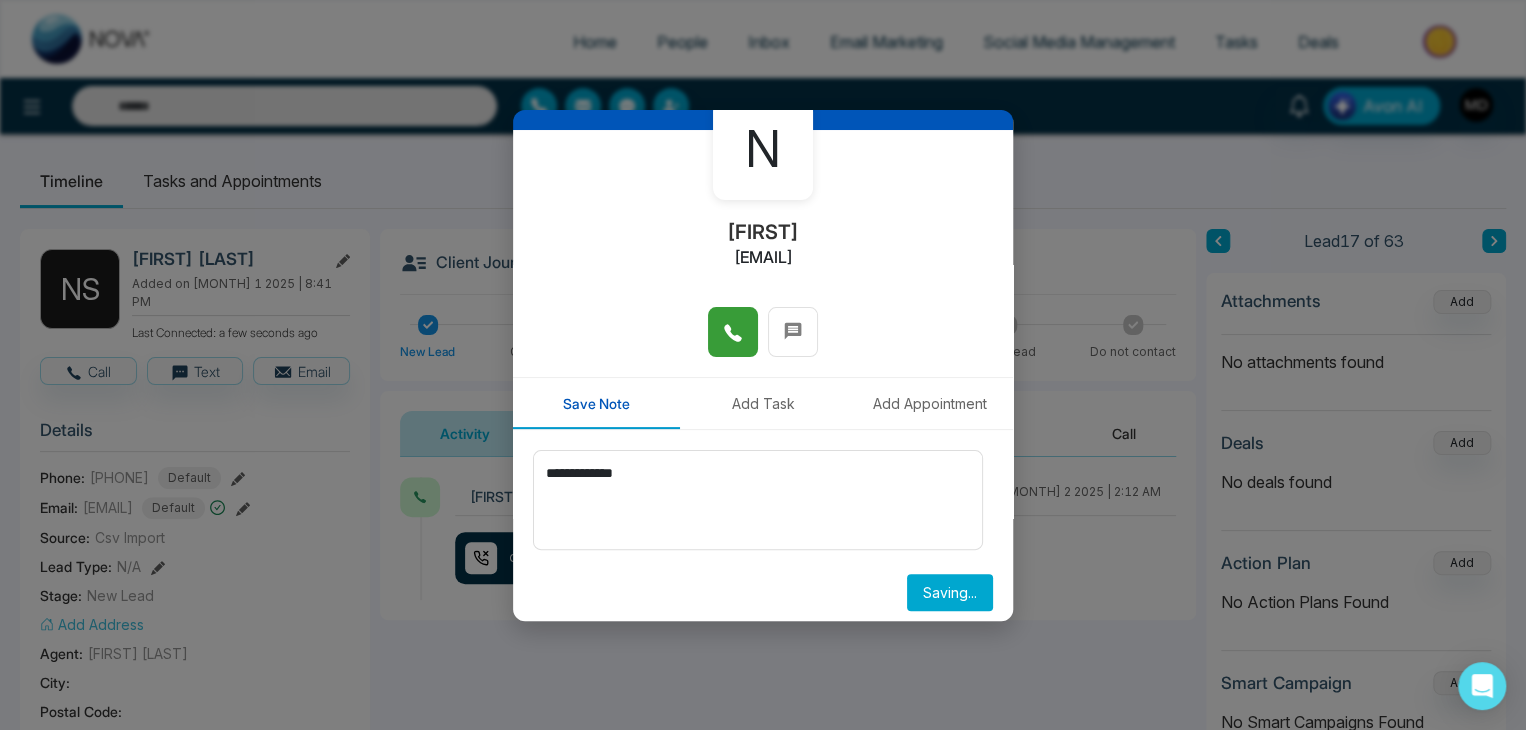 type 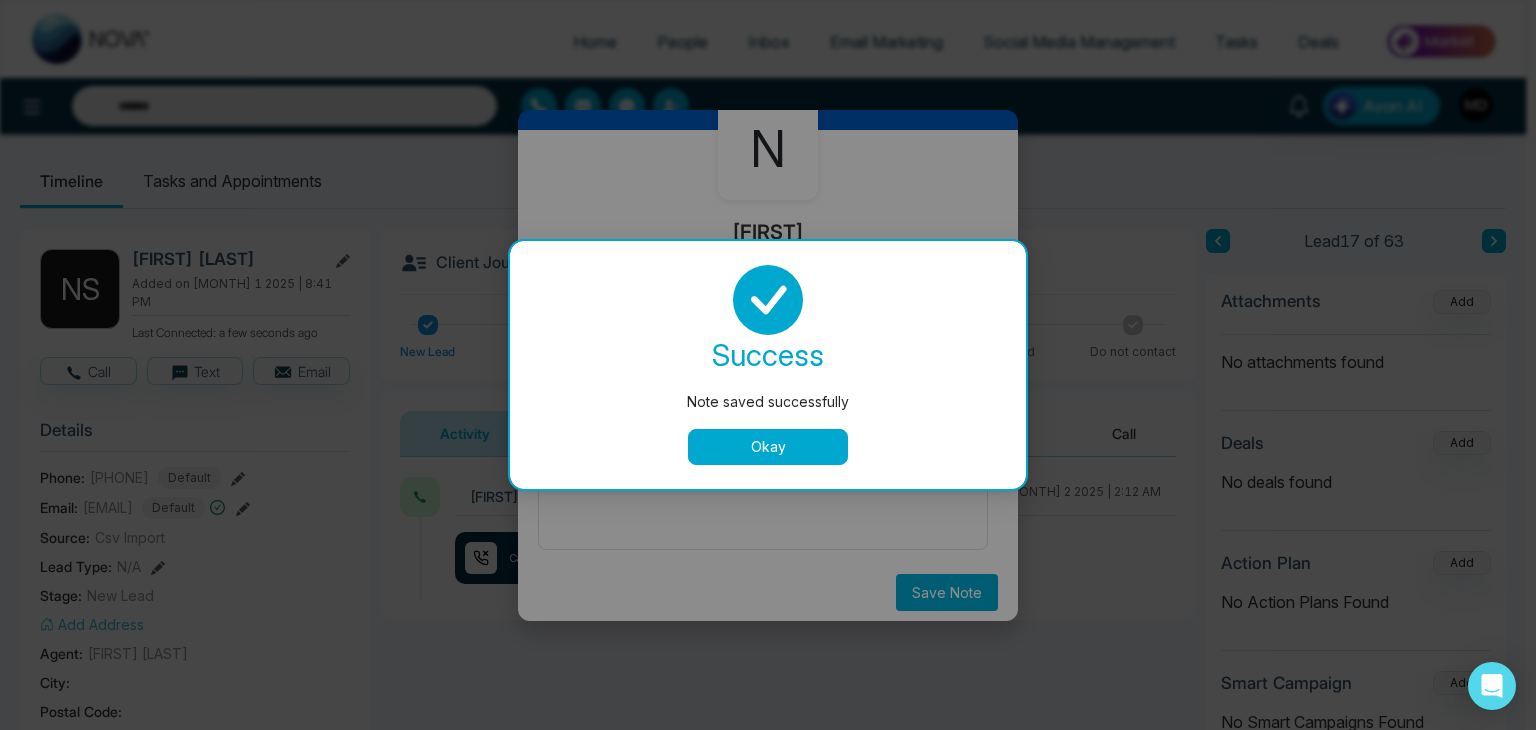 click on "Okay" at bounding box center (768, 447) 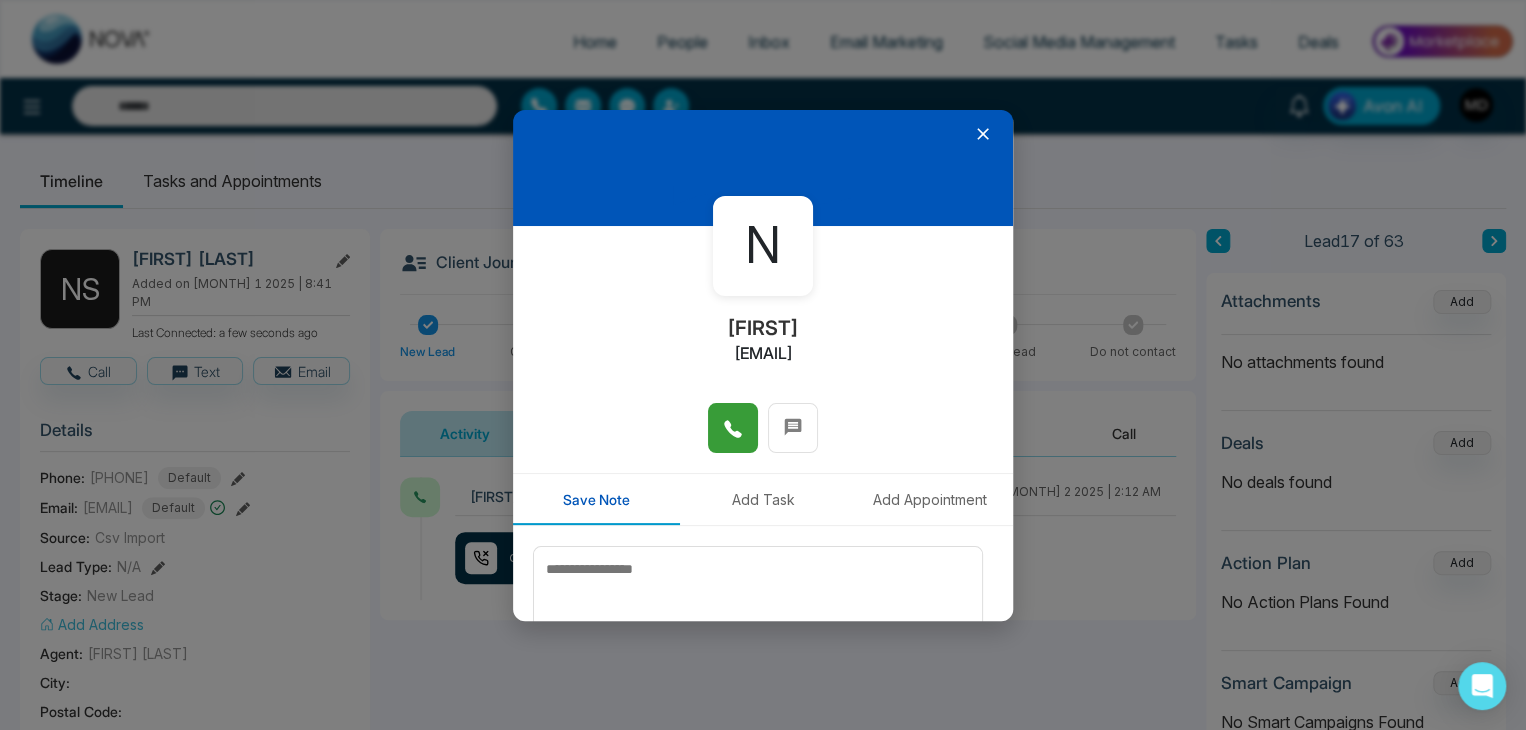 scroll, scrollTop: 0, scrollLeft: 0, axis: both 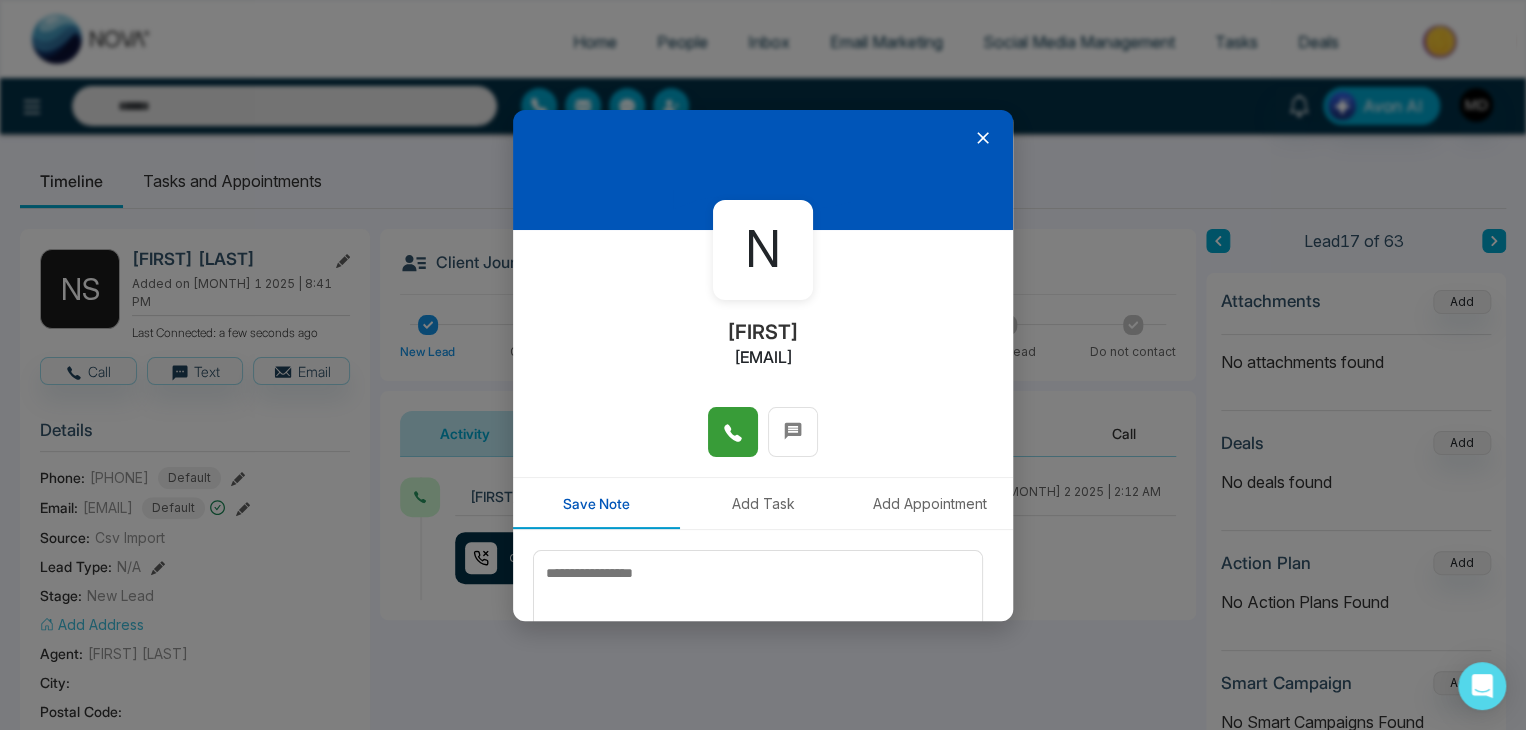 click 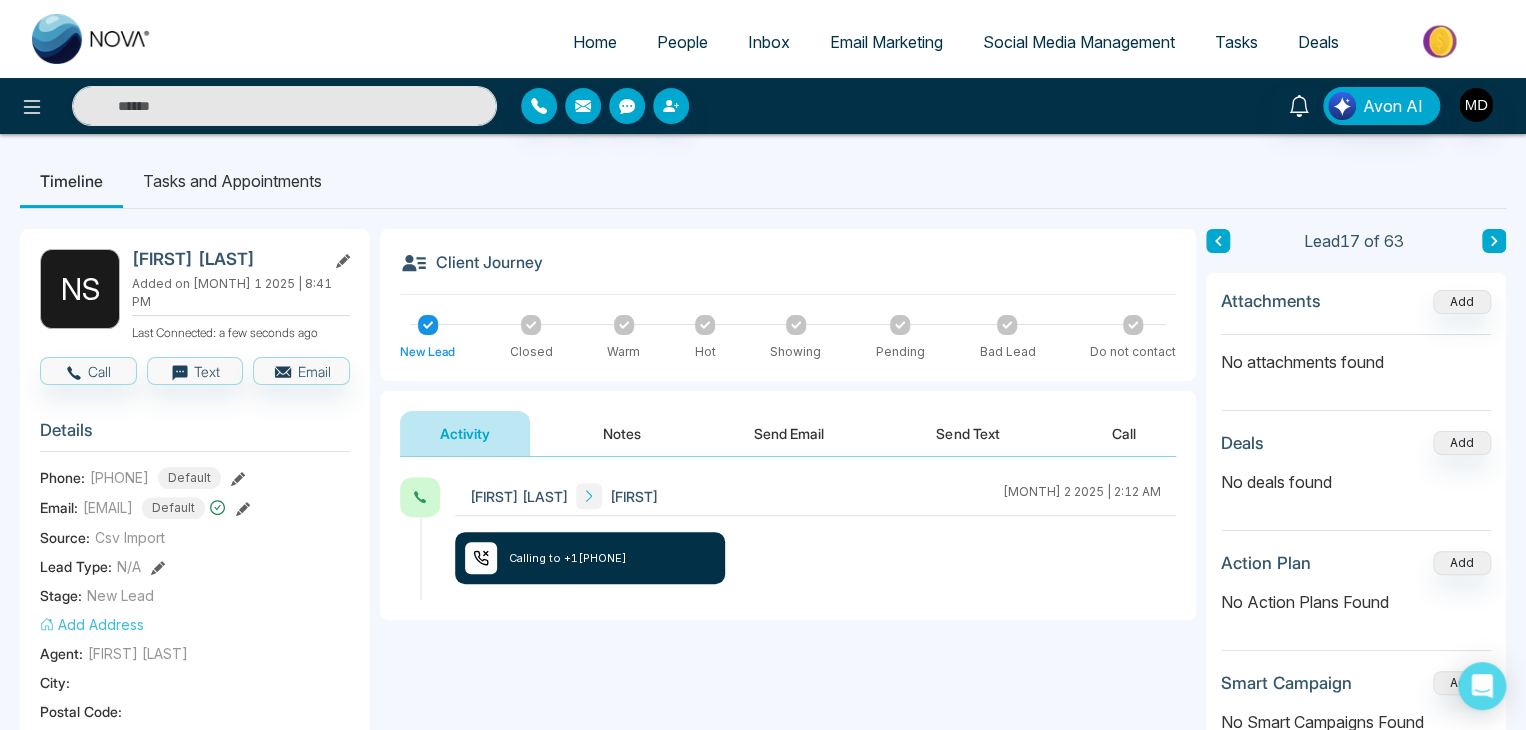 click 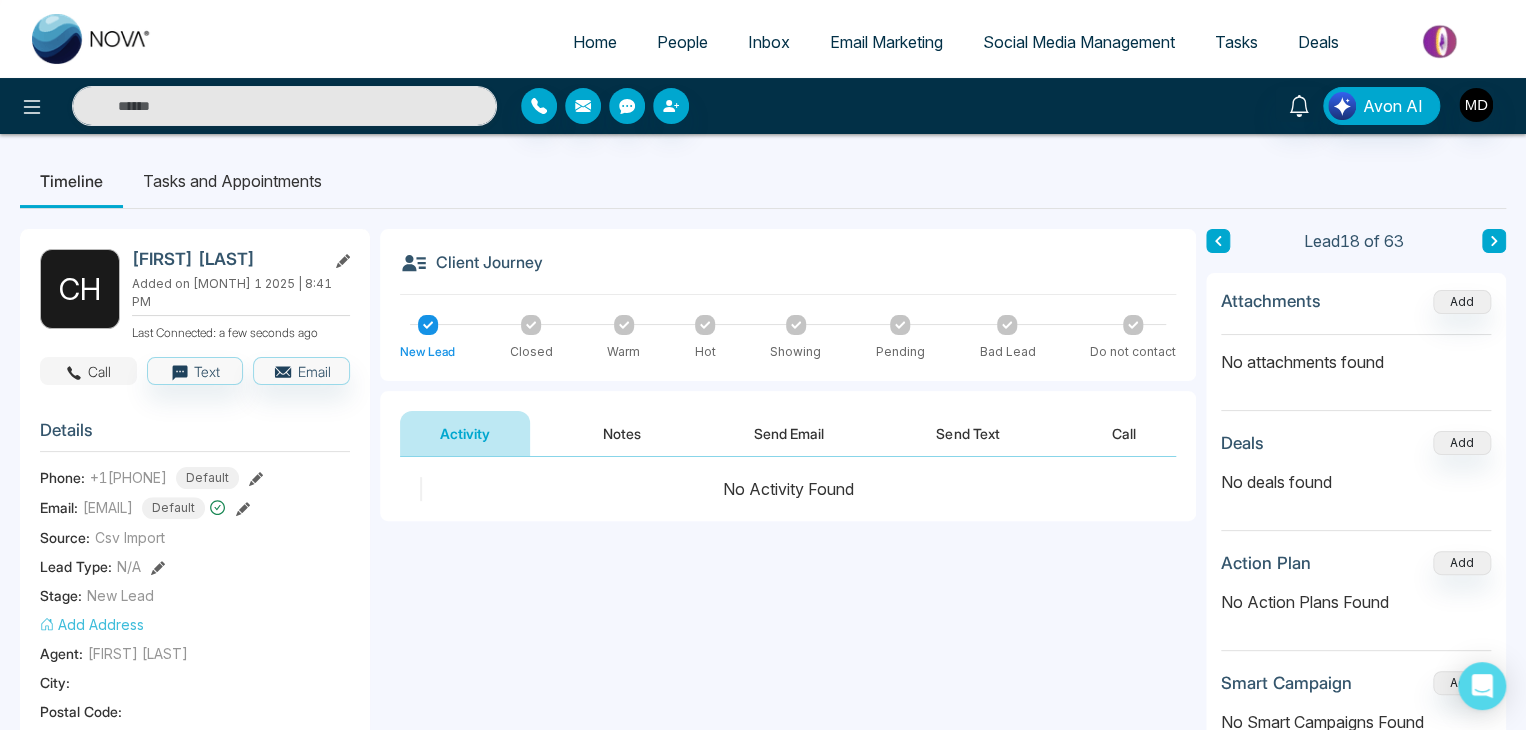 click on "Call" at bounding box center (88, 371) 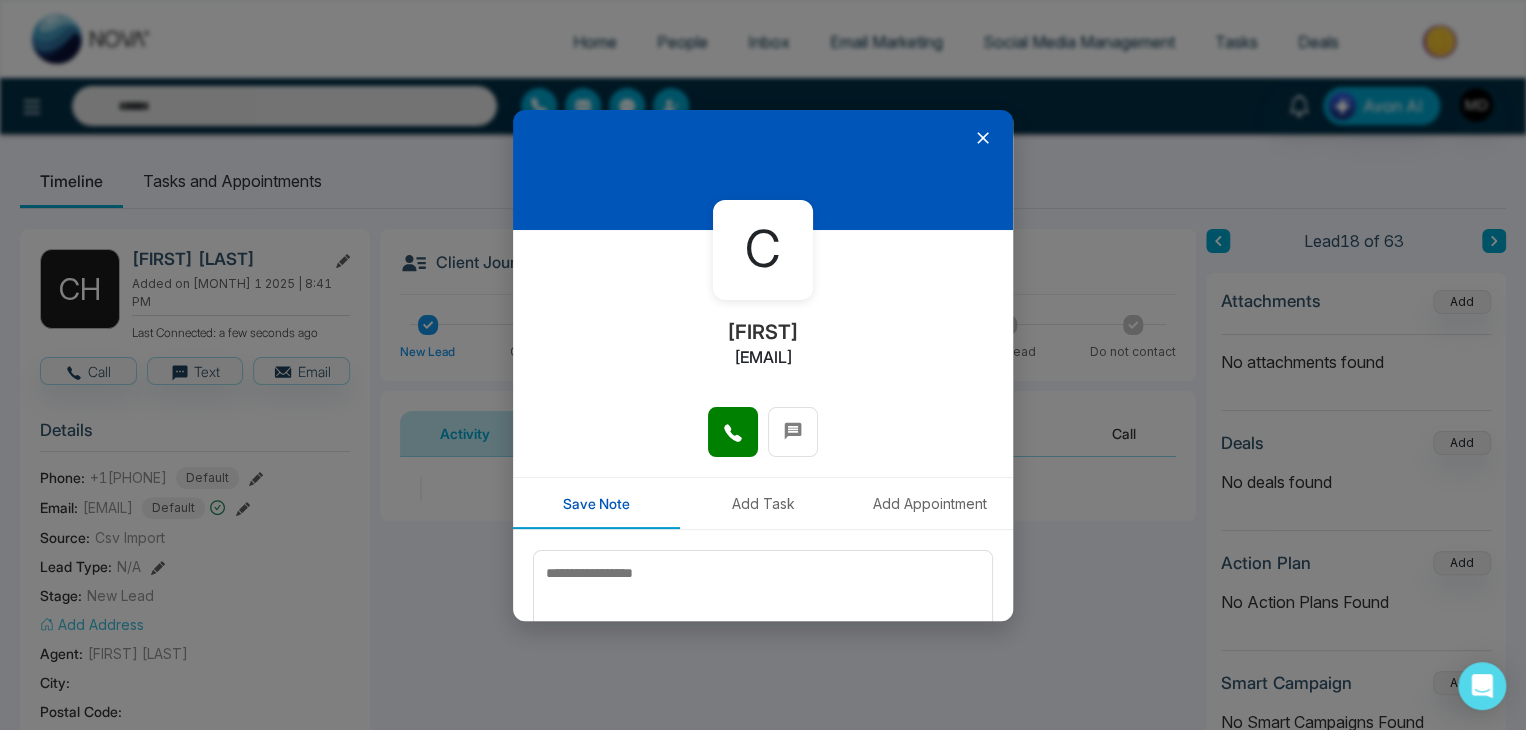 click 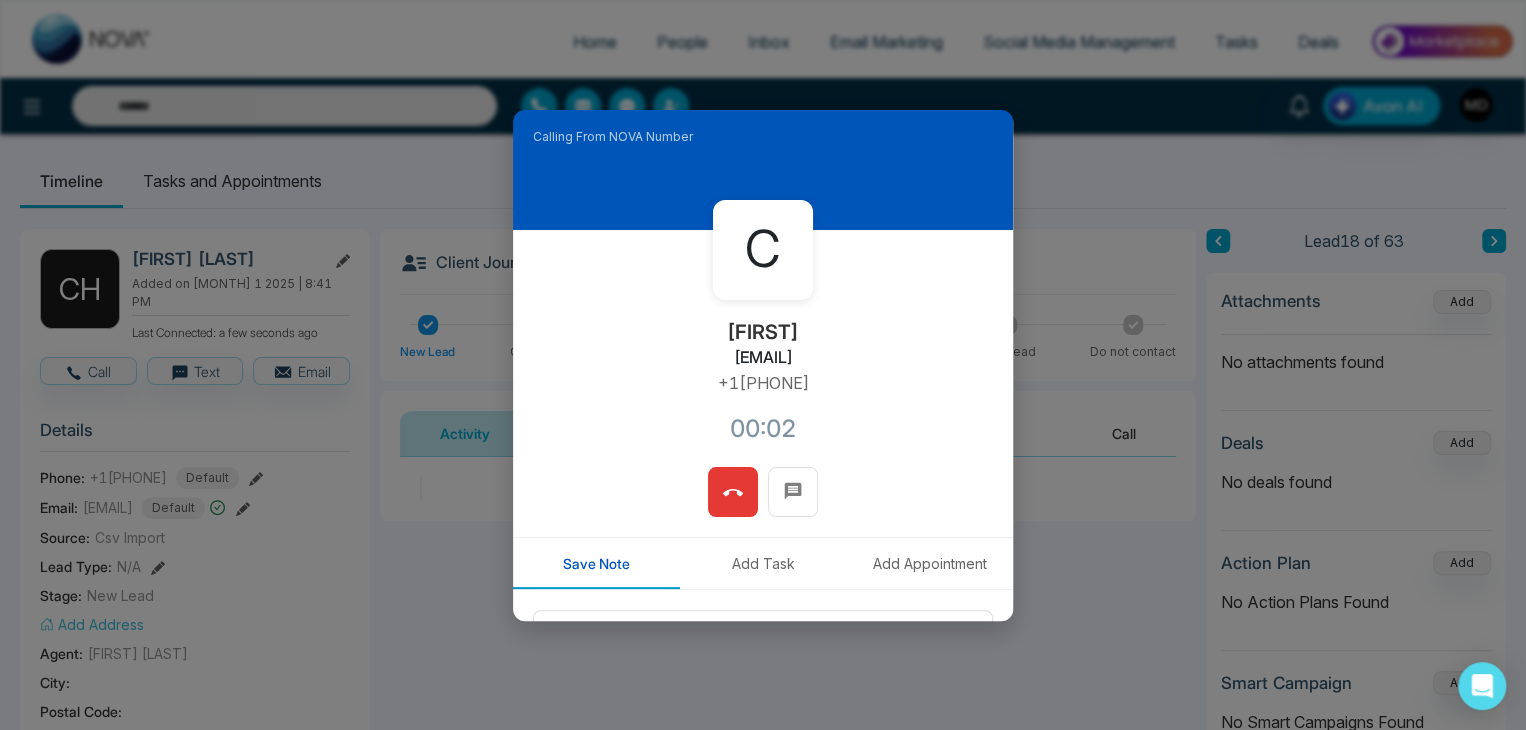 click 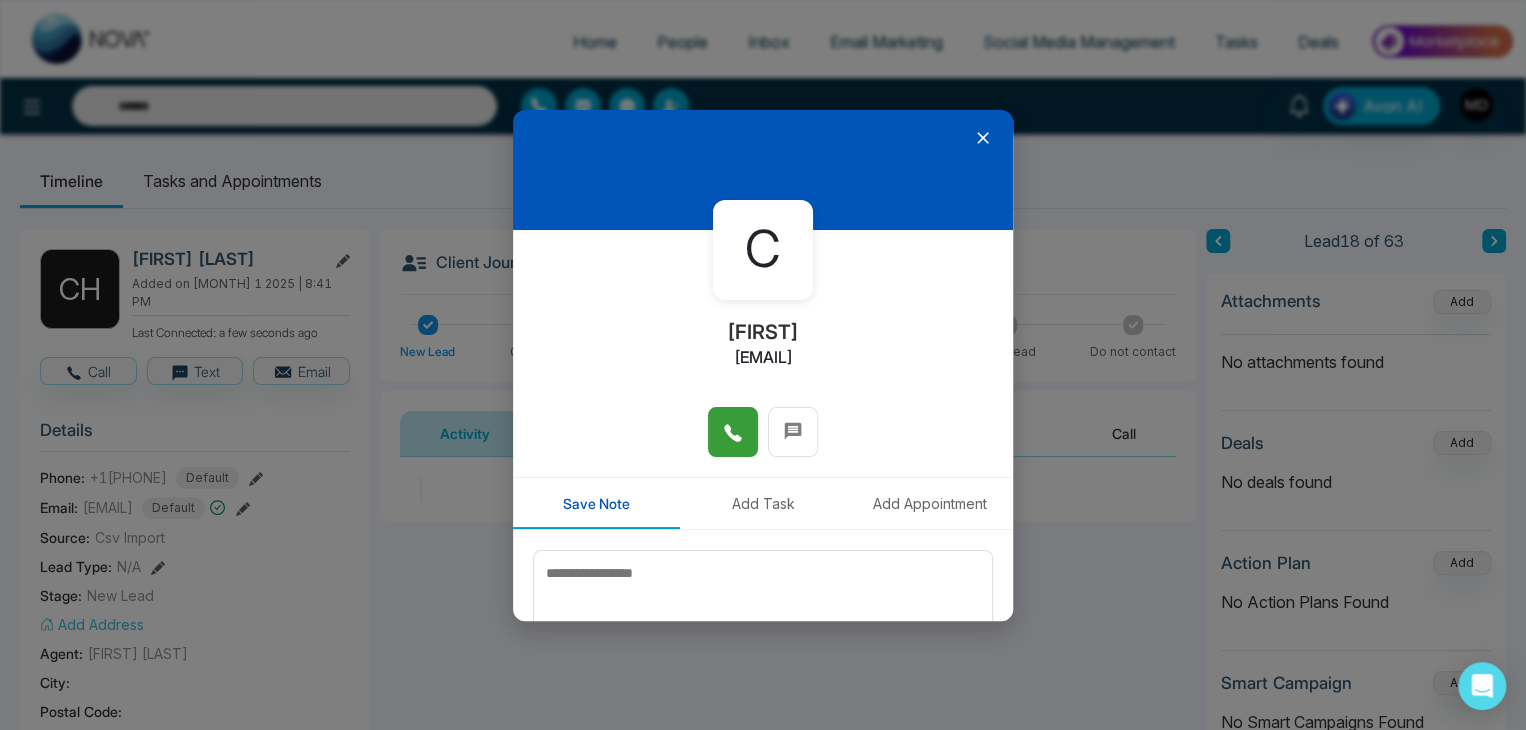 scroll, scrollTop: 100, scrollLeft: 0, axis: vertical 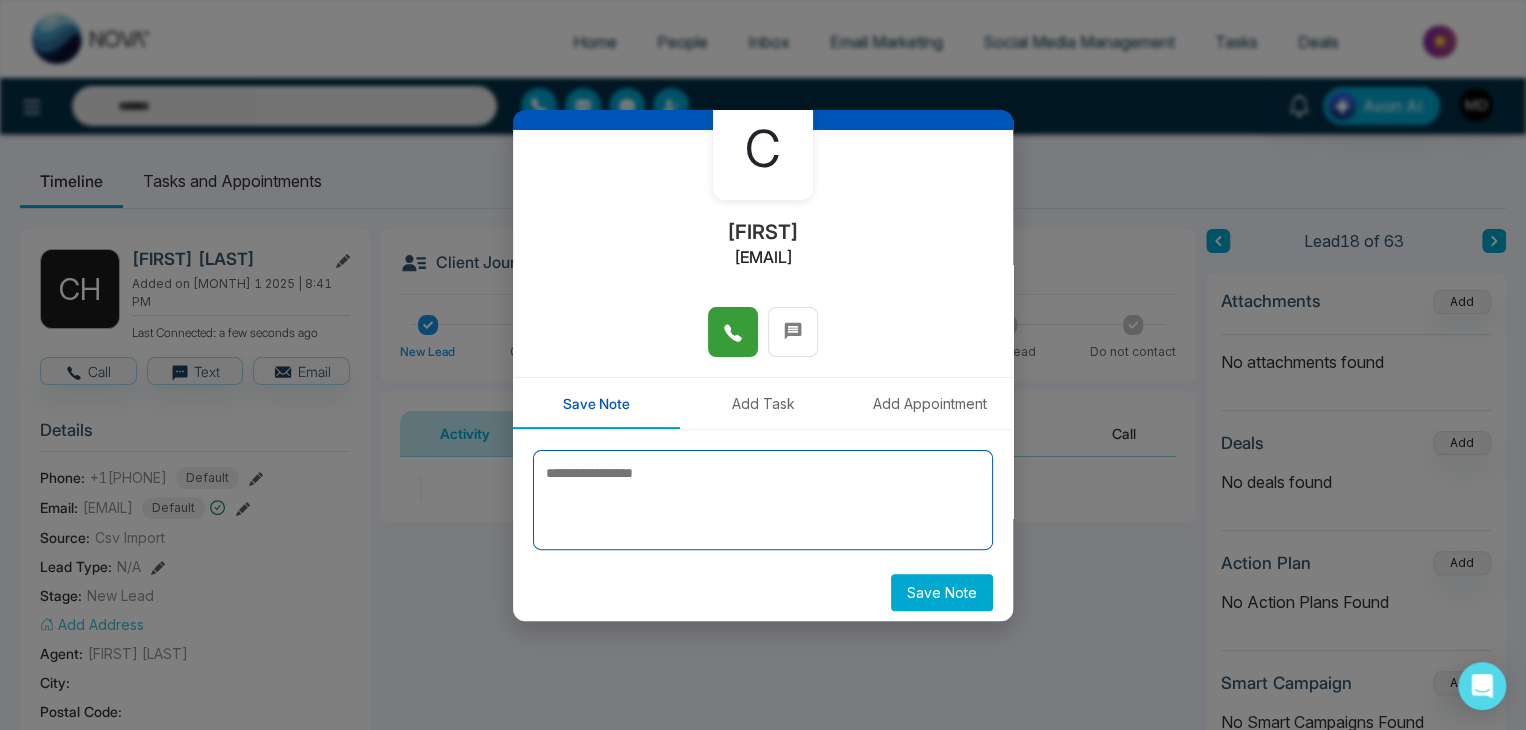 click at bounding box center [763, 500] 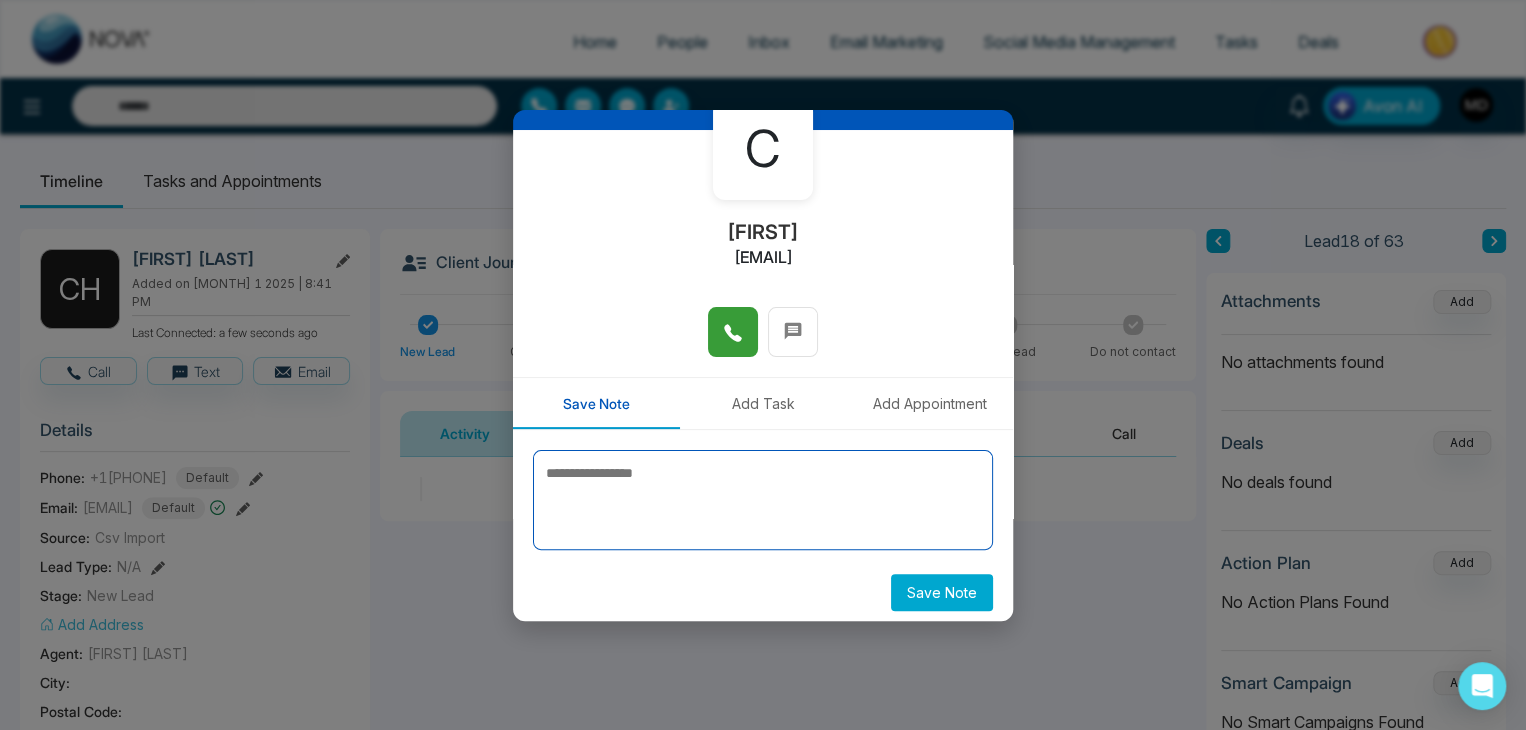 paste on "**********" 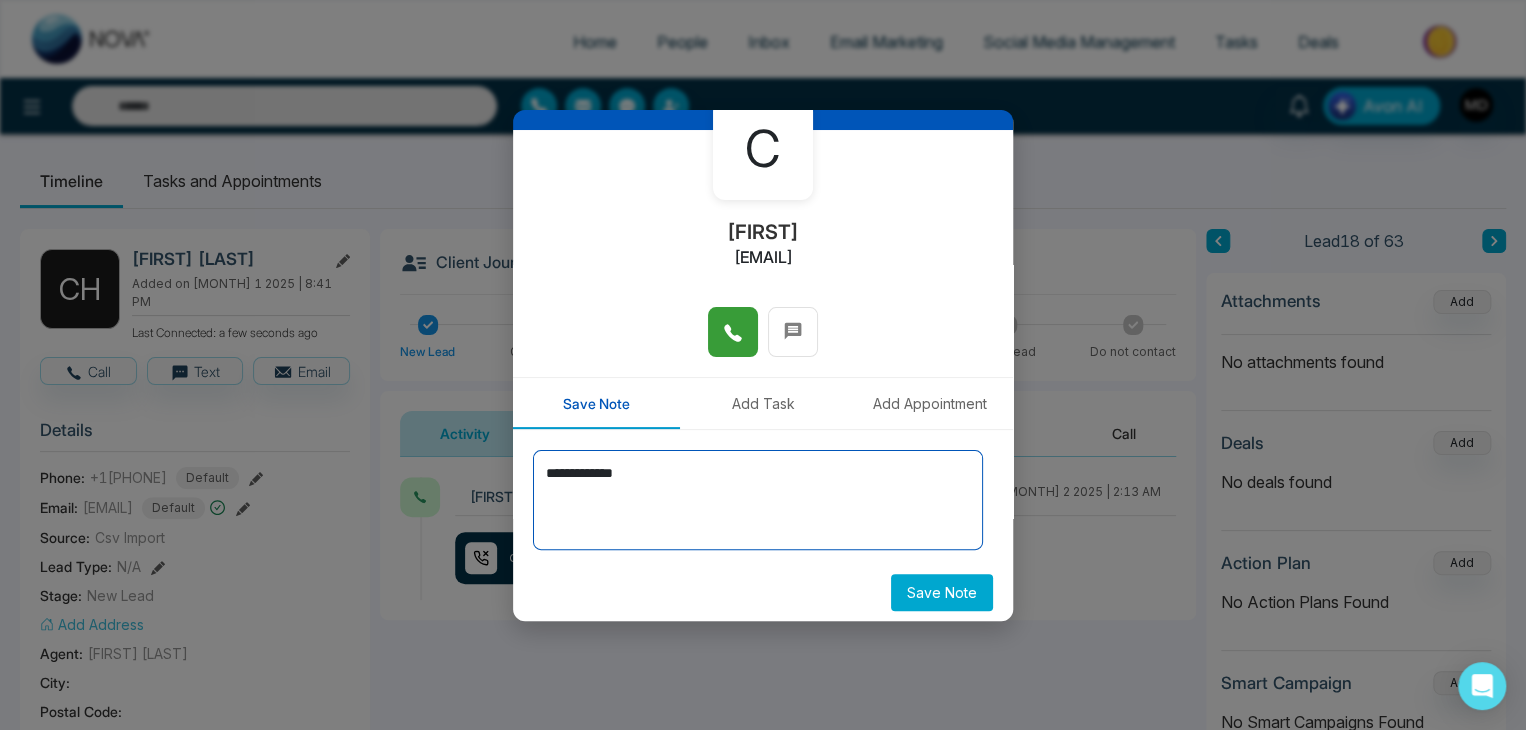 type on "**********" 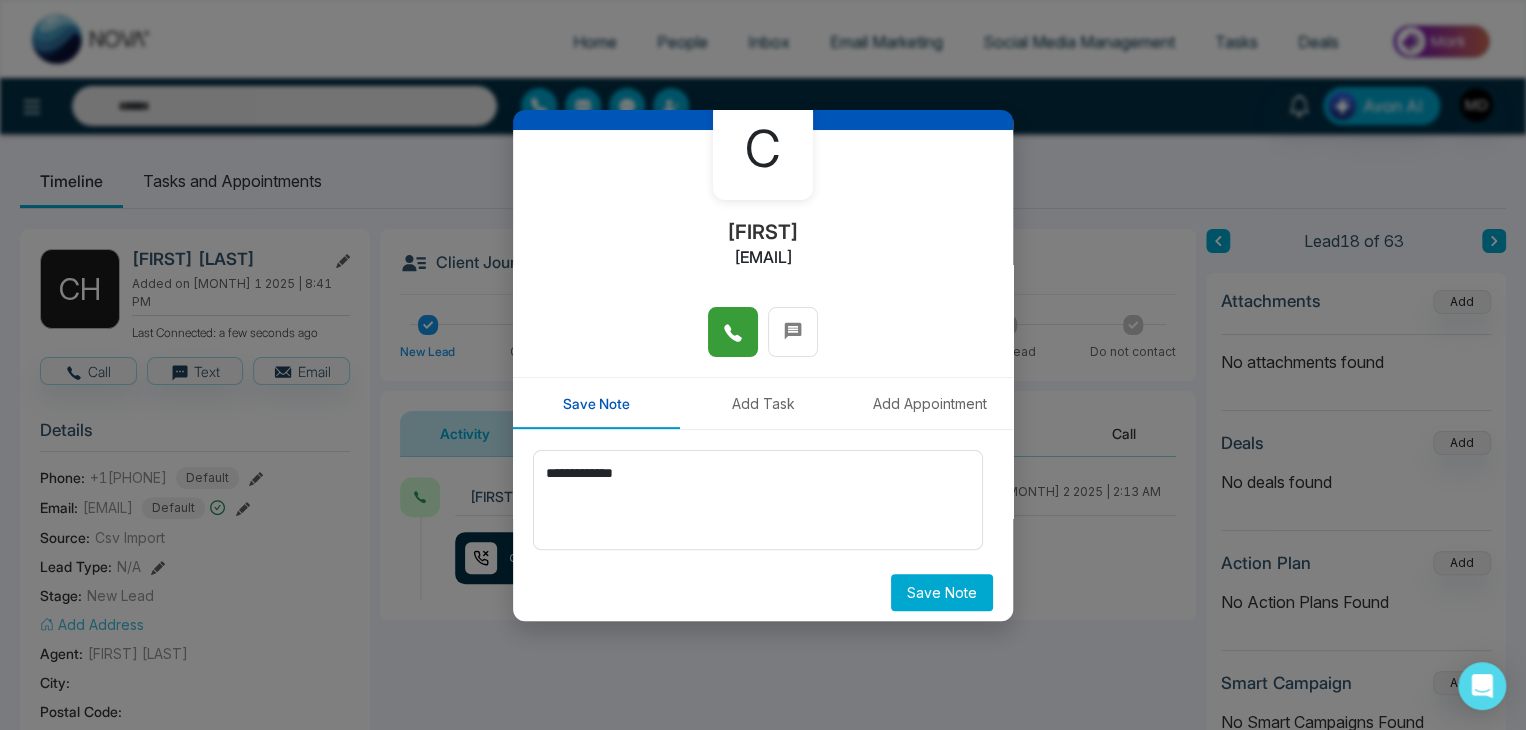 click on "Save Note" at bounding box center (942, 592) 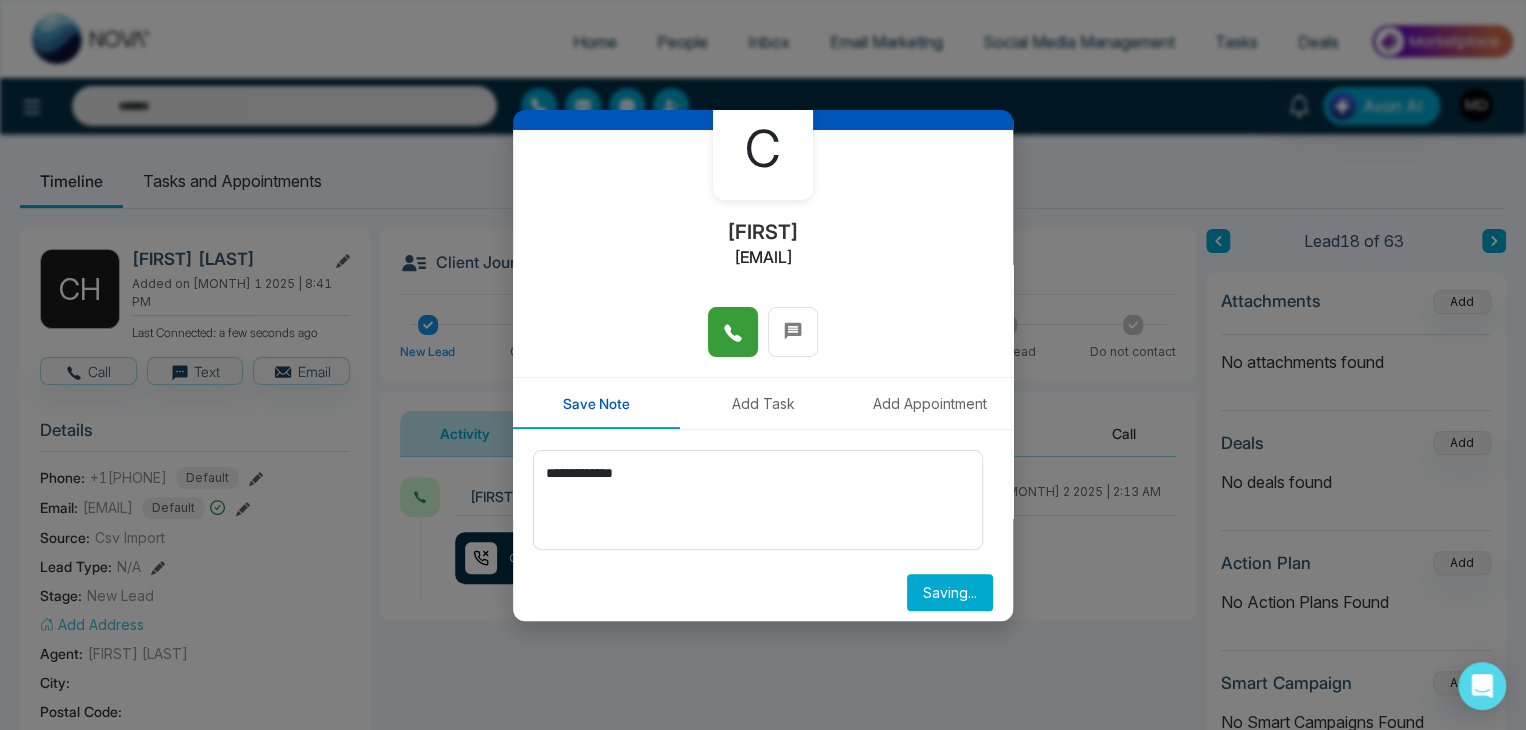 type 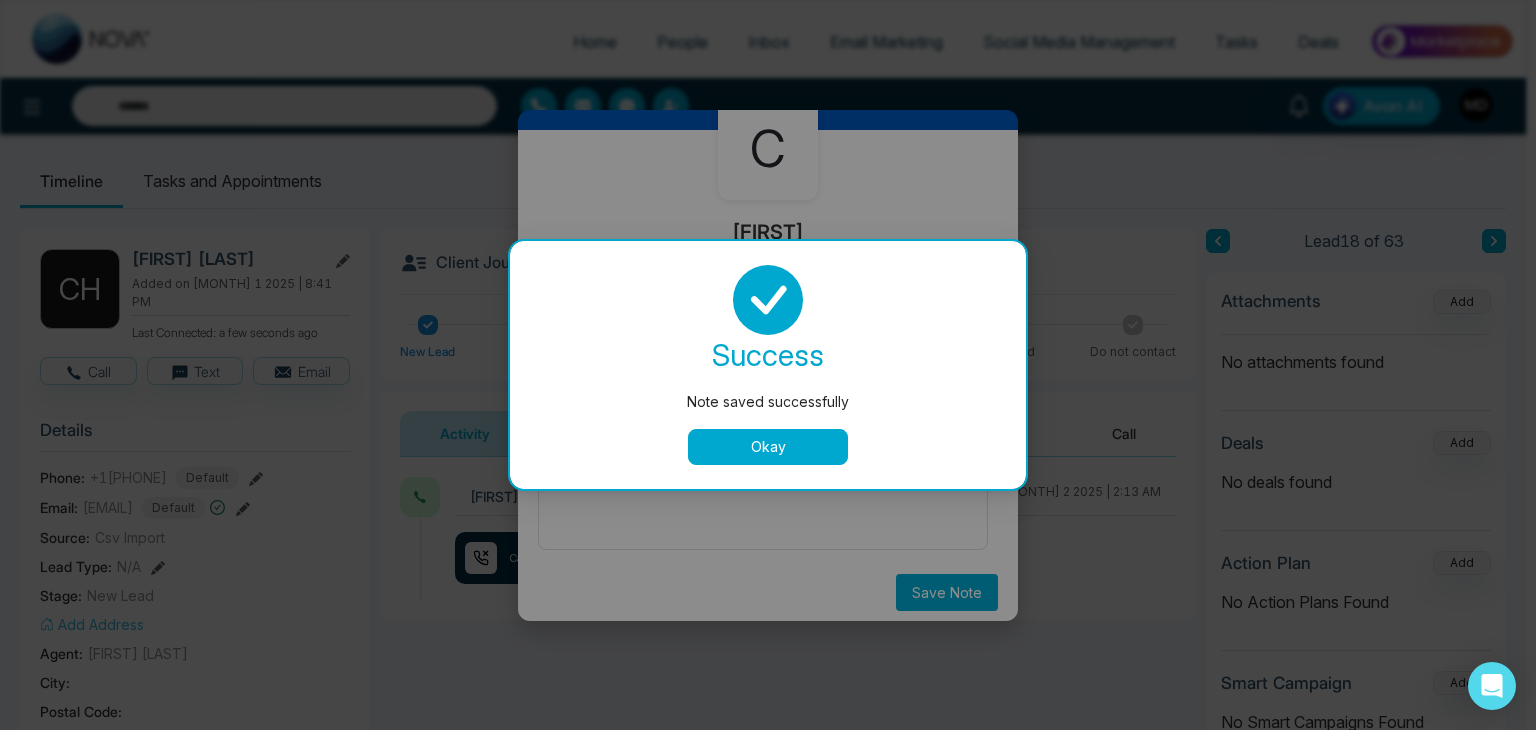 click on "Okay" at bounding box center [768, 447] 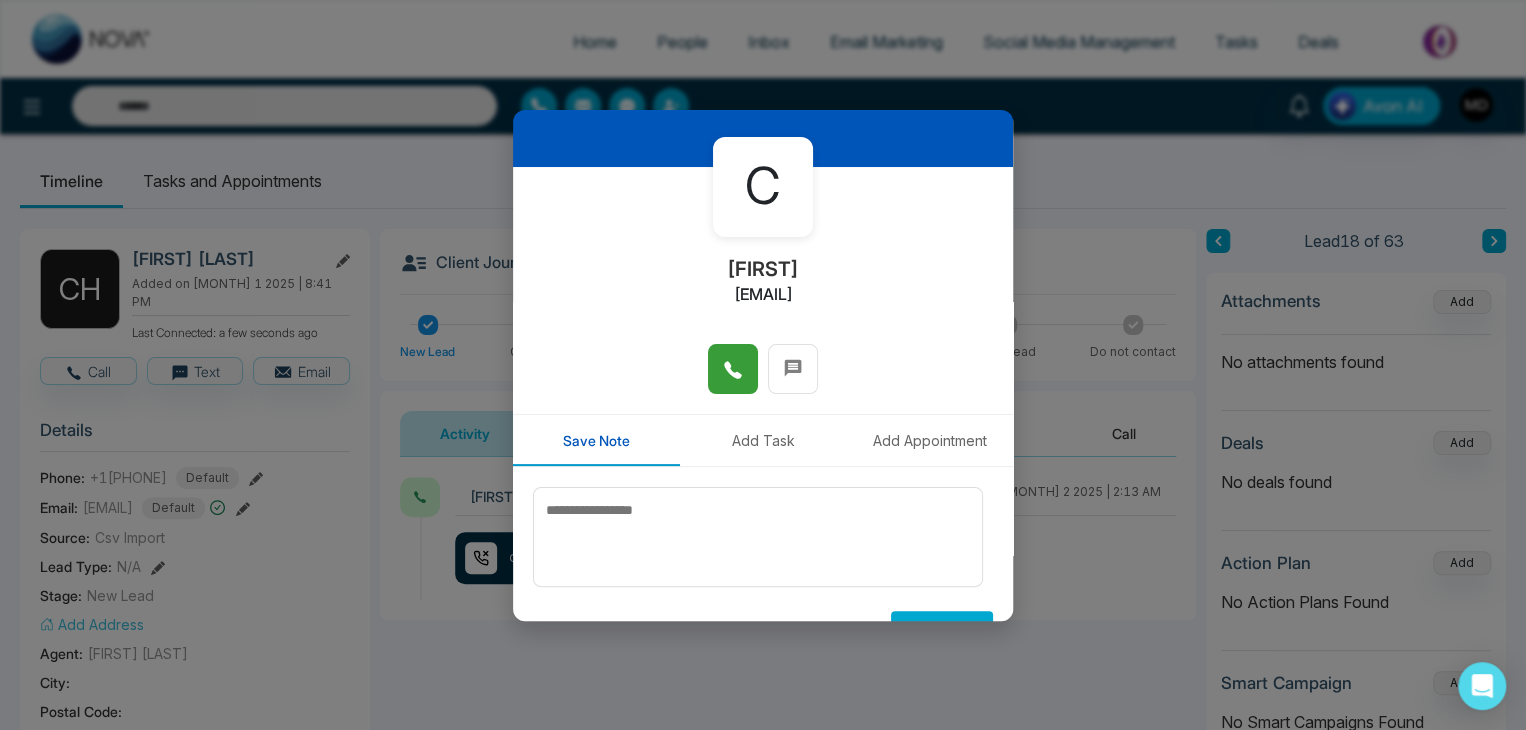scroll, scrollTop: 0, scrollLeft: 0, axis: both 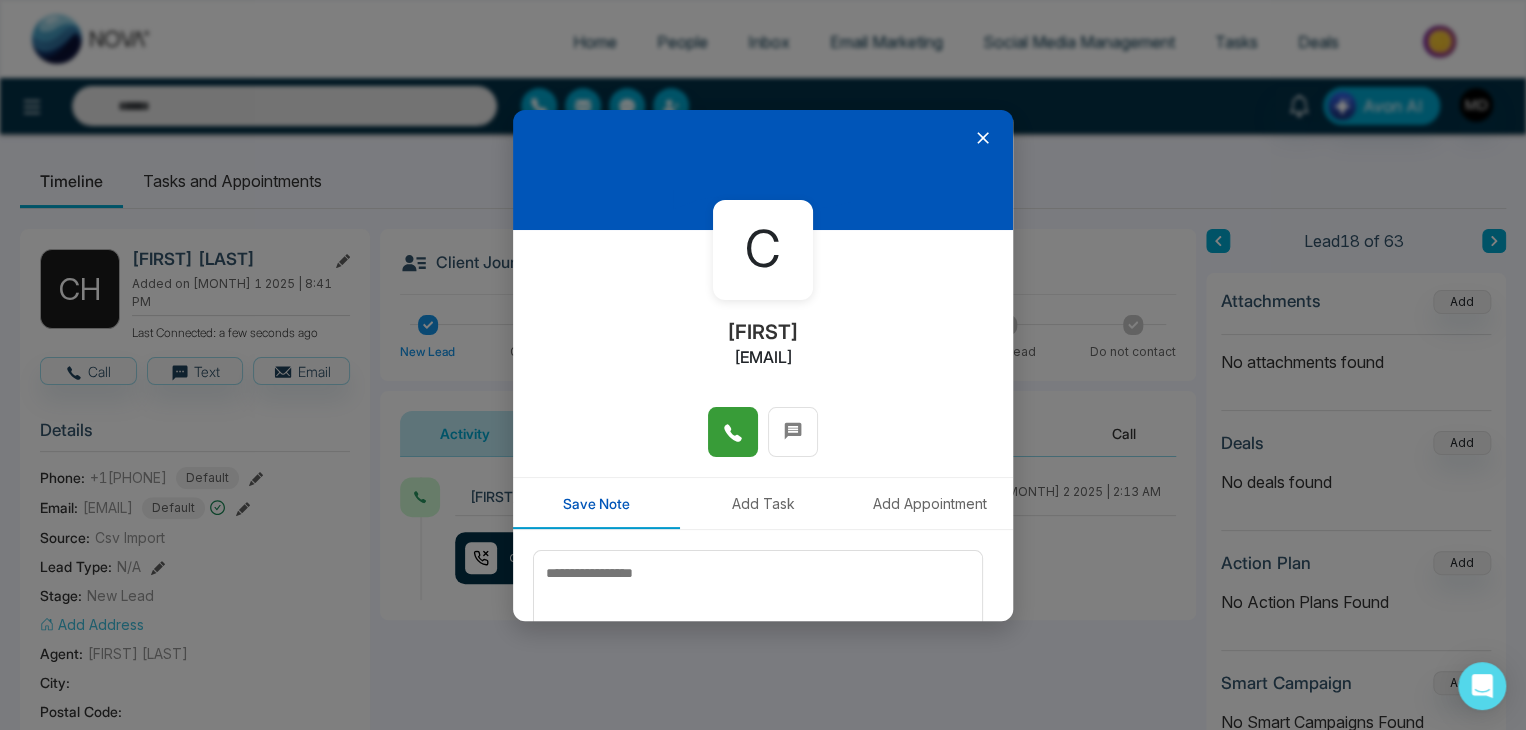 click 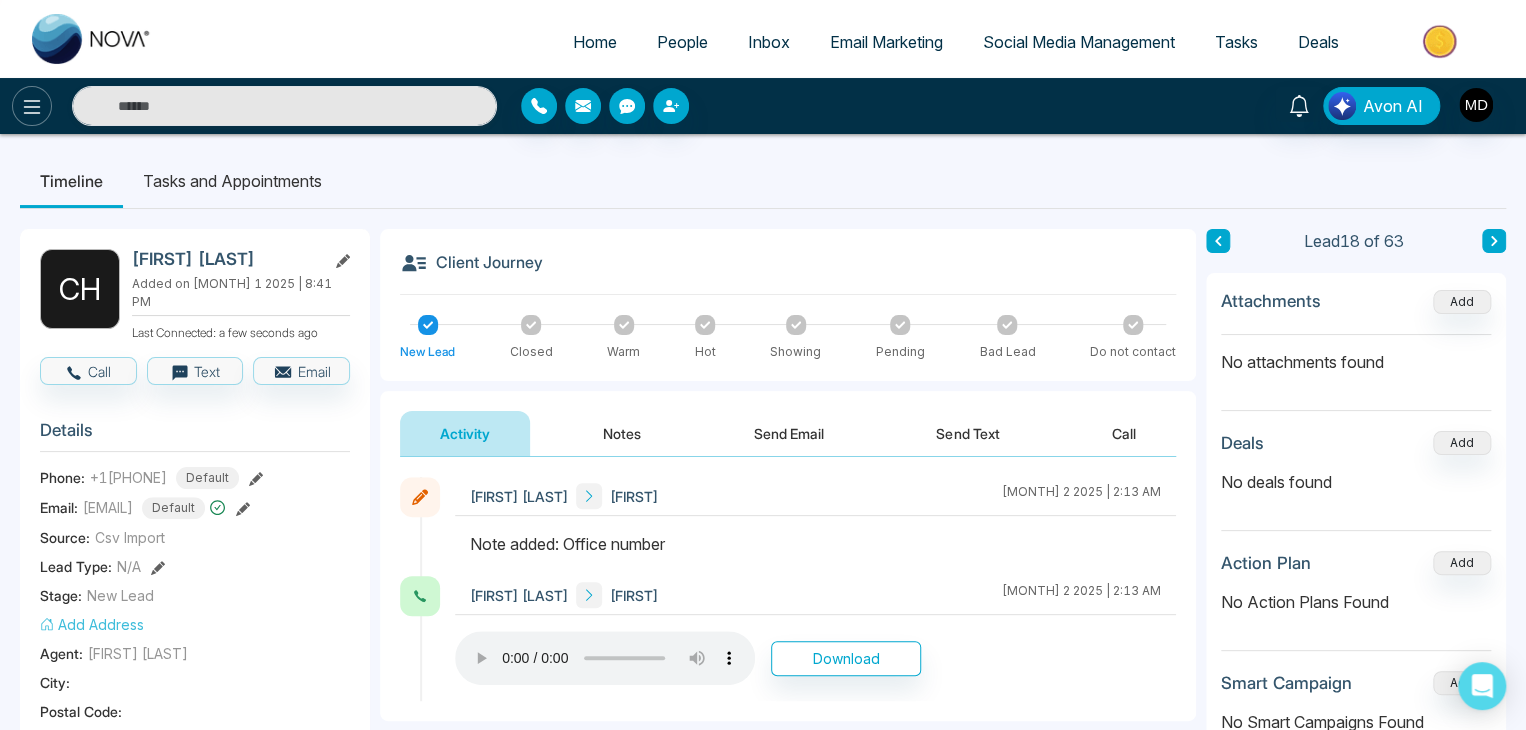 click 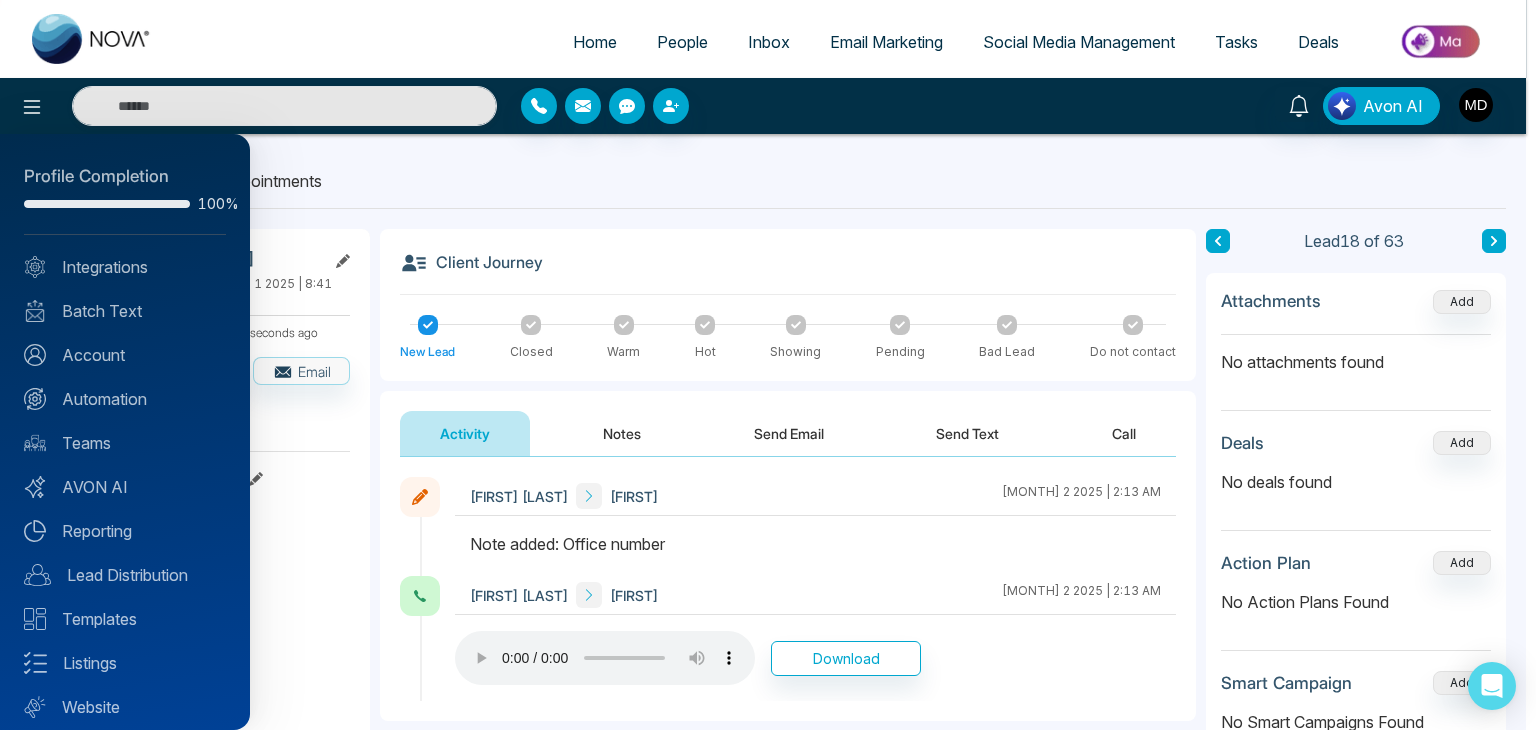 click at bounding box center [768, 365] 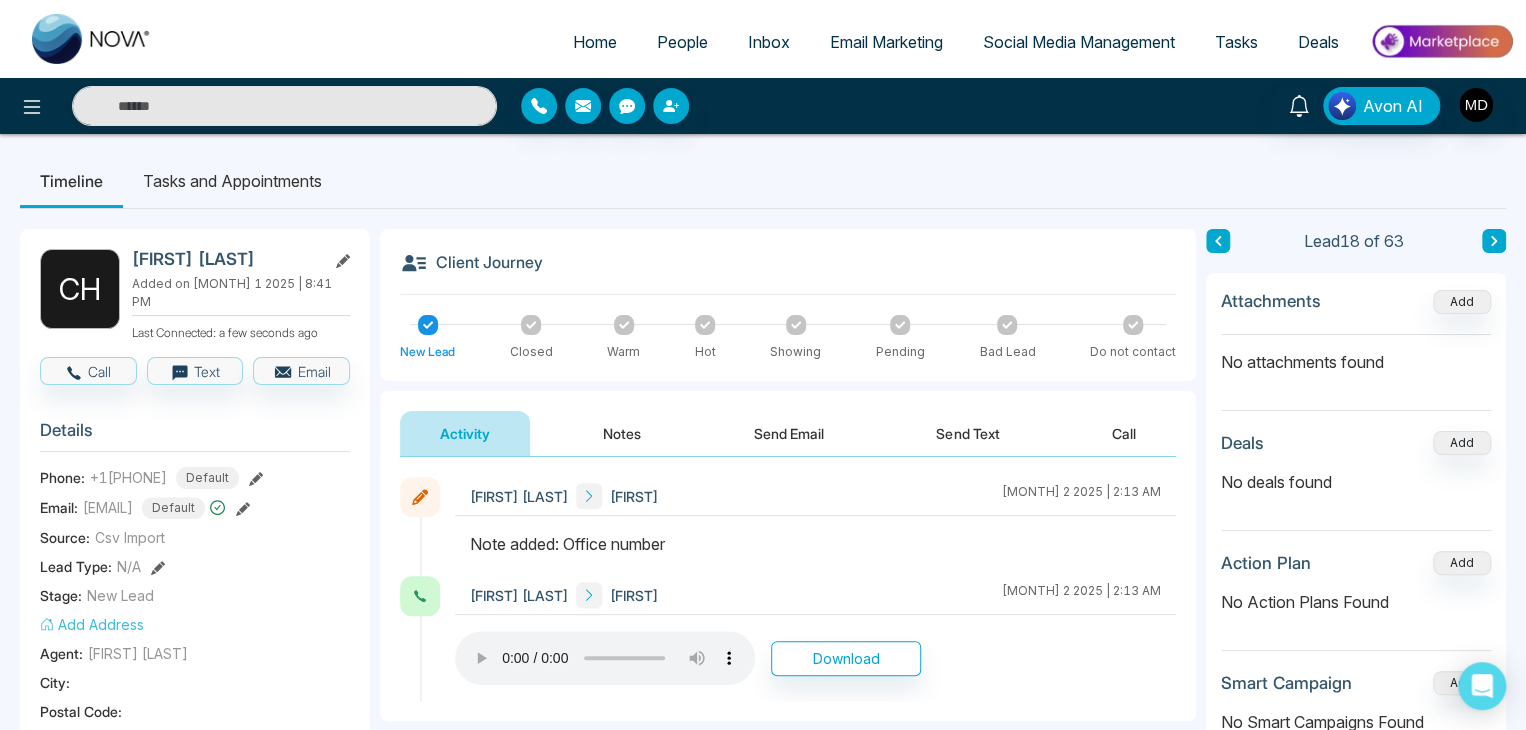 click 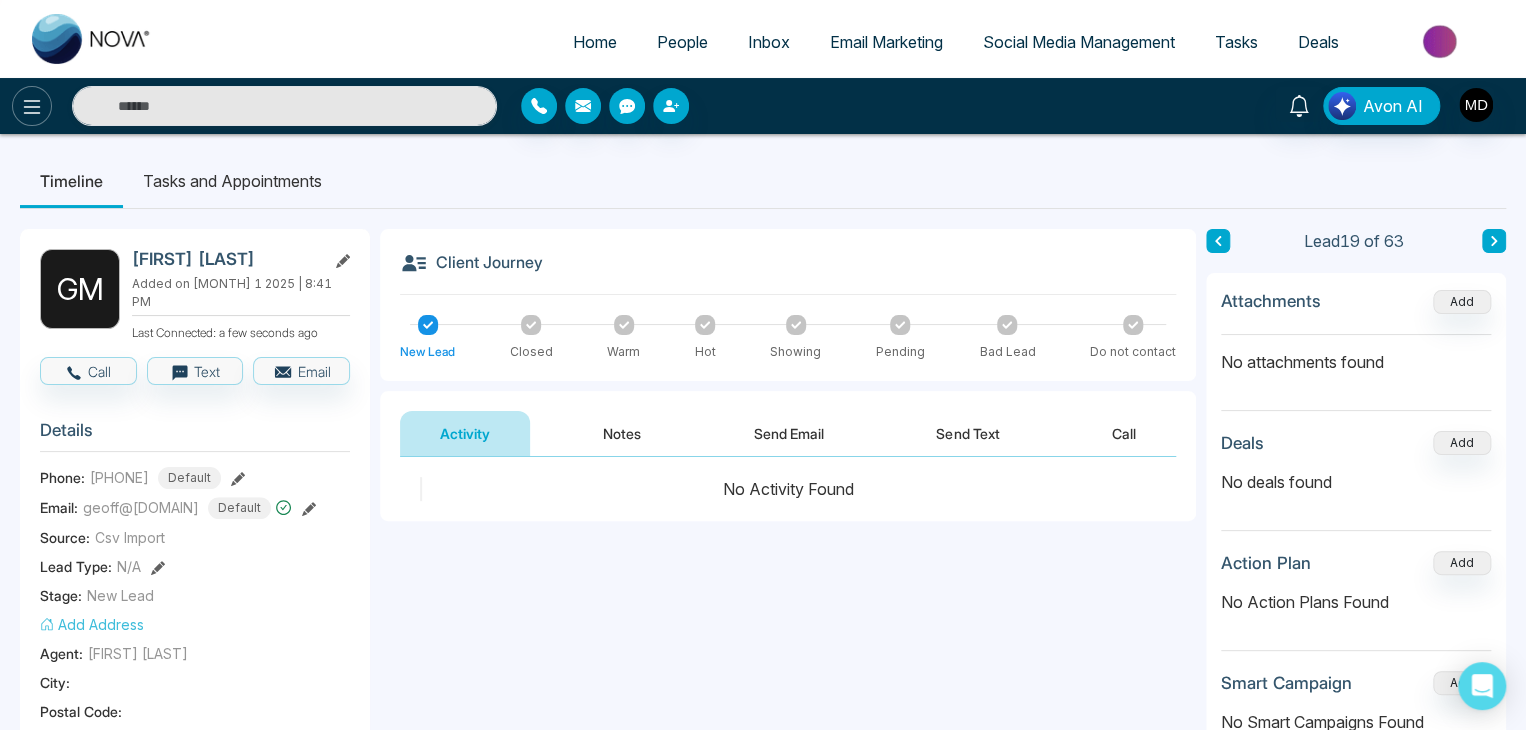 click 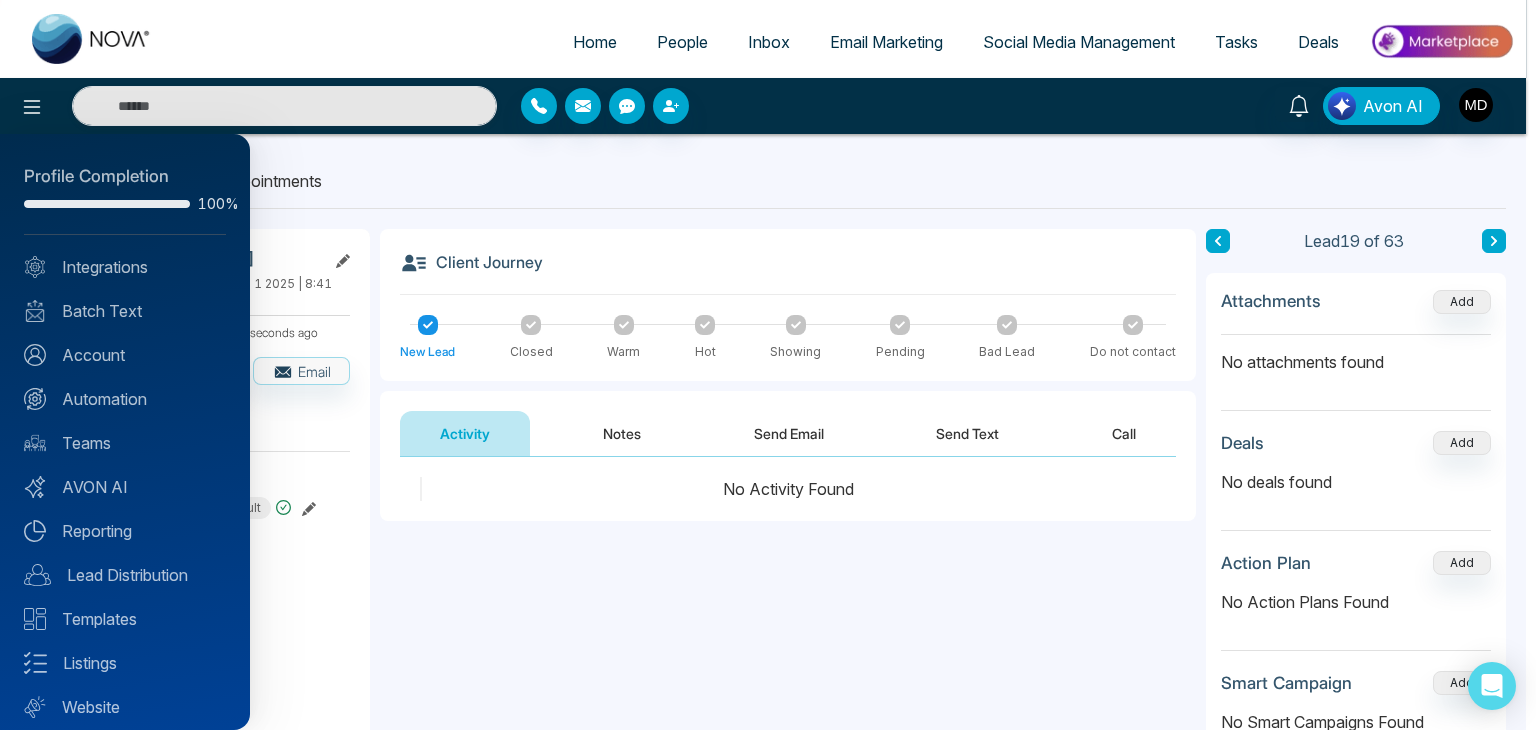 click at bounding box center (768, 365) 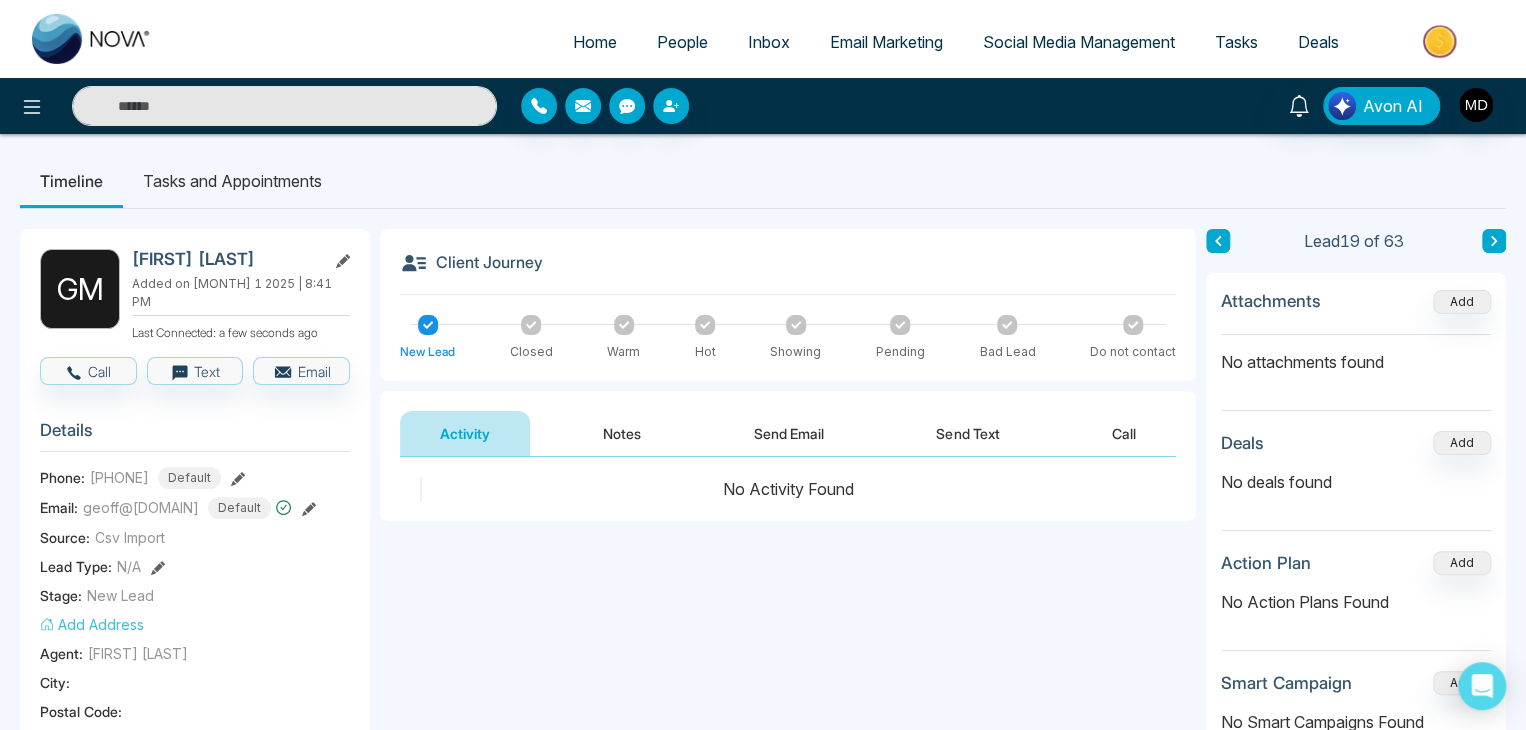click at bounding box center (1218, 241) 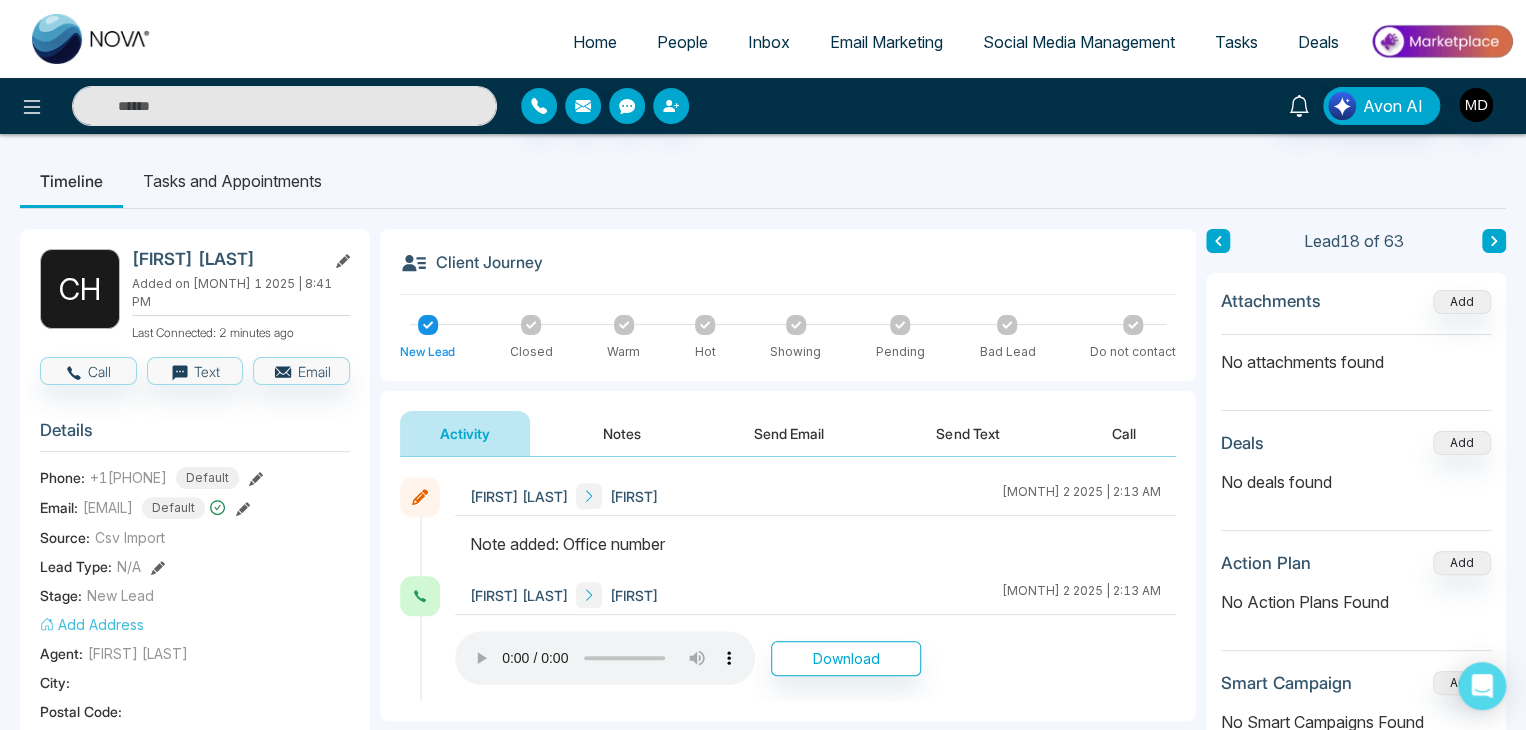 click at bounding box center [1494, 241] 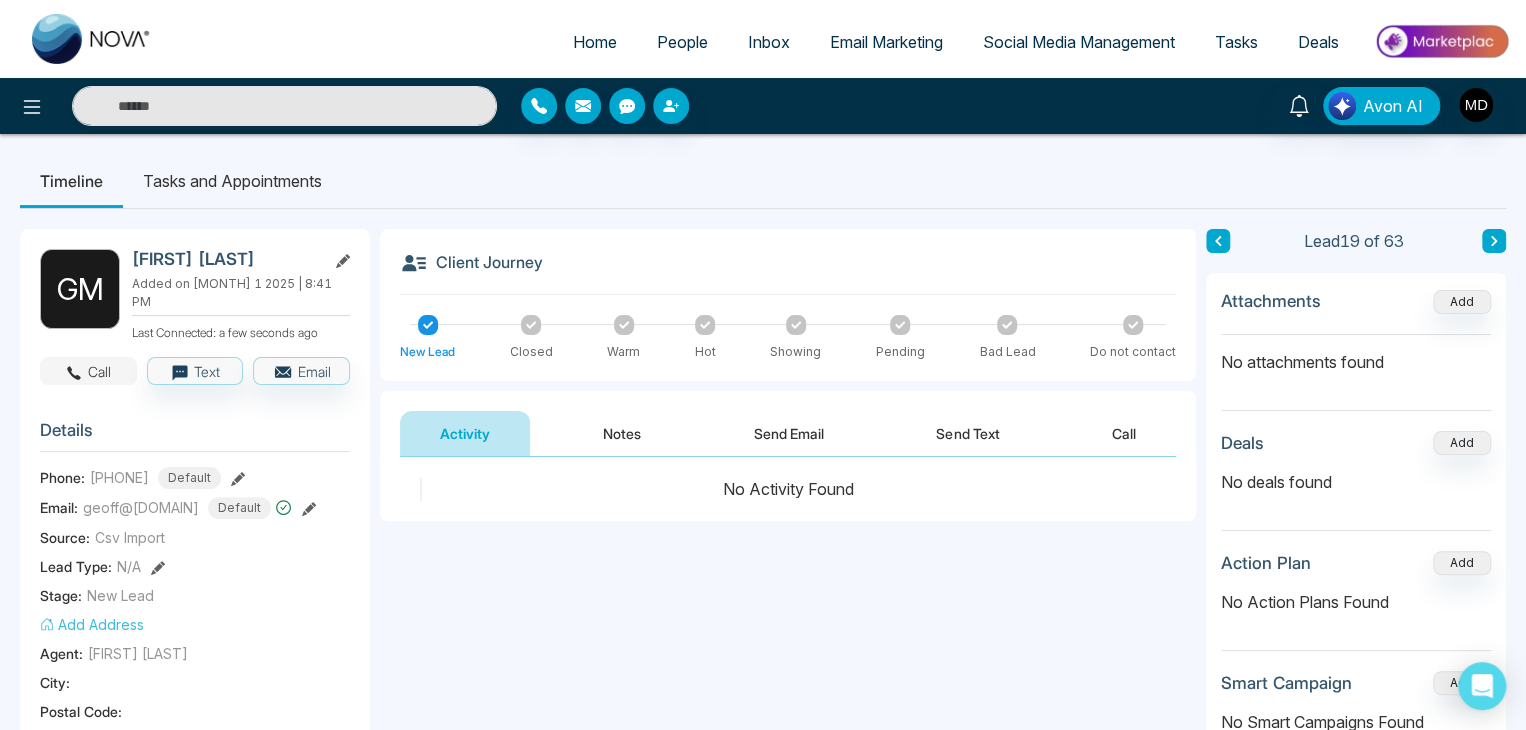 click on "Call" at bounding box center (88, 371) 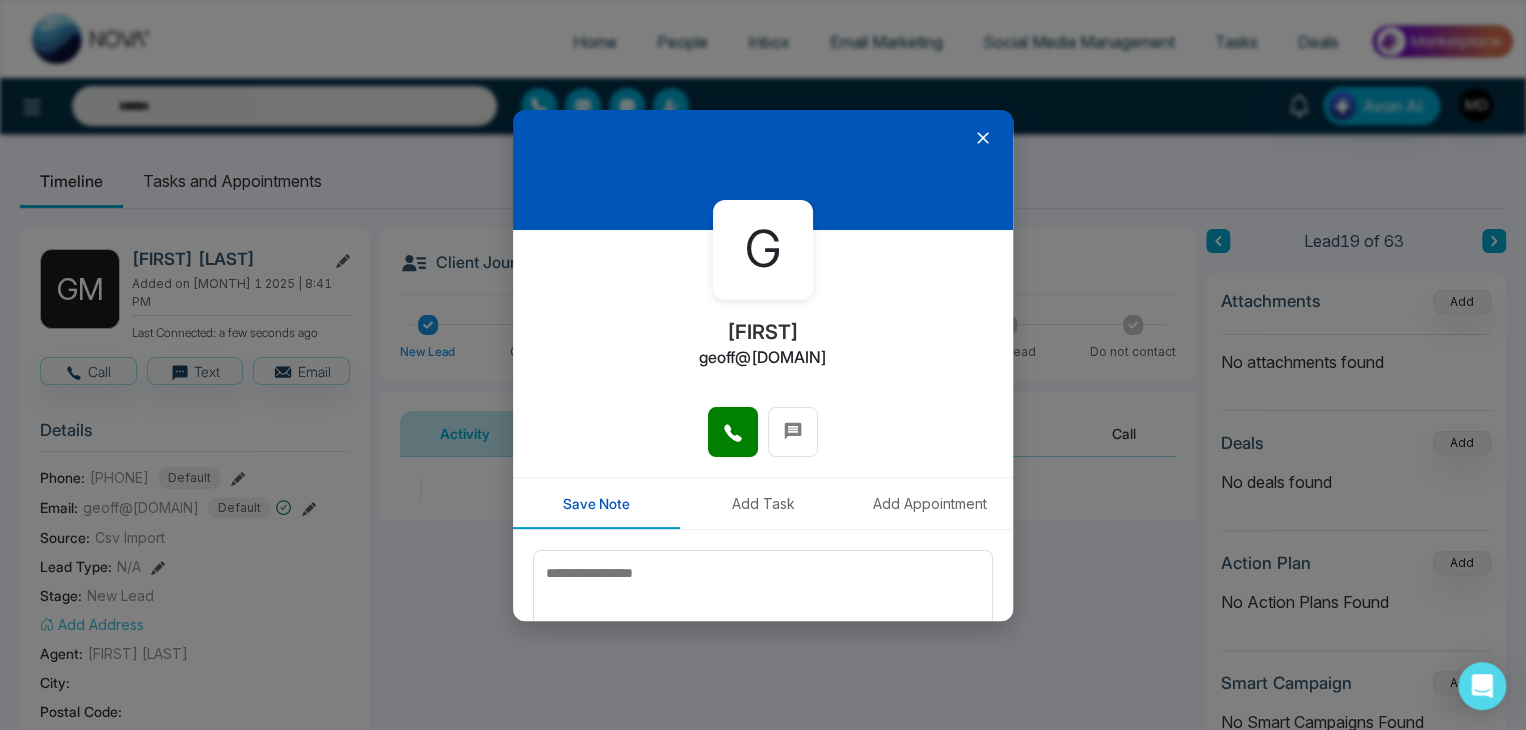 click 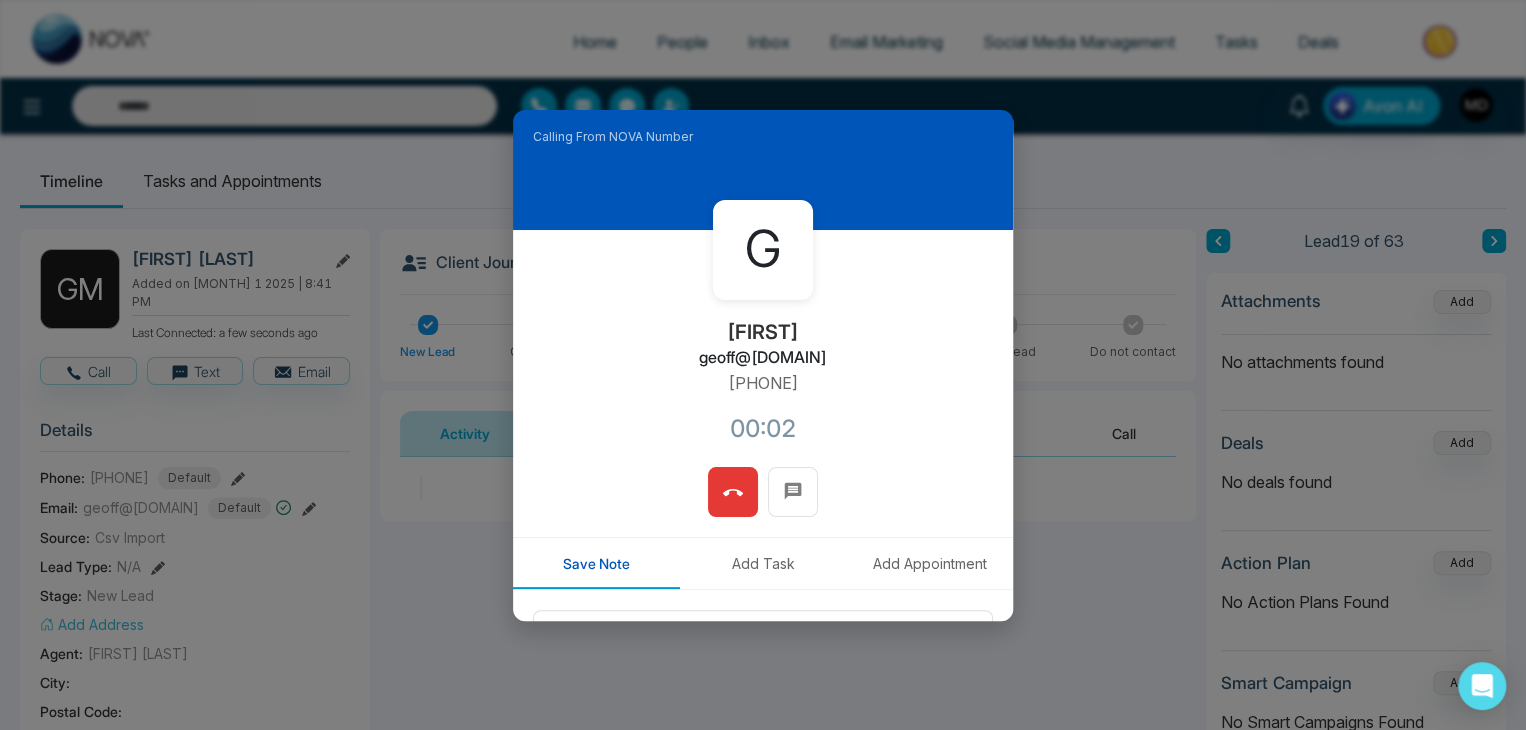 click at bounding box center [733, 492] 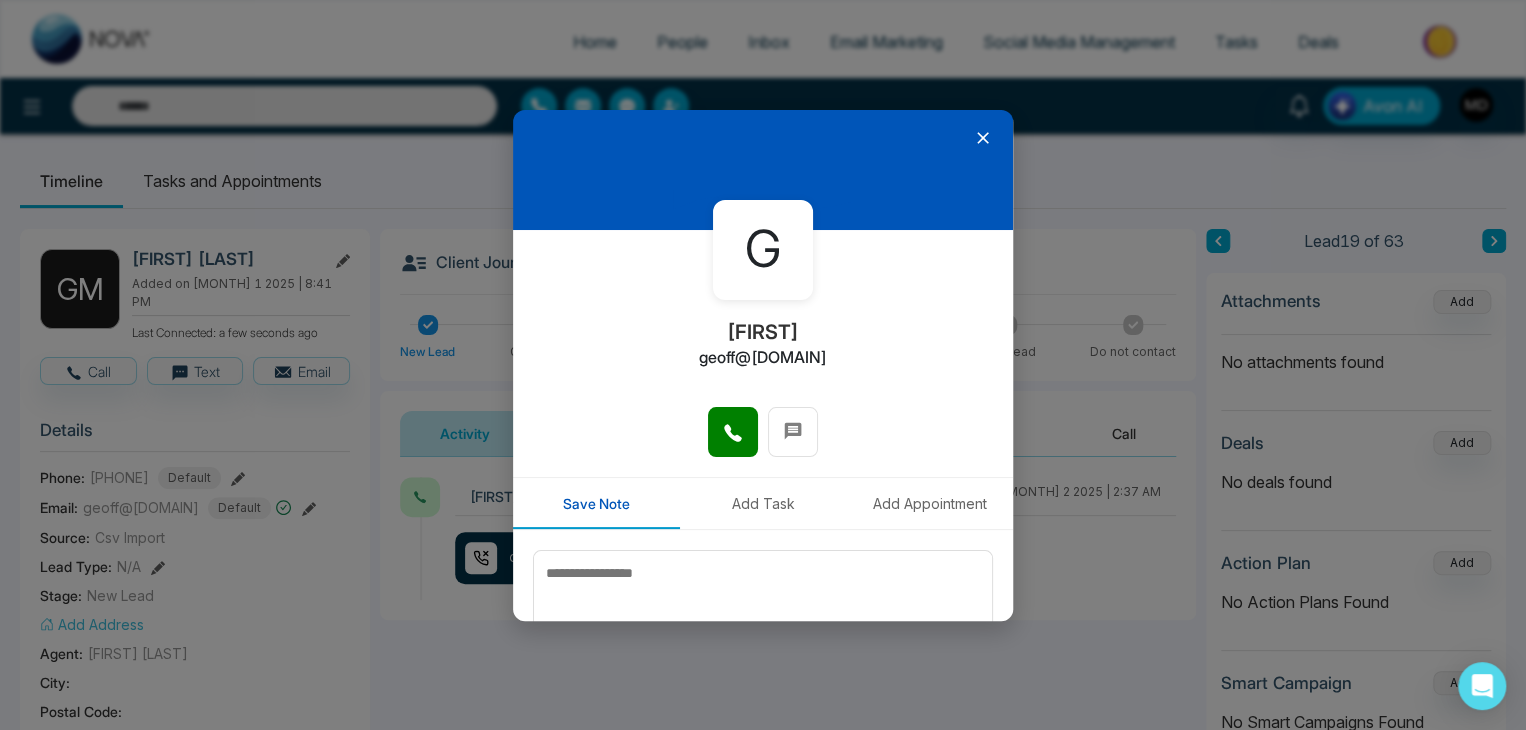 scroll, scrollTop: 110, scrollLeft: 0, axis: vertical 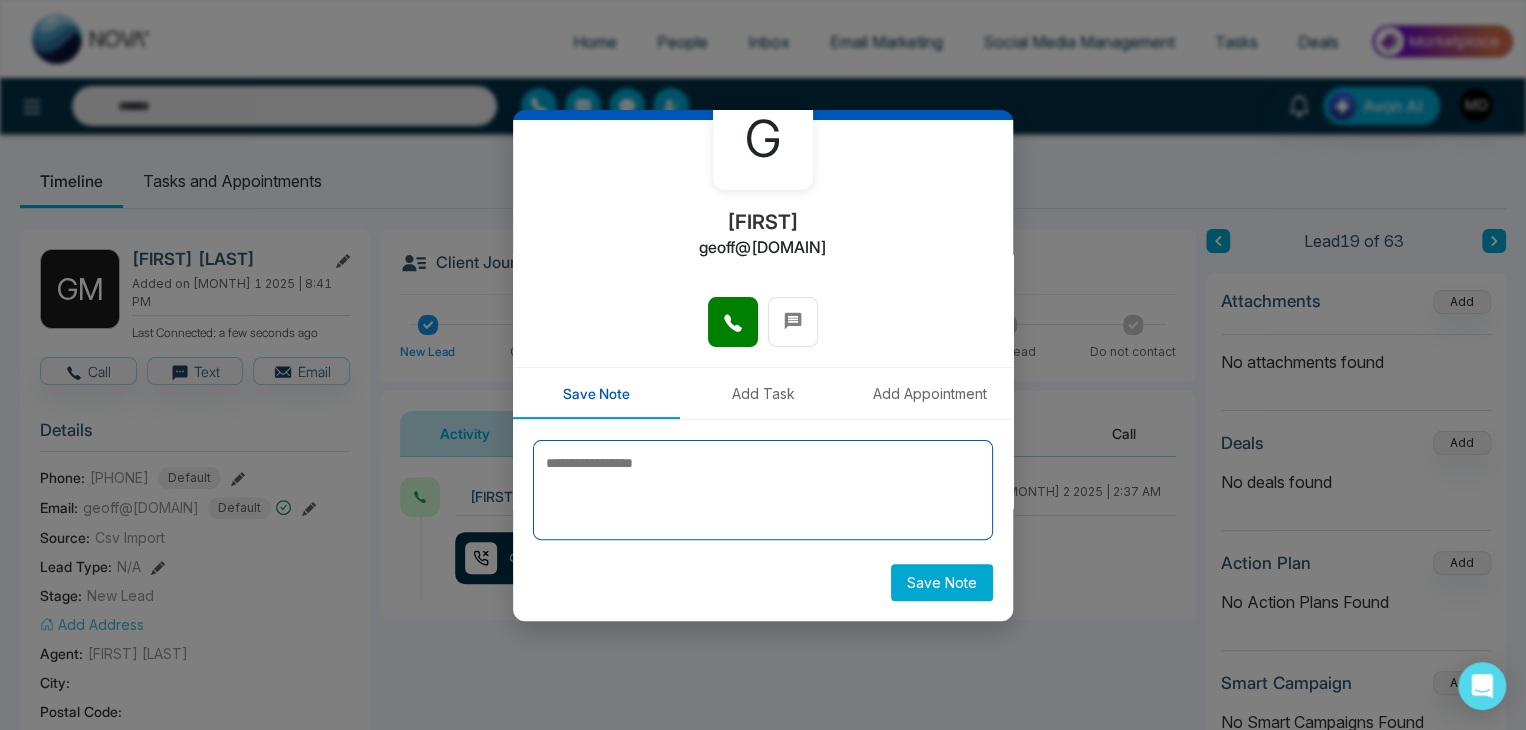 click at bounding box center (763, 490) 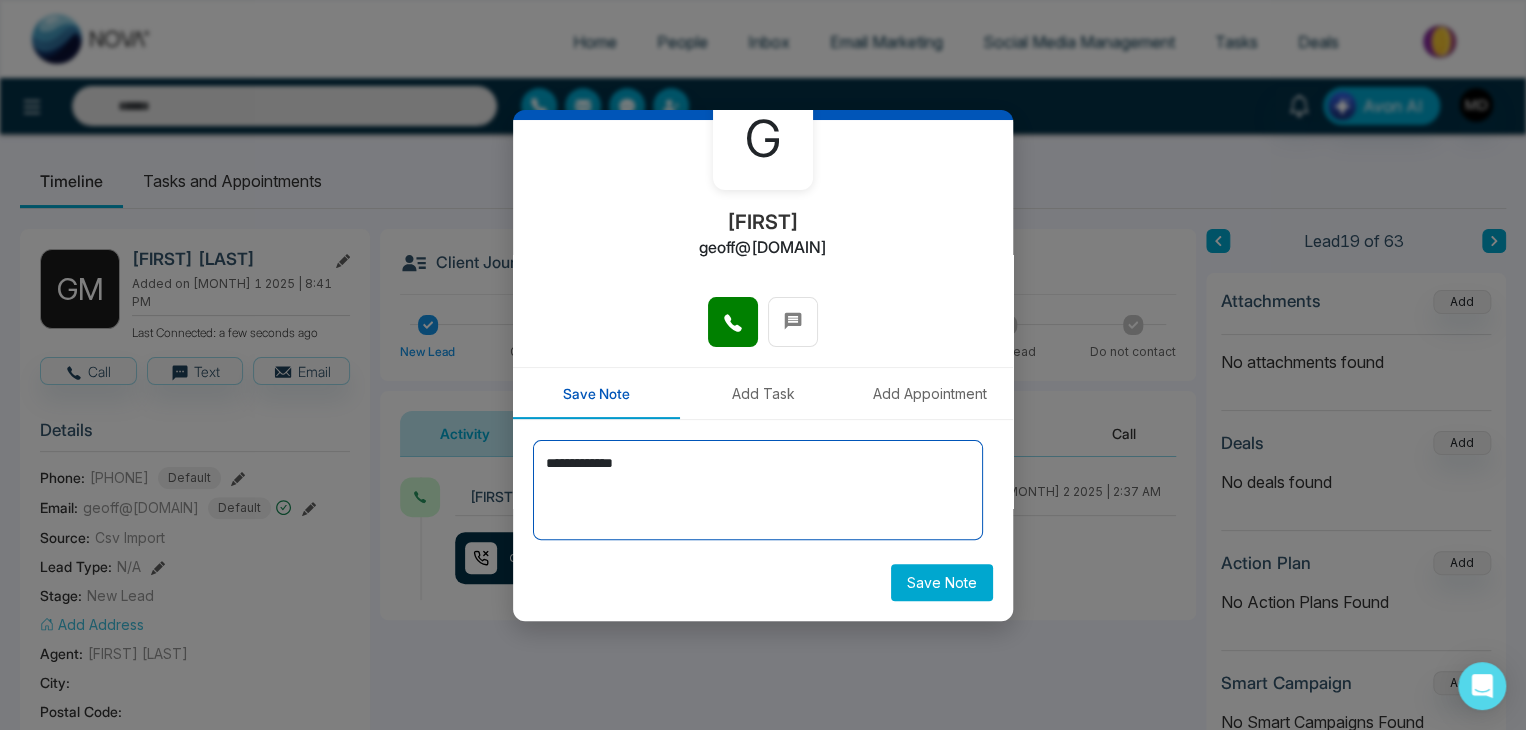 type on "**********" 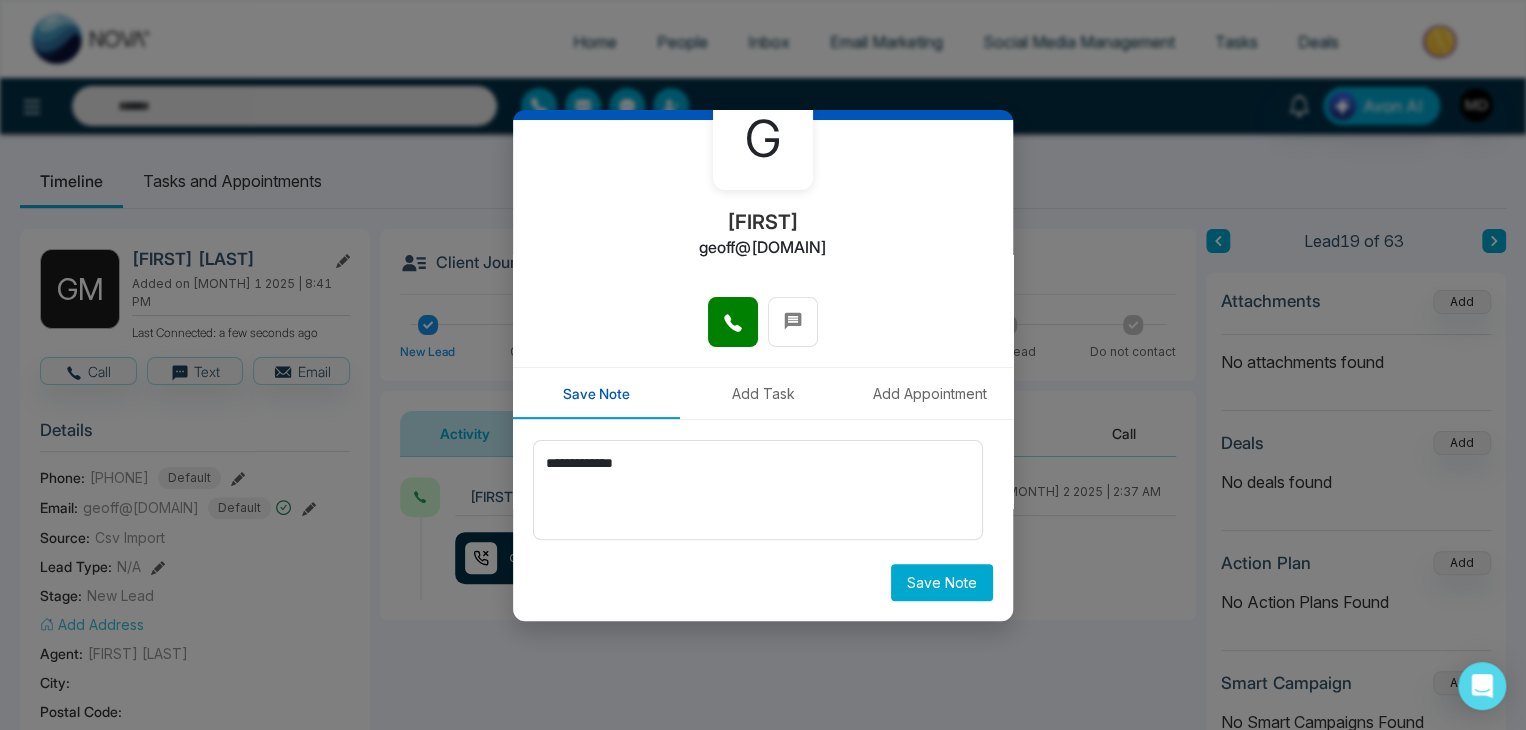 click on "Save Note" at bounding box center [942, 582] 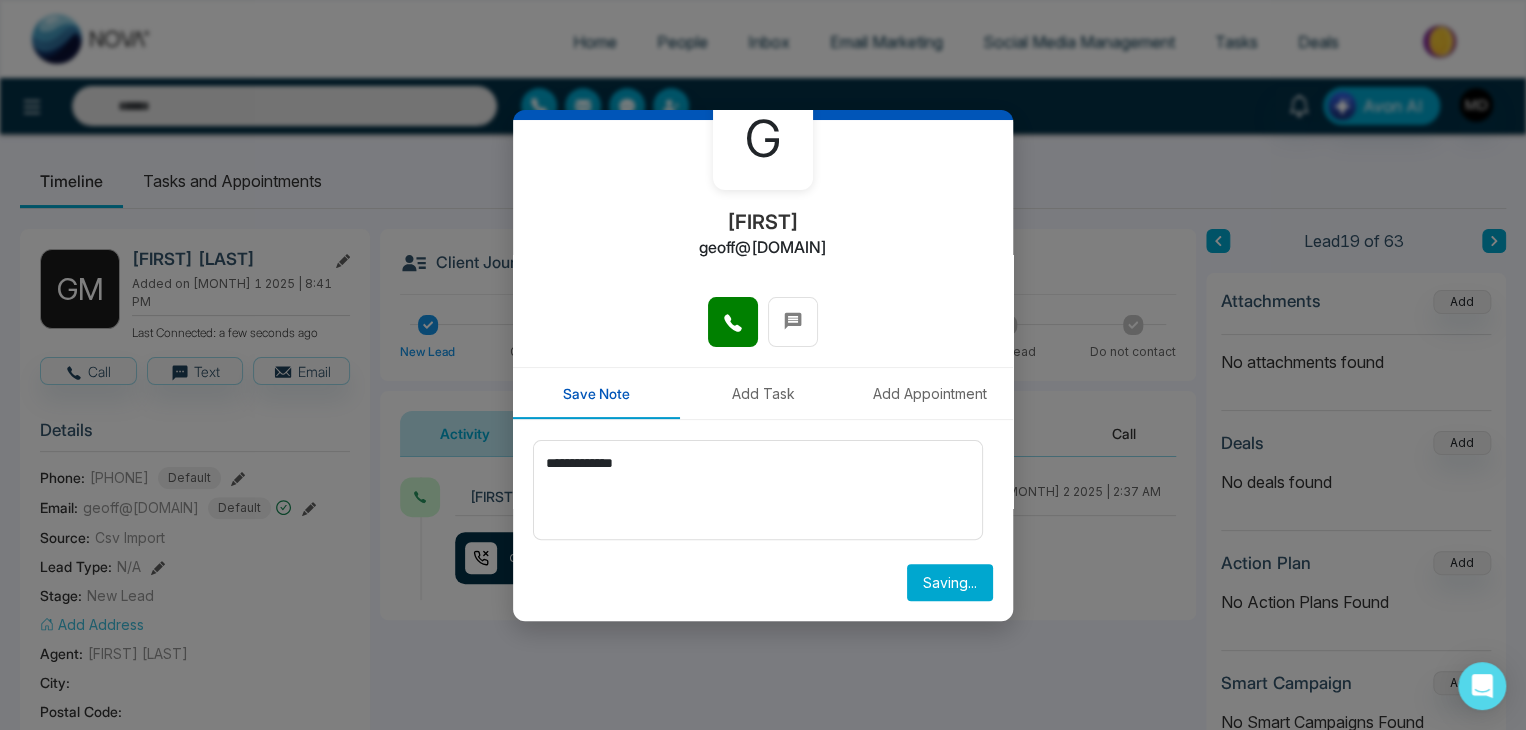 type 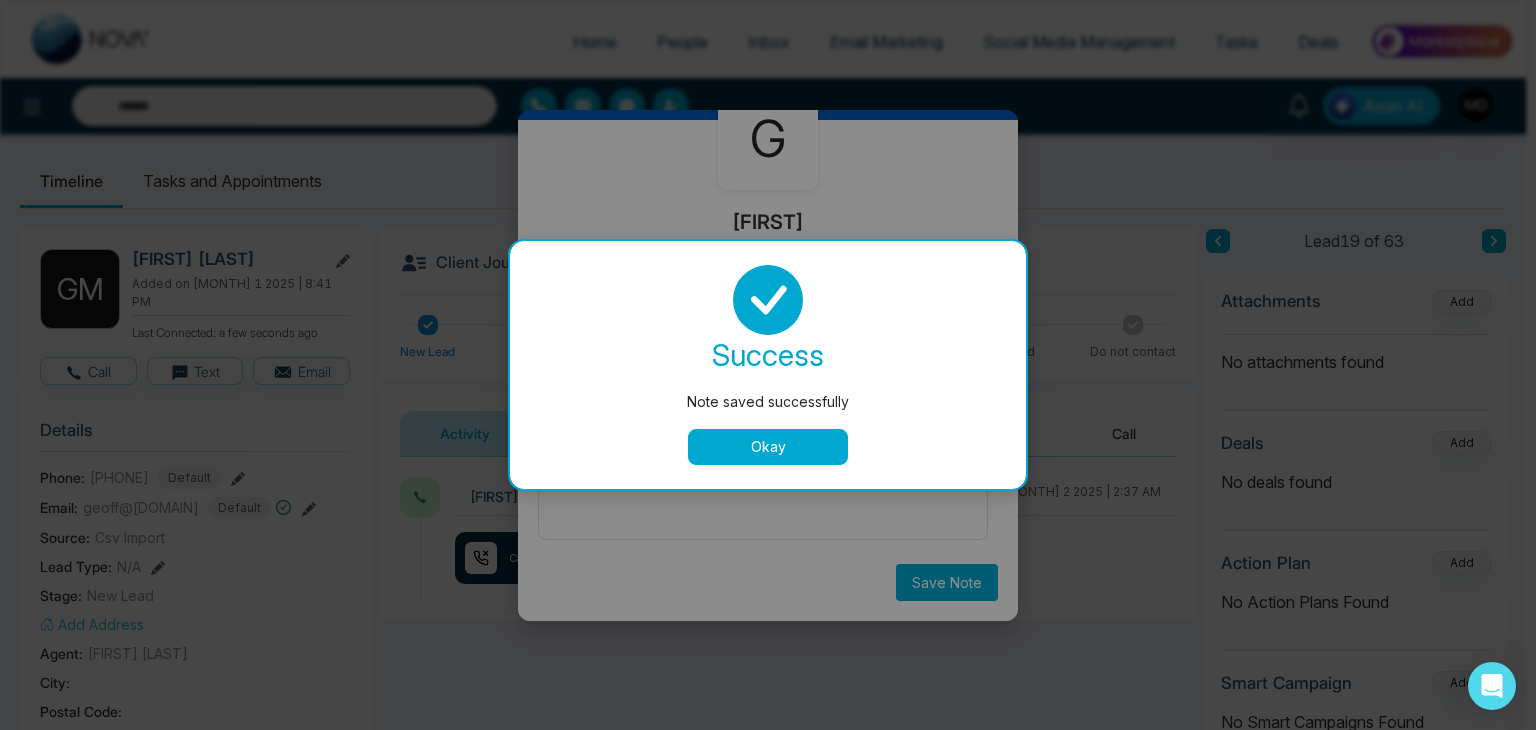 click on "Okay" at bounding box center (768, 447) 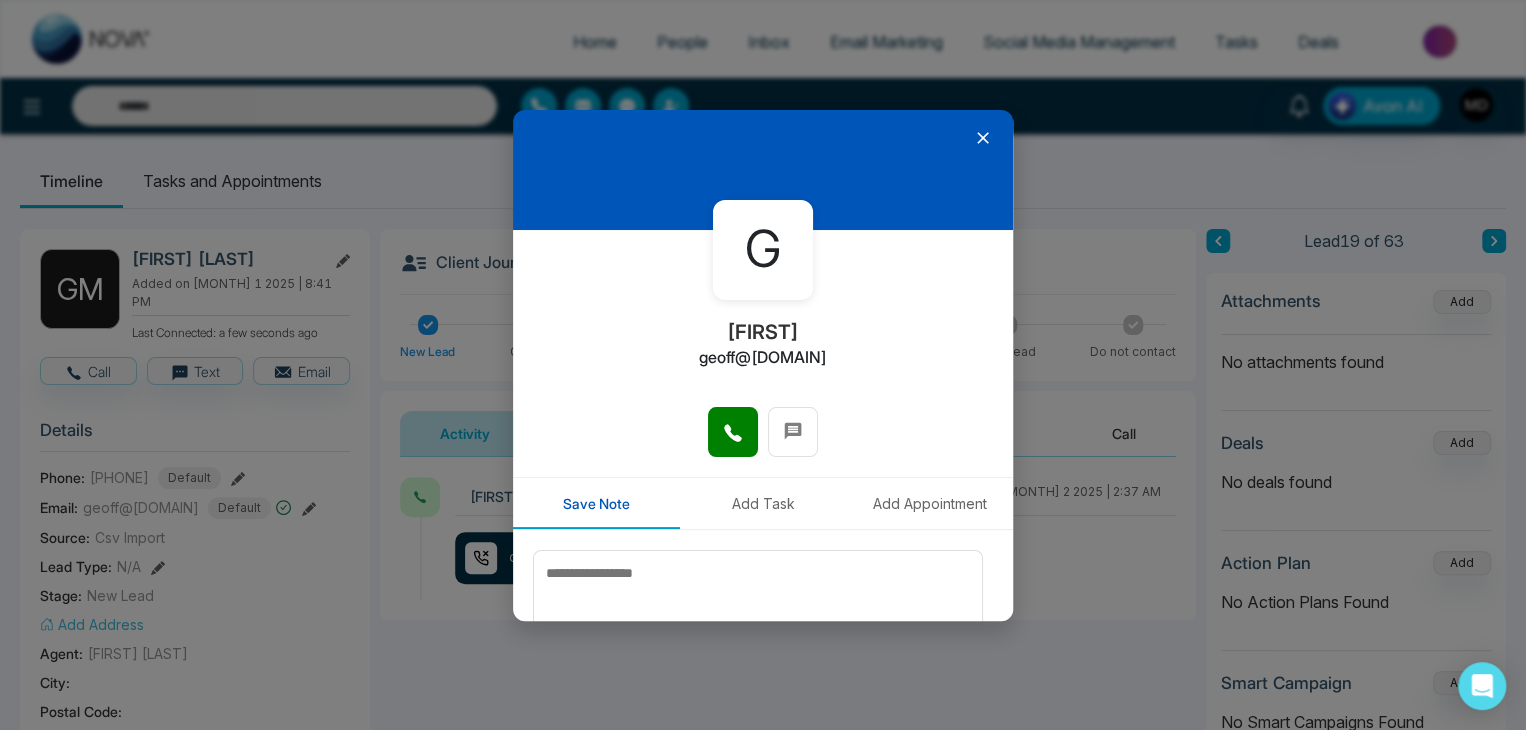 scroll, scrollTop: 0, scrollLeft: 0, axis: both 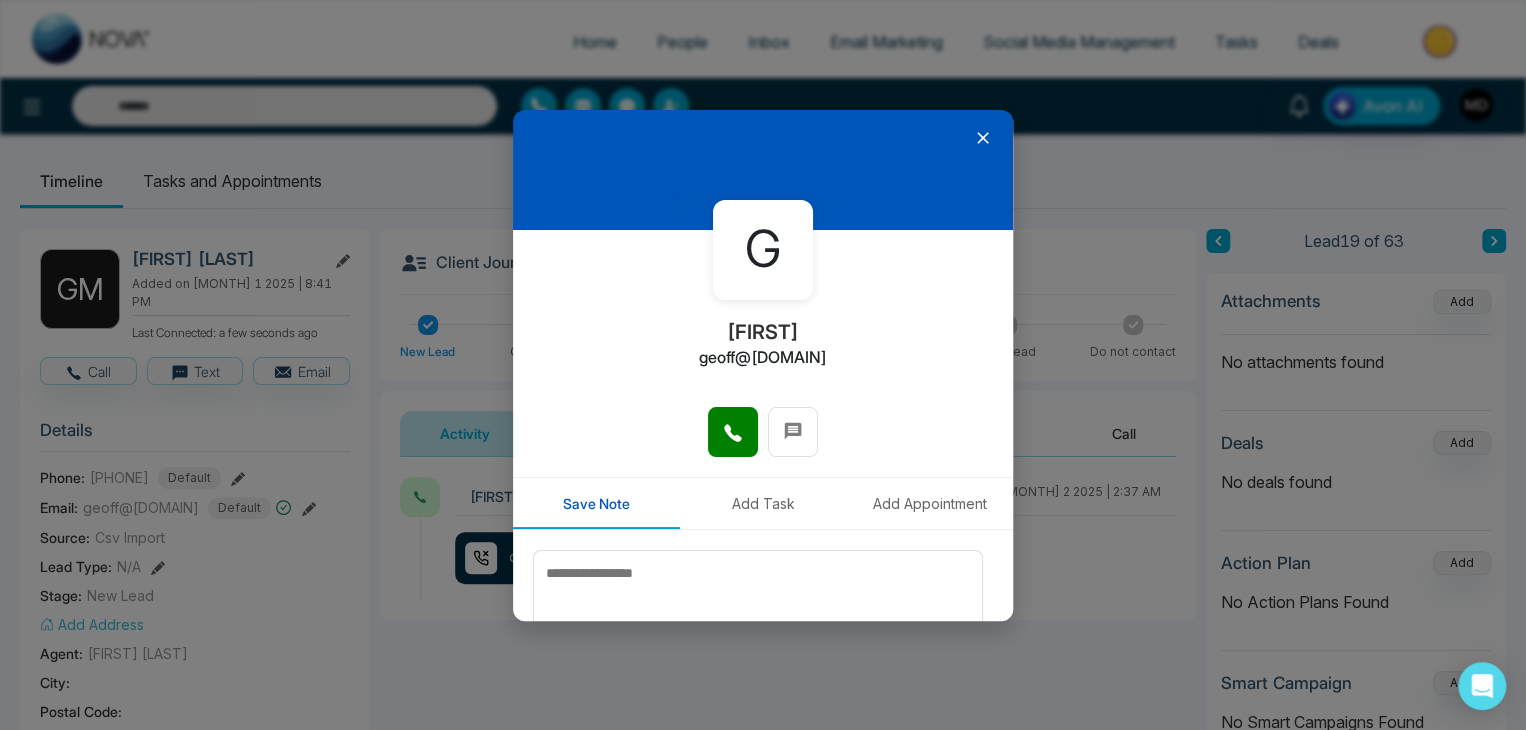 click 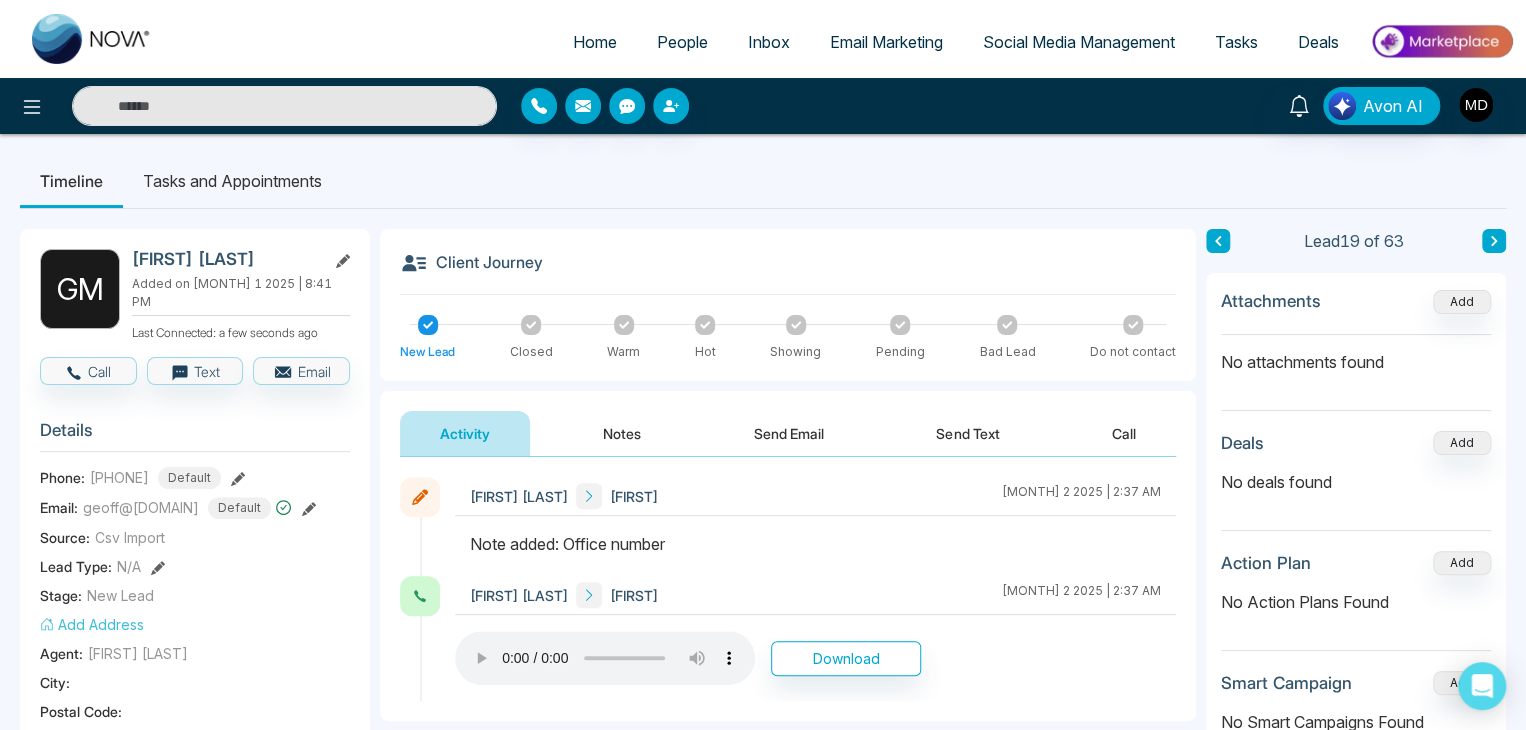 click at bounding box center [1494, 241] 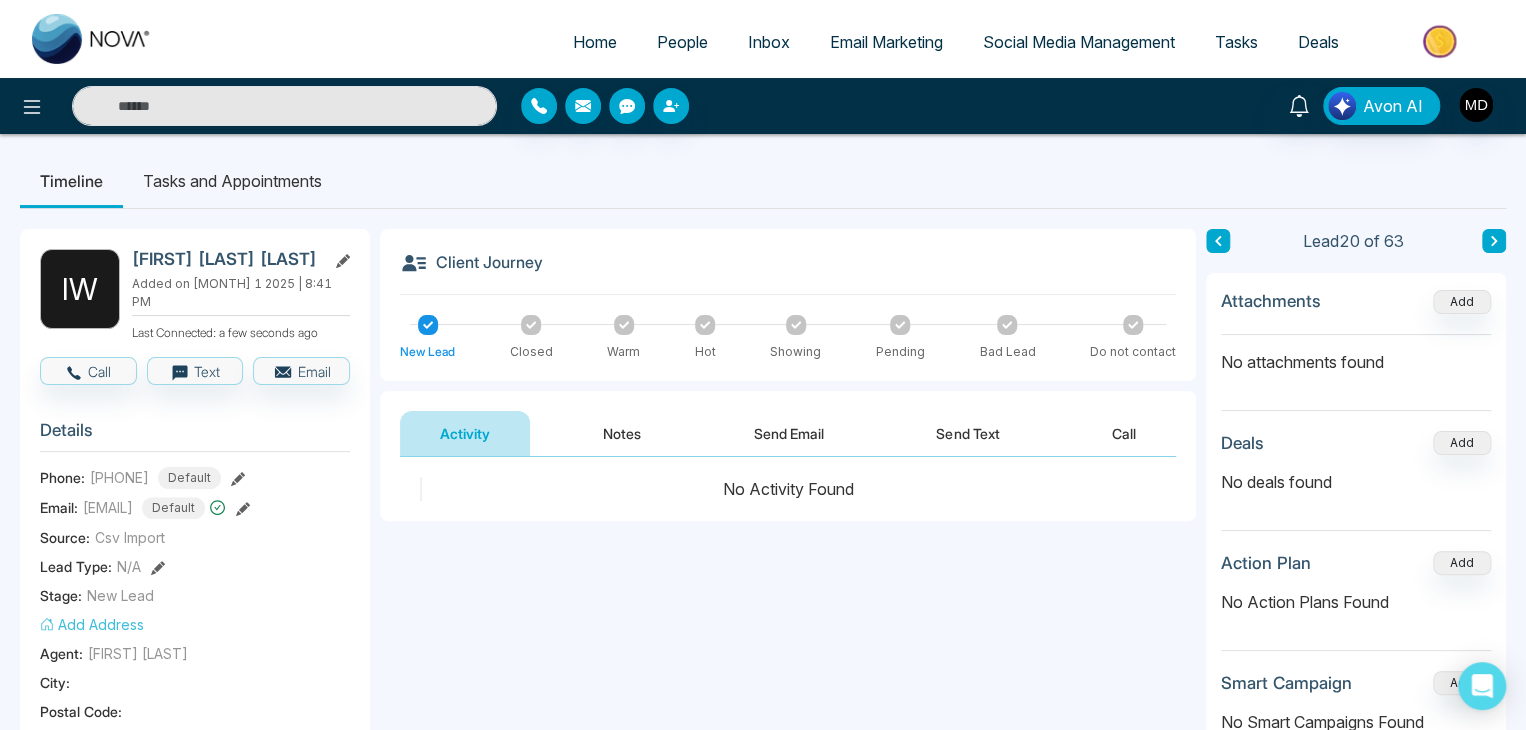 click on "Notes" at bounding box center [622, 433] 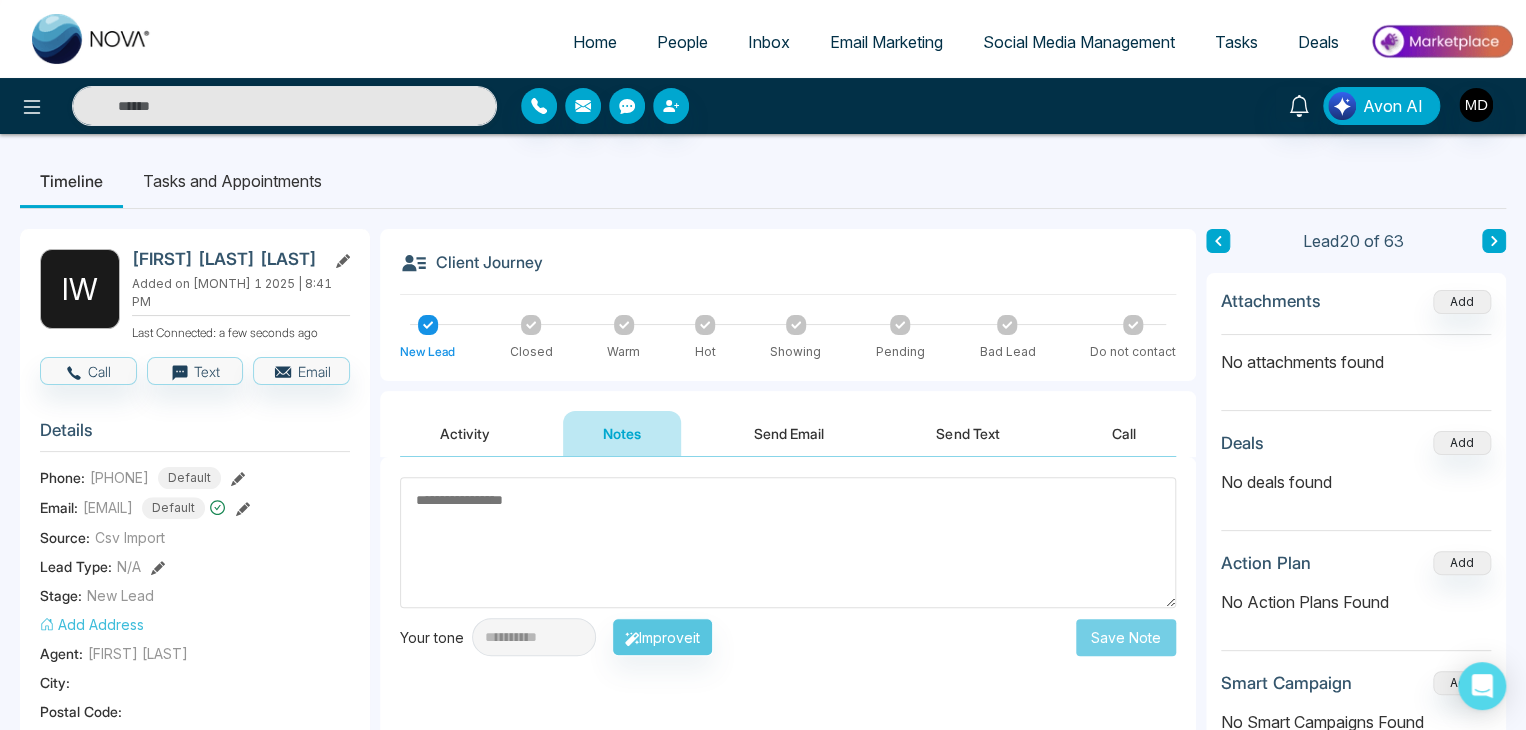 click on "Activity" at bounding box center (465, 433) 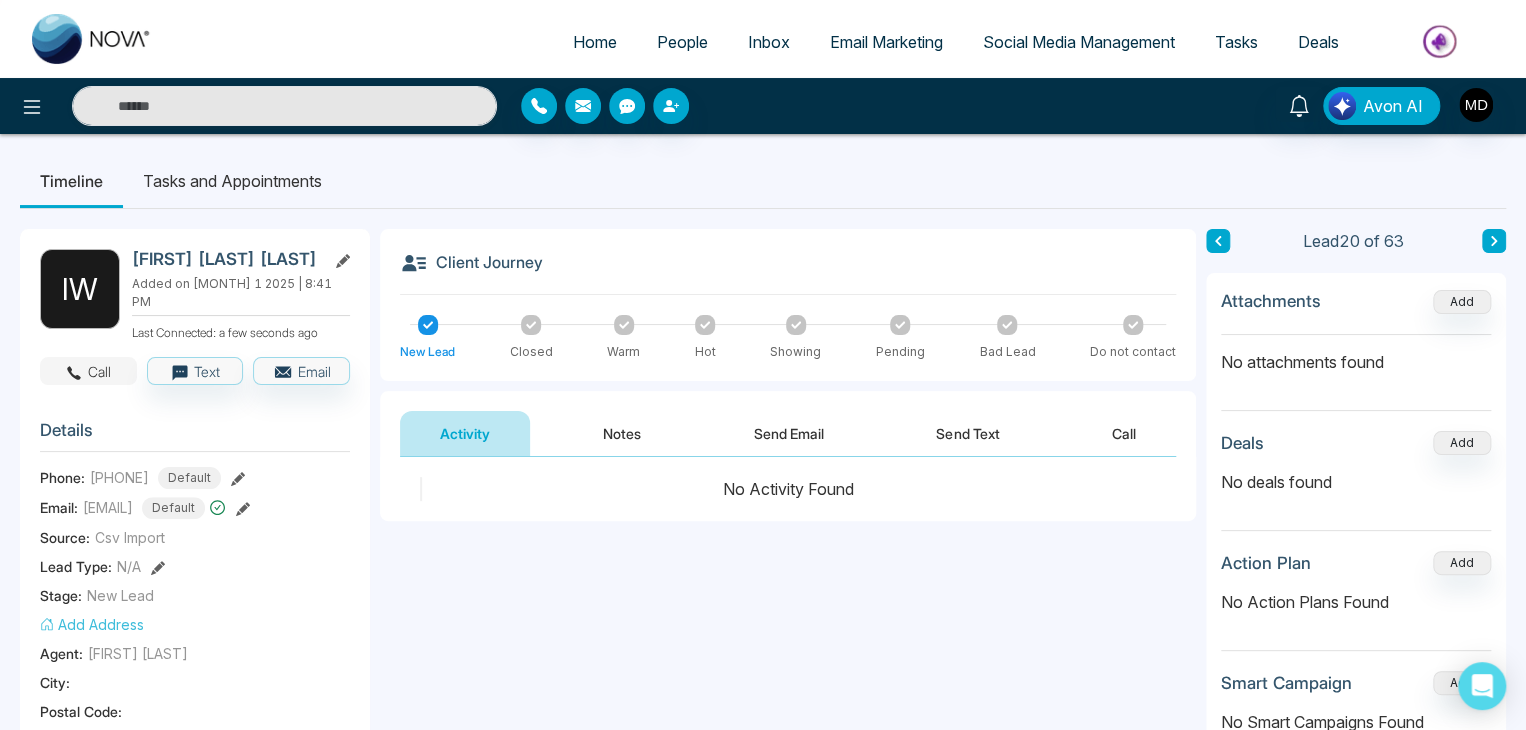 click on "Call" at bounding box center [88, 371] 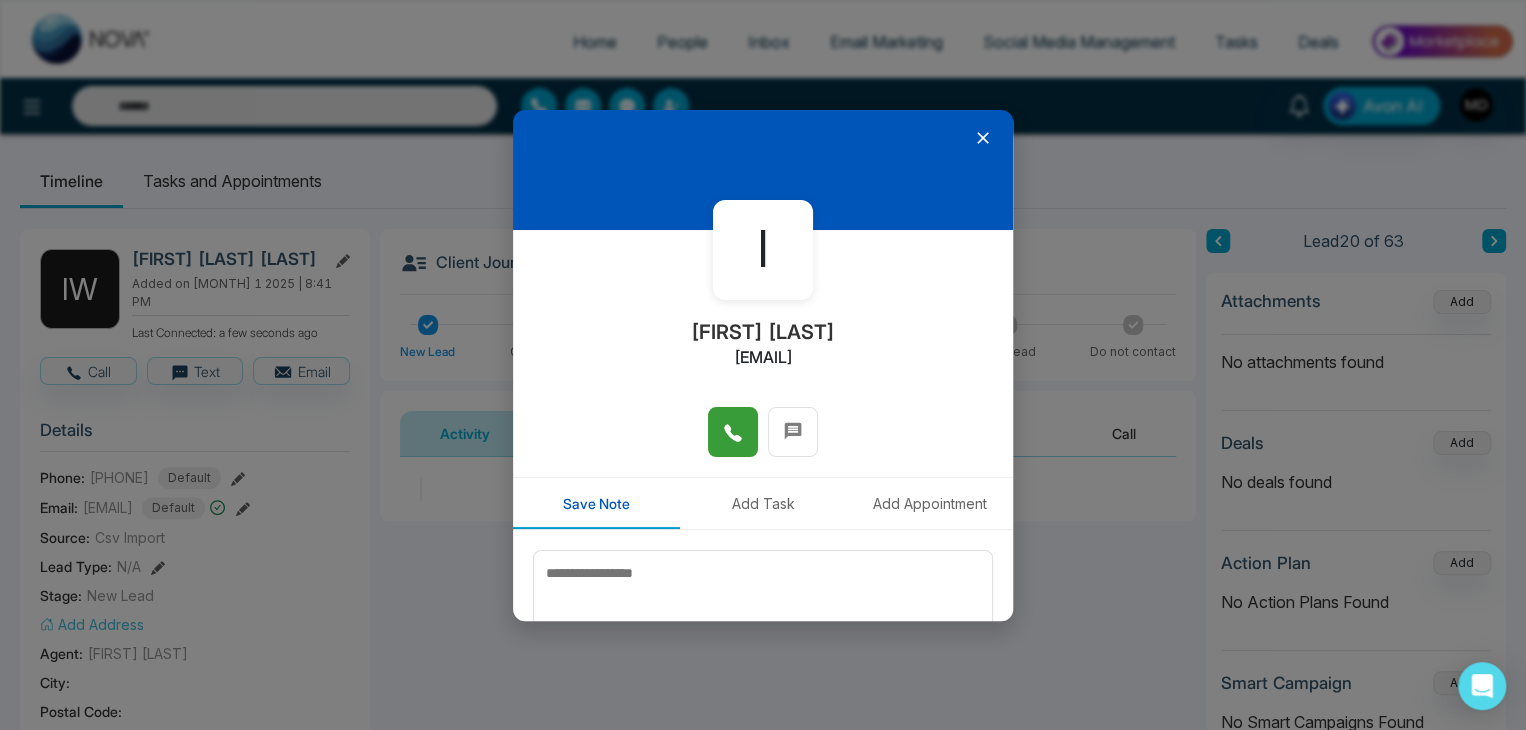 click 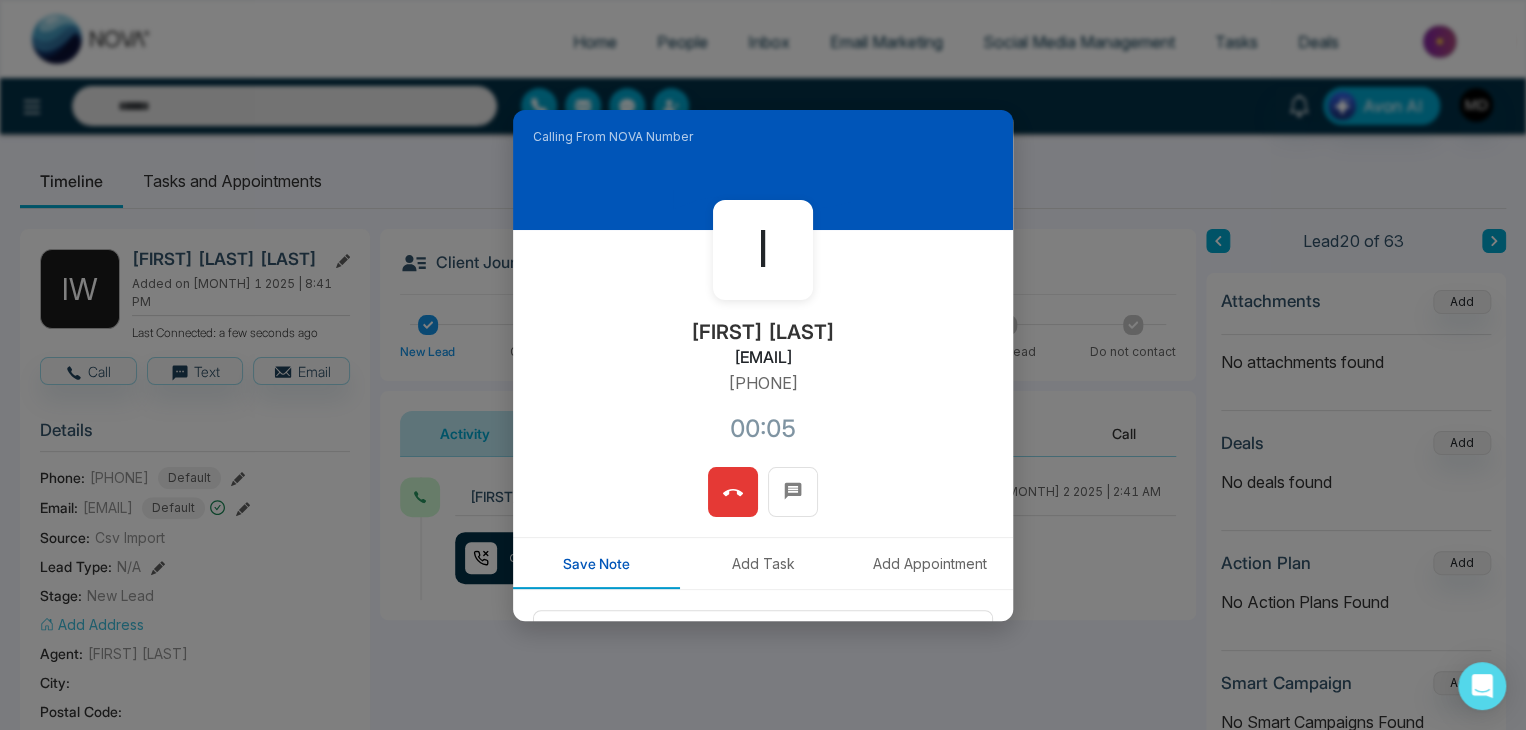 click at bounding box center [733, 492] 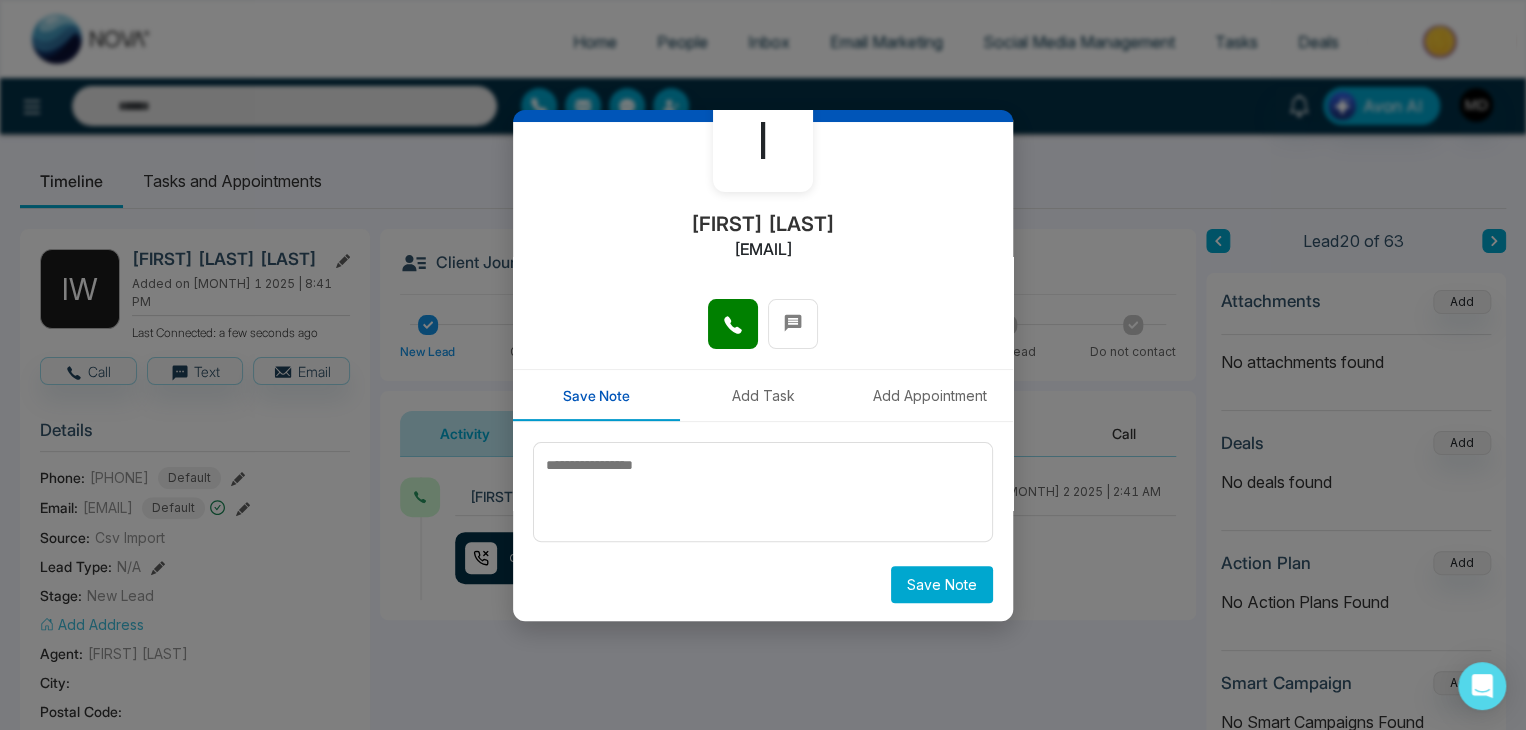 scroll, scrollTop: 110, scrollLeft: 0, axis: vertical 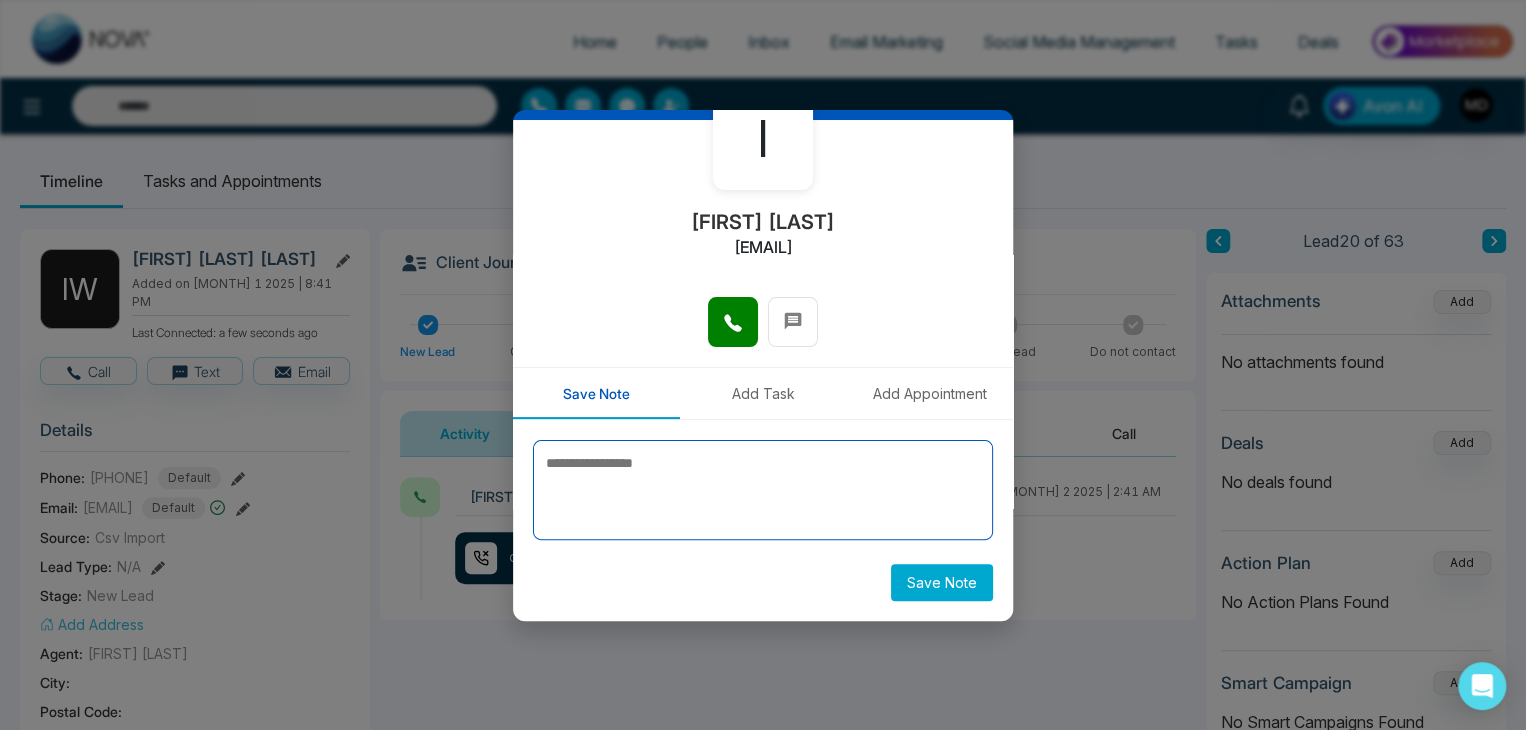 click at bounding box center [763, 490] 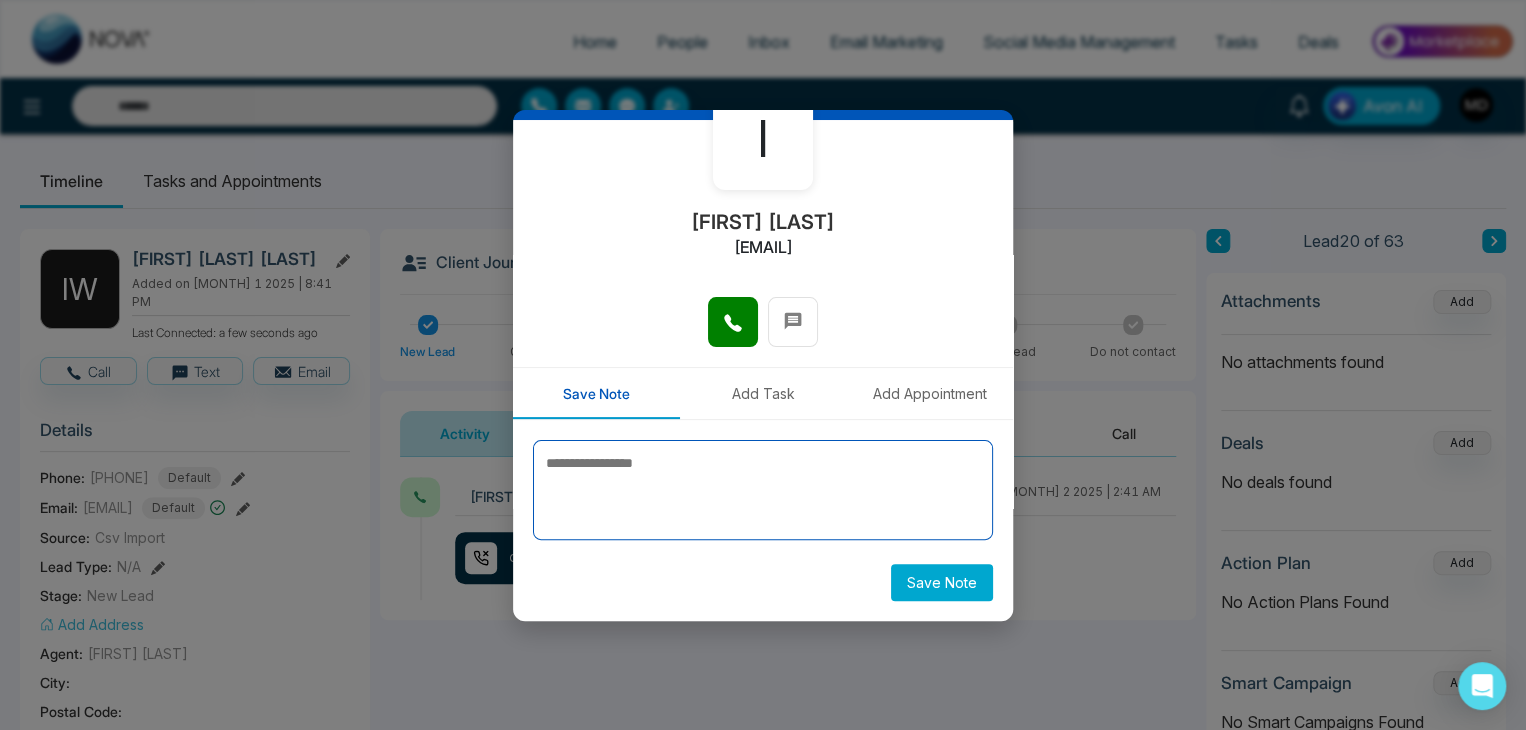 paste on "**********" 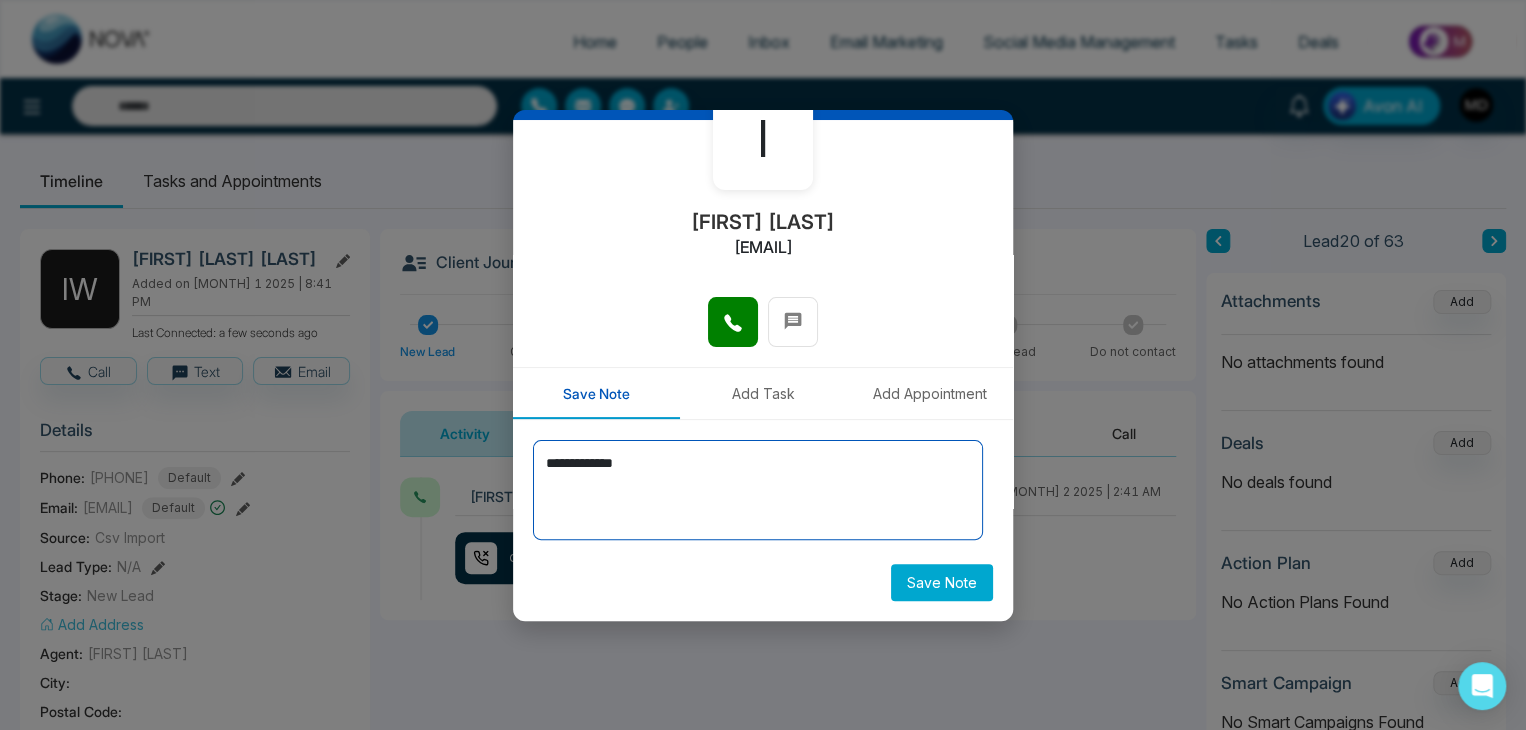 type on "**********" 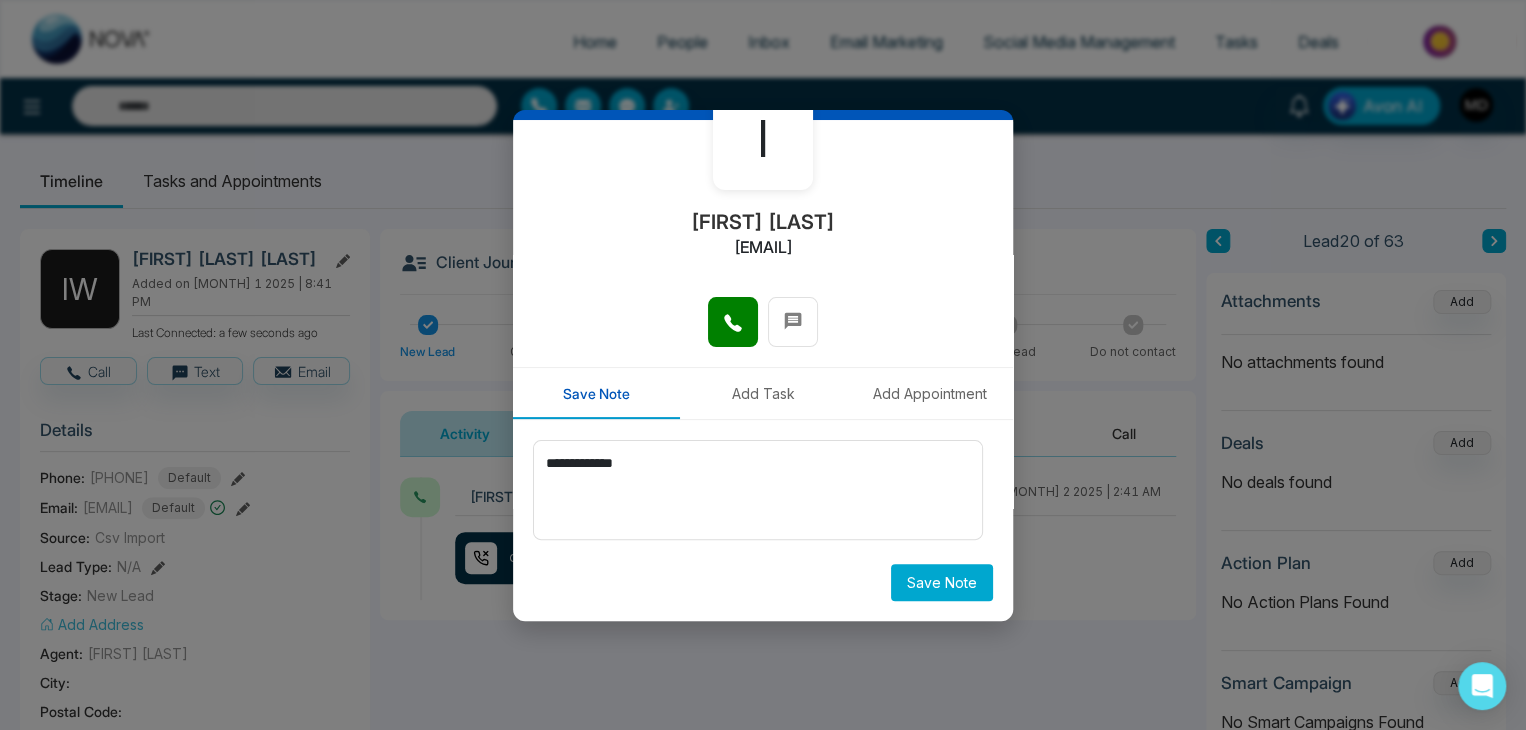 click on "Save Note" at bounding box center [942, 582] 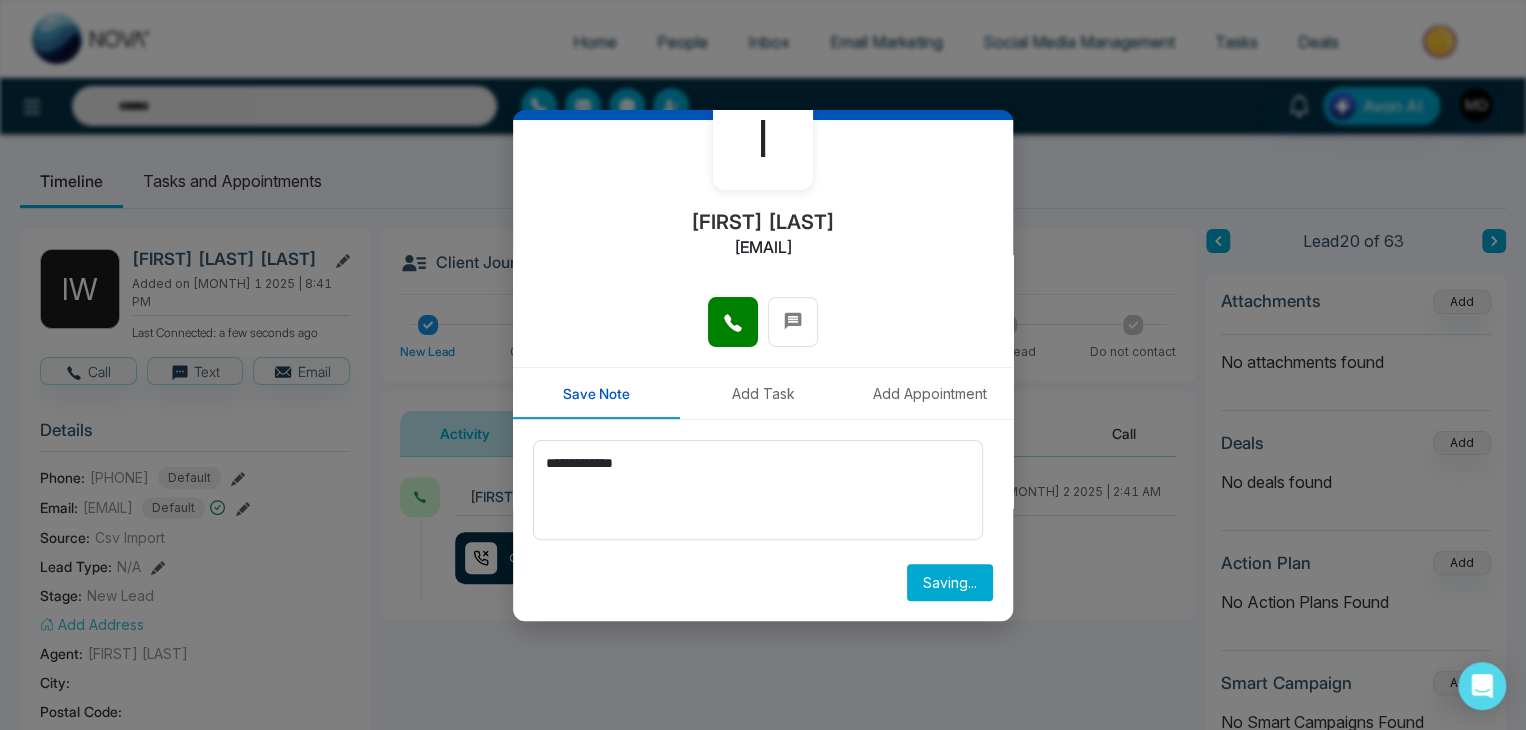 type 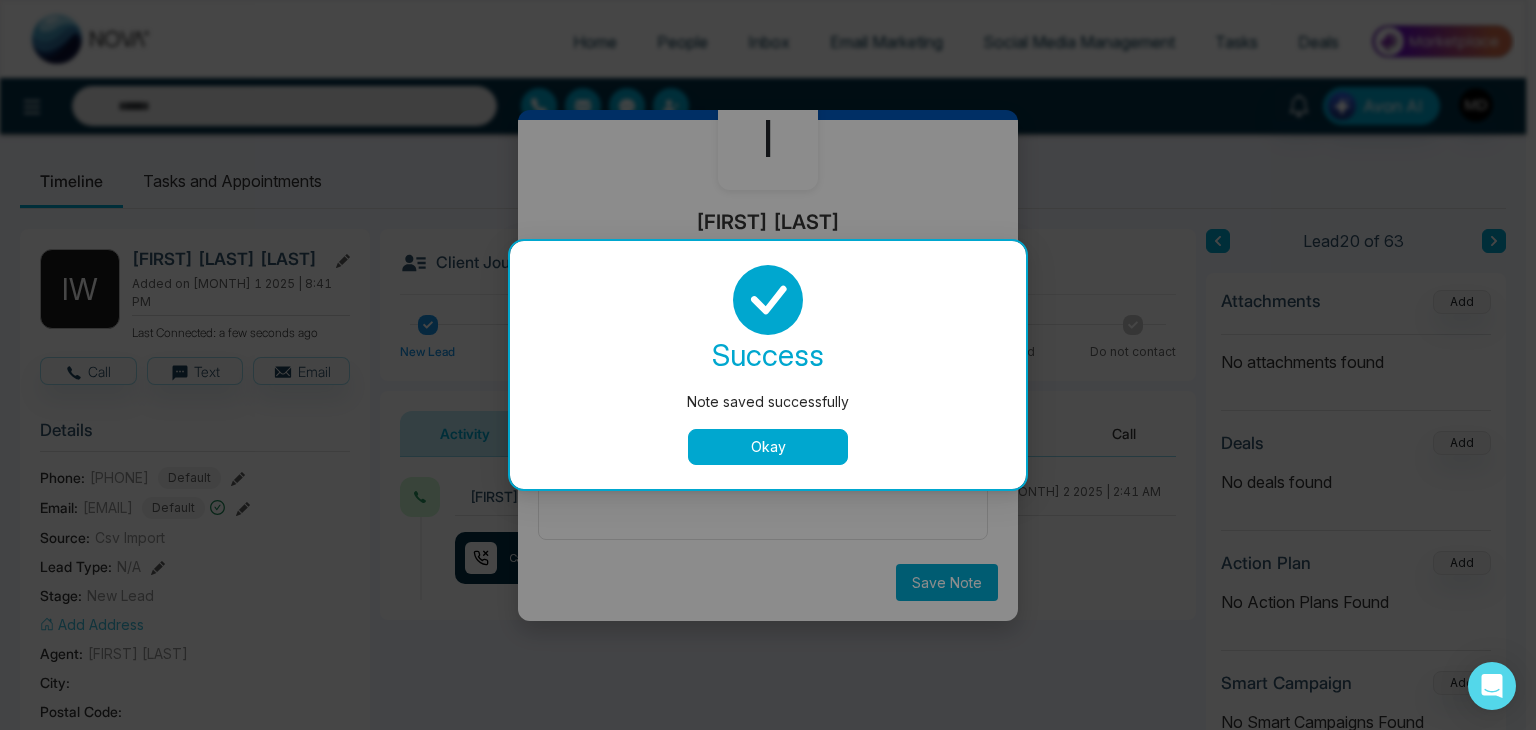 click on "Okay" at bounding box center (768, 447) 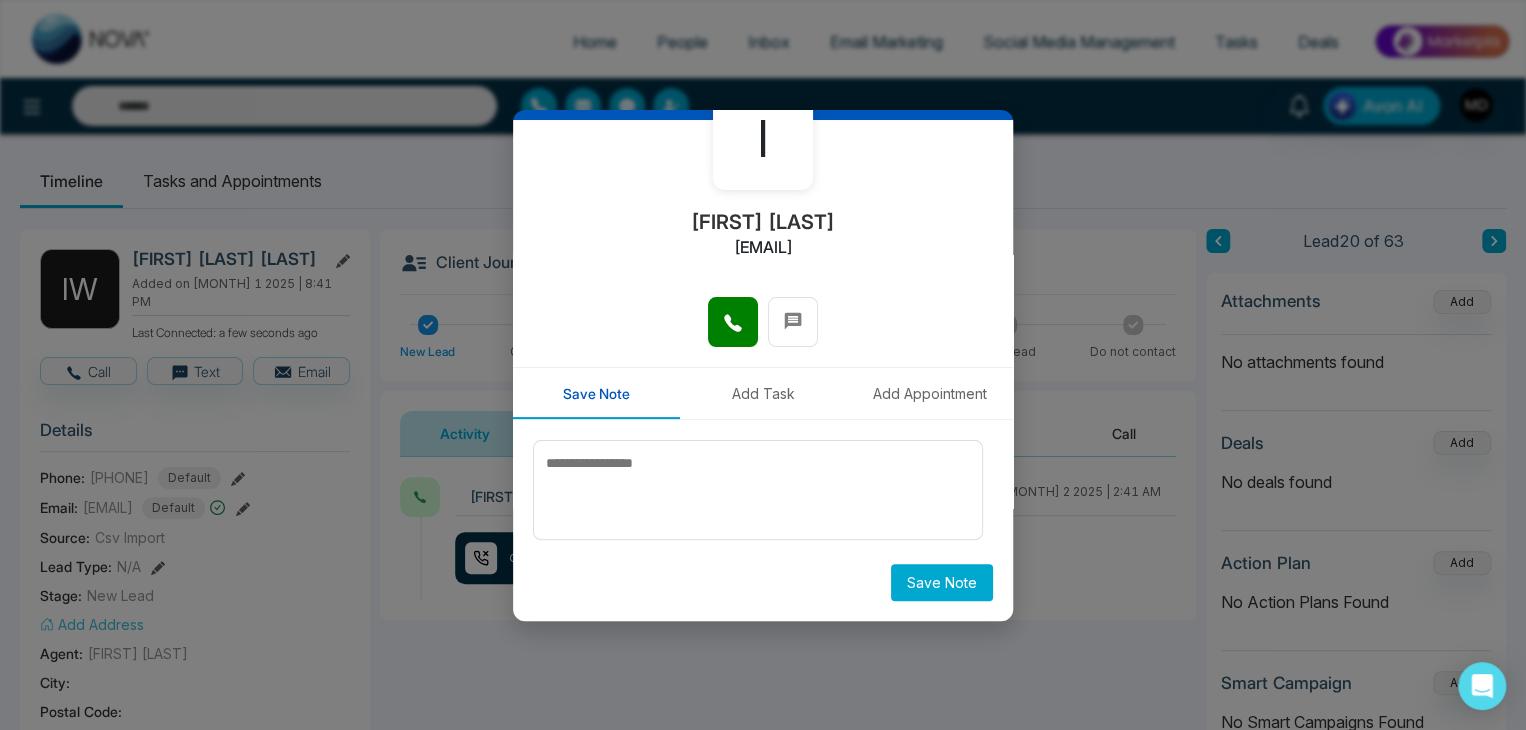 scroll, scrollTop: 0, scrollLeft: 0, axis: both 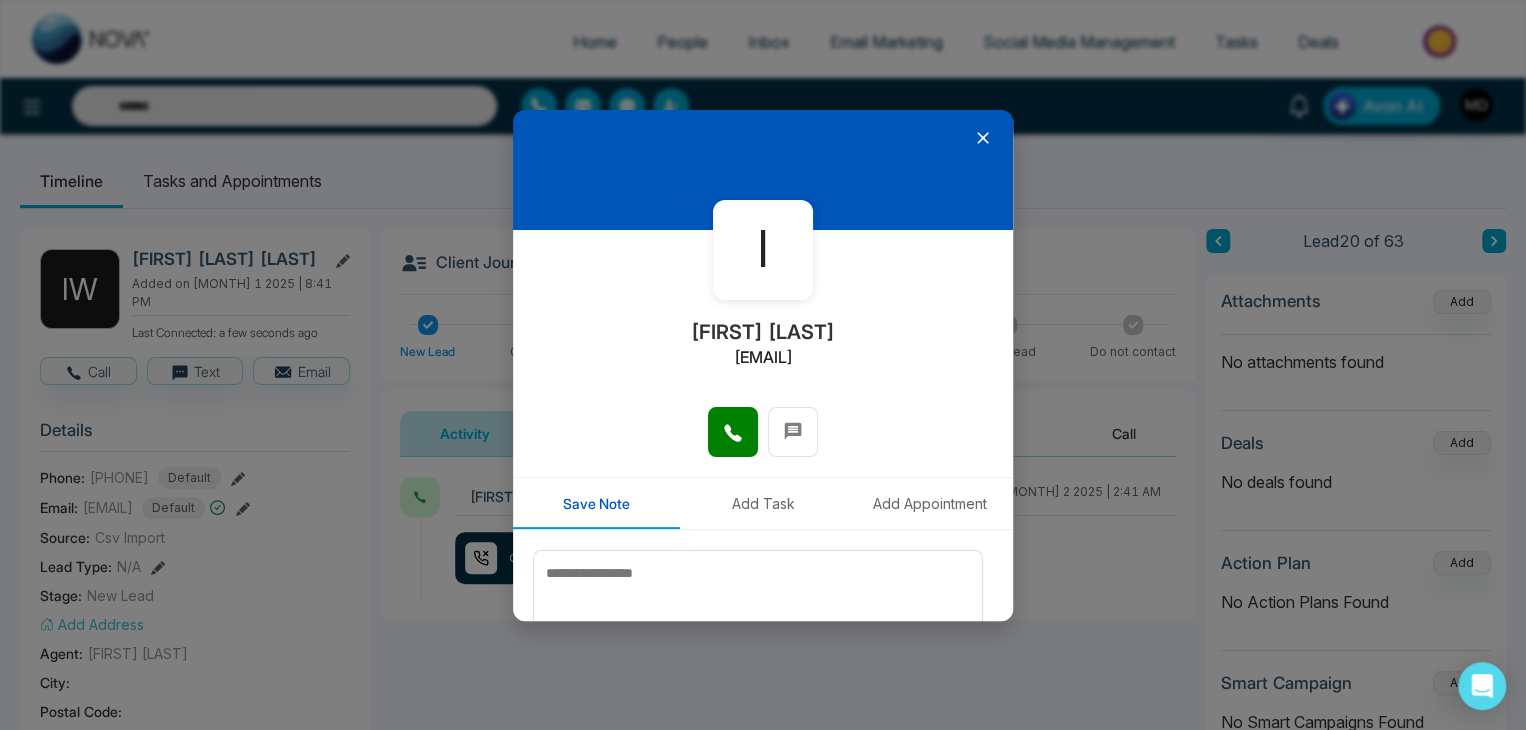 click 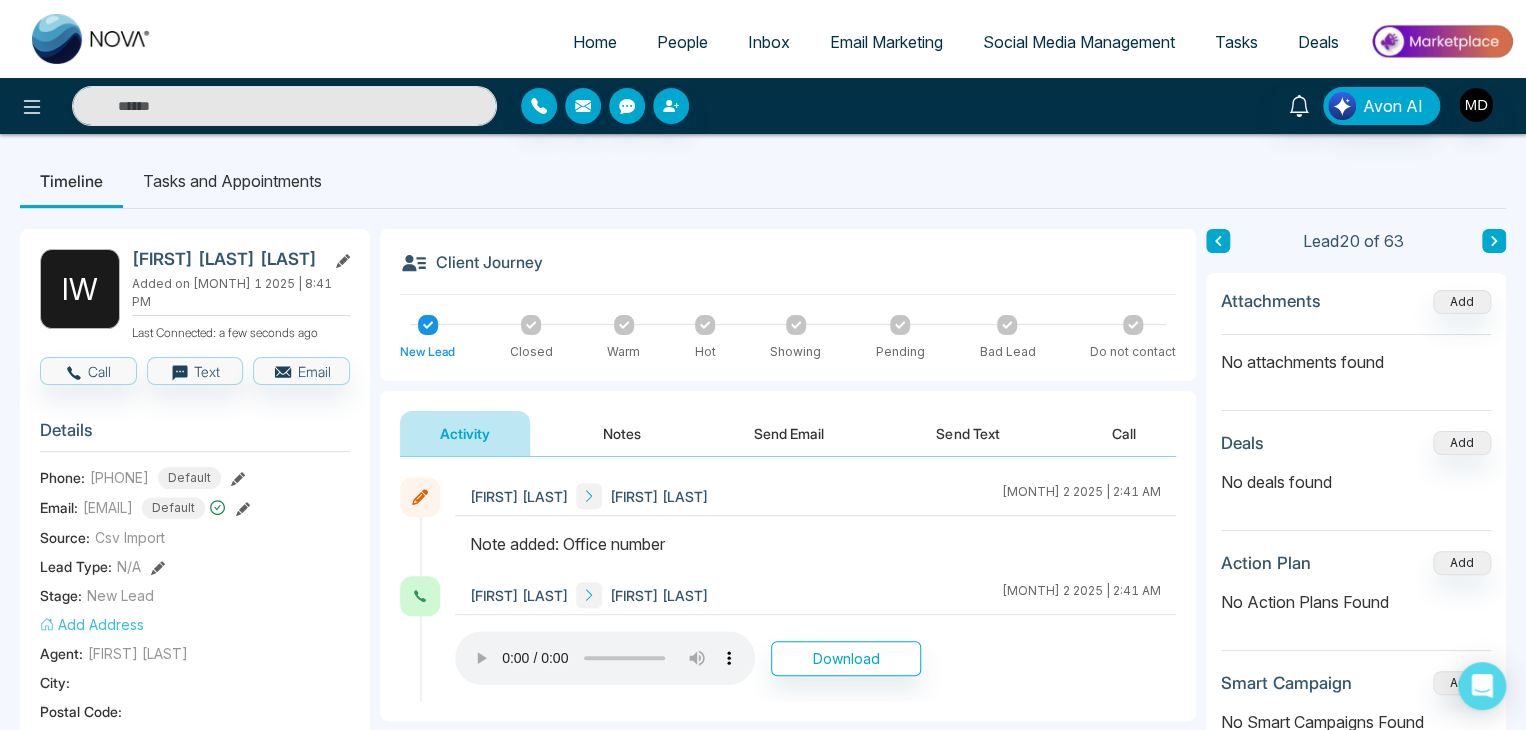 click at bounding box center [1494, 241] 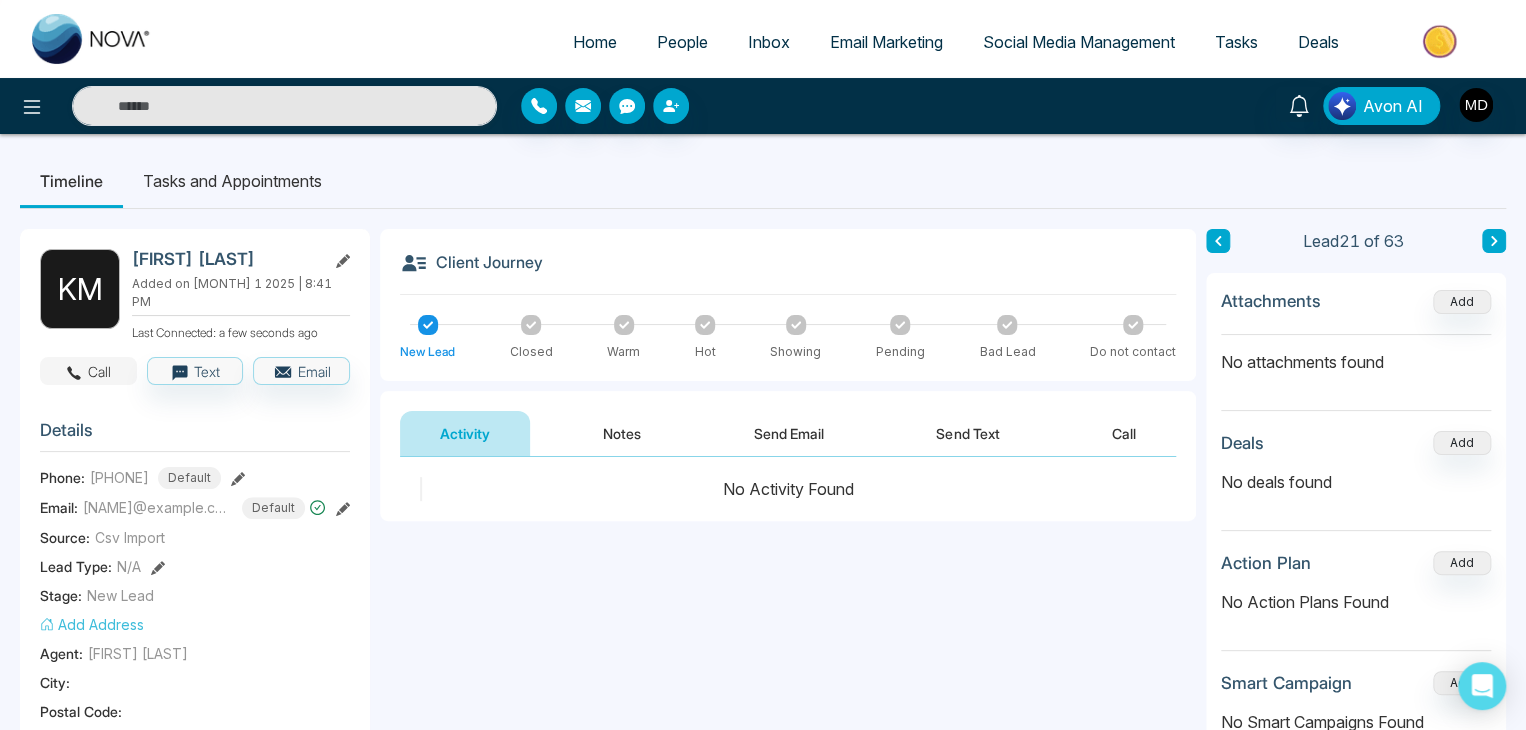 click on "Call" at bounding box center (88, 371) 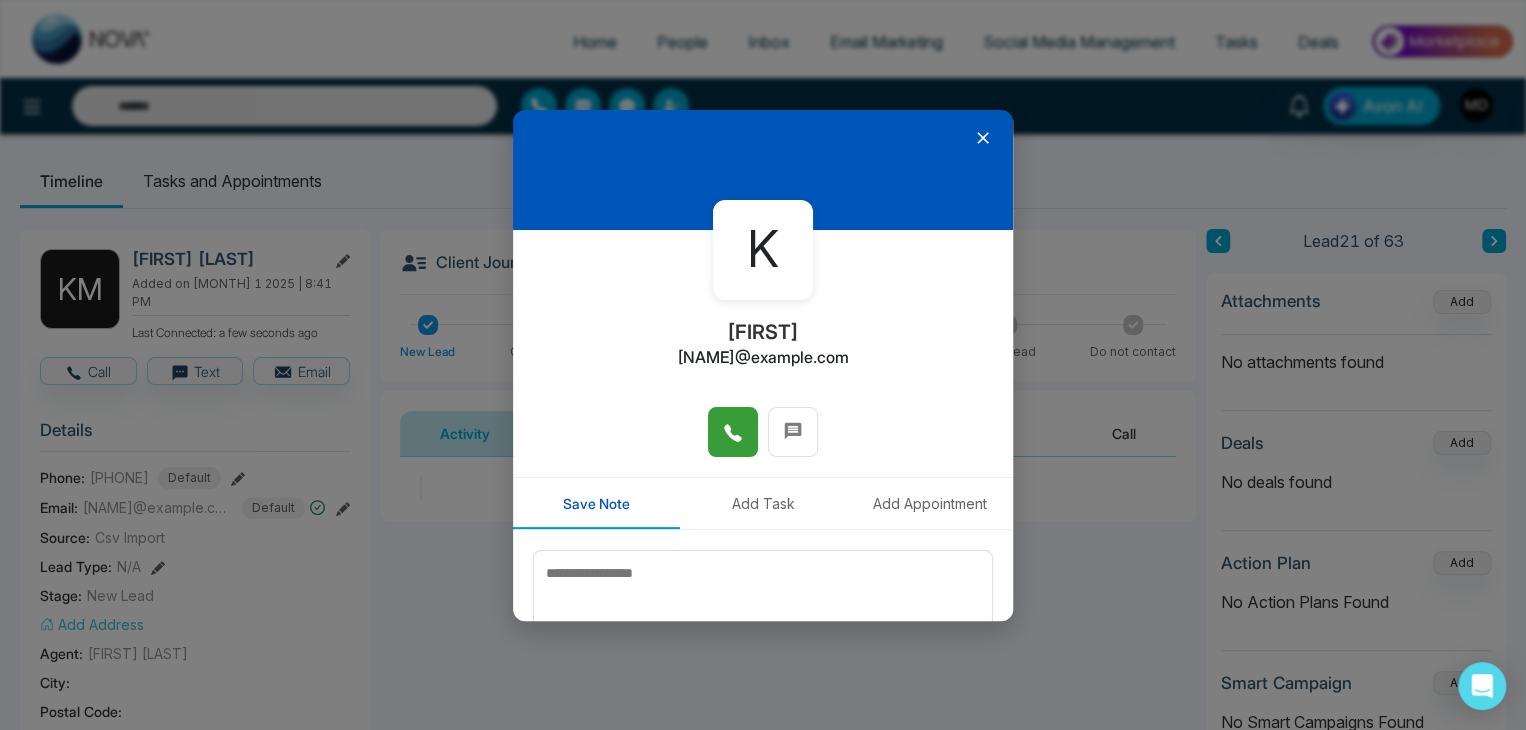 click at bounding box center (733, 432) 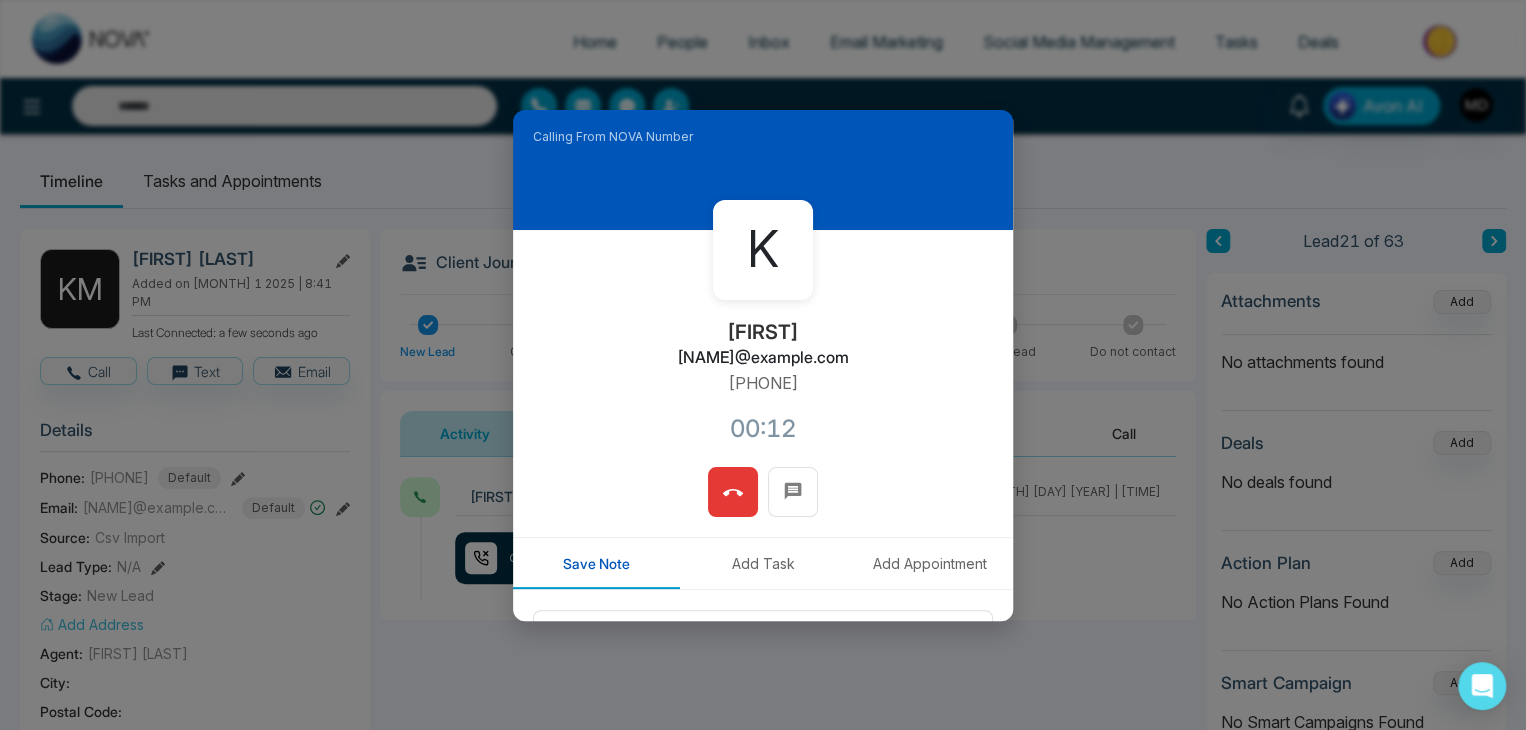 click at bounding box center (733, 492) 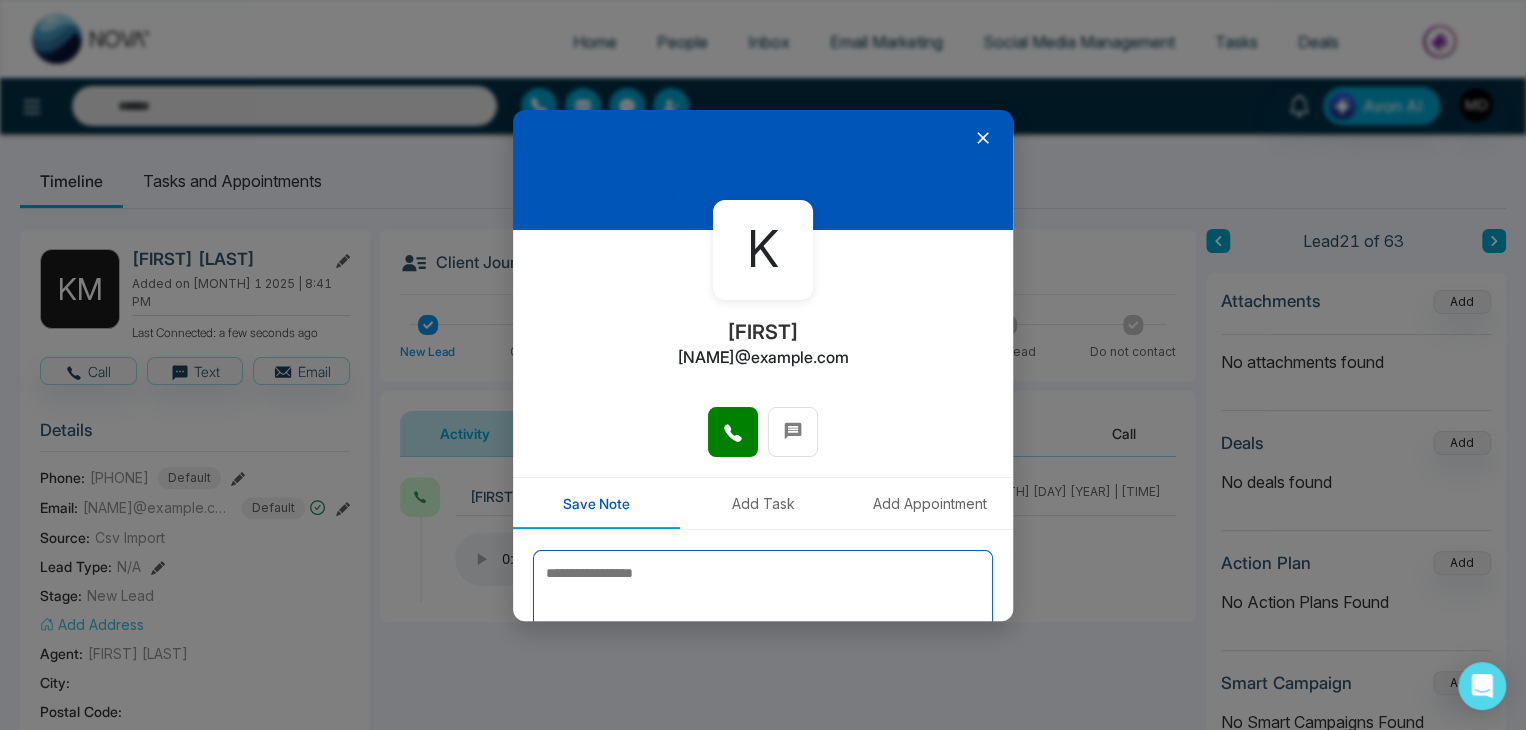 click at bounding box center (763, 600) 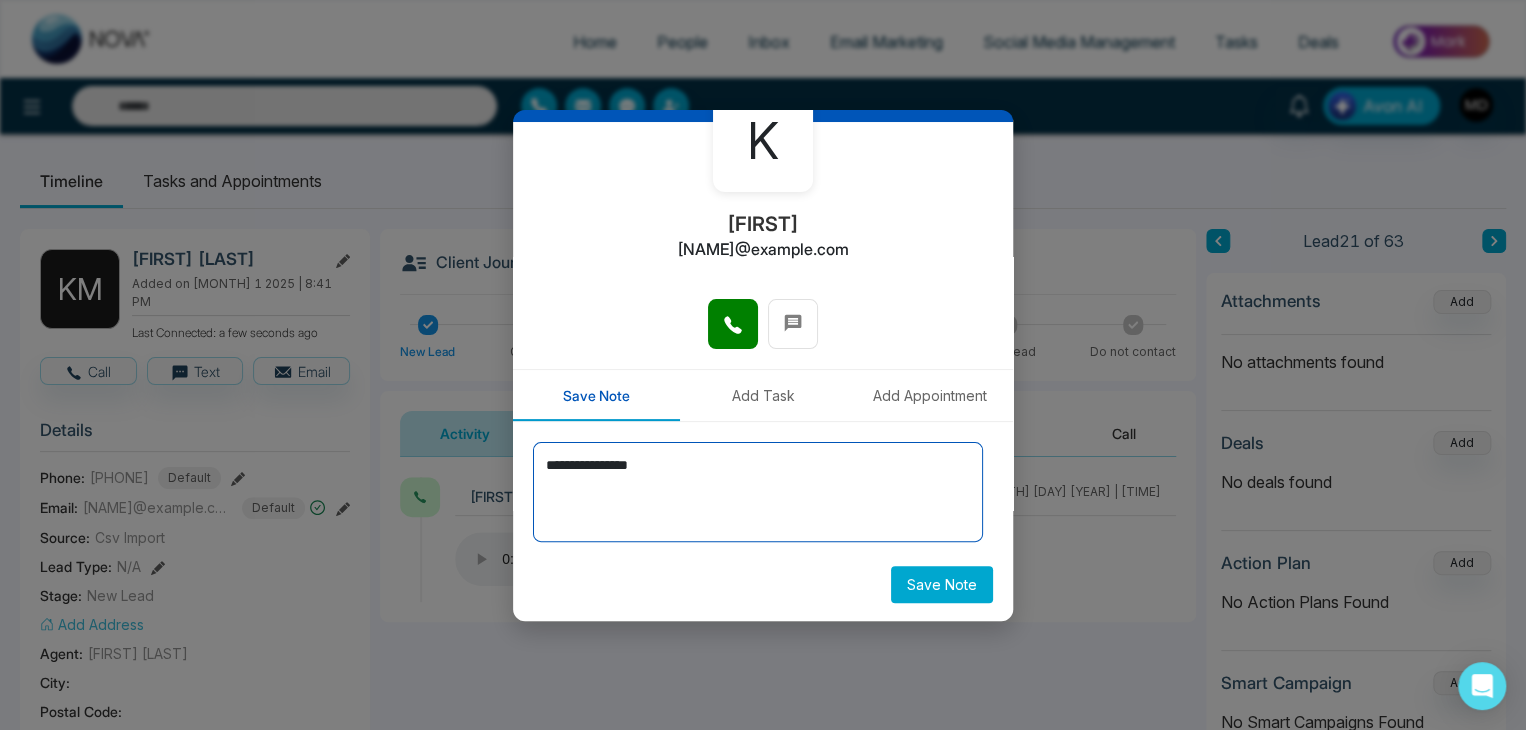 scroll, scrollTop: 110, scrollLeft: 0, axis: vertical 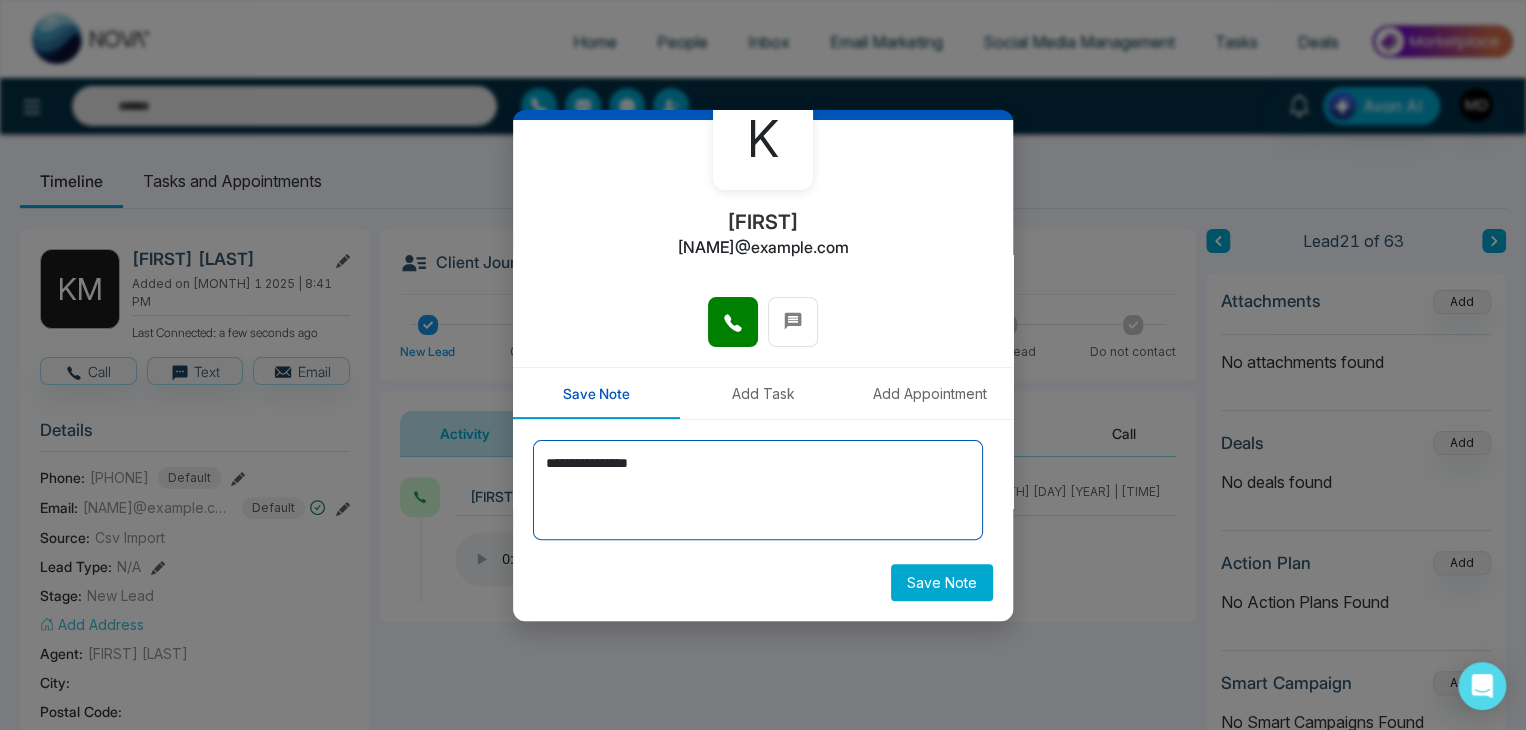 type on "**********" 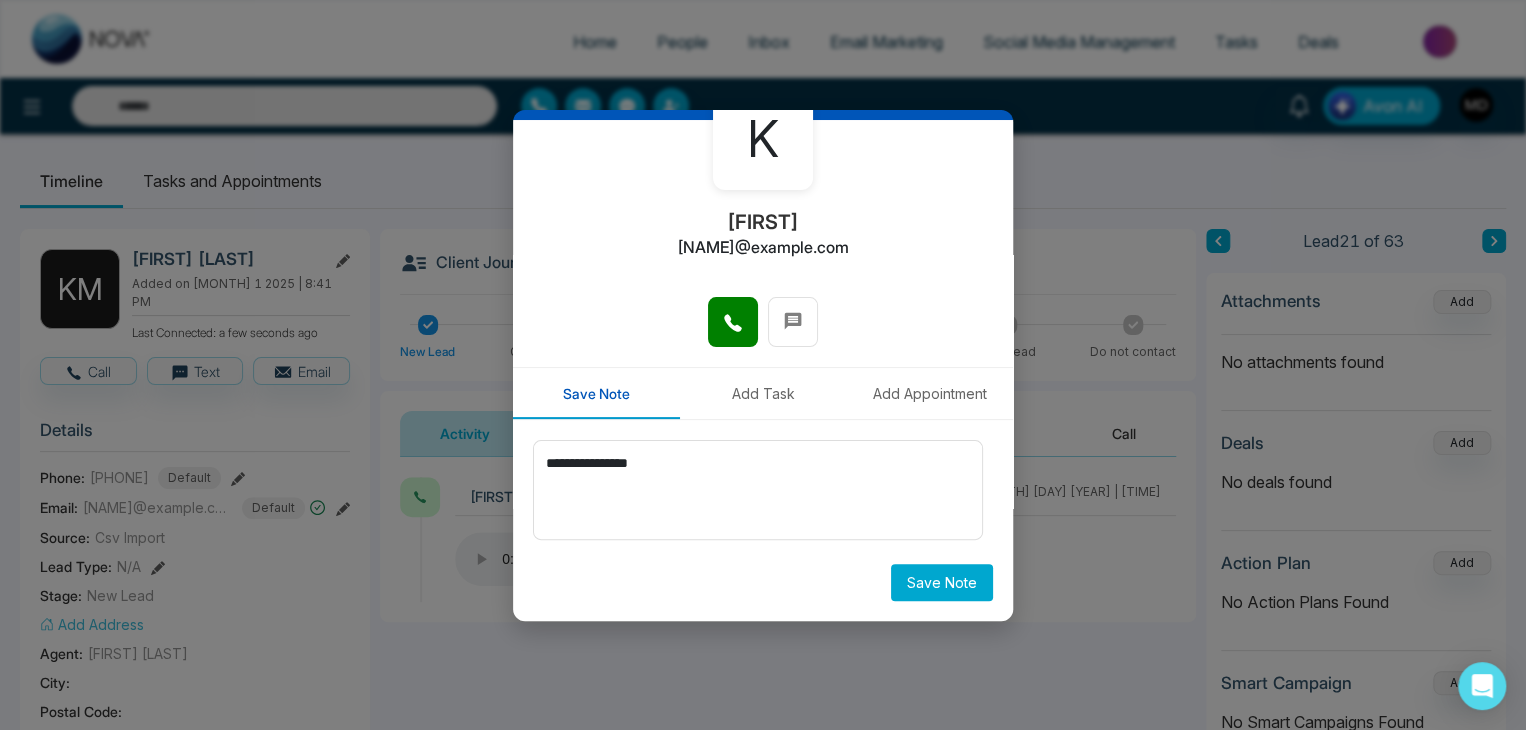 click on "Save Note" at bounding box center (942, 582) 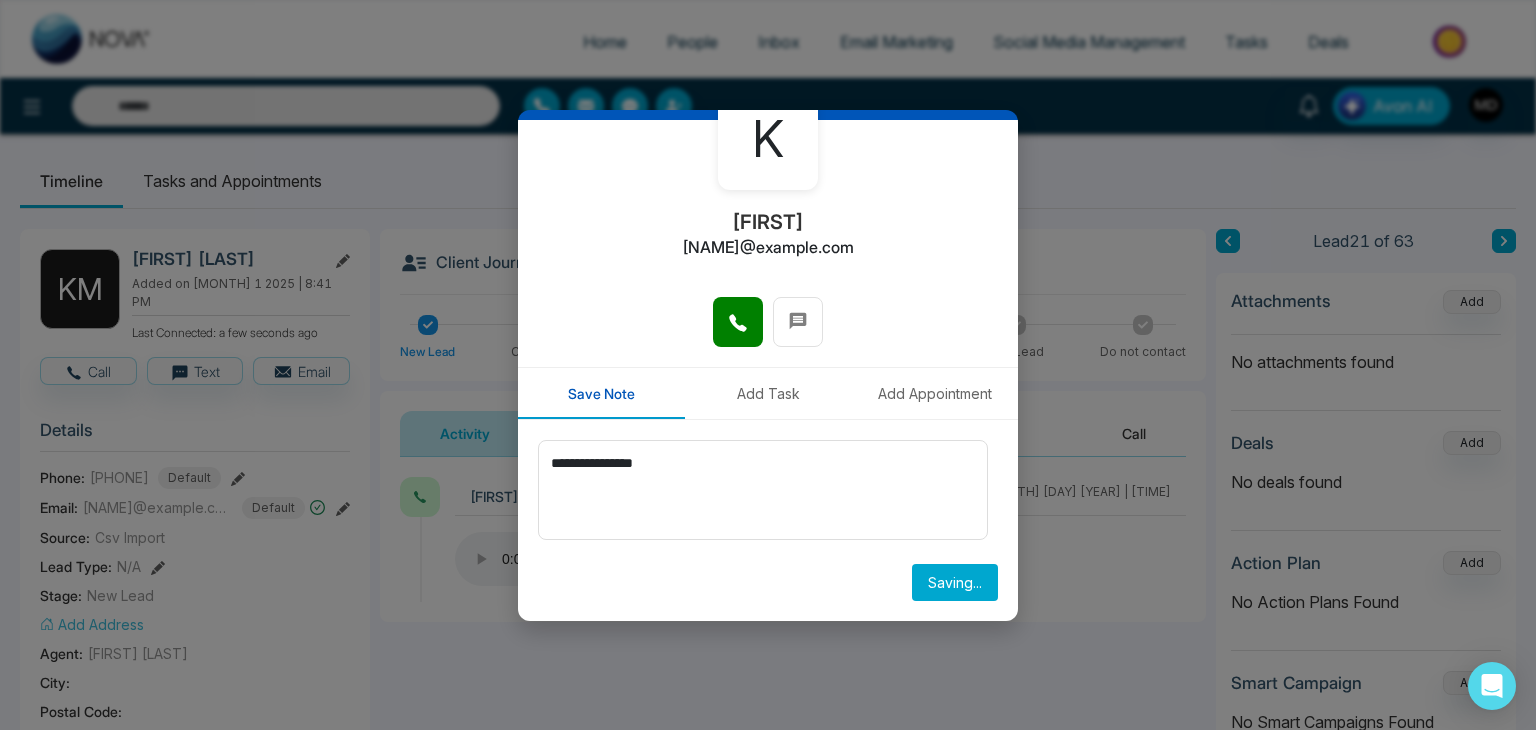 type 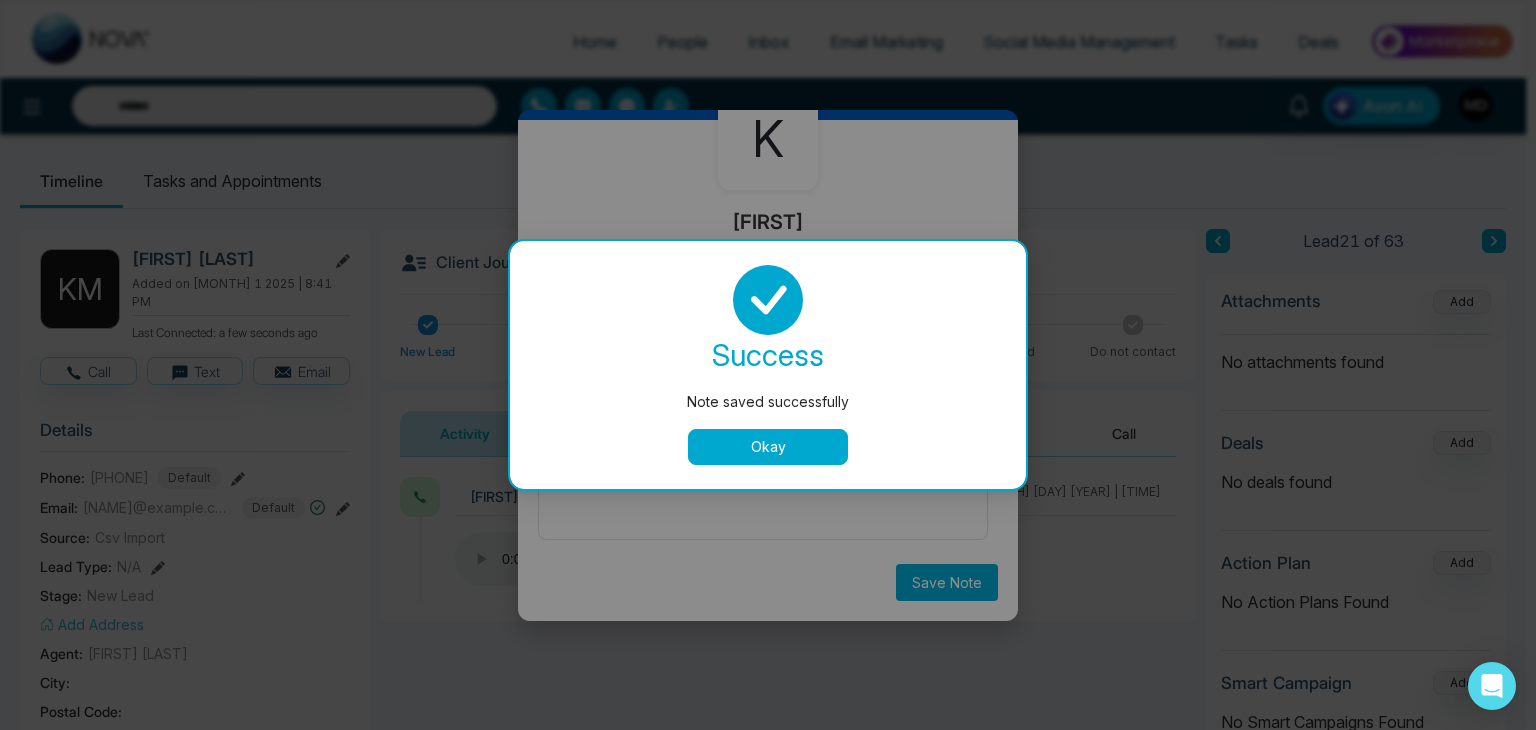 click on "Okay" at bounding box center [768, 447] 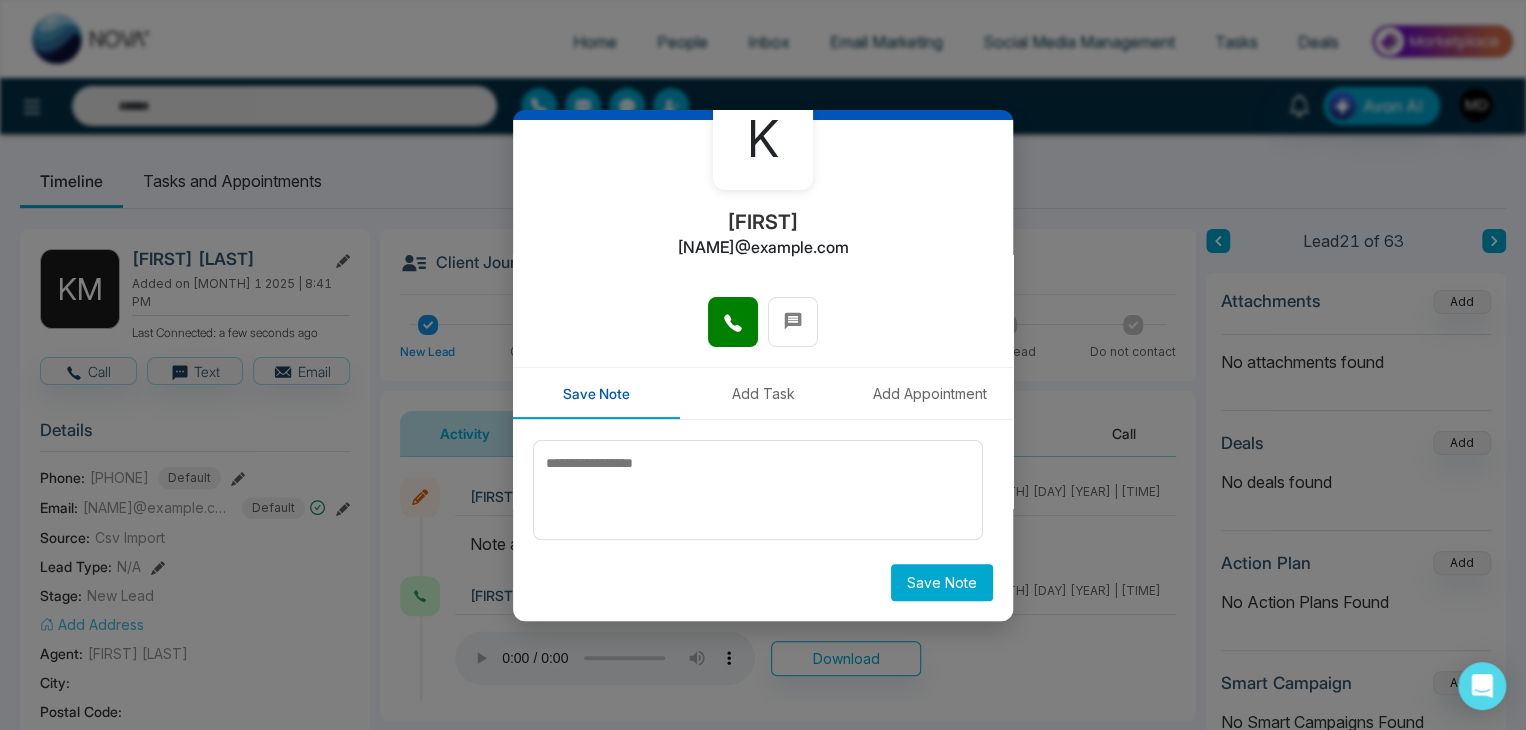 scroll, scrollTop: 0, scrollLeft: 0, axis: both 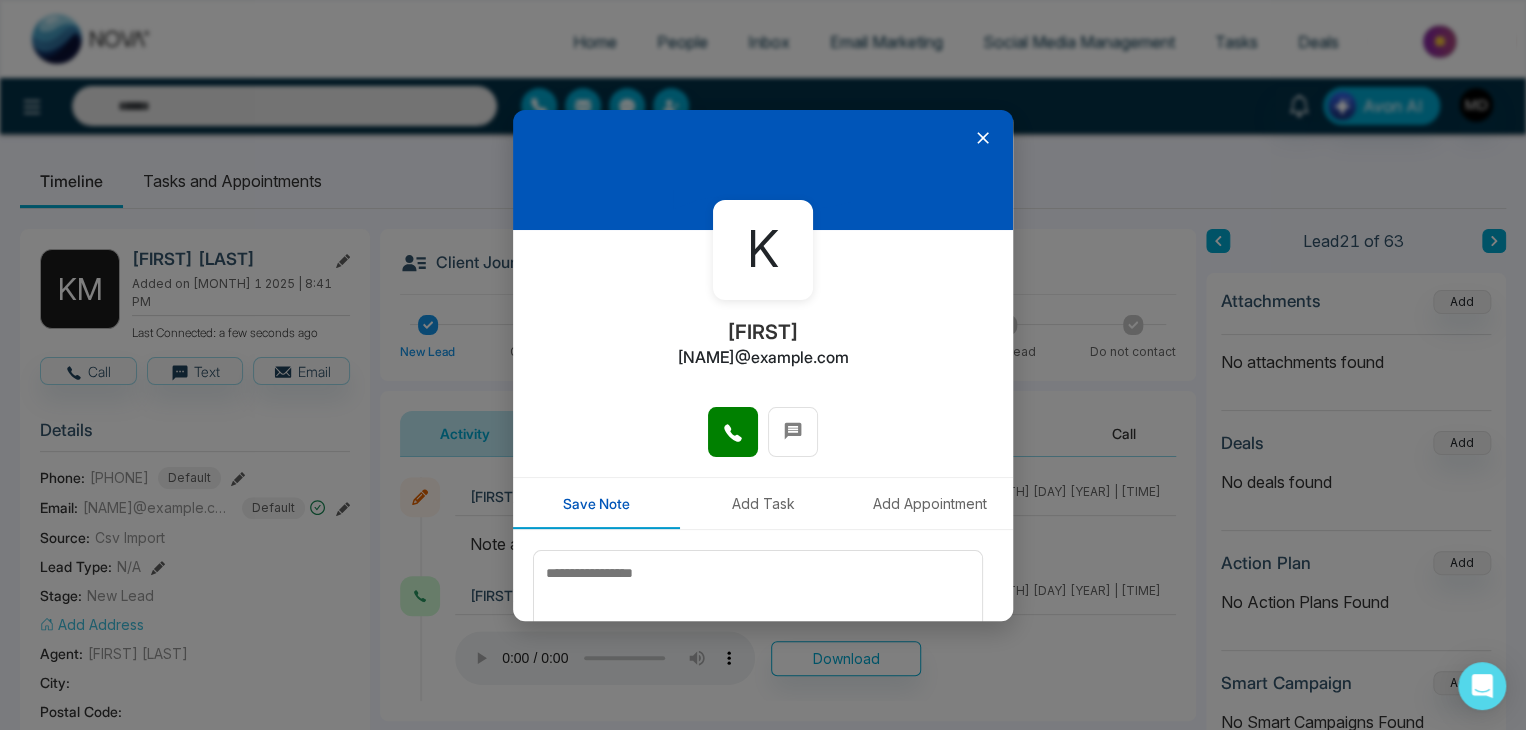 click 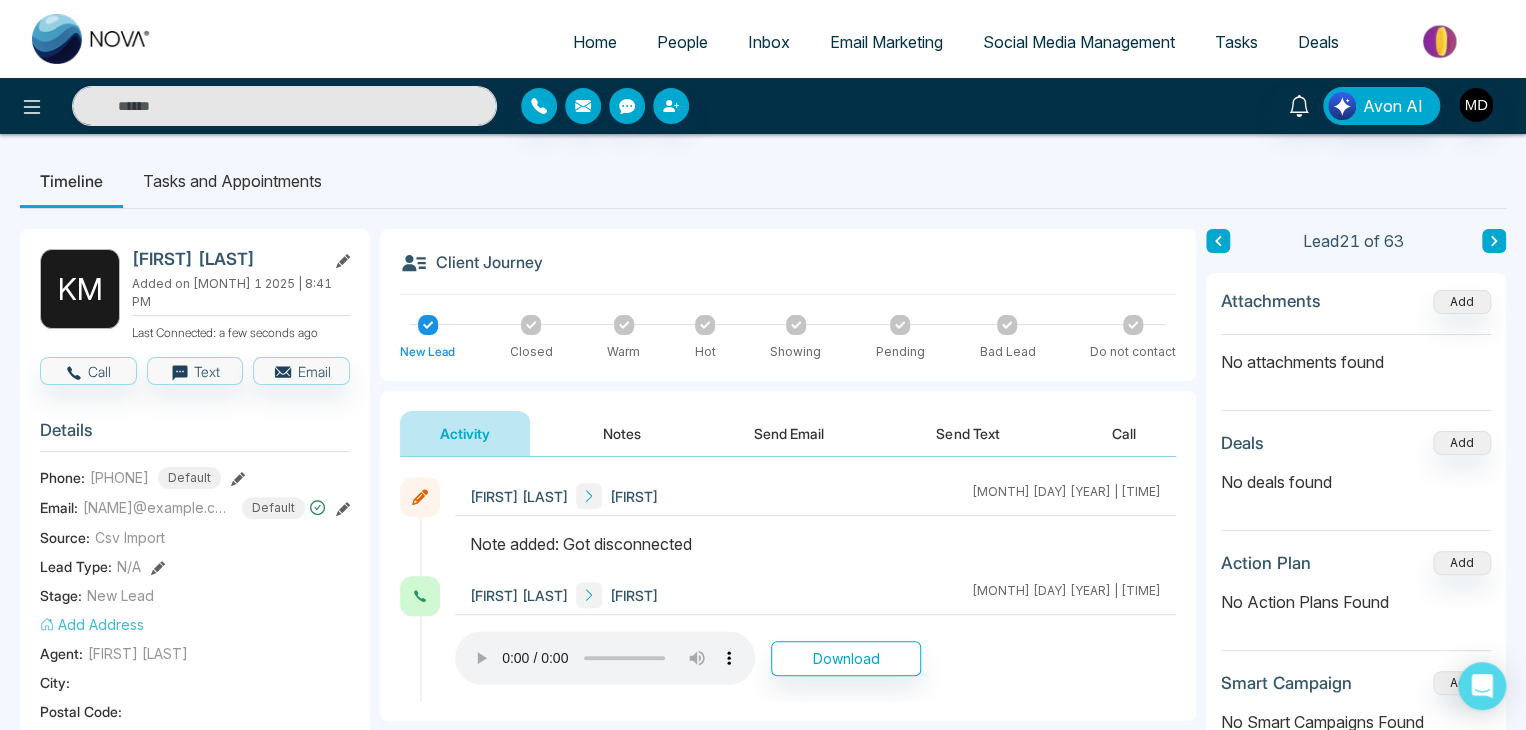 drag, startPoint x: 272, startPoint y: 251, endPoint x: 111, endPoint y: 256, distance: 161.07762 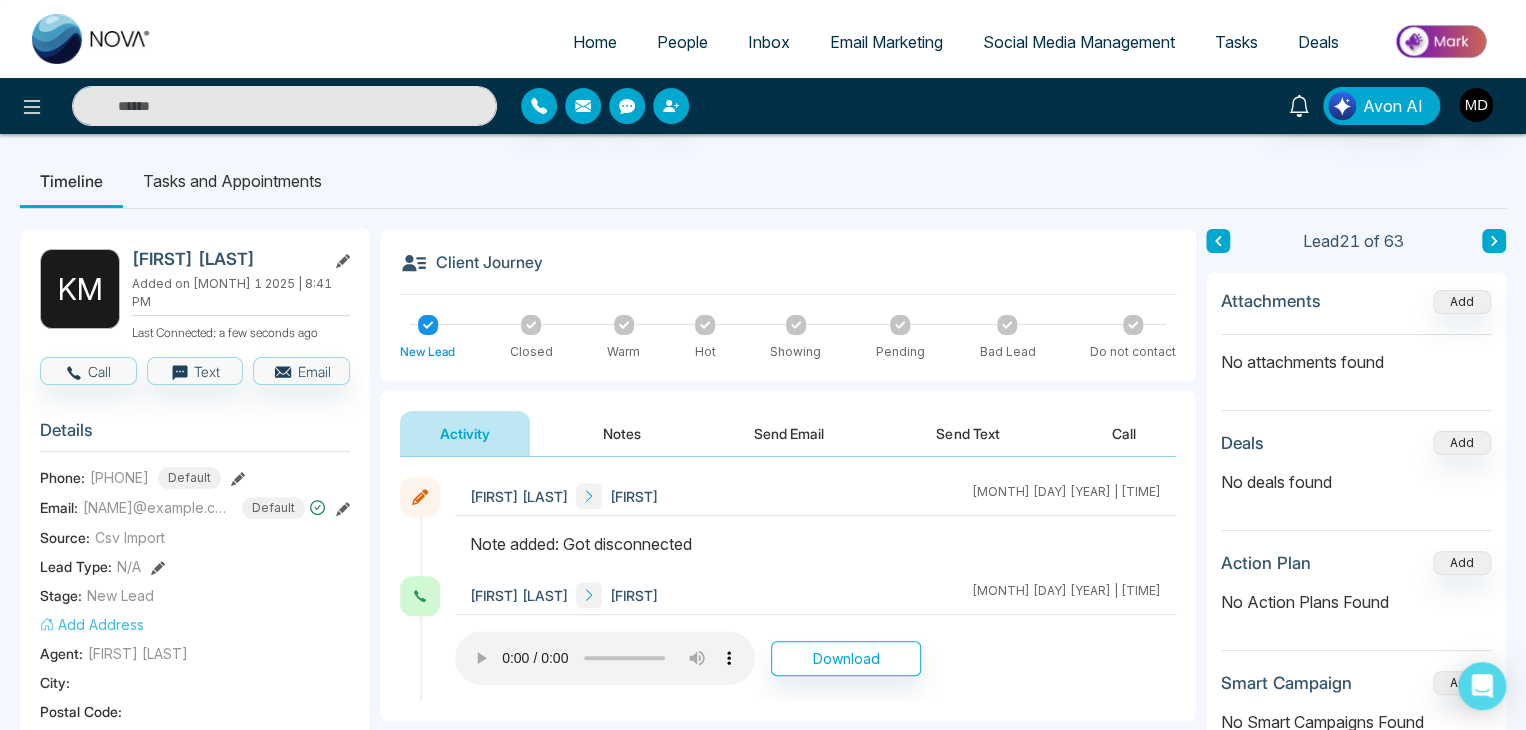 click on "K M [LAST] [LAST] Added on   [MONTH] 1 2025 | 8:41 PM Last Connected:   a few seconds ago" at bounding box center (195, 295) 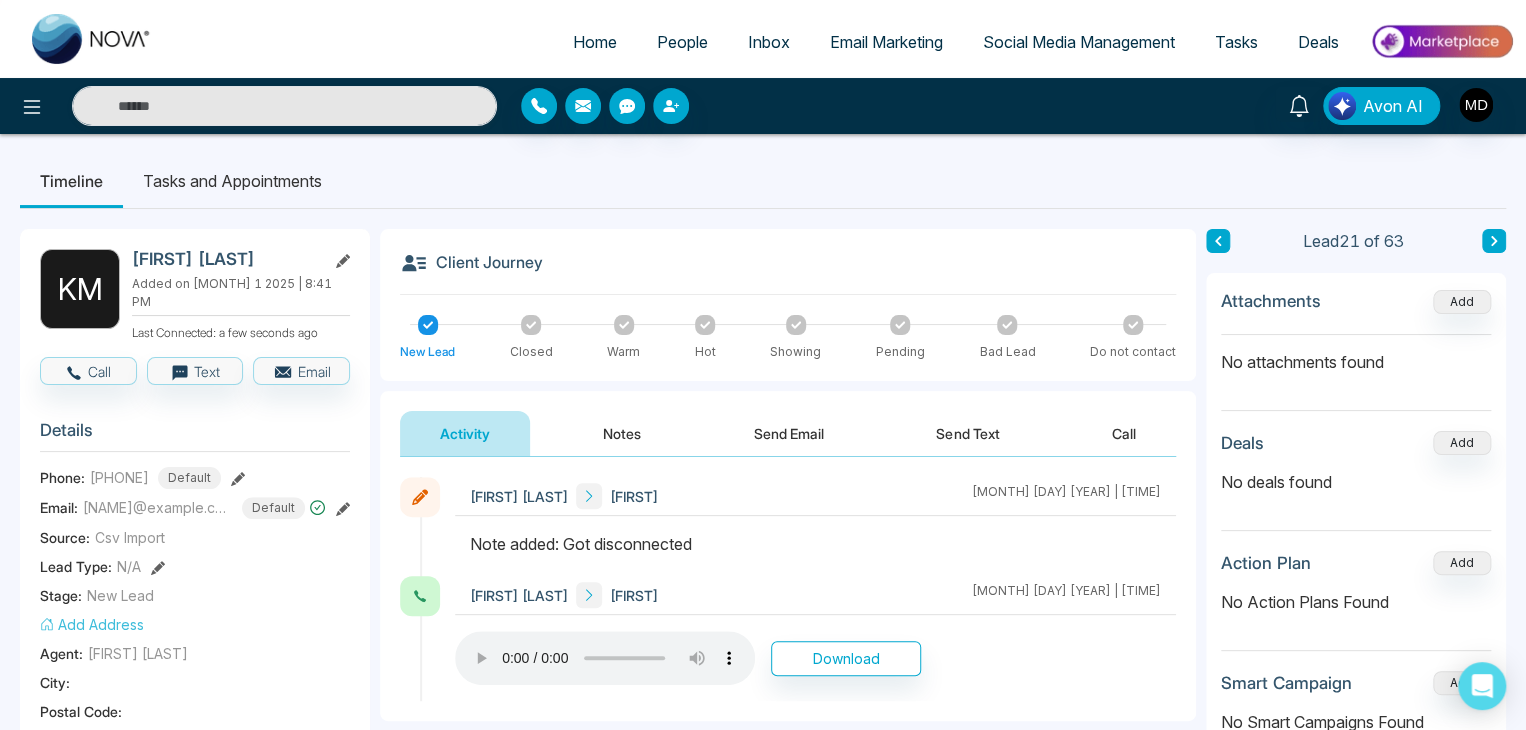 click on "Notes" at bounding box center [622, 433] 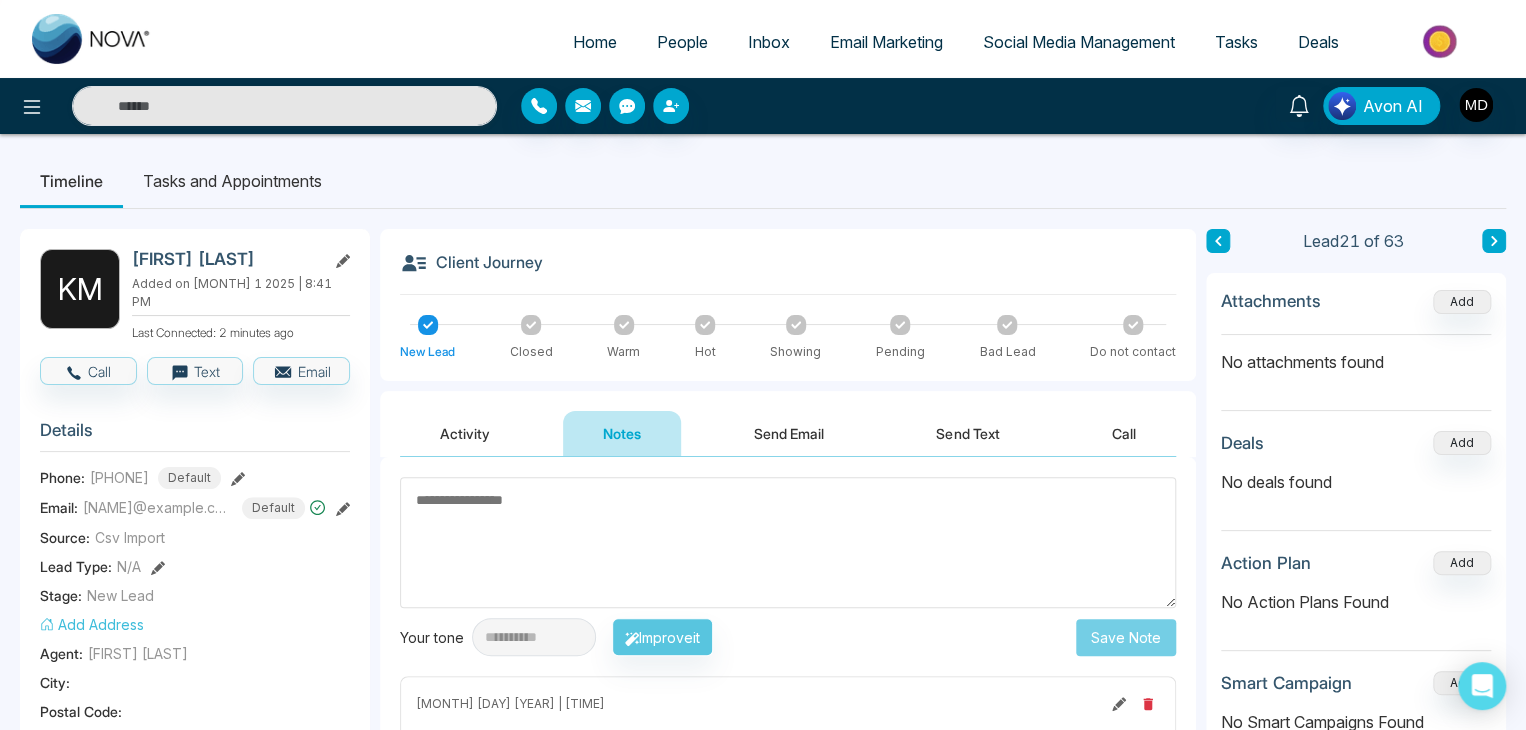 scroll, scrollTop: 100, scrollLeft: 0, axis: vertical 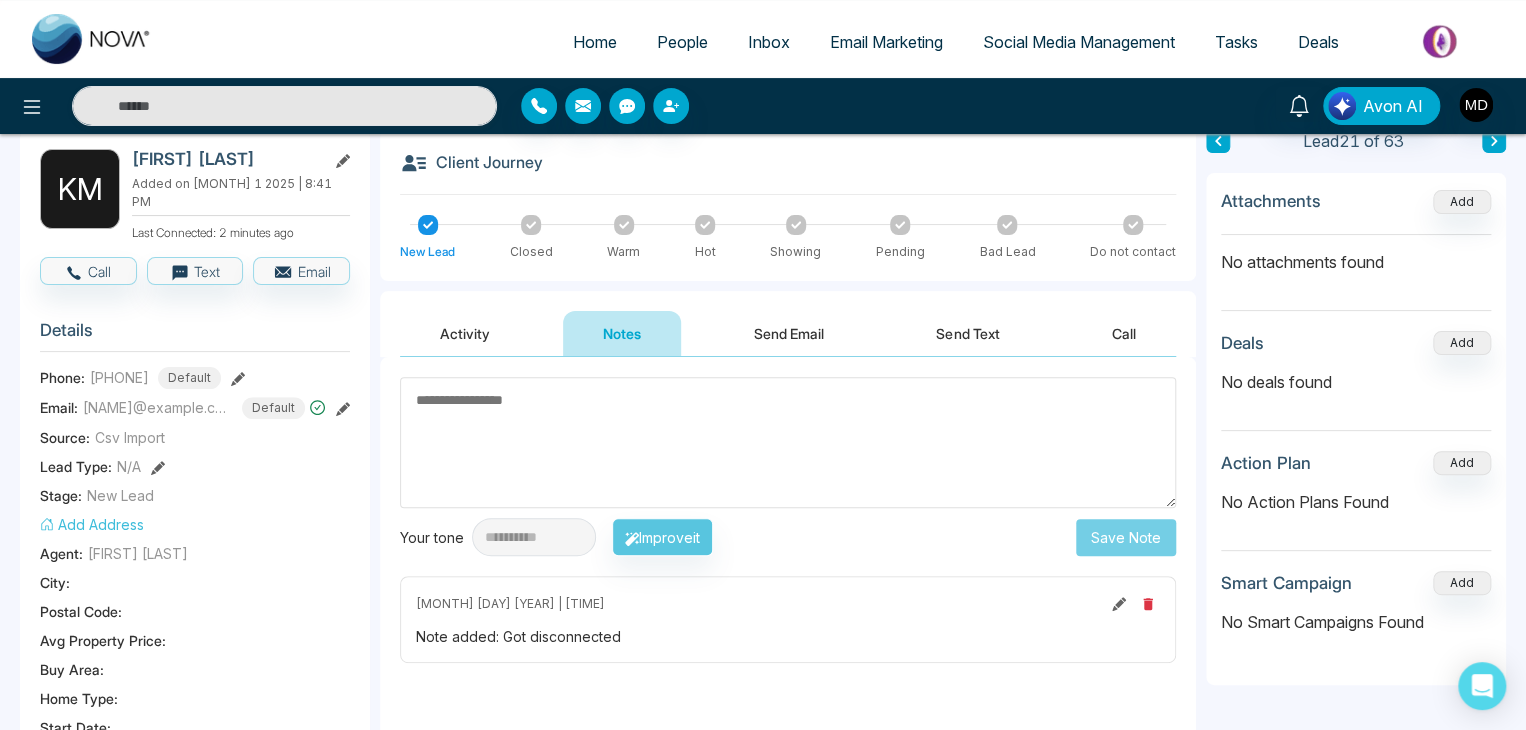 click on "[MONTH] [DAY] [YEAR] | [TIME]" at bounding box center [788, 604] 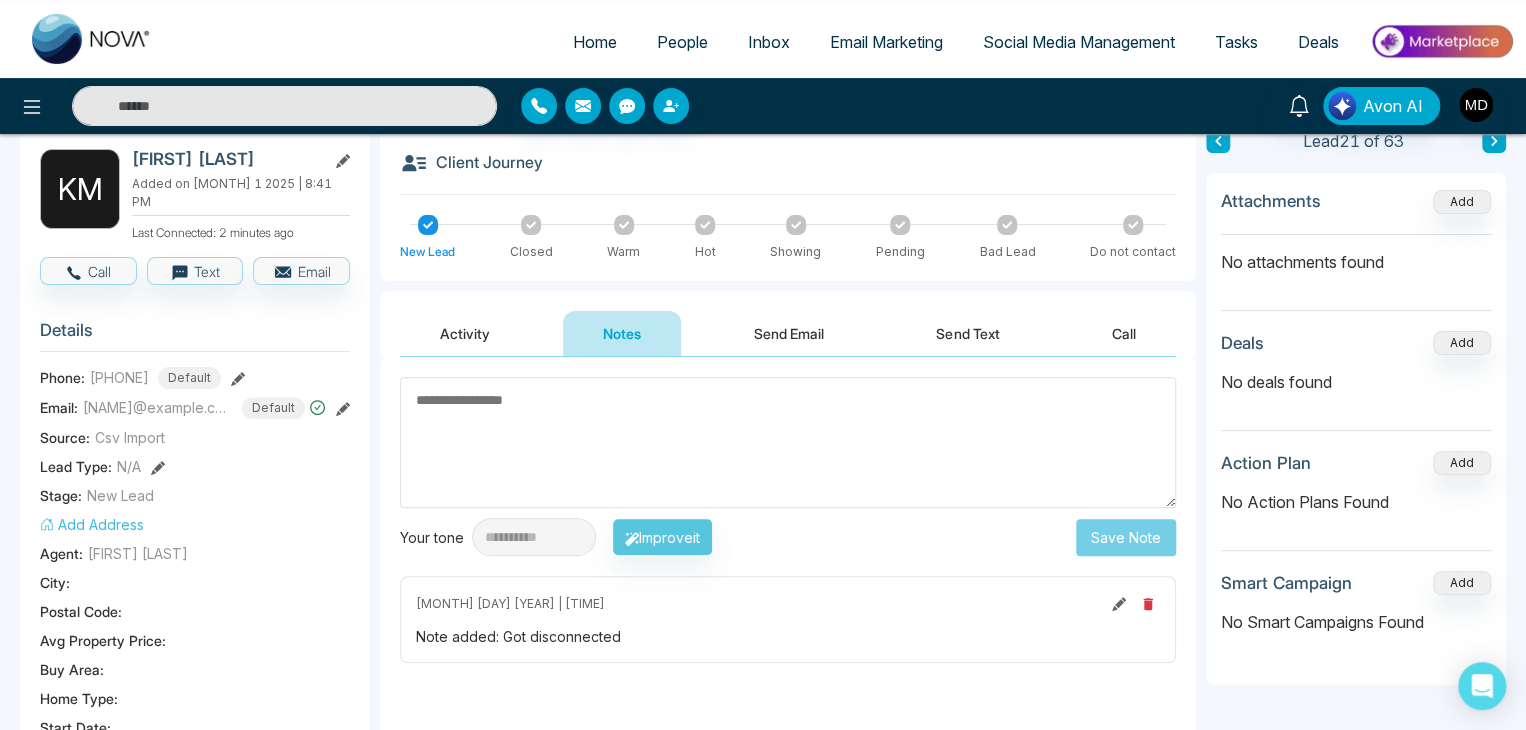 click 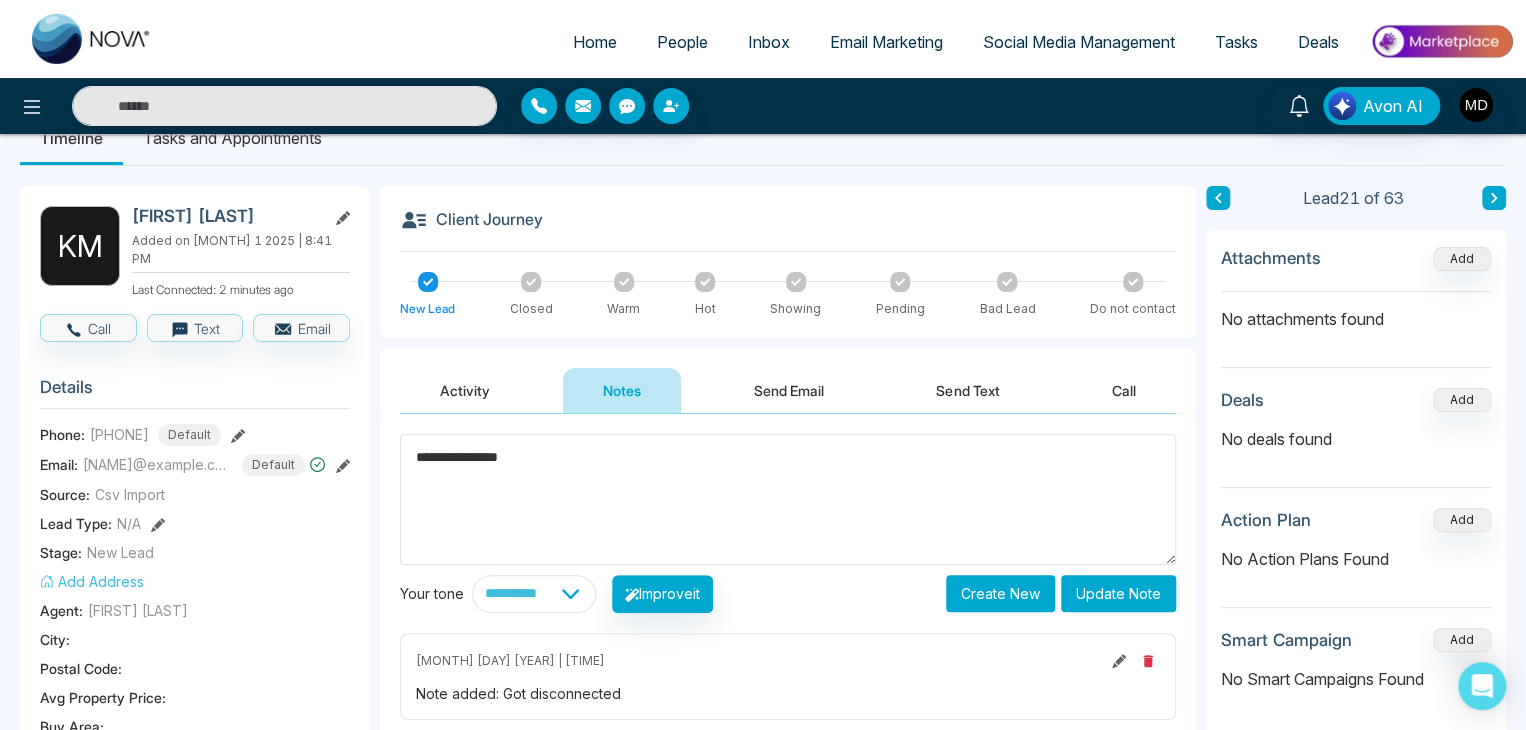 scroll, scrollTop: 0, scrollLeft: 0, axis: both 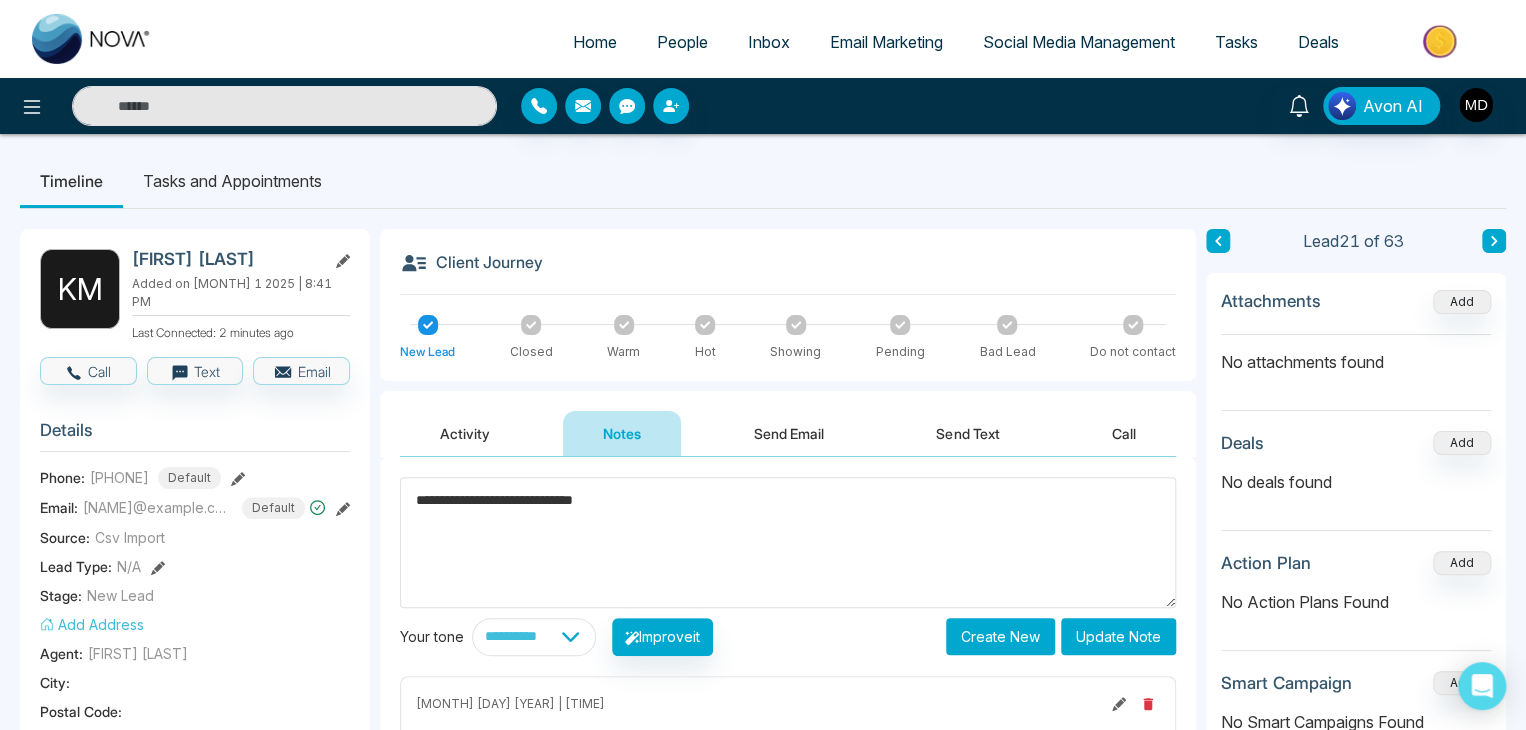 type on "**********" 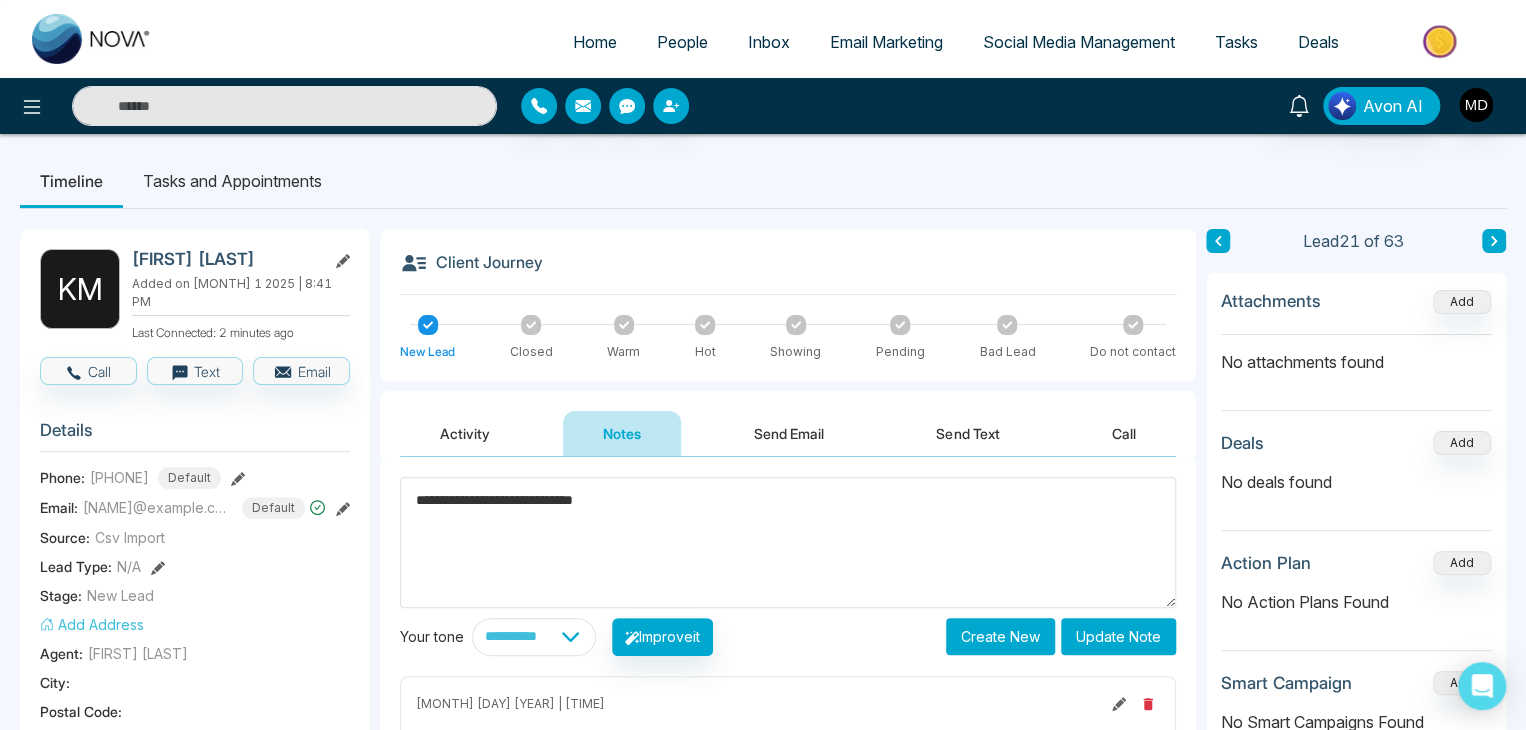 click on "Update Note" at bounding box center [1118, 636] 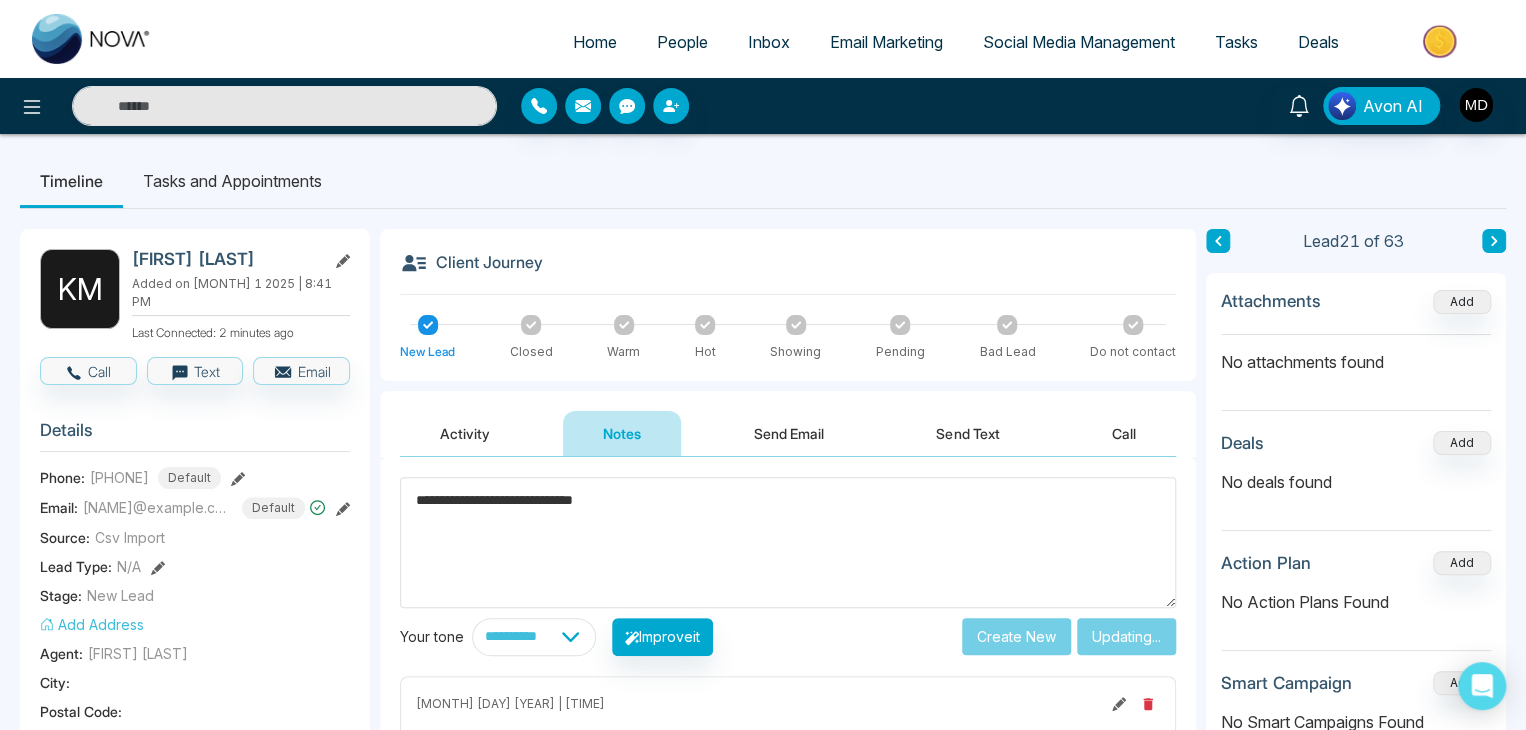 type 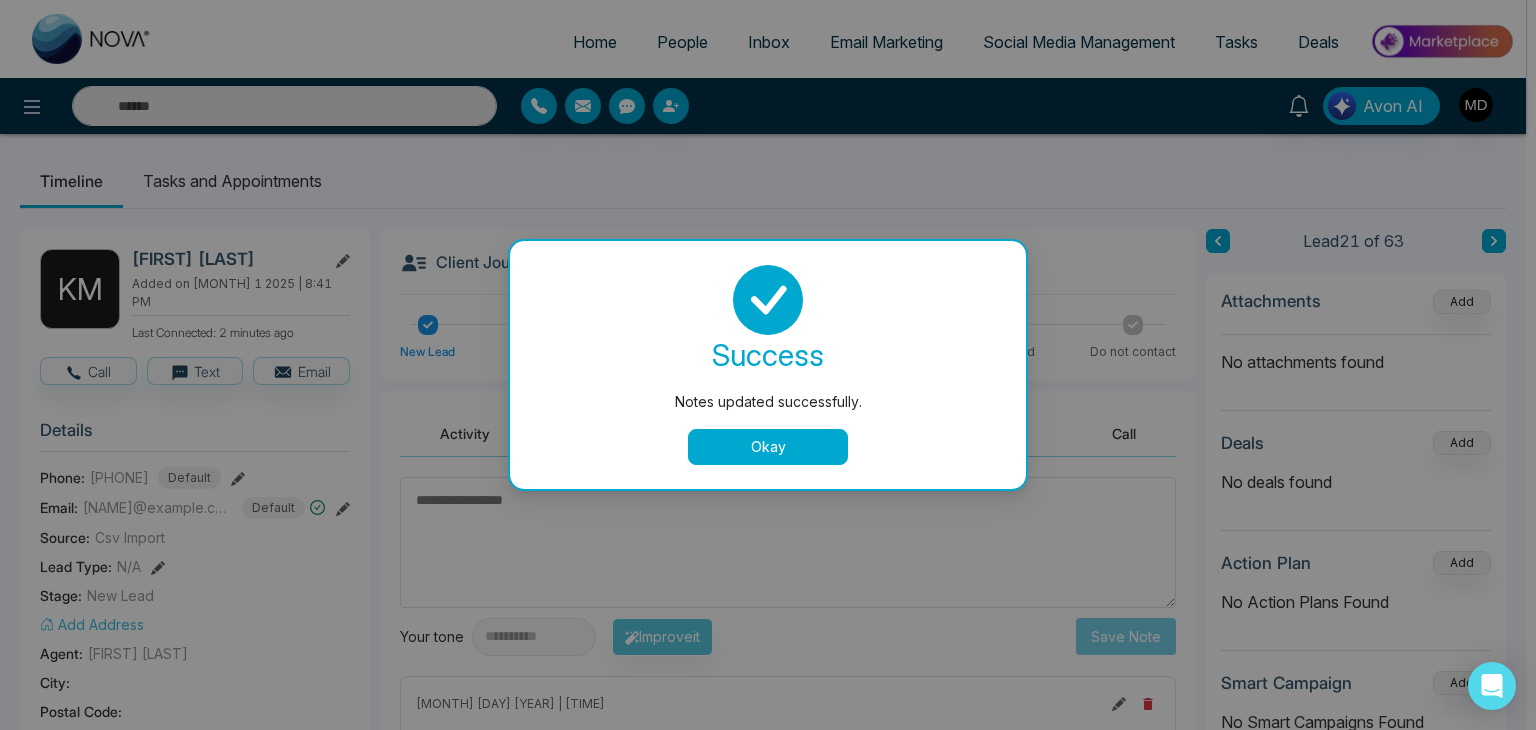 click on "Okay" at bounding box center (768, 447) 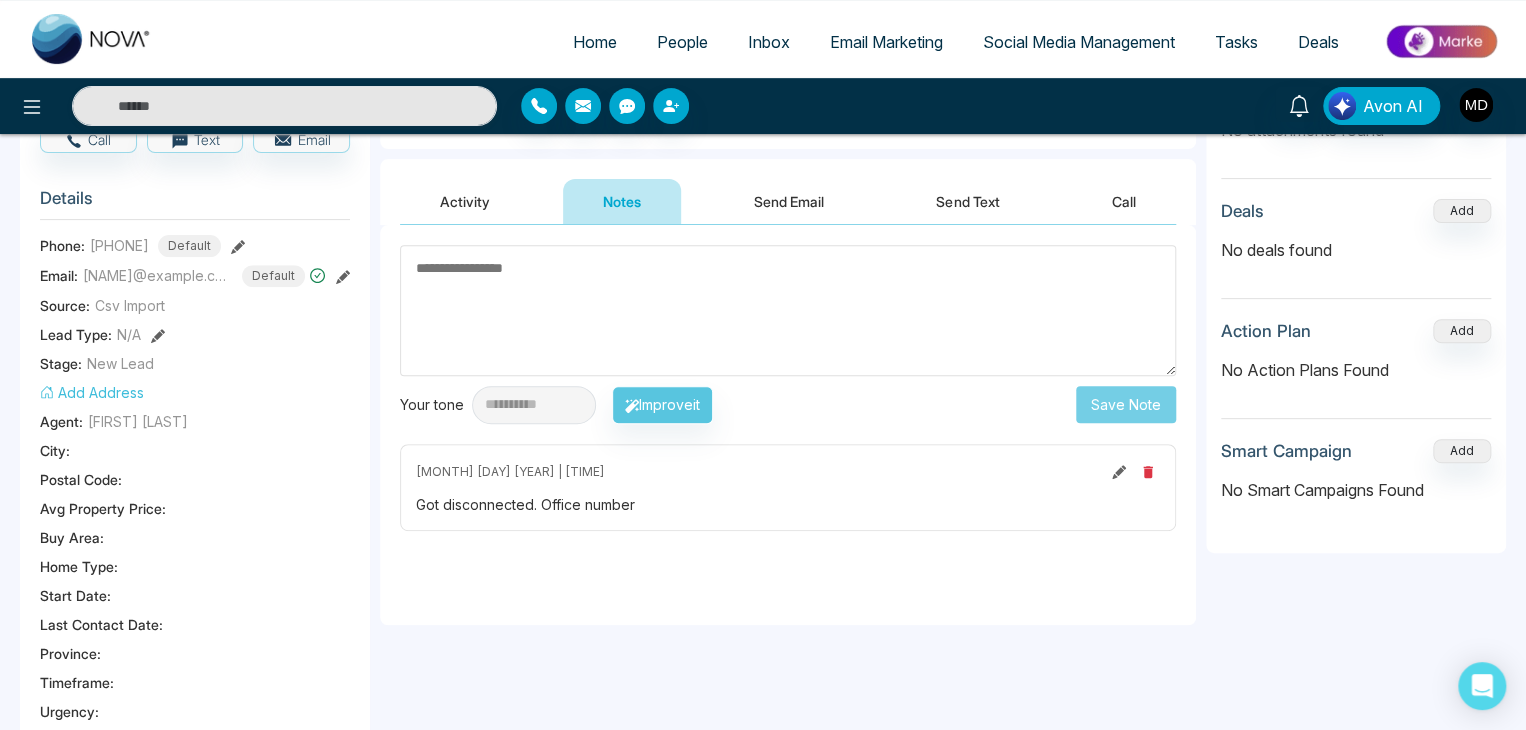 scroll, scrollTop: 0, scrollLeft: 0, axis: both 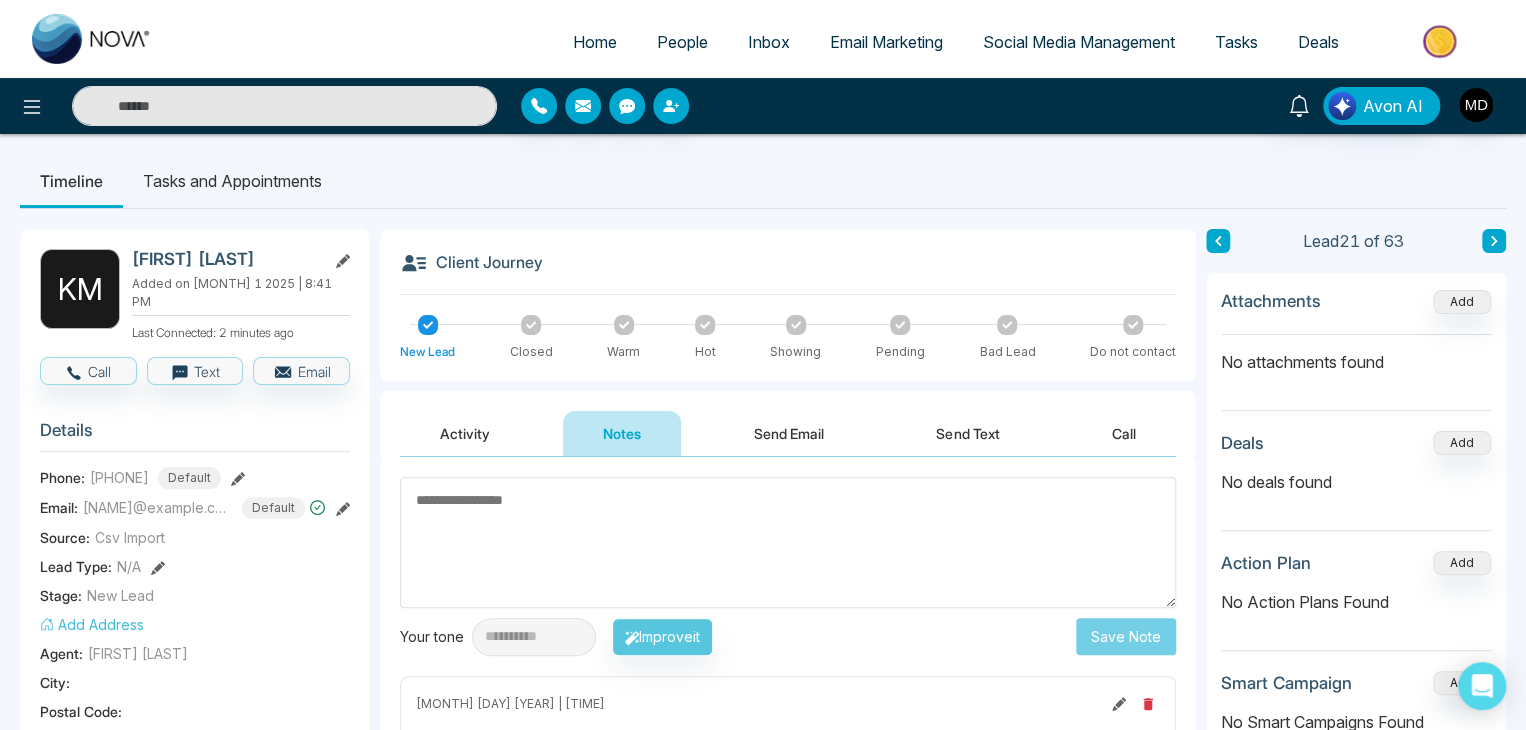 click at bounding box center (1494, 241) 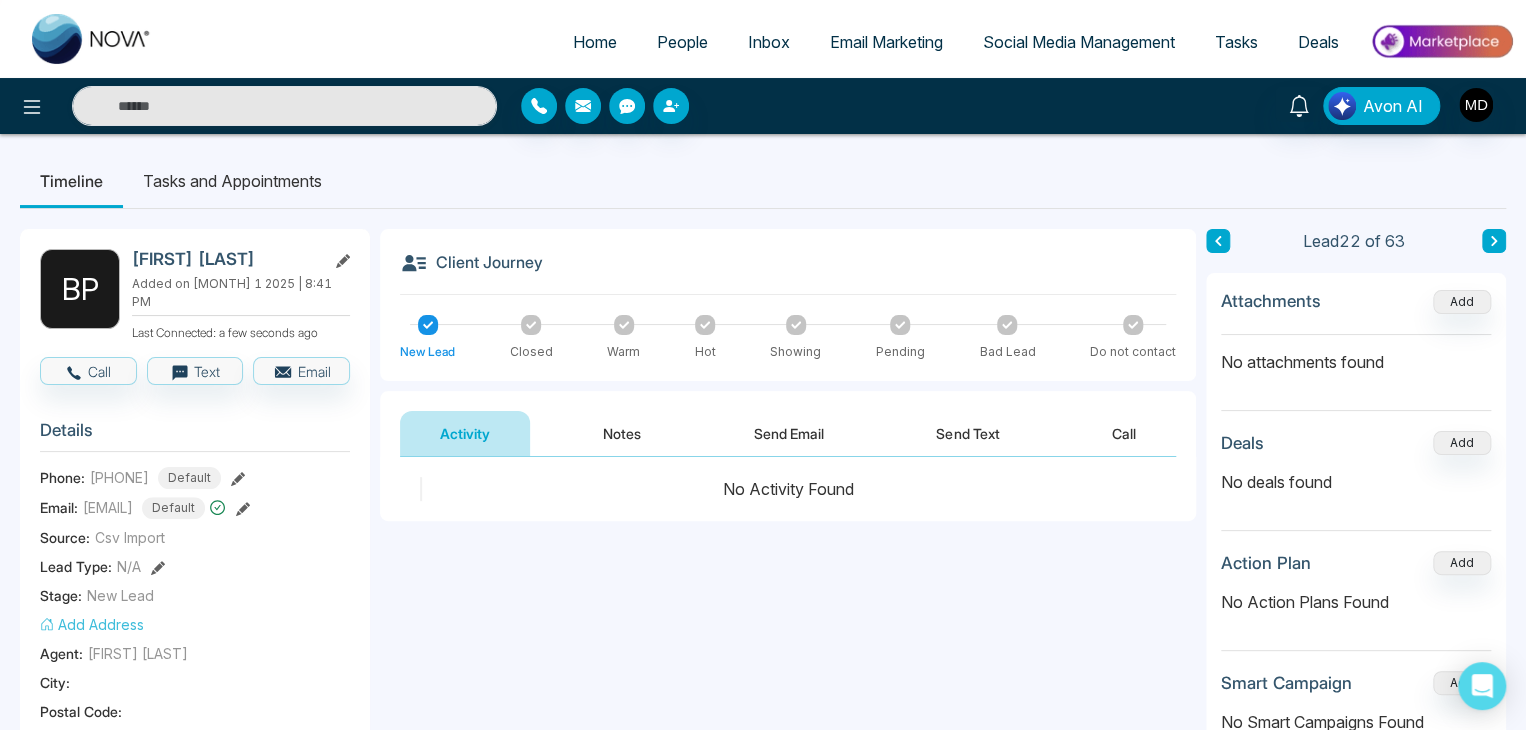 drag, startPoint x: 250, startPoint y: 258, endPoint x: 162, endPoint y: 280, distance: 90.70832 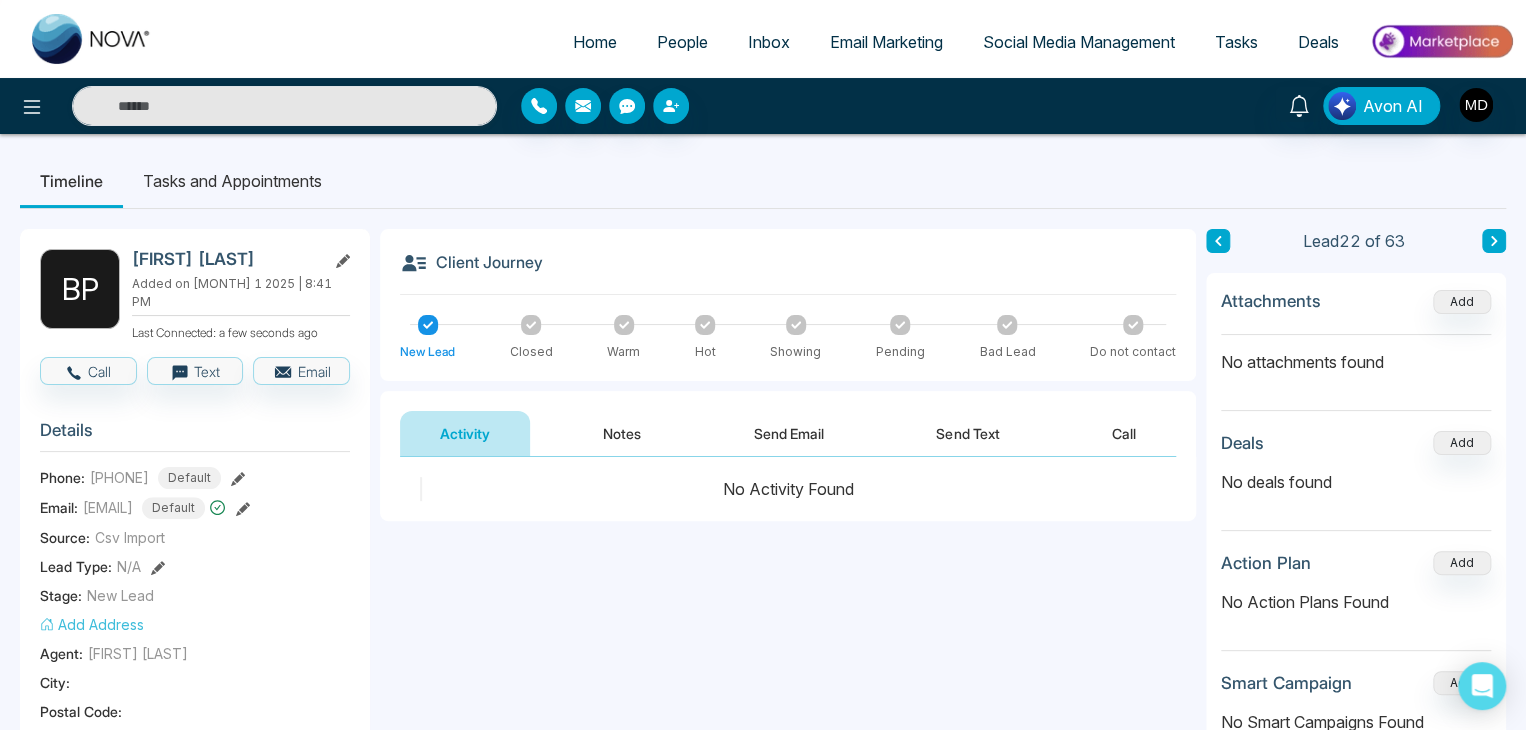 click on "[FIRST] [LAST] Added on [MONTH] [DAY] [YEAR] | [TIME] Last Connected: a few seconds ago" at bounding box center [241, 295] 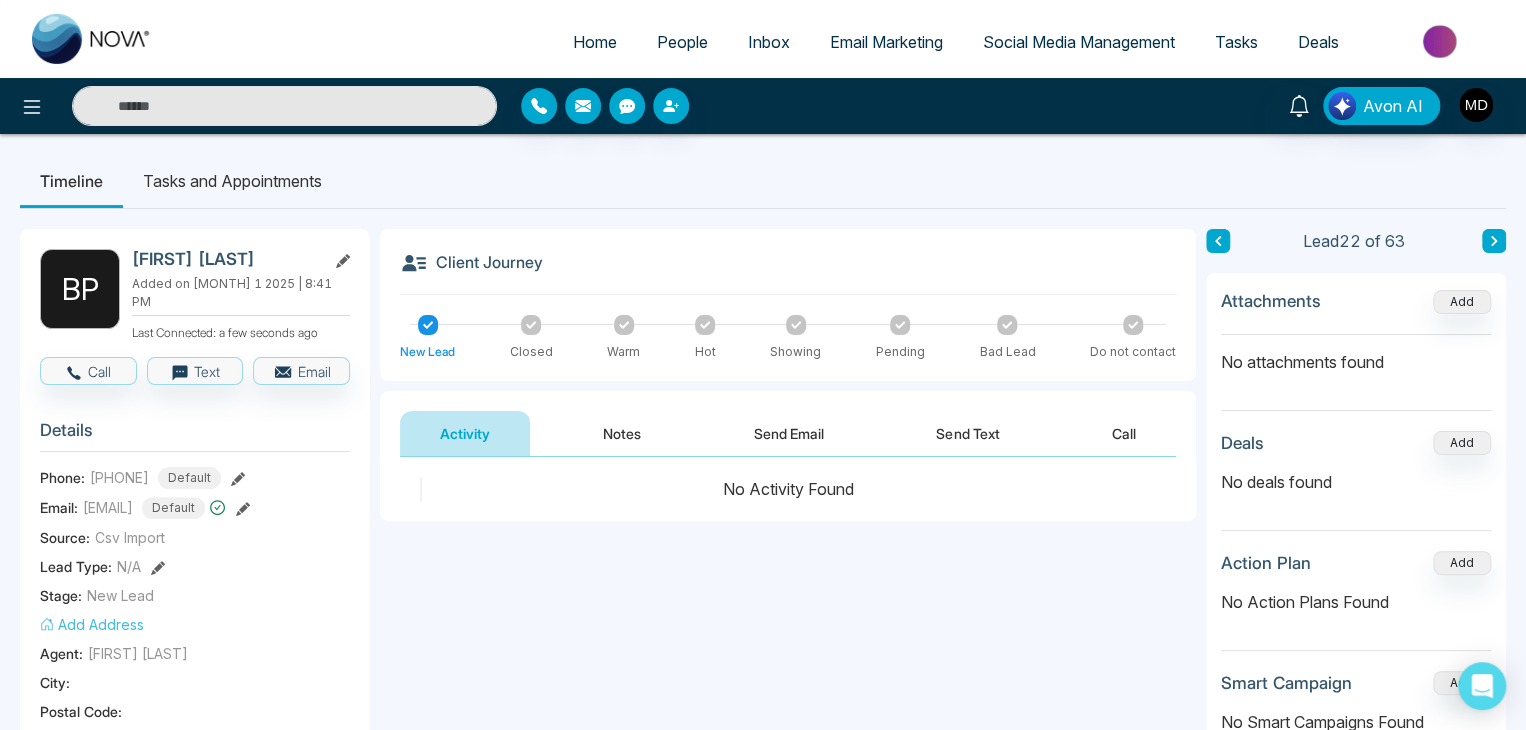 click on "B P [FIRST] [LAST] Added on [MONTH] 1 2025 | 8:41 PM Last Connected: a few seconds ago Call Text Email Details Phone: +1[PHONE] Default Email: [NAME]@example.com Default Source: Csv Import Lead Type: N/A Stage: New Lead Add Address Agent: [FIRST] [LAST] City : Postal Code : Avg Property Price : Buy Area : Home Type : Start Date : Last Contact Date : Province : Timeframe : Urgency : Tags New leads [MONTH] × Is this lead a Realtor? Lead Summary 0 Calls 0 Texts 0 Emails Social Profile Not found Not found Not found Custom Lead Data Delete lead" at bounding box center (195, 930) 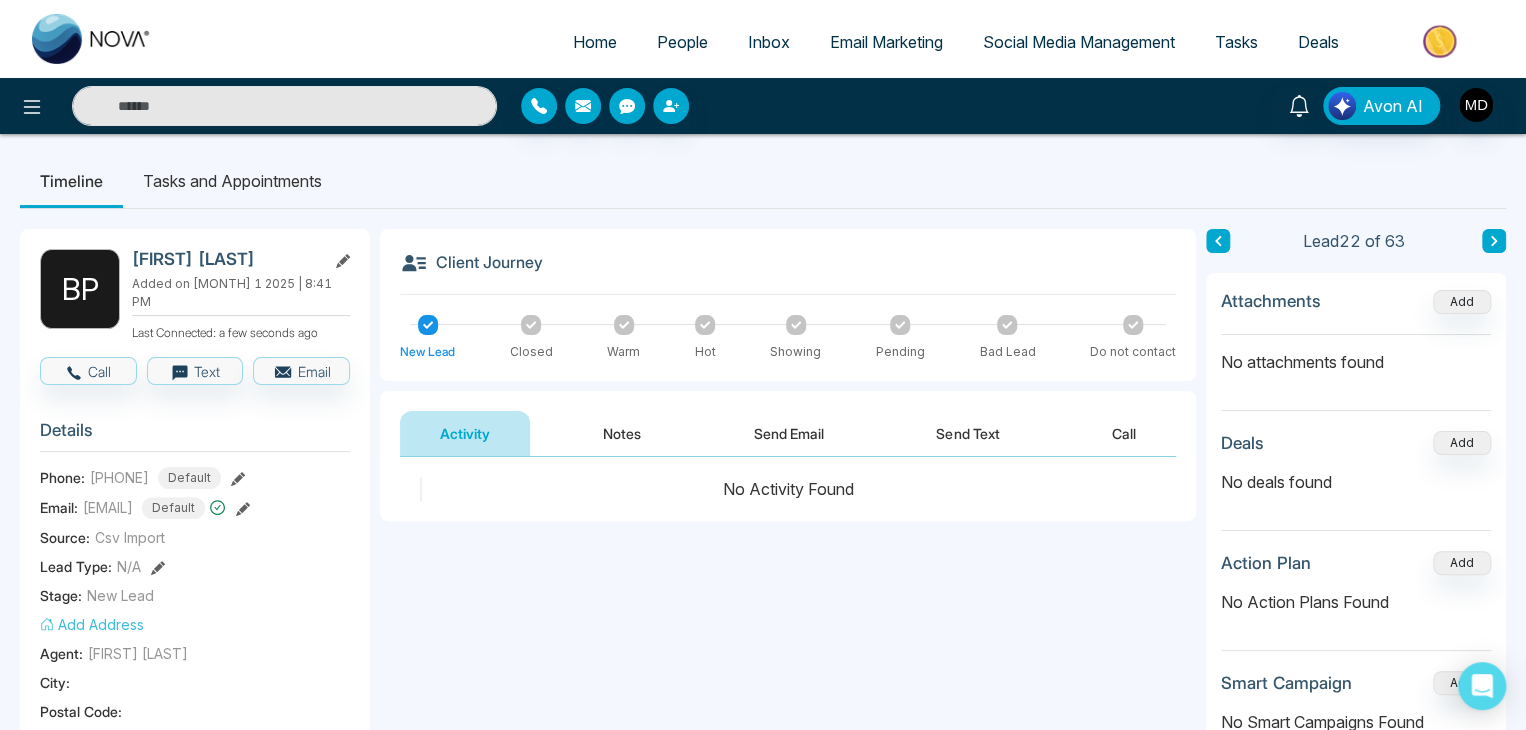 drag, startPoint x: 256, startPoint y: 260, endPoint x: 129, endPoint y: 253, distance: 127.192764 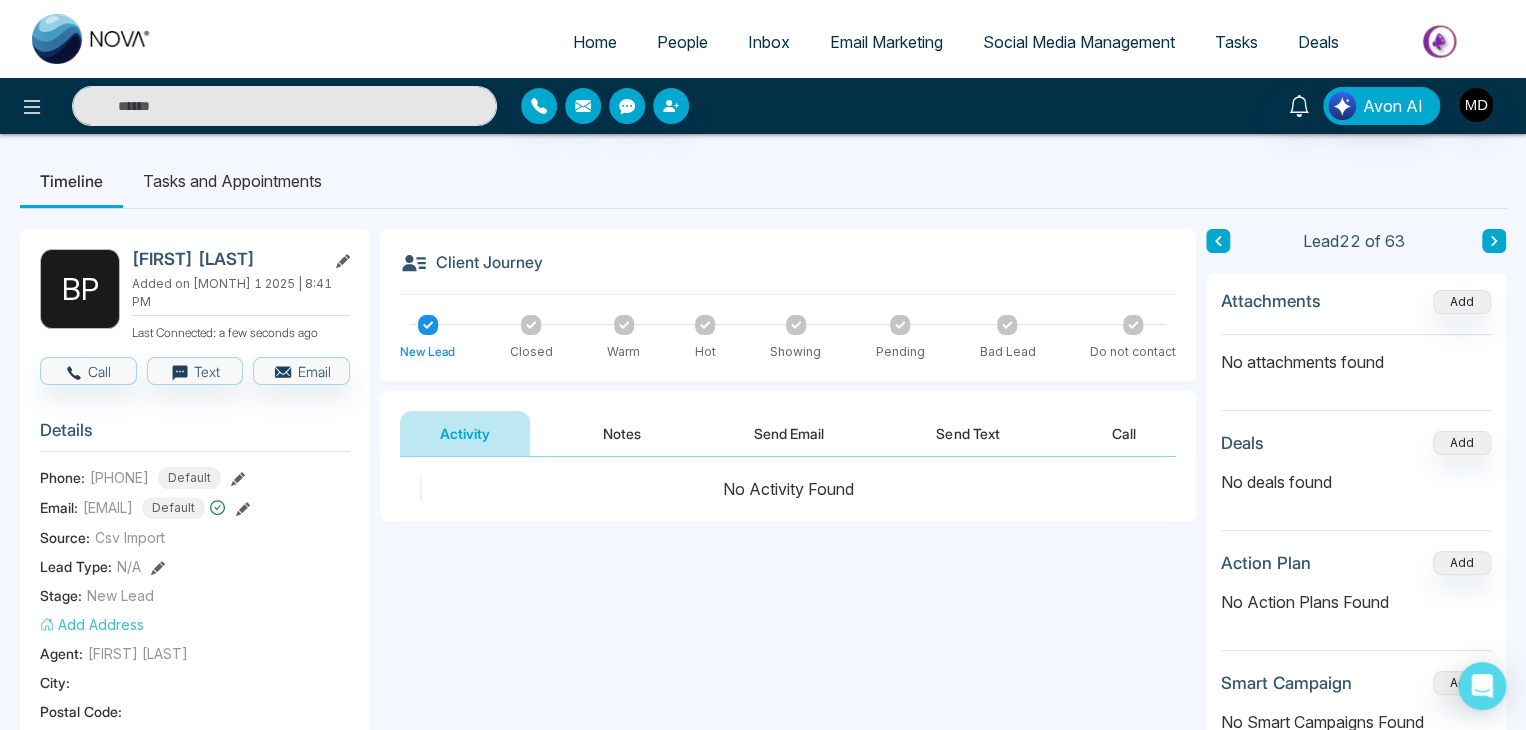 click on "[FIRST] [LAST] Added on [MONTH] [DAY] [YEAR] | [TIME] Last Connected: a few seconds ago" at bounding box center (195, 295) 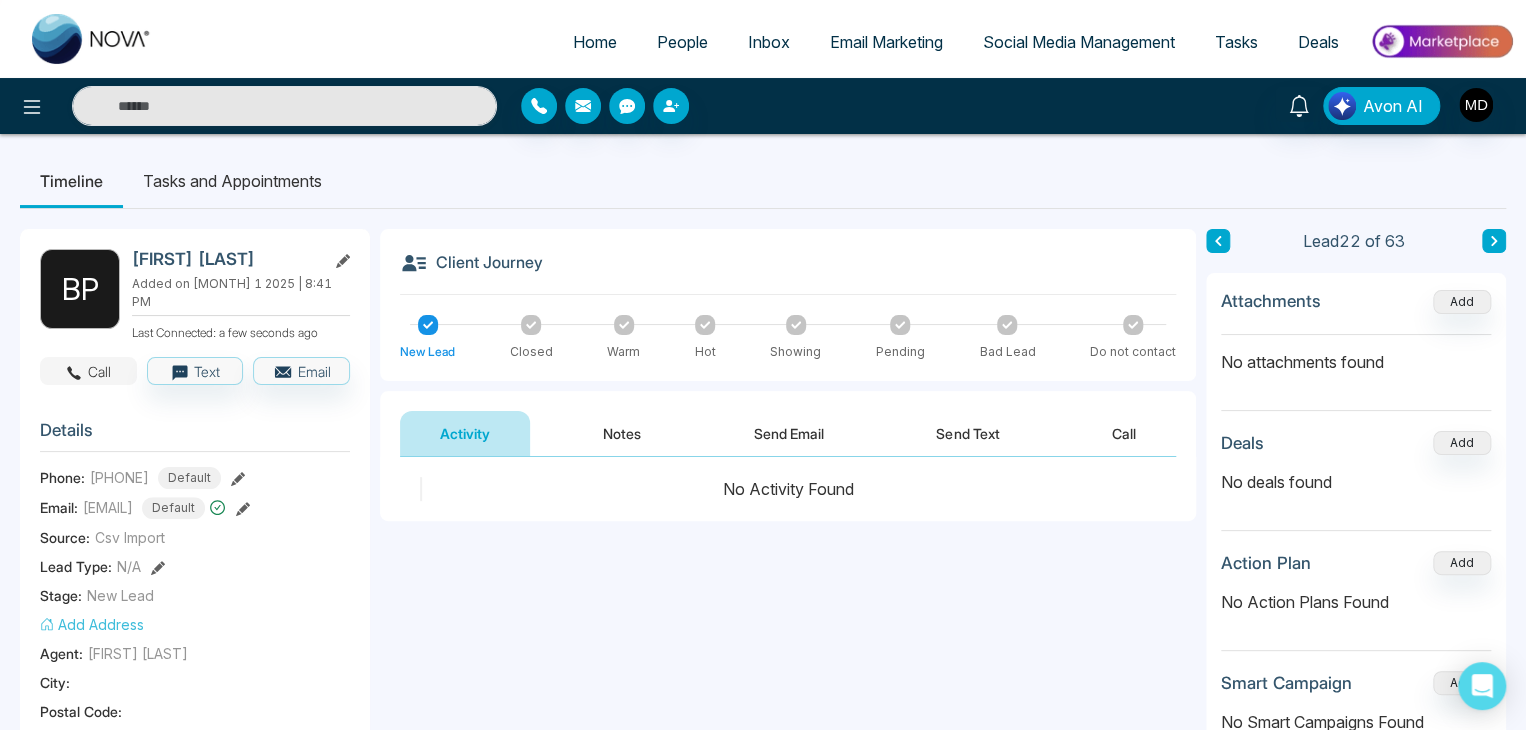 click on "Call" at bounding box center (88, 371) 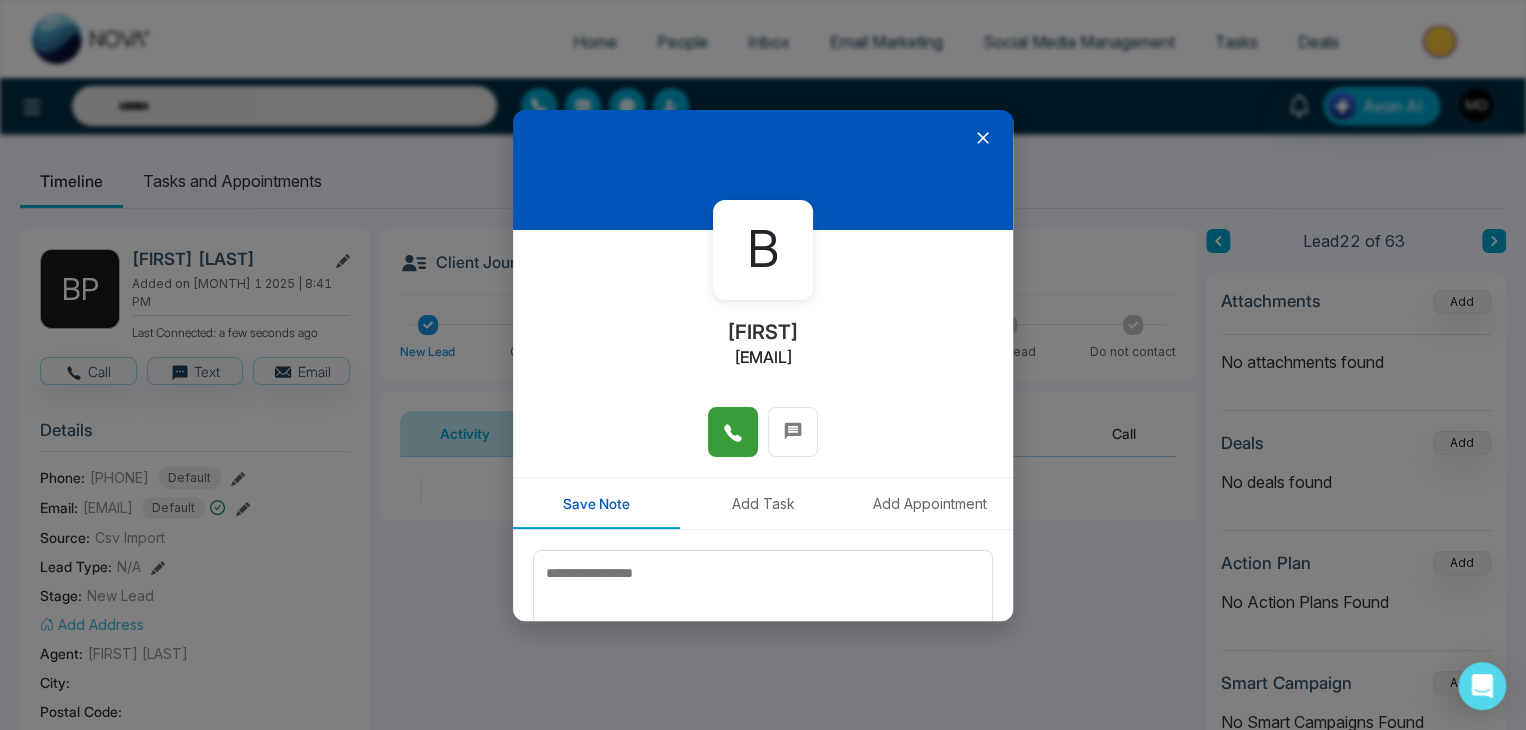 click 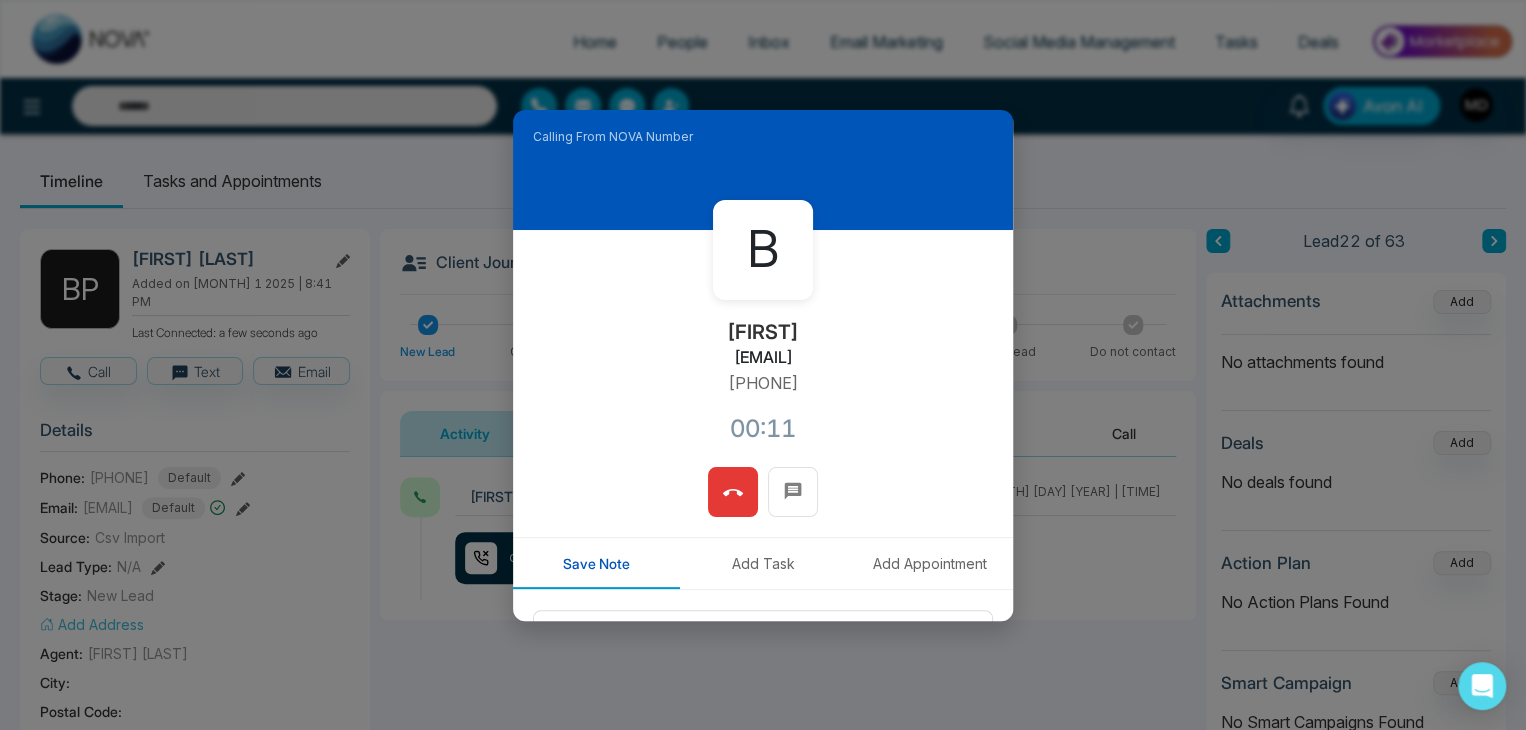 click 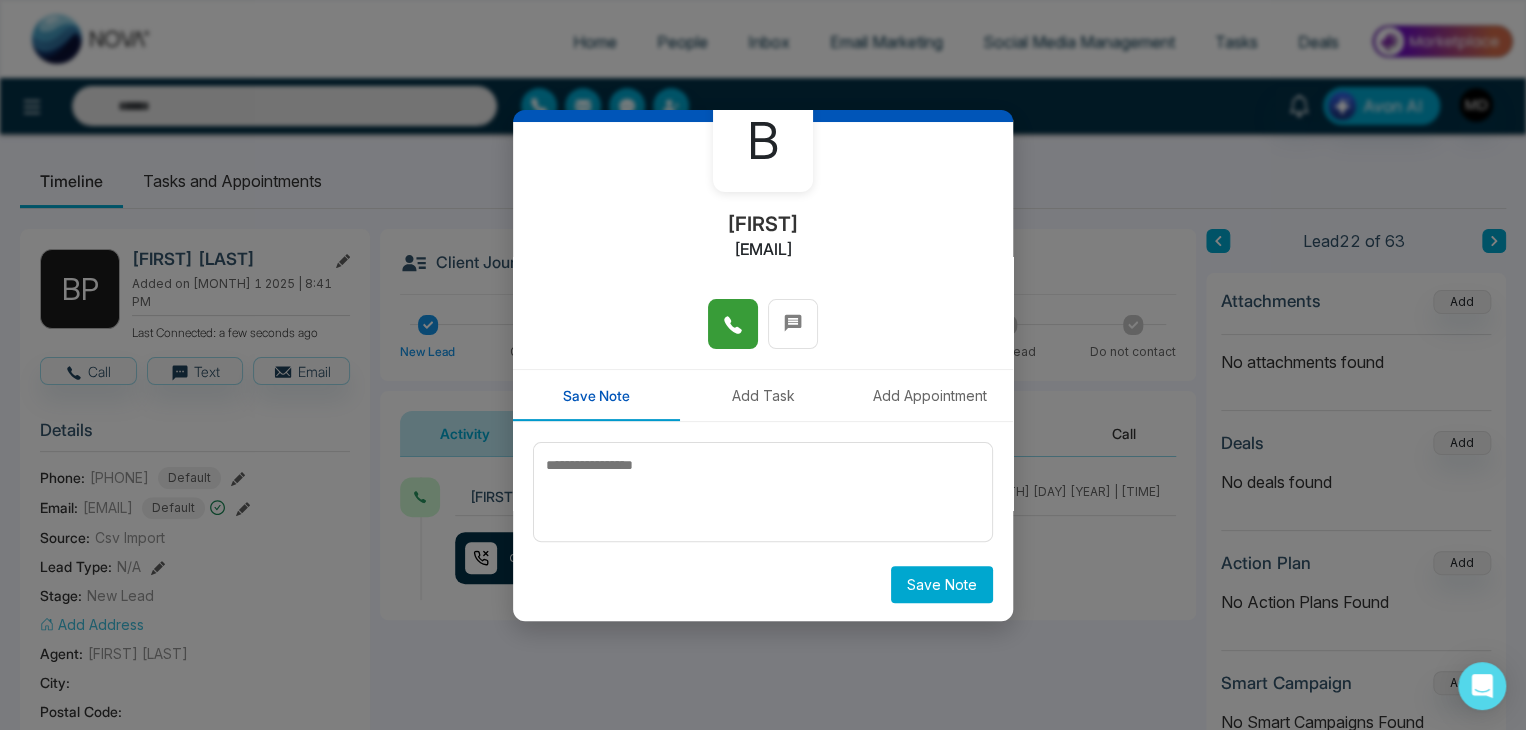 scroll, scrollTop: 110, scrollLeft: 0, axis: vertical 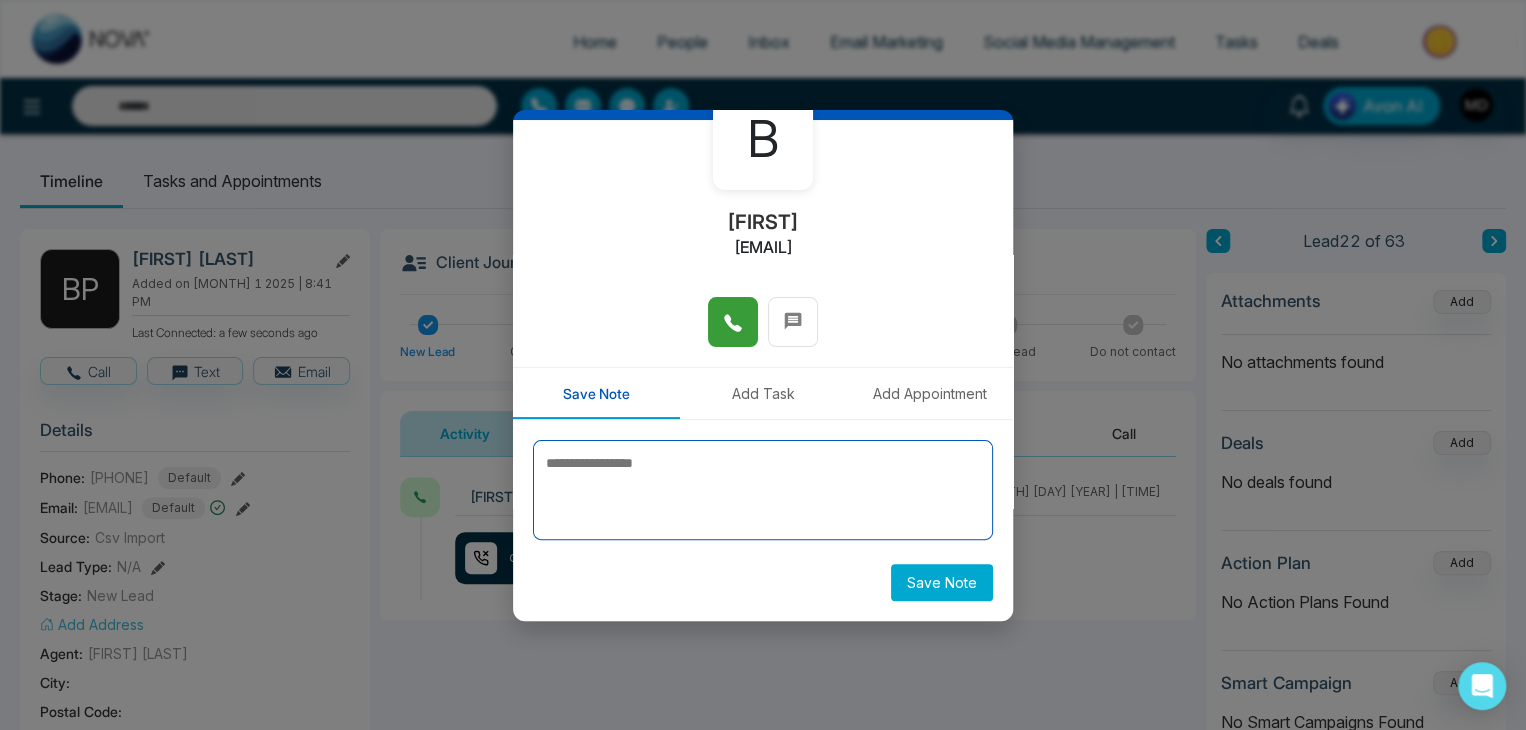 click at bounding box center (763, 490) 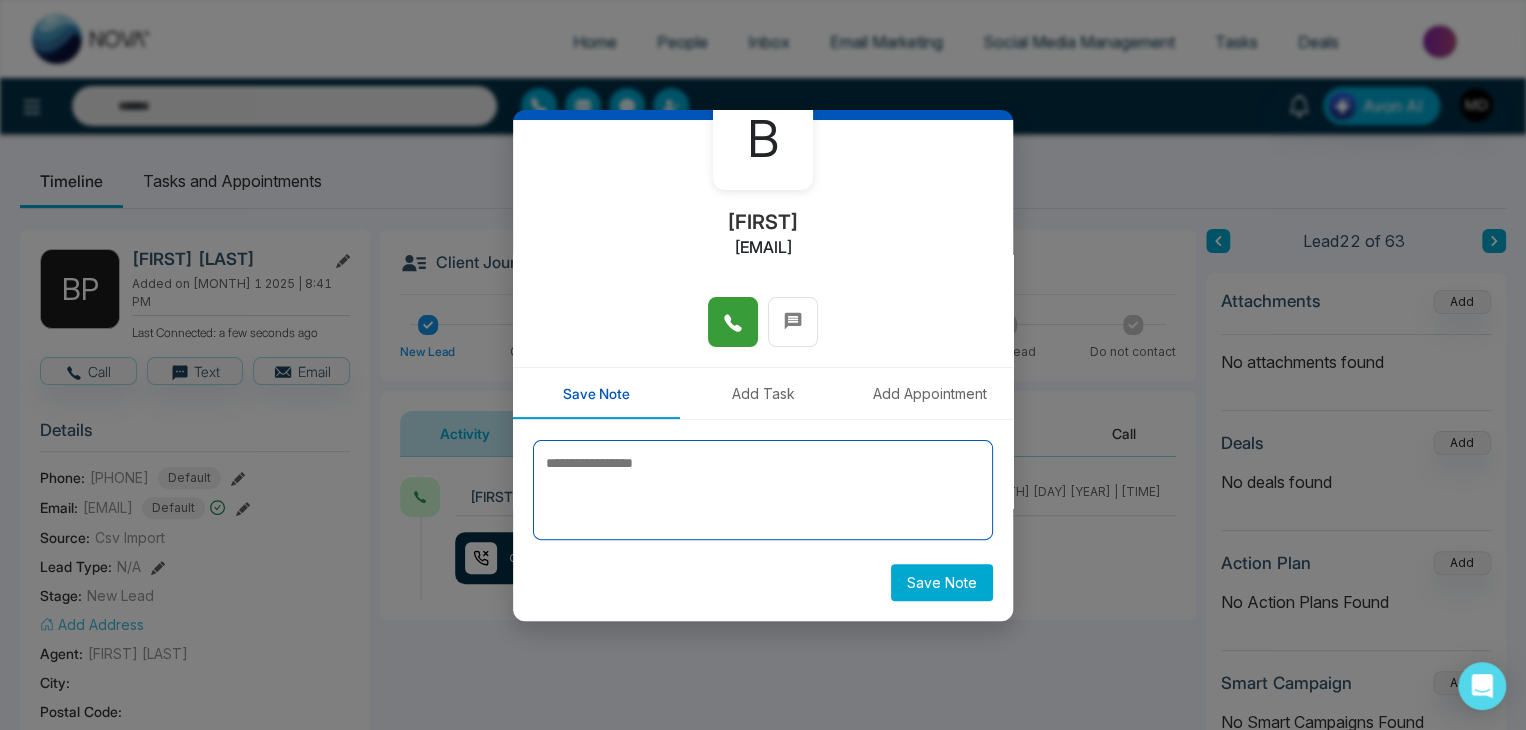 paste on "********" 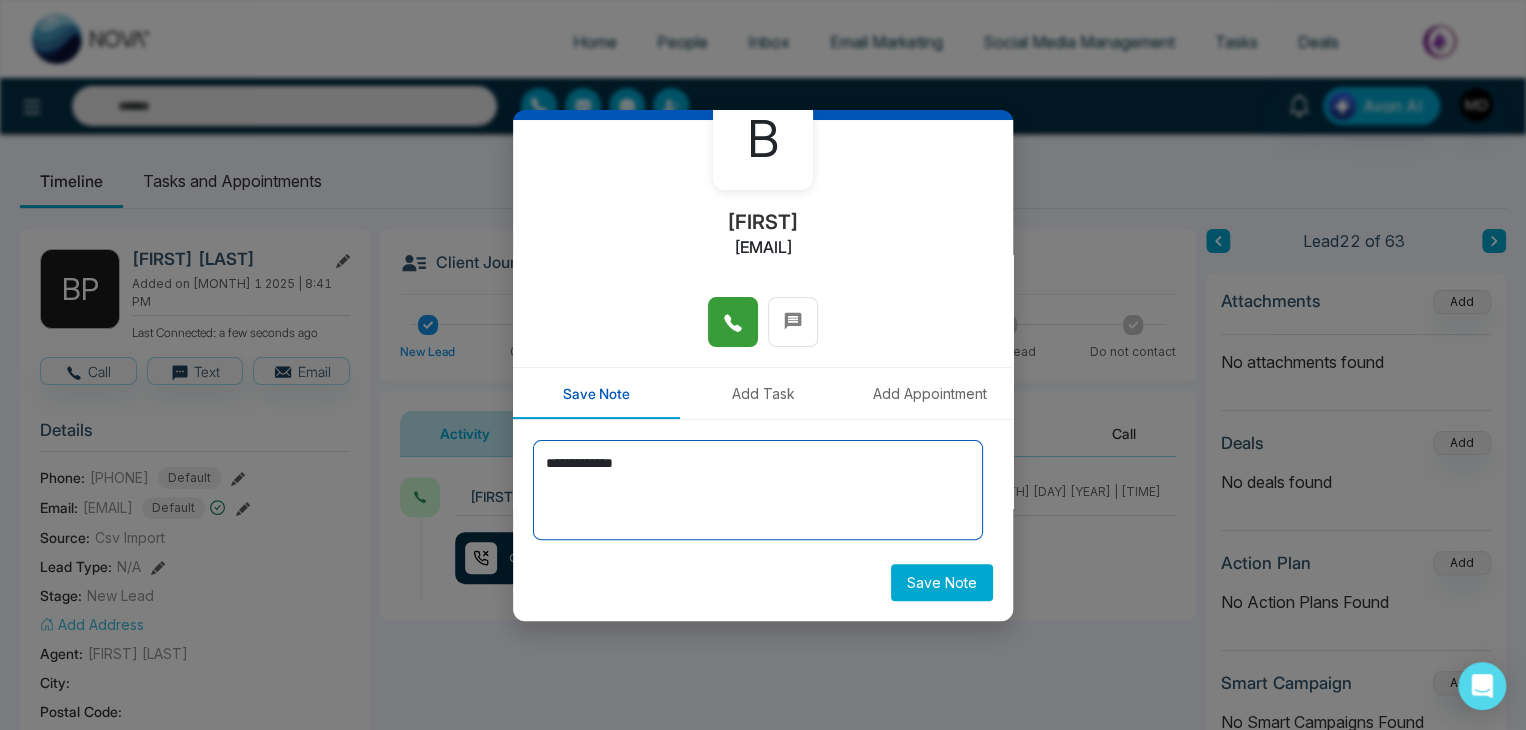 type on "**********" 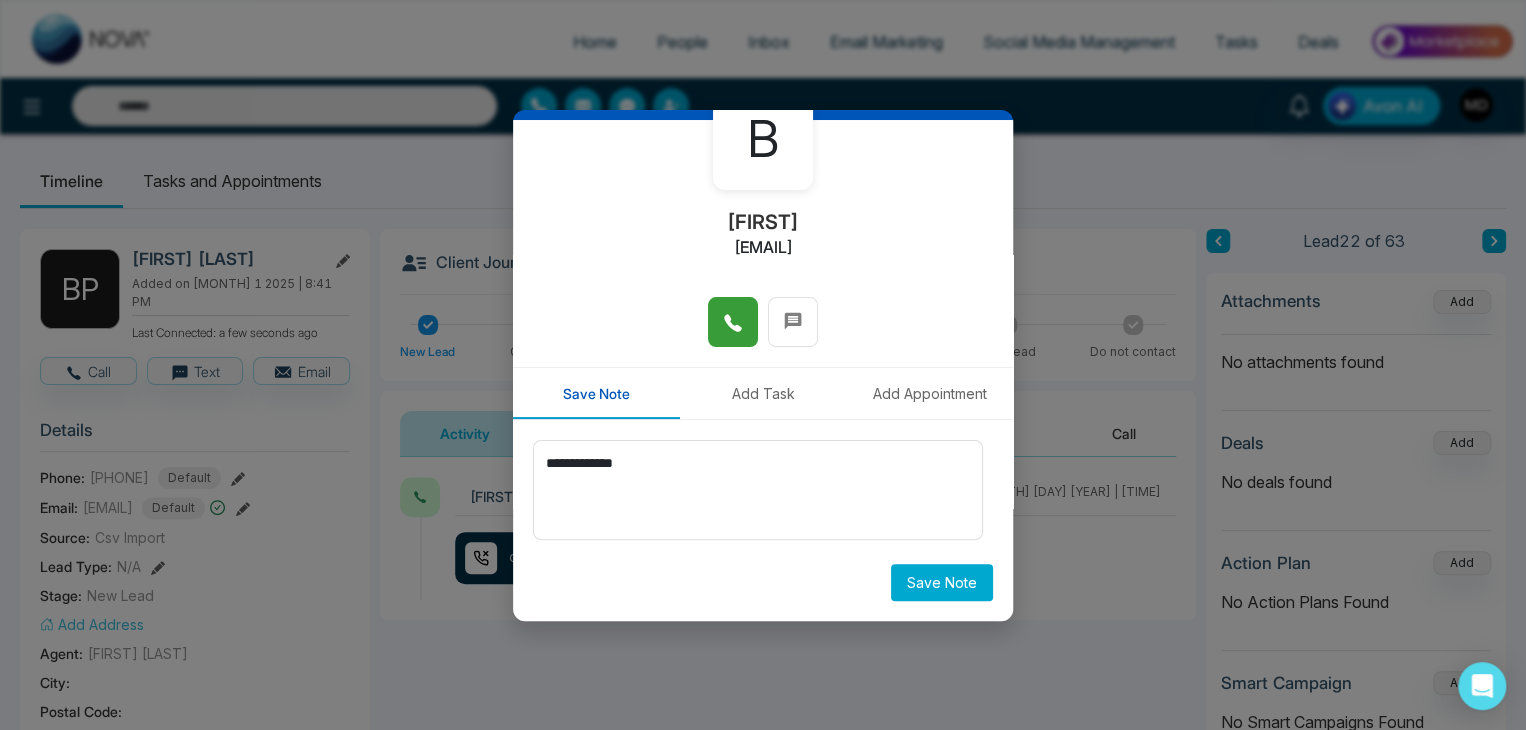 click on "Save Note" at bounding box center (942, 582) 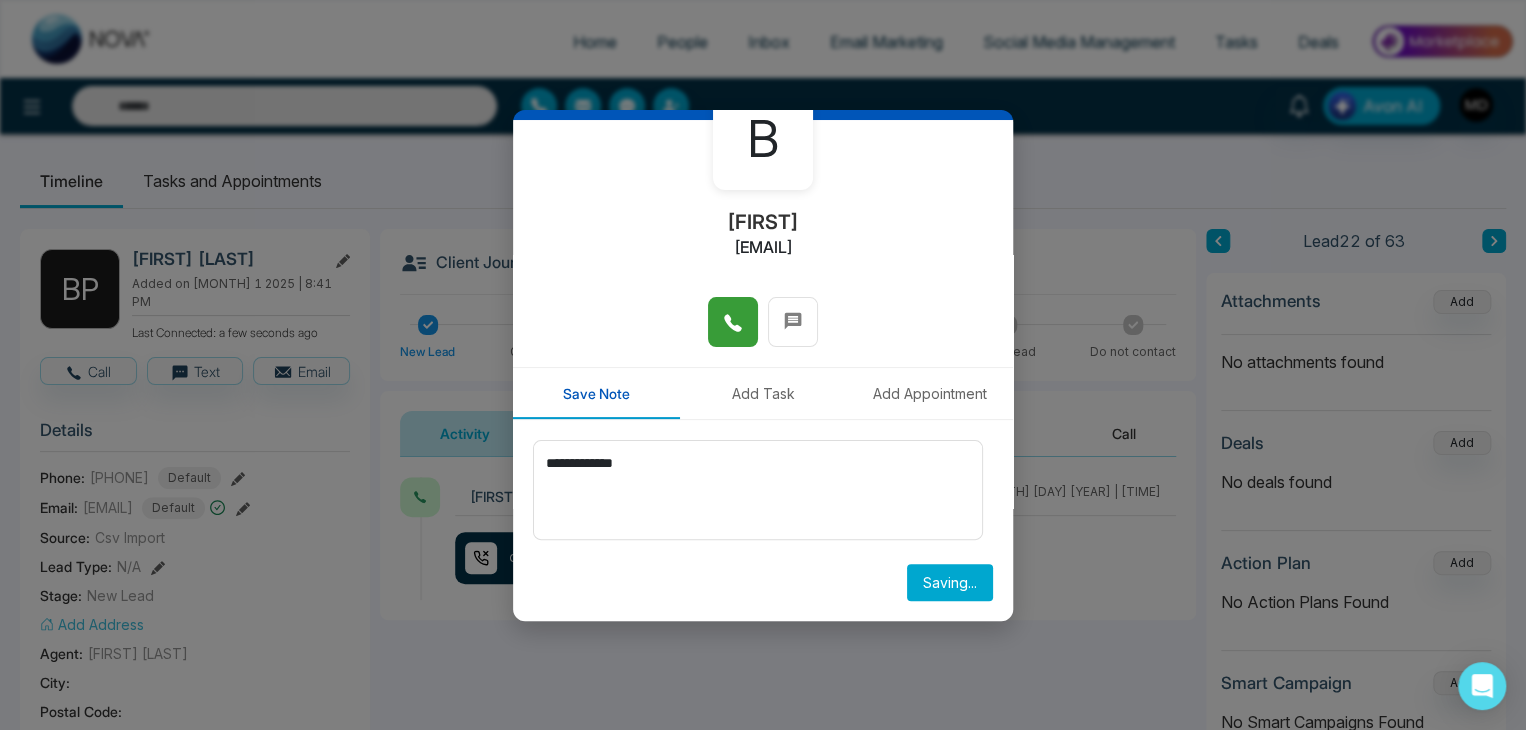 type 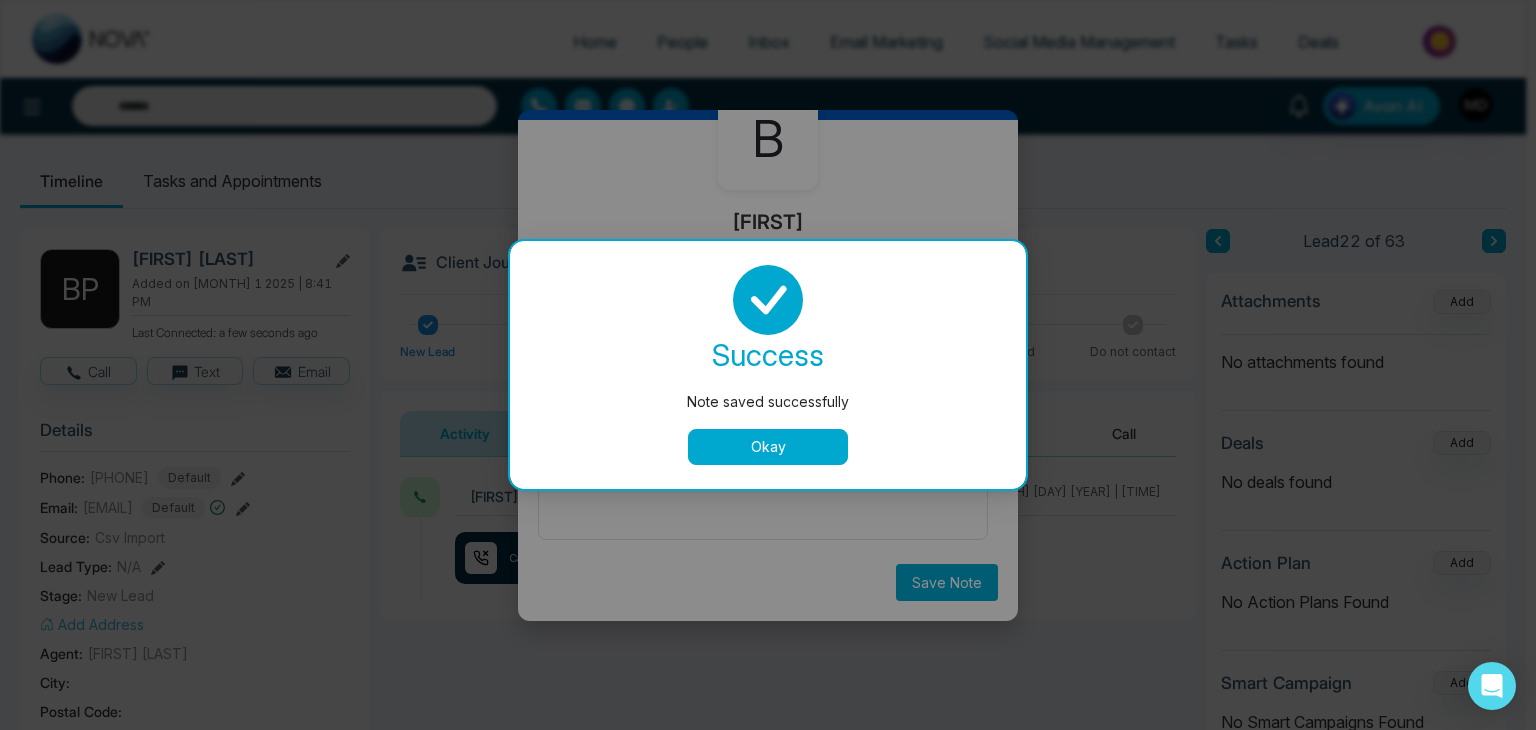click on "Okay" at bounding box center [768, 447] 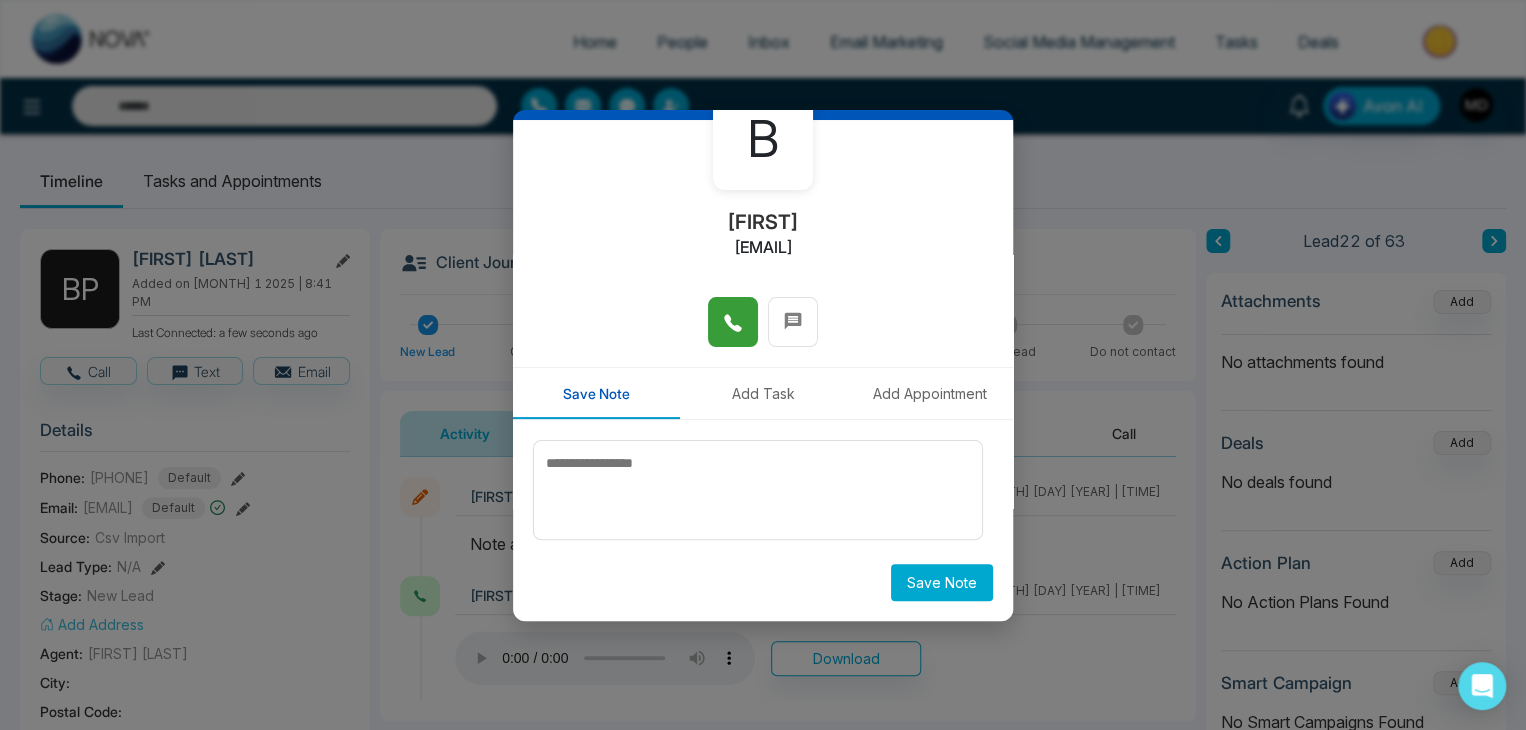 scroll, scrollTop: 0, scrollLeft: 0, axis: both 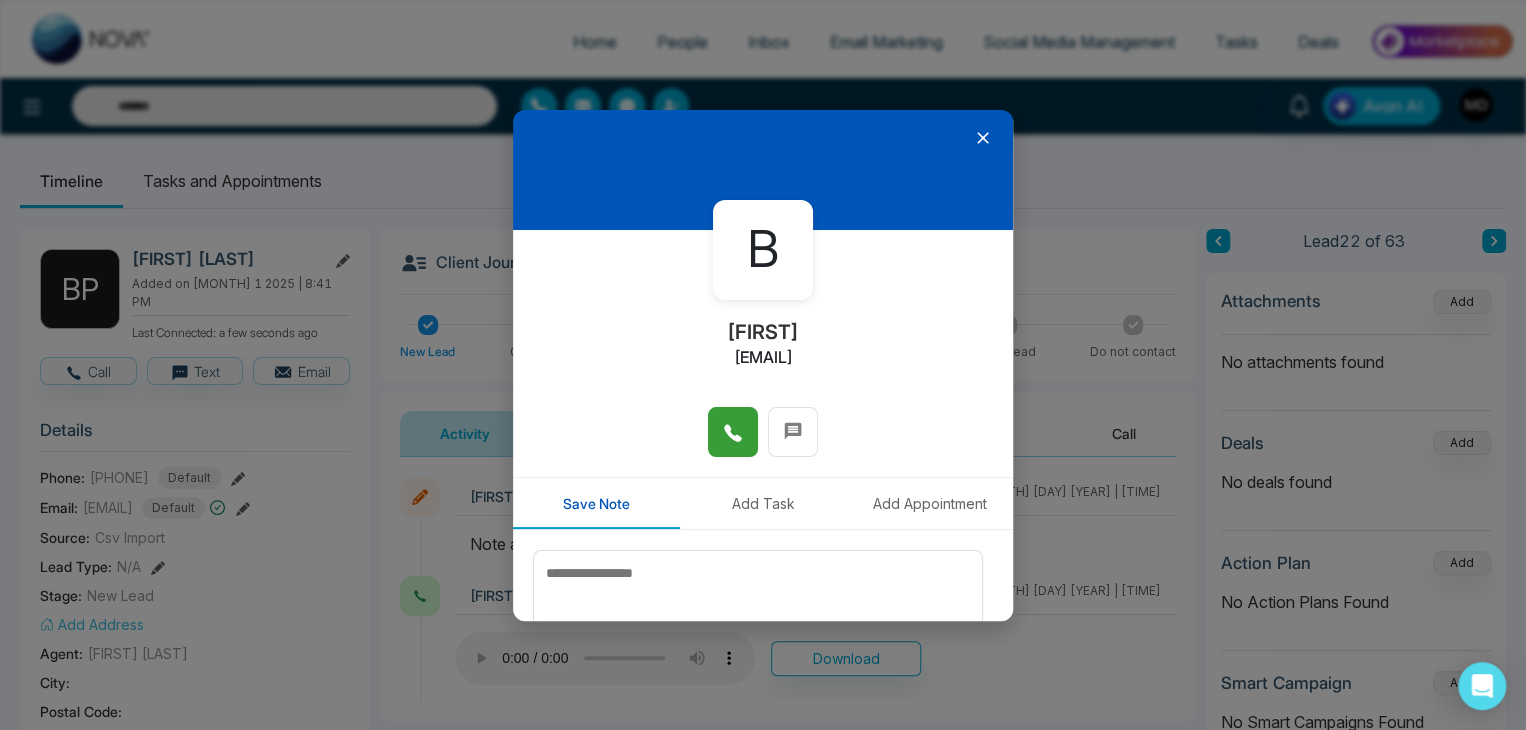 click 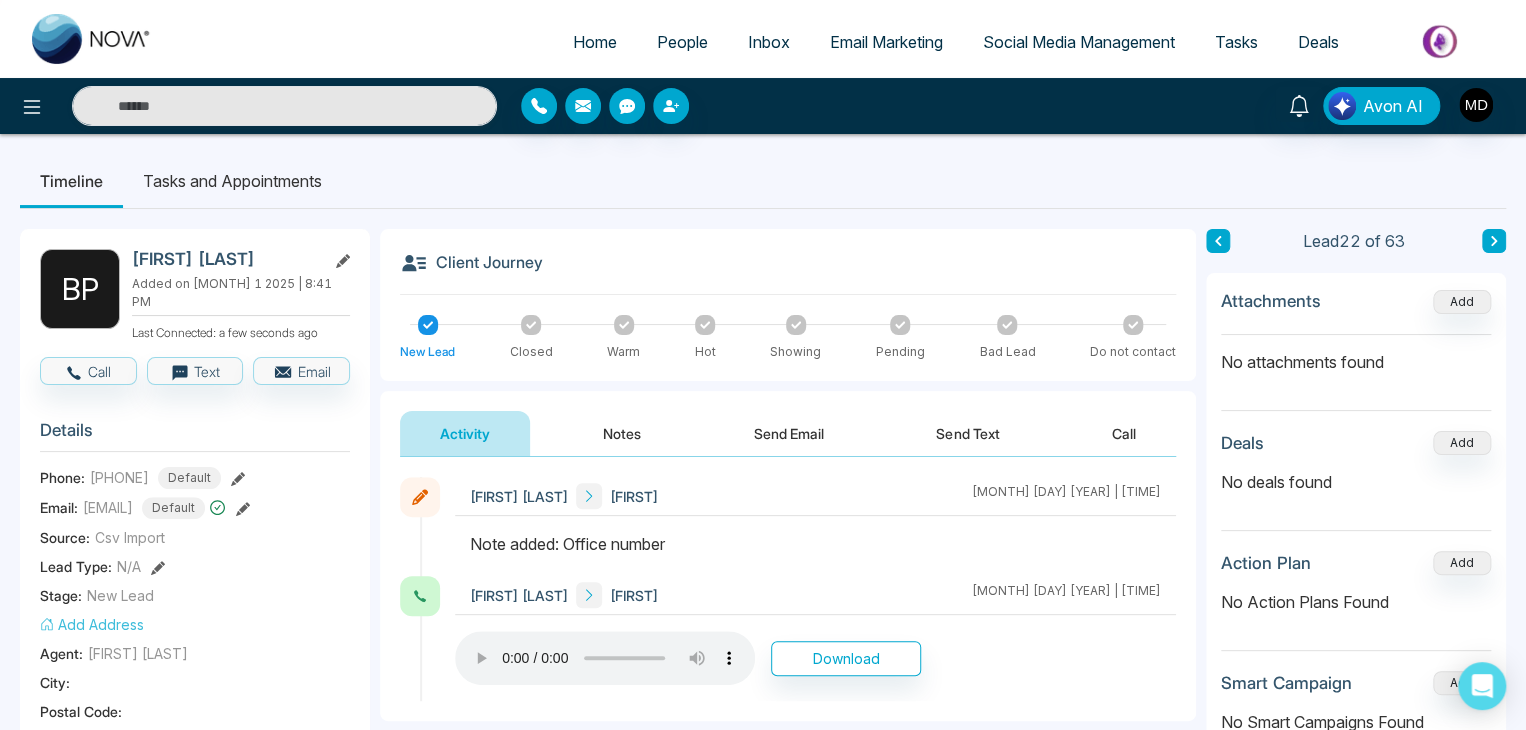 click 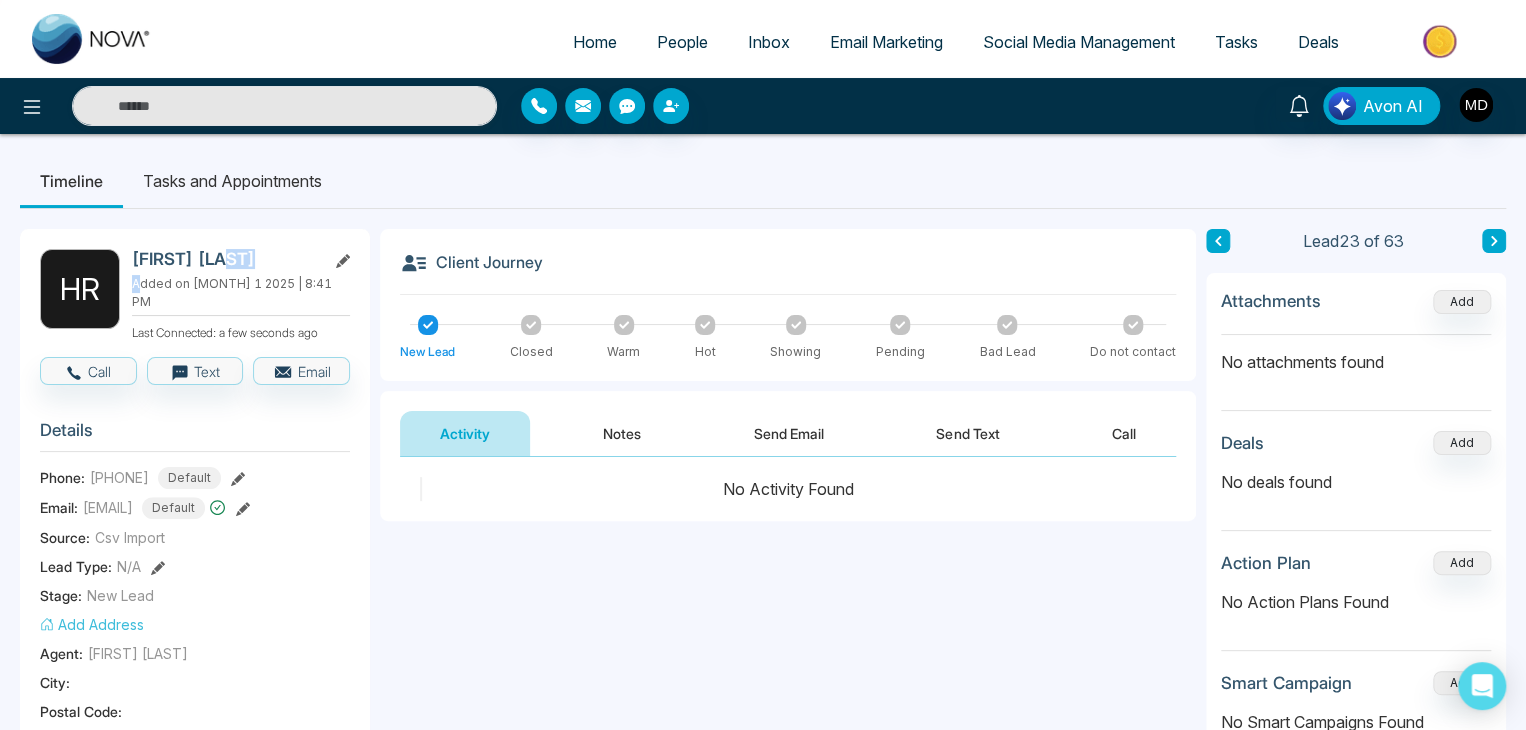 drag, startPoint x: 233, startPoint y: 257, endPoint x: 138, endPoint y: 273, distance: 96.337944 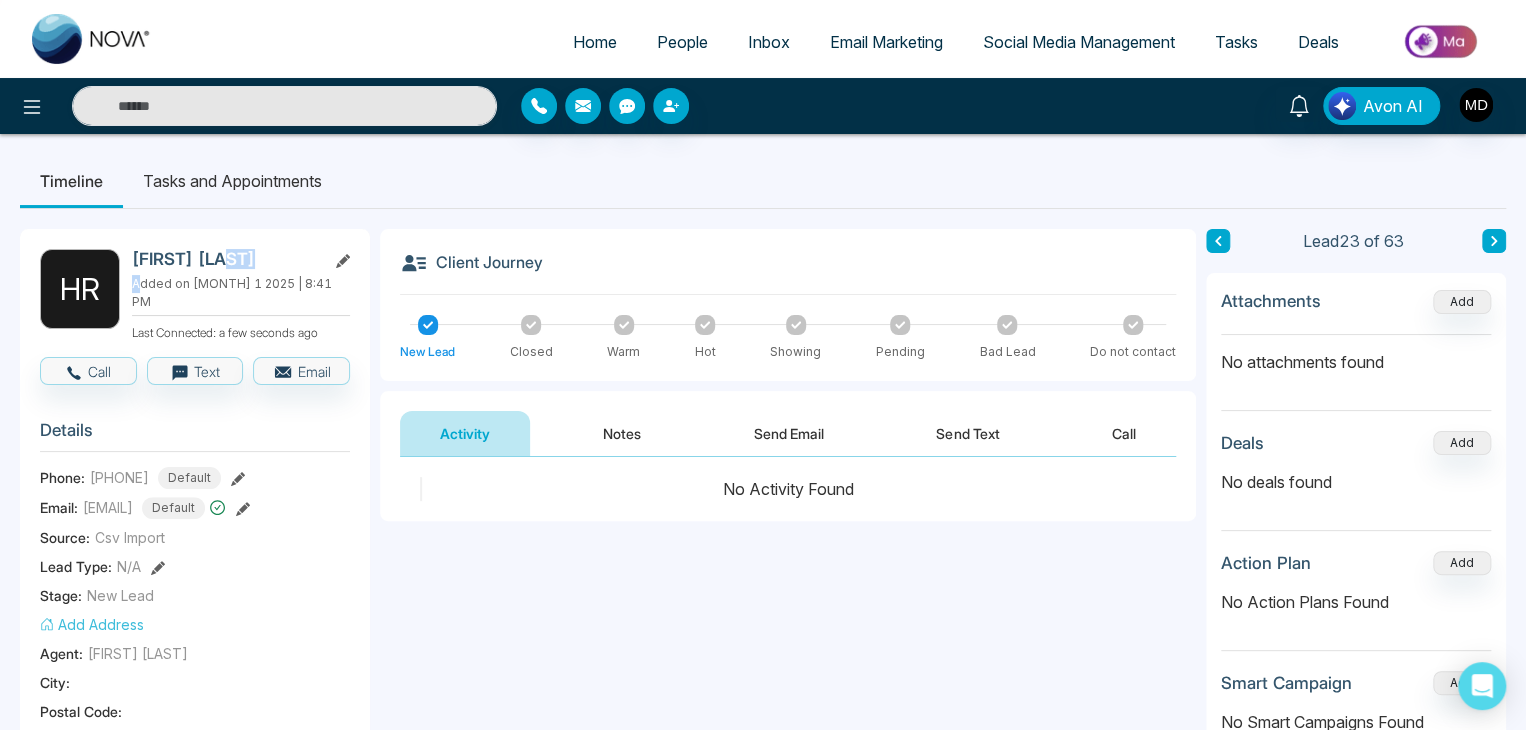 click on "[FIRST] [LAST] Added on [MONTH] 1 2025 | 8:41 PM Last Connected: a few seconds ago" at bounding box center [241, 295] 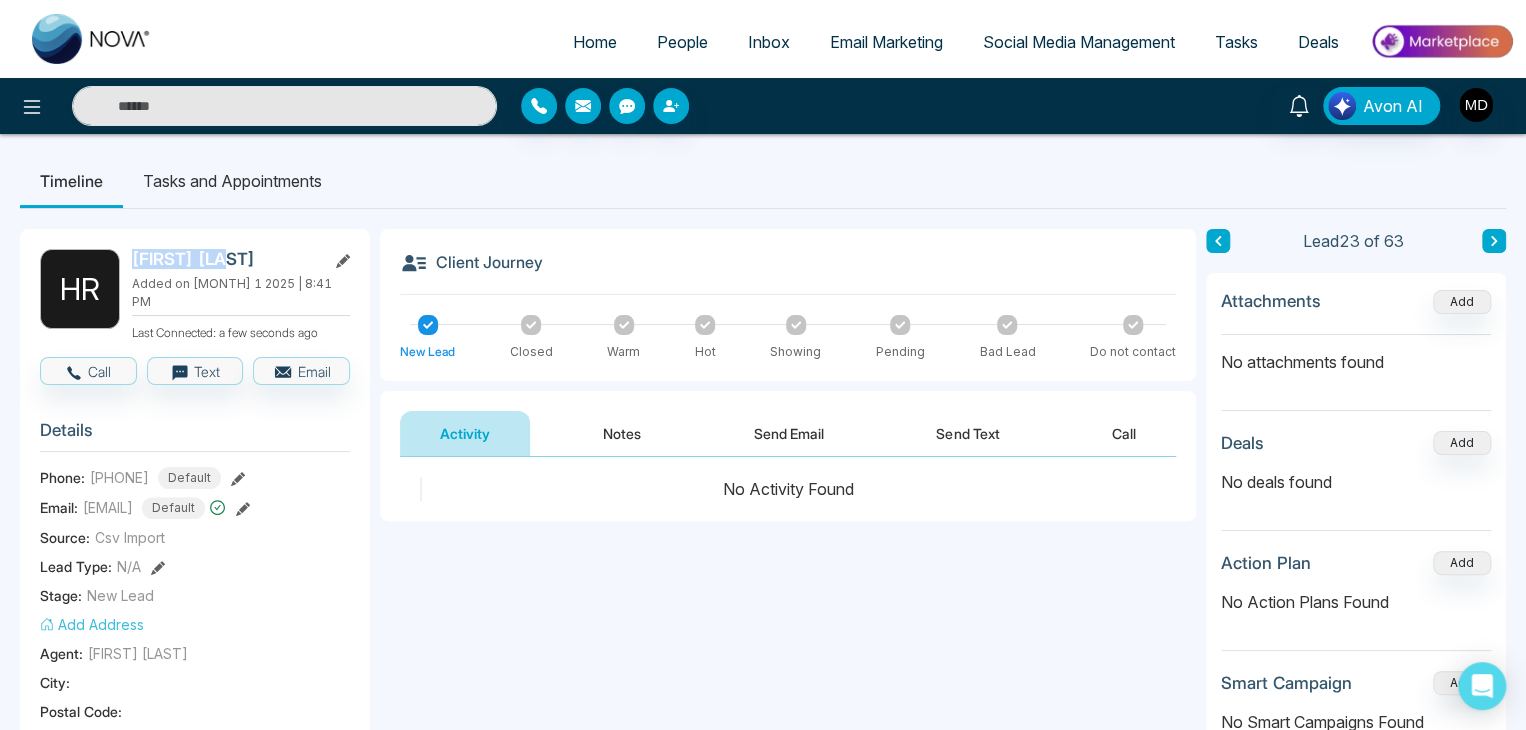 drag, startPoint x: 135, startPoint y: 261, endPoint x: 242, endPoint y: 261, distance: 107 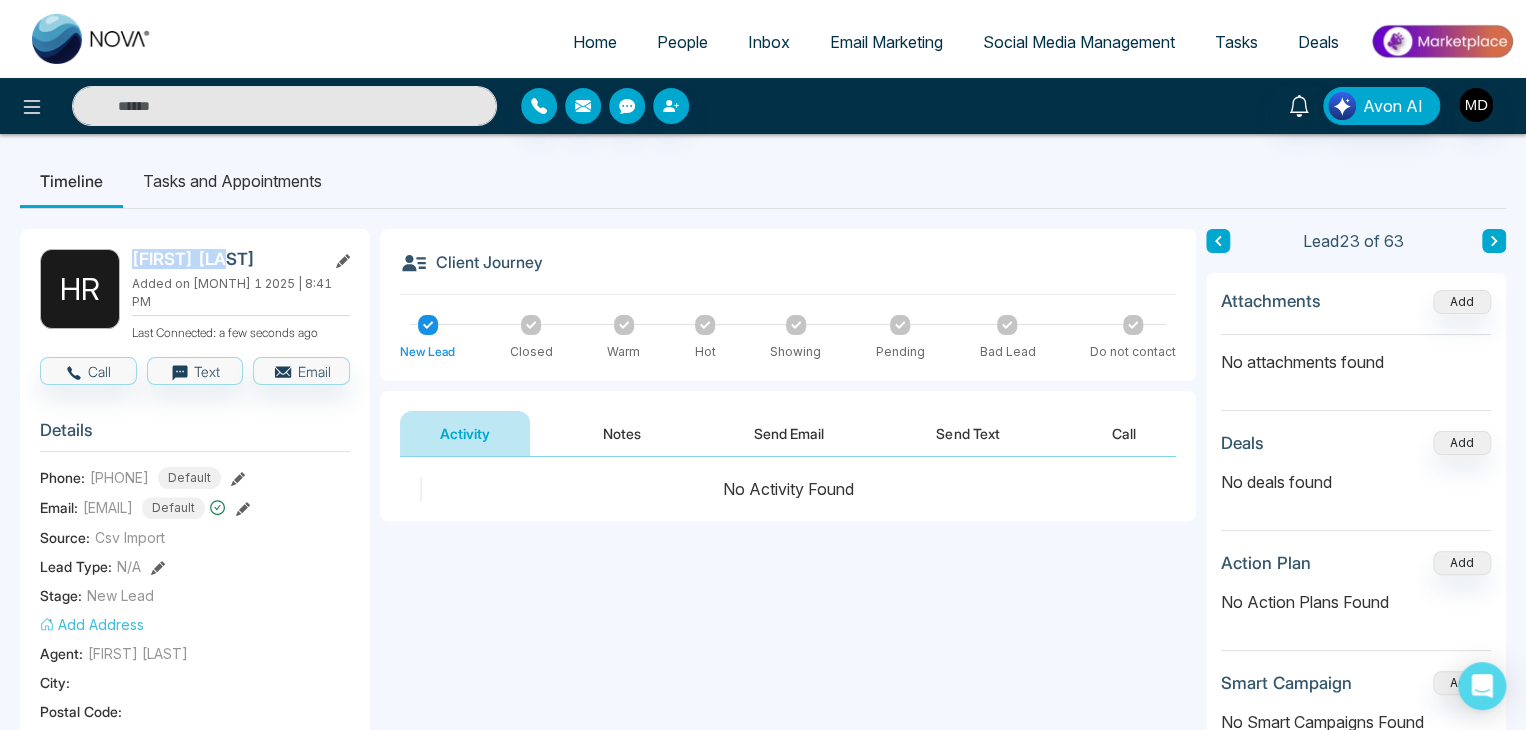 click on "[FIRST] [LAST]" at bounding box center [225, 259] 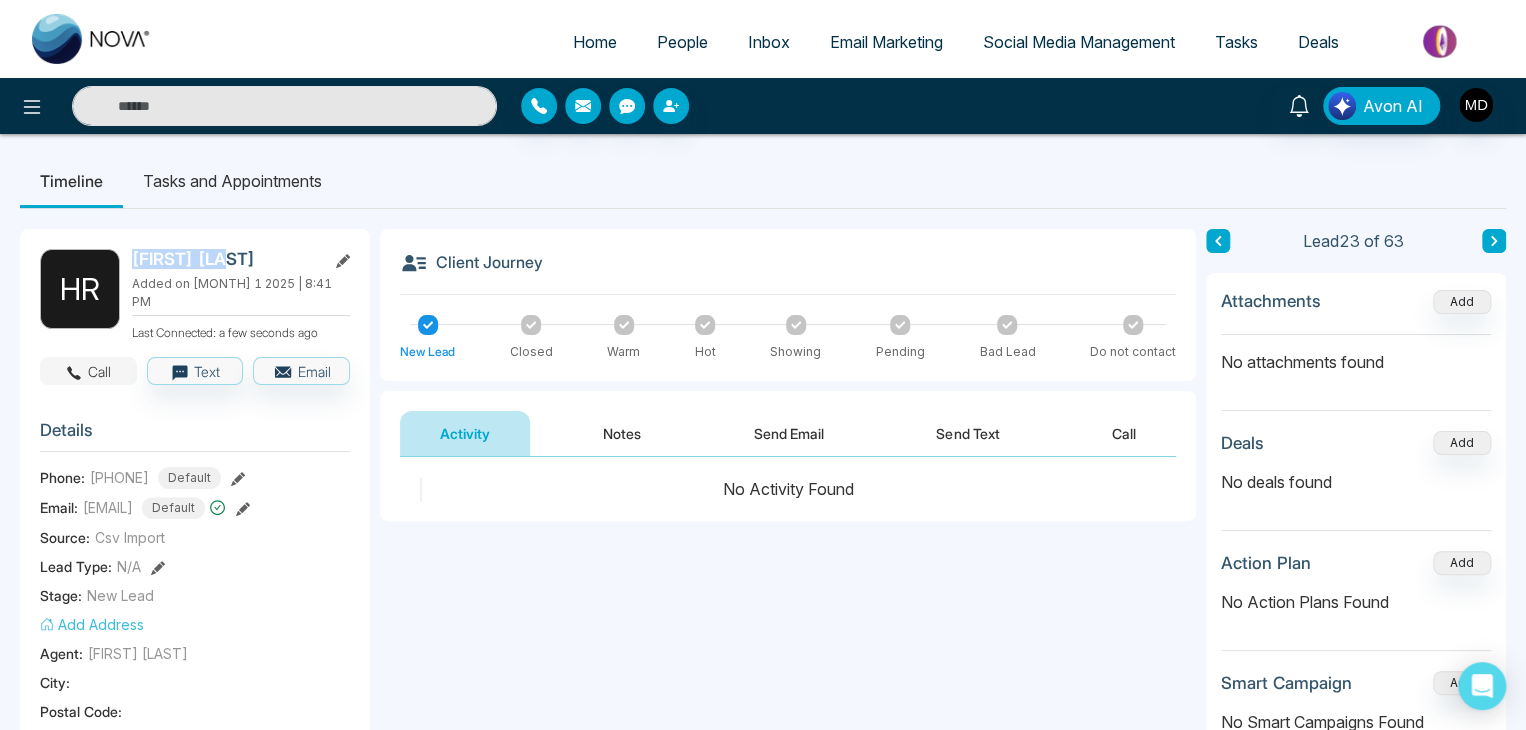 click on "Call" at bounding box center [88, 371] 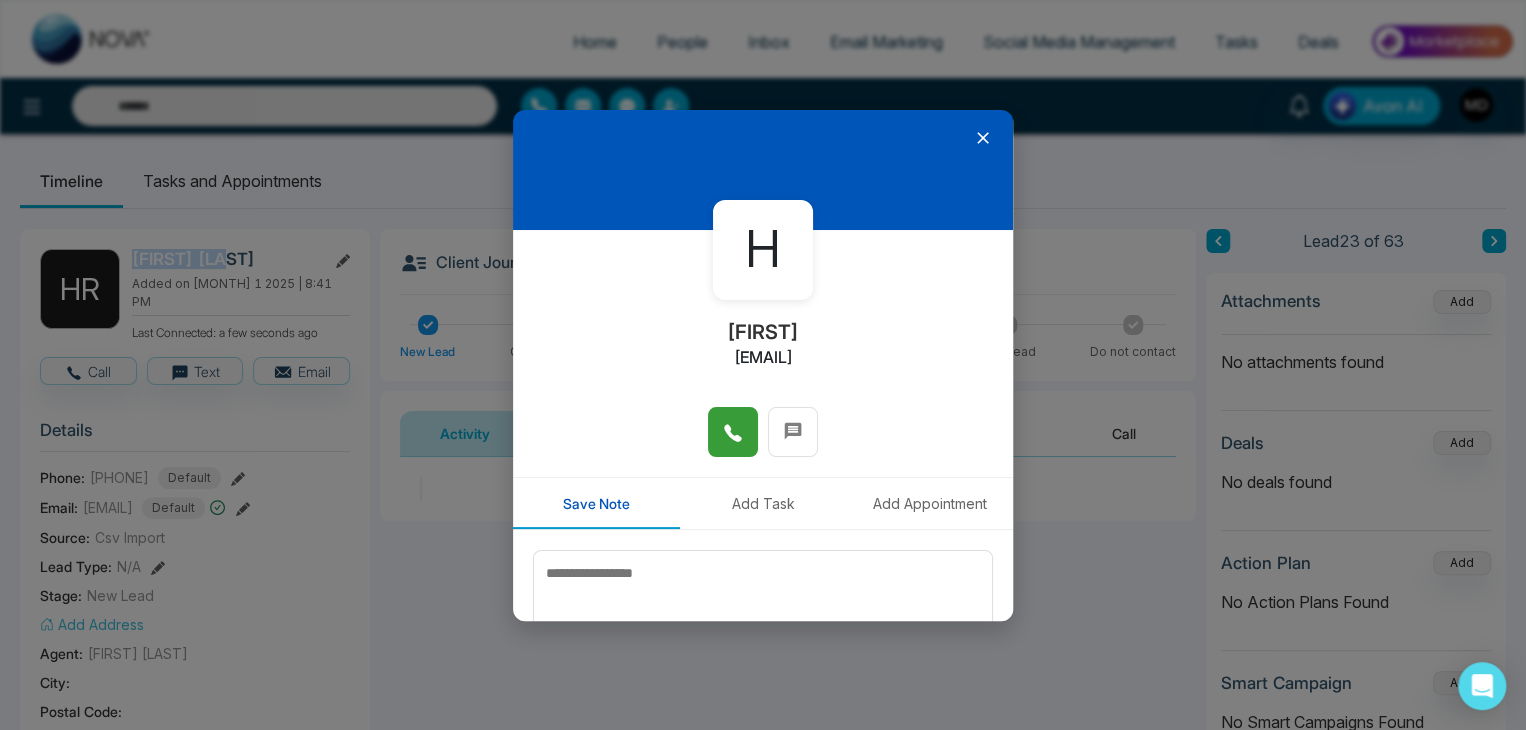 click 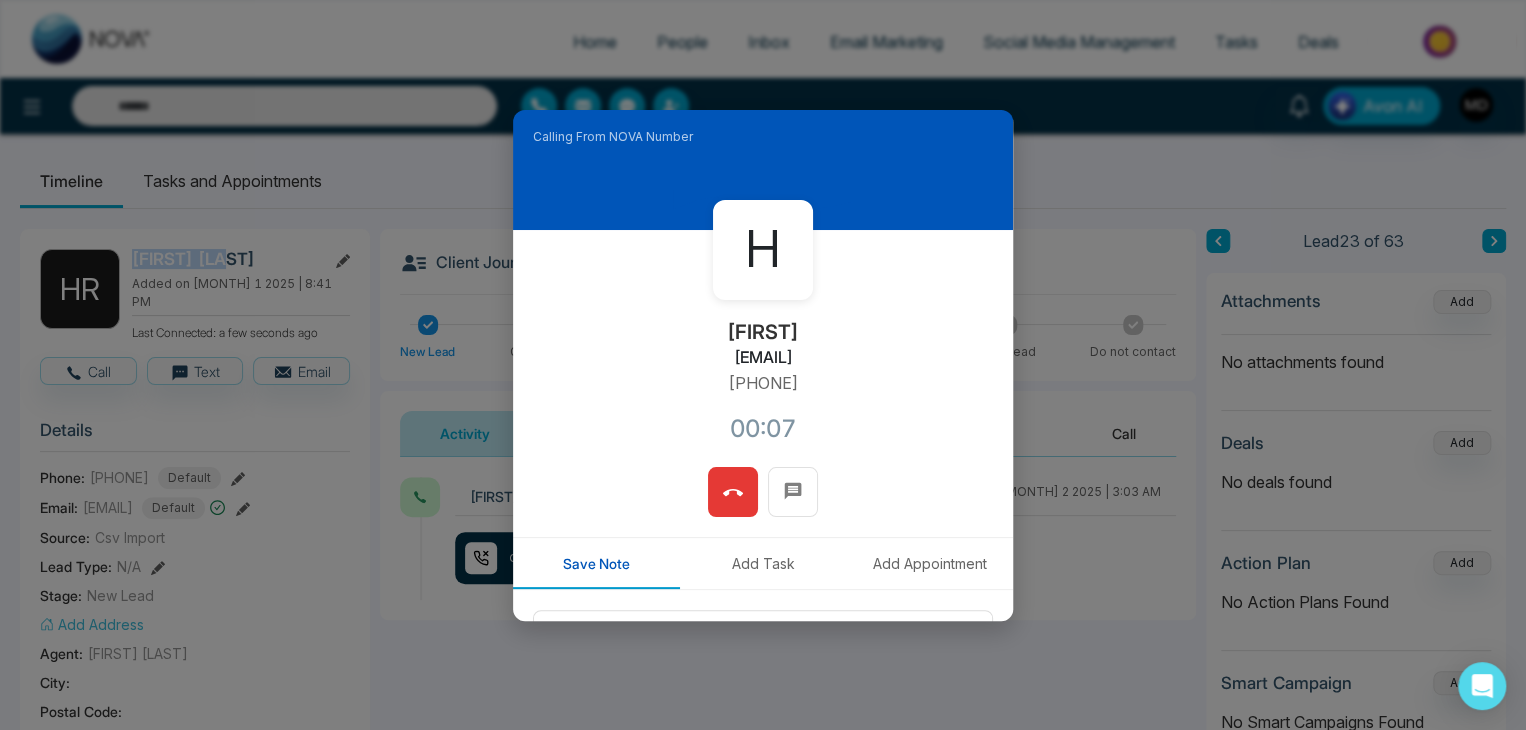 click 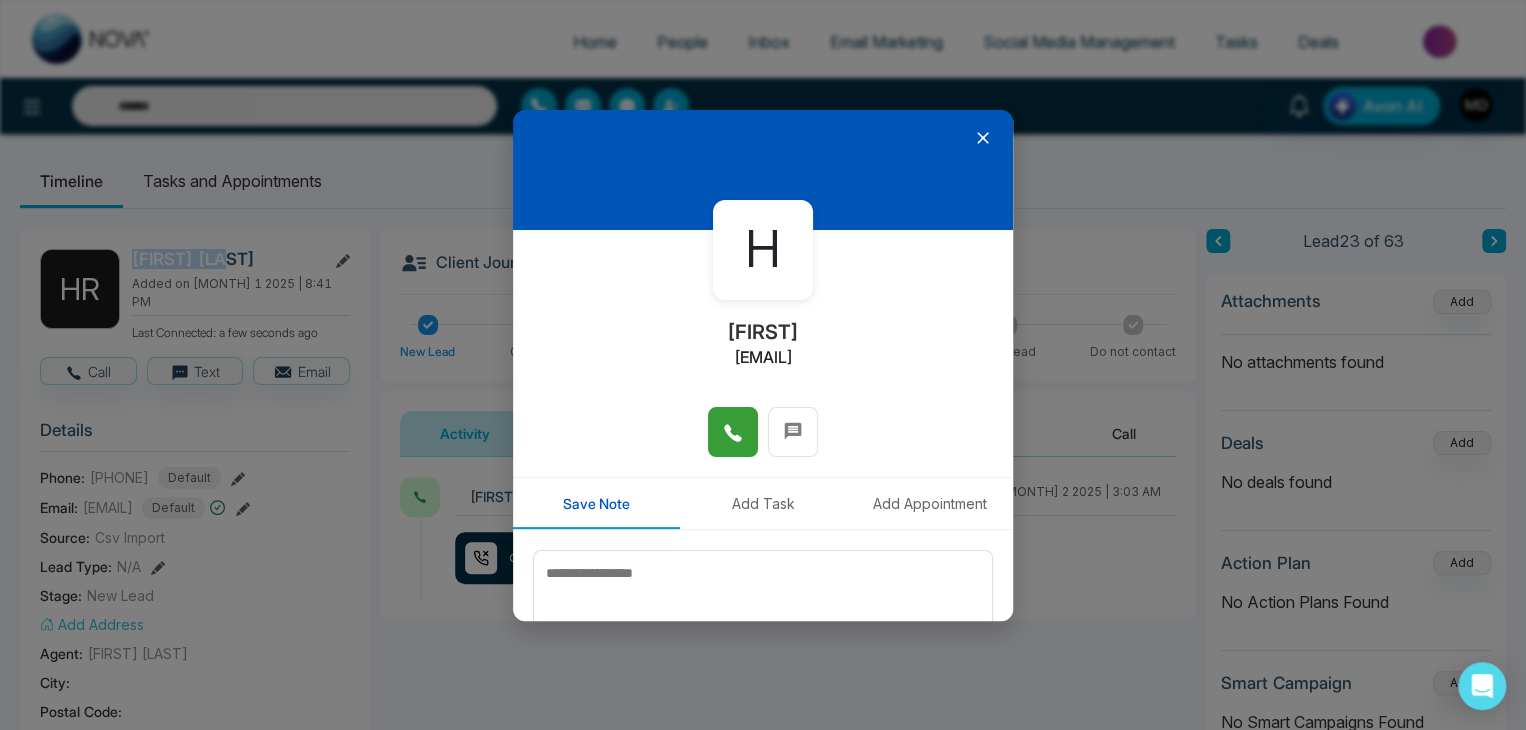 scroll, scrollTop: 100, scrollLeft: 0, axis: vertical 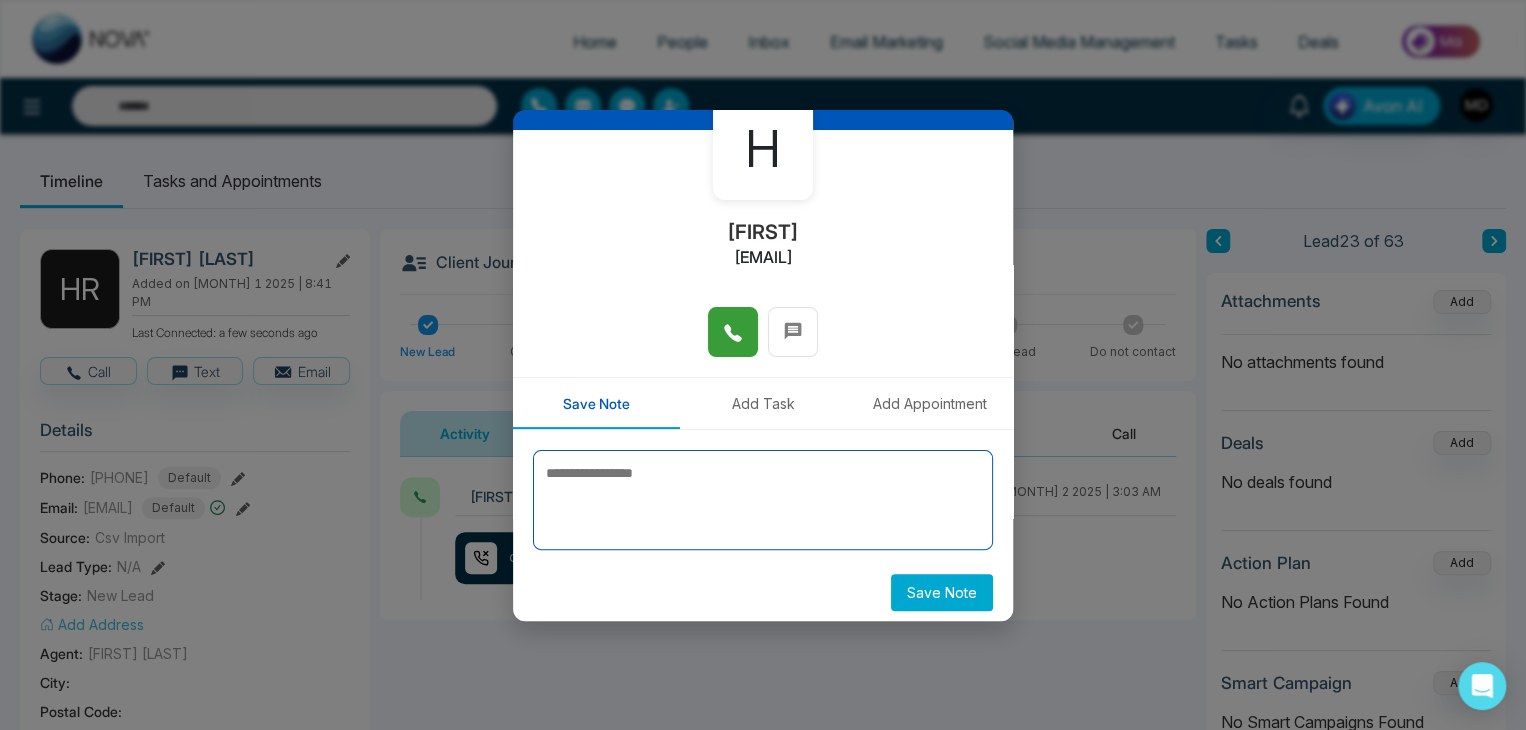 click at bounding box center [763, 500] 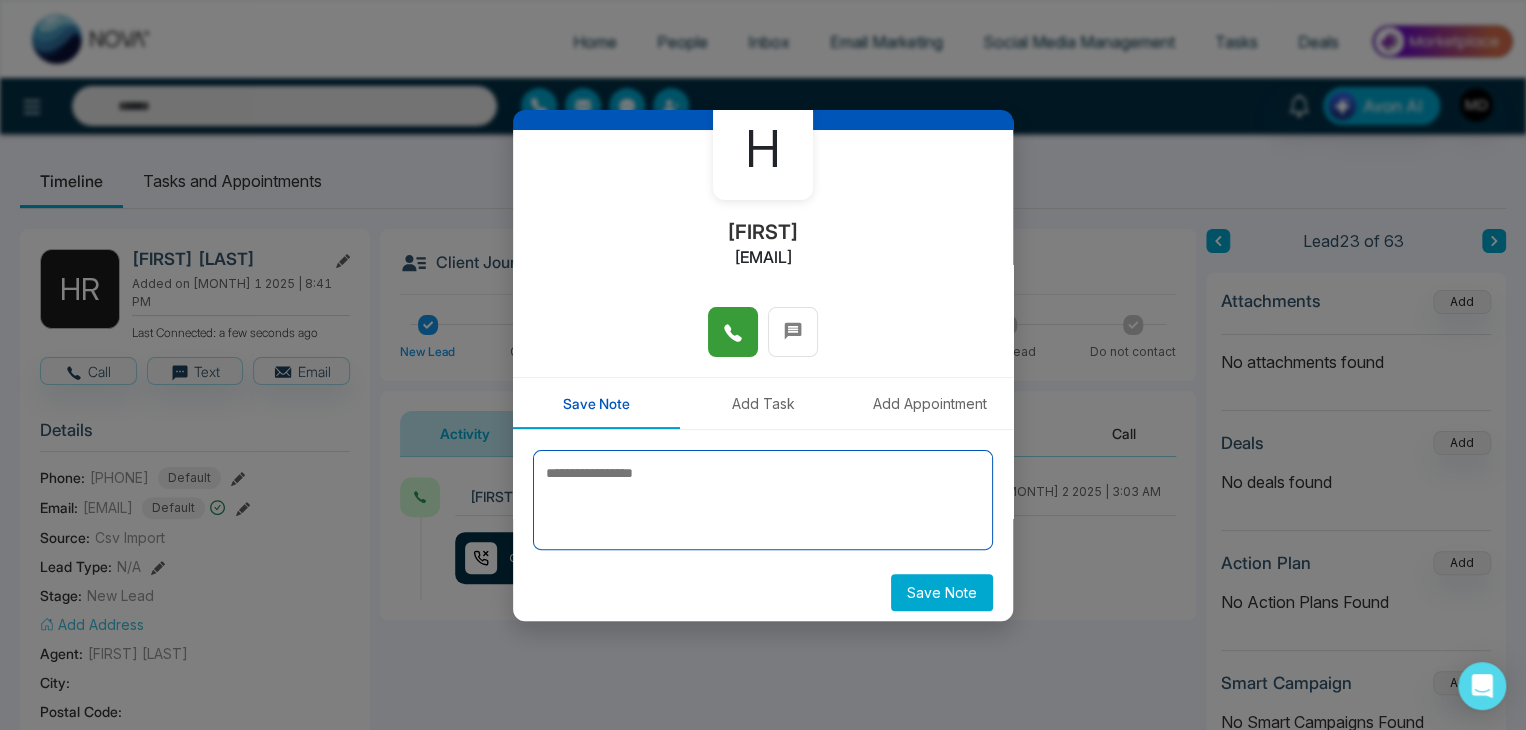 paste on "*****" 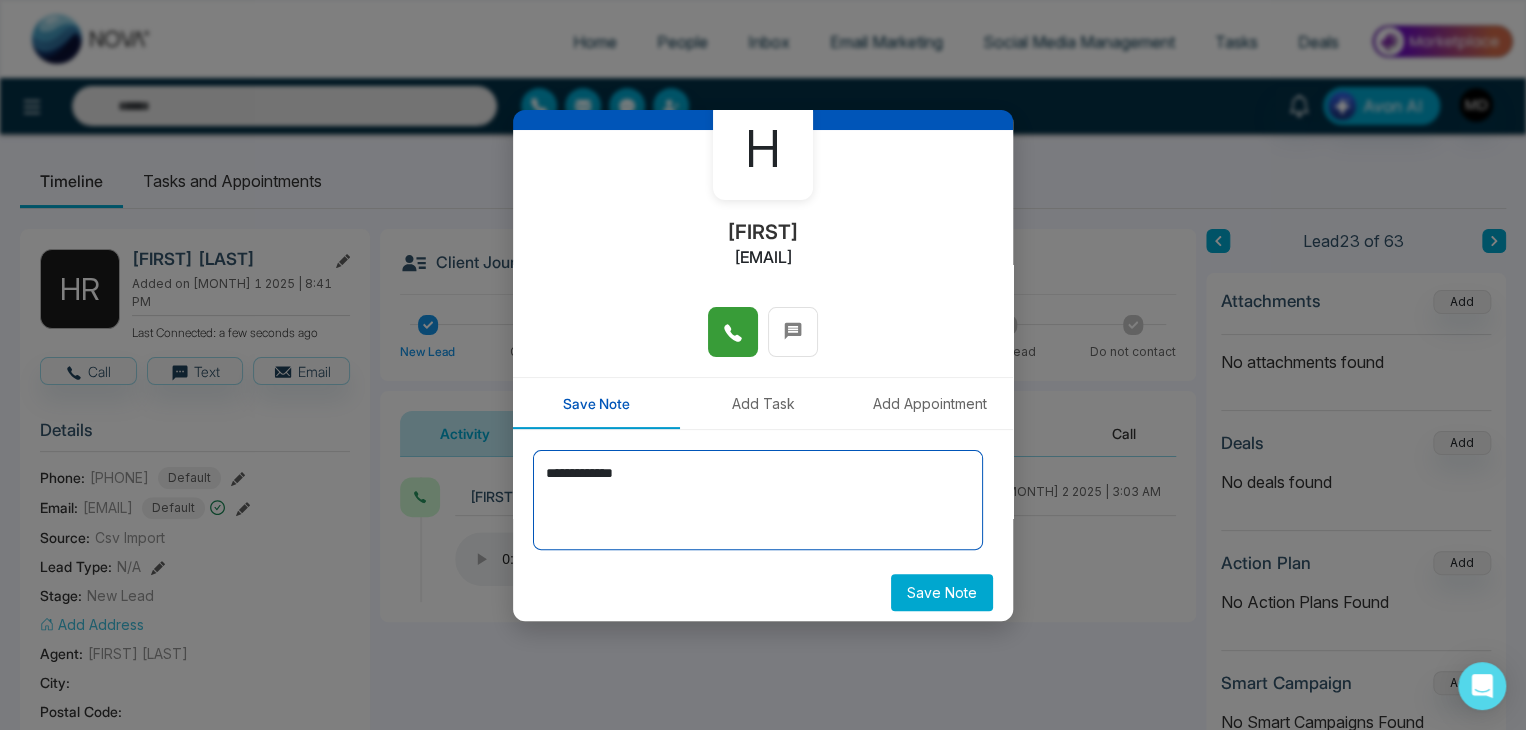 type on "**********" 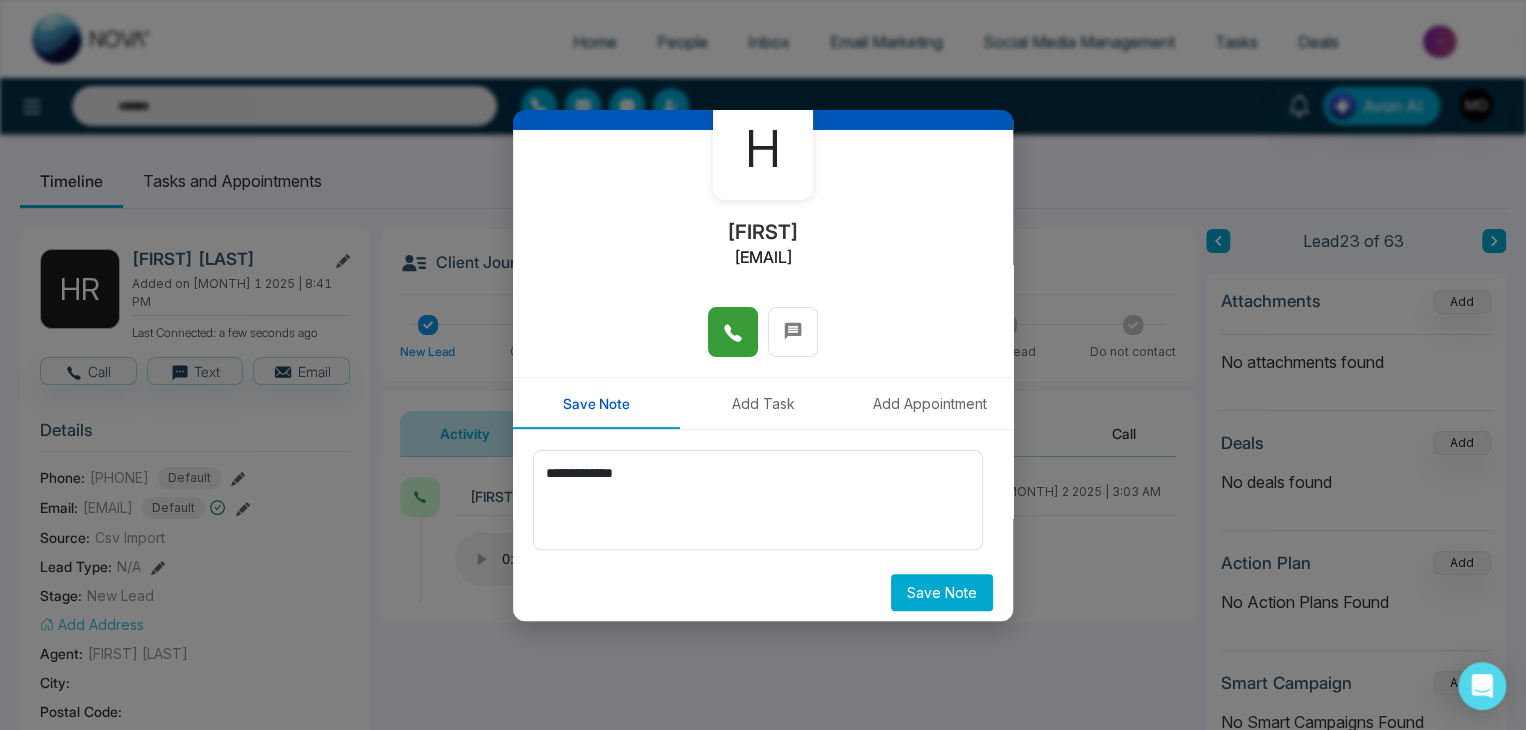 click on "Save Note" at bounding box center (942, 592) 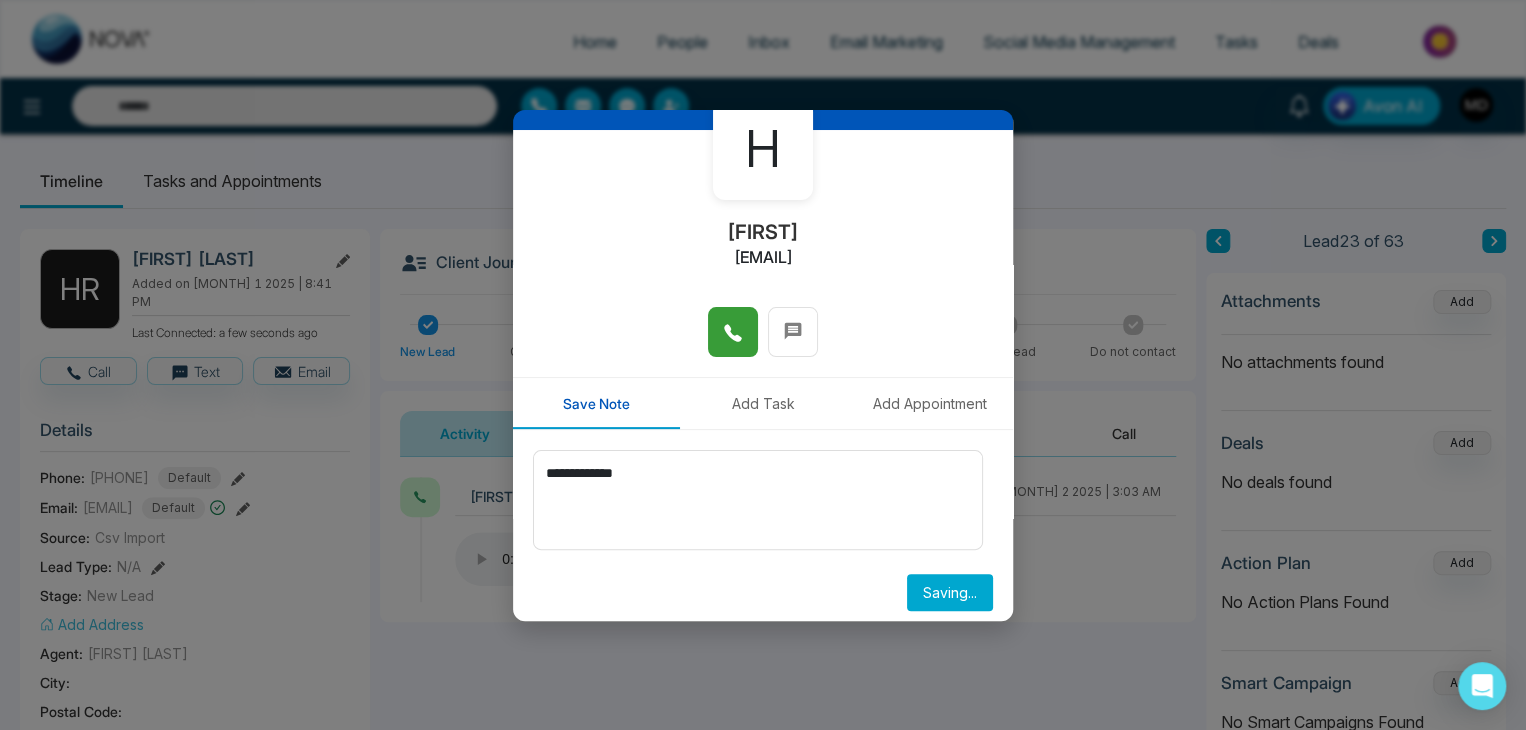 type 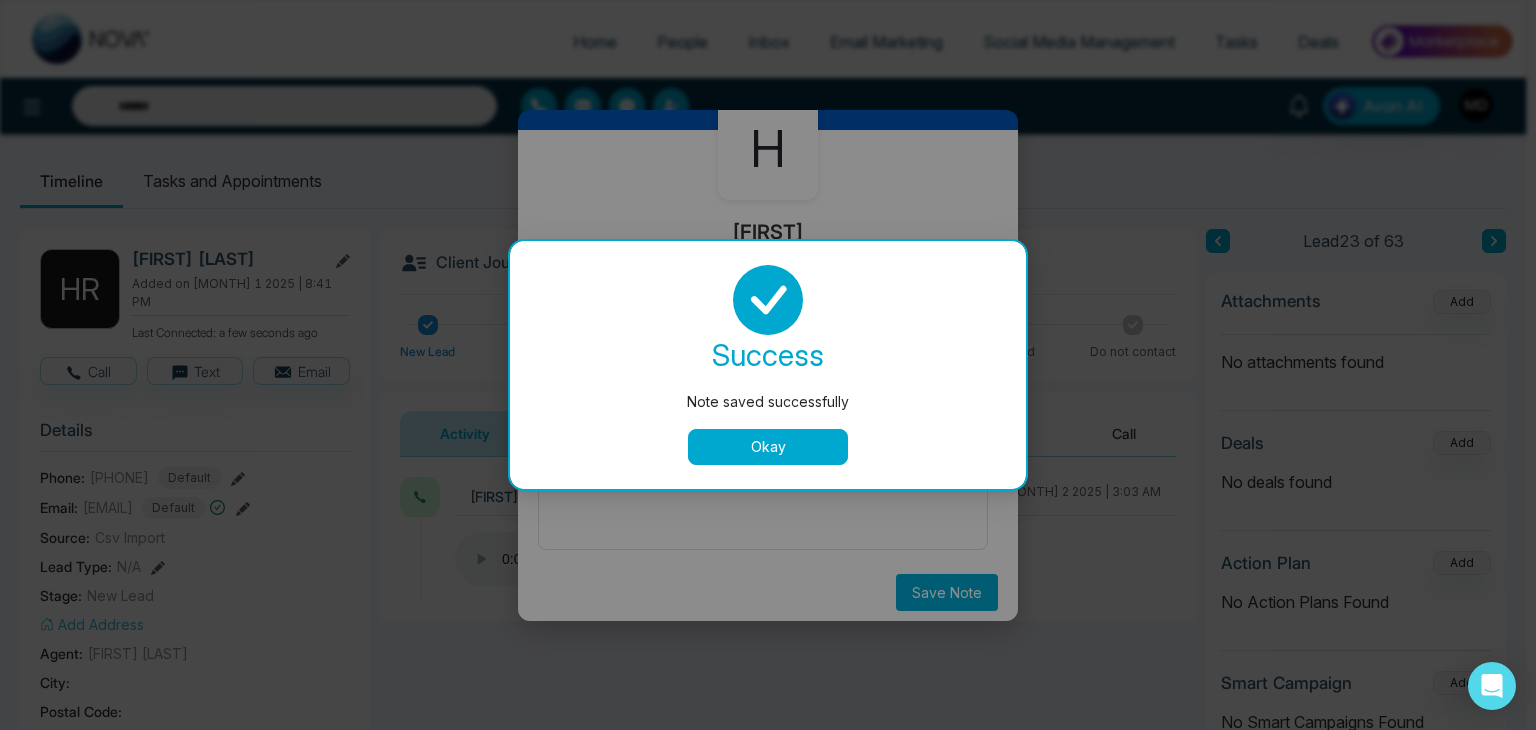 click on "Okay" at bounding box center (768, 447) 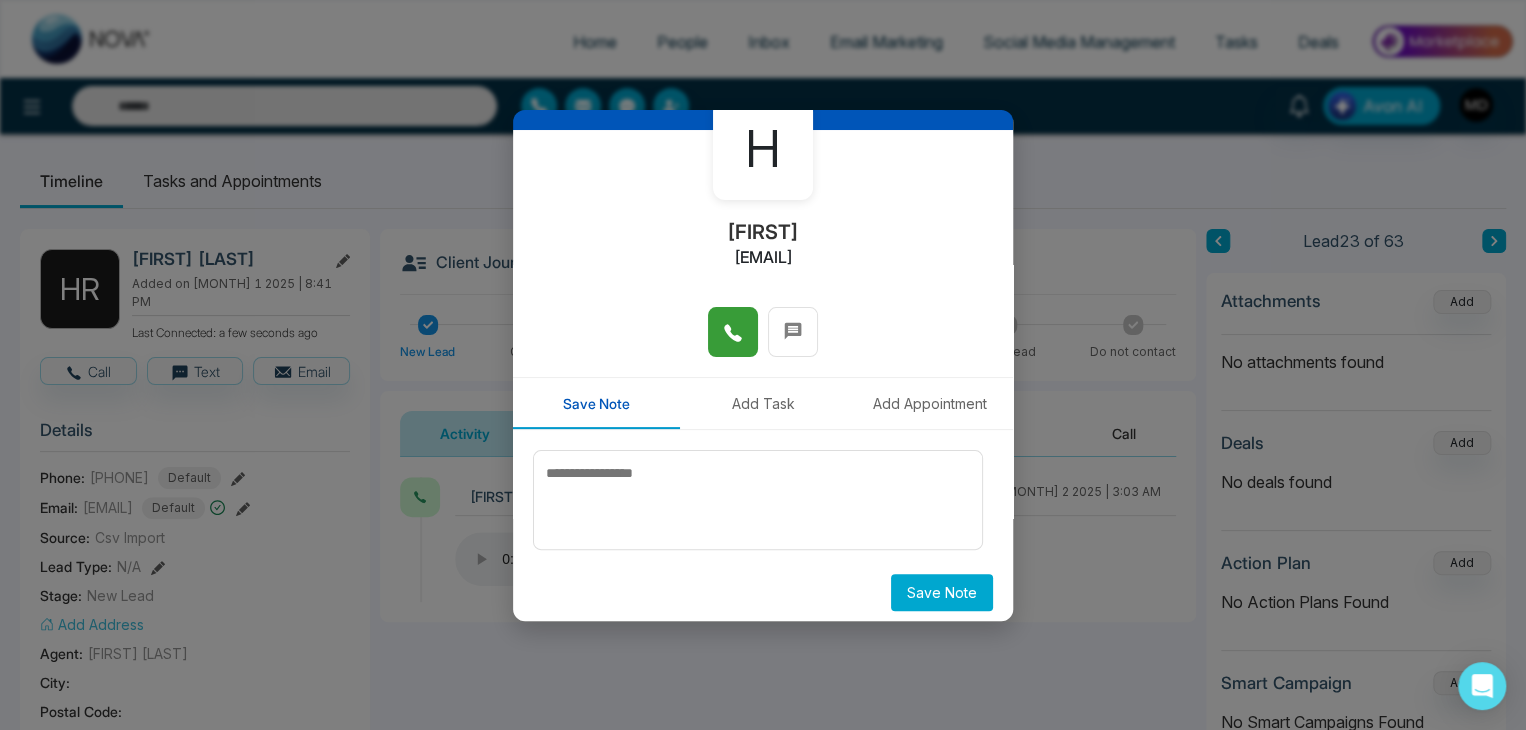 scroll, scrollTop: 0, scrollLeft: 0, axis: both 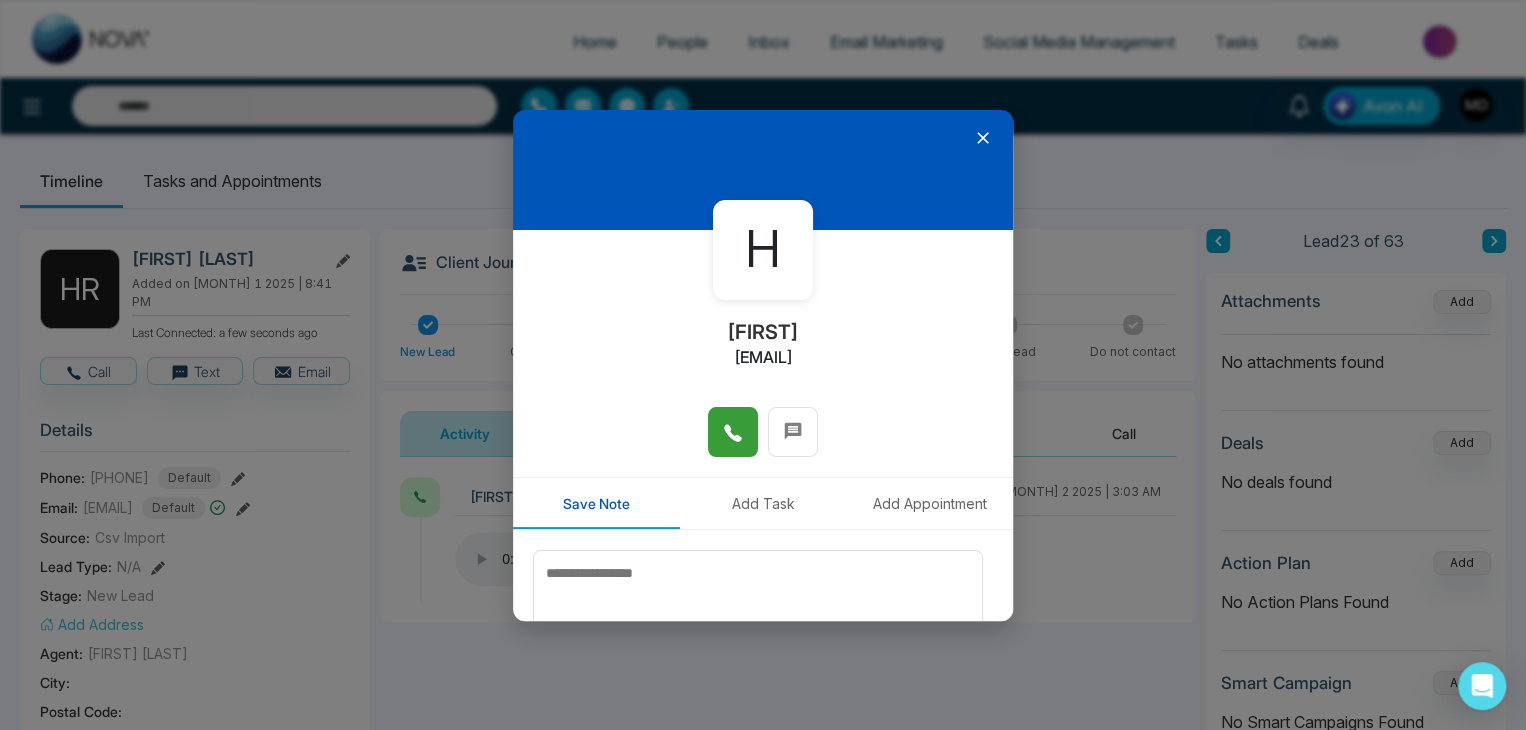 click 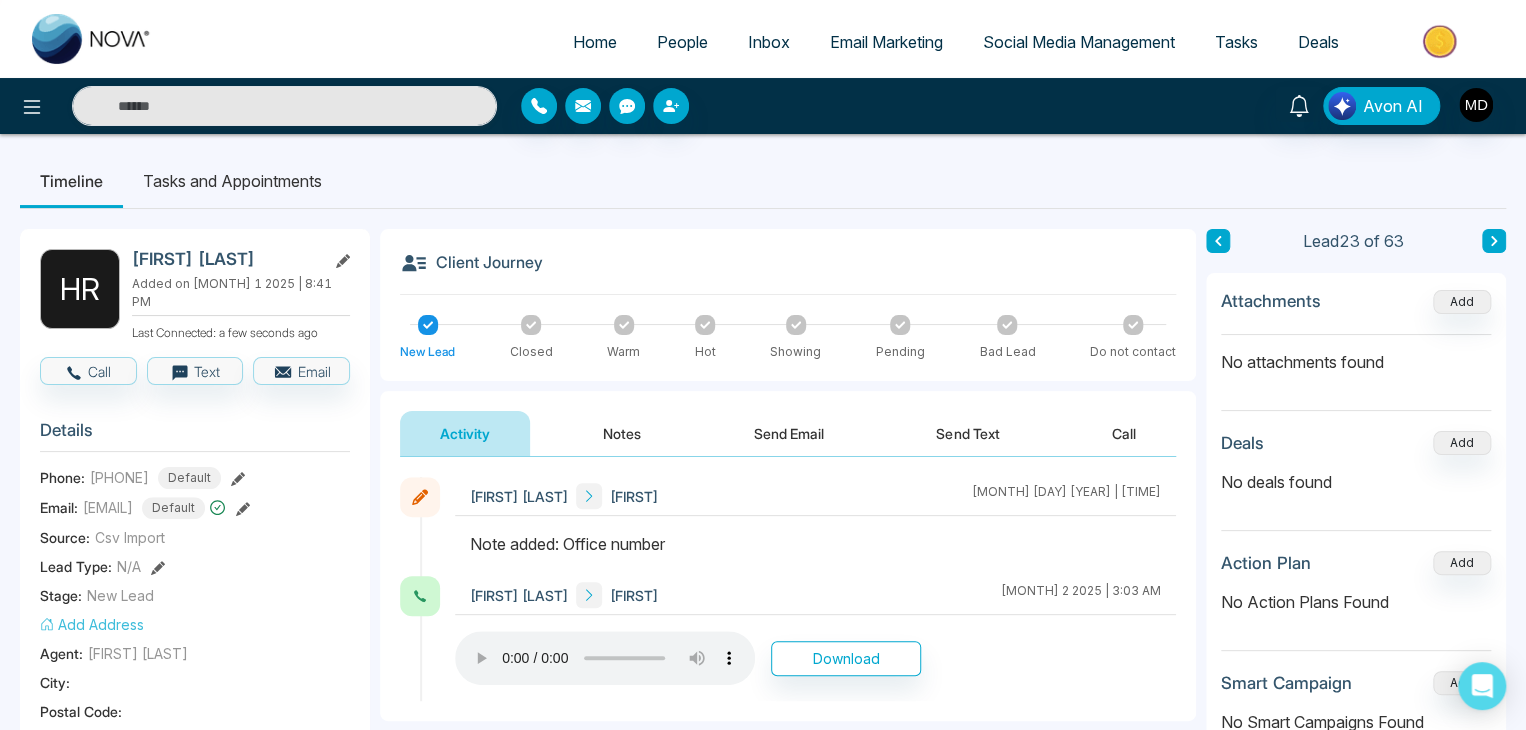 click at bounding box center (92, 39) 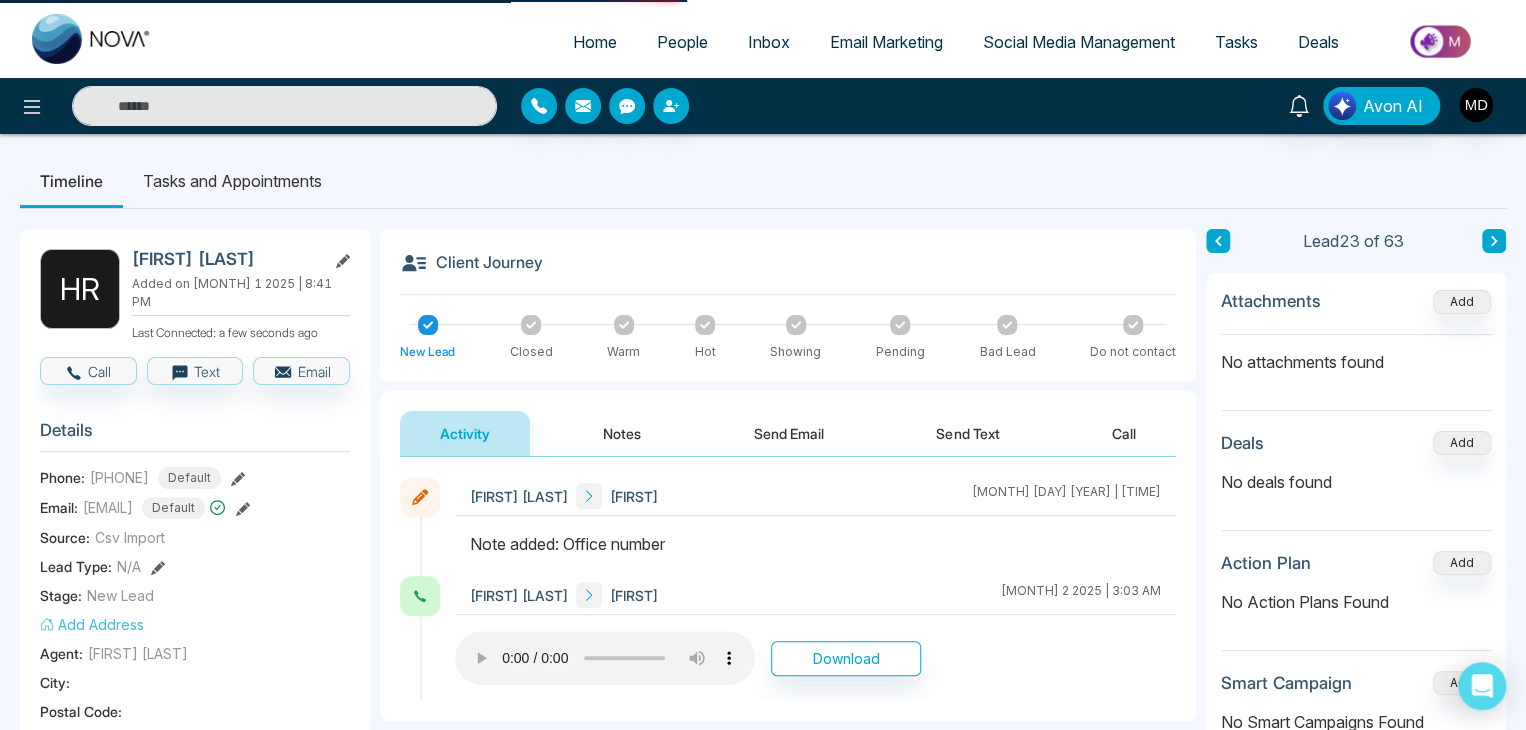 select on "*" 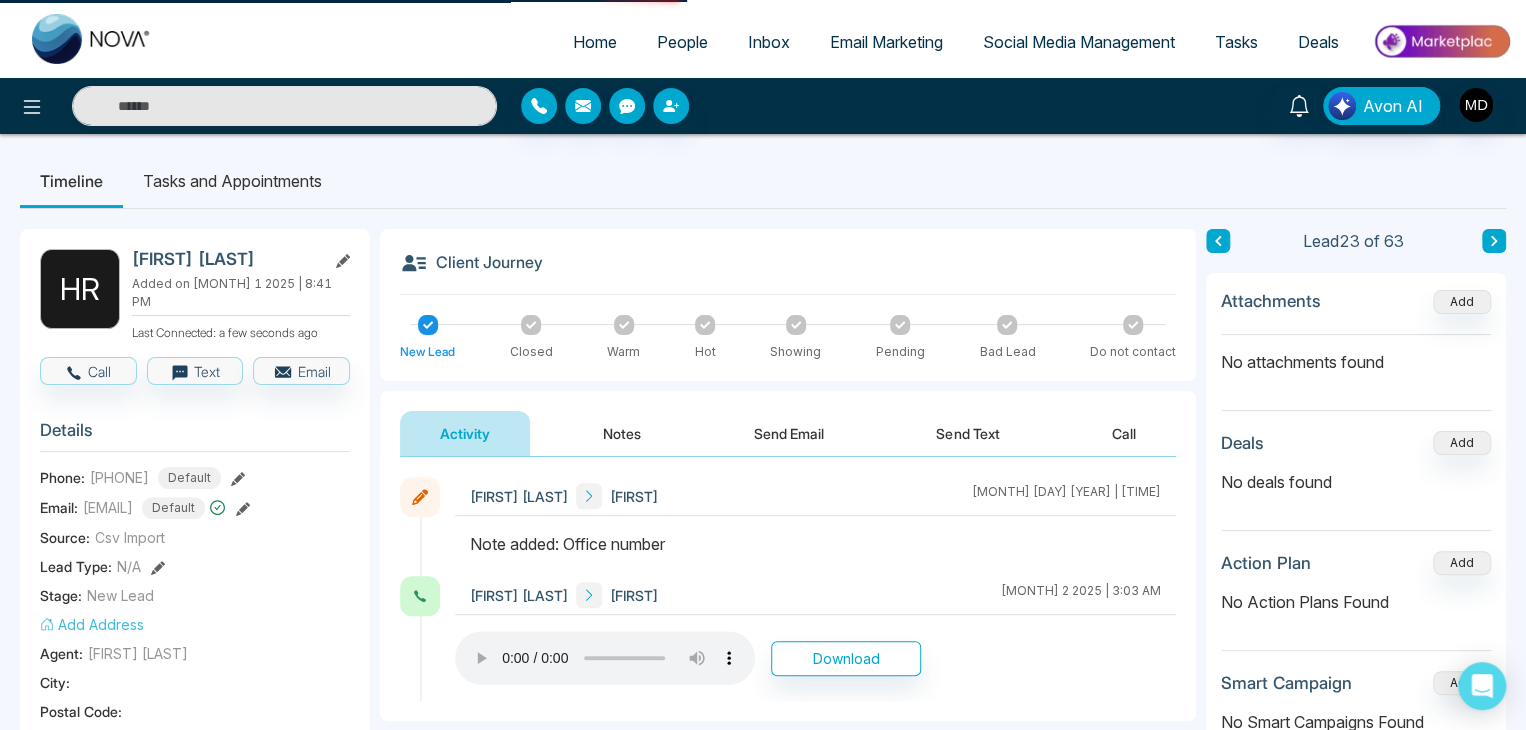 select on "*" 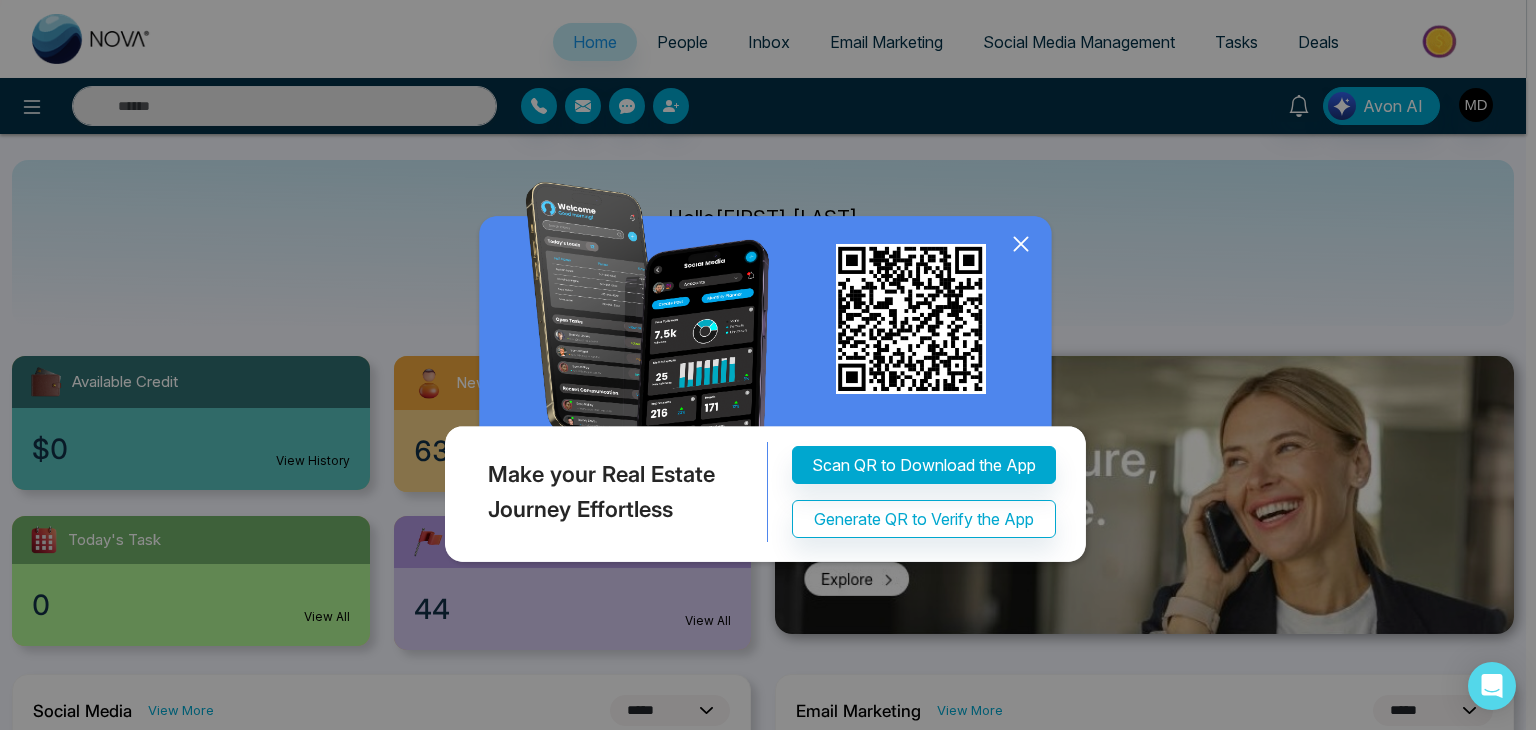 click 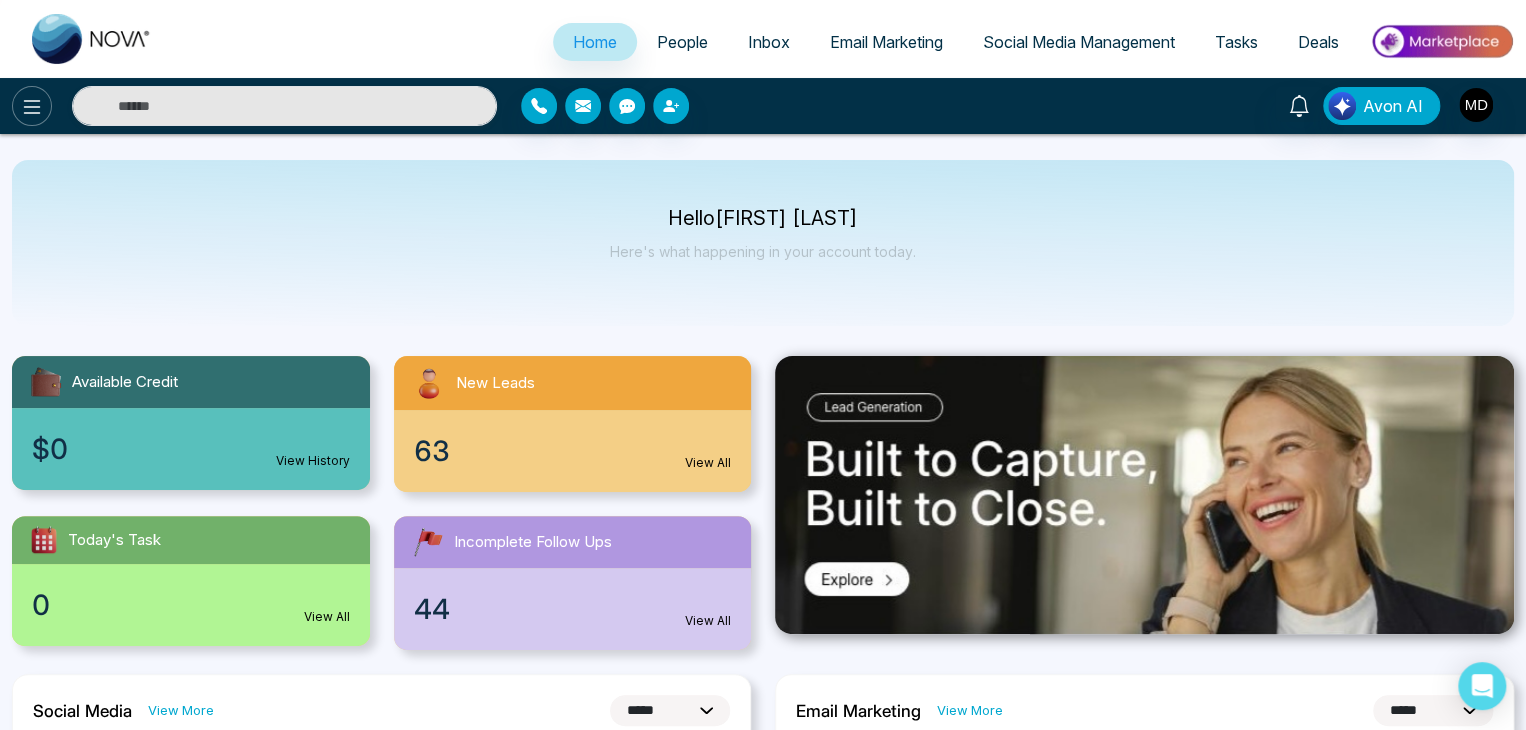 click at bounding box center [32, 106] 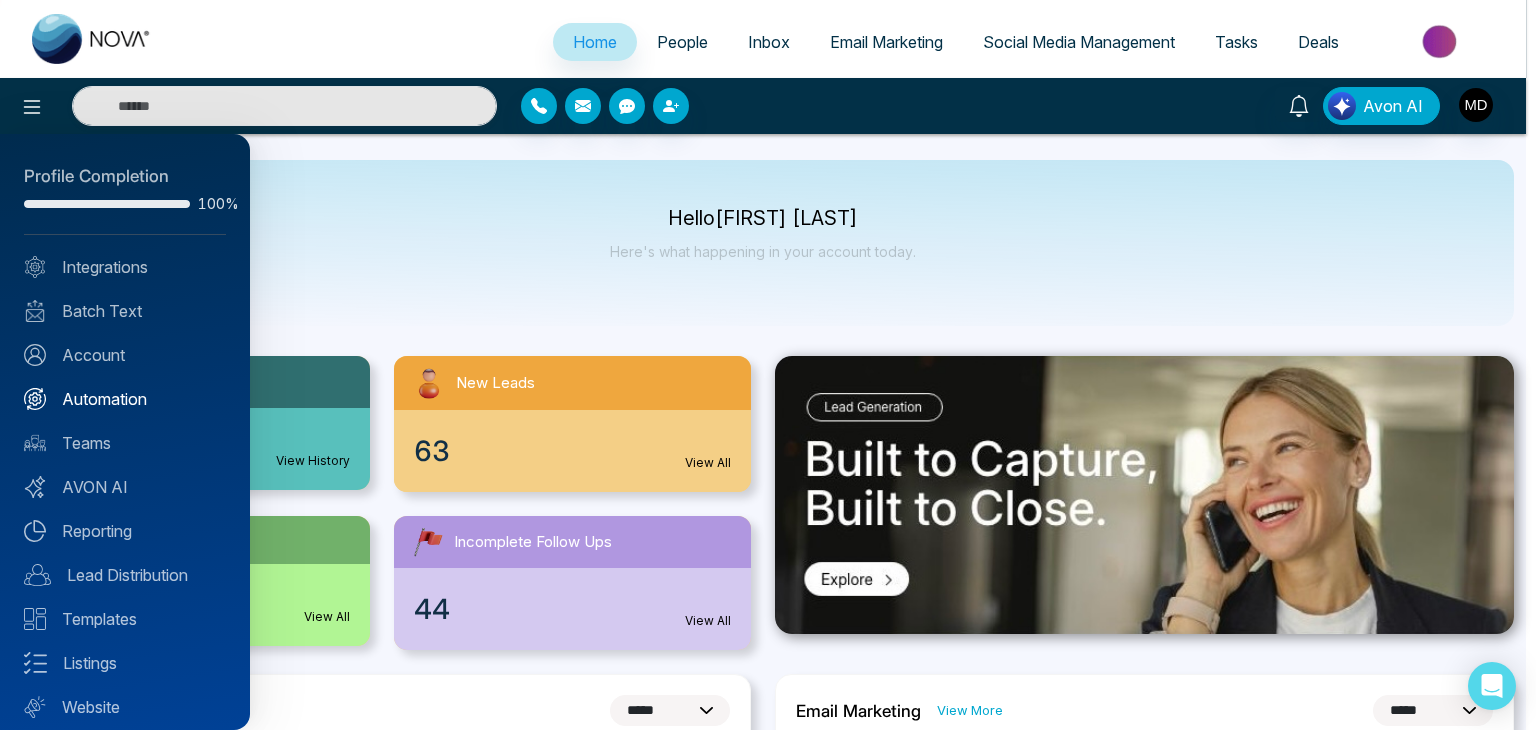 click on "Automation" at bounding box center (125, 399) 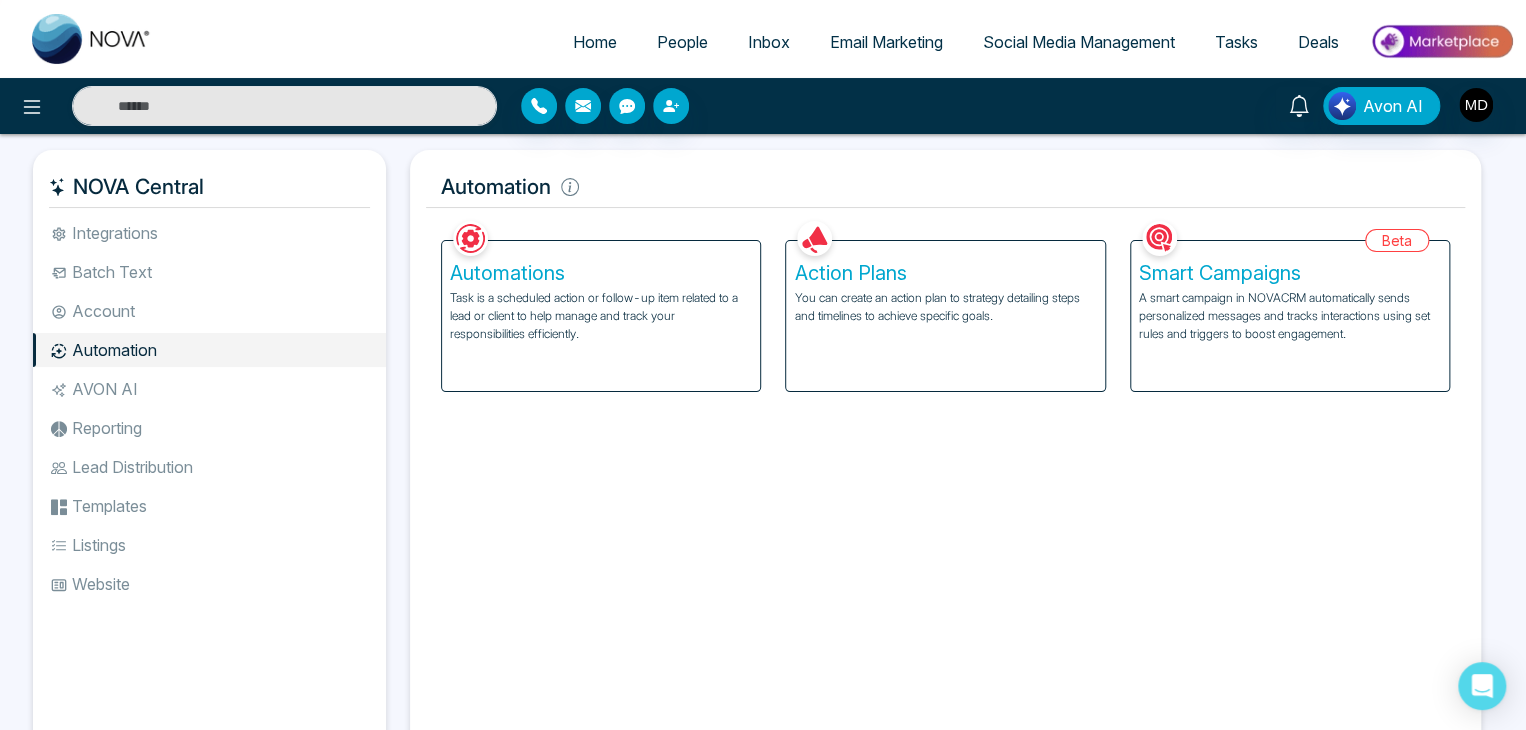click on "Action Plans You can create an action plan to strategy detailing steps and timelines to achieve specific goals." at bounding box center [945, 316] 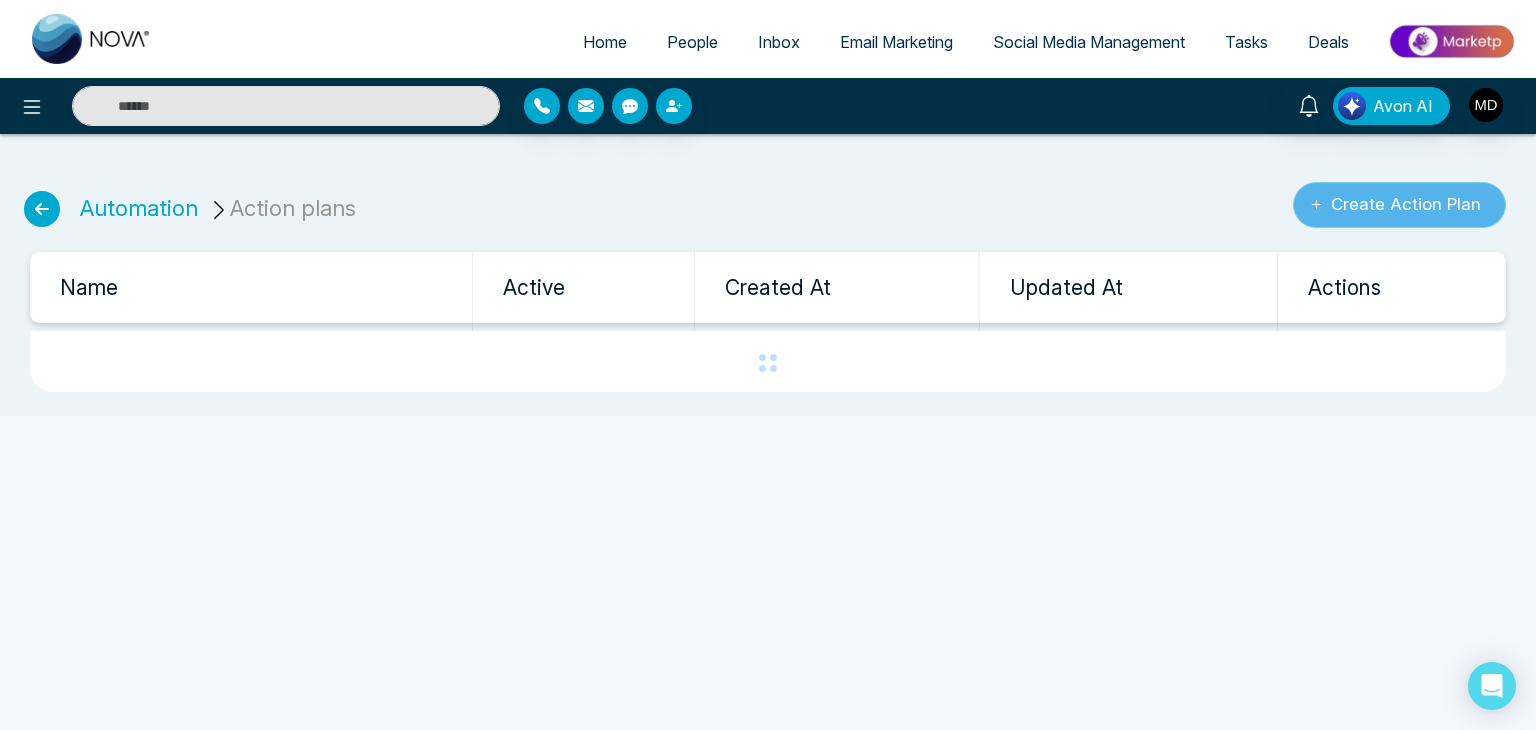 click on "Create Action Plan" at bounding box center (1399, 205) 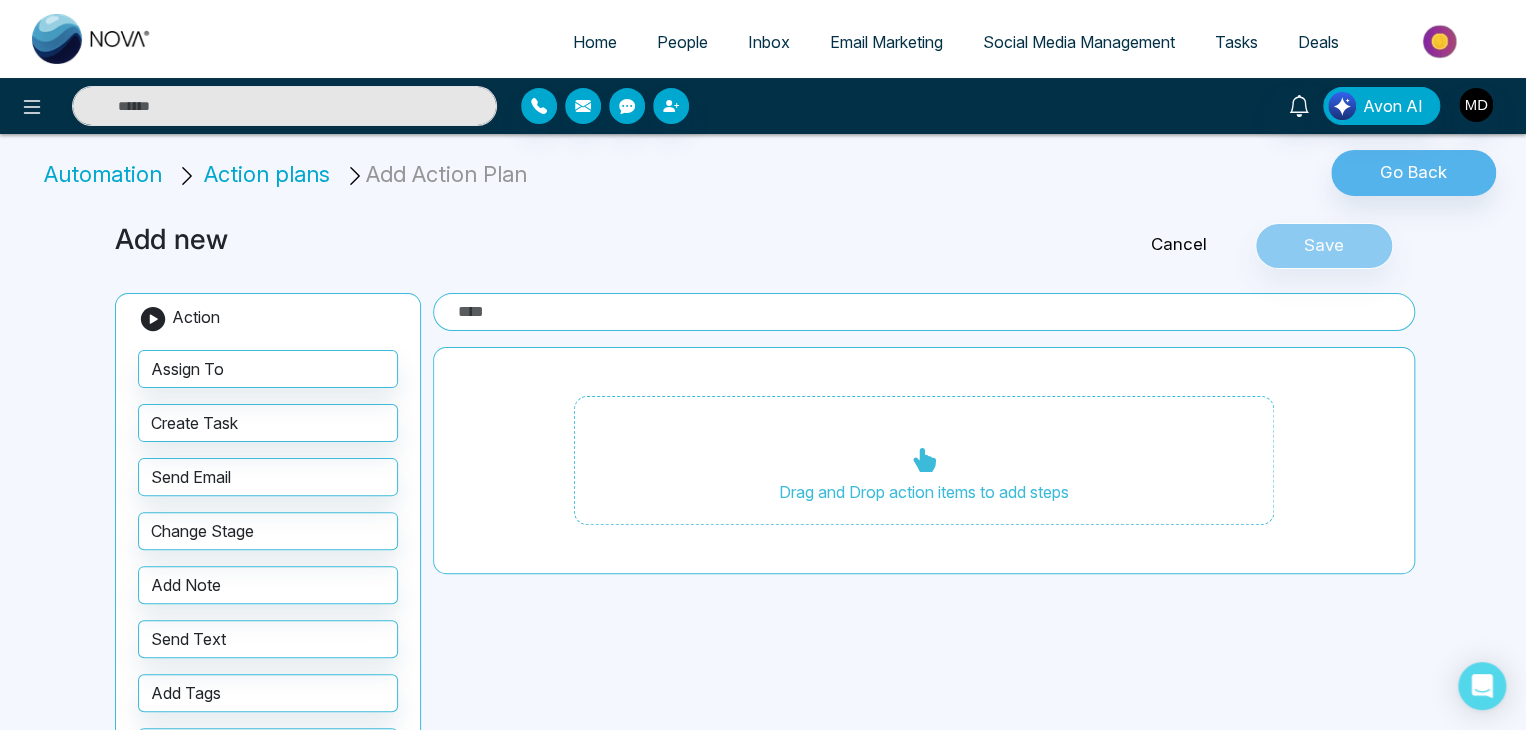click on "Automation" at bounding box center [106, 174] 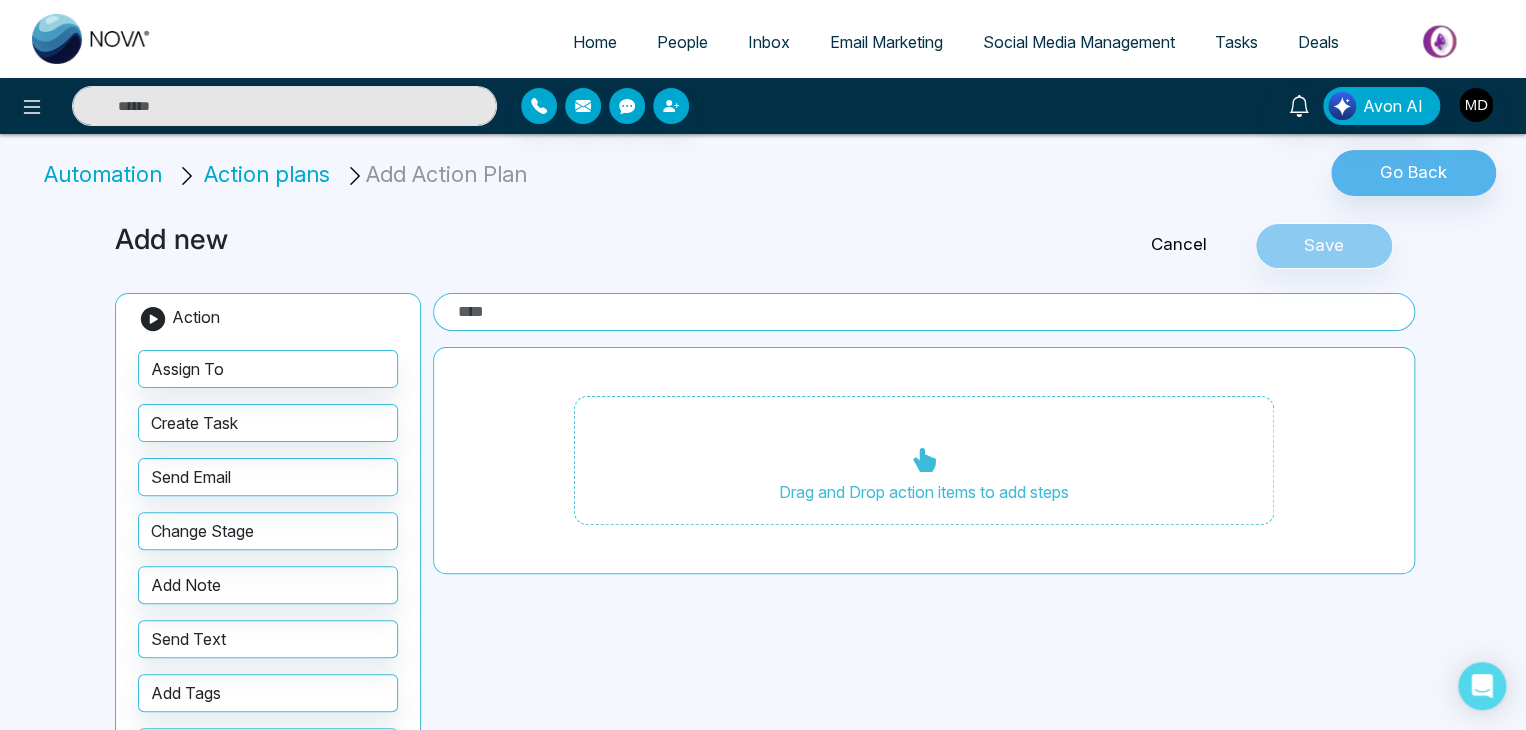 click on "Automation   Action plans  Add Action Plan" at bounding box center [508, 178] 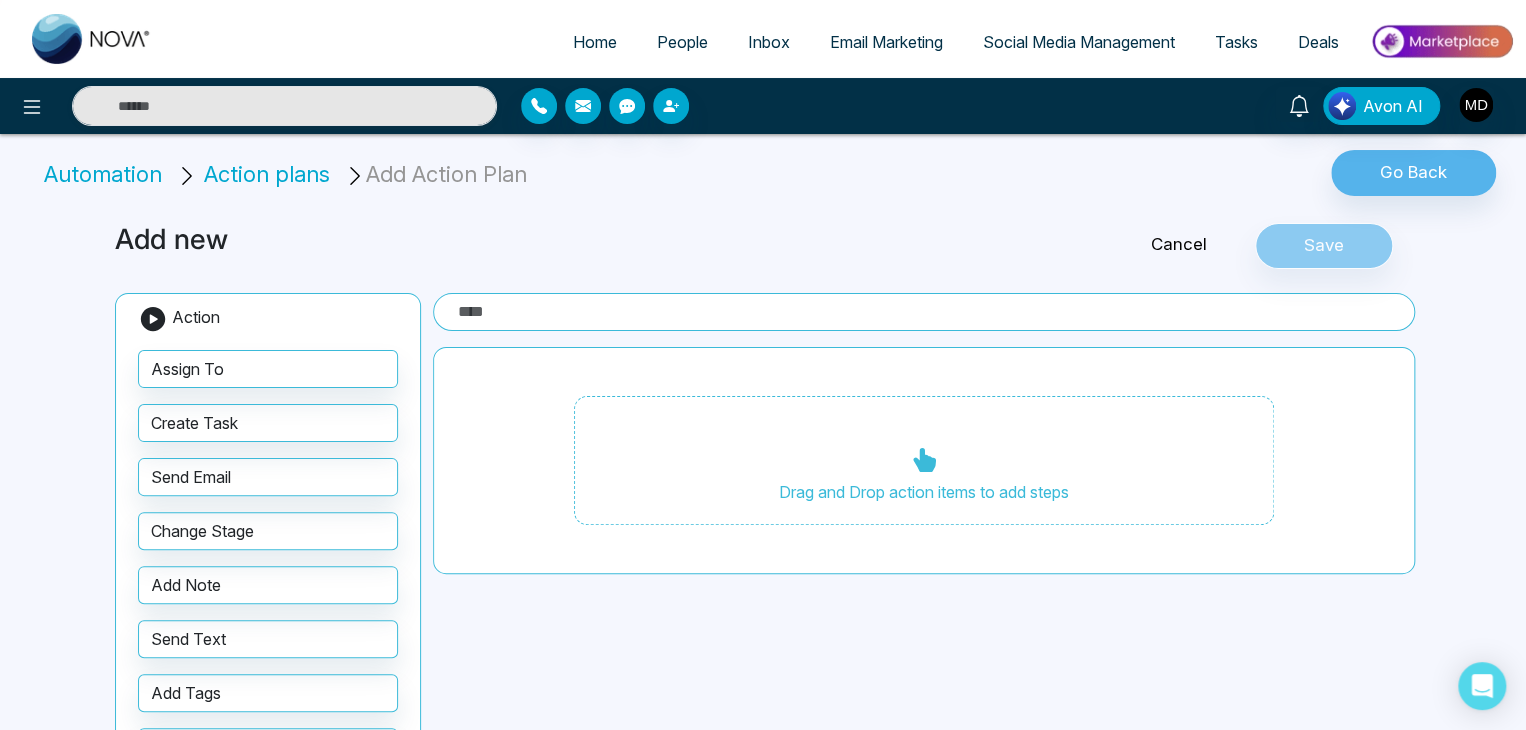 click on "Automation" at bounding box center (106, 174) 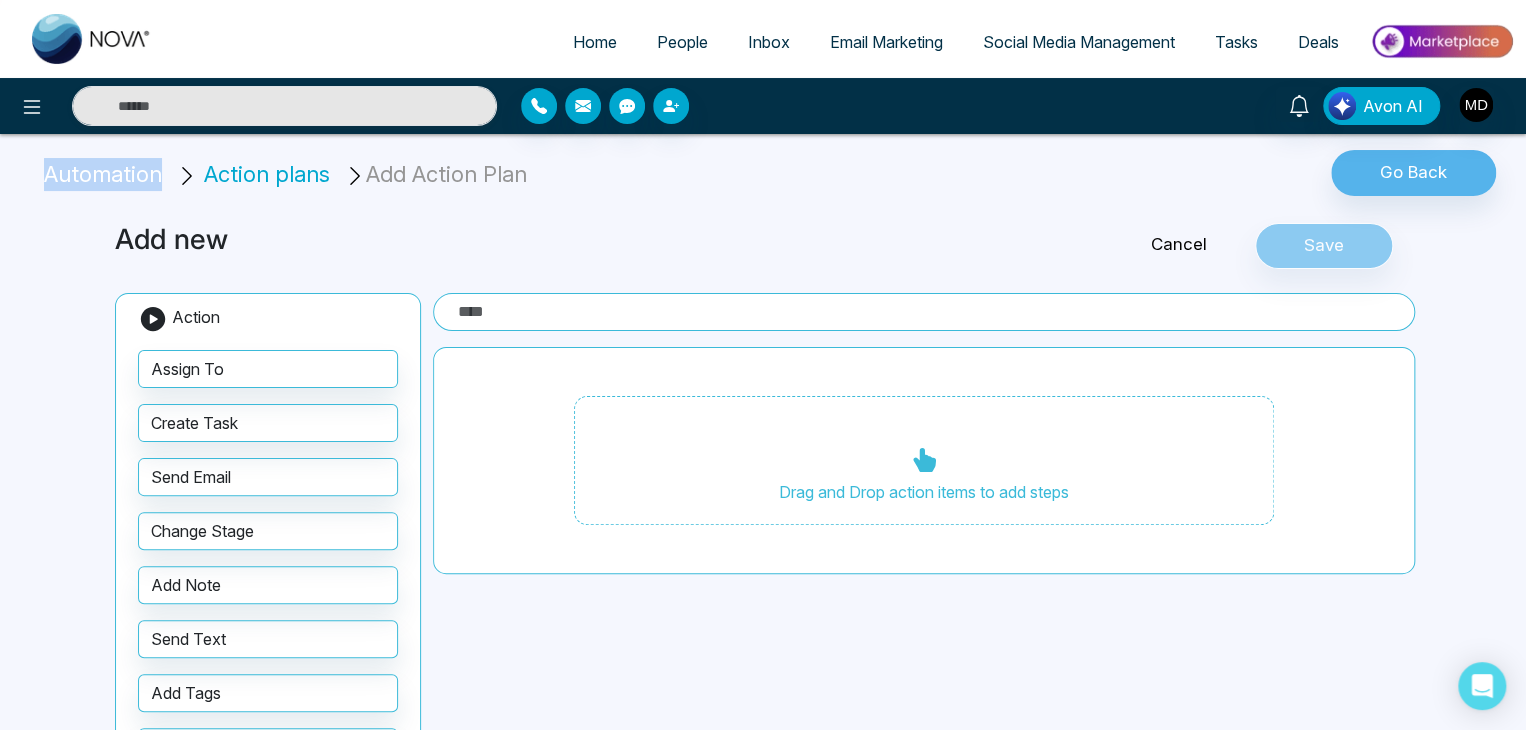 click on "Automation" at bounding box center [106, 174] 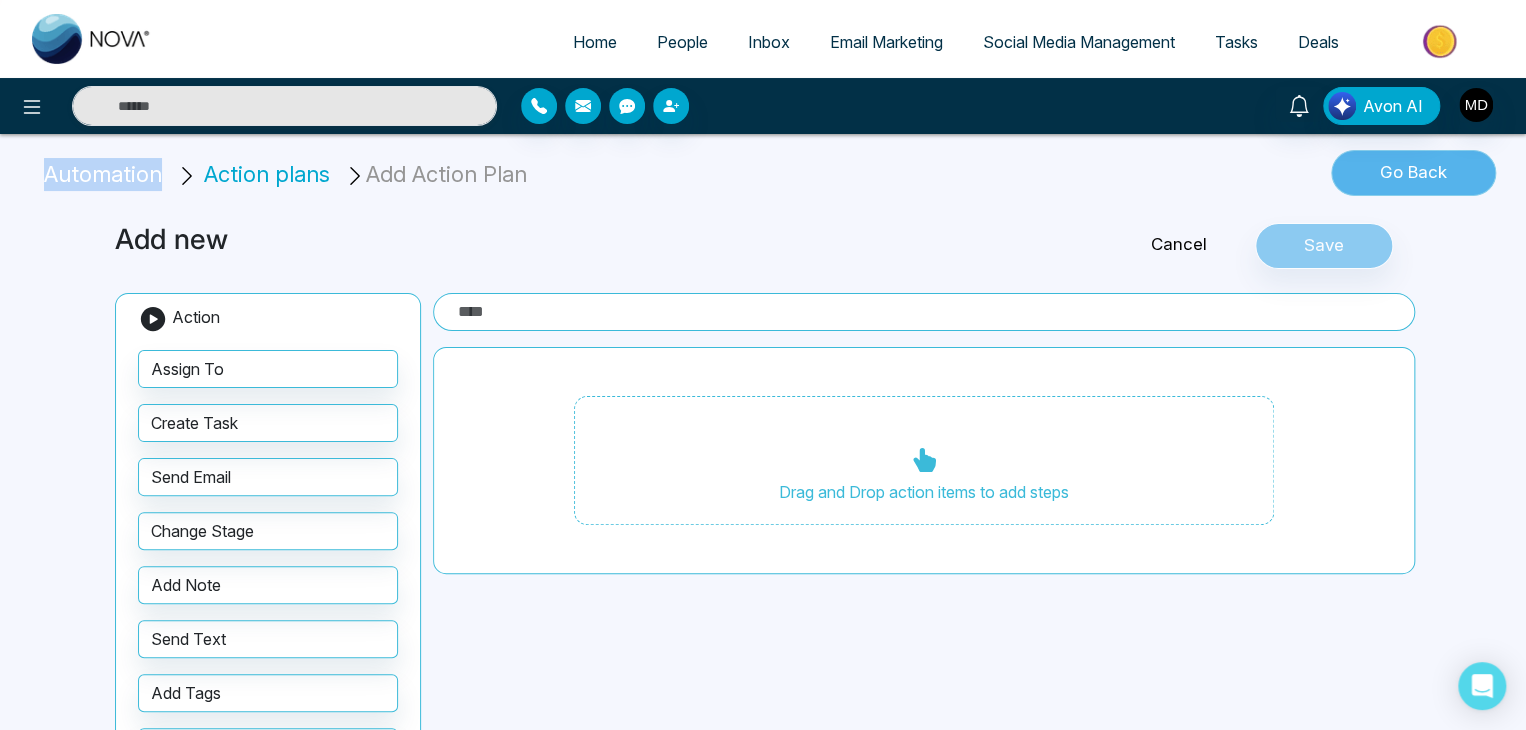 click on "Go Back" at bounding box center [1413, 173] 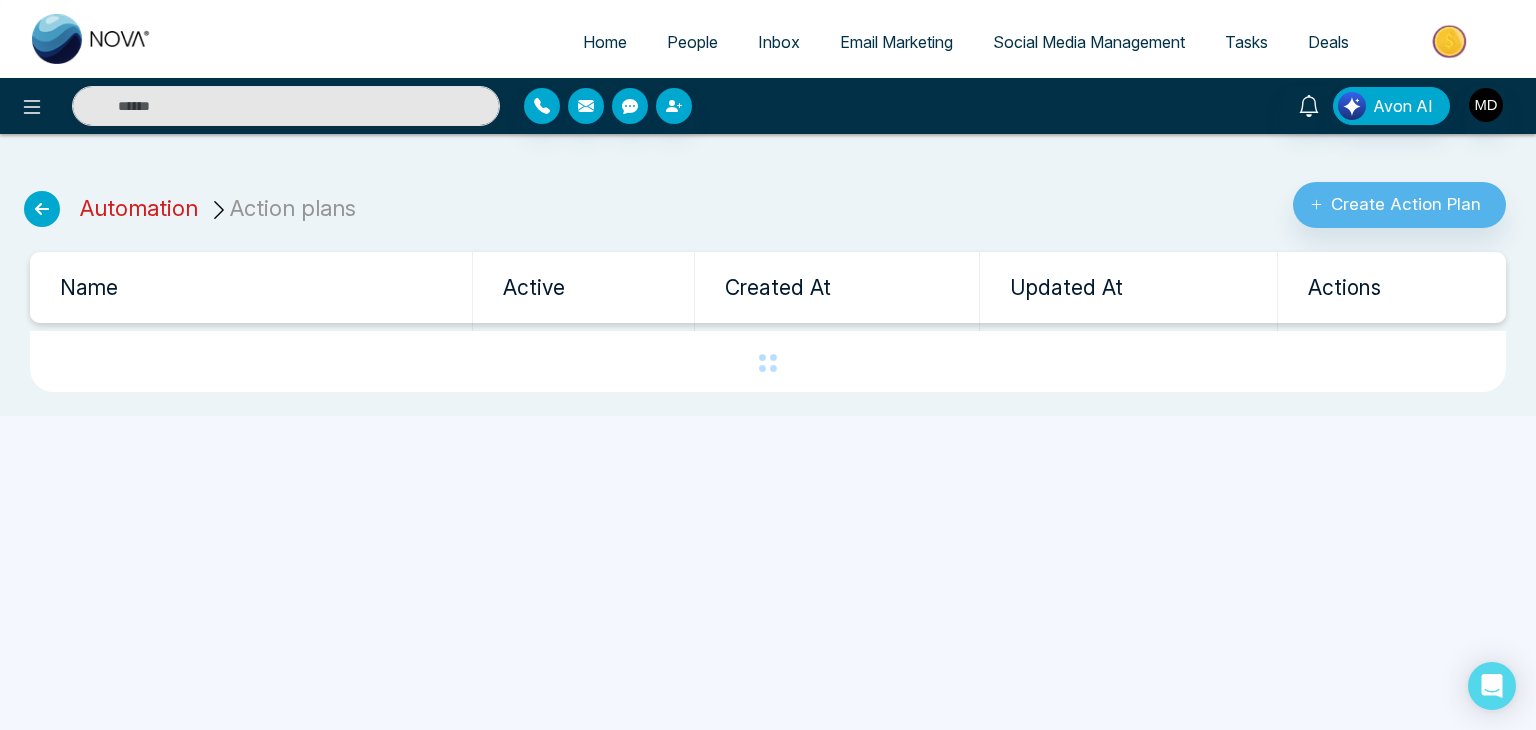 click on "Automation" at bounding box center [139, 208] 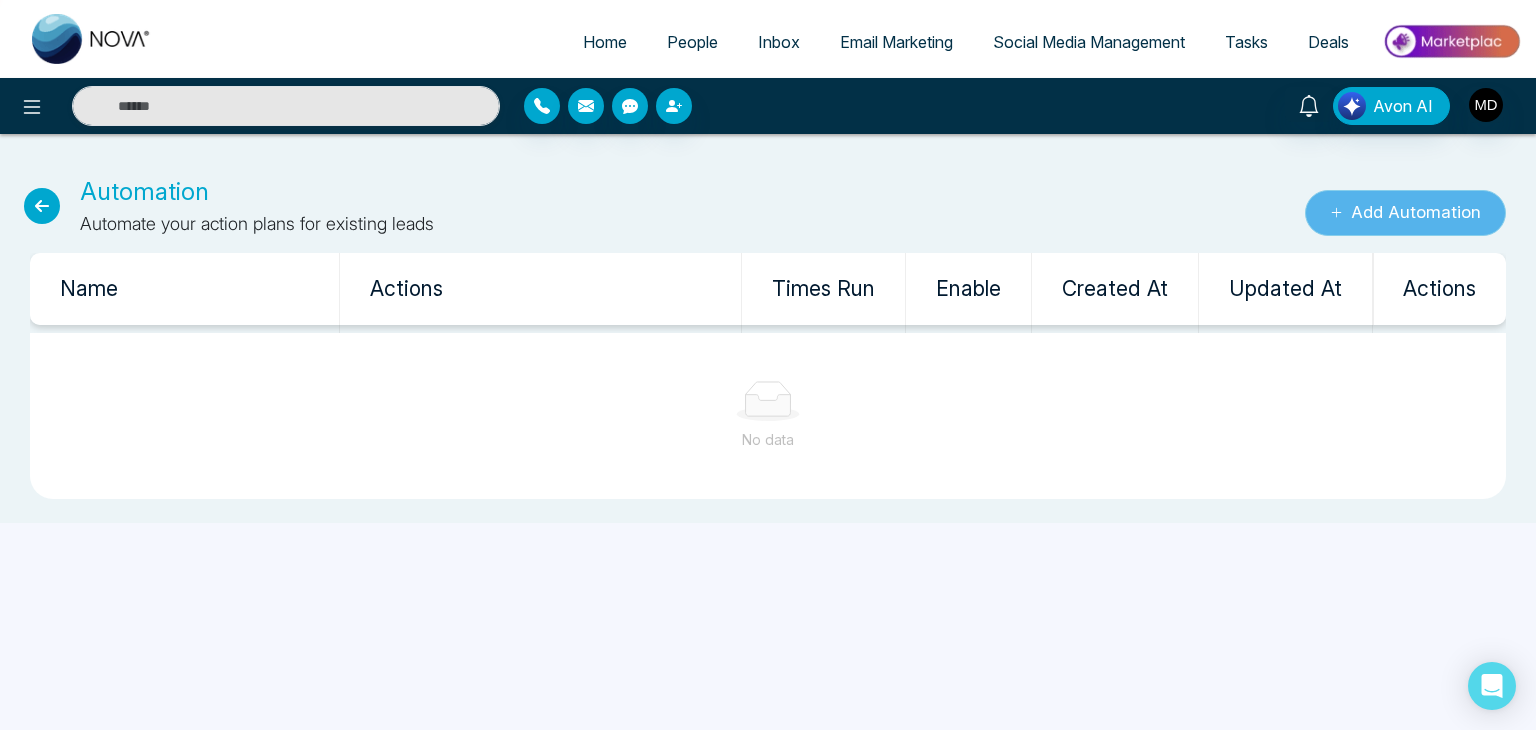 click on "Add Automation" at bounding box center (1405, 213) 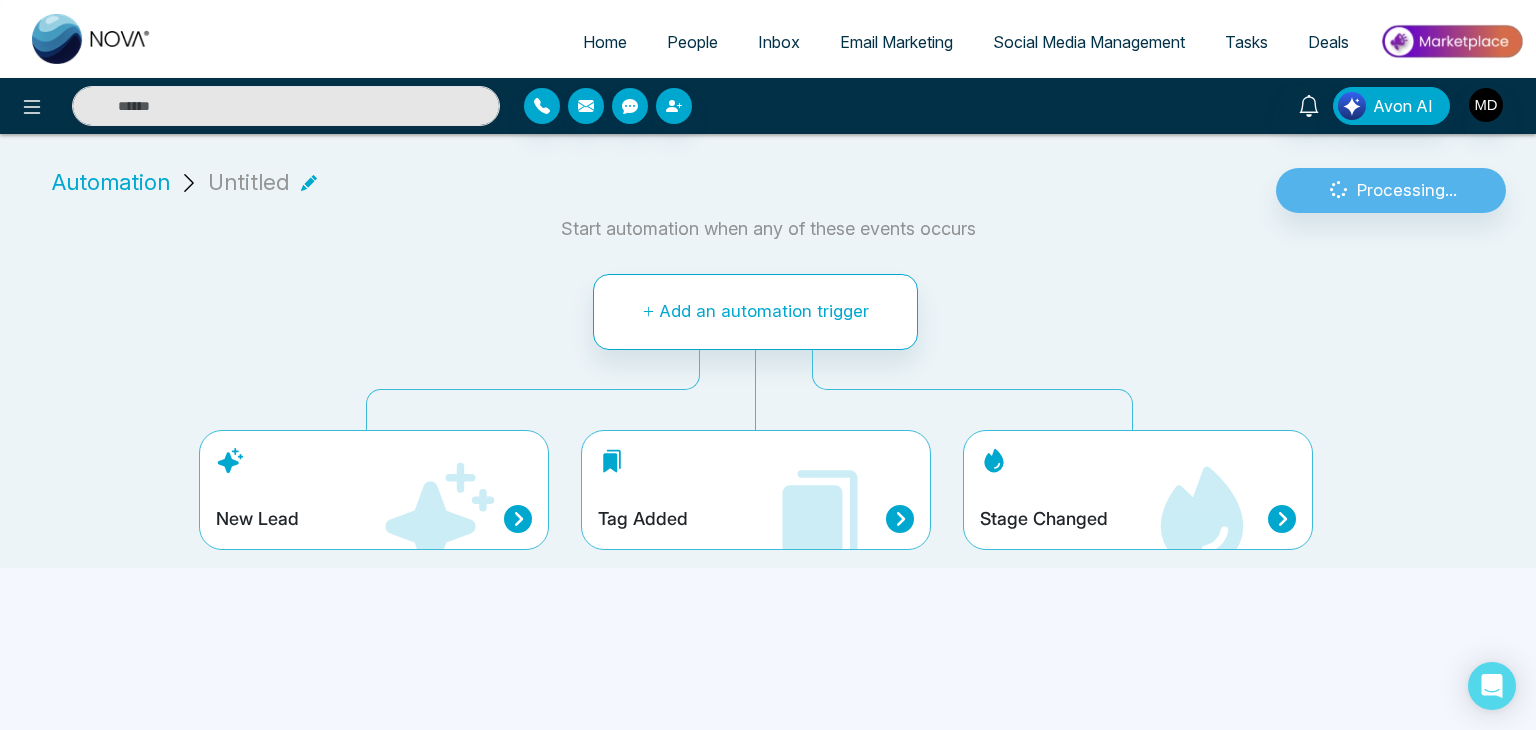 click on "New Lead" at bounding box center (374, 490) 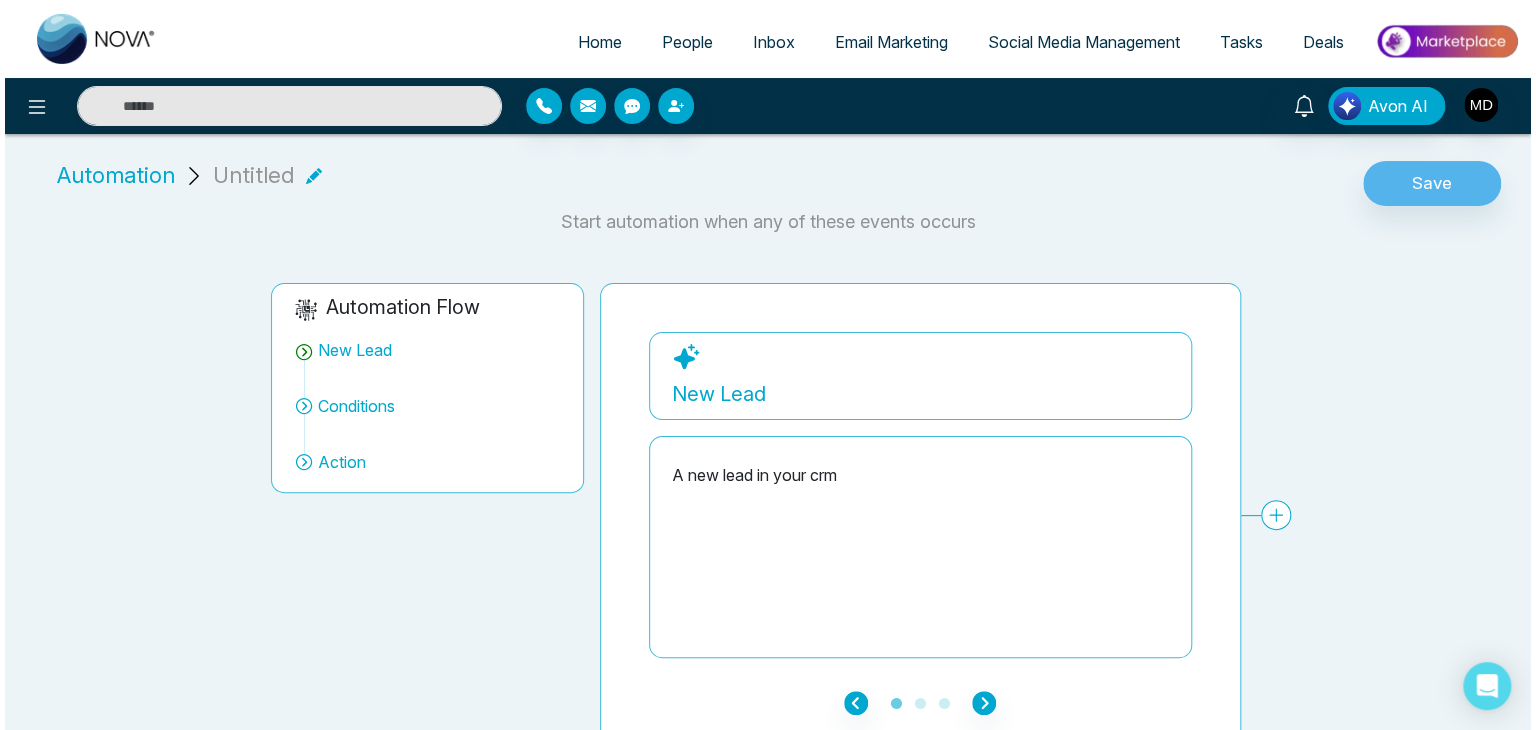 scroll, scrollTop: 0, scrollLeft: 0, axis: both 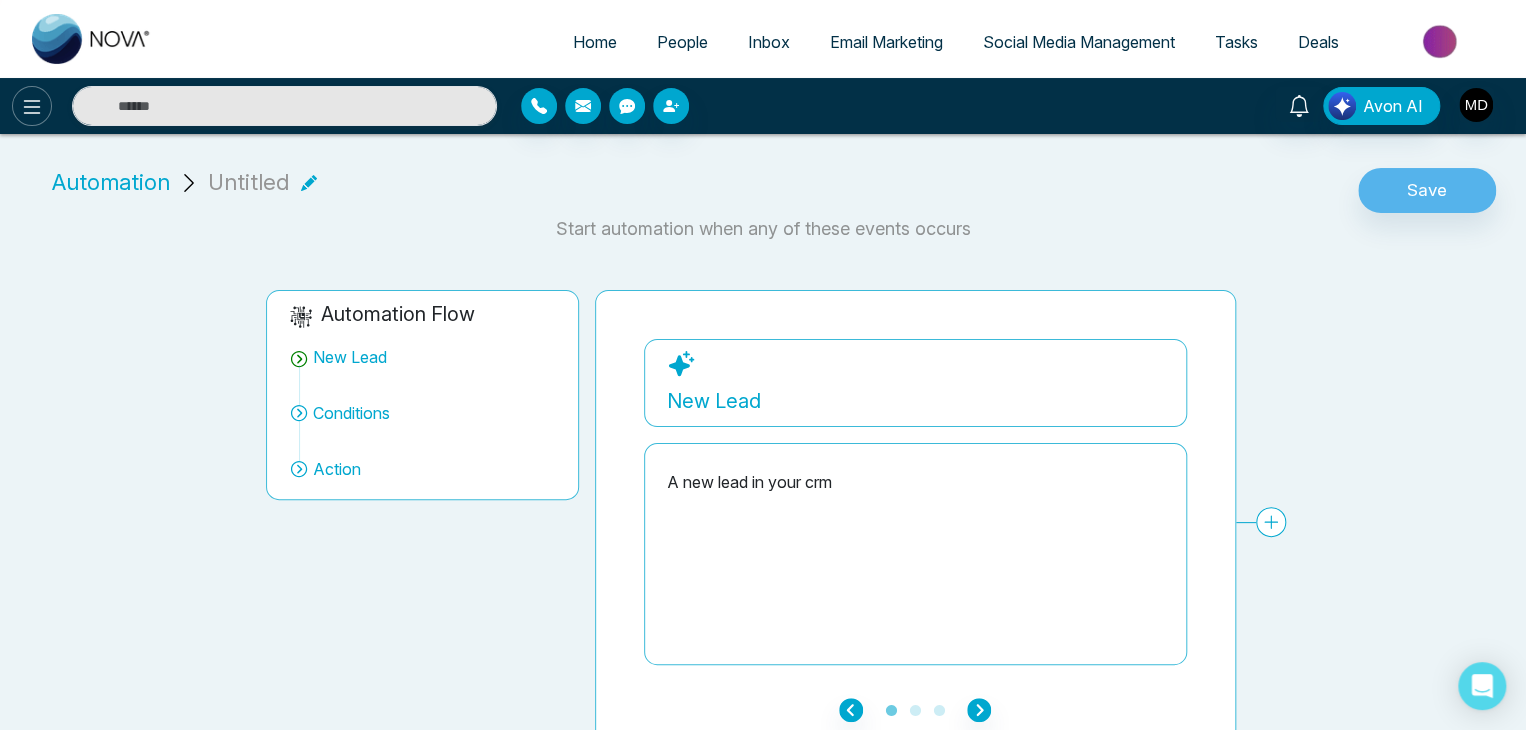 click at bounding box center [32, 106] 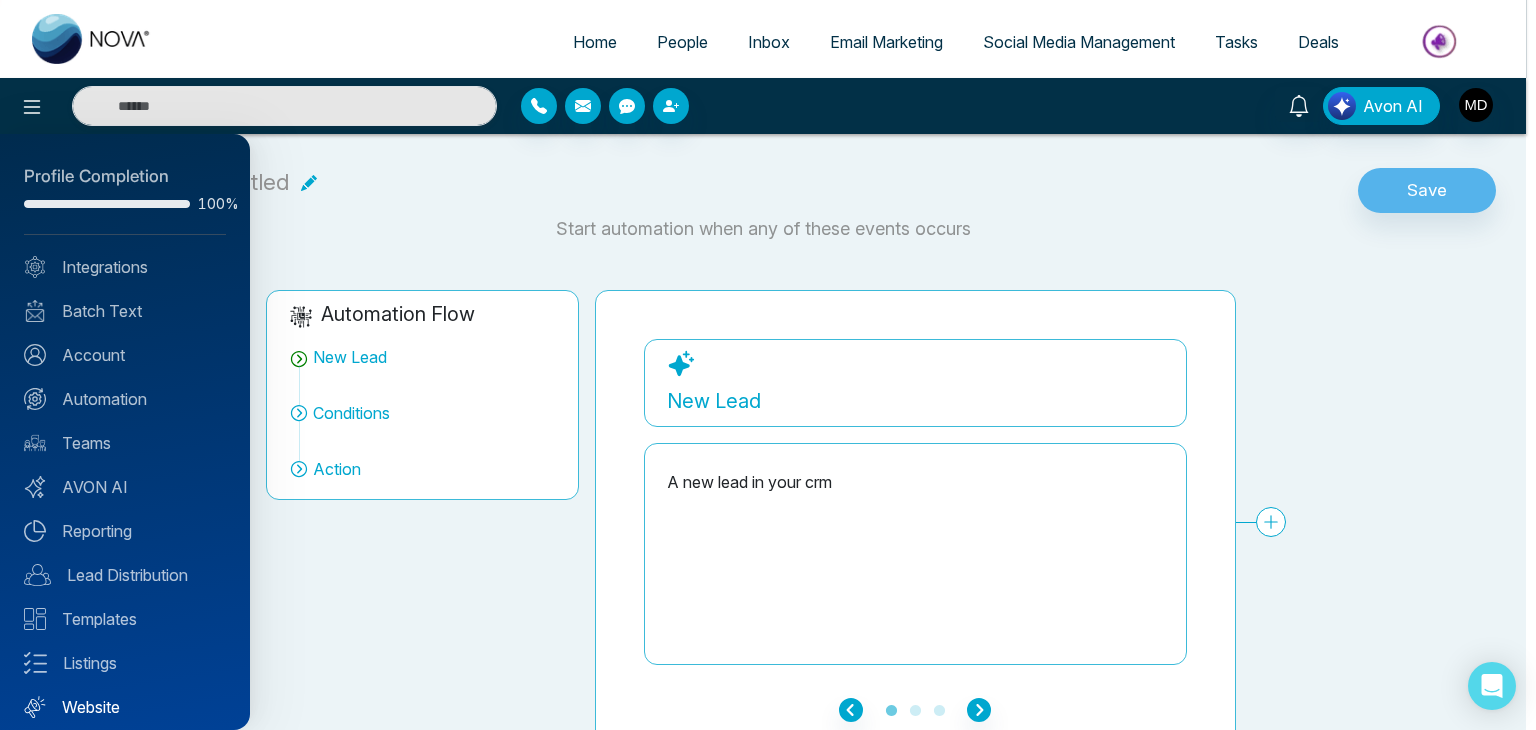 click on "Website" at bounding box center (125, 707) 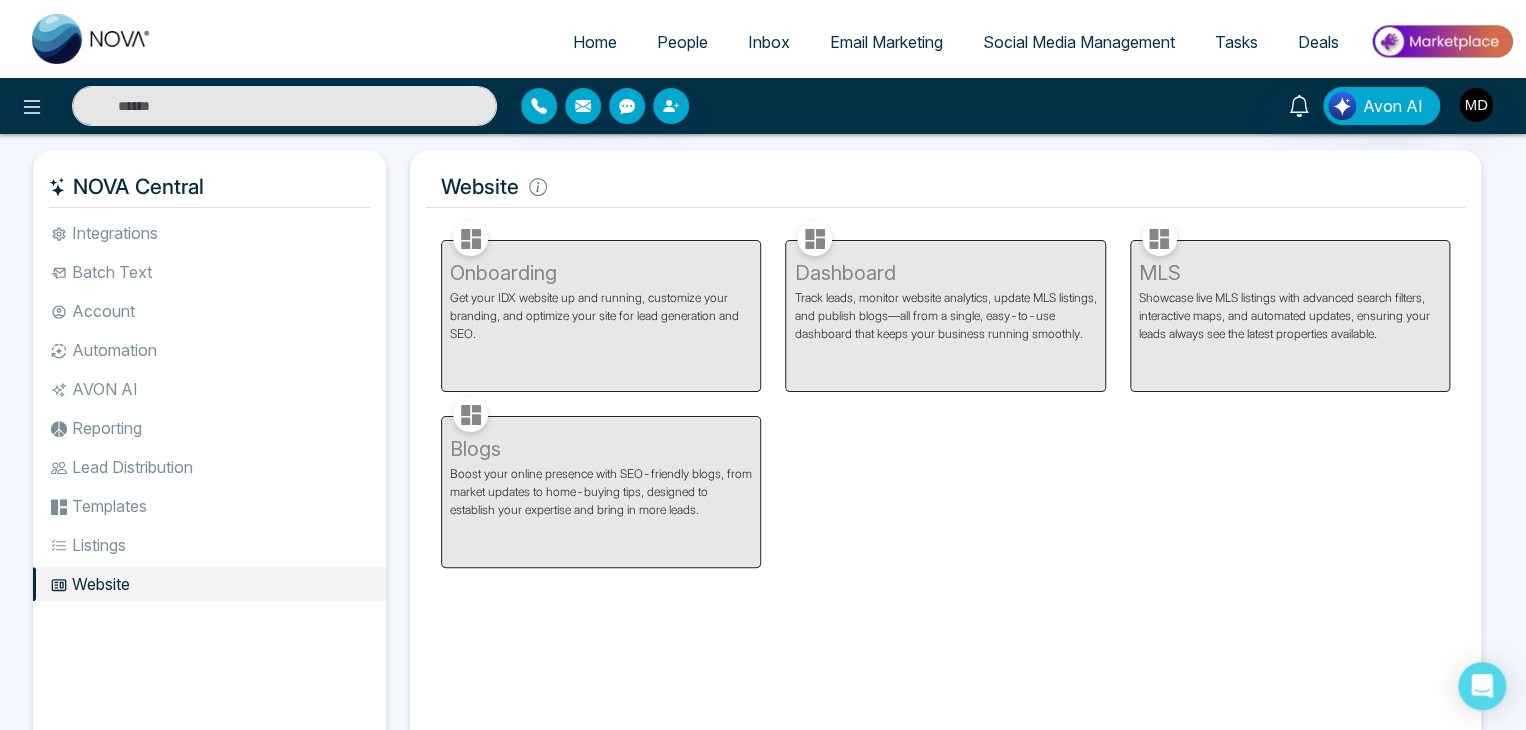 click on "Onboarding Get your IDX website up and running, customize your branding, and optimize your site for lead generation and SEO." at bounding box center [601, 304] 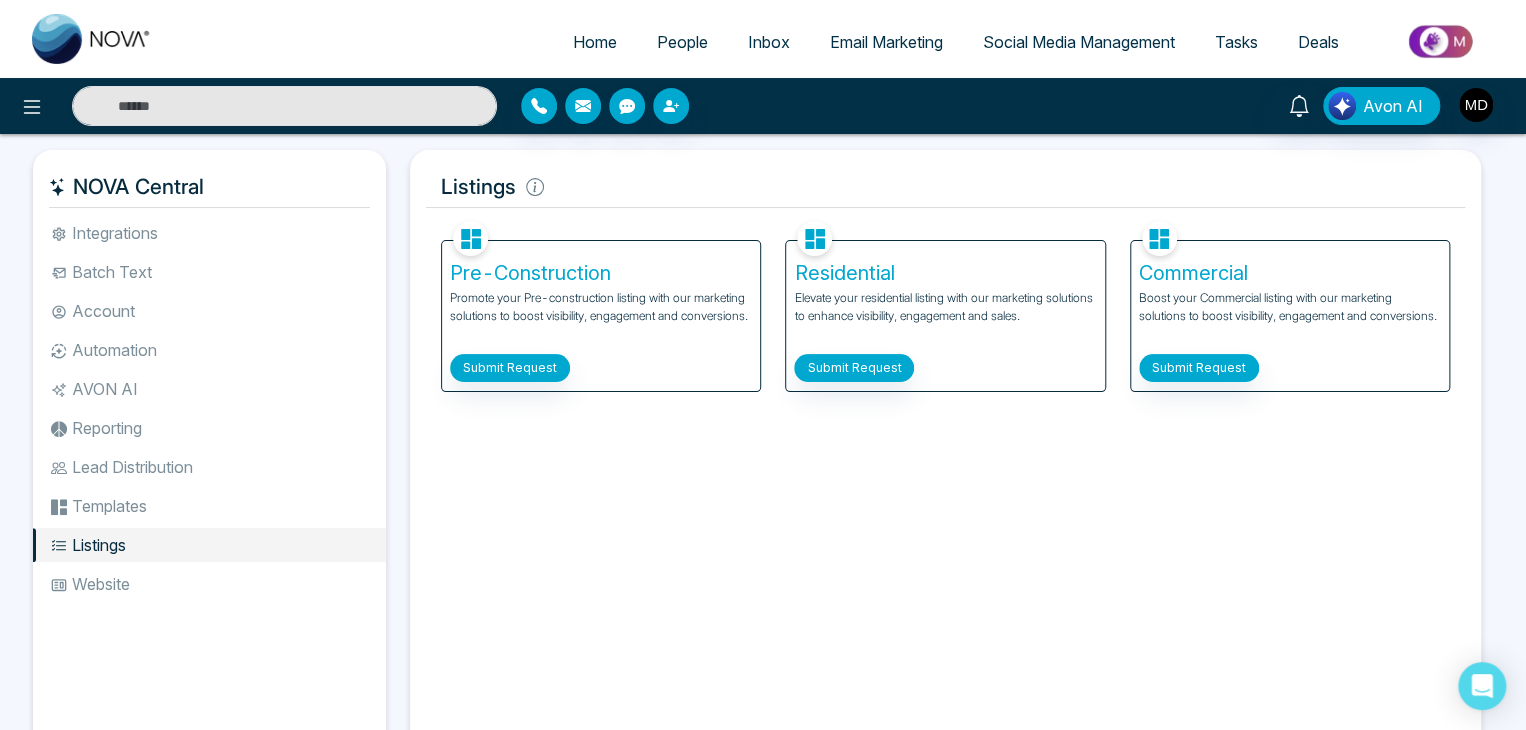 click on "Website" at bounding box center (209, 584) 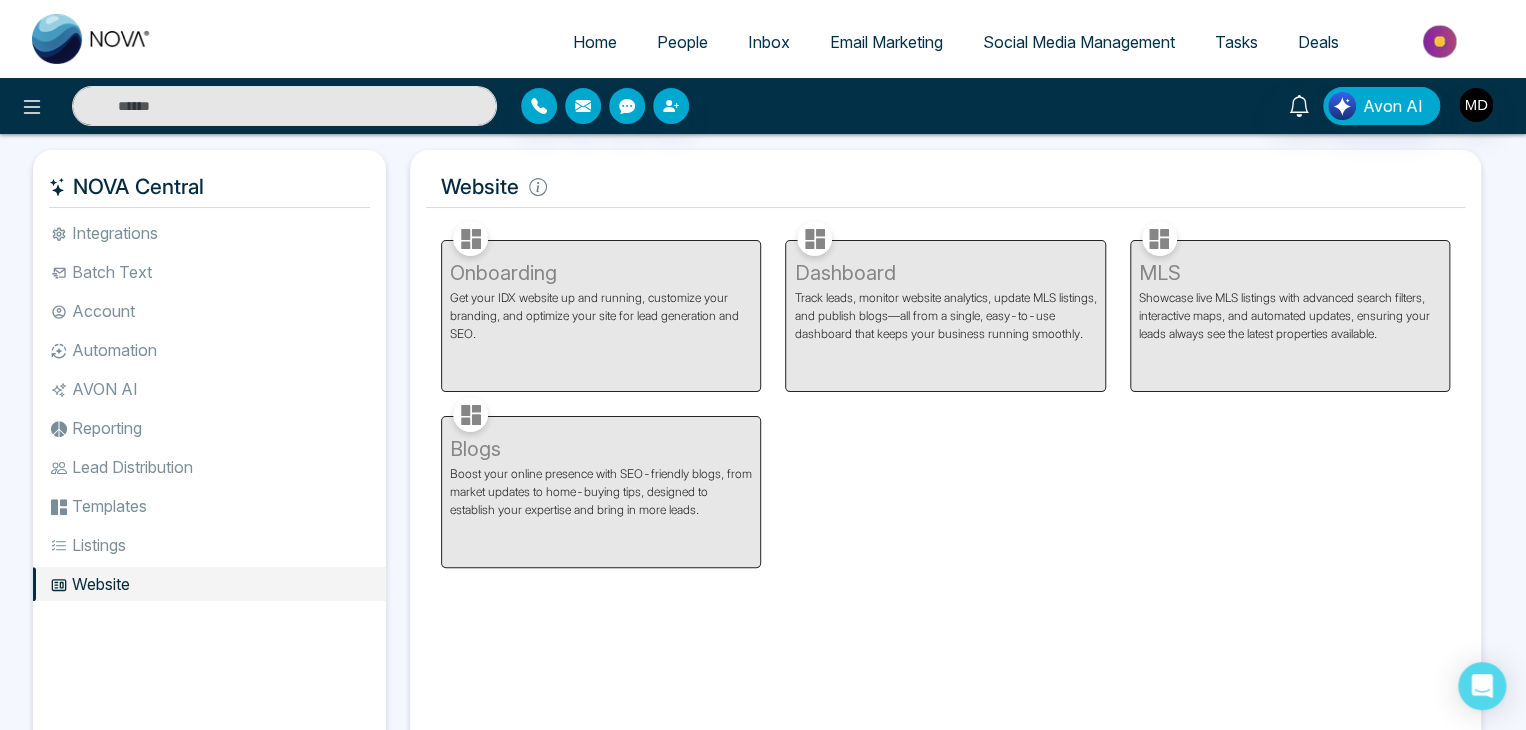 click on "Blogs Boost your online presence with SEO-friendly blogs, from market updates to home-buying tips, designed to establish your expertise and bring in more leads." at bounding box center (601, 480) 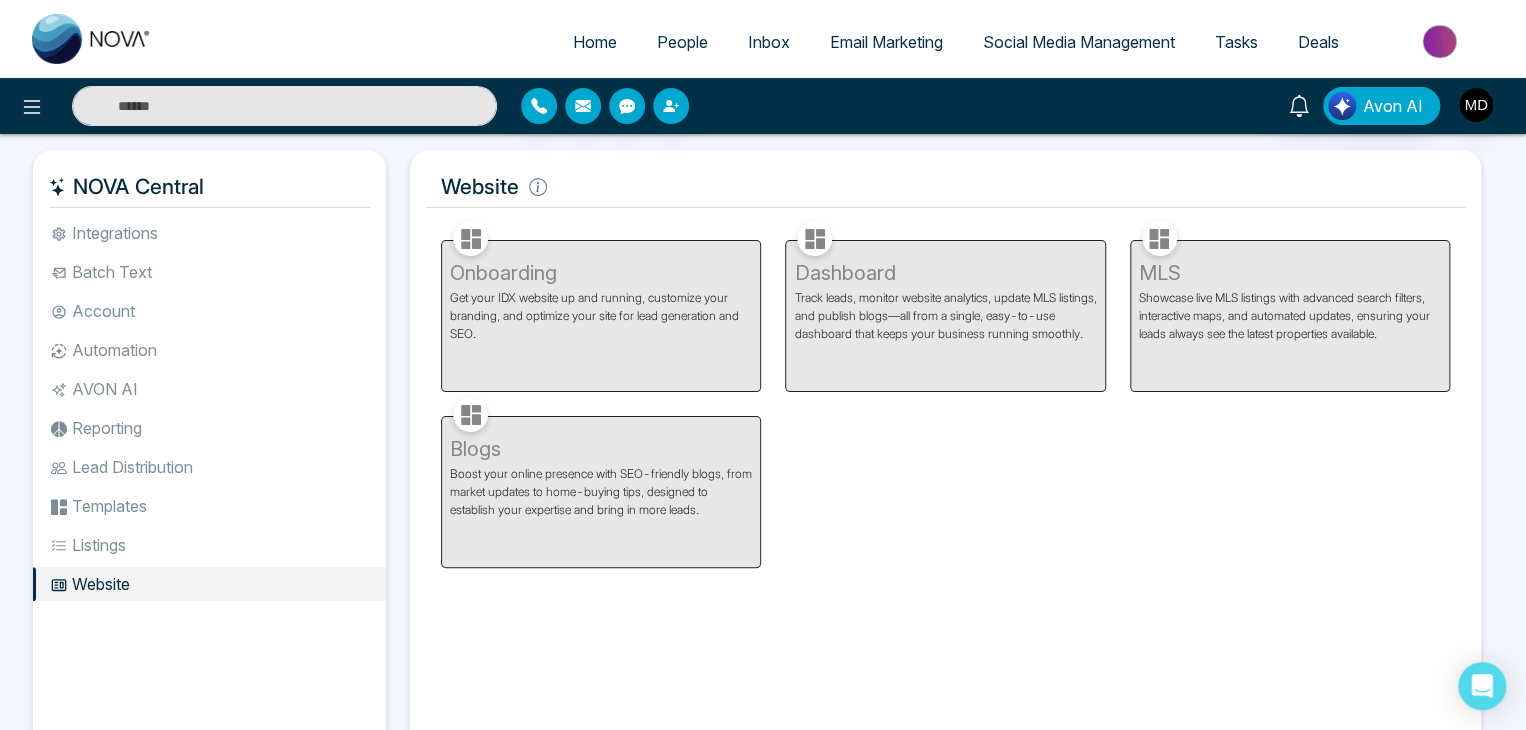 click on "Onboarding Get your IDX website up and running, customize your branding, and optimize your site for lead generation and SEO." at bounding box center (601, 304) 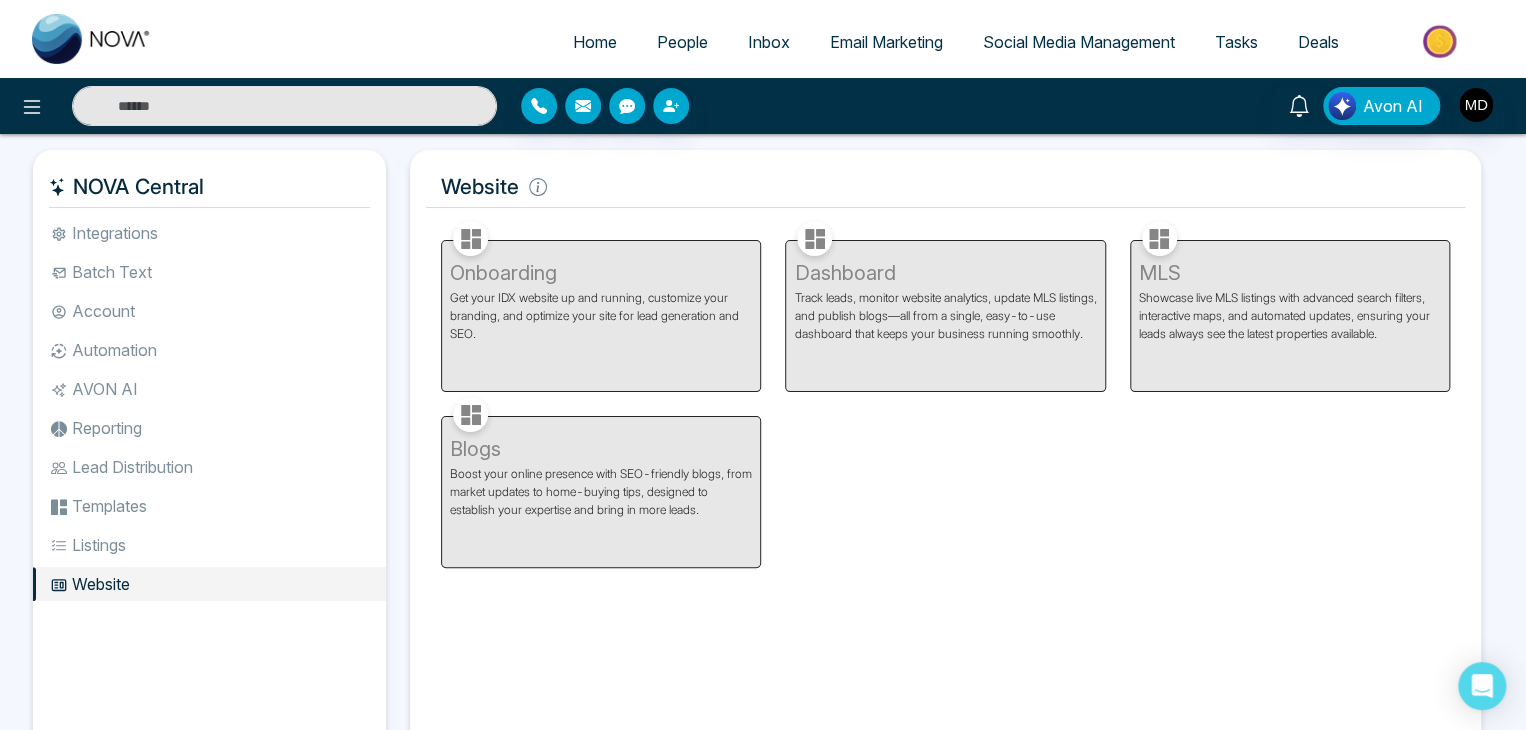 click on "Dashboard Track leads, monitor website analytics, update MLS listings, and publish blogs—all from a single, easy-to-use dashboard that keeps your business running smoothly." at bounding box center [945, 304] 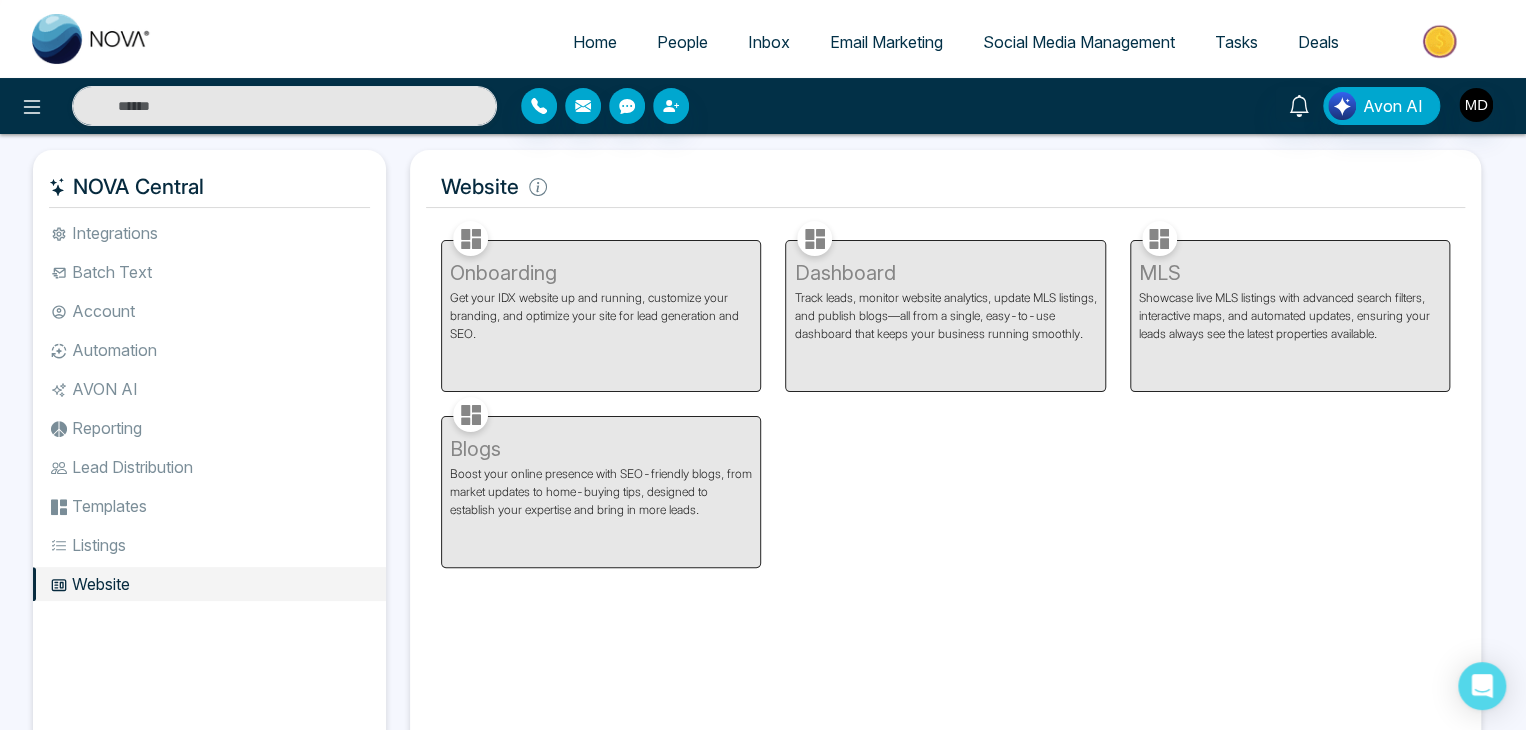 click on "MLS Showcase live MLS listings with advanced search filters, interactive maps, and automated updates, ensuring your leads always see the latest properties available." at bounding box center [1290, 304] 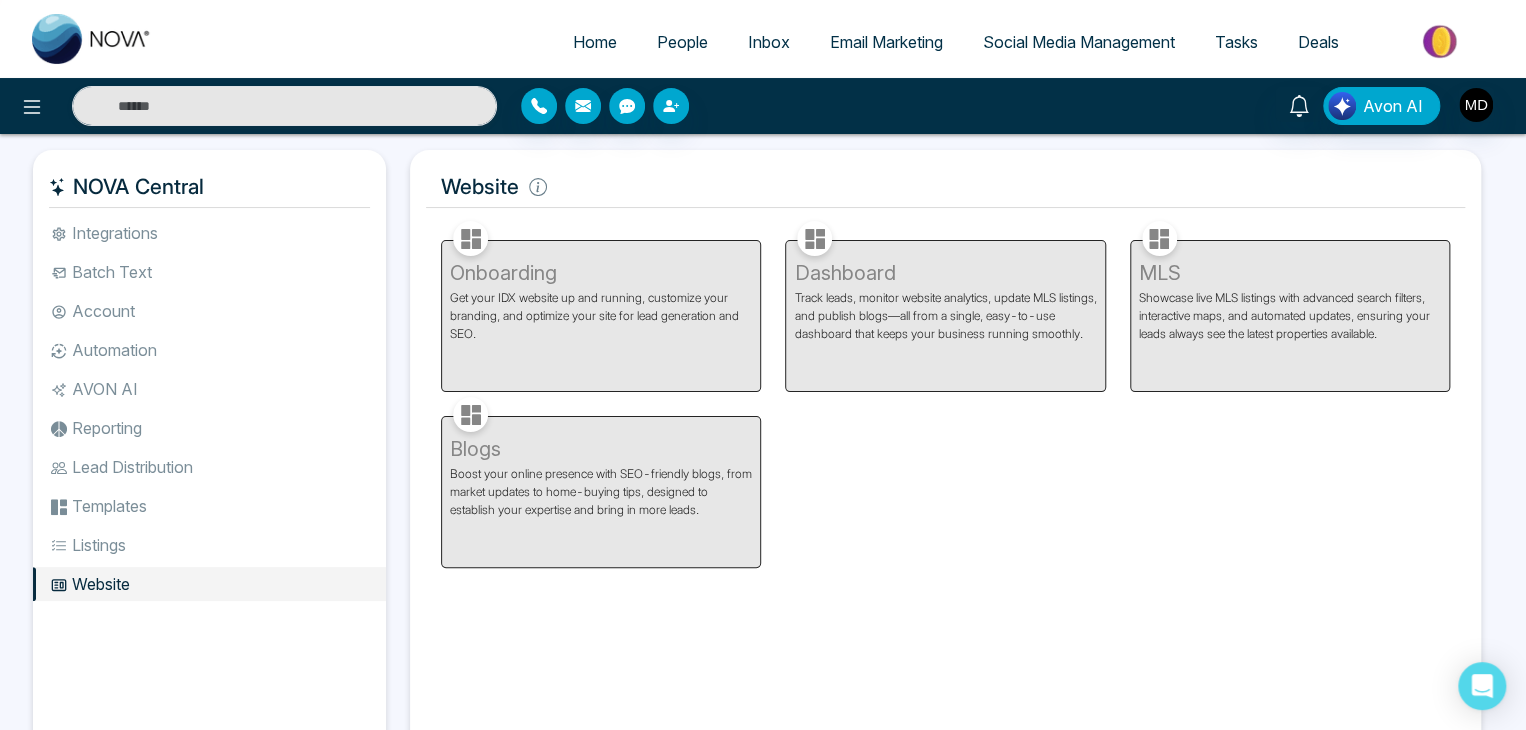 click on "Listings" at bounding box center (209, 545) 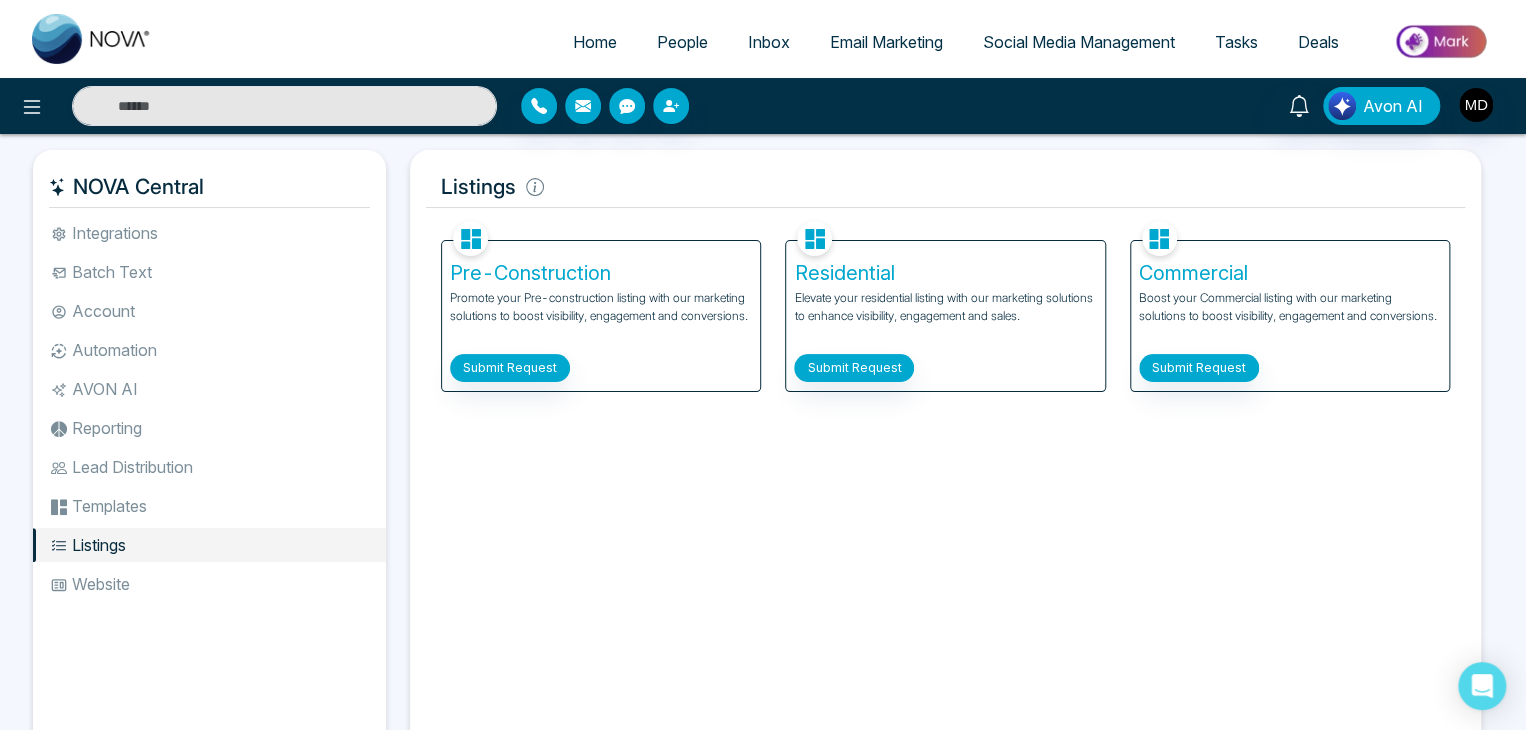click on "Templates" at bounding box center (209, 506) 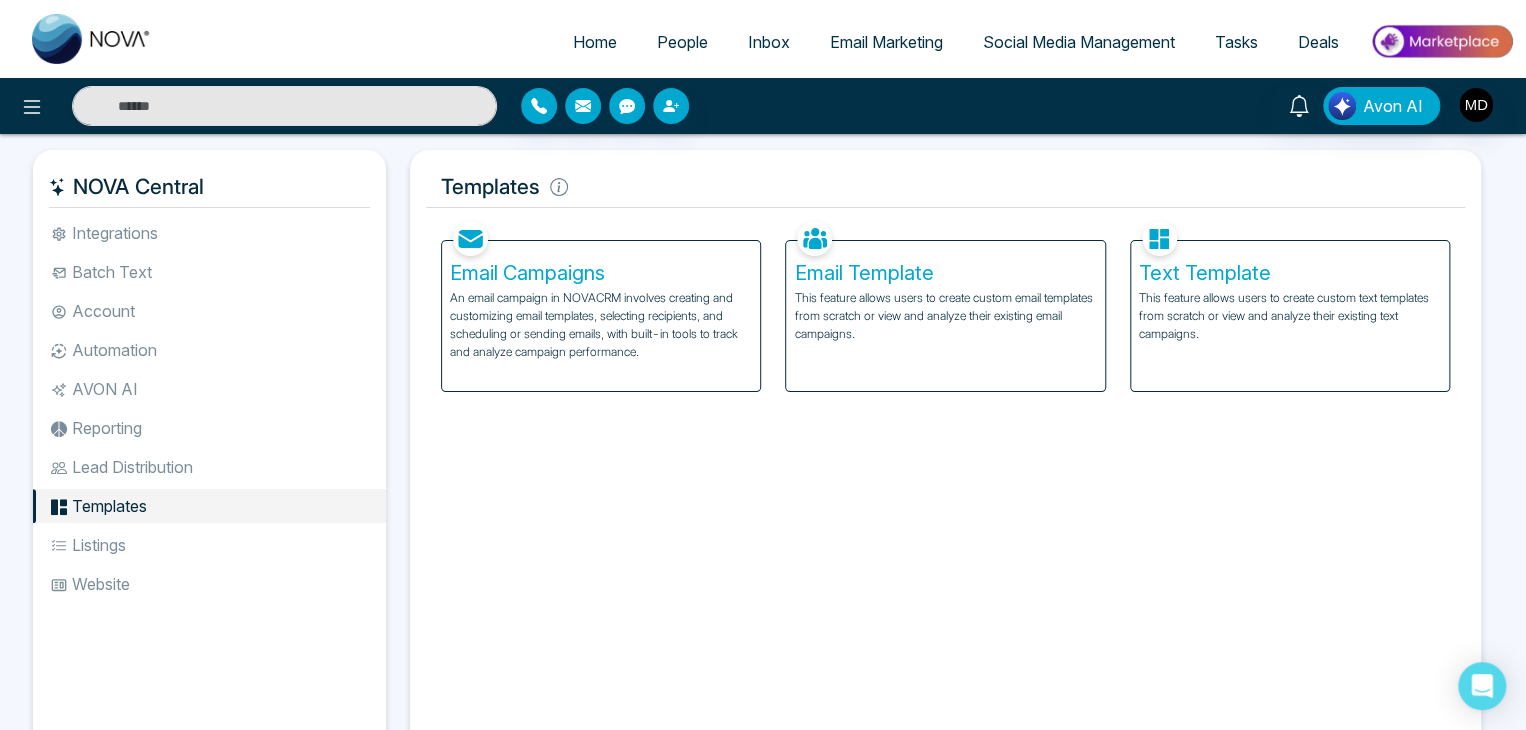 click on "Lead Distribution" at bounding box center [209, 467] 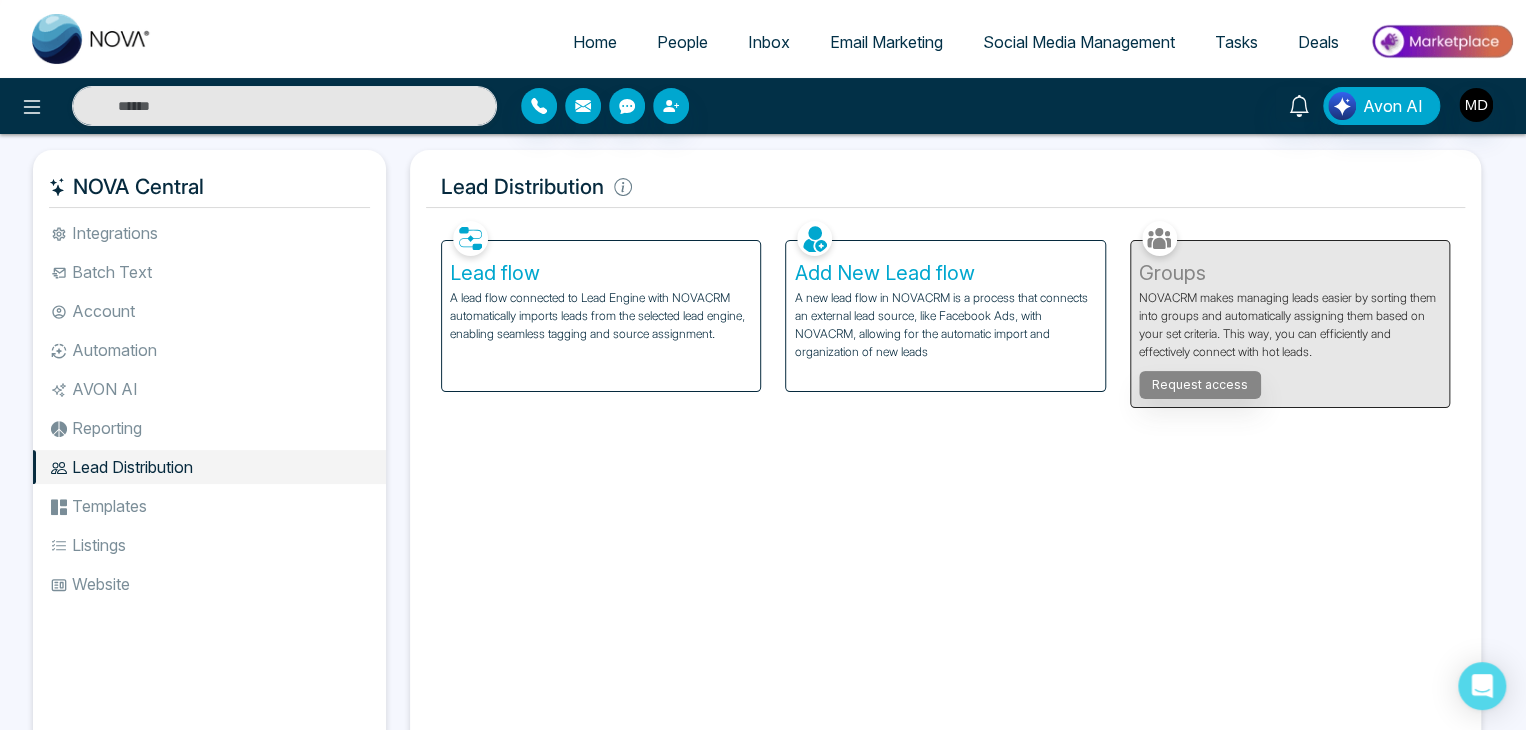 click on "Reporting" at bounding box center (209, 428) 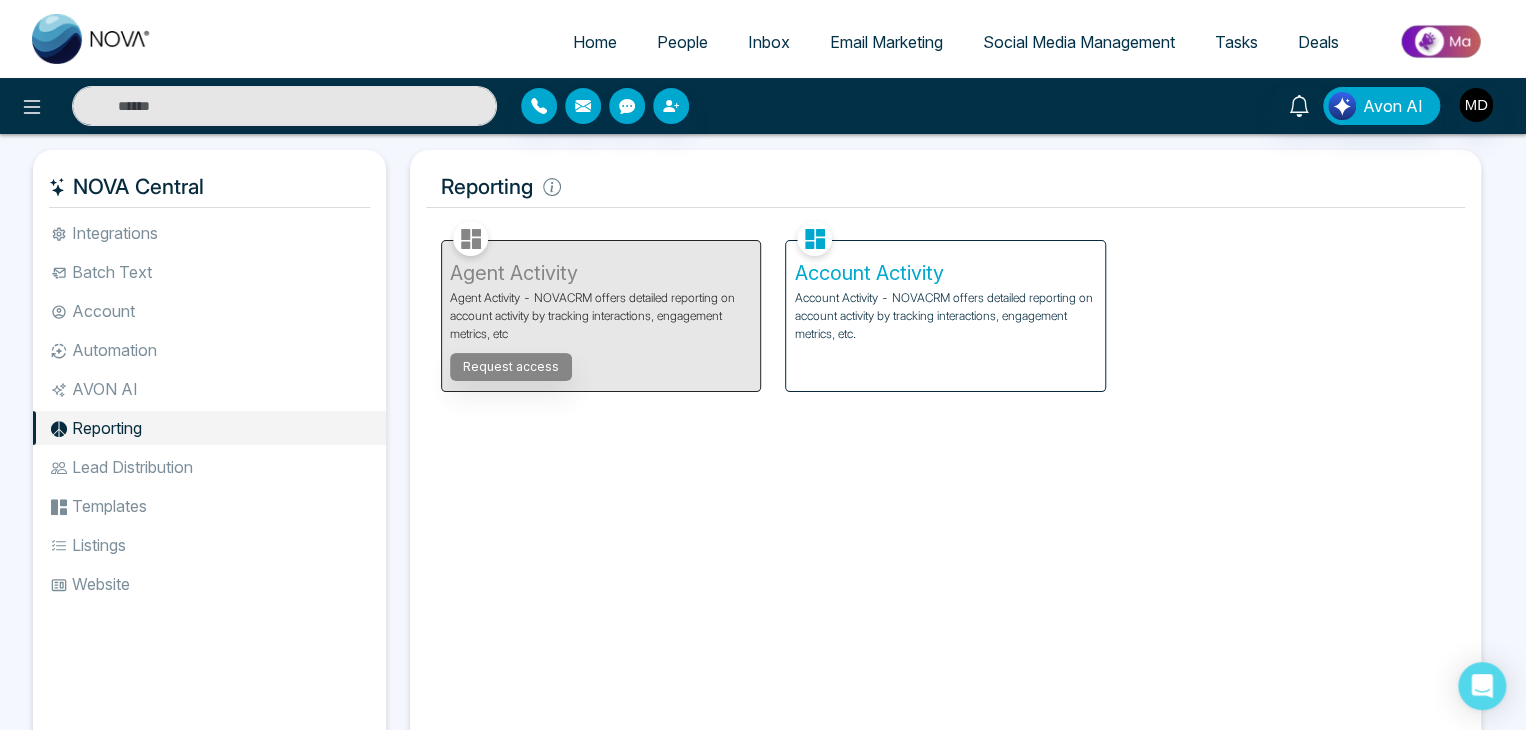 click on "AVON AI" at bounding box center [209, 389] 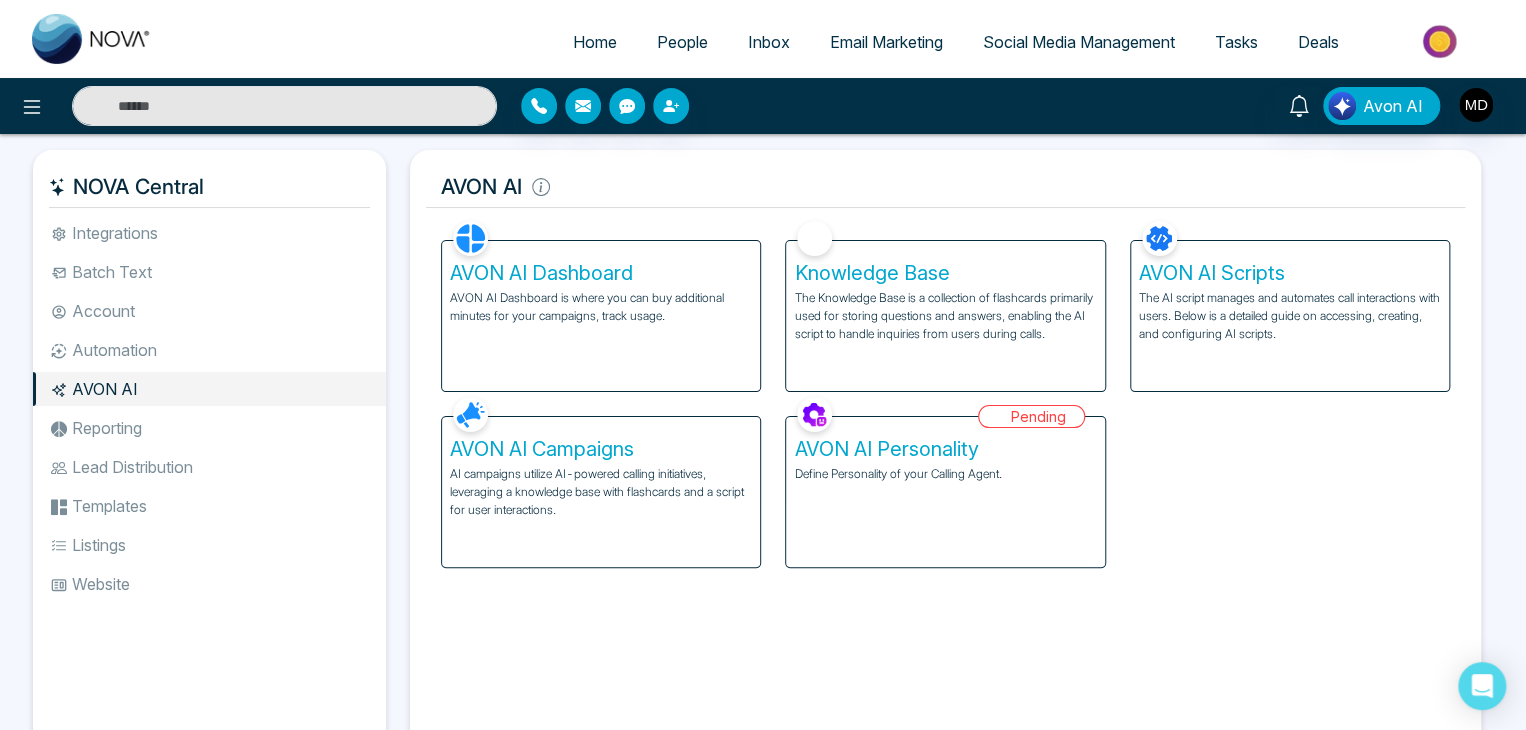 click at bounding box center (997, 417) 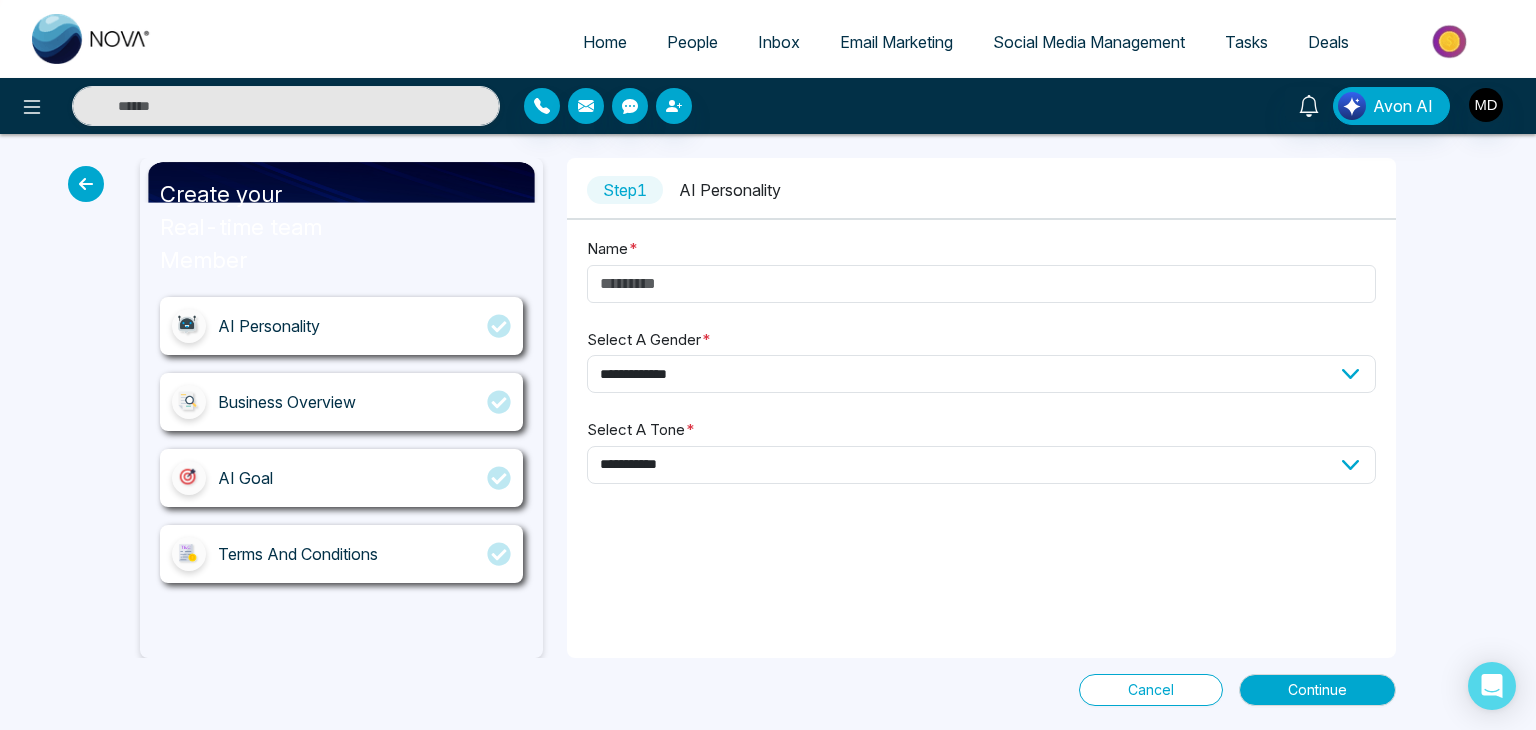 click at bounding box center (86, 184) 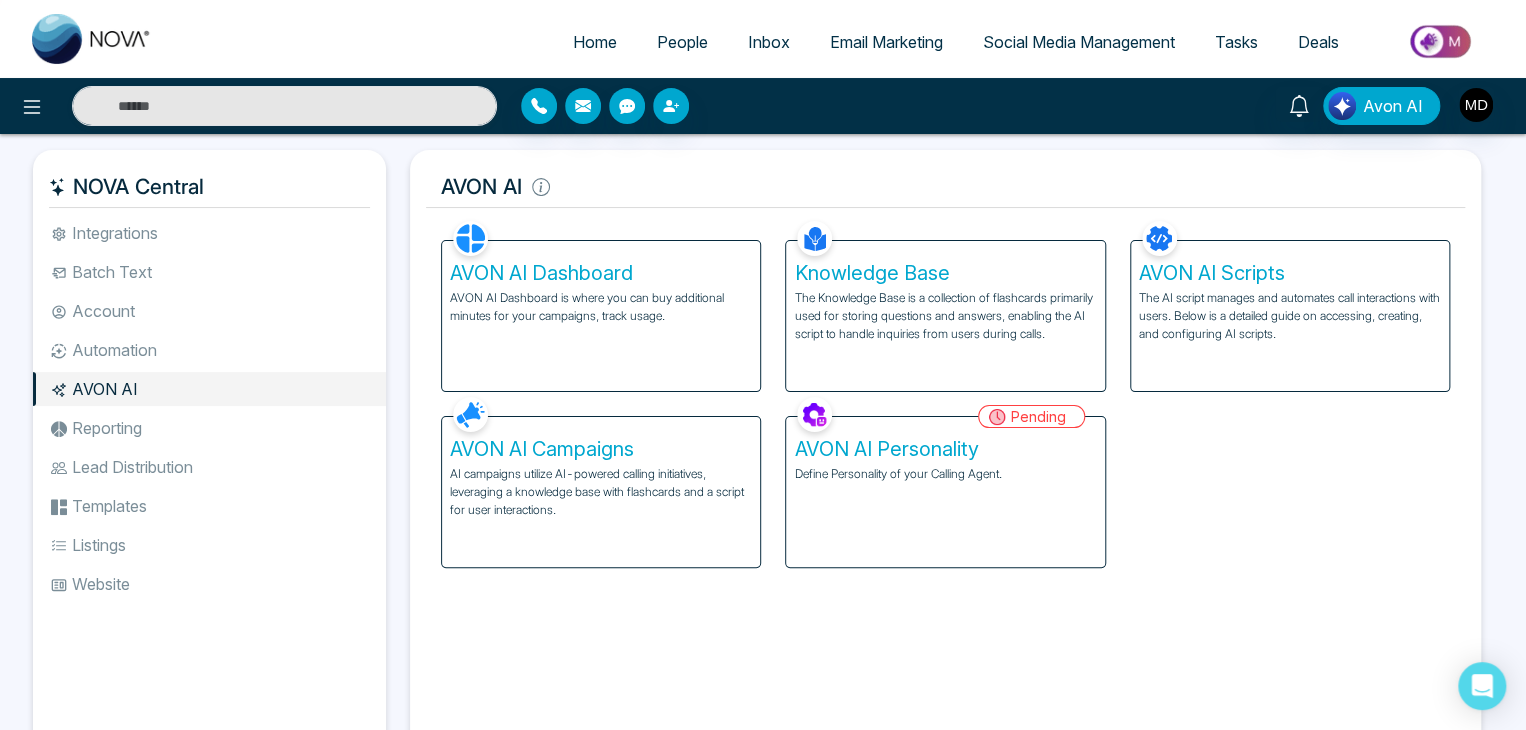 click on "Automation" at bounding box center (209, 350) 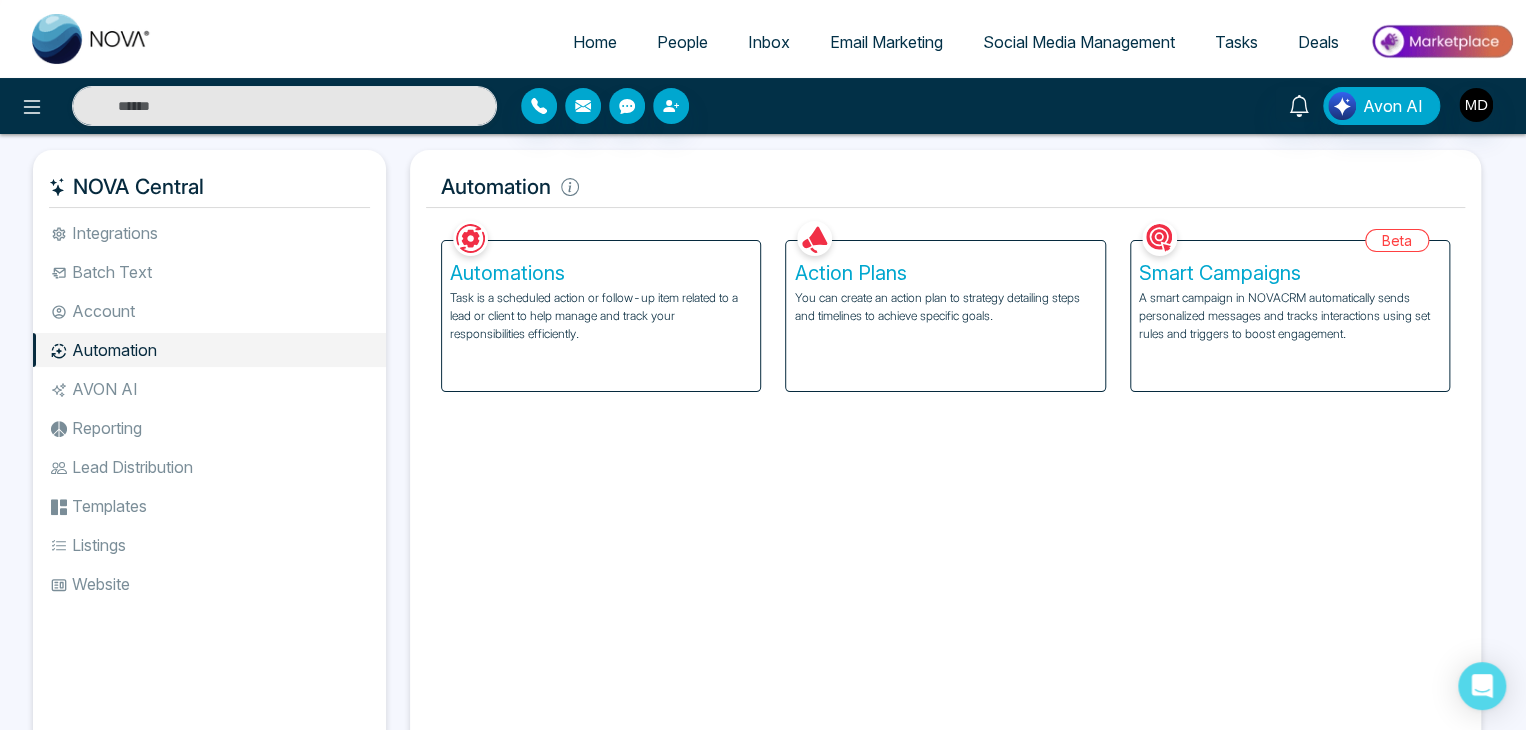click on "Account" at bounding box center (209, 311) 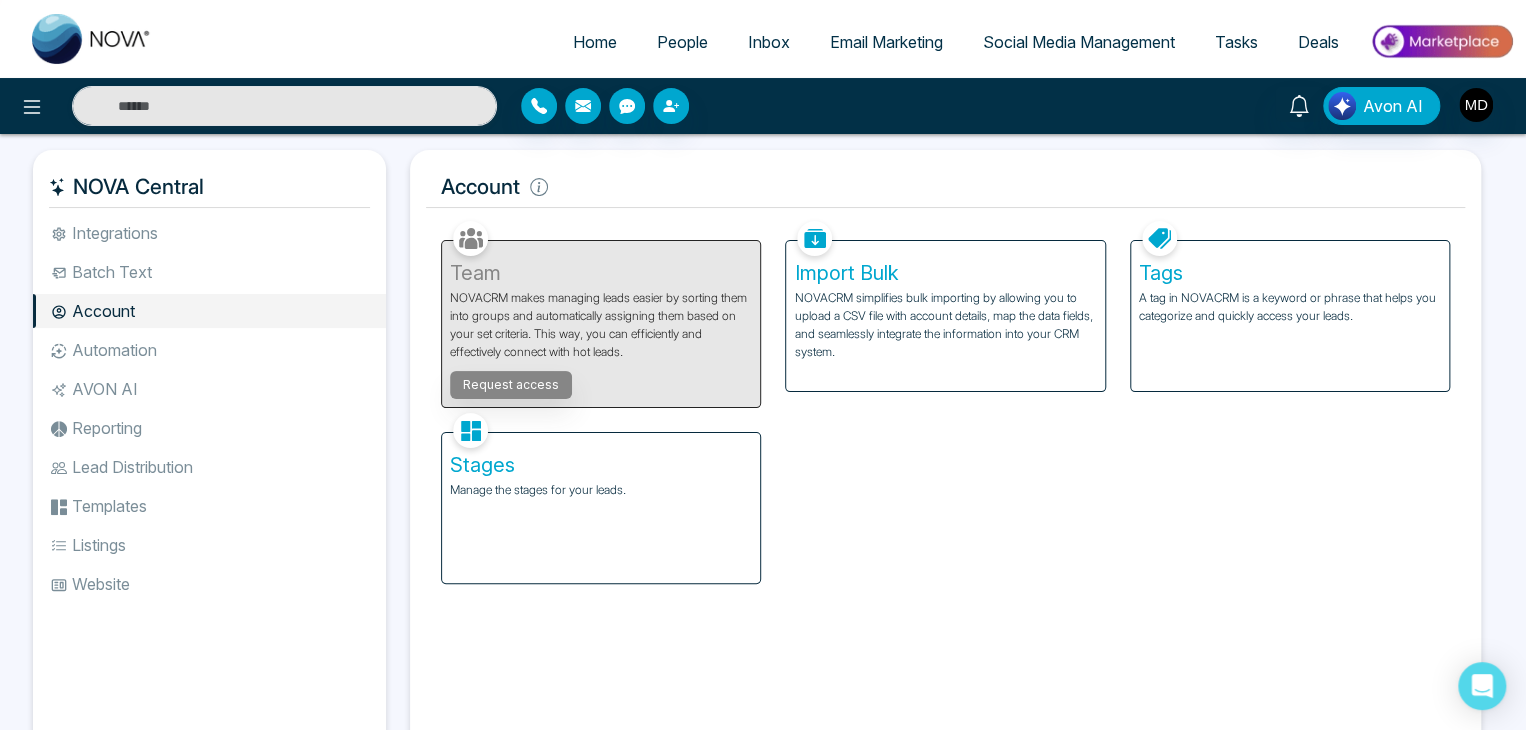 click on "Batch Text" at bounding box center [209, 272] 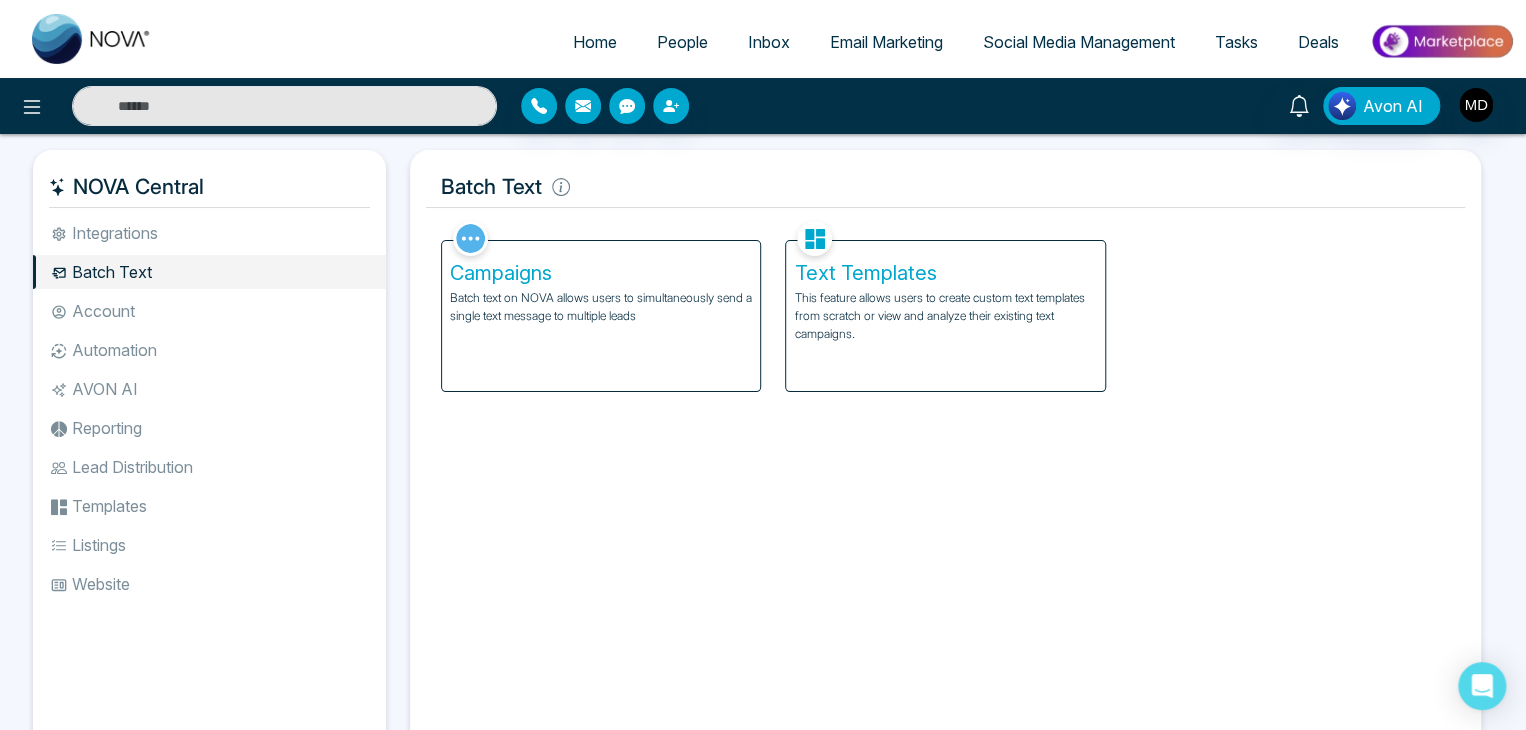 click on "Campaigns Batch text on NOVA allows users to simultaneously send a single text message to multiple leads" at bounding box center (601, 316) 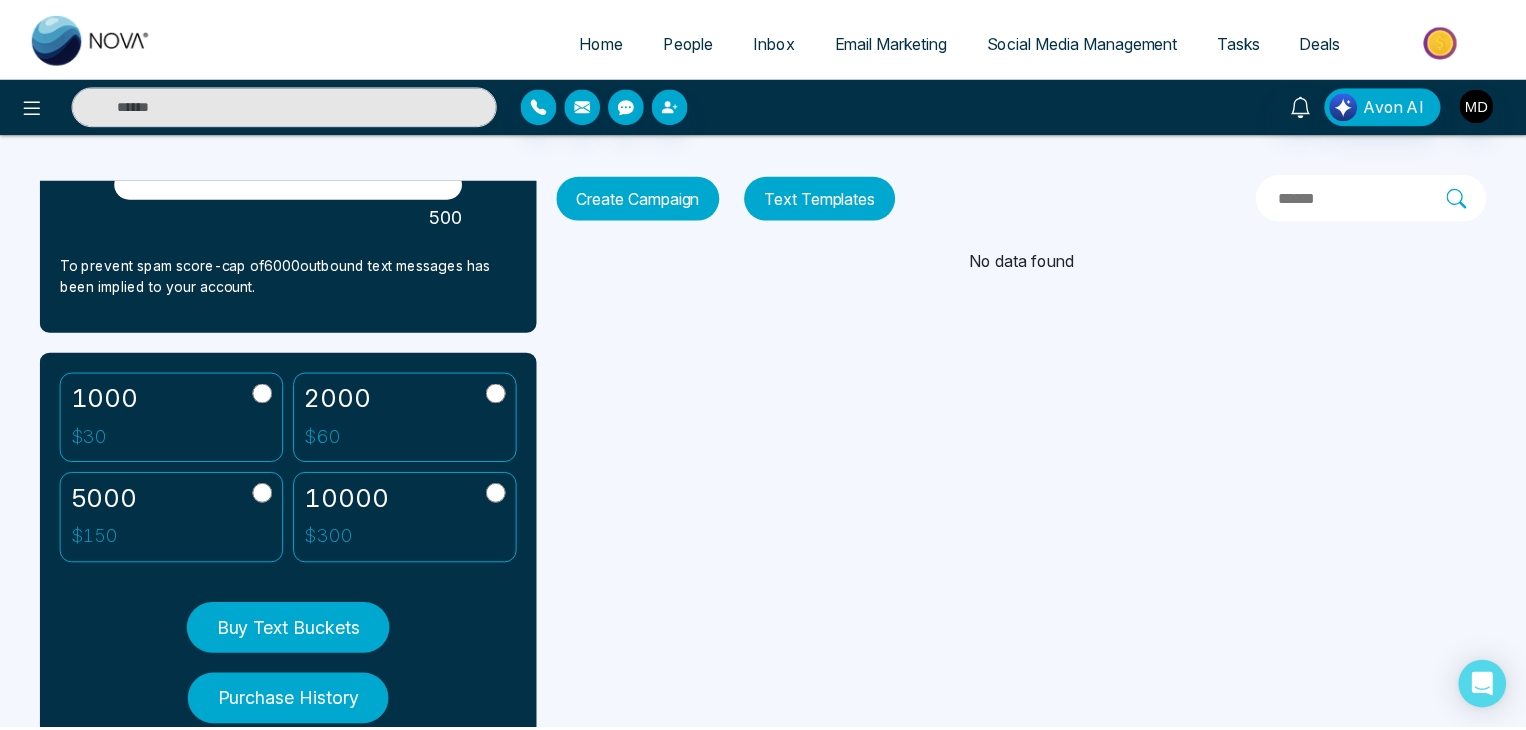 scroll, scrollTop: 0, scrollLeft: 0, axis: both 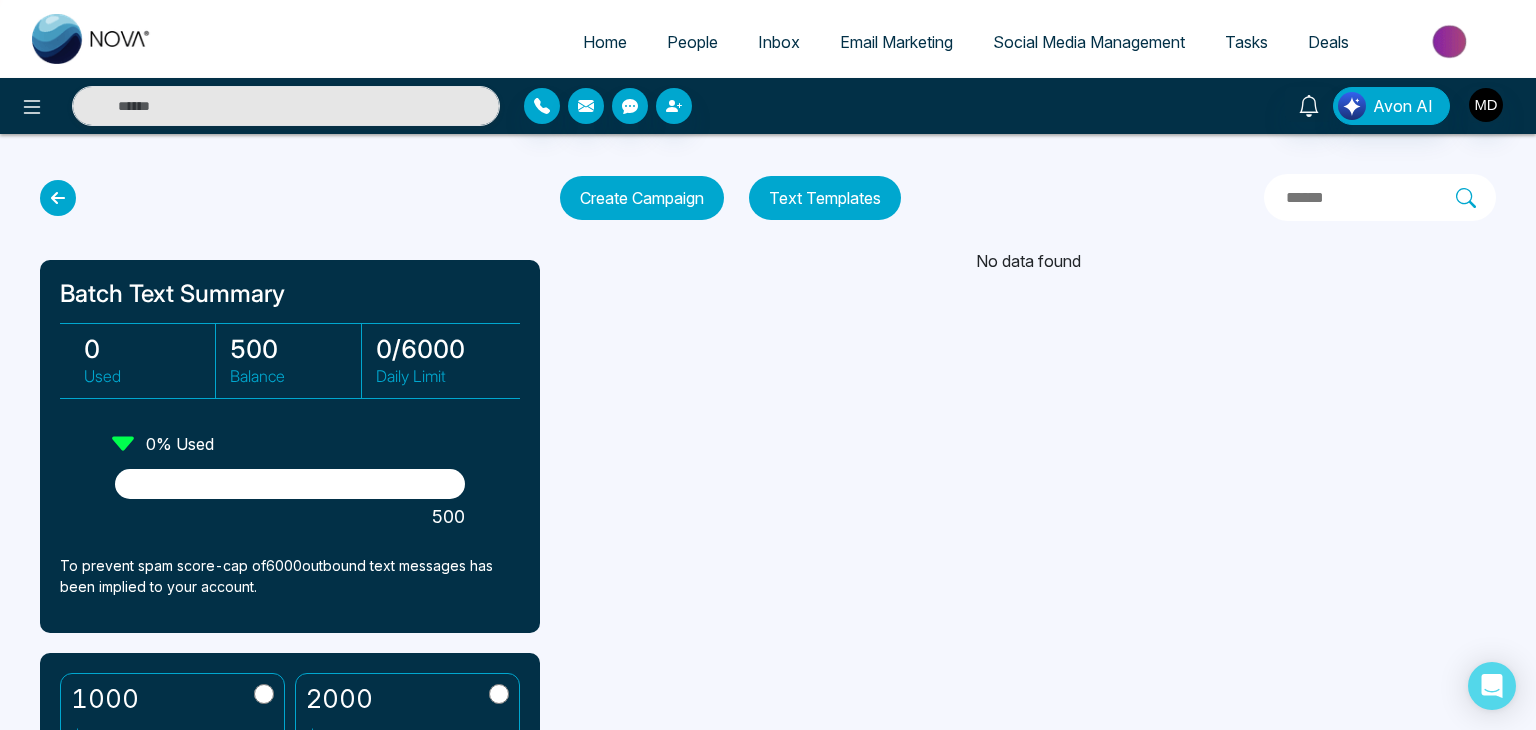 click at bounding box center (58, 198) 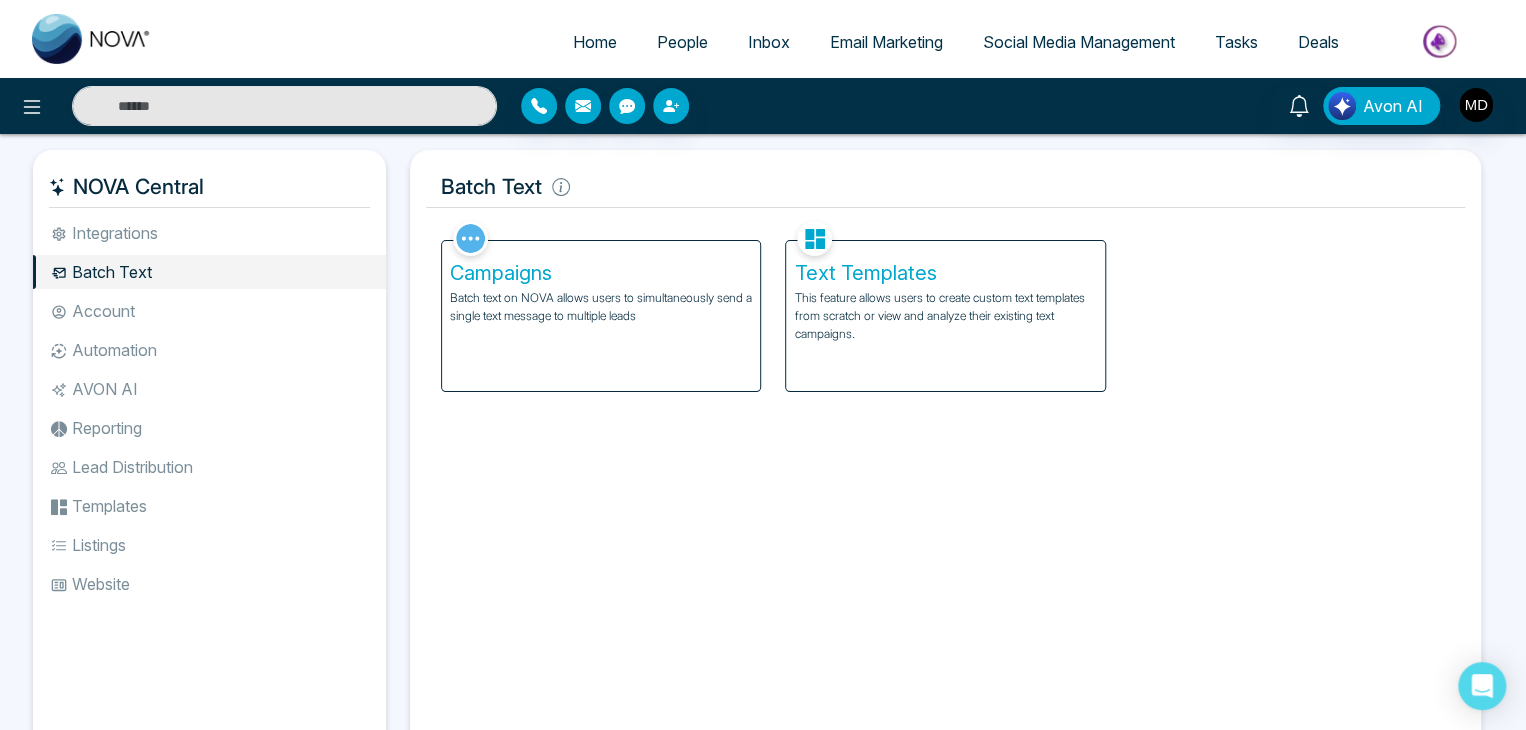 click on "This feature allows users to create custom text templates from scratch or view and analyze their existing text campaigns." at bounding box center (945, 316) 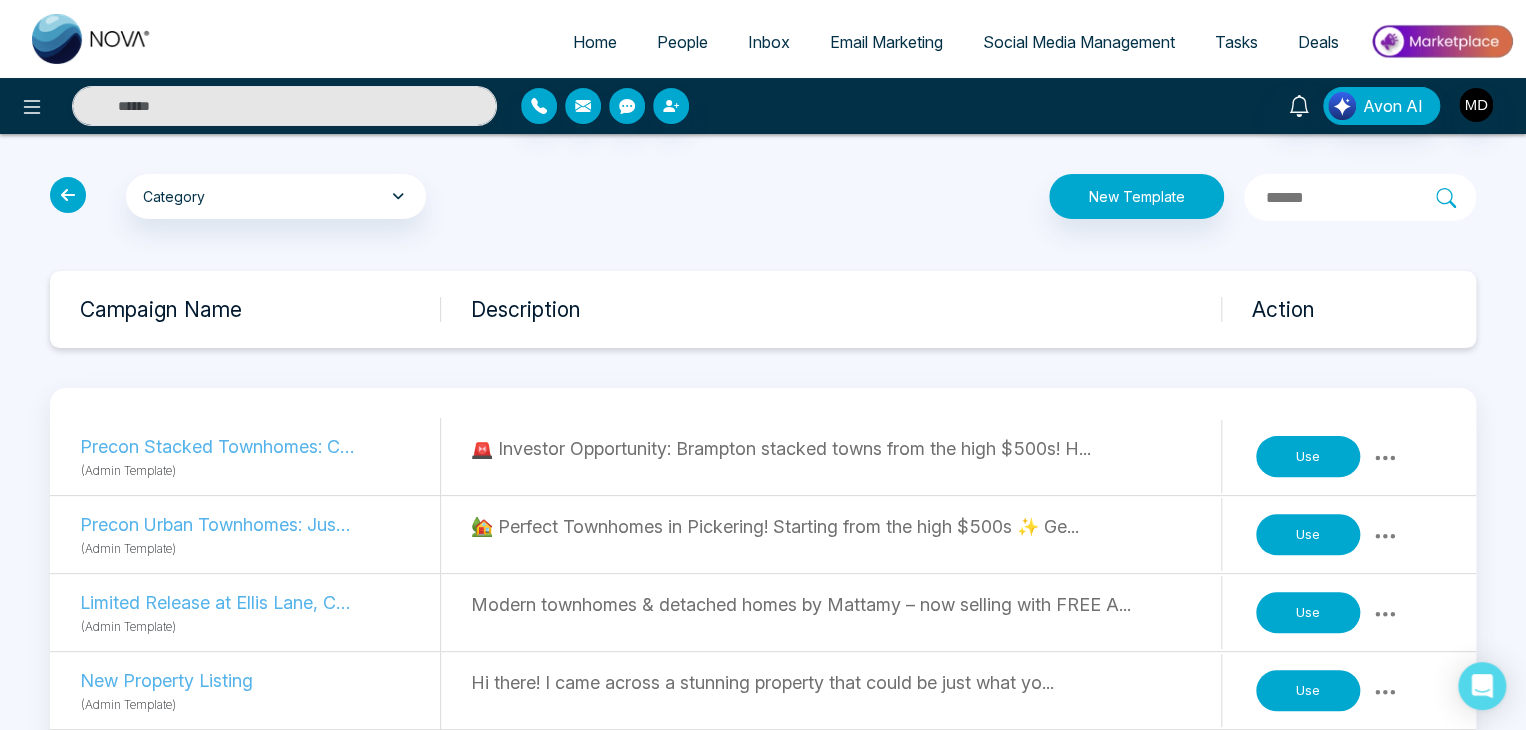click at bounding box center [68, 195] 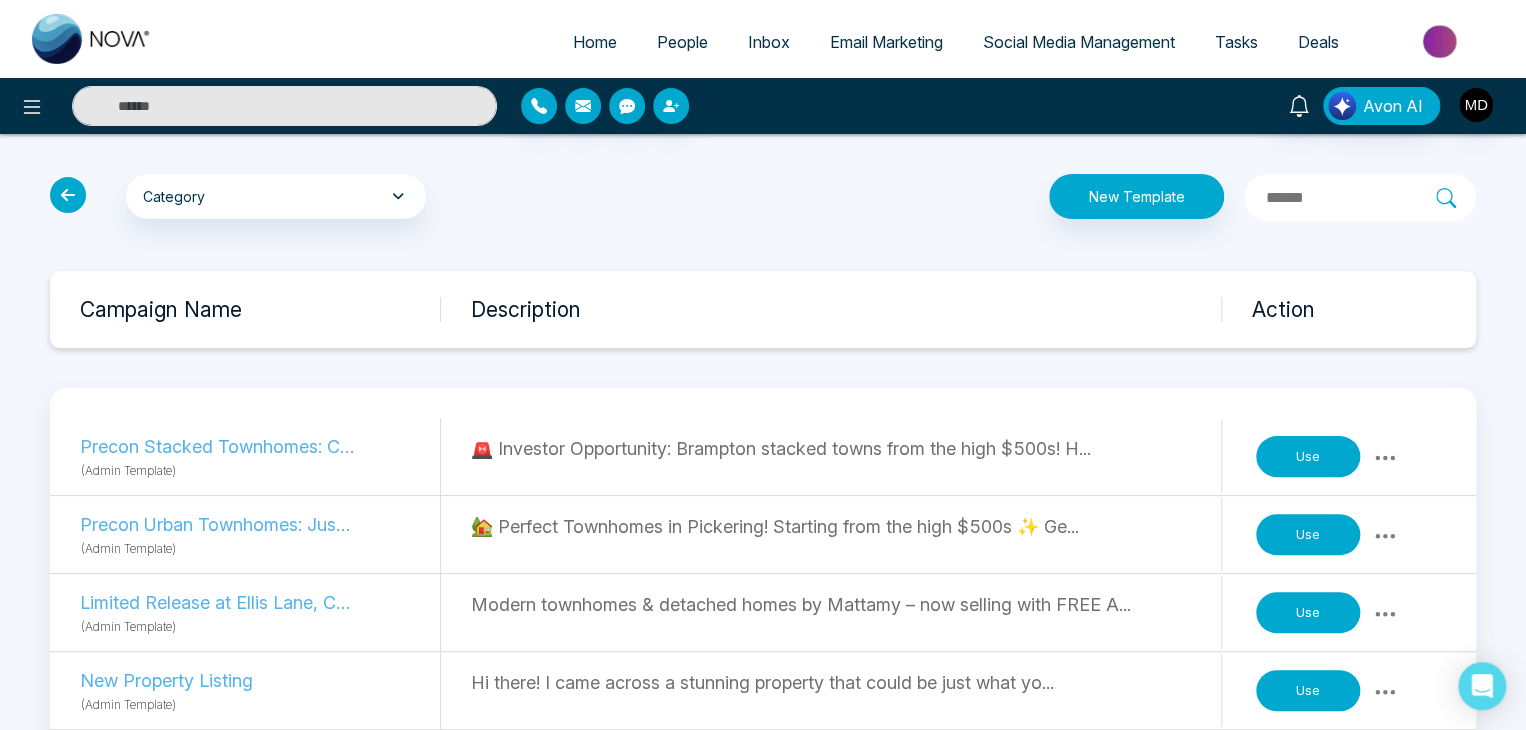 click at bounding box center (68, 195) 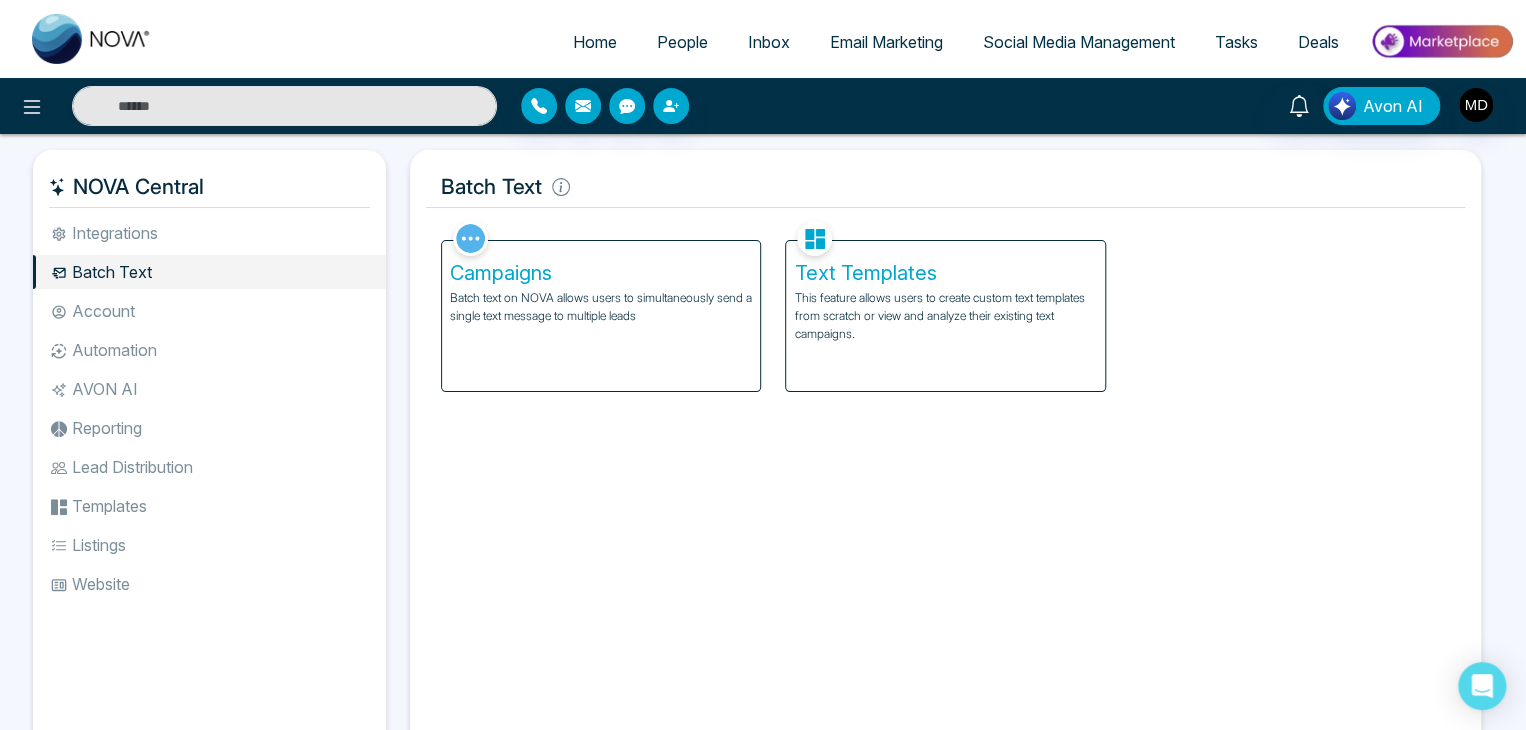 click on "Integrations" at bounding box center (209, 233) 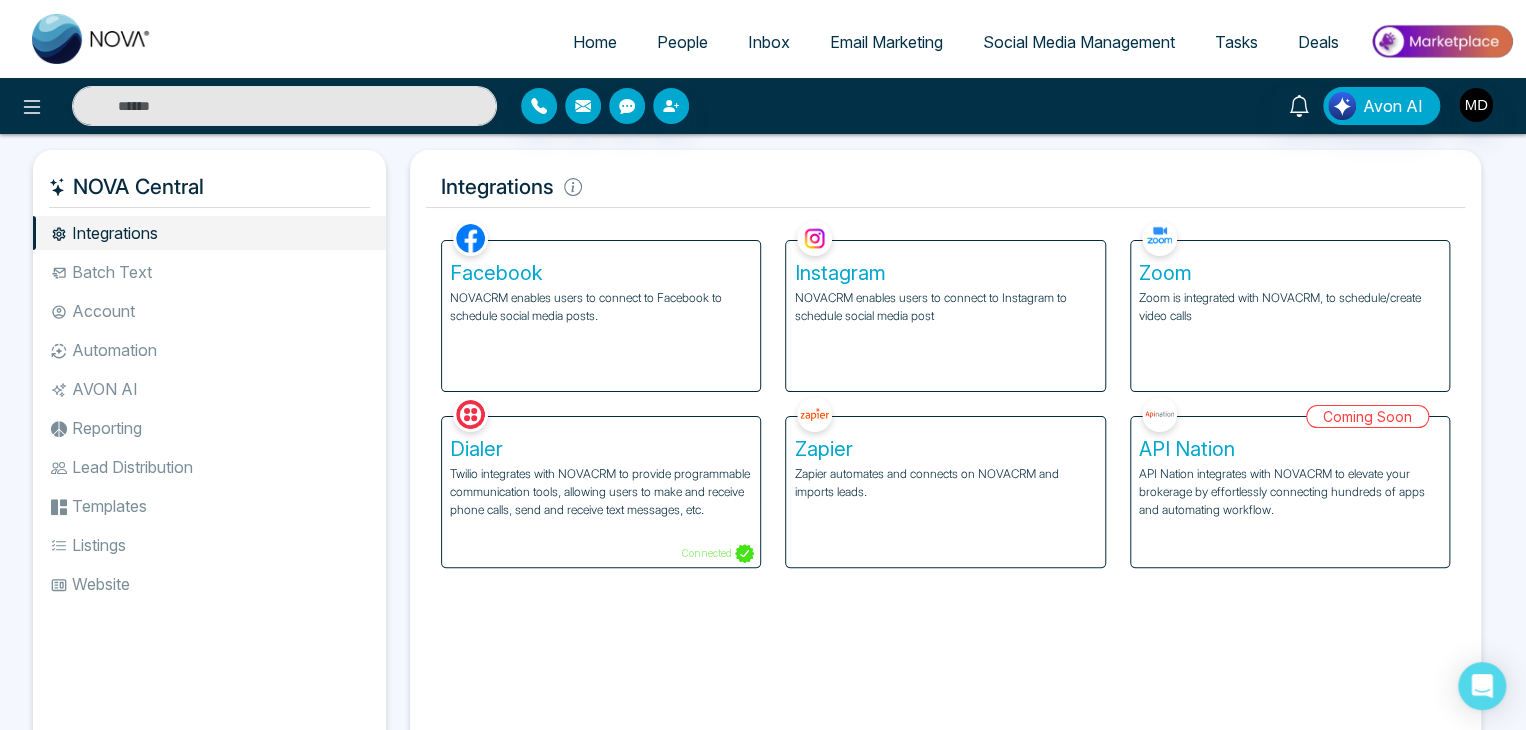 click on "Batch Text" at bounding box center [209, 272] 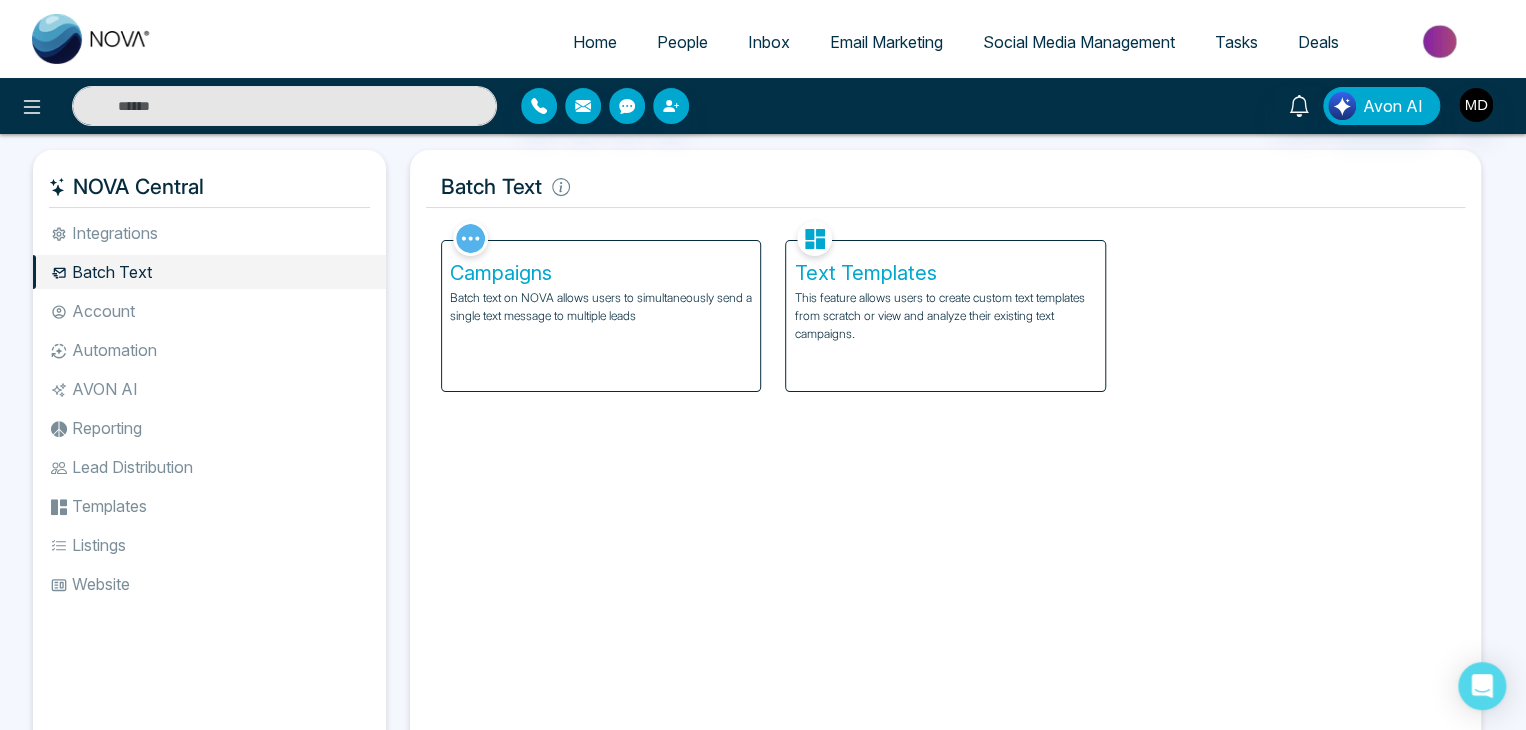 click on "Account" at bounding box center [209, 311] 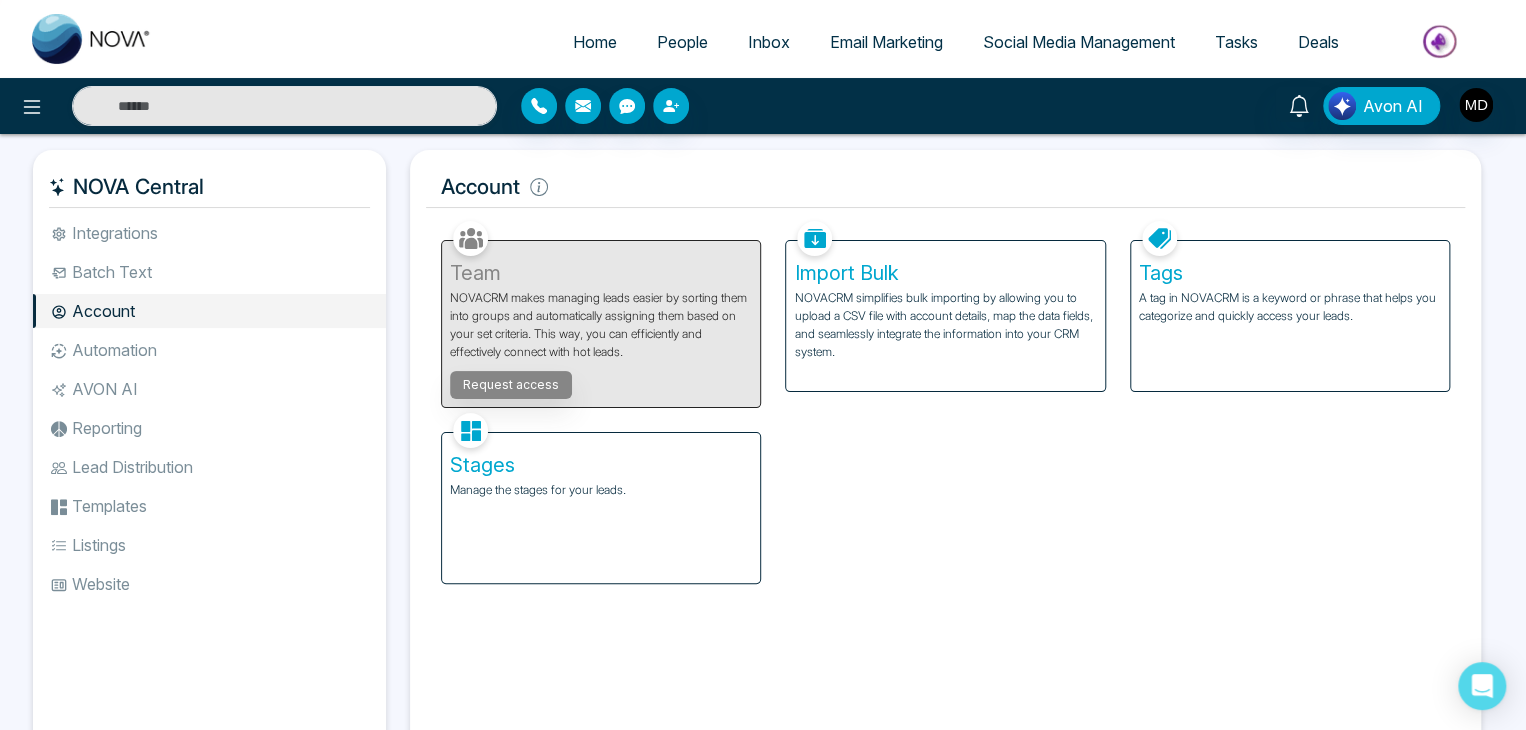 click on "Automation" at bounding box center (209, 350) 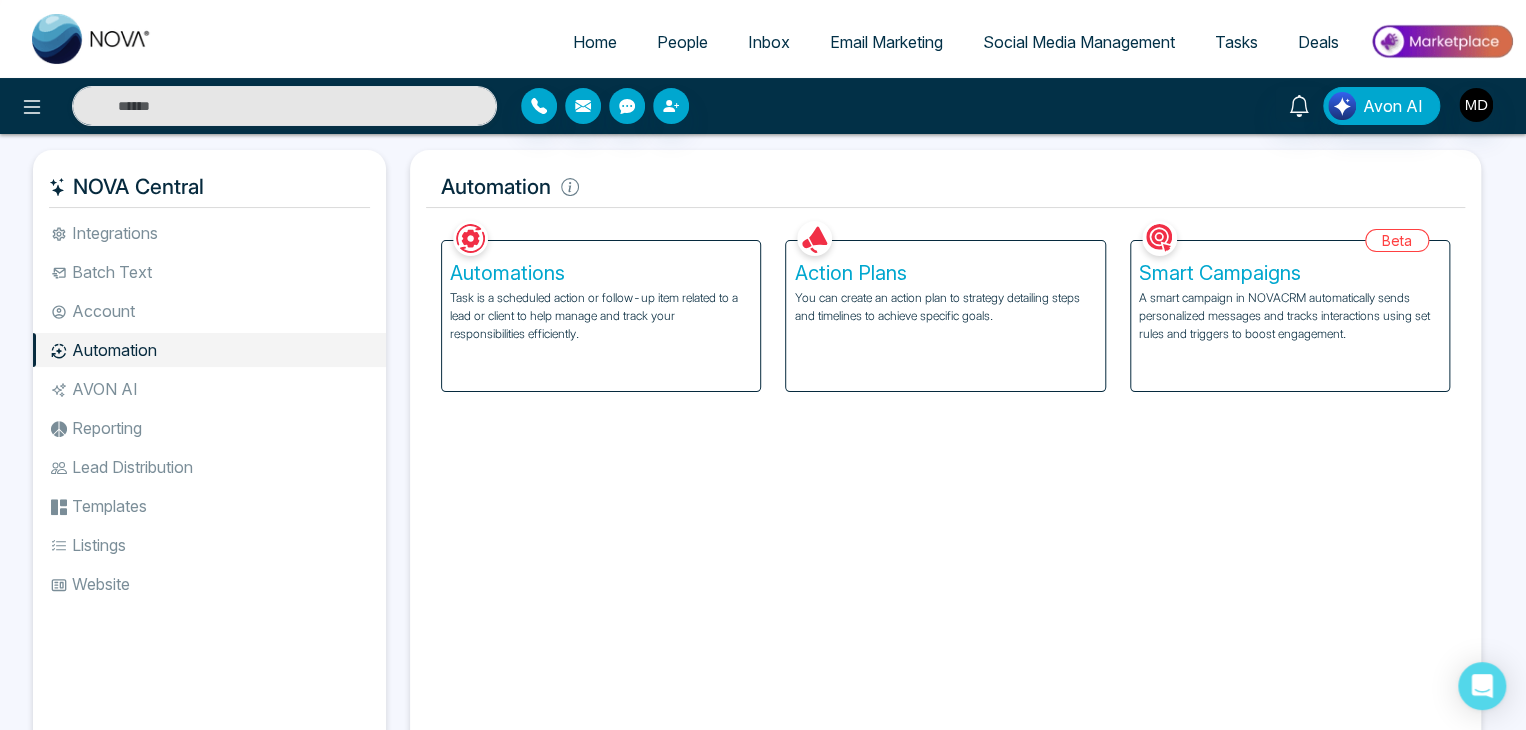 click on "AVON AI" at bounding box center (209, 389) 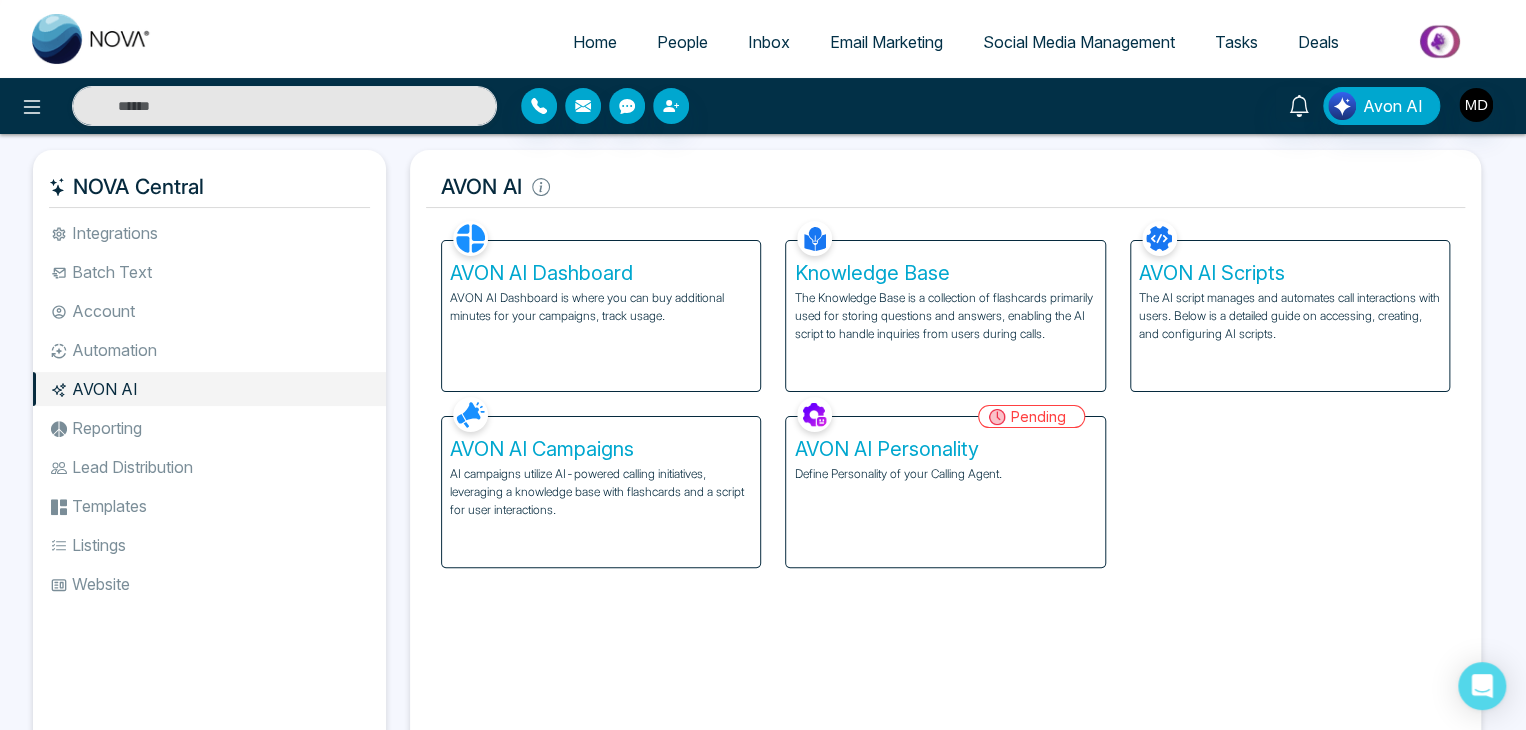 click on "Reporting" at bounding box center (209, 428) 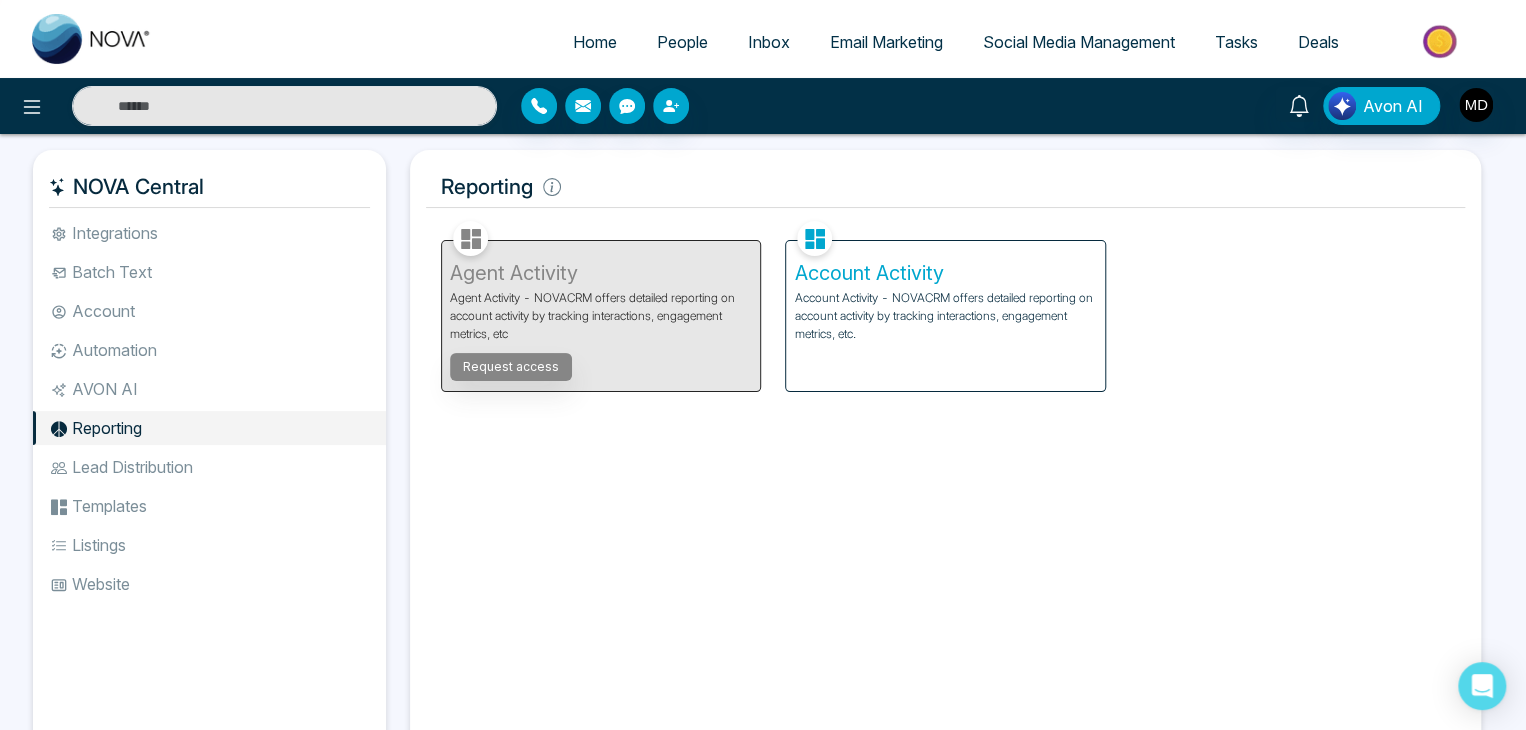 click on "Lead Distribution" at bounding box center [209, 467] 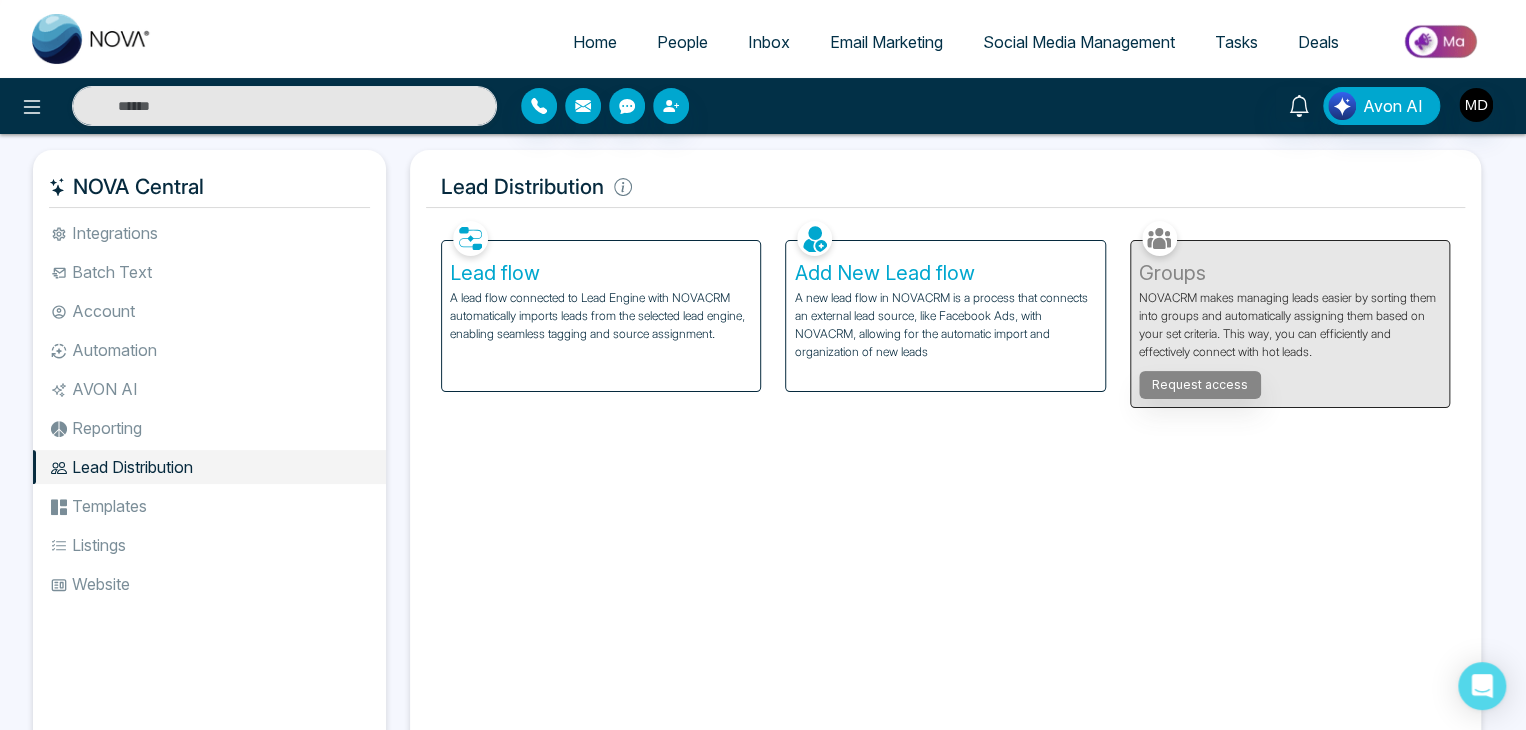 click on "Templates" at bounding box center (209, 506) 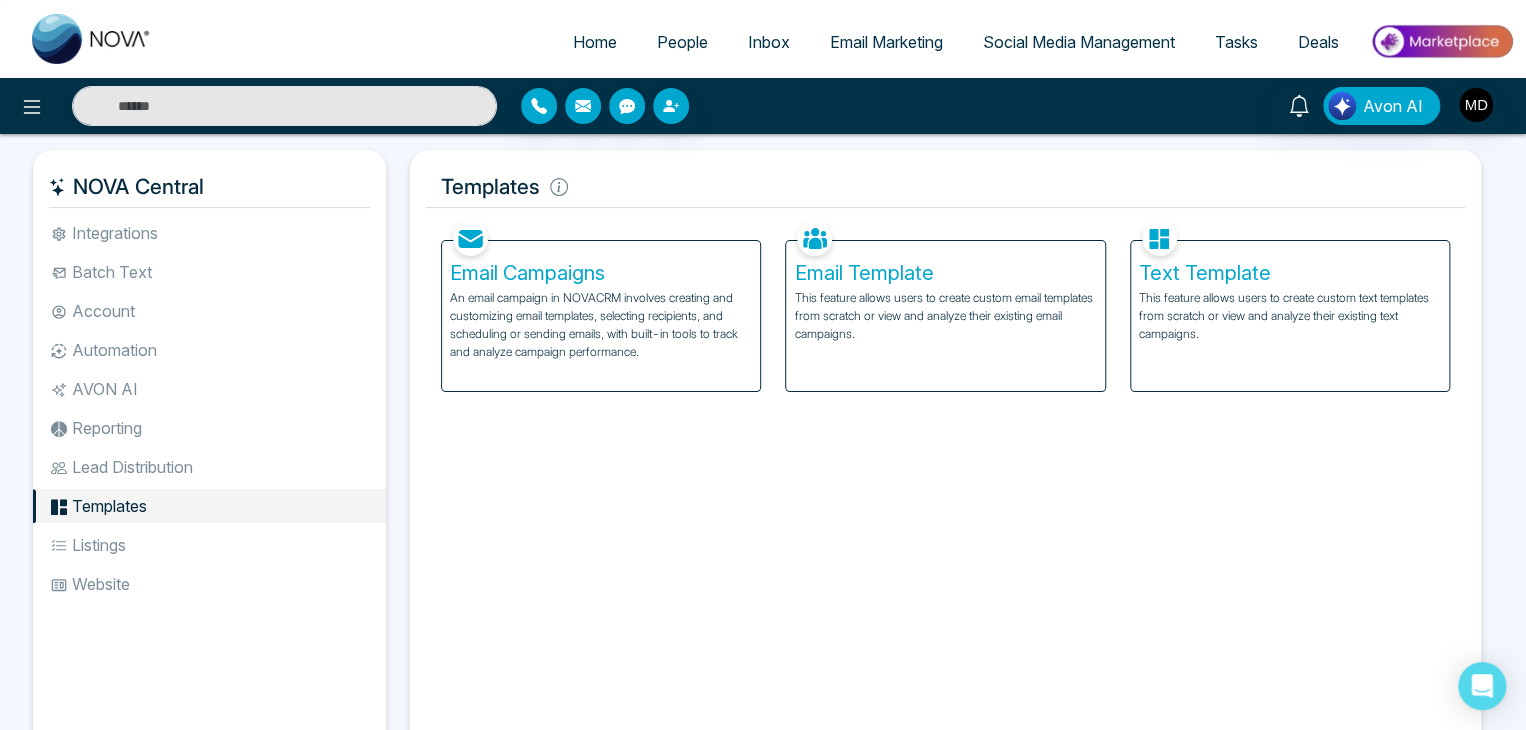 click on "Listings" at bounding box center (209, 545) 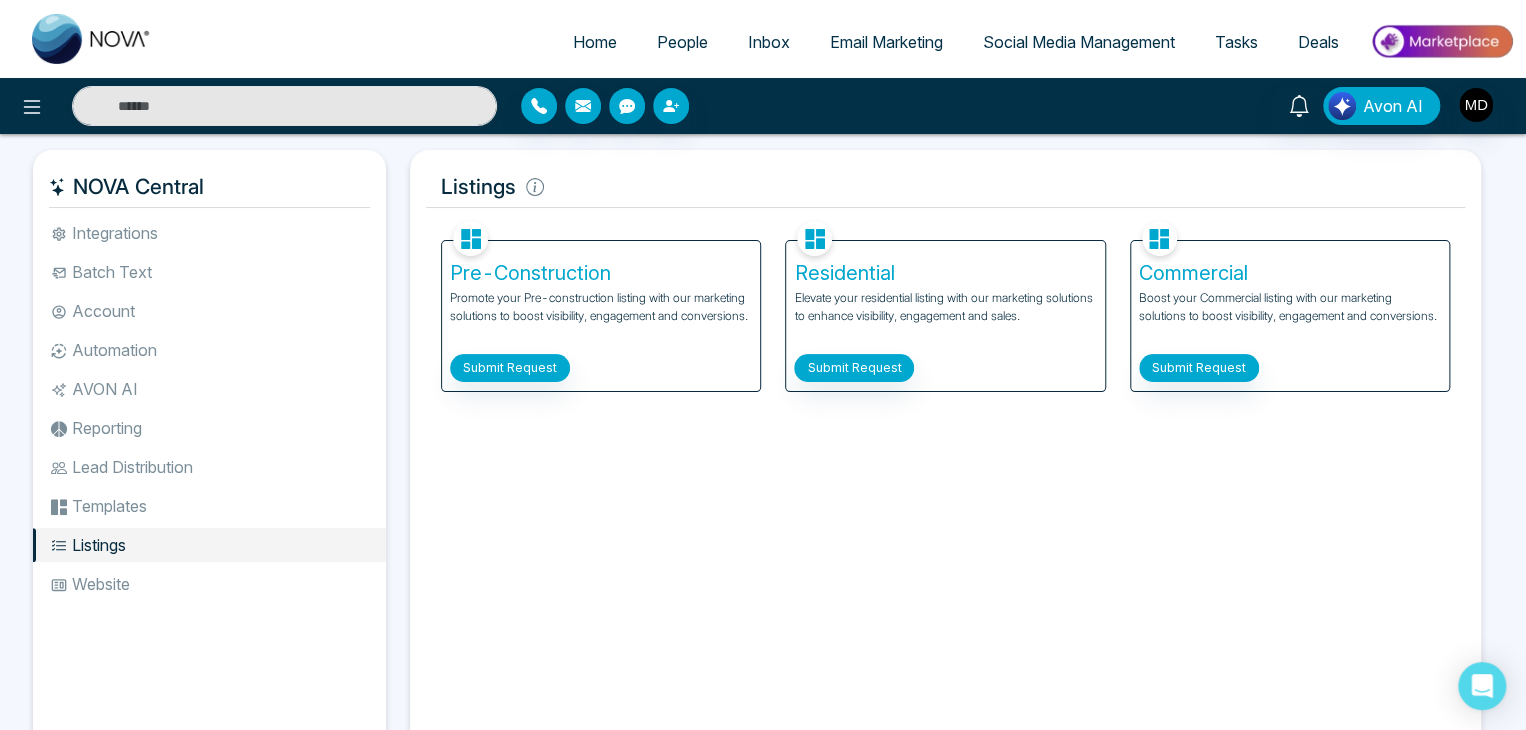 click on "Website" at bounding box center [209, 584] 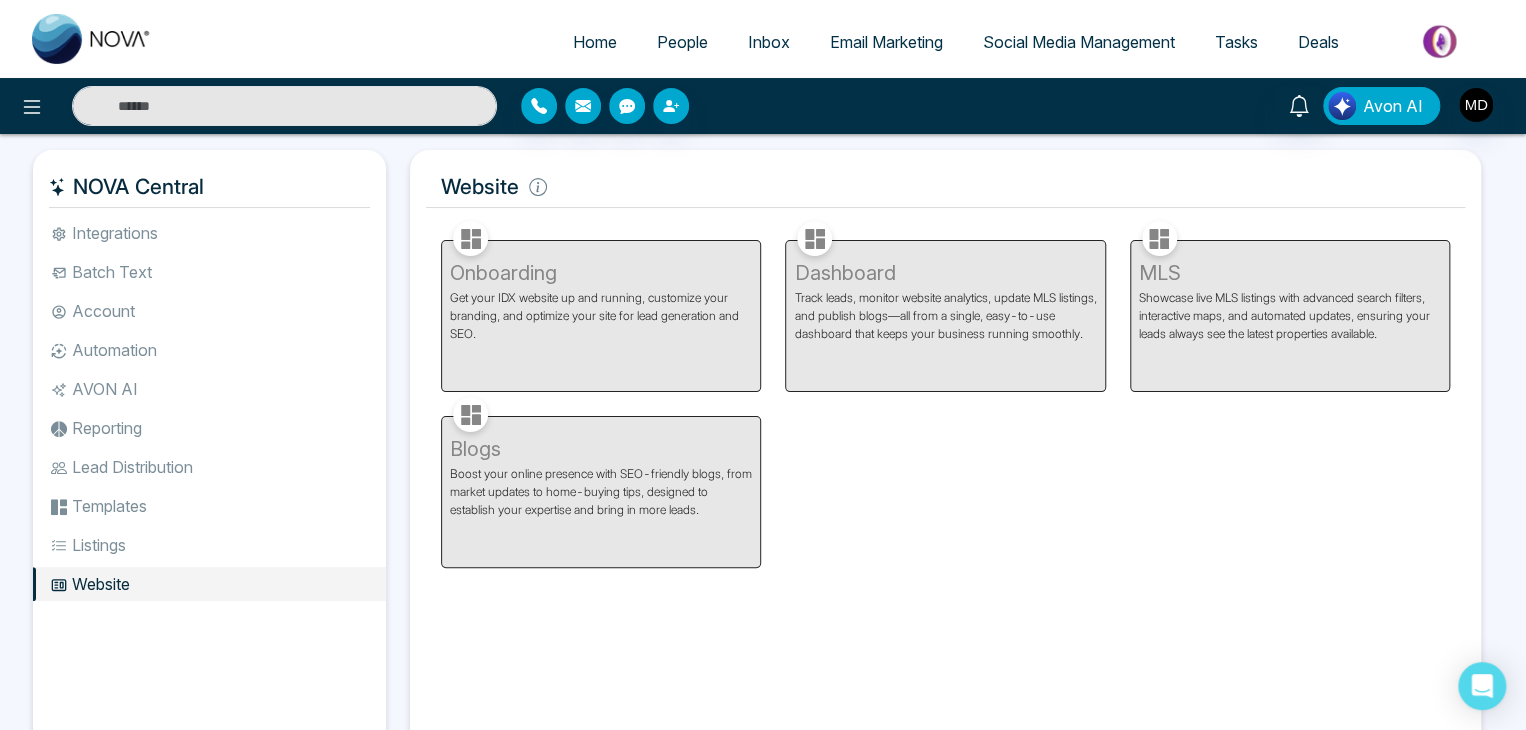 click at bounding box center [1342, 106] 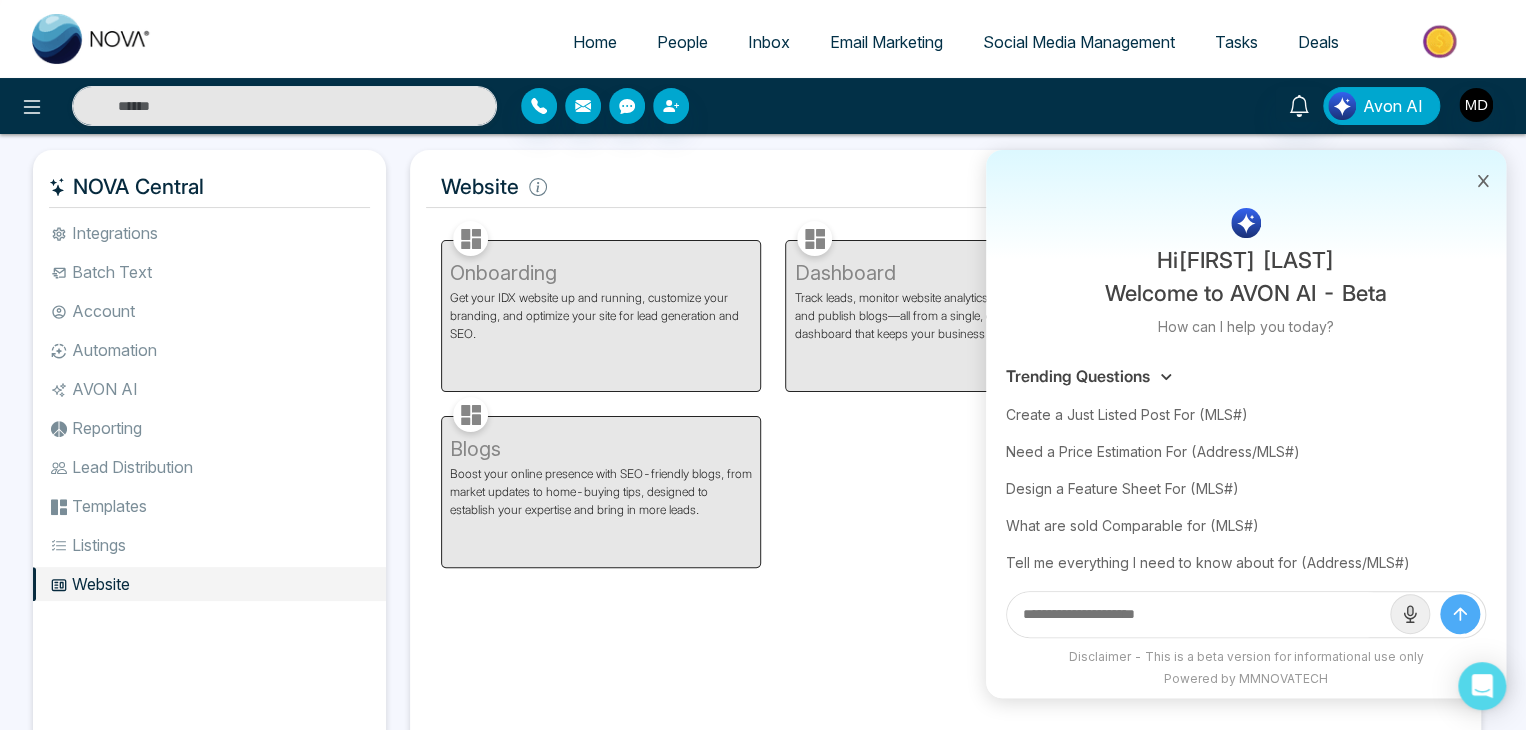 scroll, scrollTop: 83, scrollLeft: 0, axis: vertical 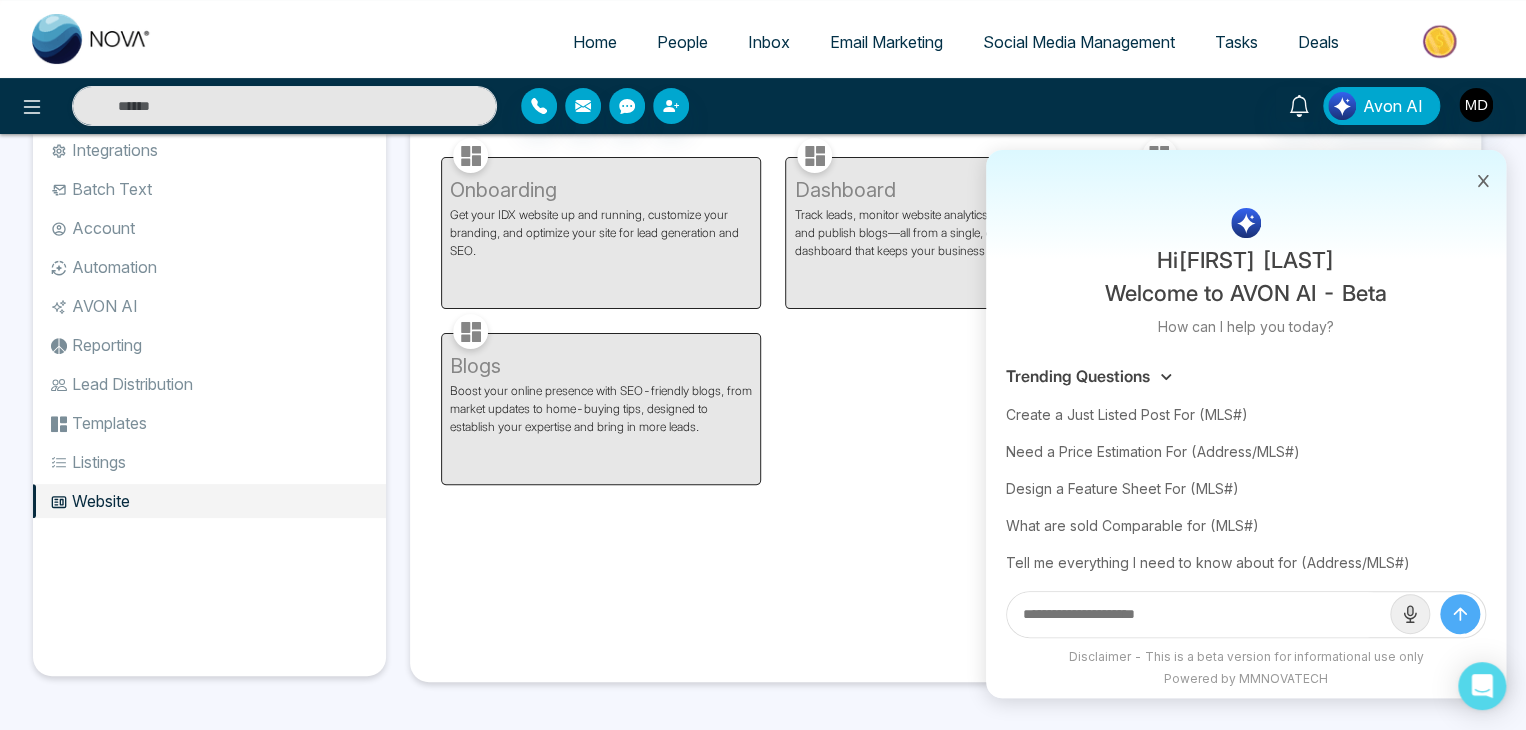 click 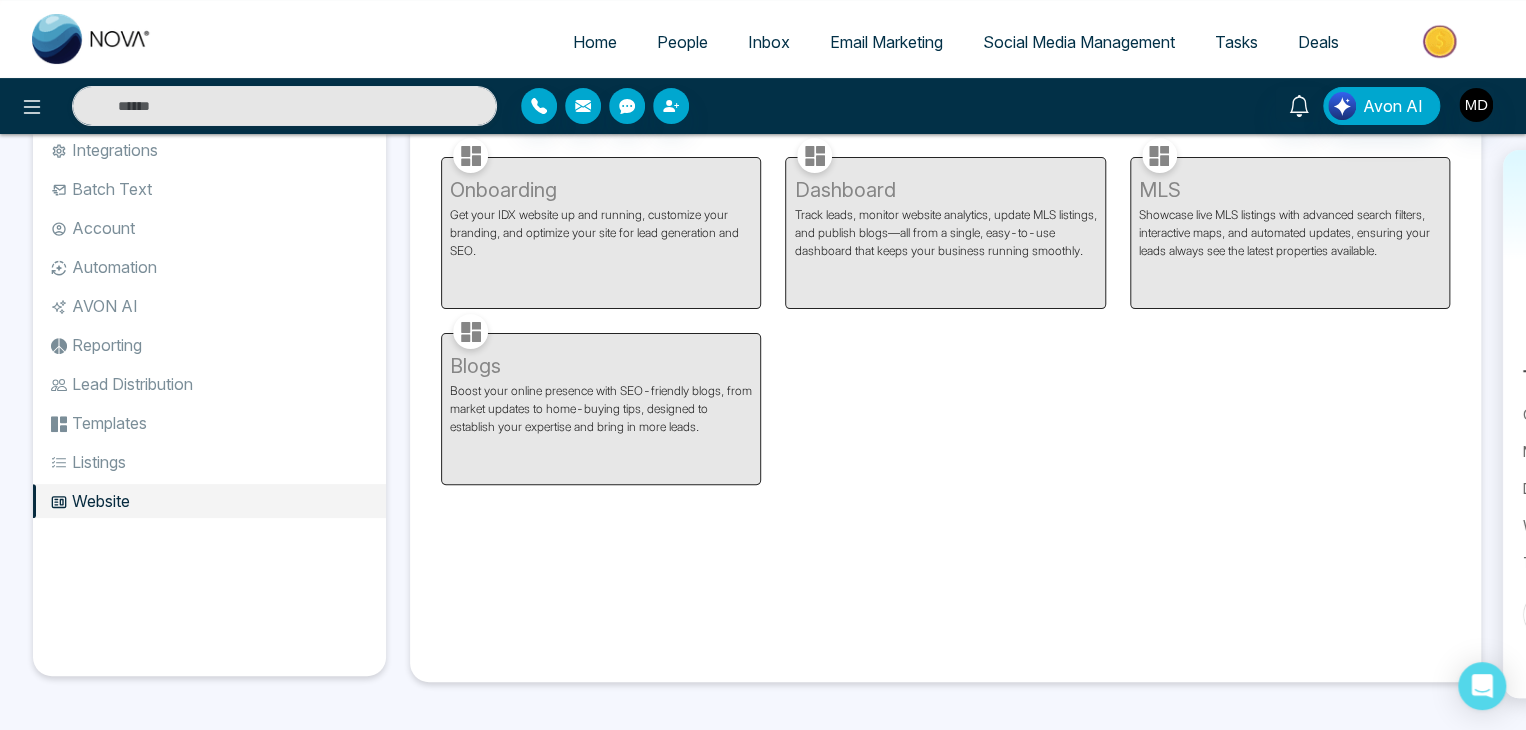scroll, scrollTop: 0, scrollLeft: 0, axis: both 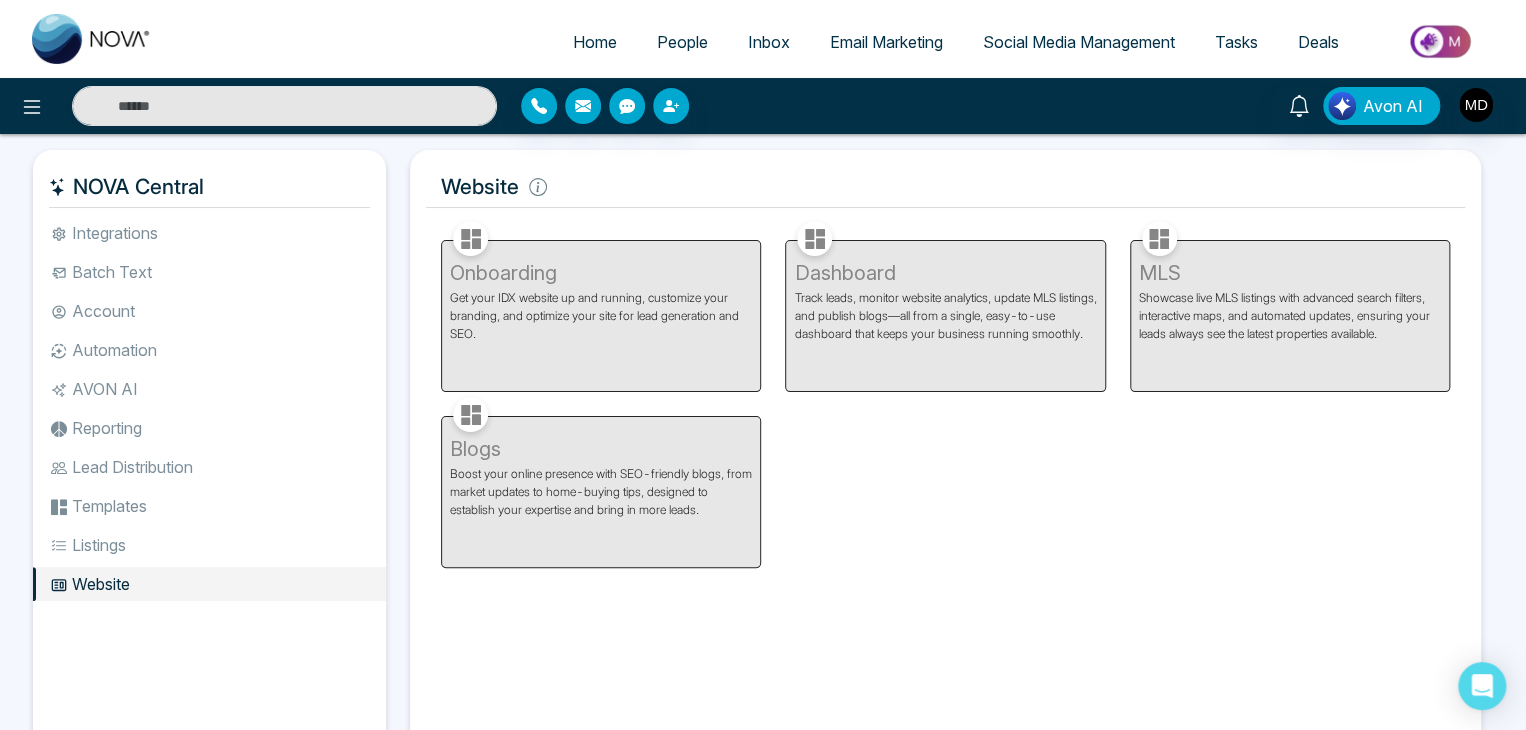 click at bounding box center (92, 39) 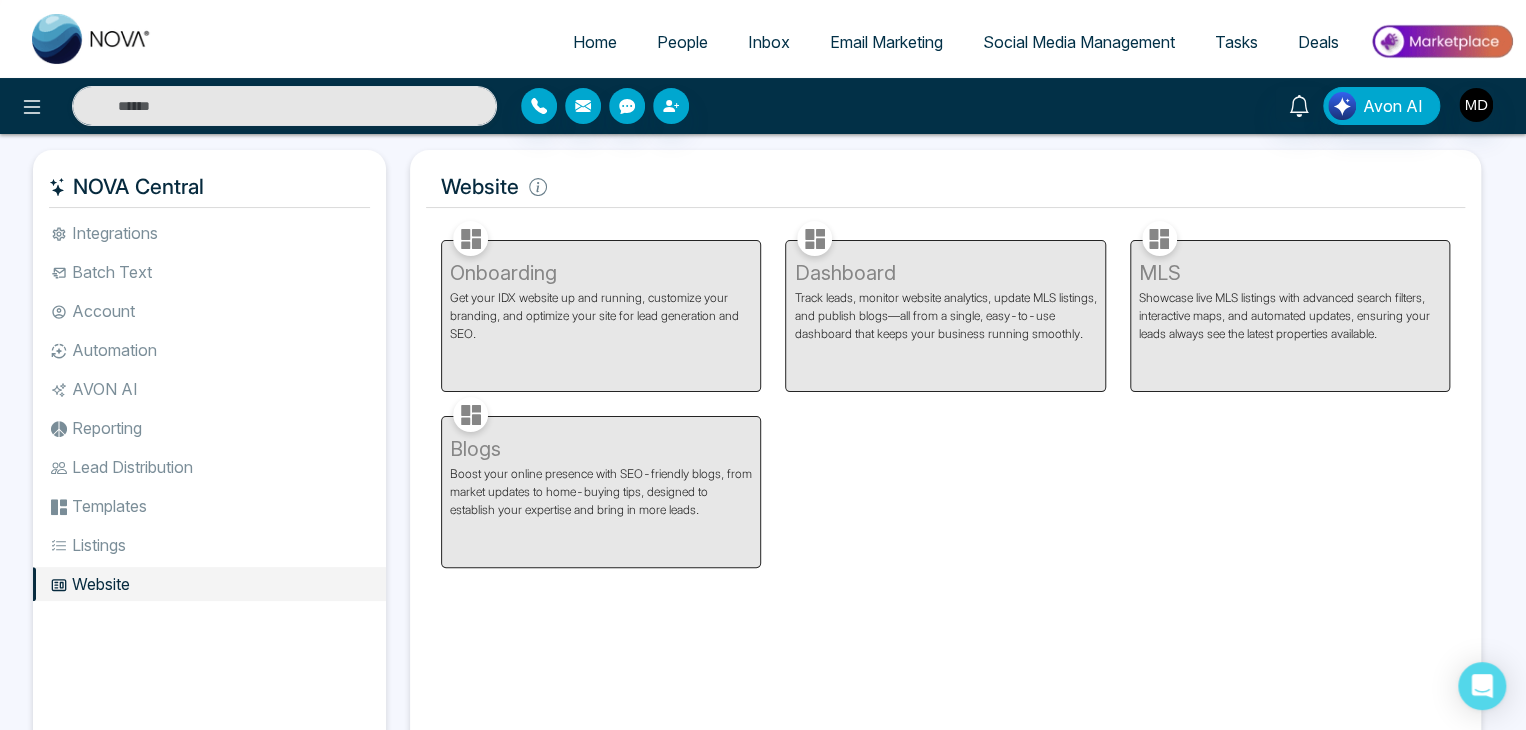 select on "*" 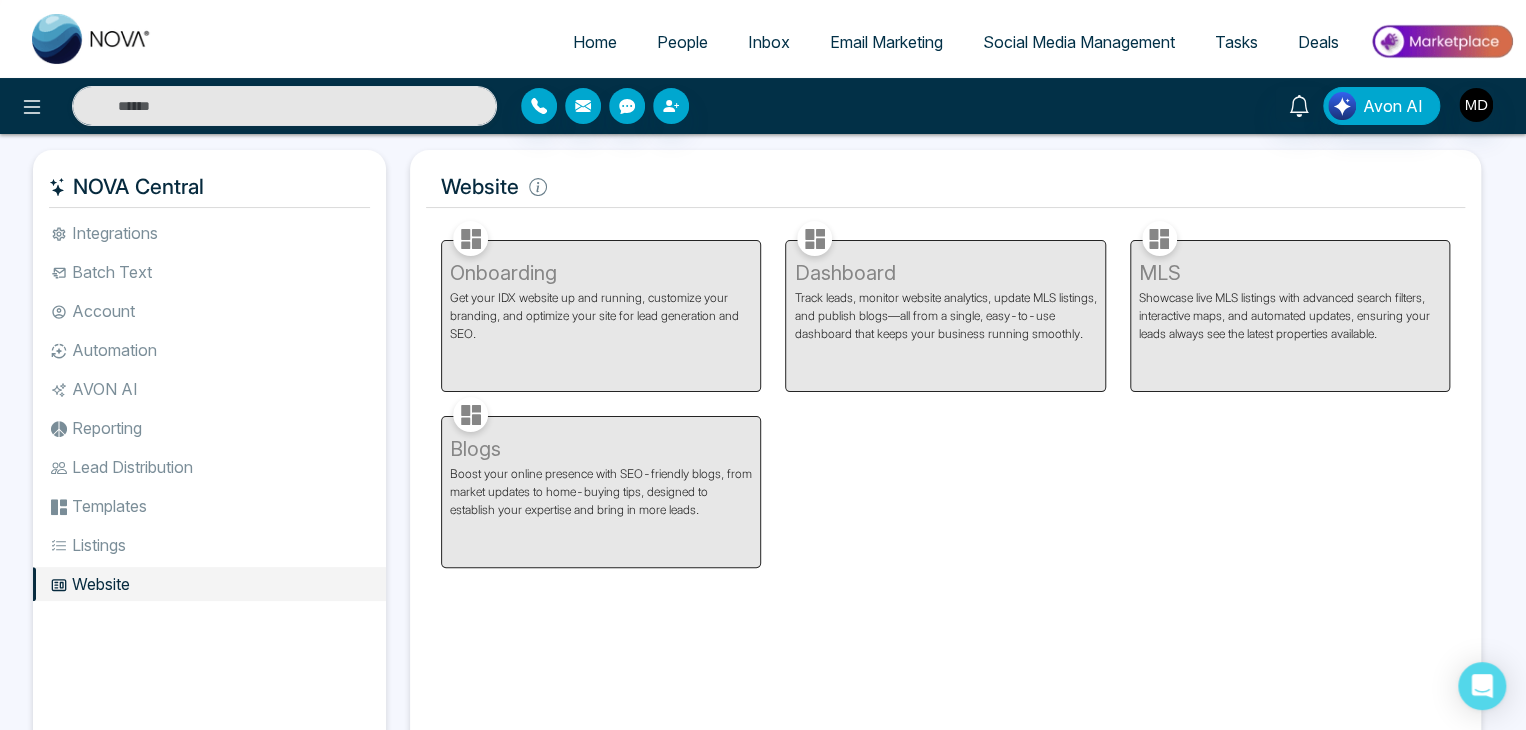select on "*" 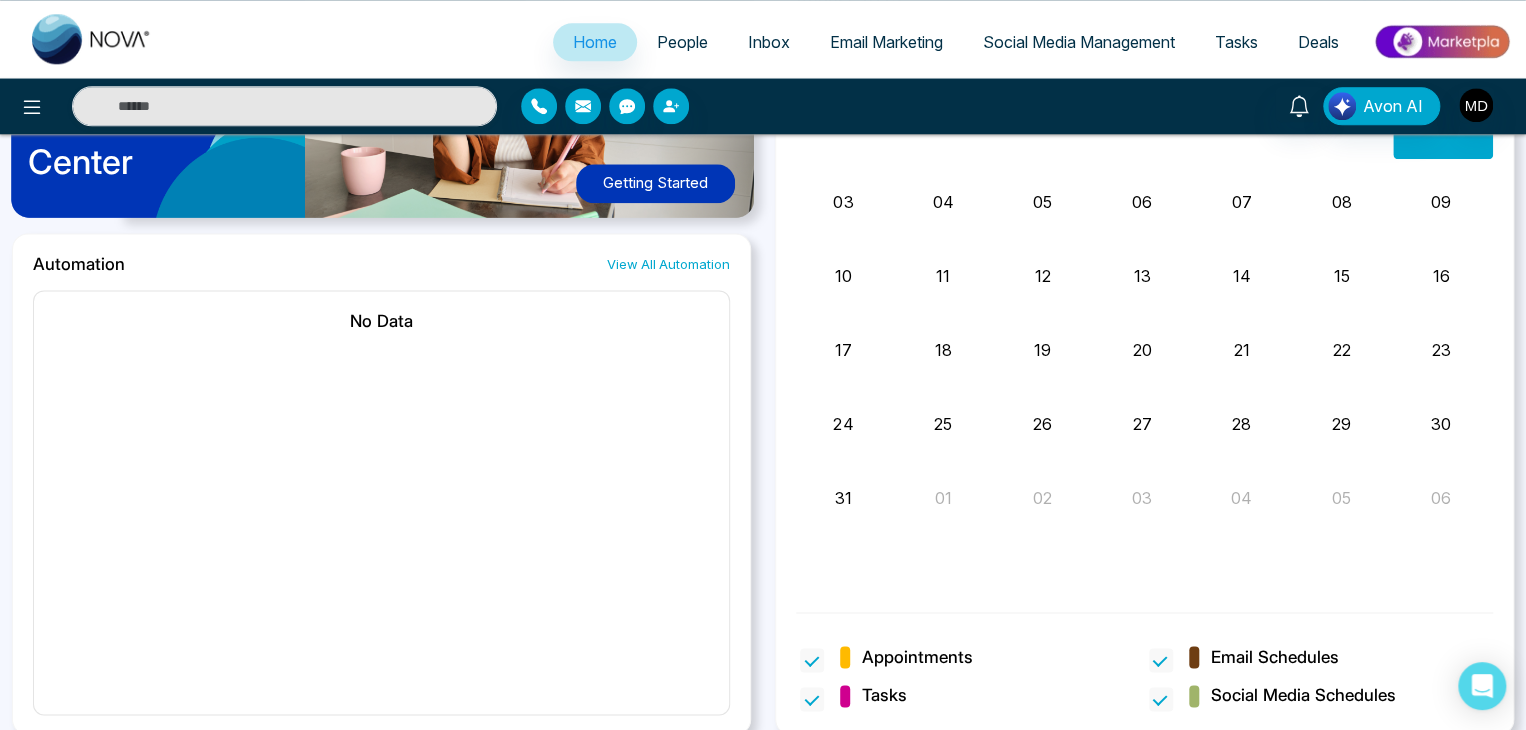 scroll, scrollTop: 1204, scrollLeft: 0, axis: vertical 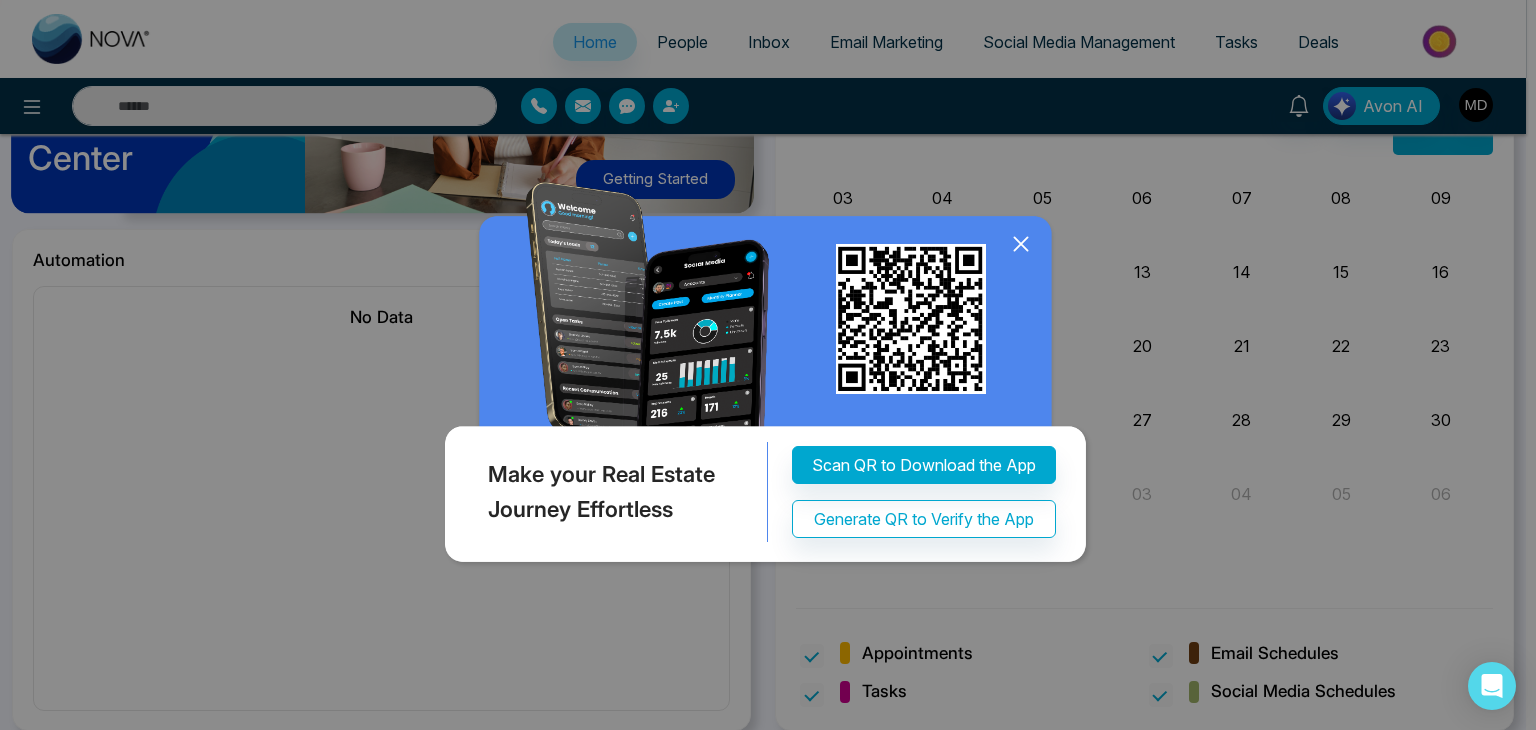 click 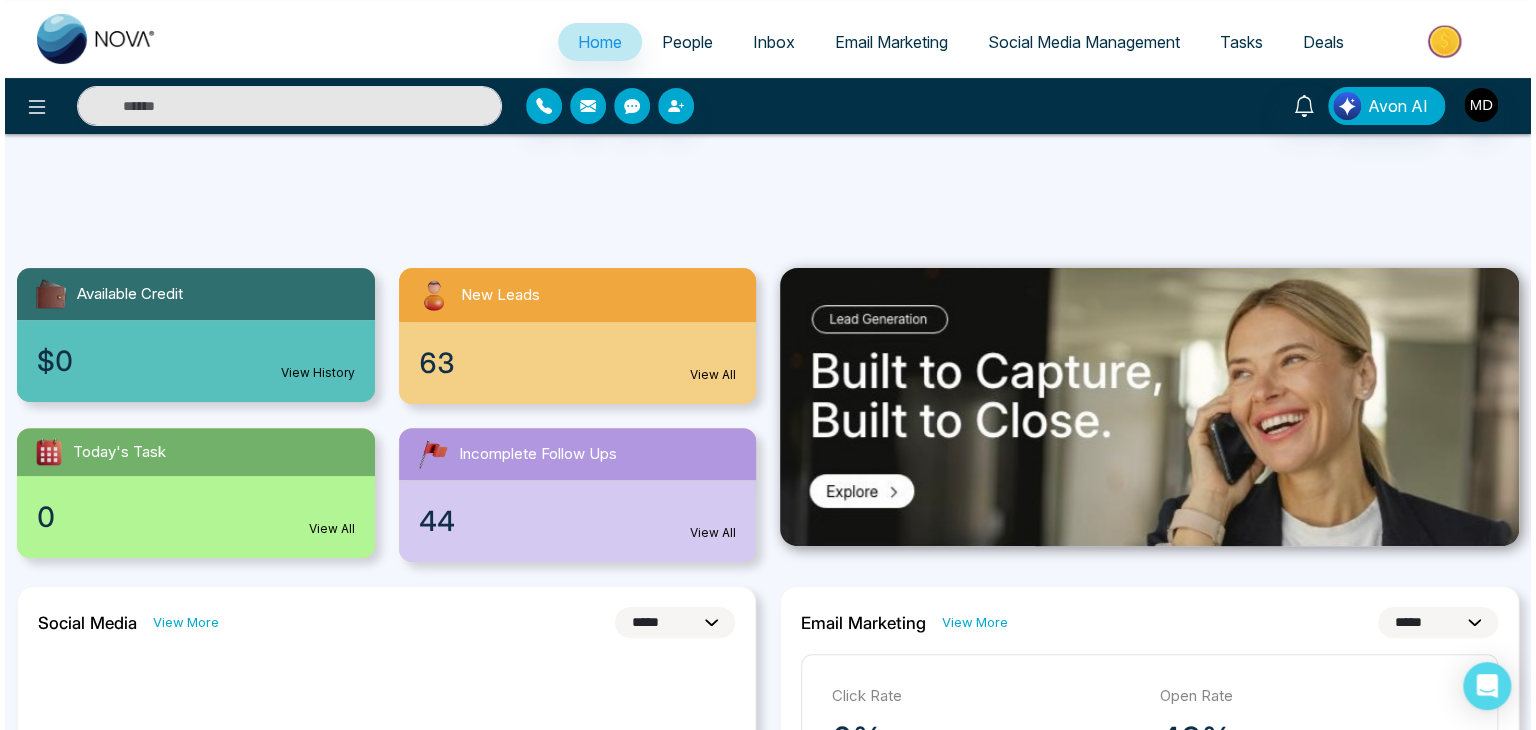 scroll, scrollTop: 0, scrollLeft: 0, axis: both 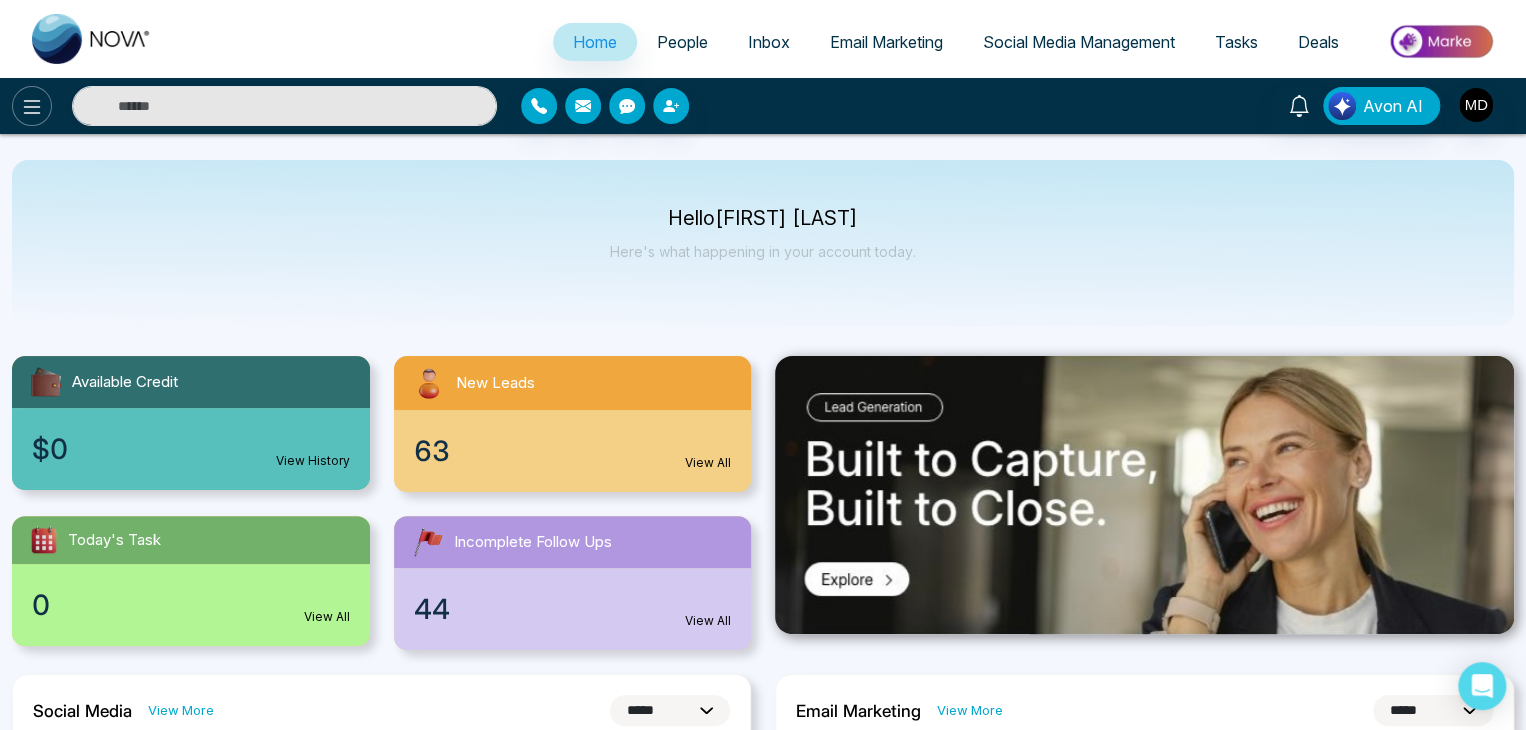 click 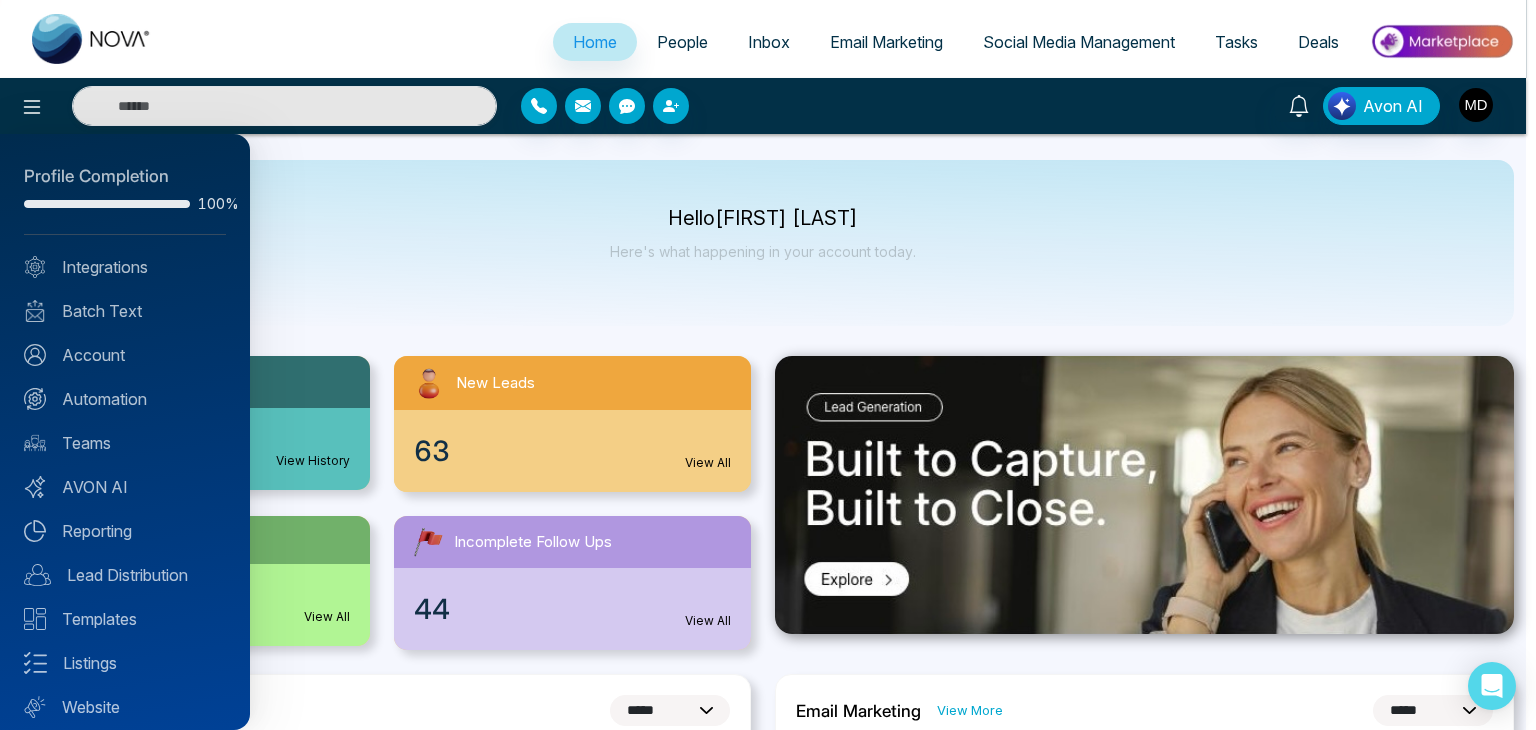 click on "Profile Completion 100% Integrations Batch Text Account Automation Teams AVON AI Reporting Lead Distribution Templates Listings Website Announcements" at bounding box center [125, 432] 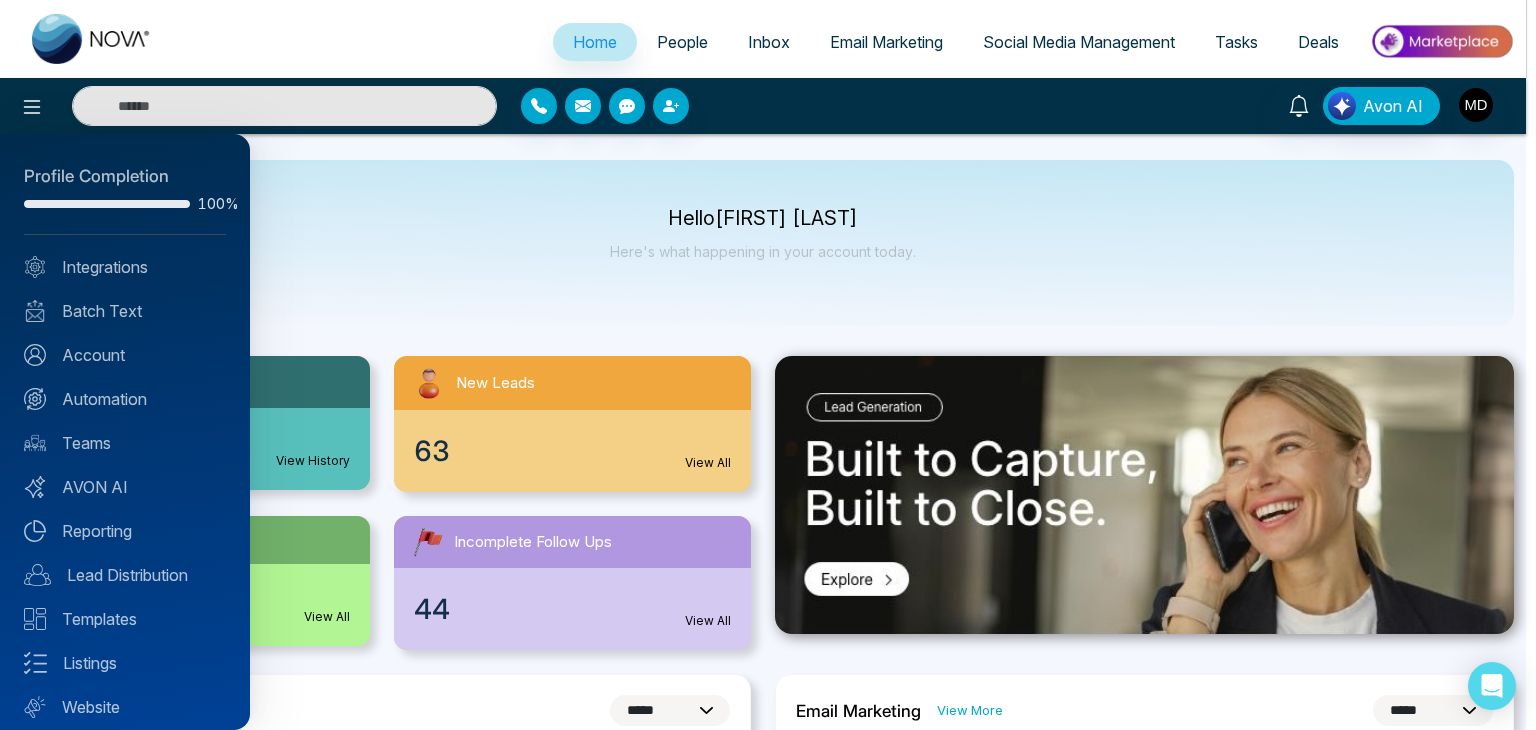 click on "Profile Completion 100% Integrations Batch Text Account Automation Teams AVON AI Reporting Lead Distribution Templates Listings Website Announcements" at bounding box center [125, 432] 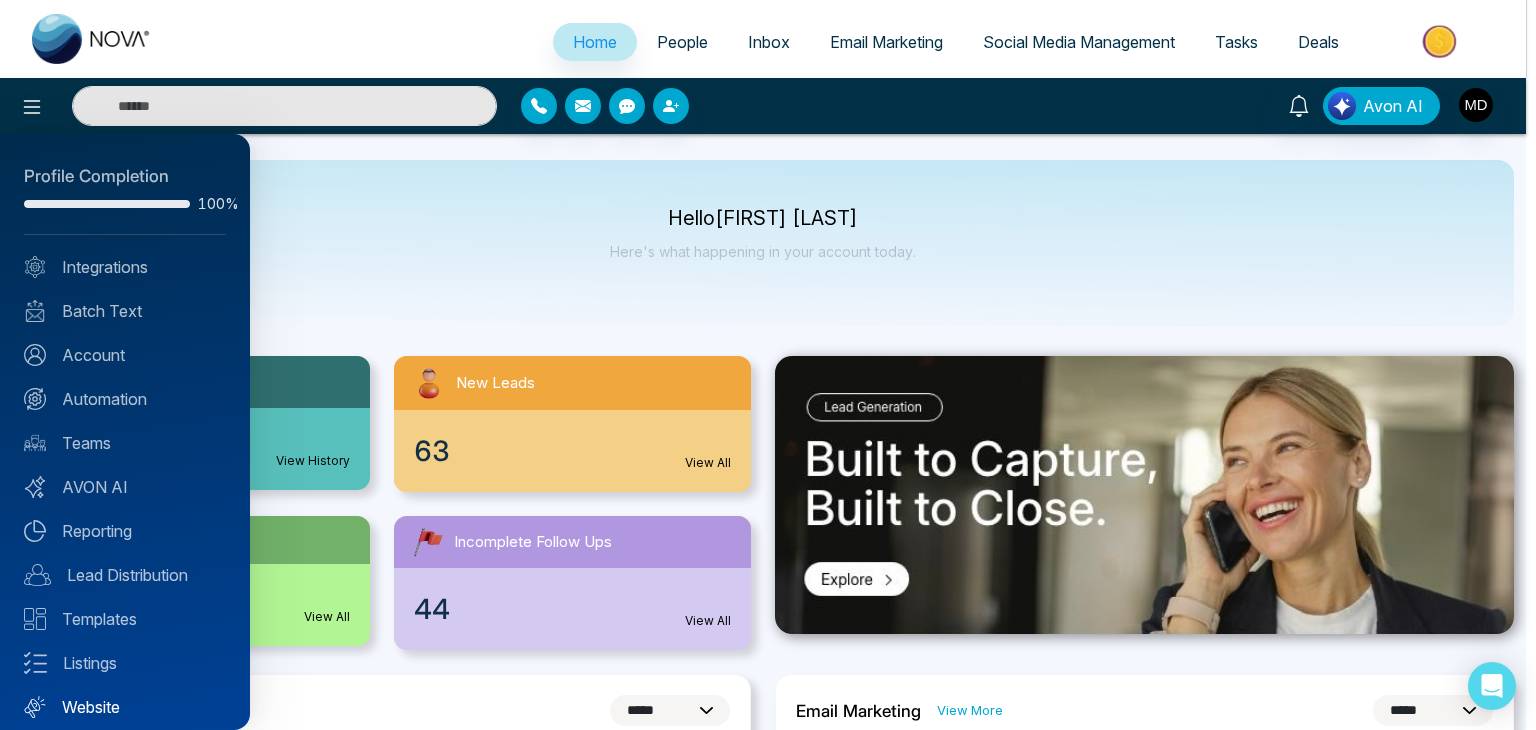 click on "Website" at bounding box center [125, 707] 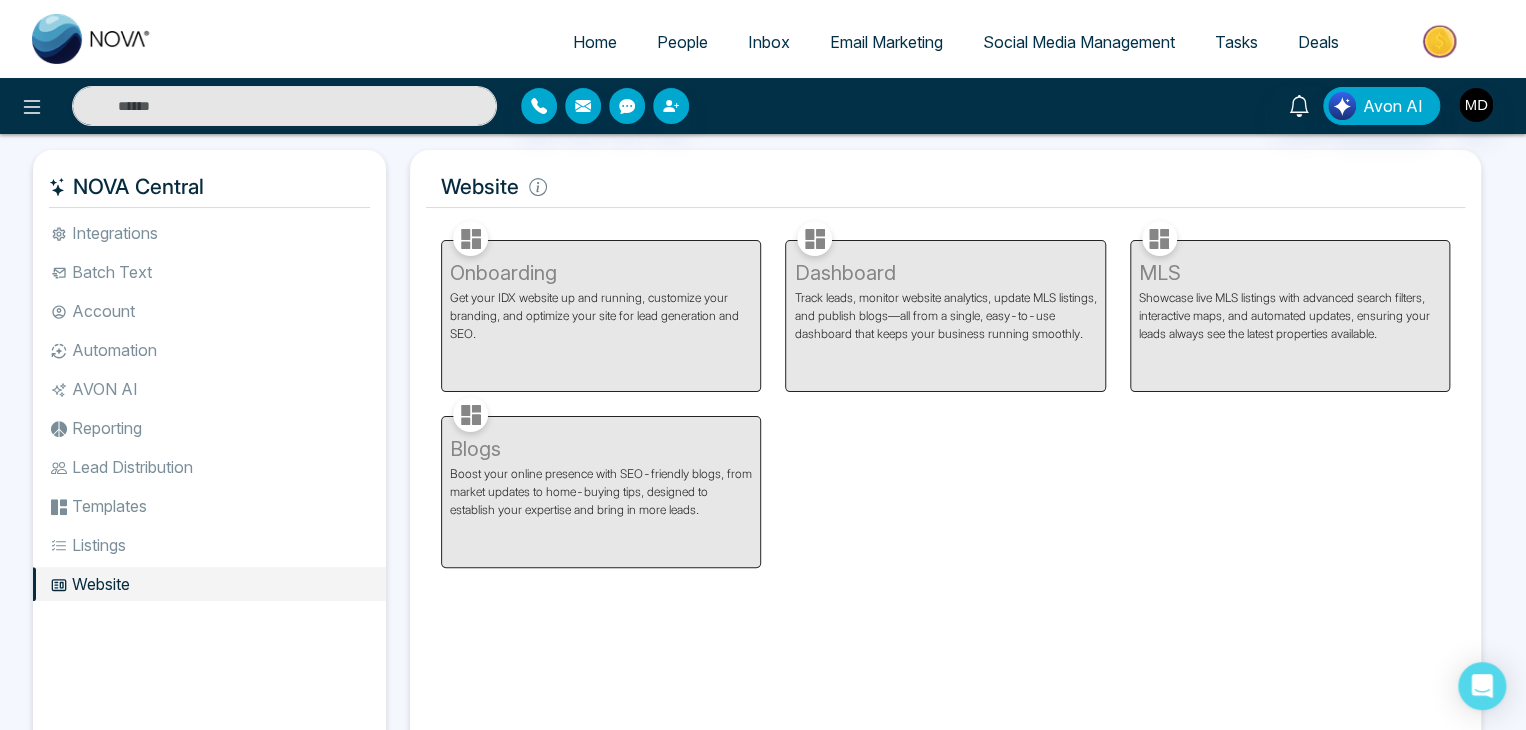 click on "NOVA Central Integrations Batch Text Account Automation AVON AI Reporting Lead Distribution Templates Listings Website Website Facebook NOVACRM enables users to connect to Facebook to schedule social media posts. Instagram NOVACRM enables users to connect to Instagram to schedule social media post Zoom Zoom is integrated with NOVACRM, to schedule/create video calls Dialer Twilio integrates with NOVACRM to provide programmable communication tools, allowing users to make and receive phone calls, send and receive text messages, etc. Connected Zapier Zapier automates and connects on NOVACRM and imports leads. Coming Soon API Nation API Nation integrates with NOVACRM to elevate your brokerage by effortlessly connecting hundreds of apps and automating workflow. Campaigns Batch text on NOVA allows users to simultaneously send a single text message to multiple leads Text Templates Team Request access Import Bulk Tags Stages Manage the stages for your leads. Automations Action Plans Beta Pending" at bounding box center [763, 473] 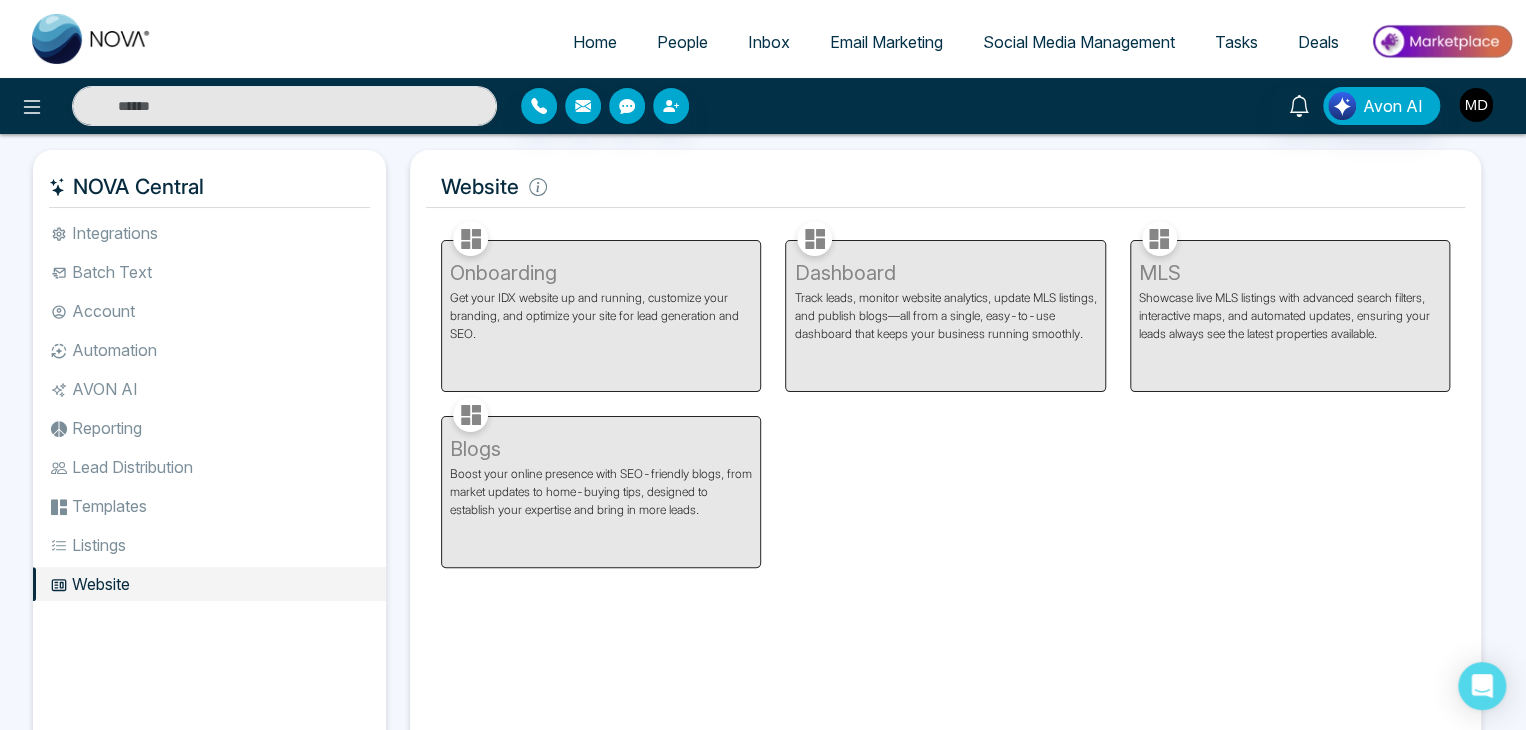 click at bounding box center [1476, 105] 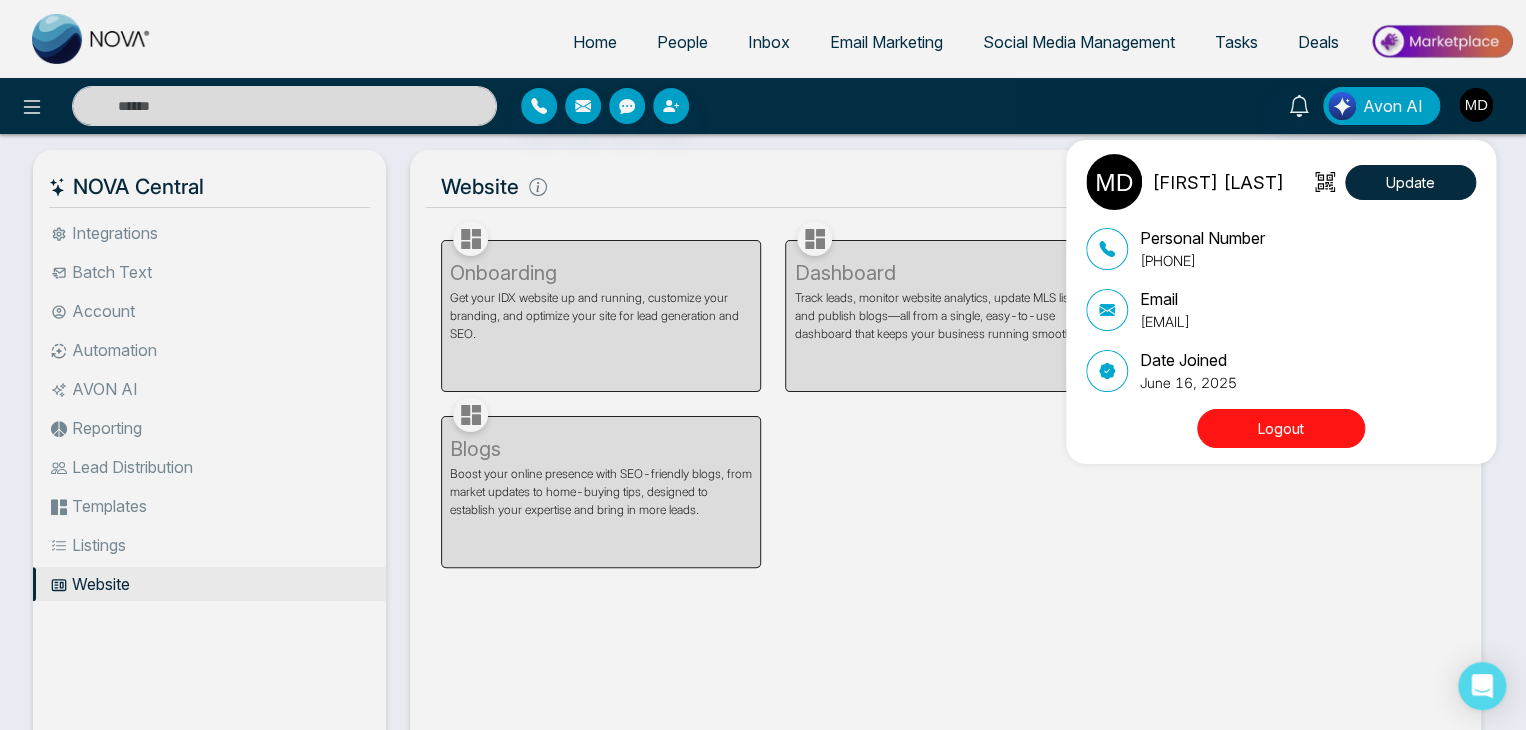 type 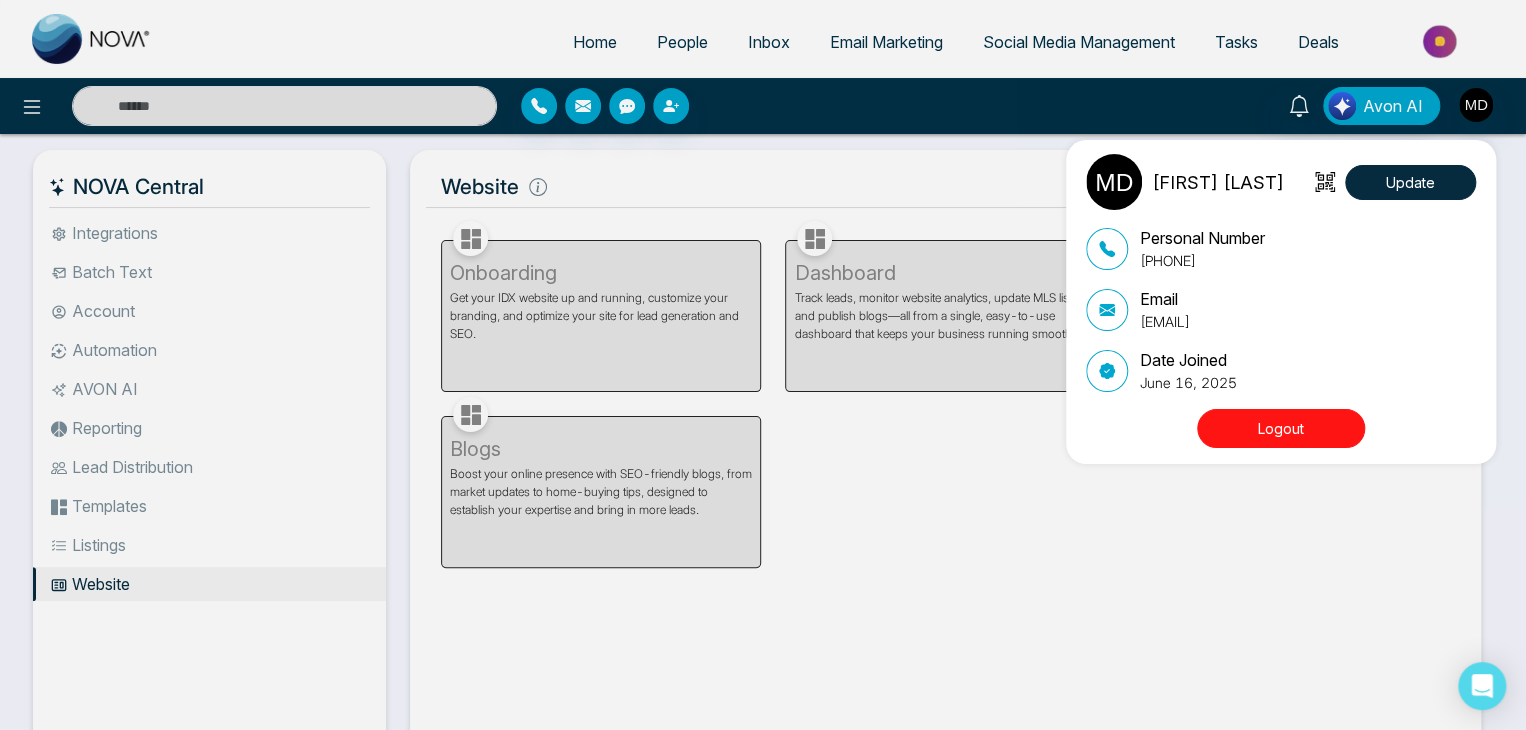 click on "[FIRST] [LAST] Update Personal Number [PHONE] Email [EMAIL] Date Joined [MONTH] [DAY], [YEAR] Logout" at bounding box center [763, 365] 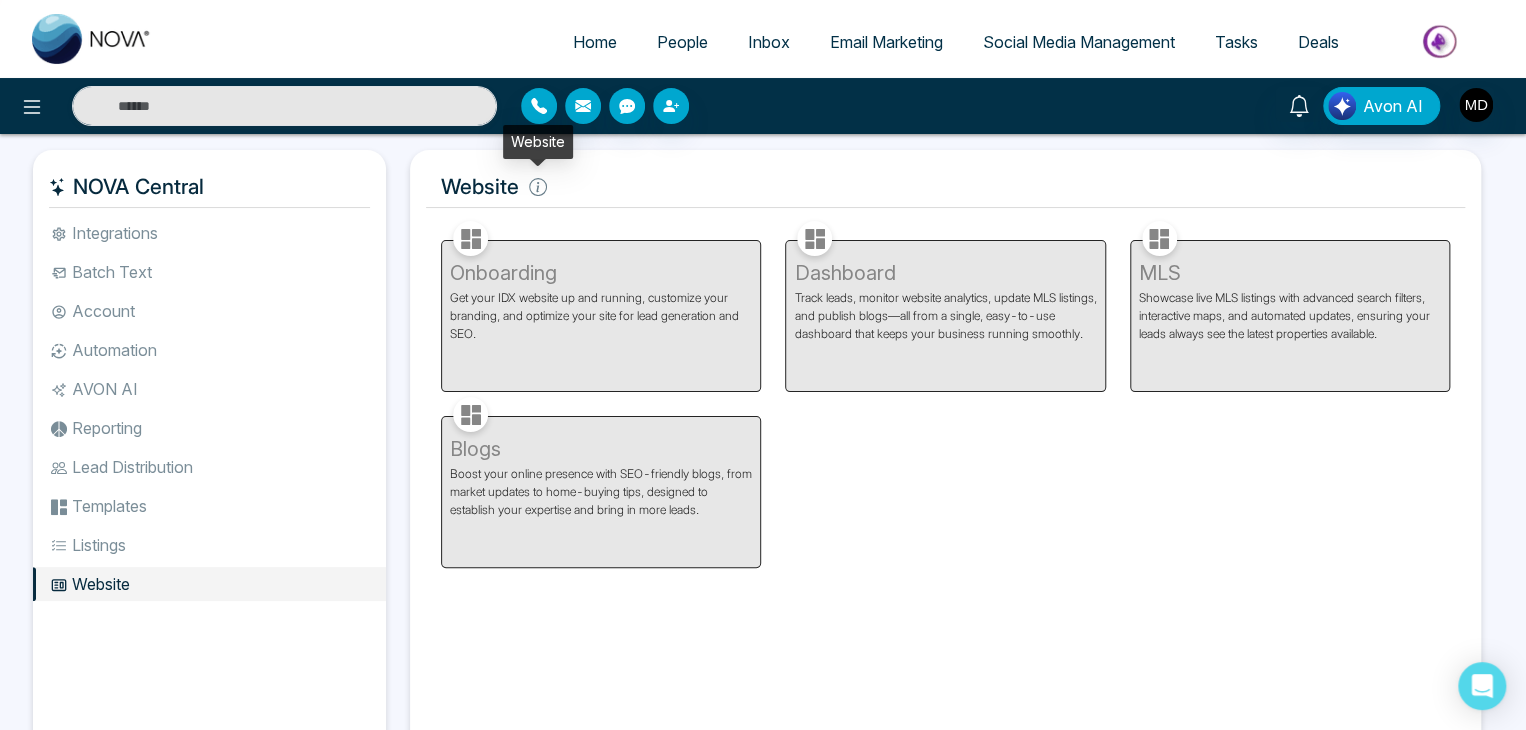 click 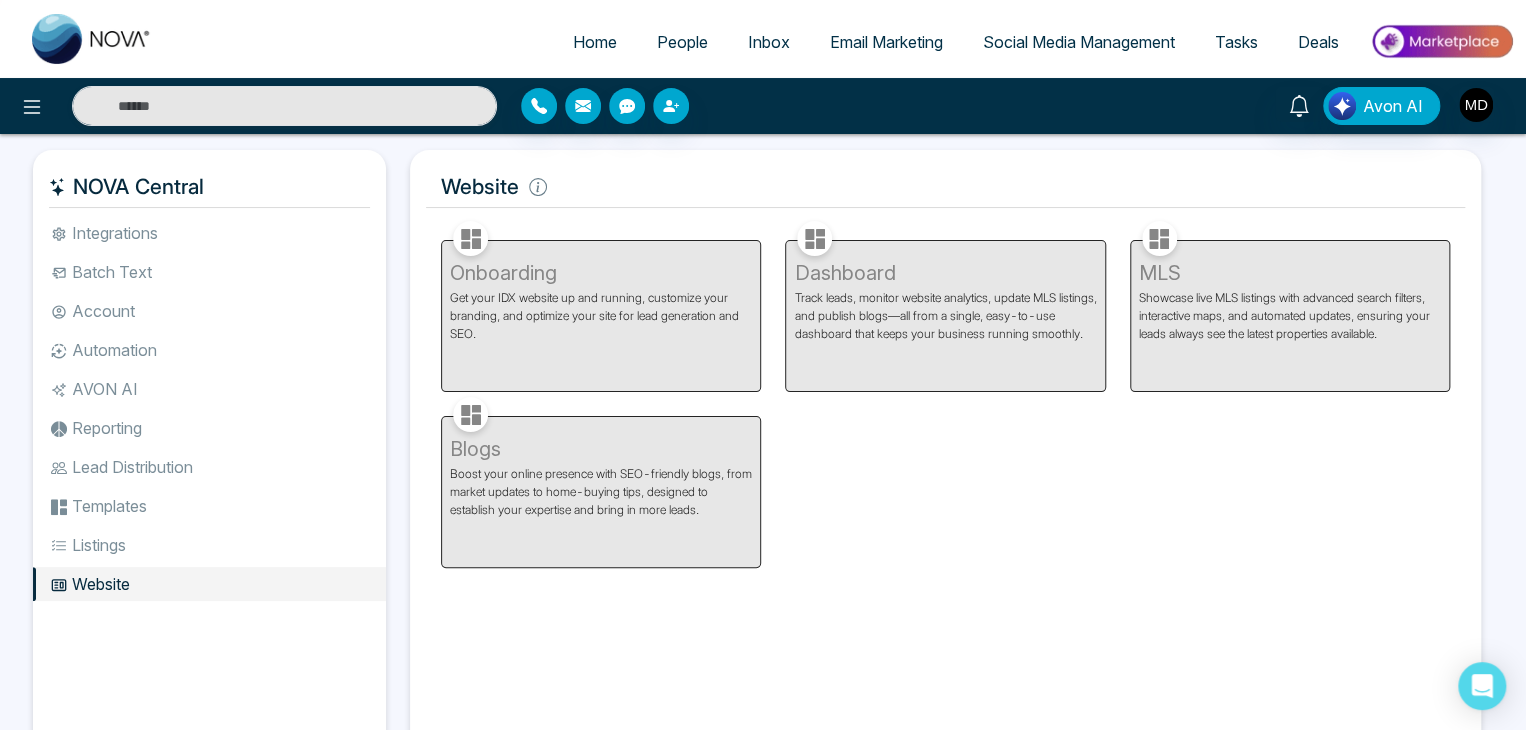 click on "Integrations" at bounding box center [209, 233] 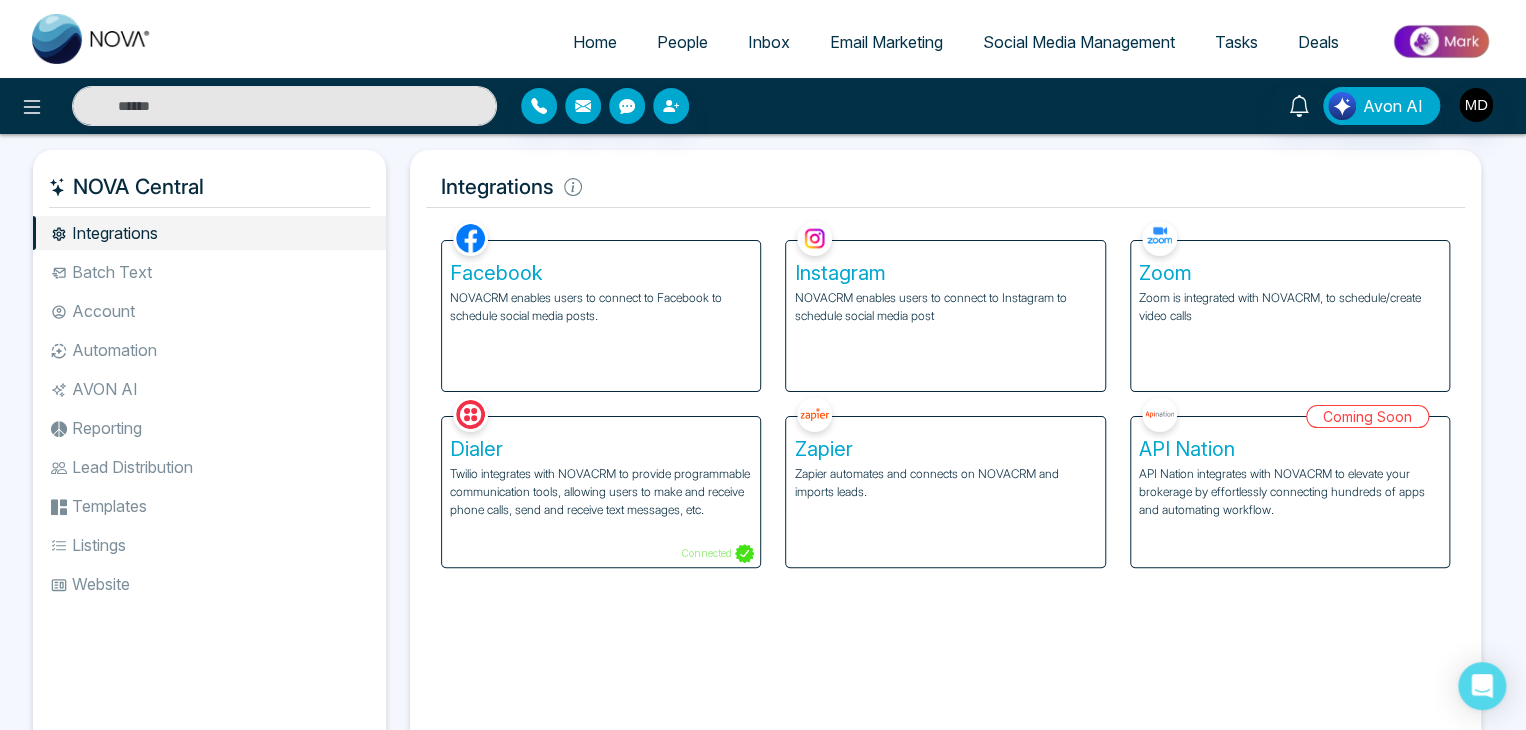 click on "Batch Text" at bounding box center [209, 272] 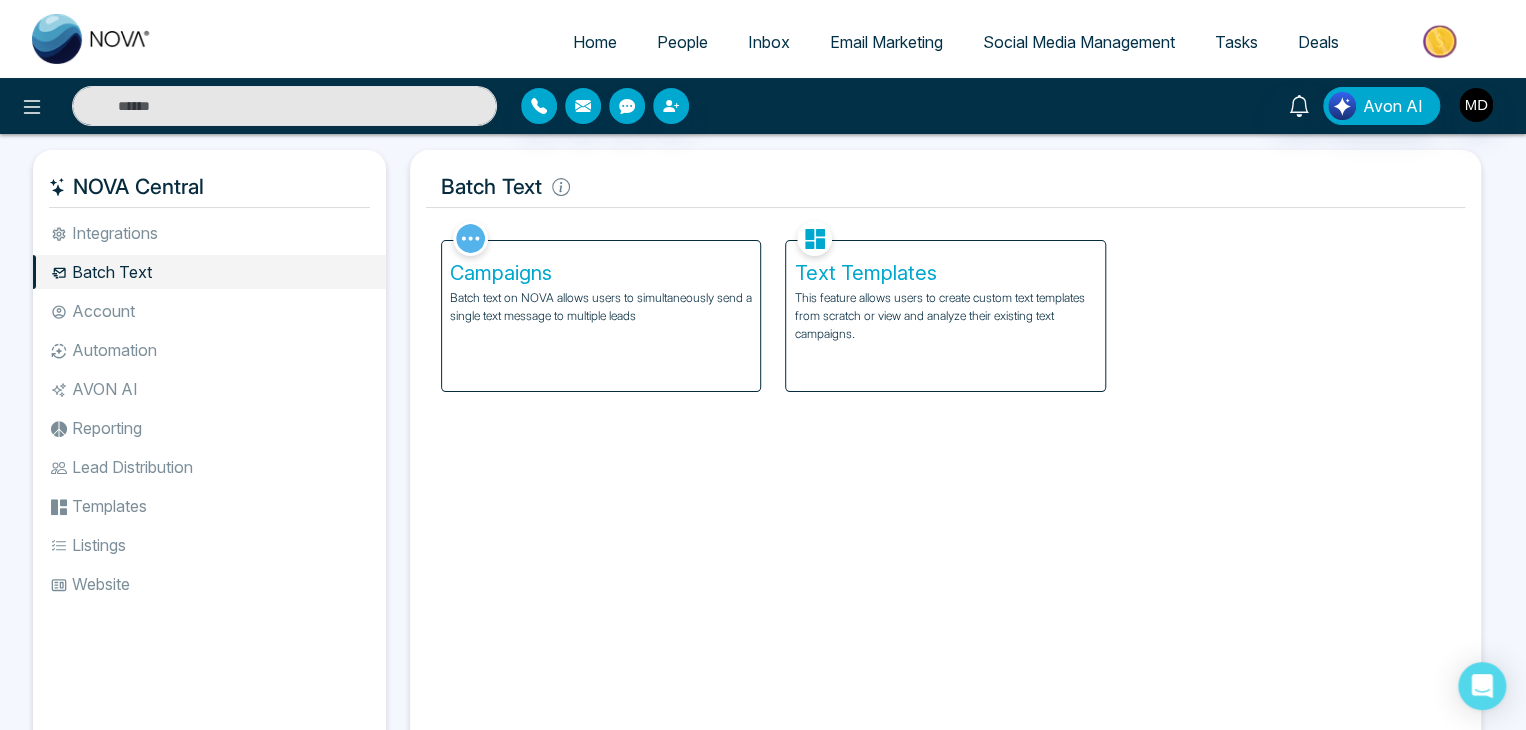 click on "Account" at bounding box center [209, 311] 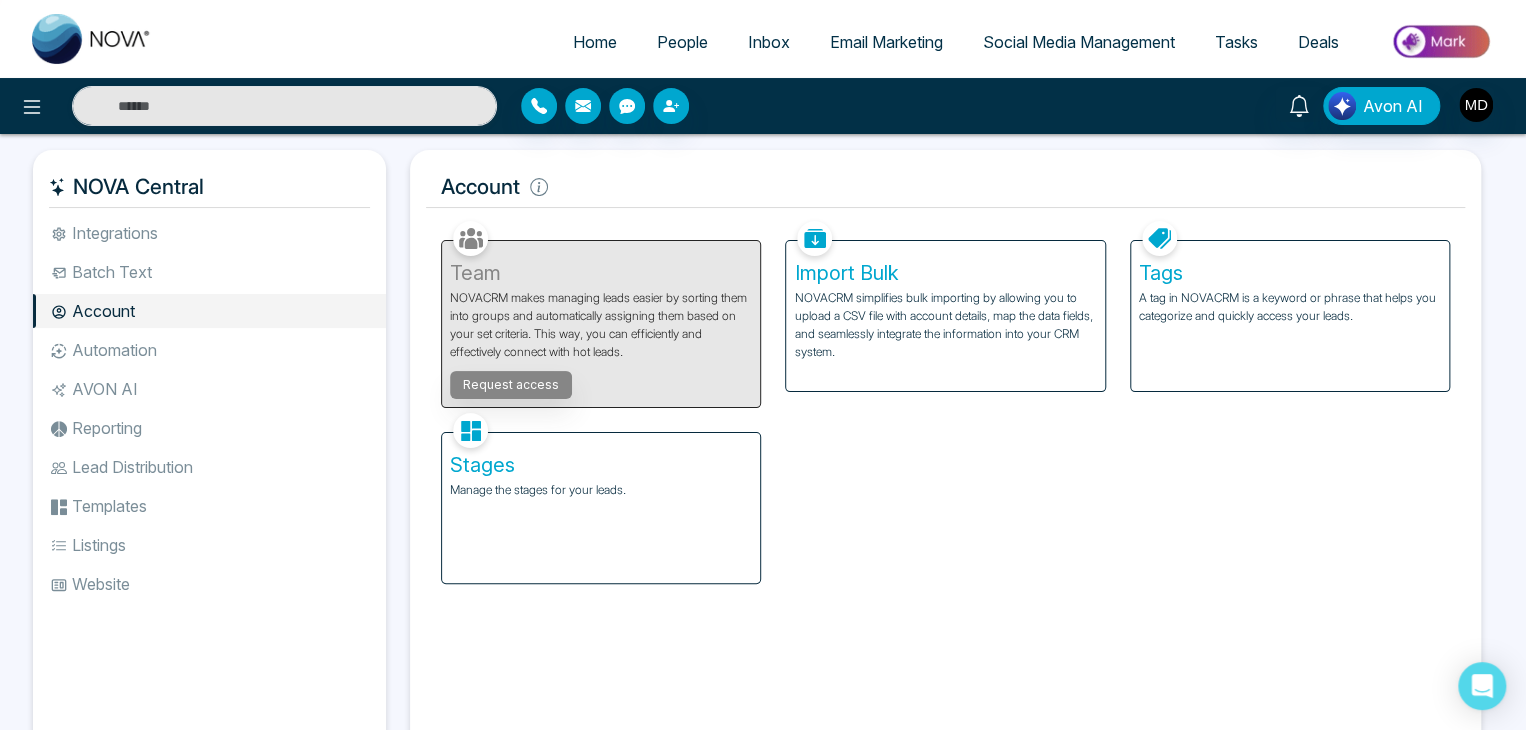 click on "Batch Text" at bounding box center (209, 272) 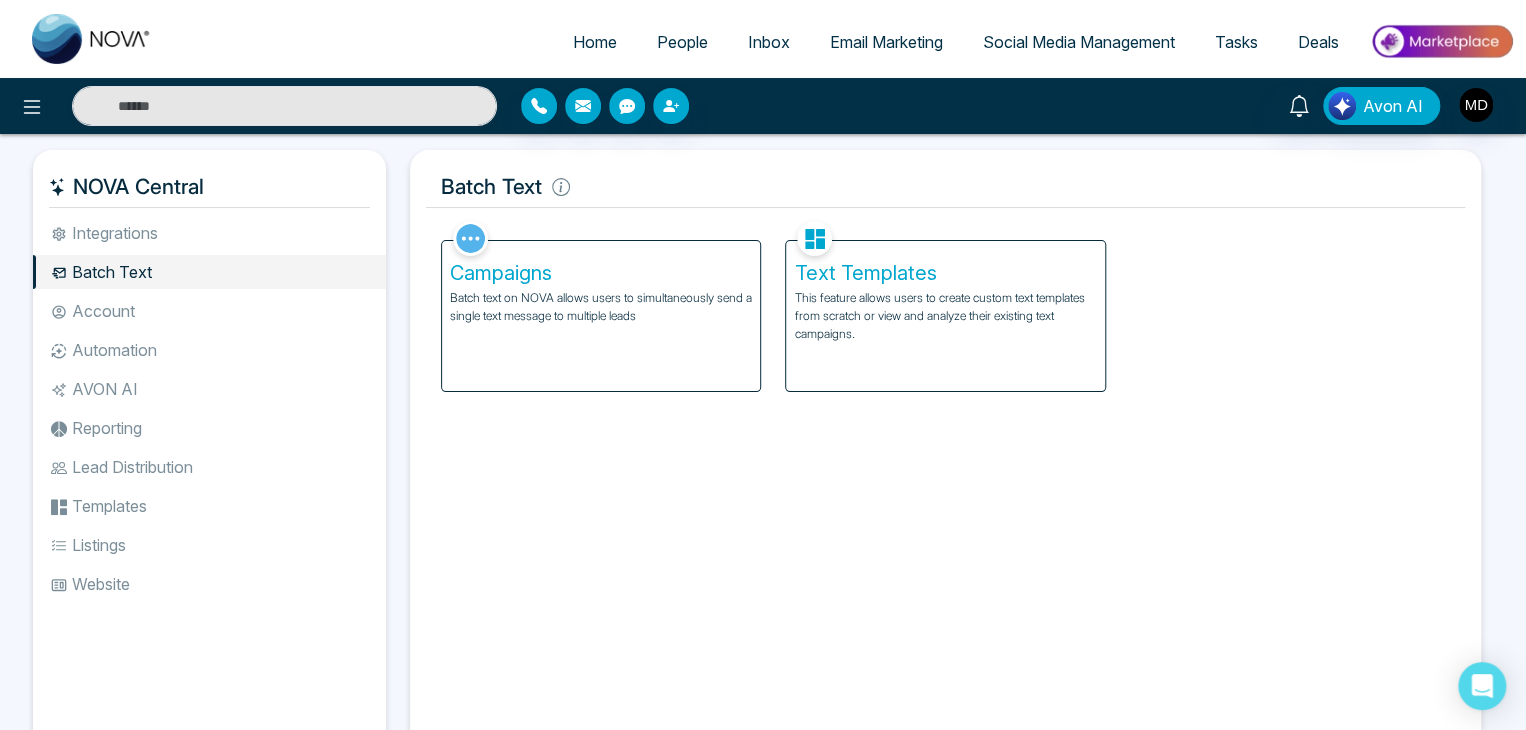 click on "Campaigns Batch text on NOVA allows users to simultaneously send a single text message to multiple leads" at bounding box center (601, 316) 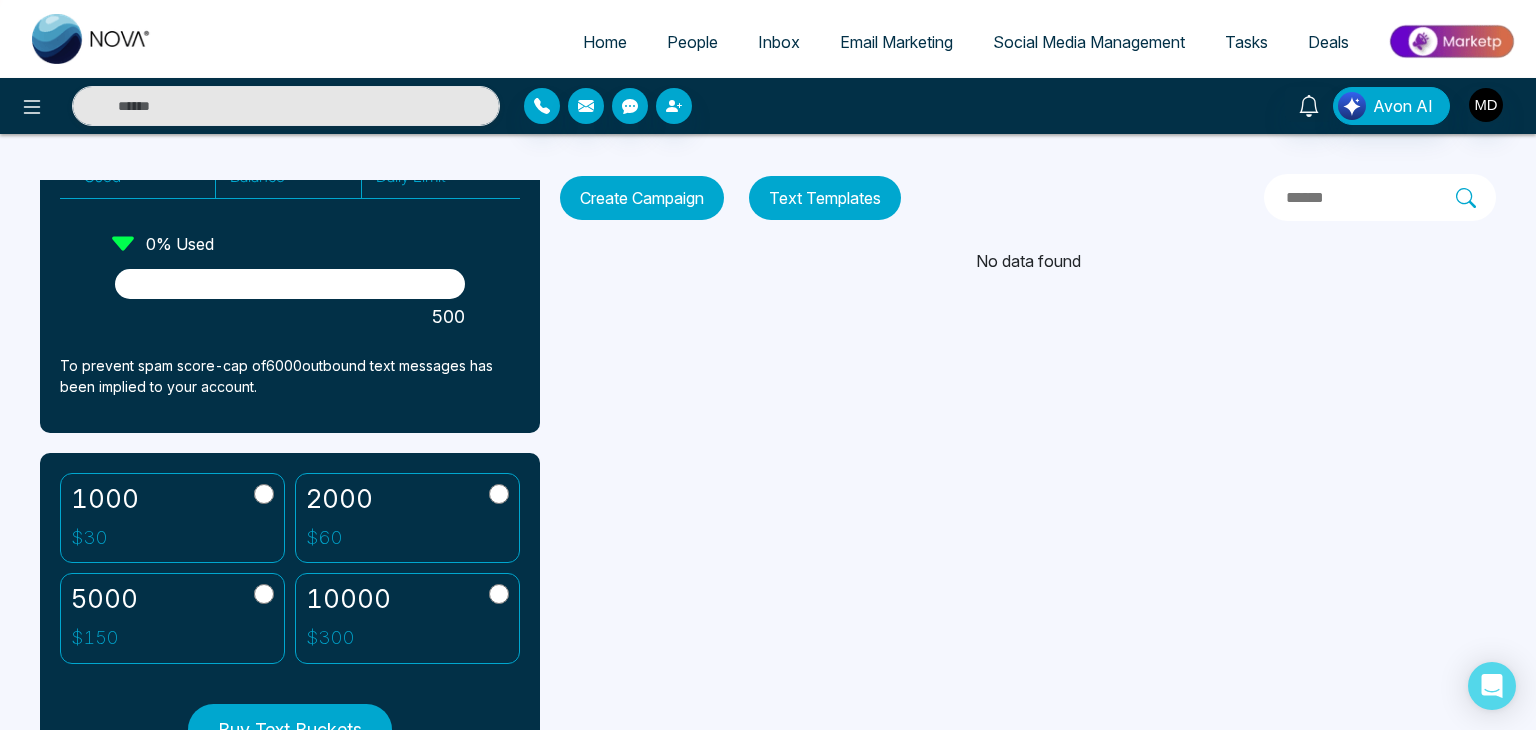scroll, scrollTop: 0, scrollLeft: 0, axis: both 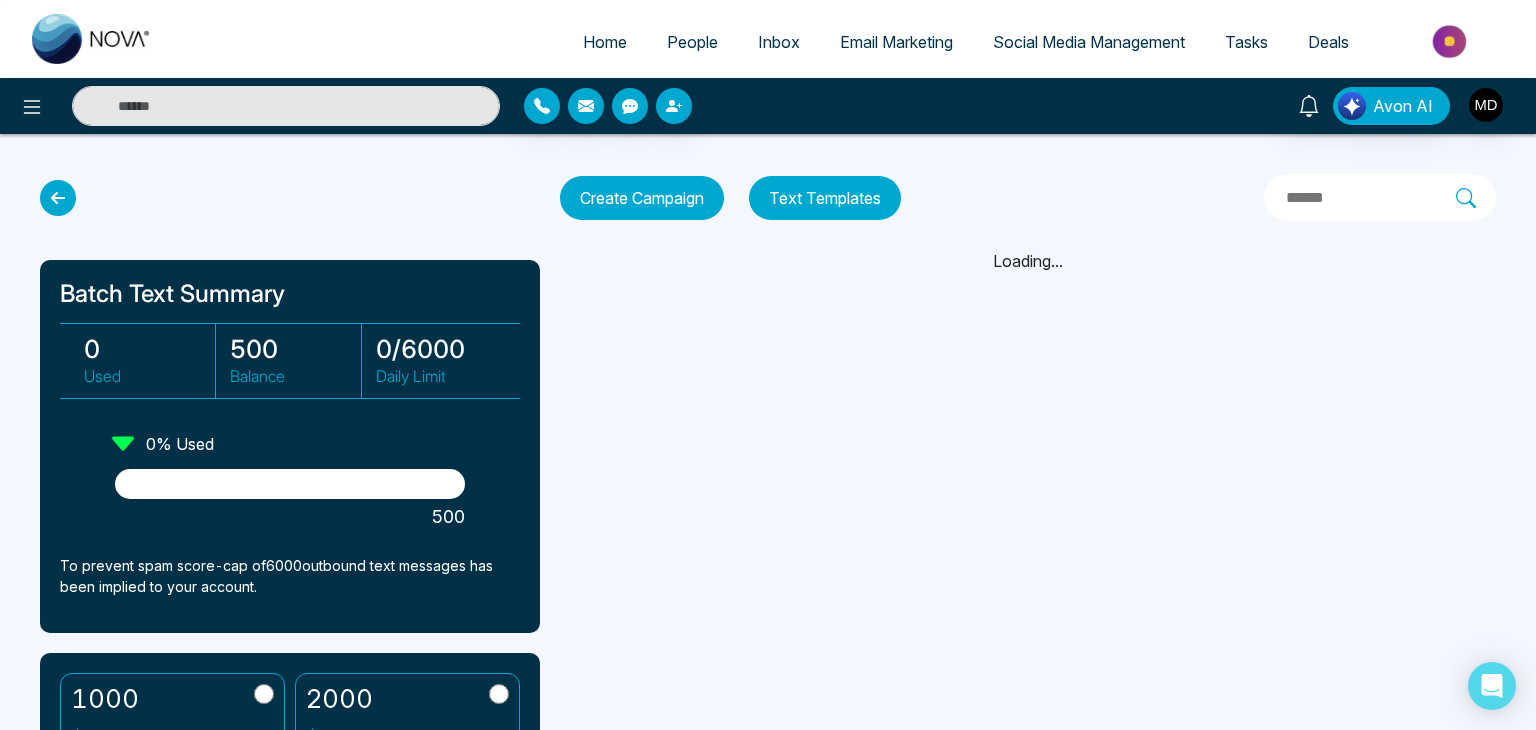 click on "Email Marketing" at bounding box center [896, 42] 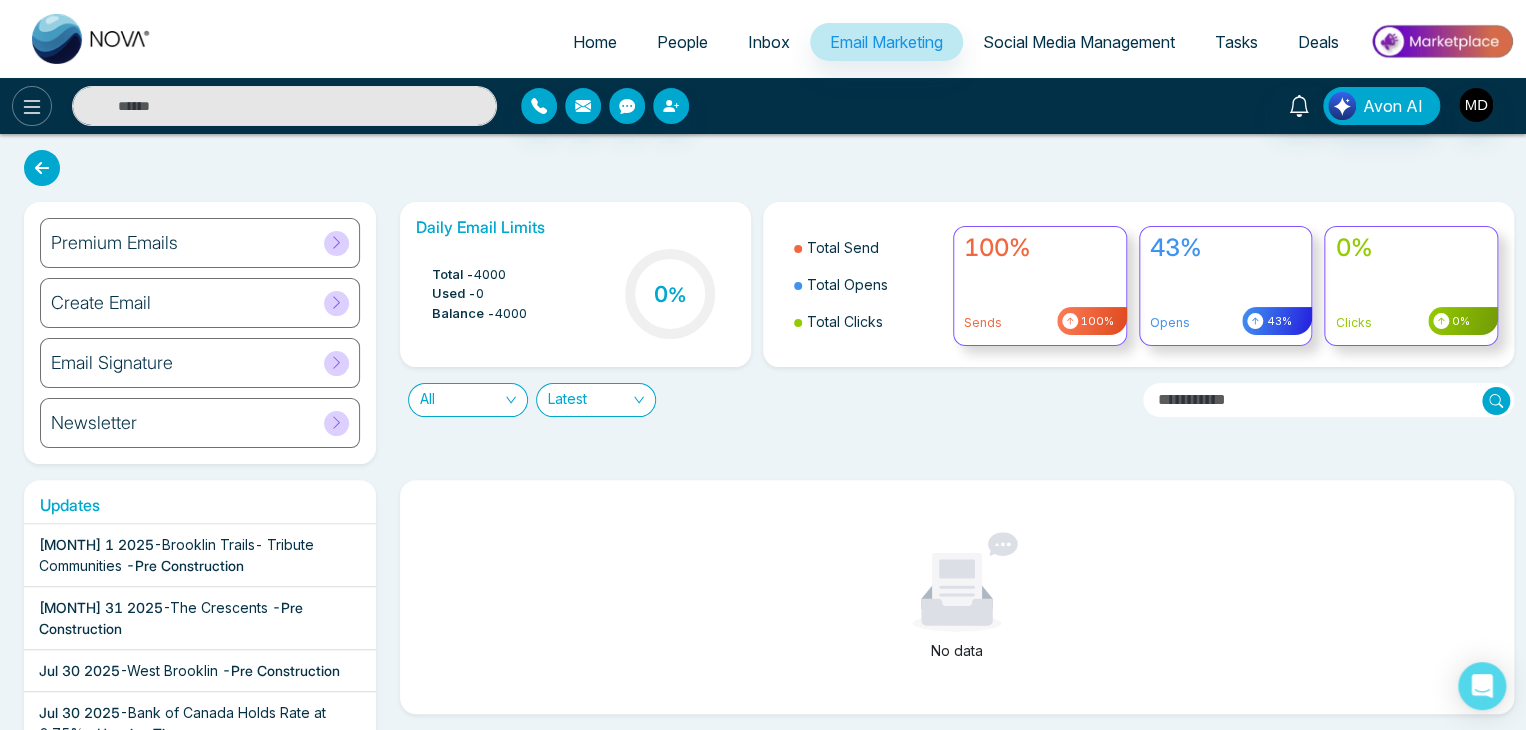 click at bounding box center (32, 106) 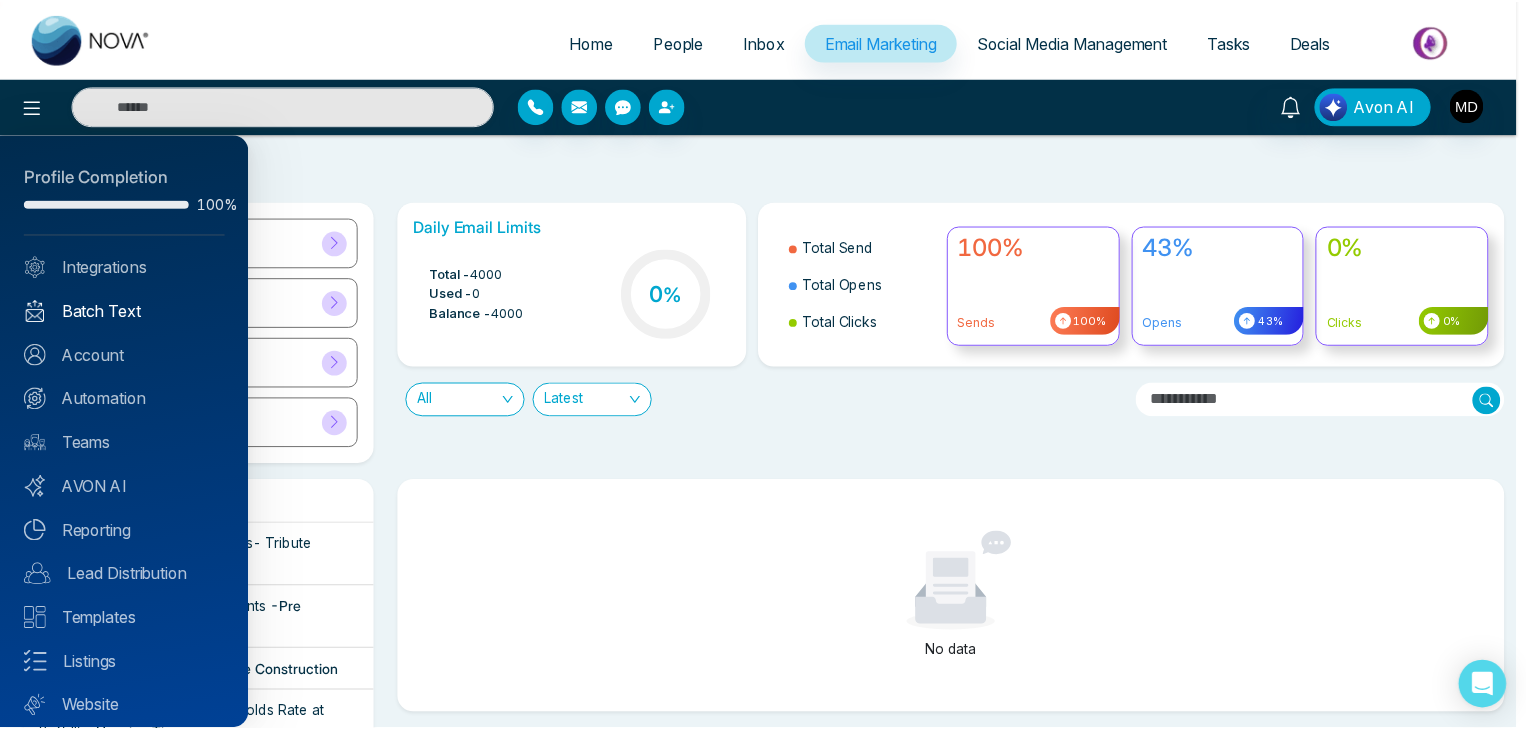 scroll, scrollTop: 56, scrollLeft: 0, axis: vertical 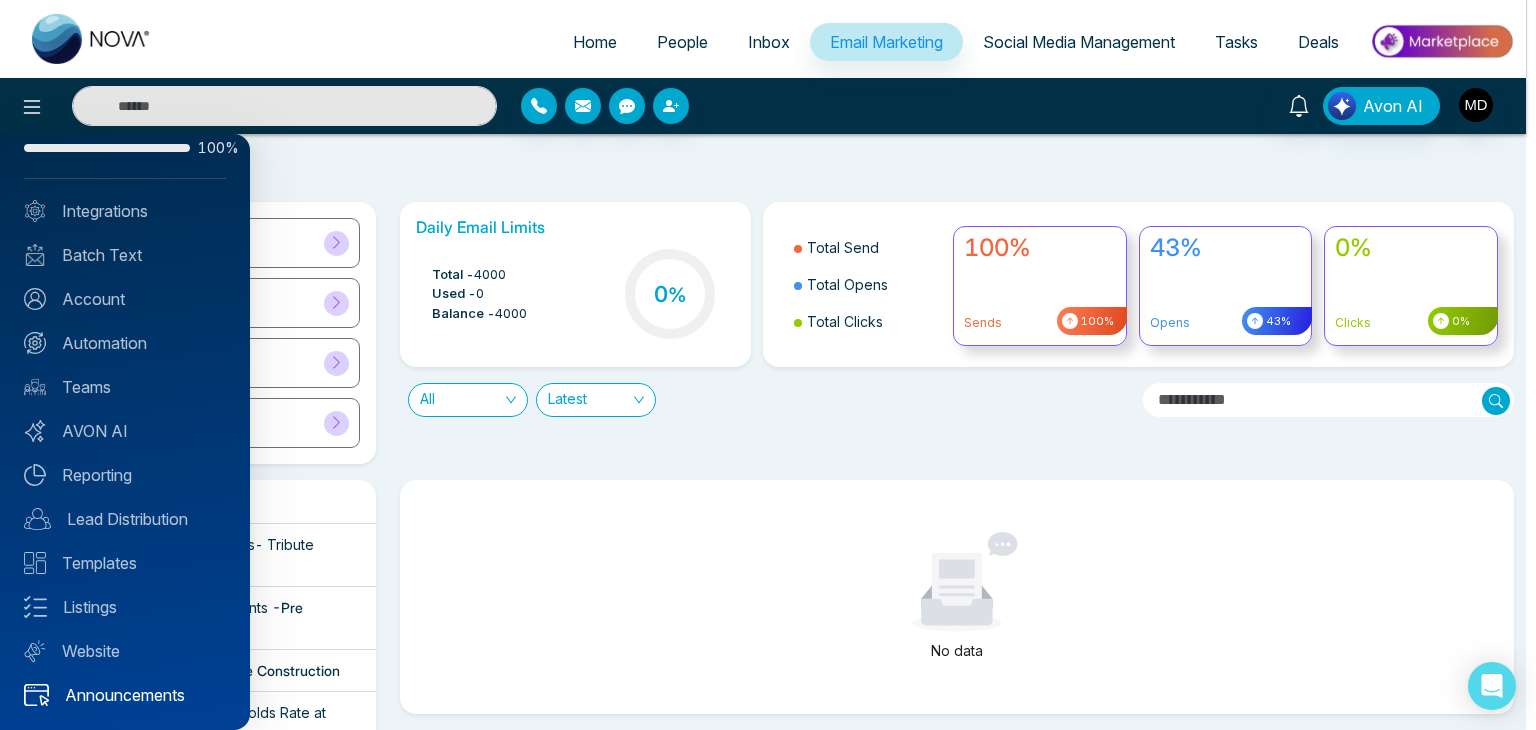 click on "Announcements" at bounding box center [125, 695] 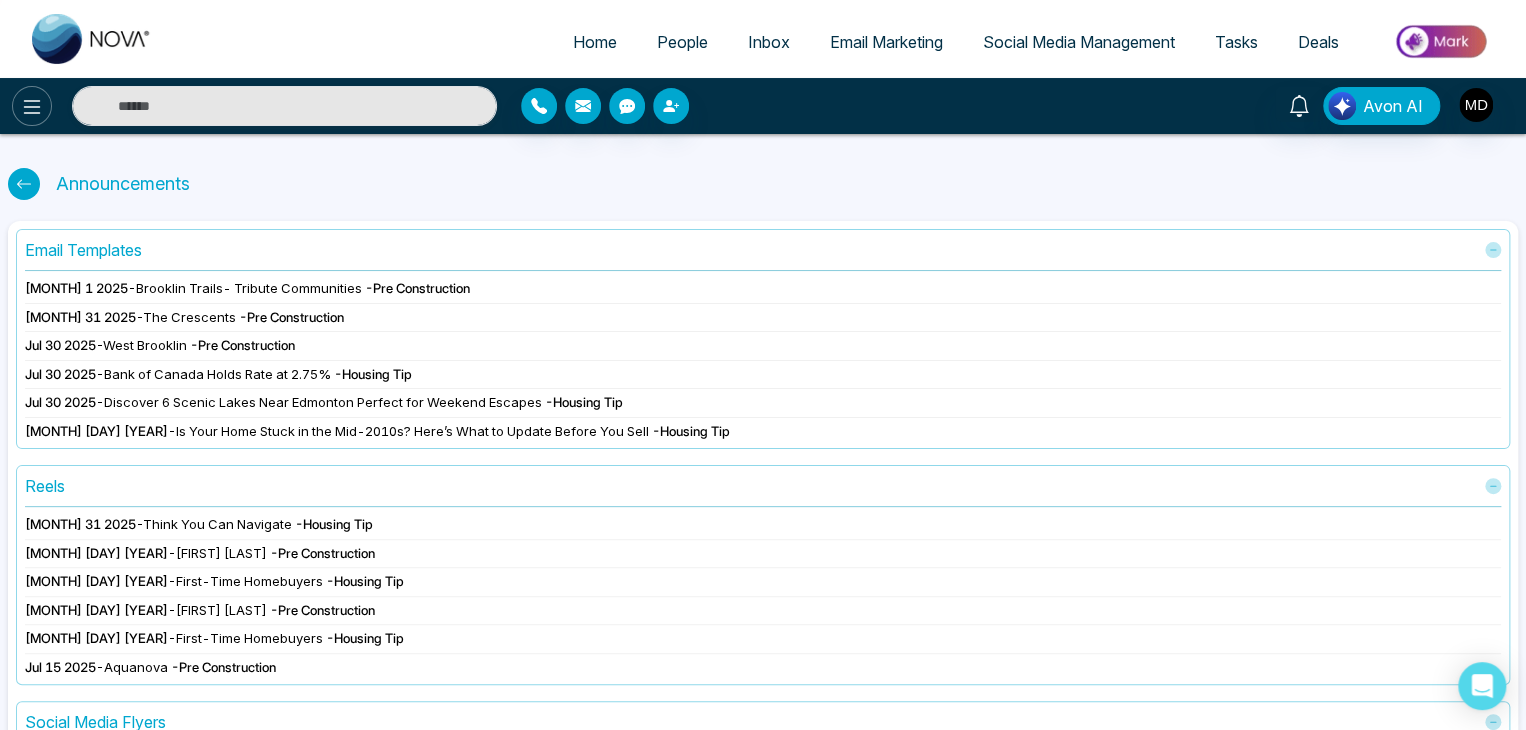 click 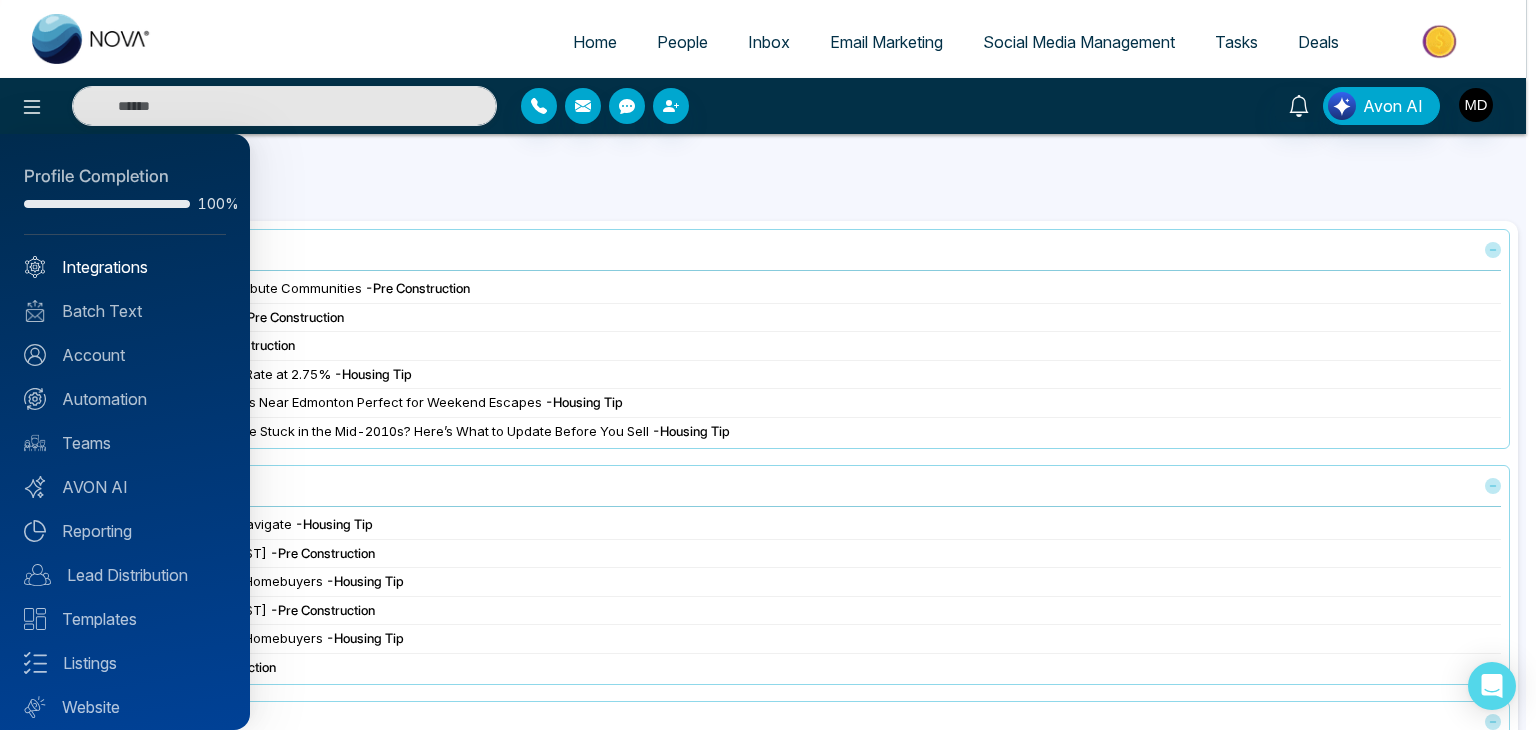 click on "Integrations" at bounding box center [125, 267] 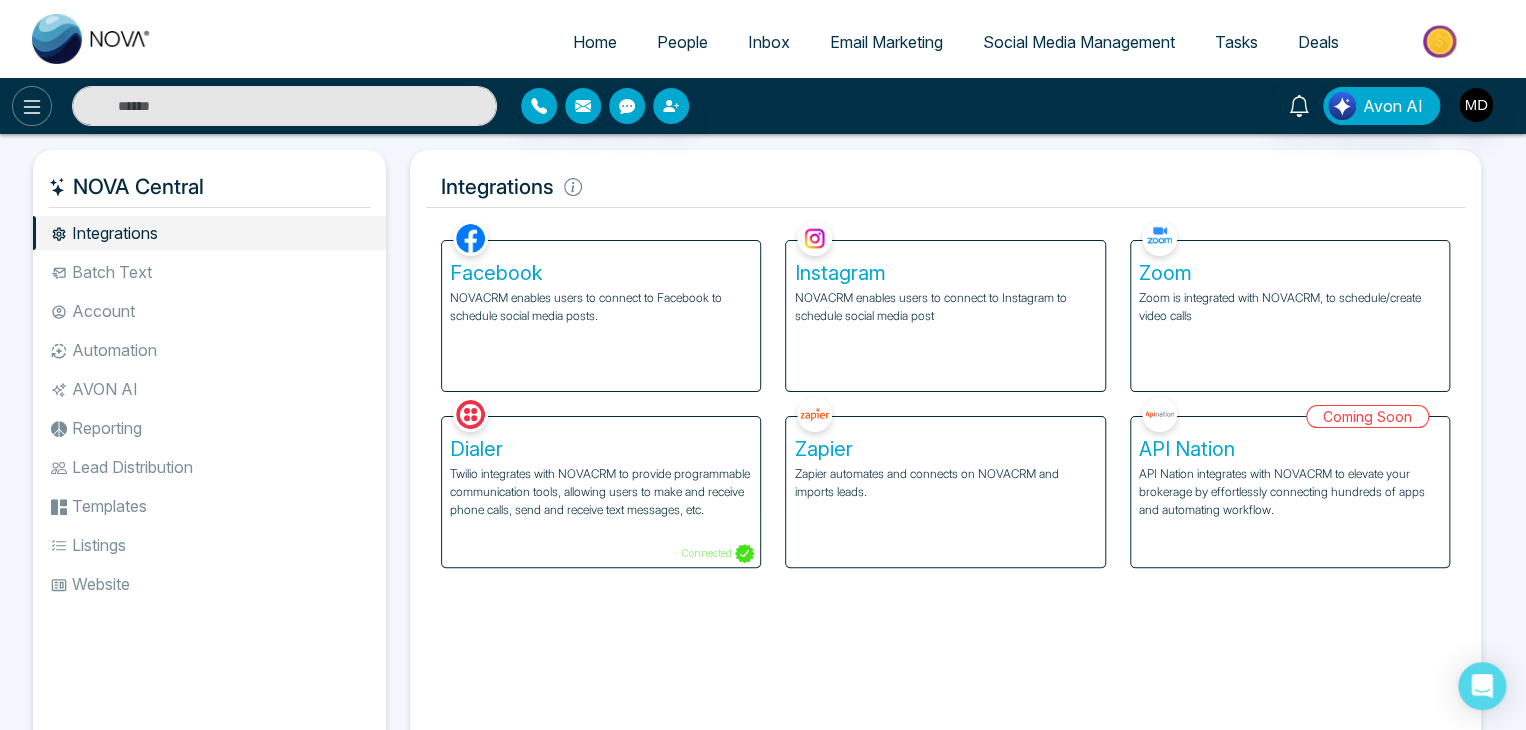 click 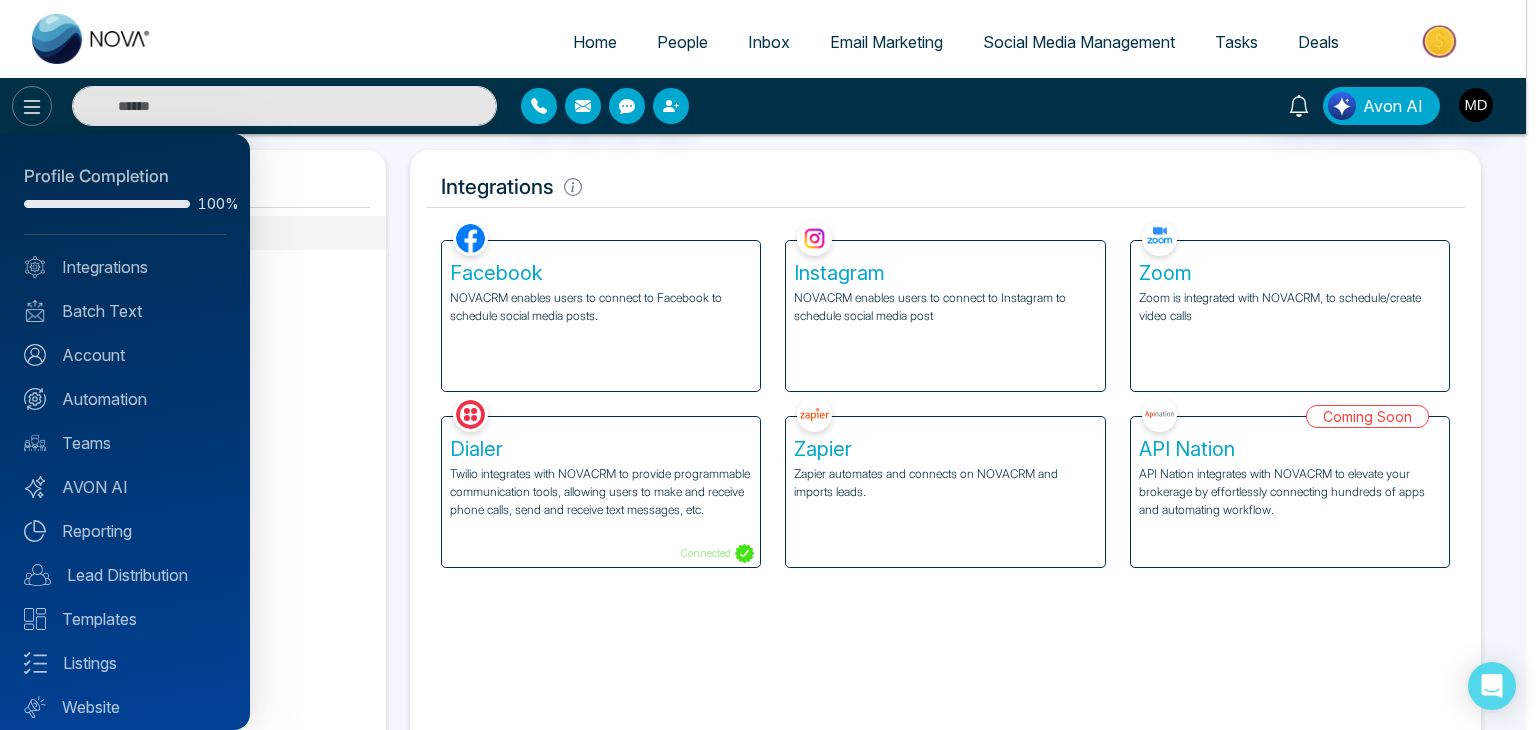 click at bounding box center [768, 365] 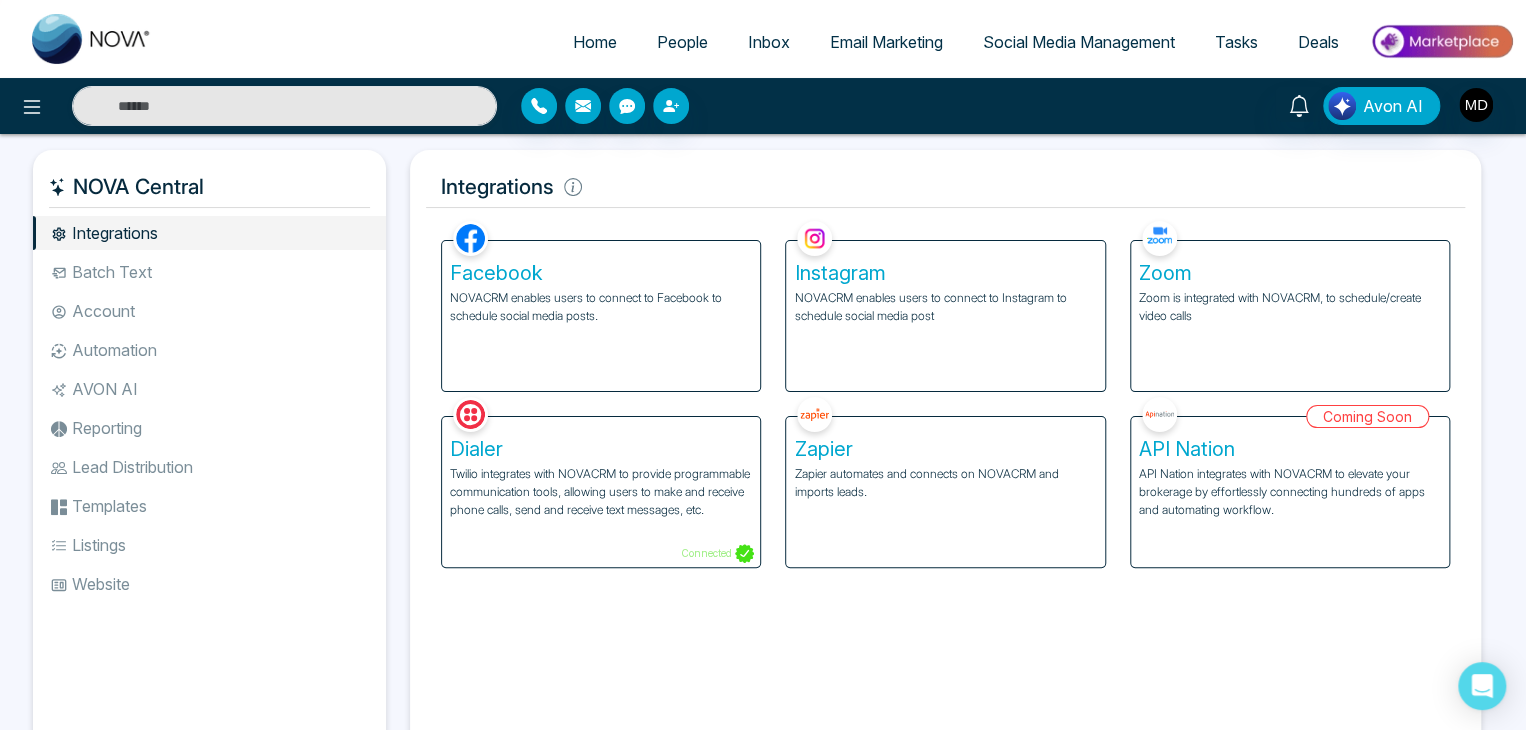 click on "Home People Inbox Email Marketing Social Media Management Tasks Deals" at bounding box center [843, 43] 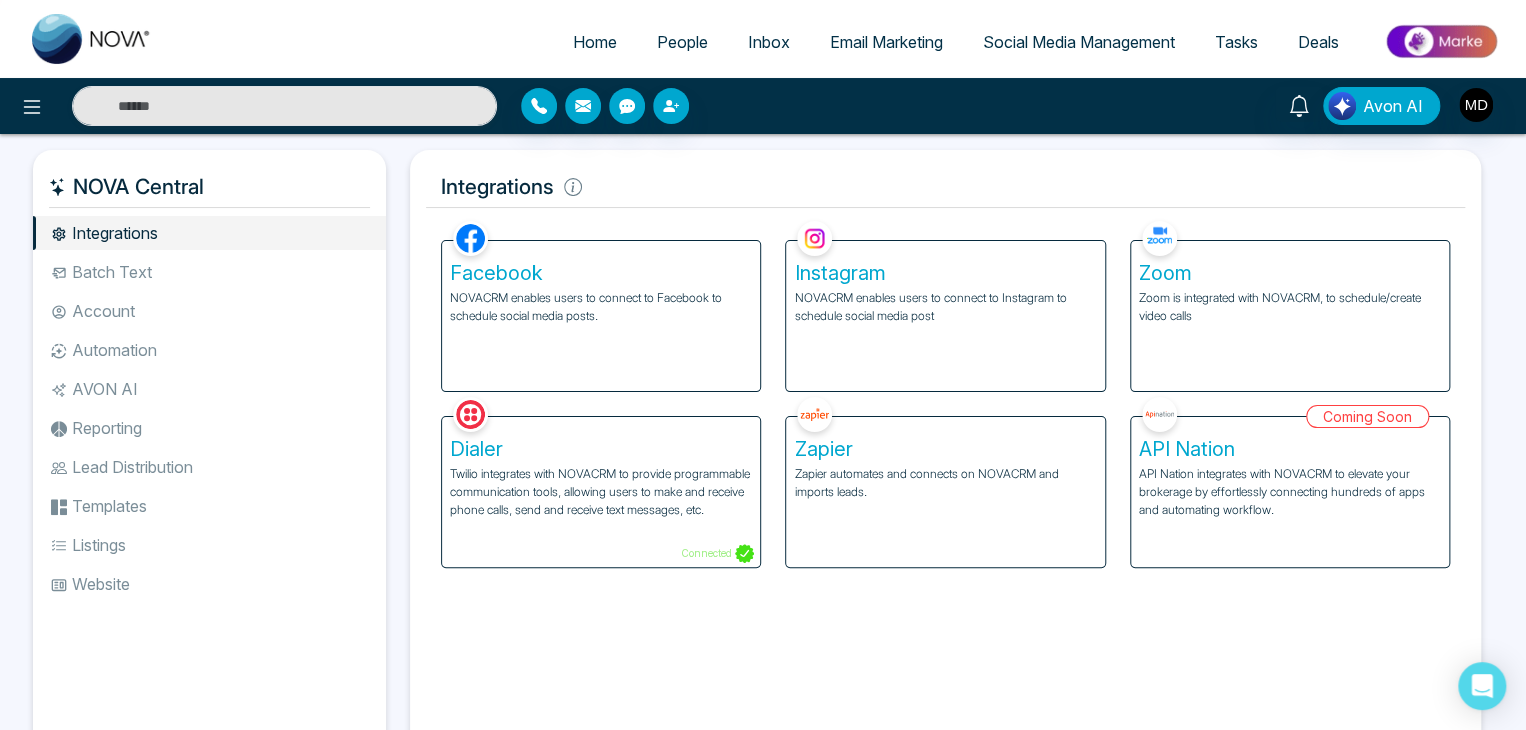click on "Email Marketing" at bounding box center (886, 42) 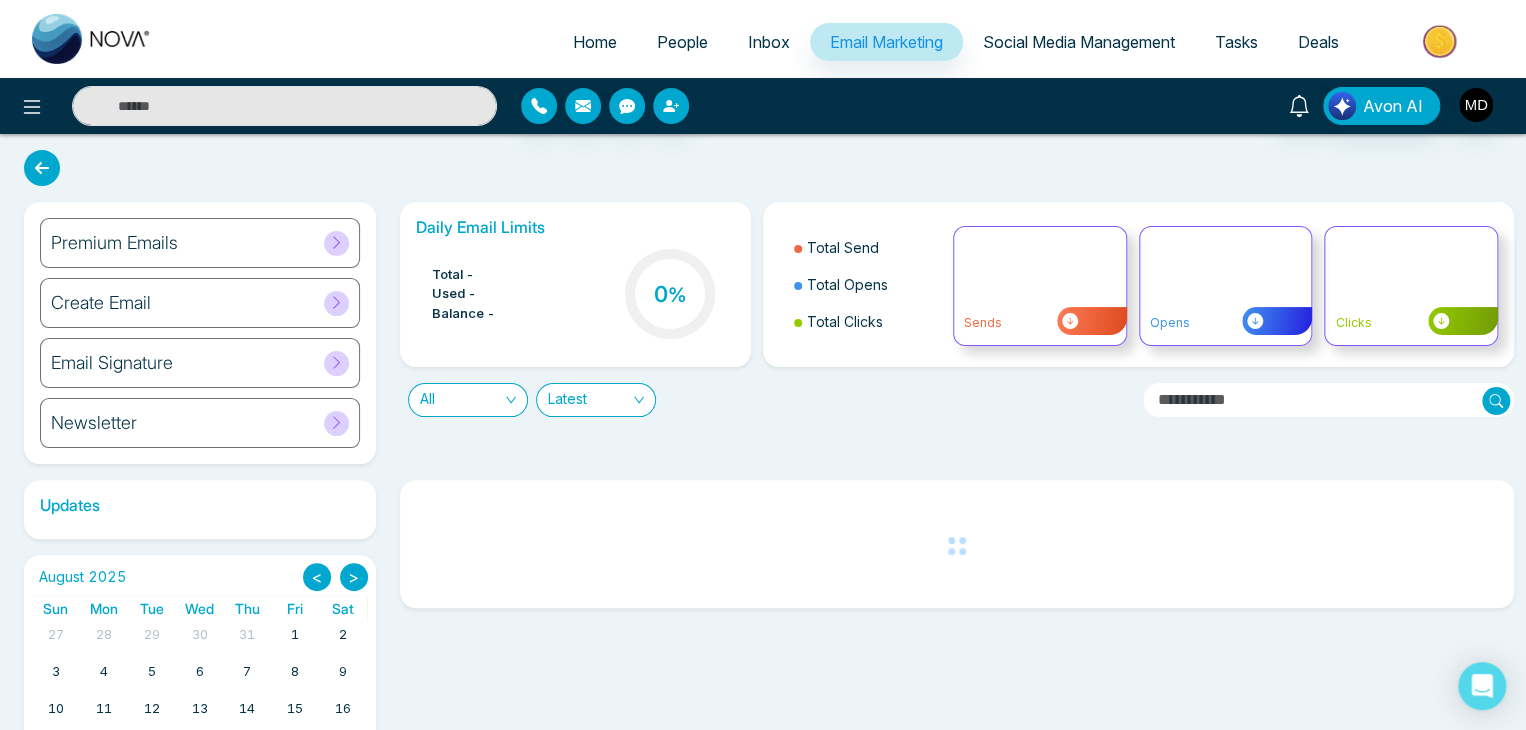 click on "Social Media Management" at bounding box center (1079, 43) 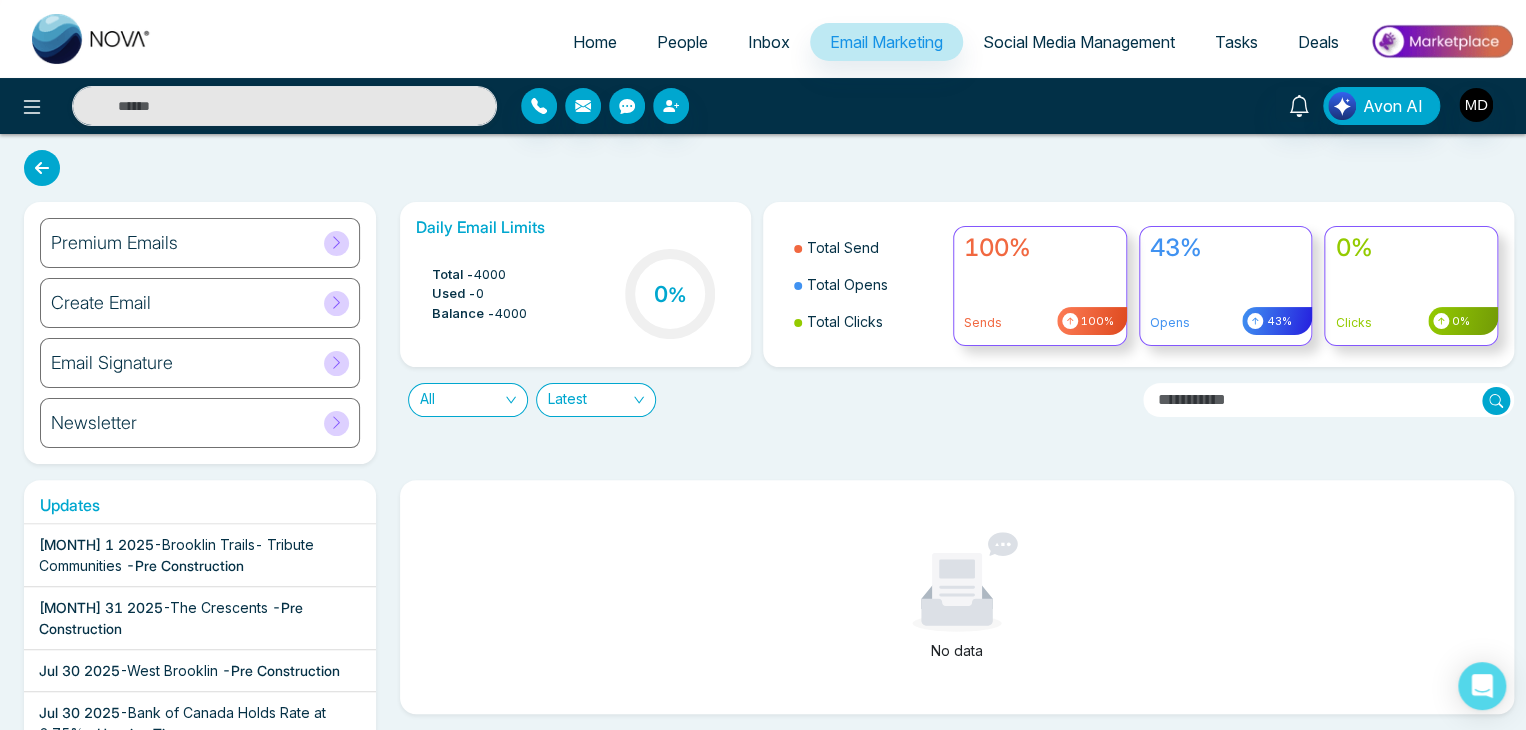 click on "Social Media Management" at bounding box center [1079, 42] 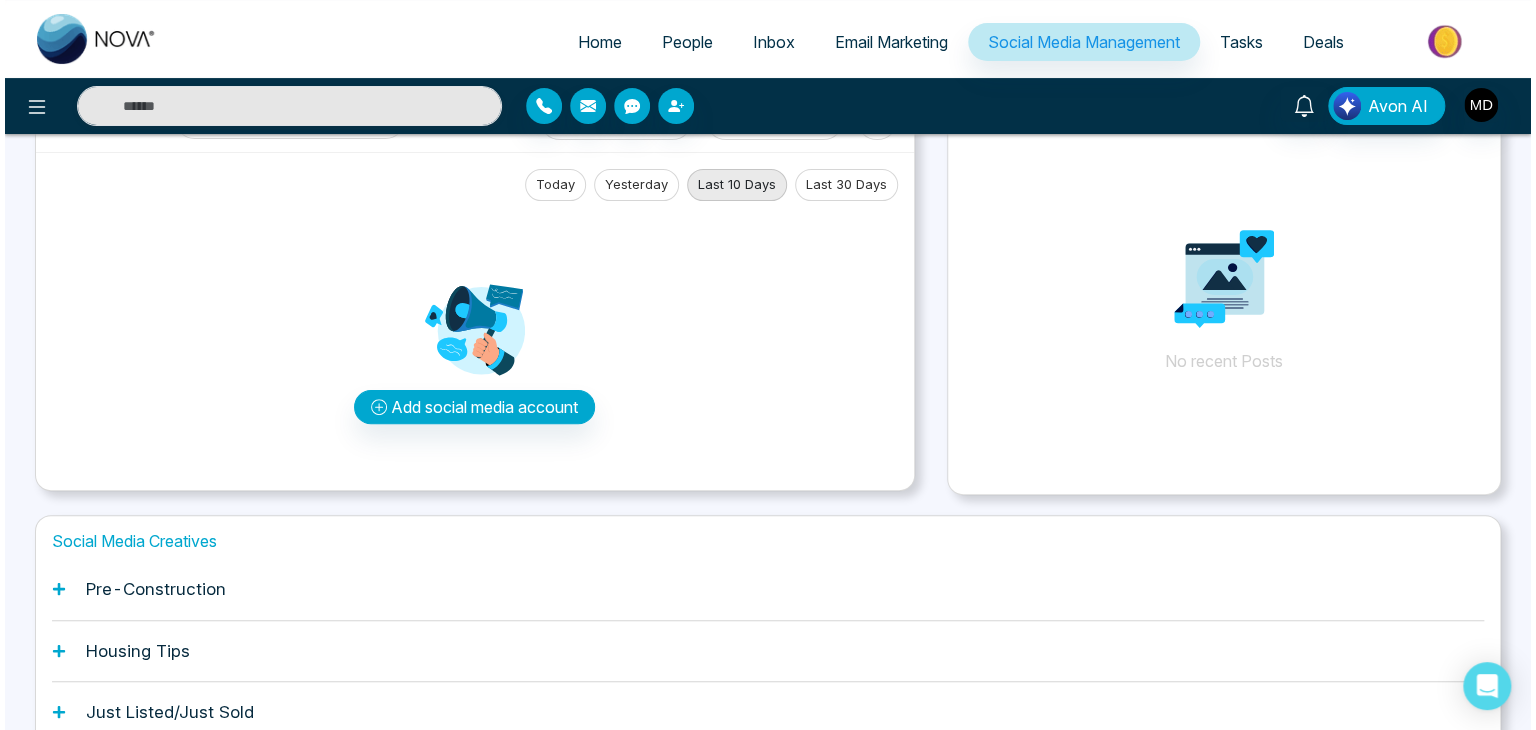 scroll, scrollTop: 0, scrollLeft: 0, axis: both 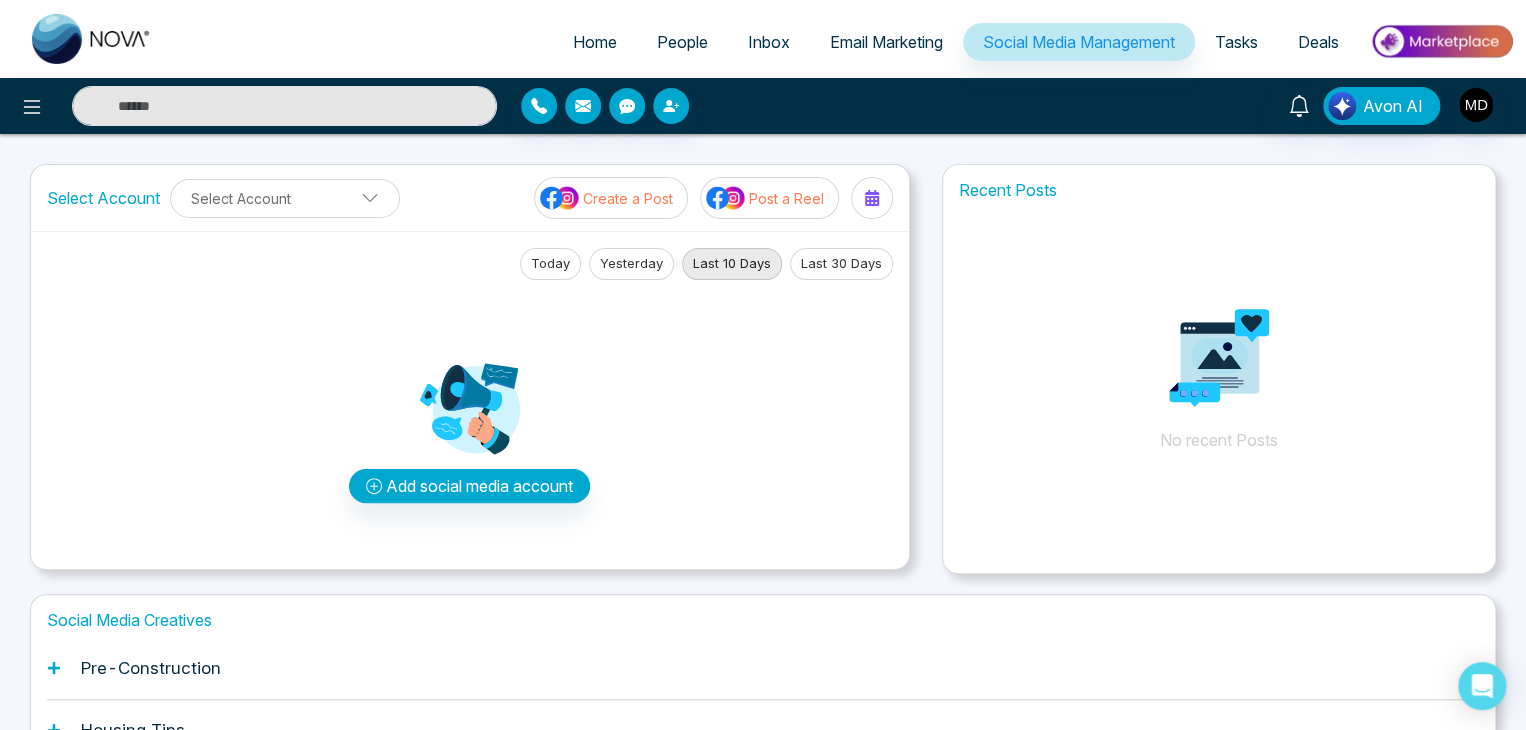 click on "Tasks" at bounding box center (1236, 42) 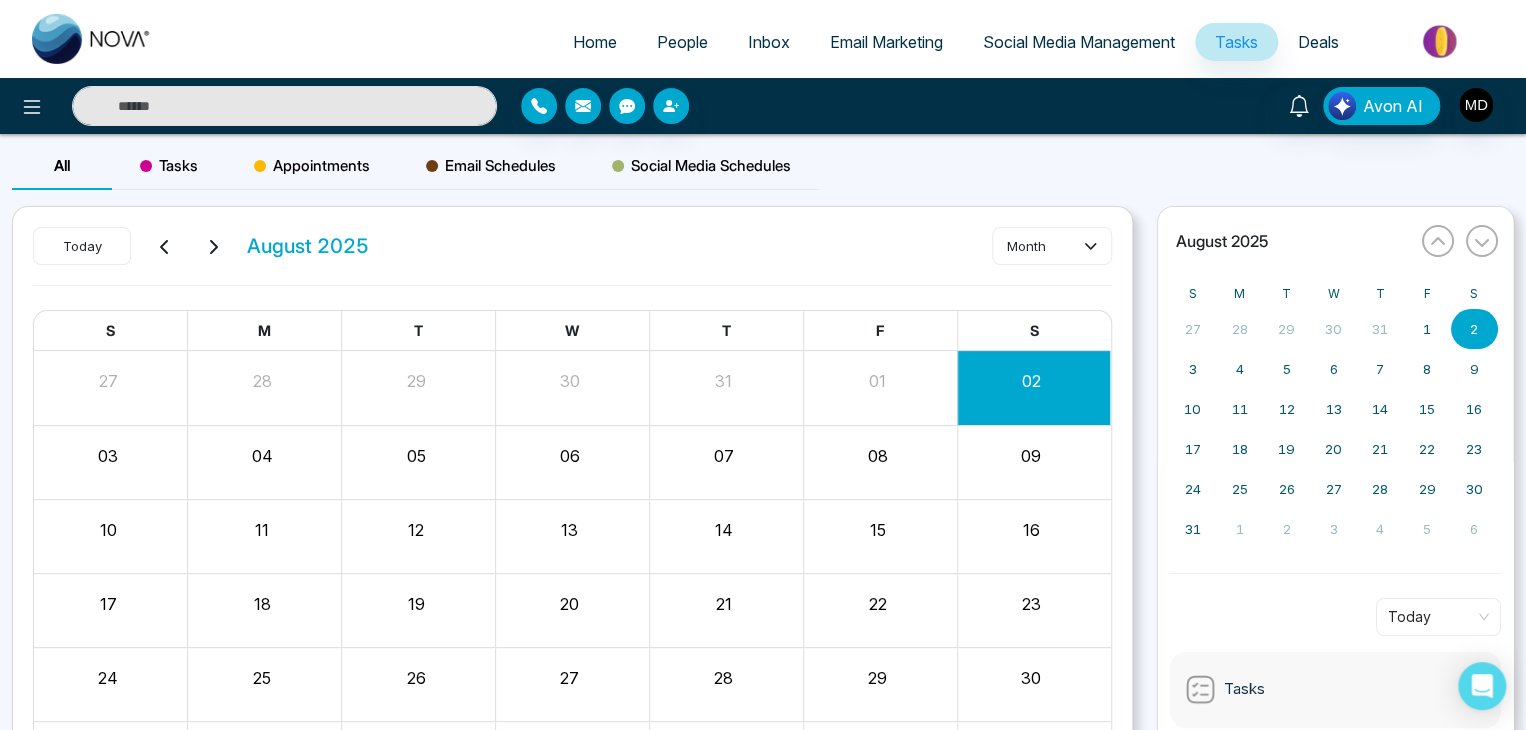 click on "Deals" at bounding box center [1318, 42] 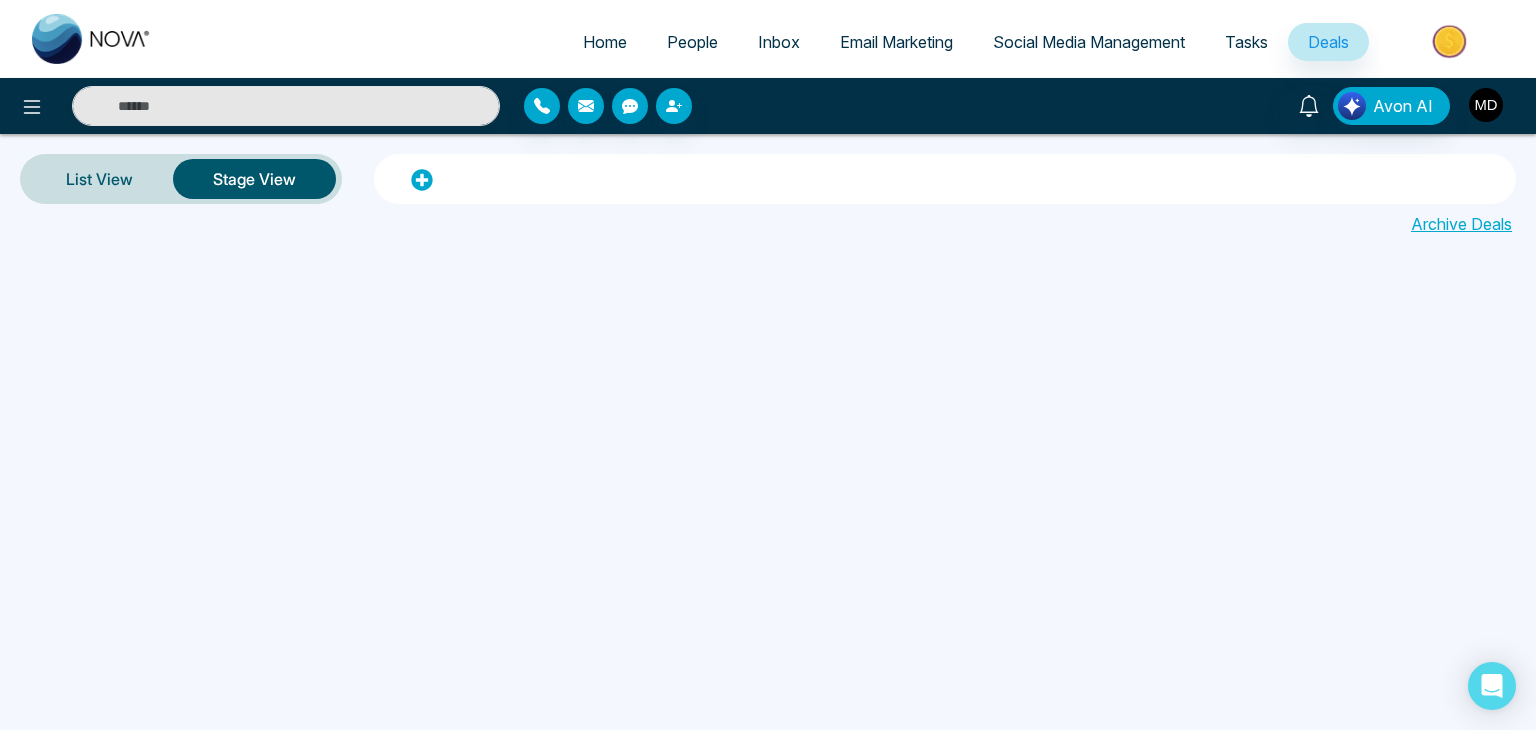 click at bounding box center [1486, 105] 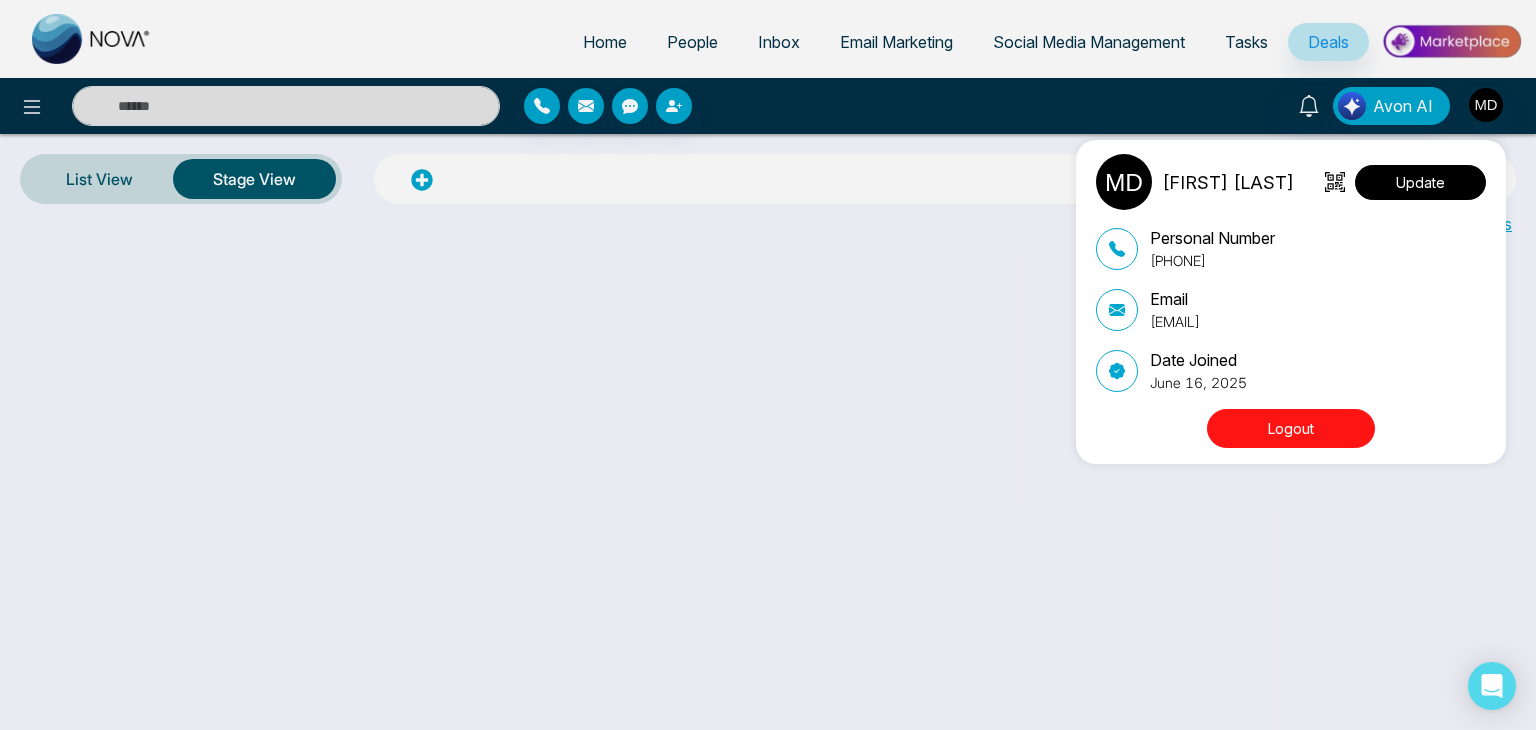 click on "Update" at bounding box center (1420, 182) 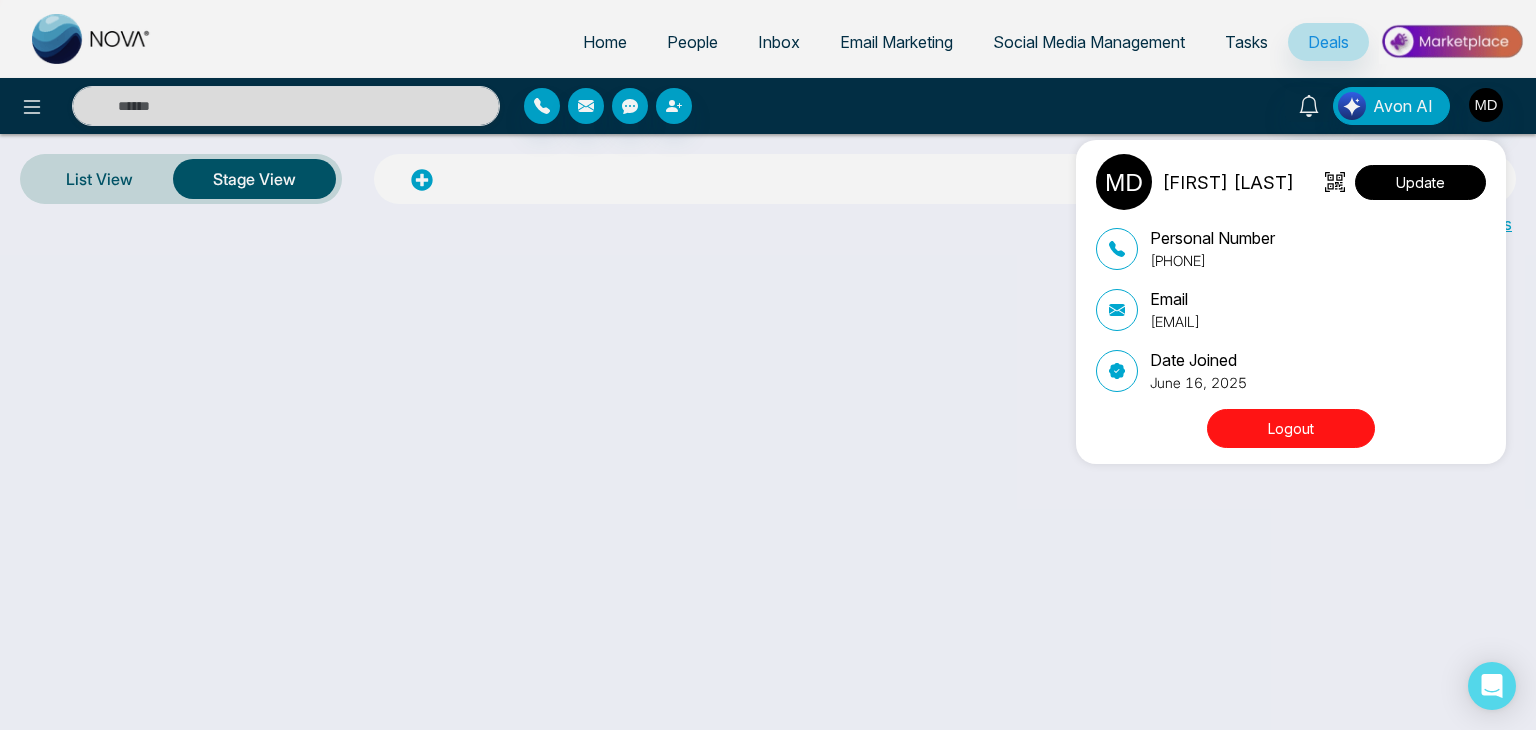 select 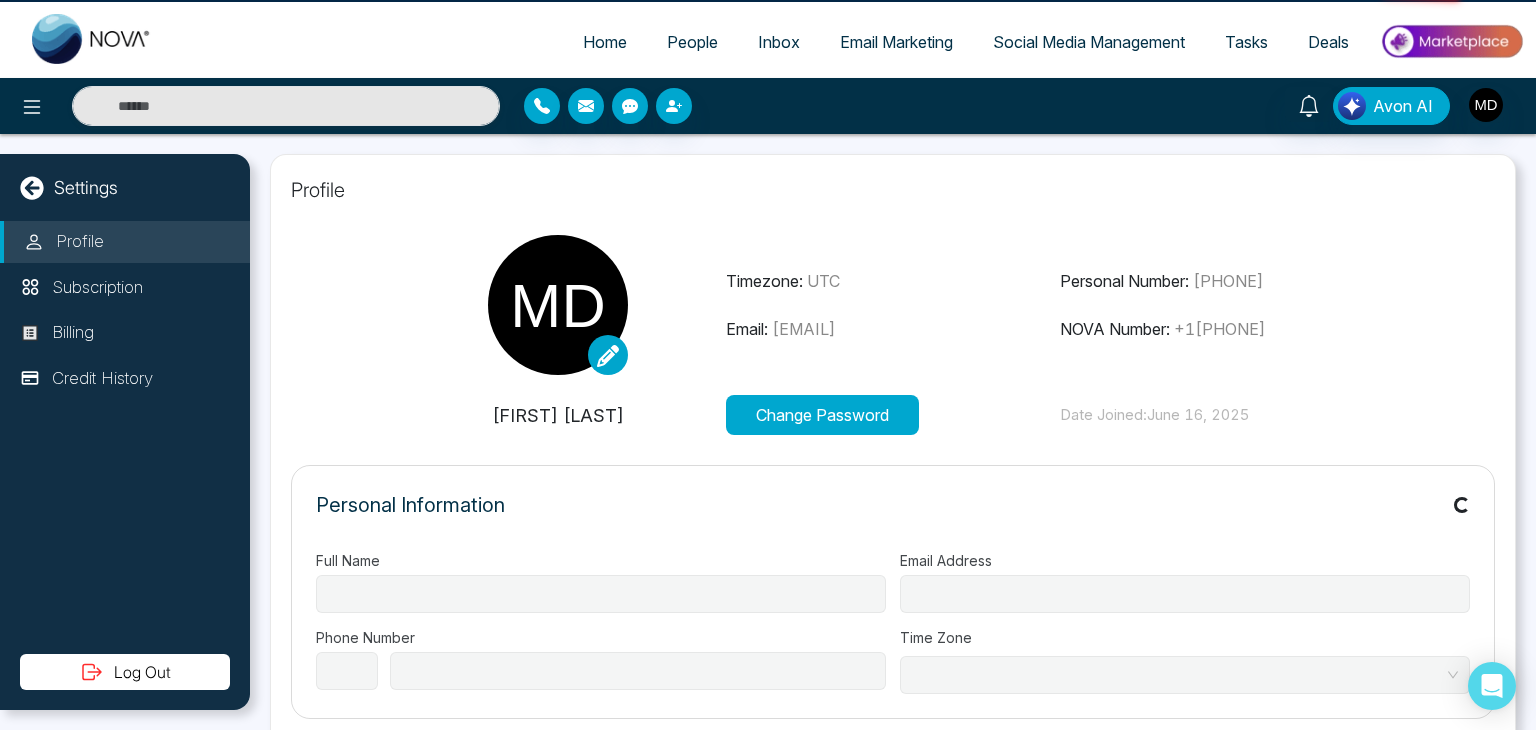 type on "**********" 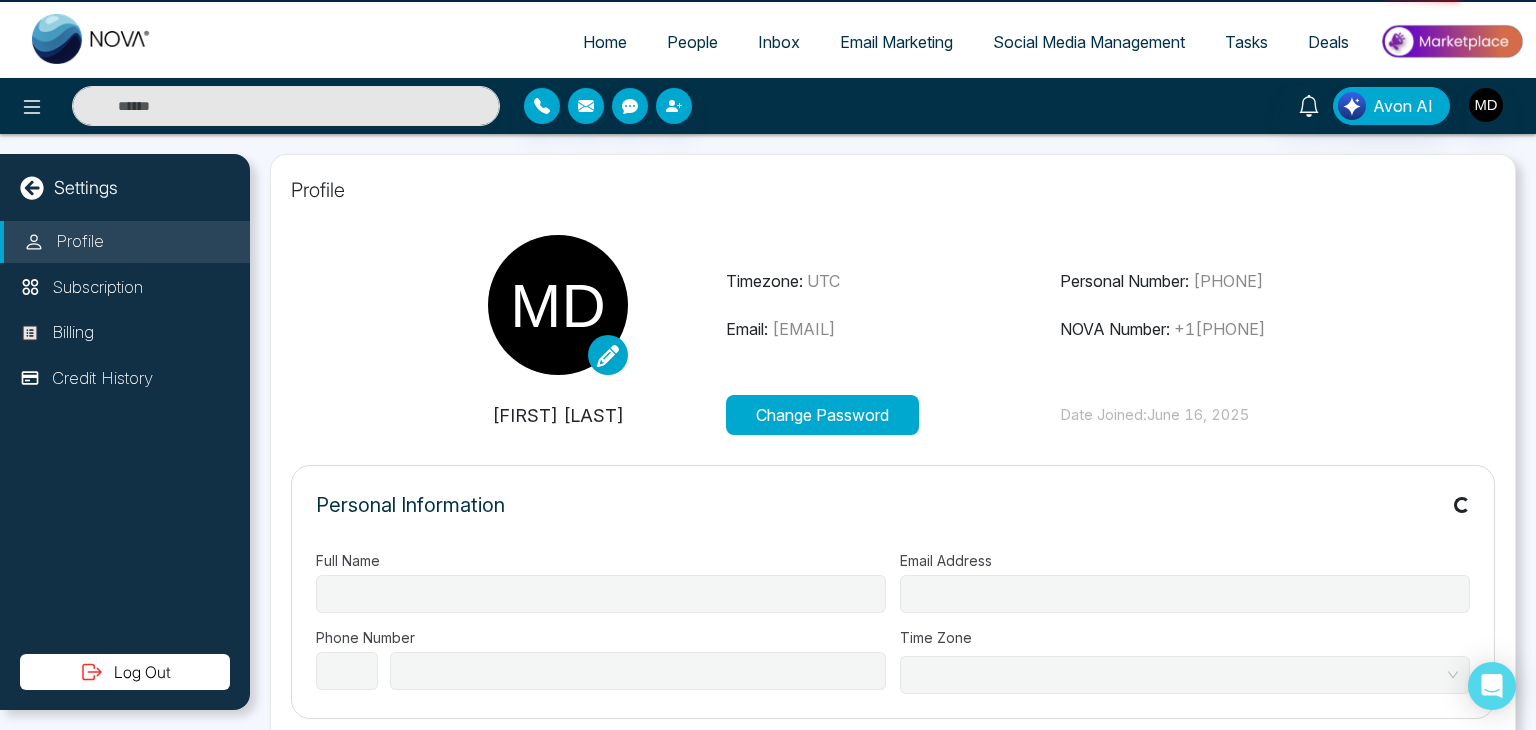 select on "***" 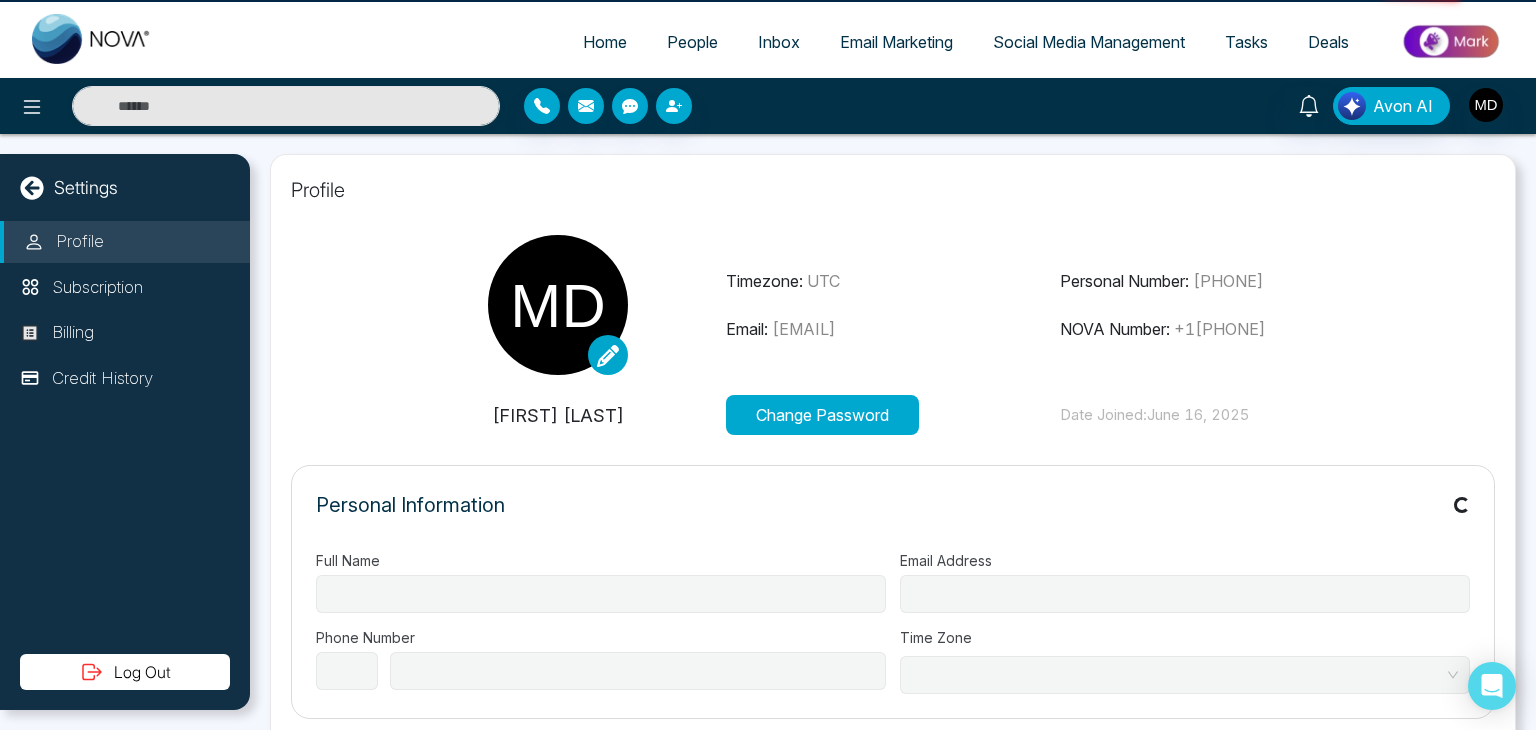 type on "**********" 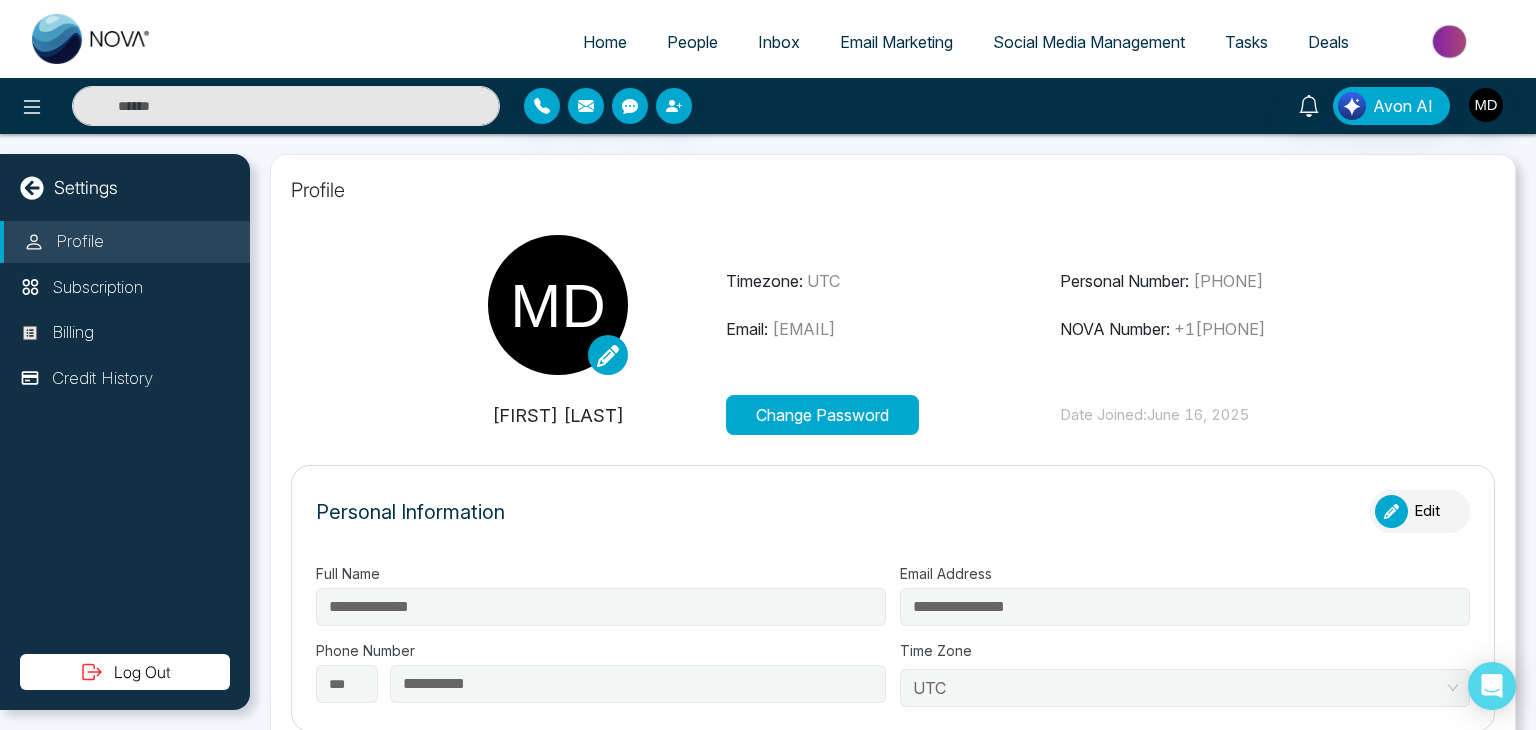 click 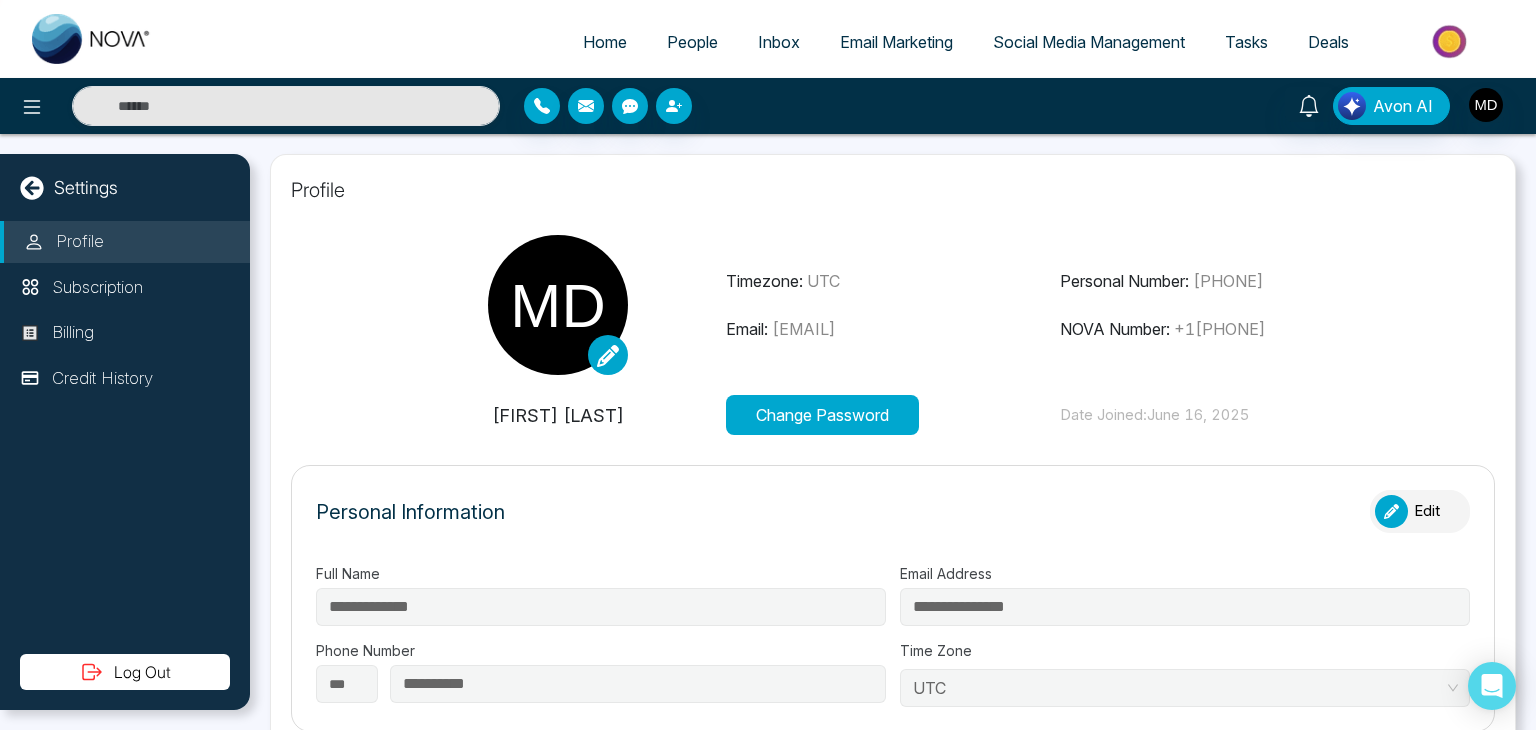 click at bounding box center [0, 0] 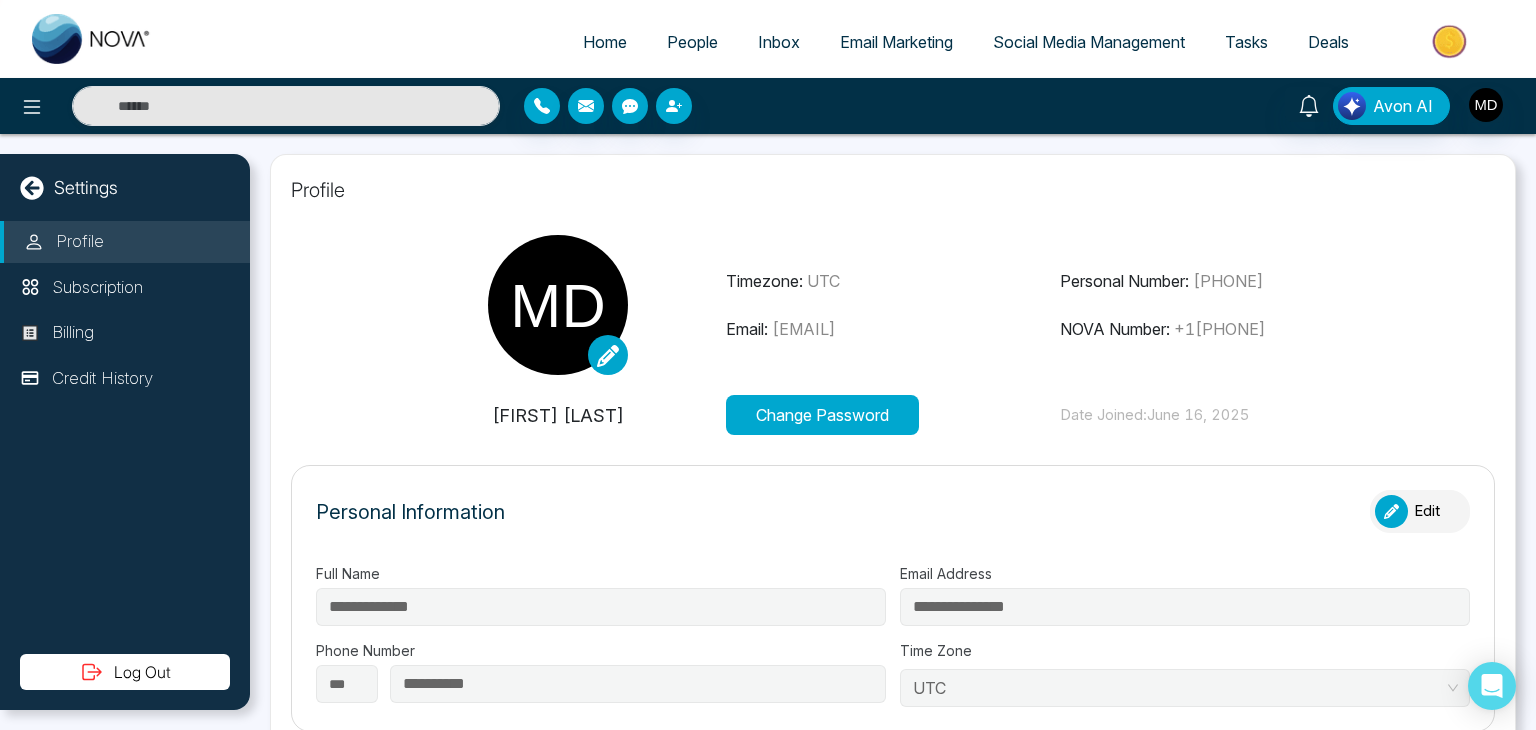 click on "[FIRST] [LAST]" at bounding box center (558, 415) 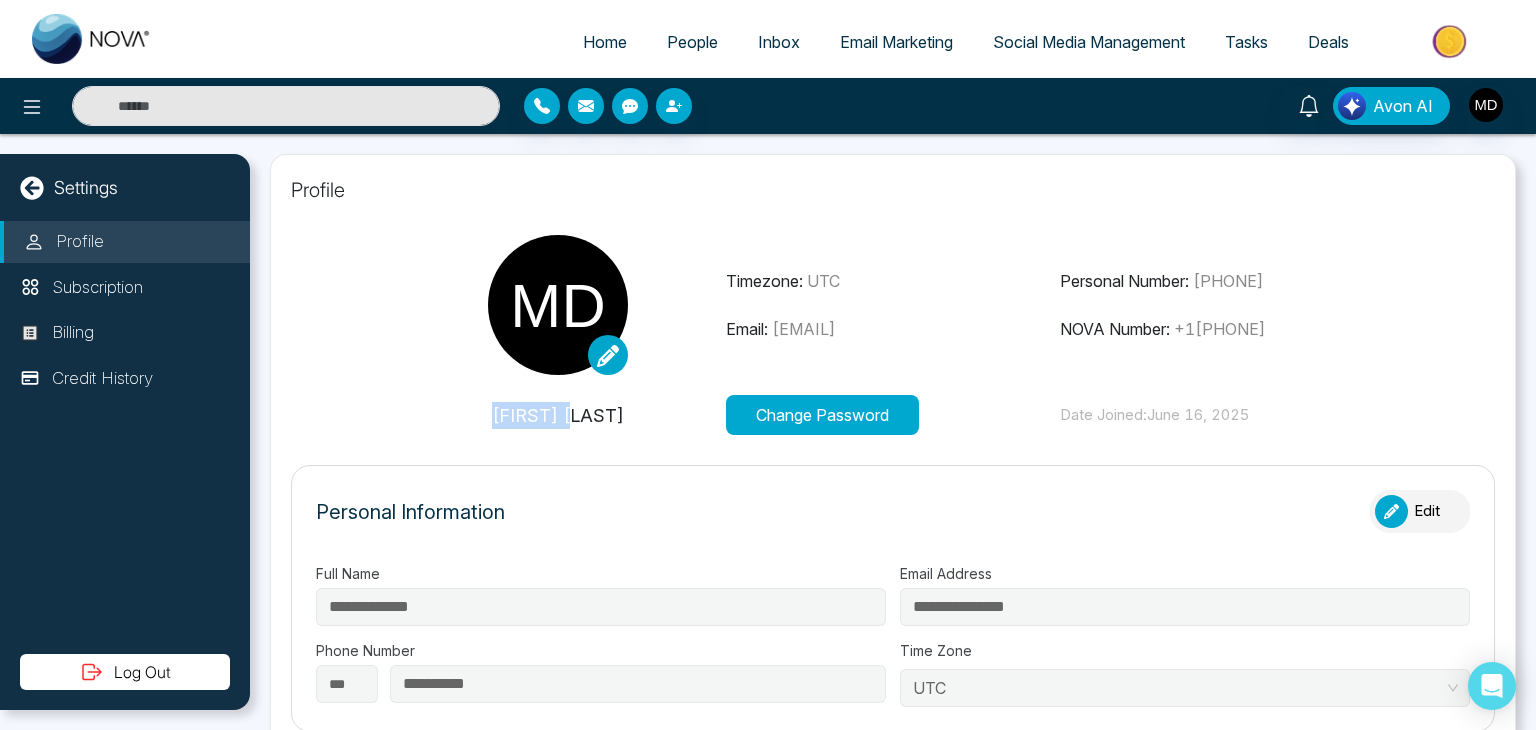 click on "[FIRST] [LAST]" at bounding box center [558, 415] 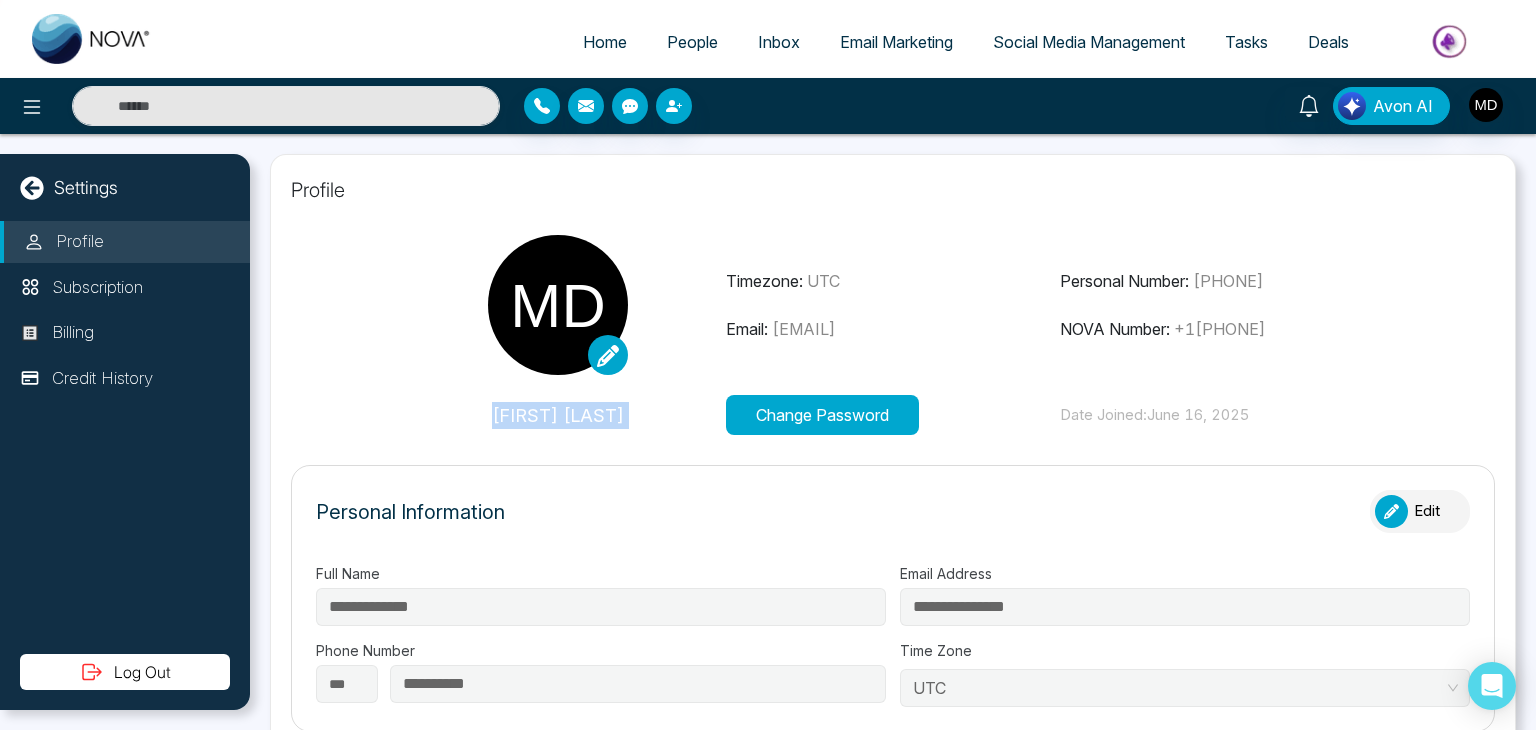 click on "[FIRST] [LAST]" at bounding box center (558, 415) 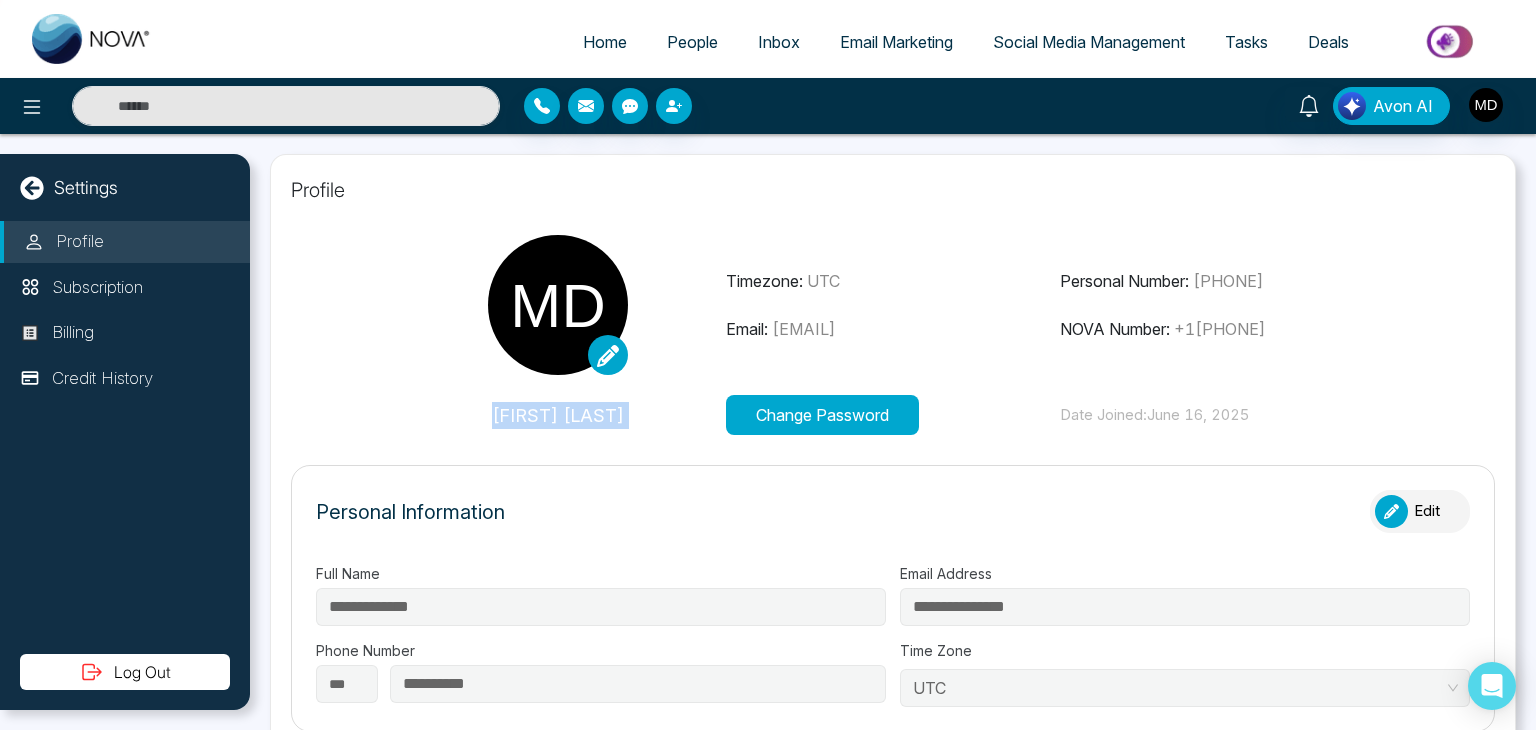 click on "[FIRST] [LAST]" at bounding box center (558, 415) 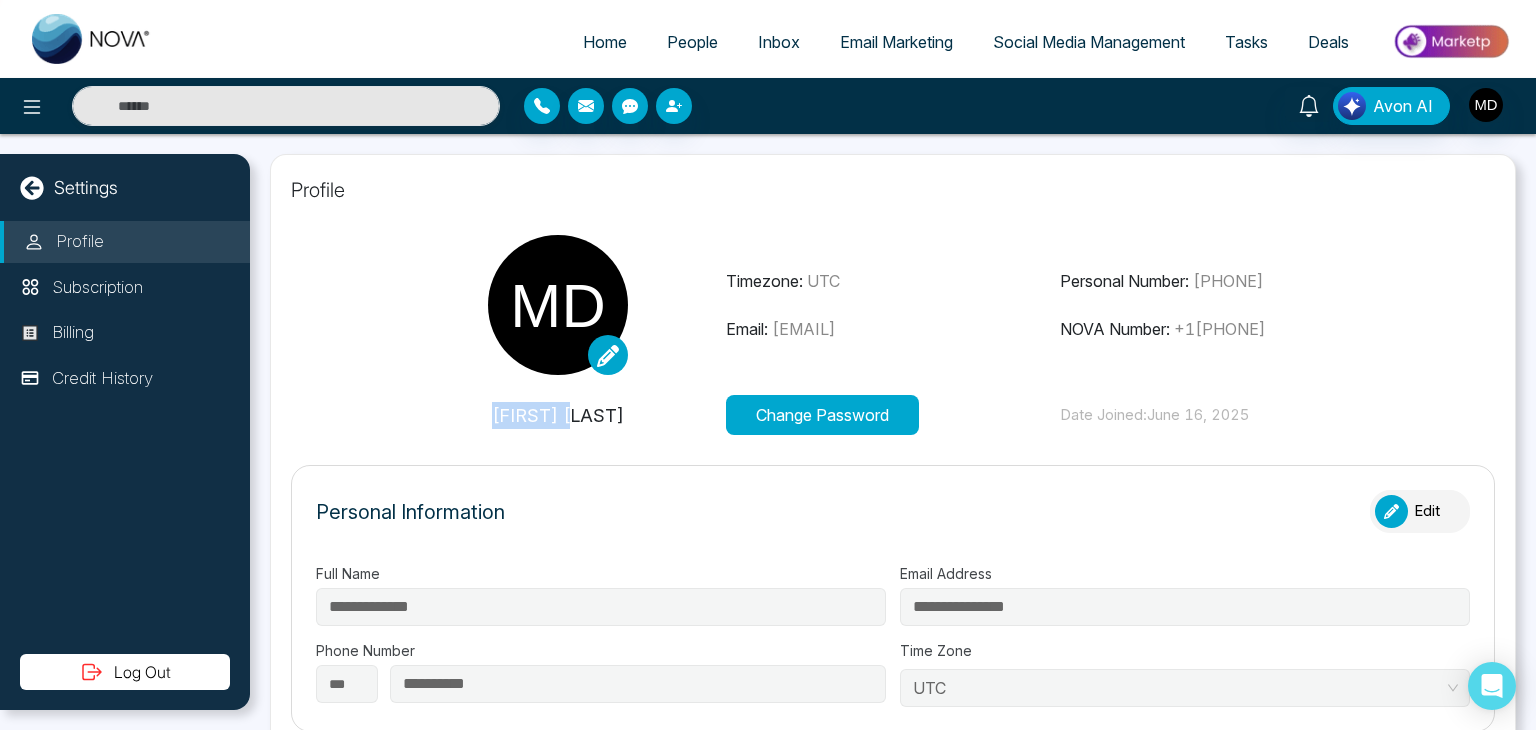 click on "[FIRST] [LAST]" at bounding box center (558, 415) 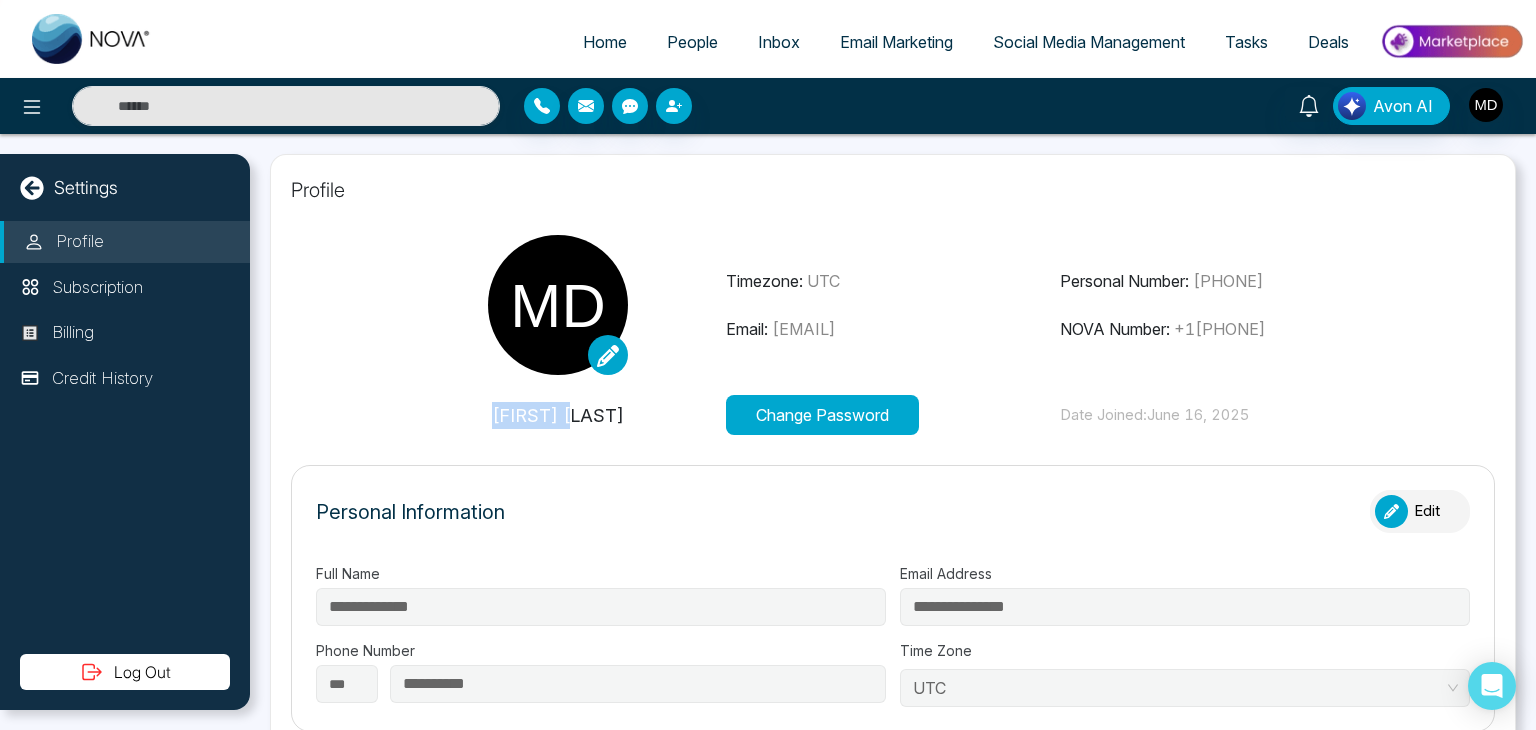 click on "[FIRST] [LAST] Change Password Date Joined: [MONTH] [DAY], [YEAR]" at bounding box center [893, 415] 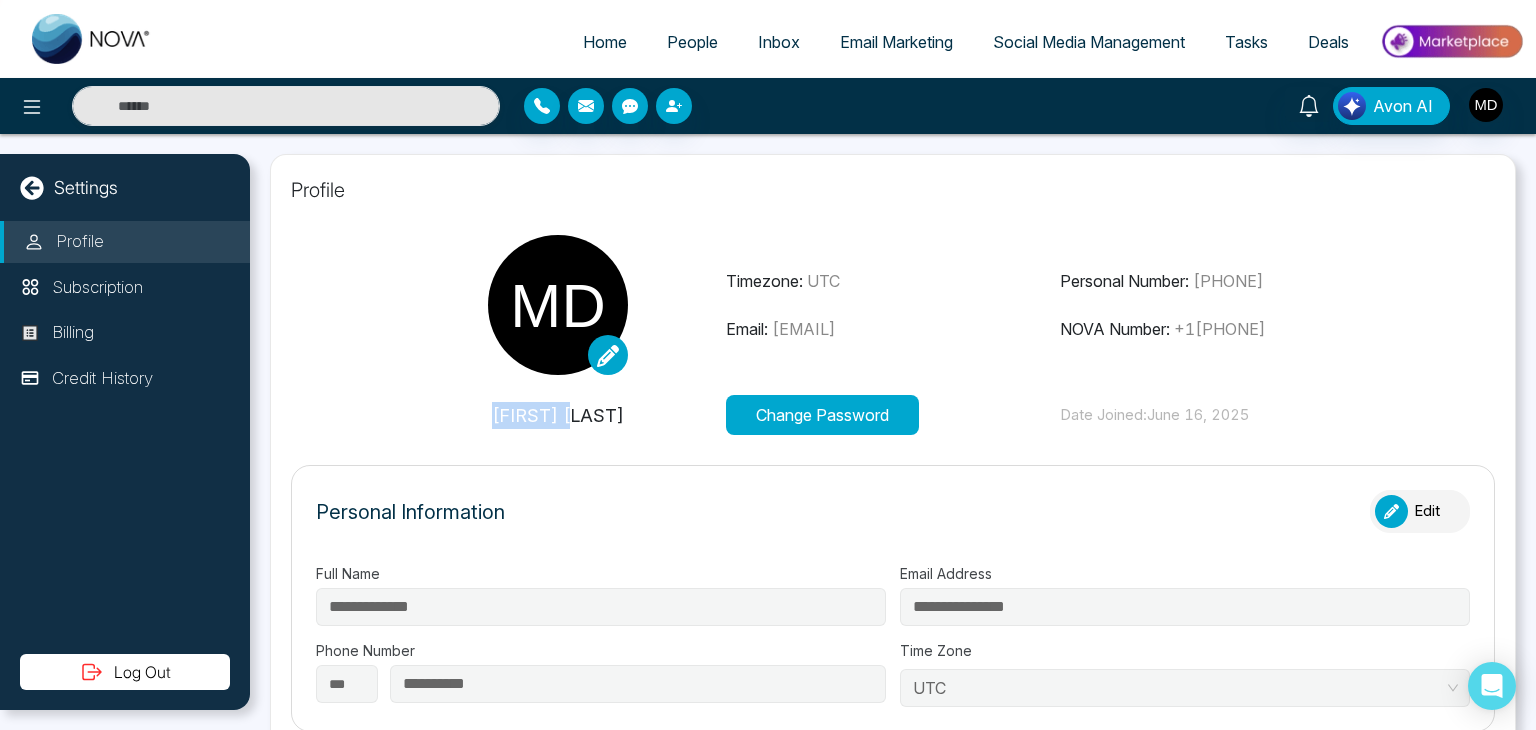 click 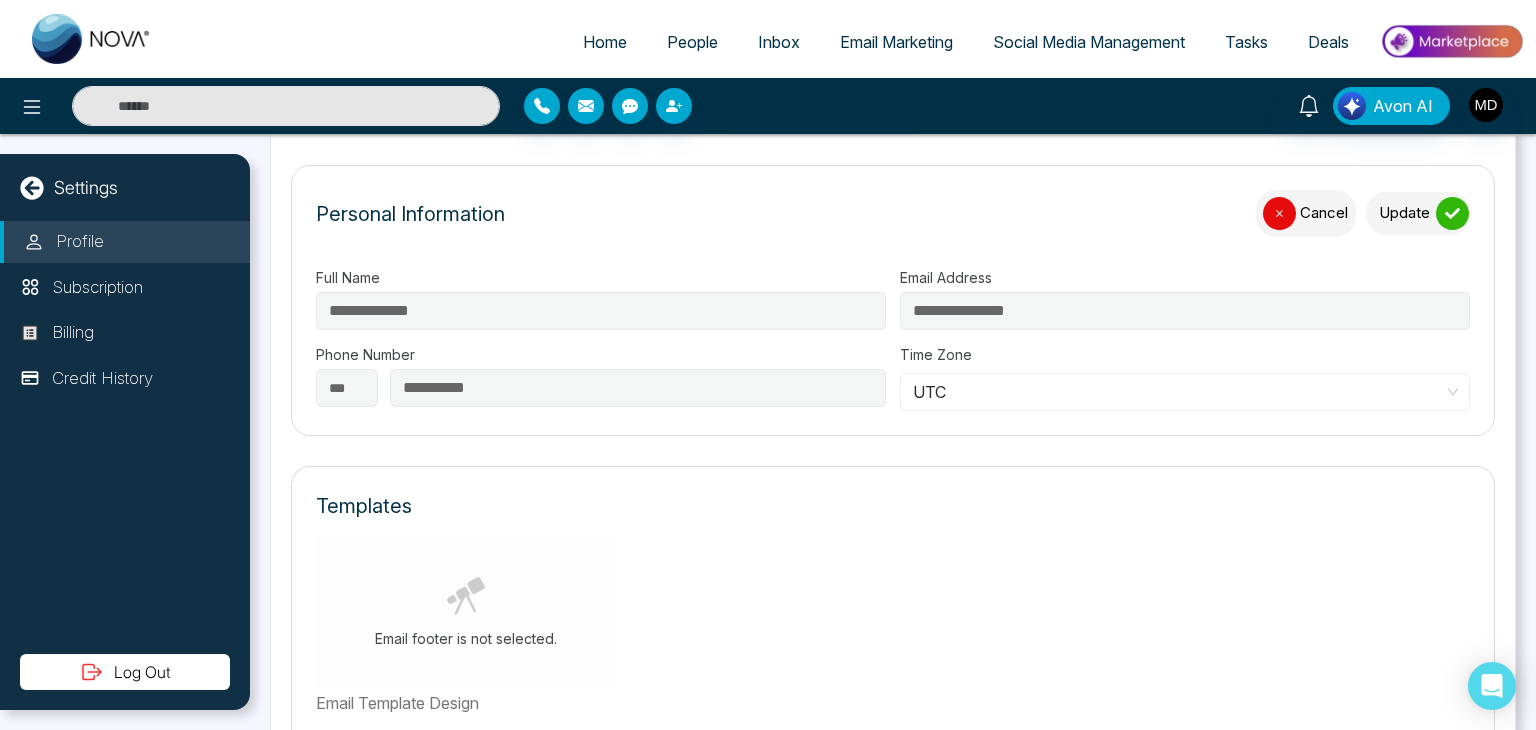 scroll, scrollTop: 100, scrollLeft: 0, axis: vertical 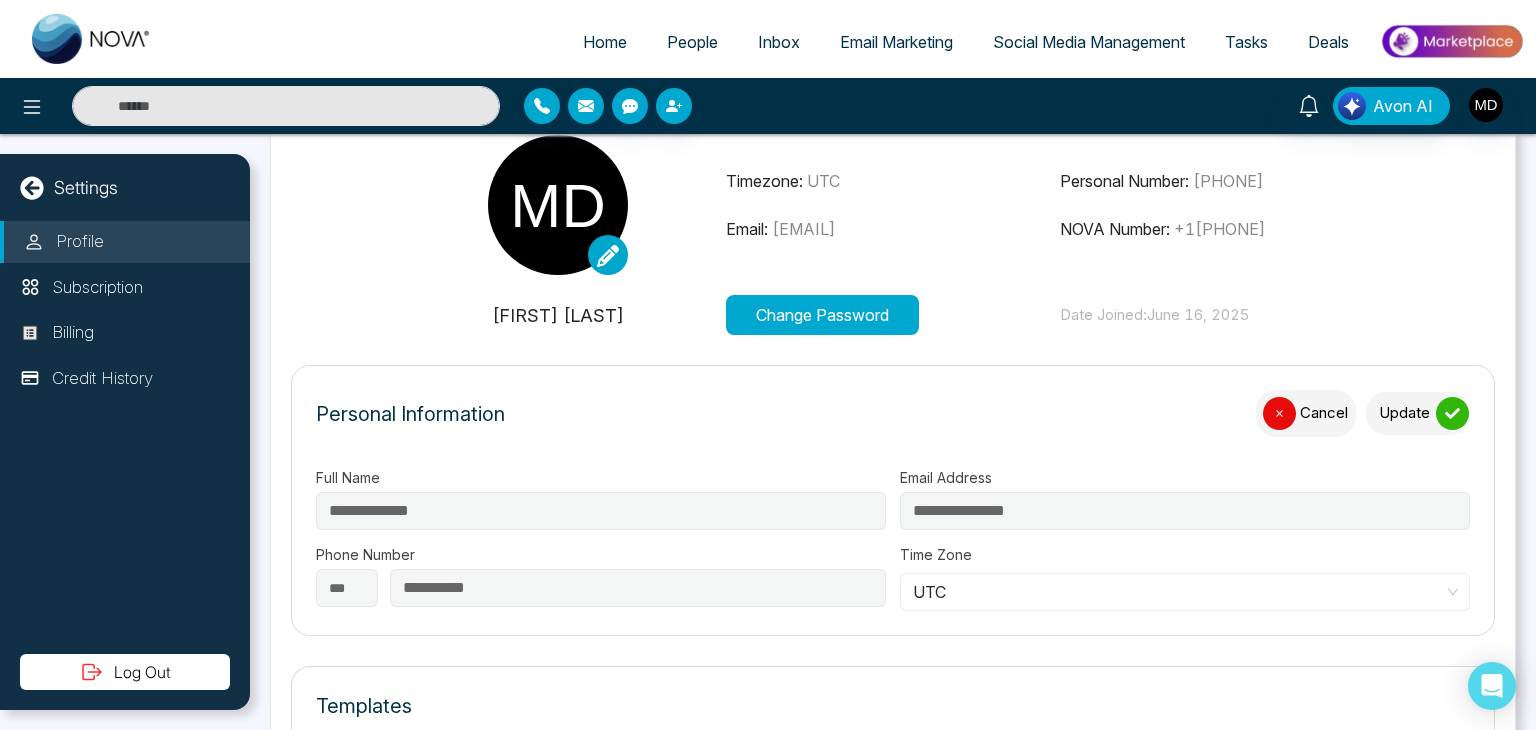 click on "Personal Information Cancel Update" at bounding box center [893, 423] 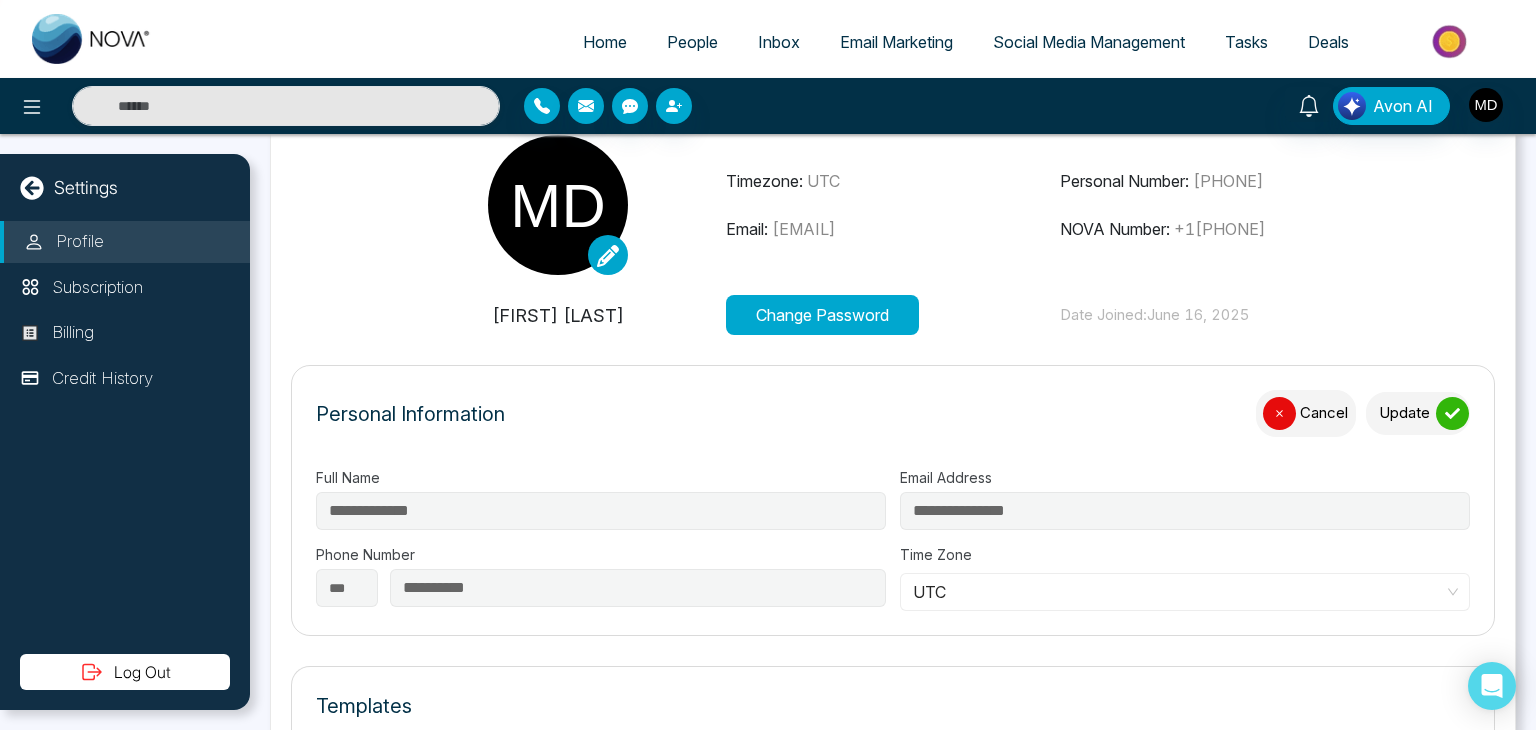 click at bounding box center [1279, 413] 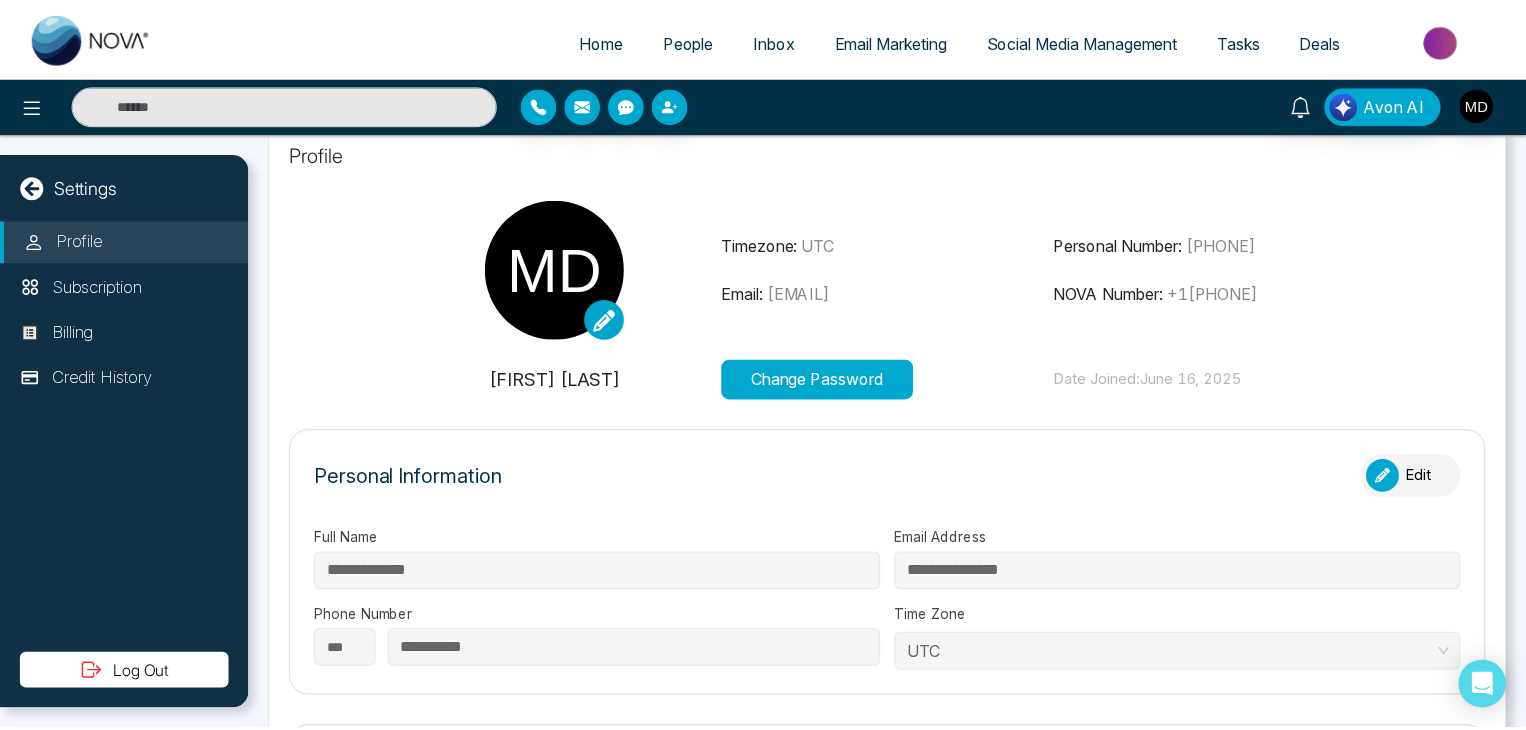 scroll, scrollTop: 0, scrollLeft: 0, axis: both 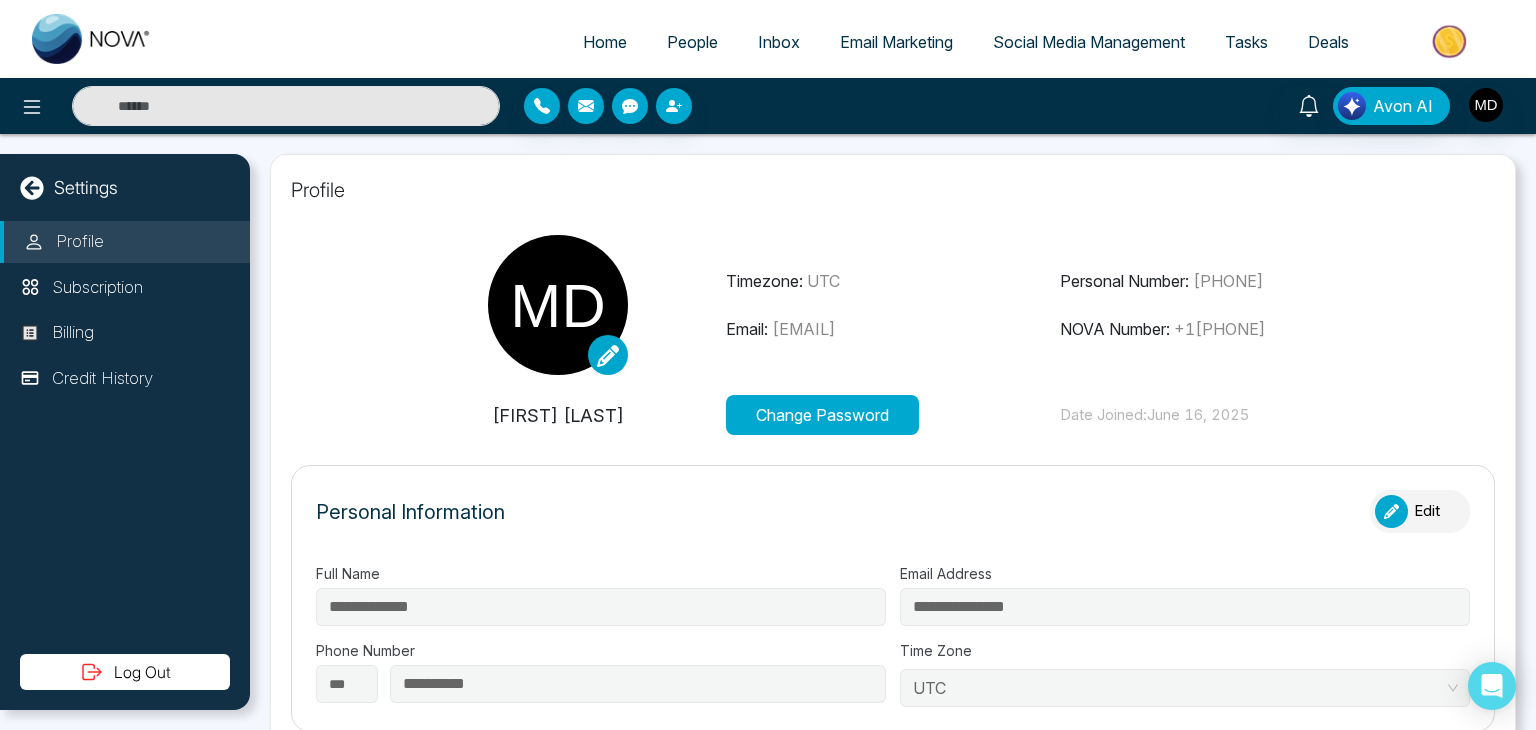 click on "People" at bounding box center (692, 42) 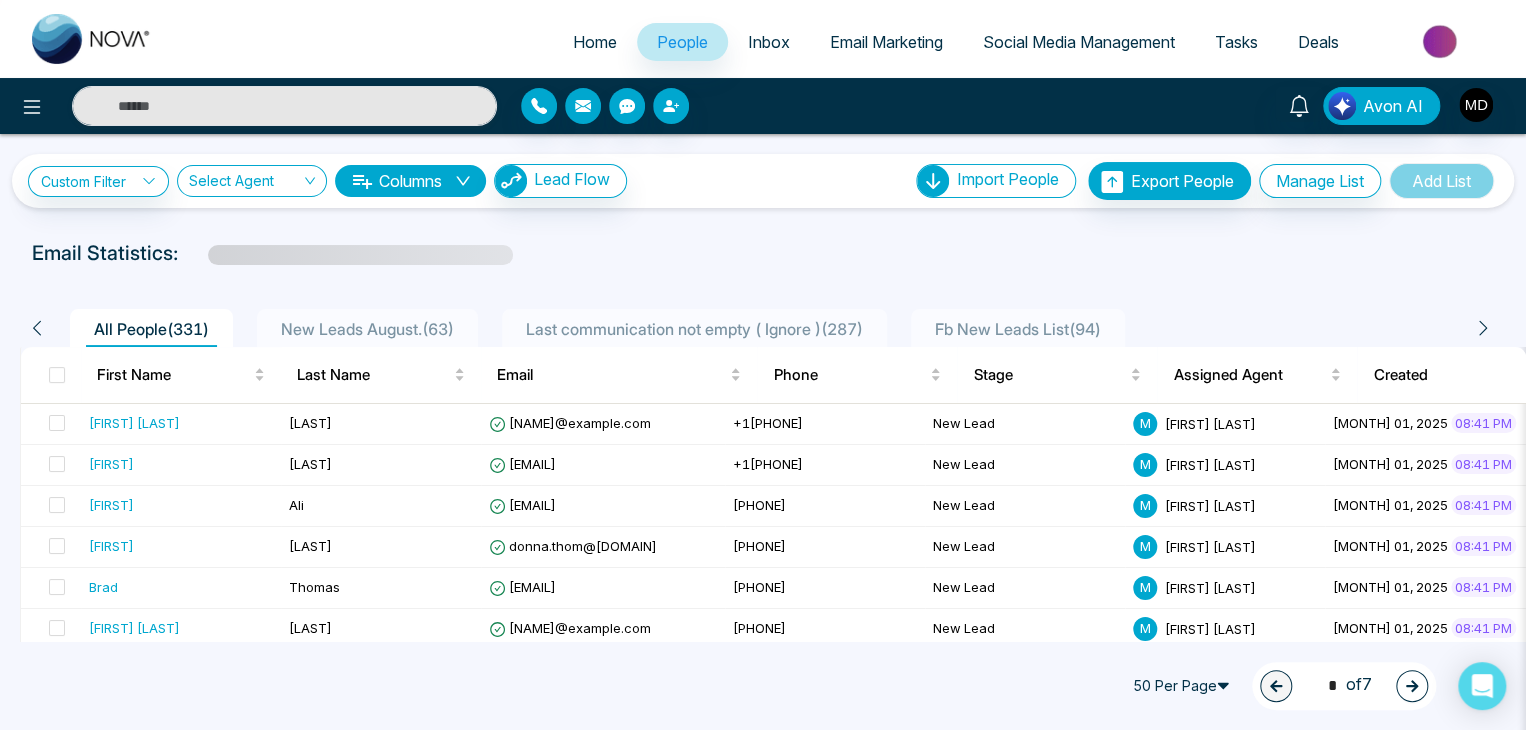 click on "Inbox" at bounding box center [769, 42] 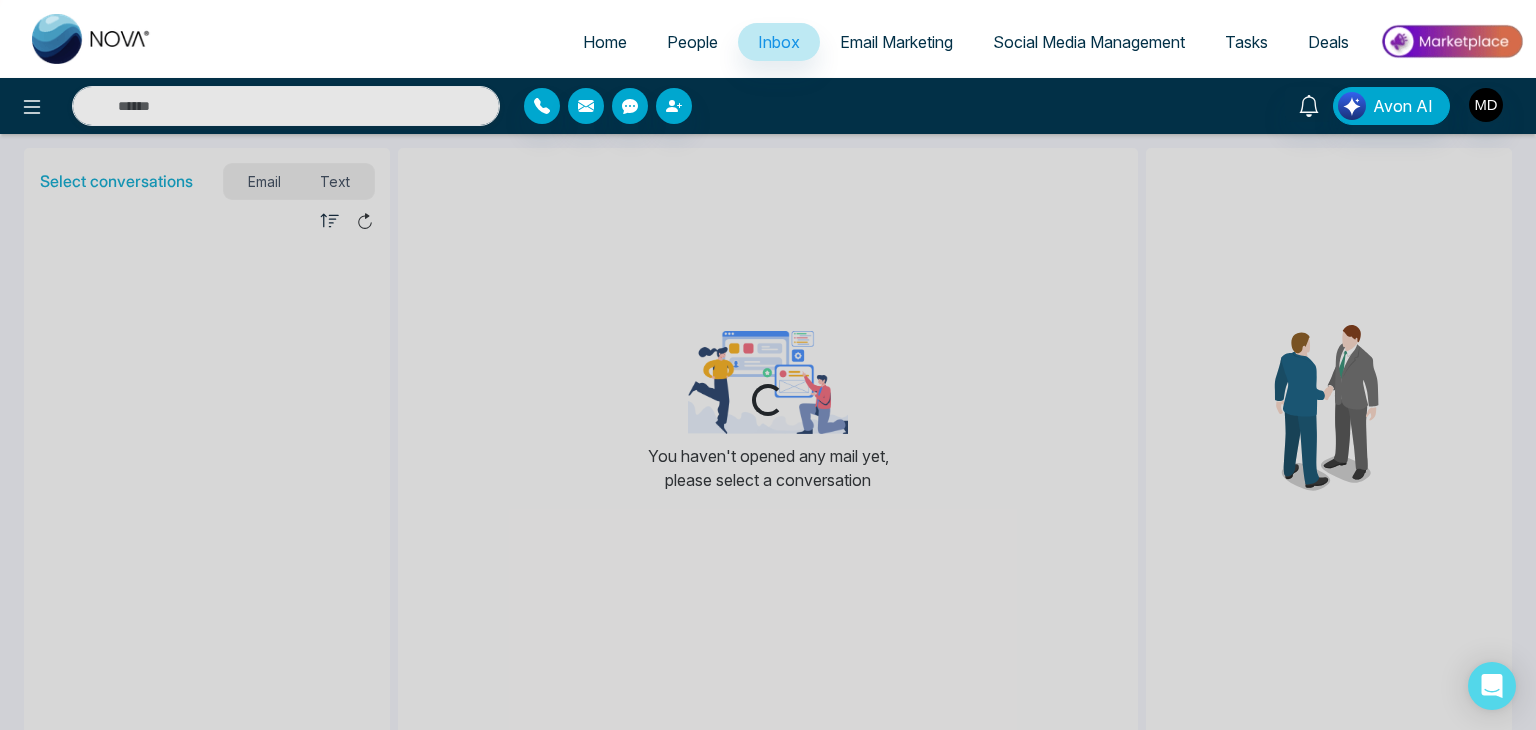 click on "Email Marketing" at bounding box center [896, 42] 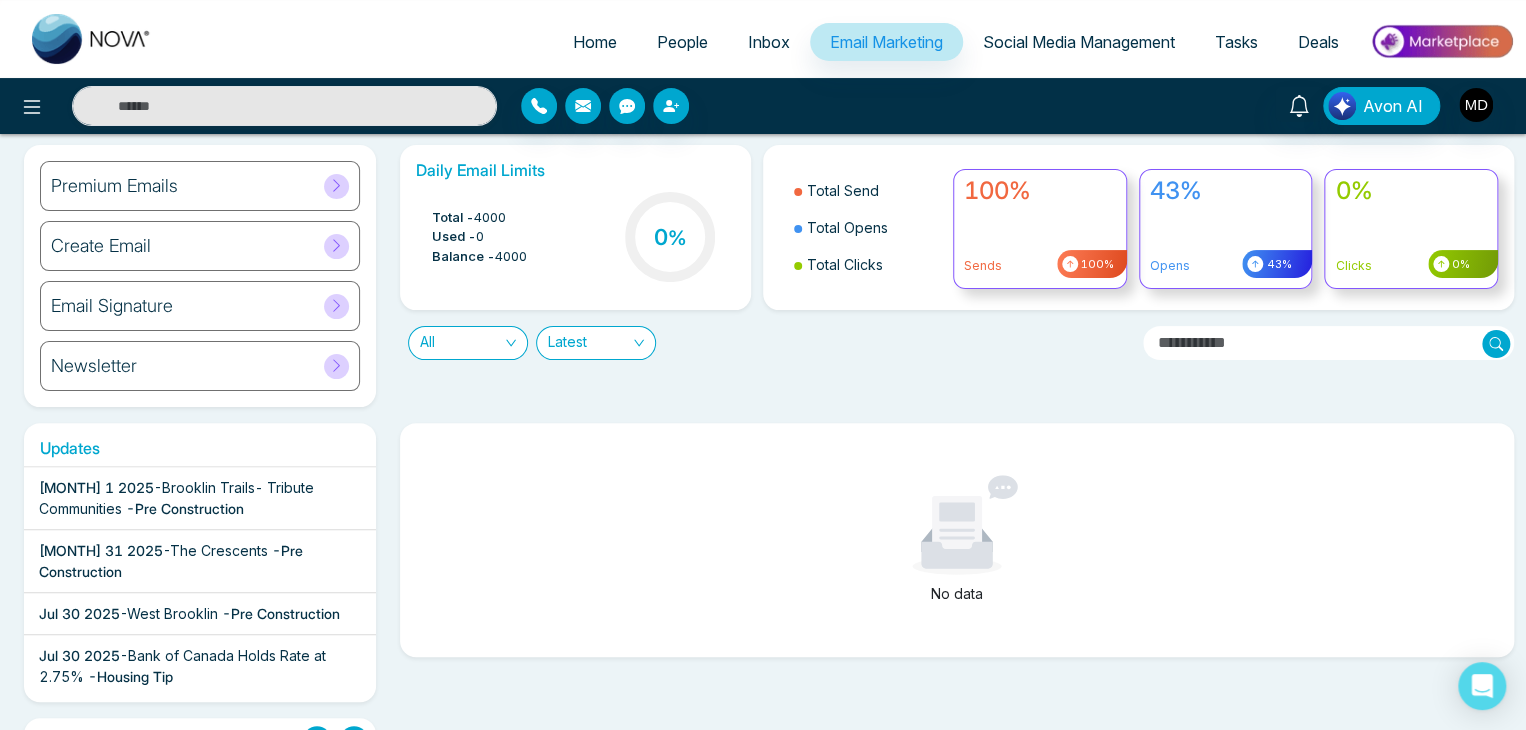 scroll, scrollTop: 0, scrollLeft: 0, axis: both 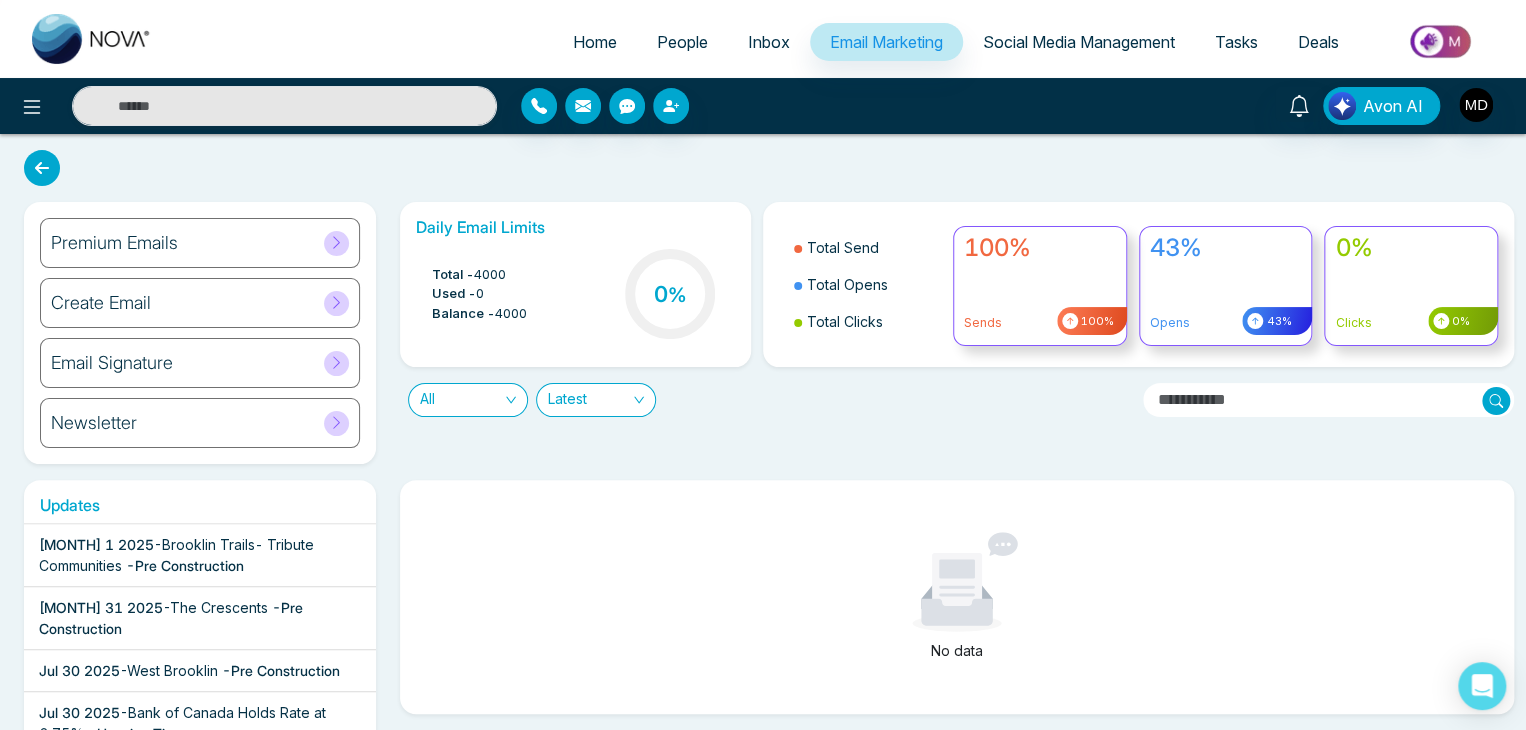 click on "Social Media Management" at bounding box center (1079, 42) 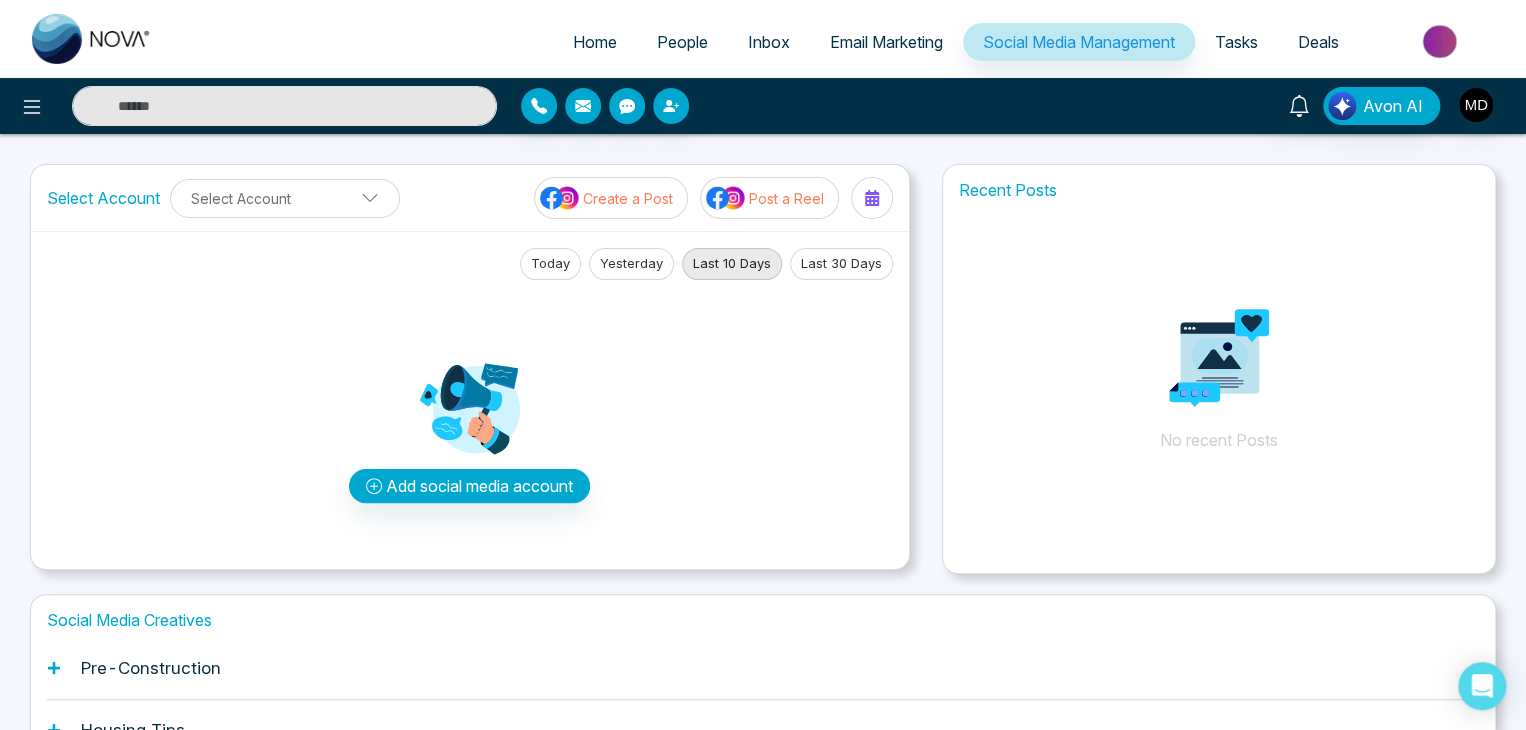 click on "Tasks" at bounding box center [1236, 42] 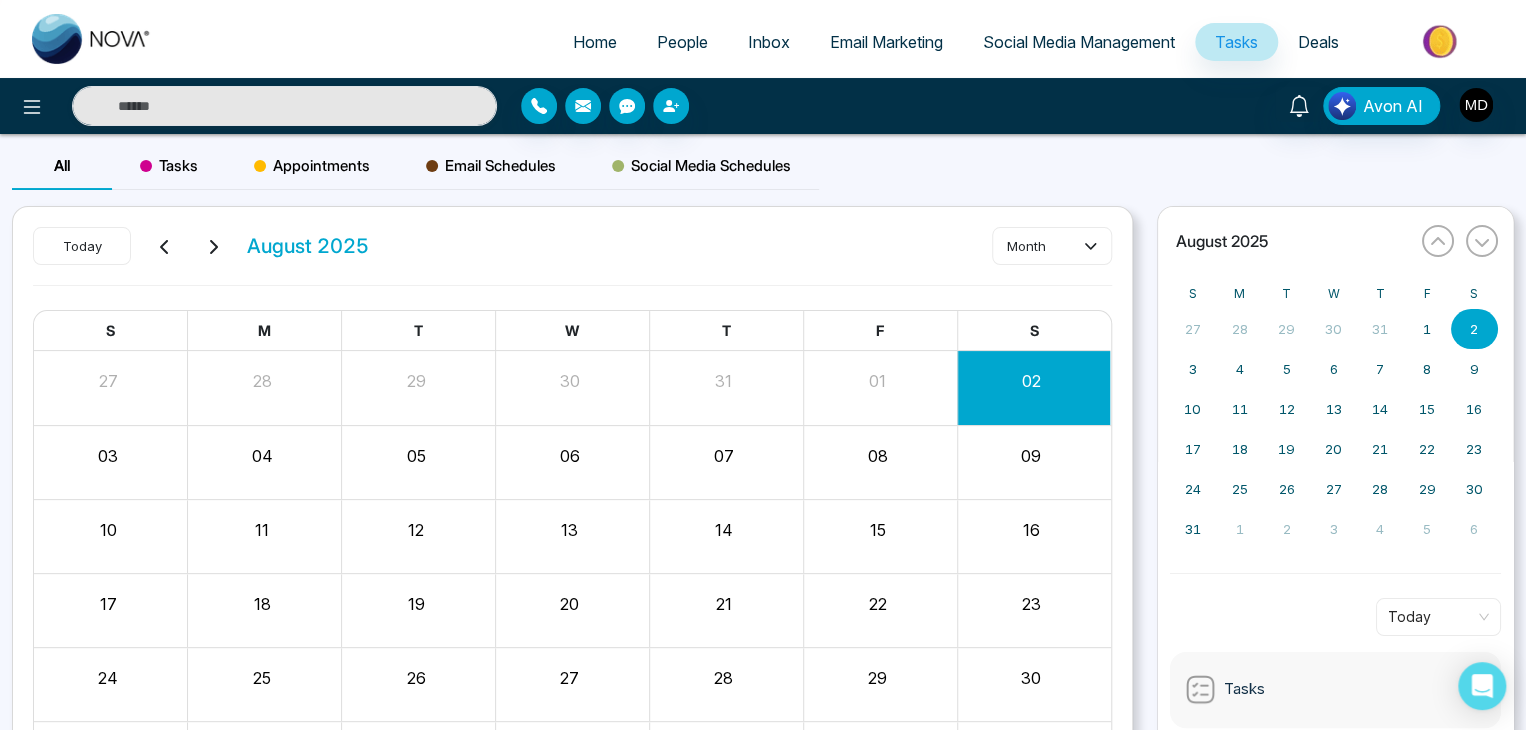 click on "Deals" at bounding box center [1318, 42] 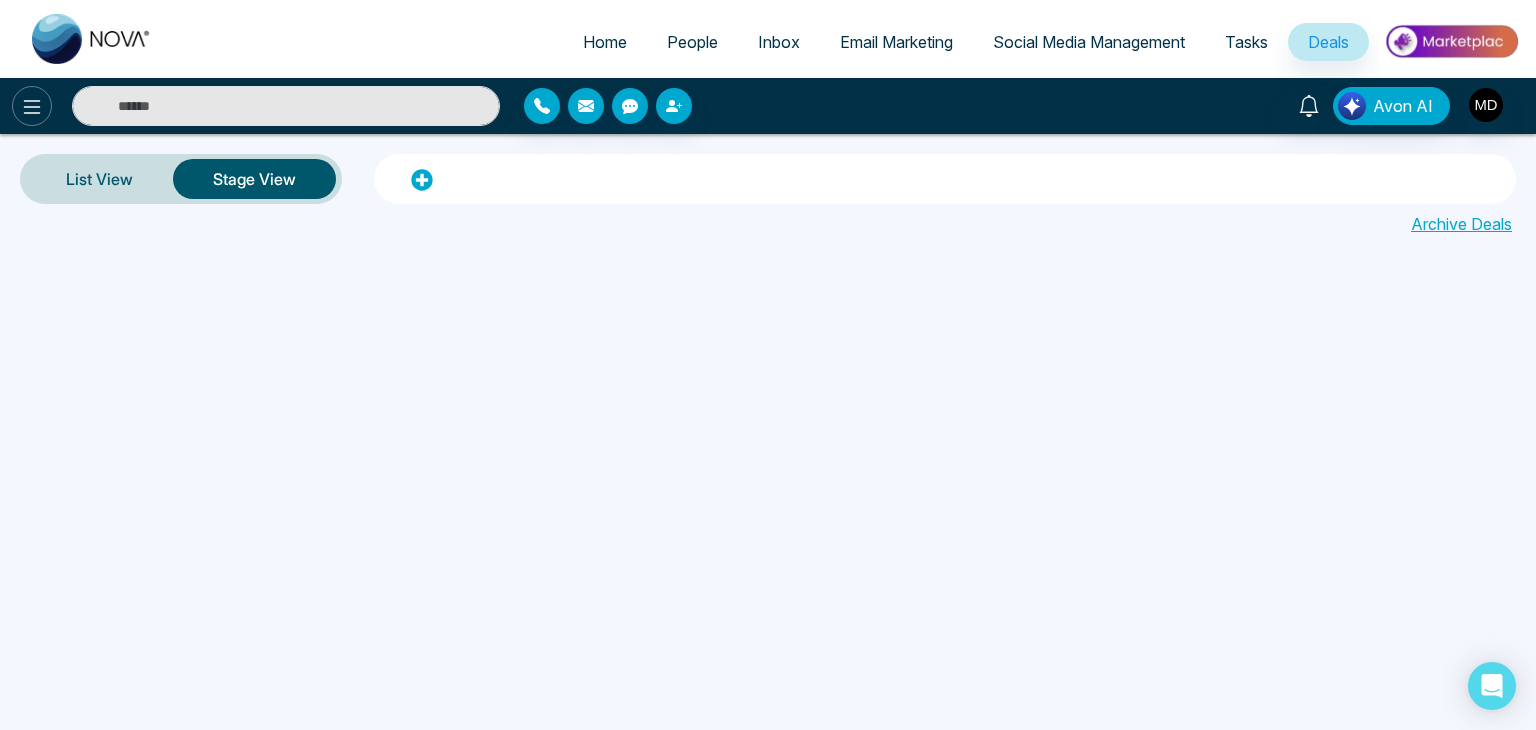 click at bounding box center (32, 106) 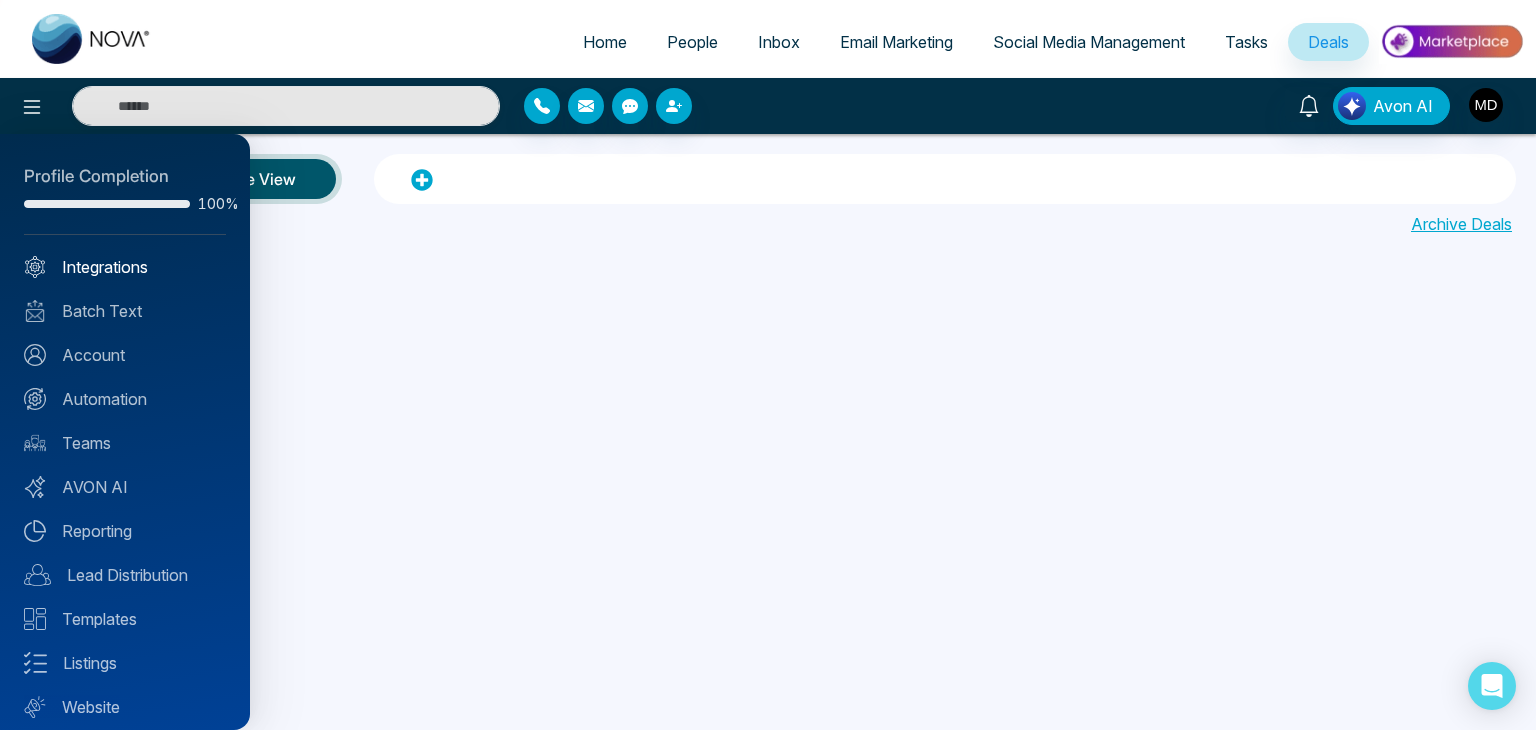 click on "Integrations" at bounding box center [125, 267] 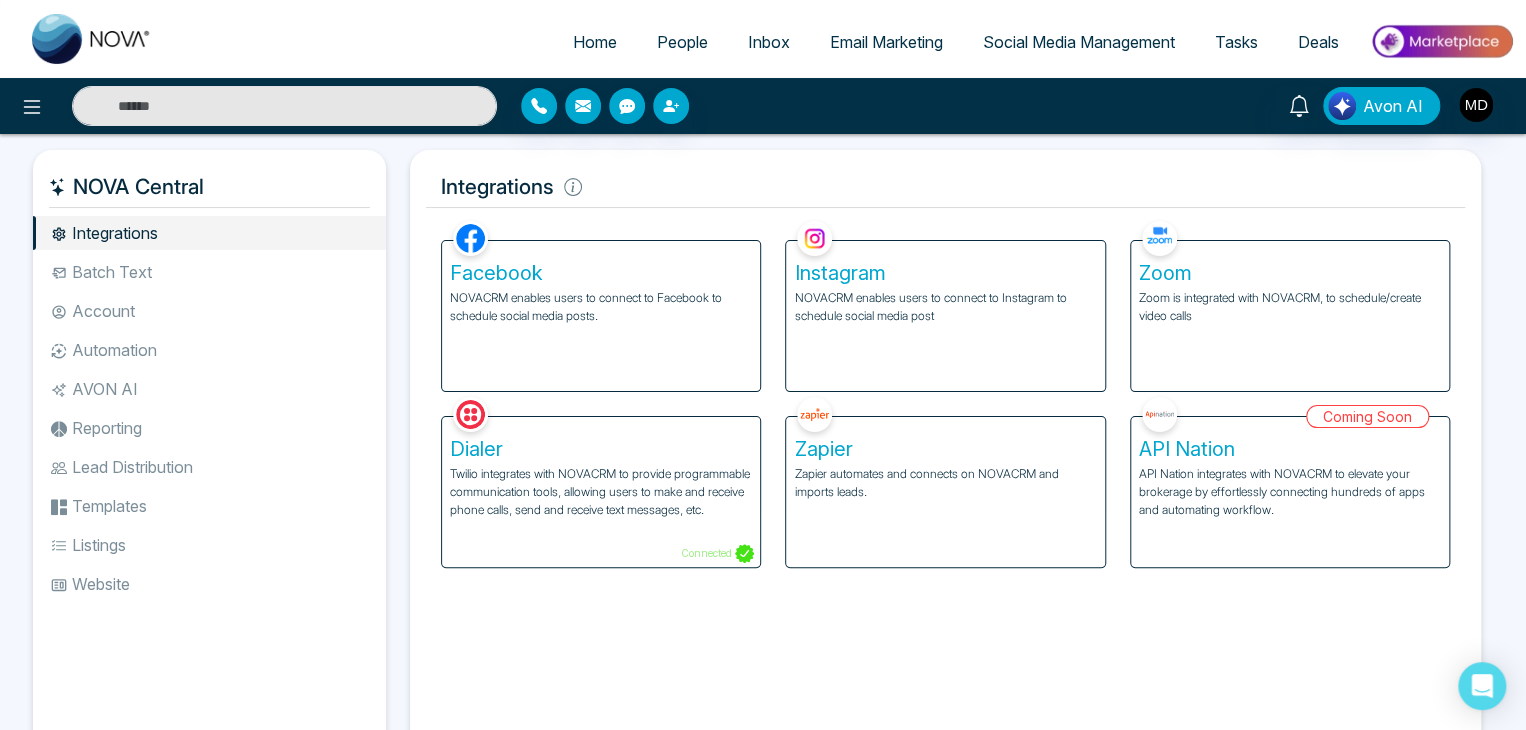 click on "Batch Text" at bounding box center (209, 272) 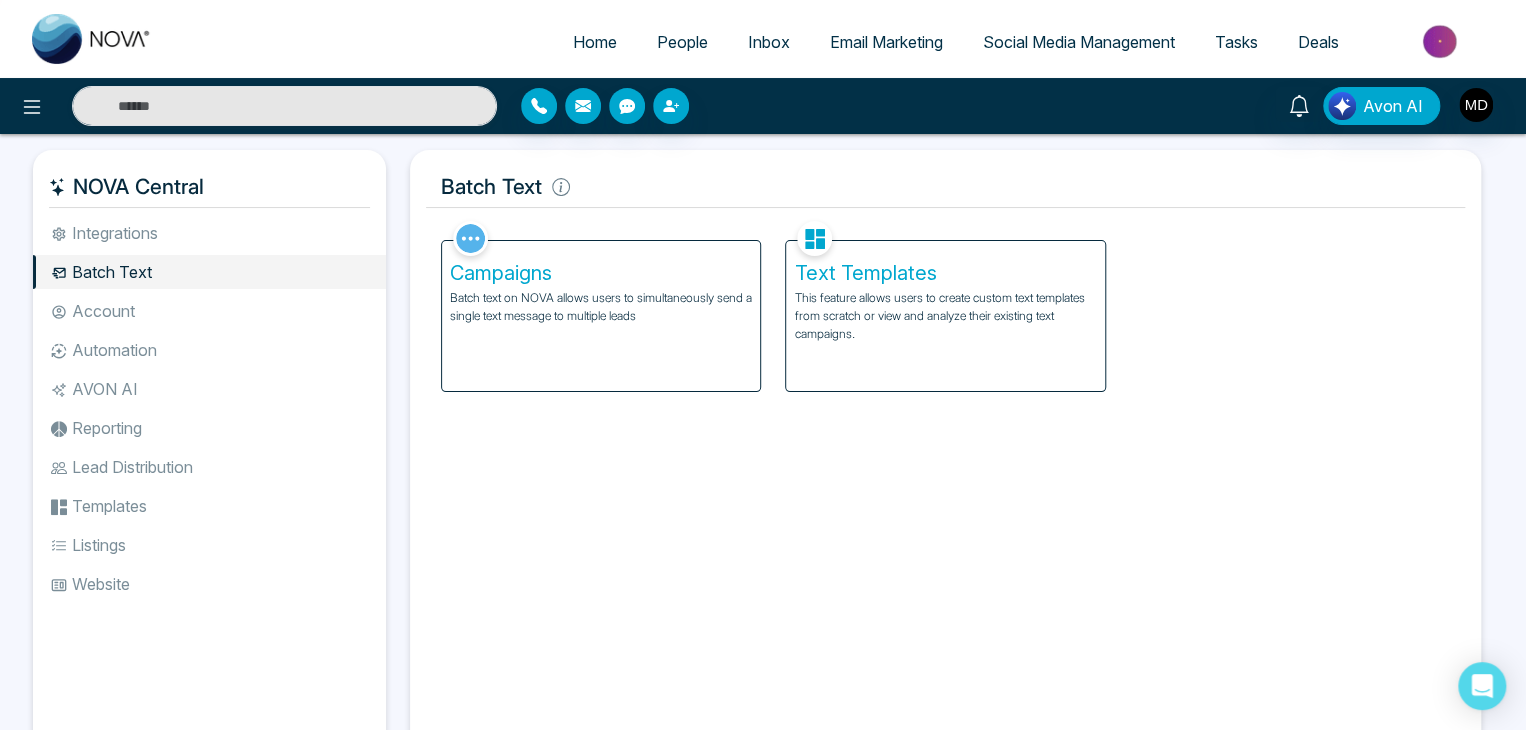 click on "Account" at bounding box center (209, 311) 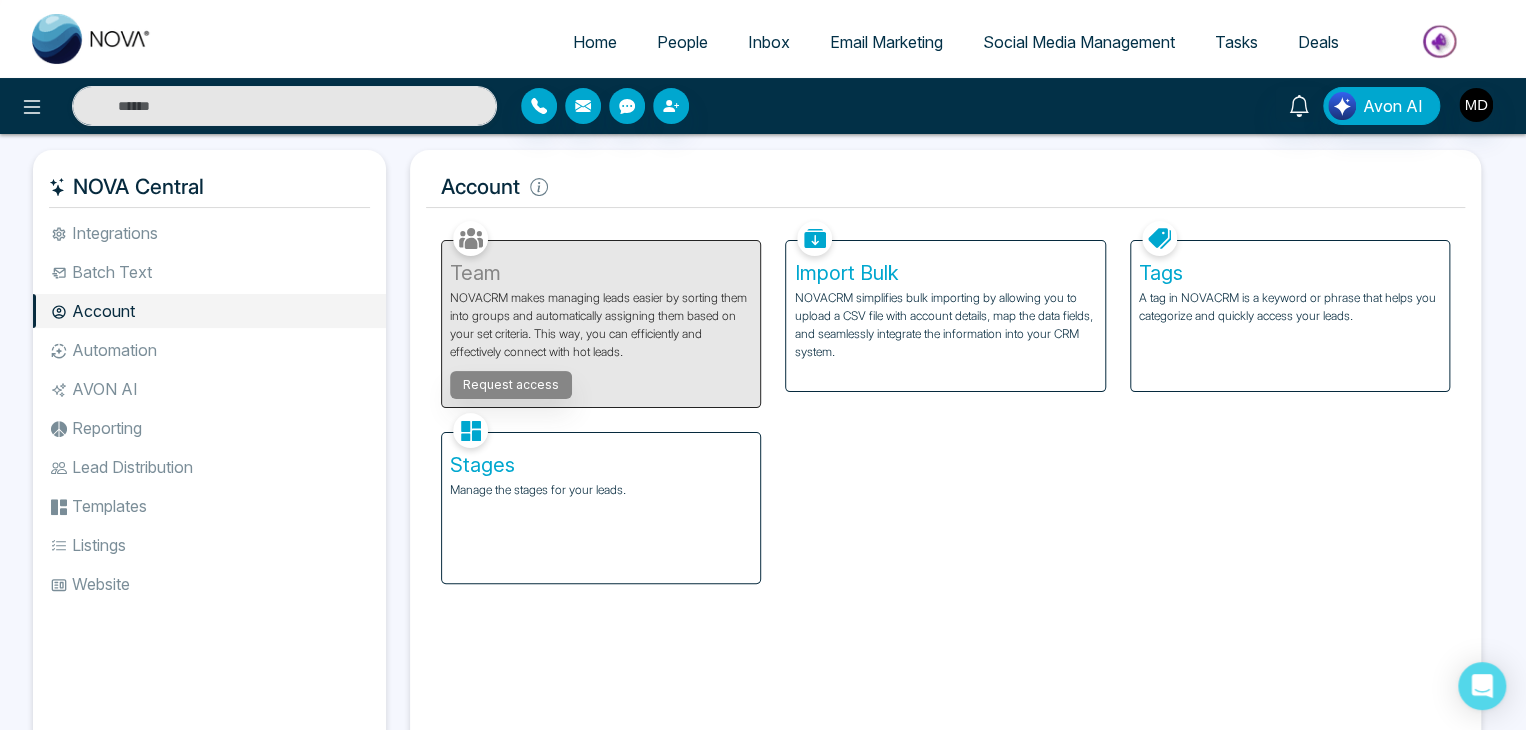 click on "Automation" at bounding box center [209, 350] 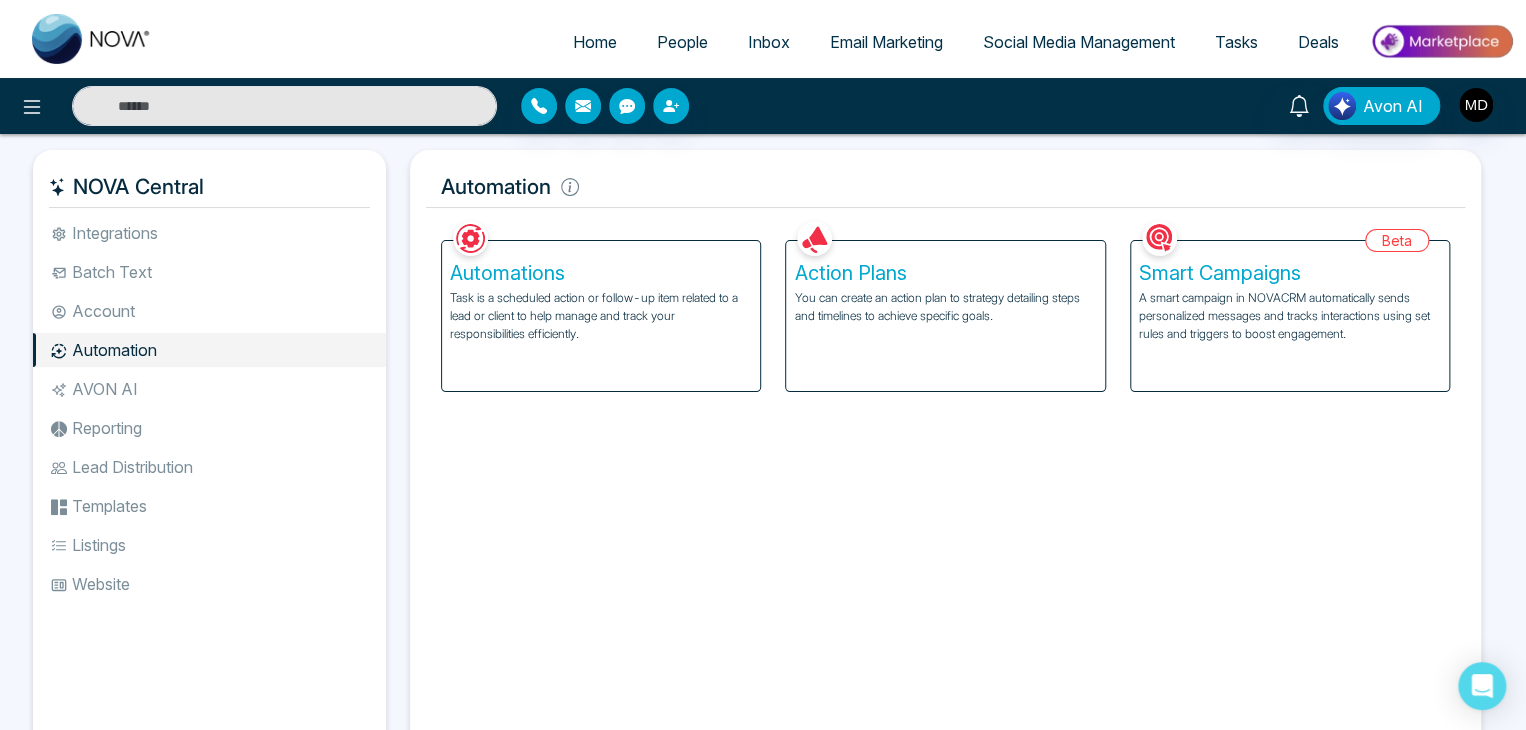 click on "AVON AI" at bounding box center [209, 389] 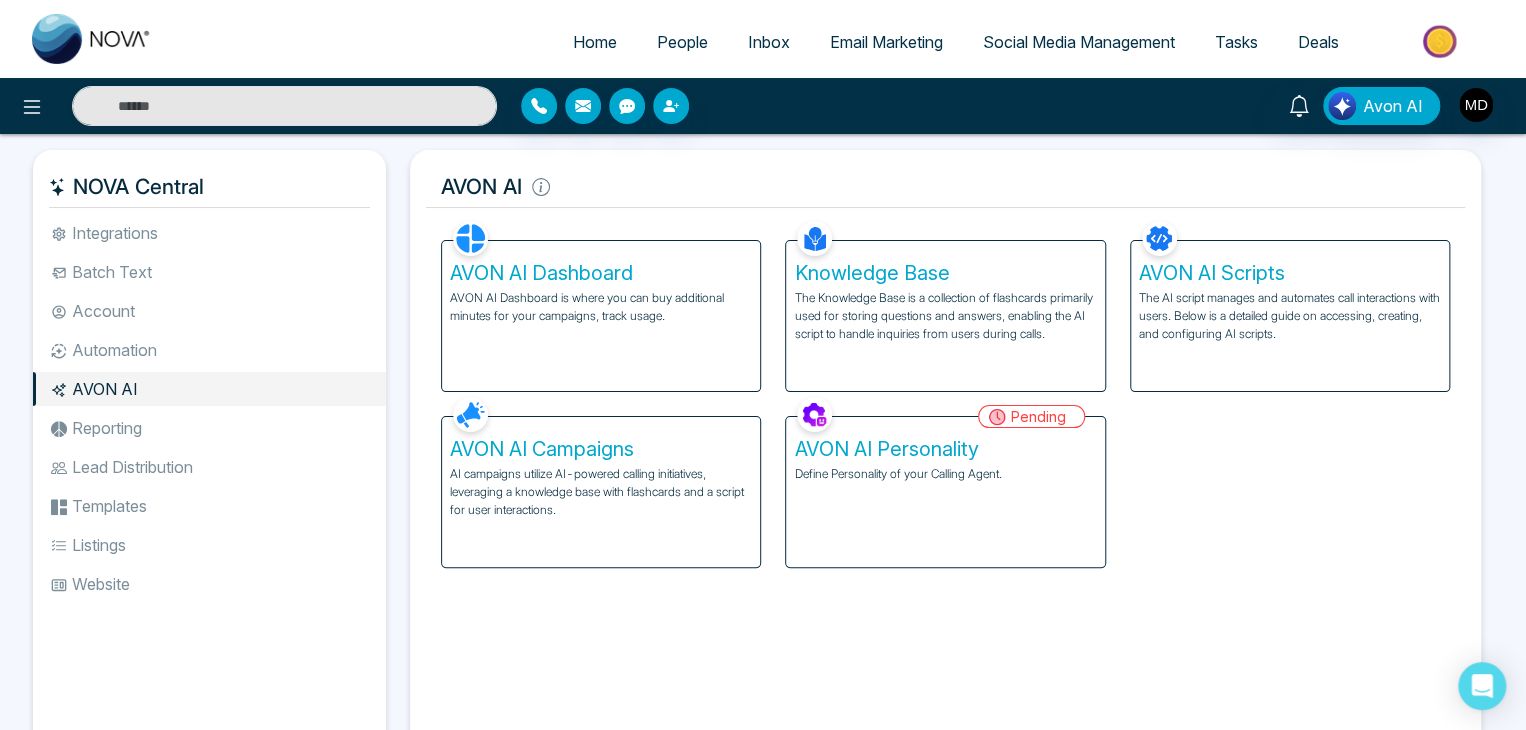 click on "Reporting" at bounding box center (209, 428) 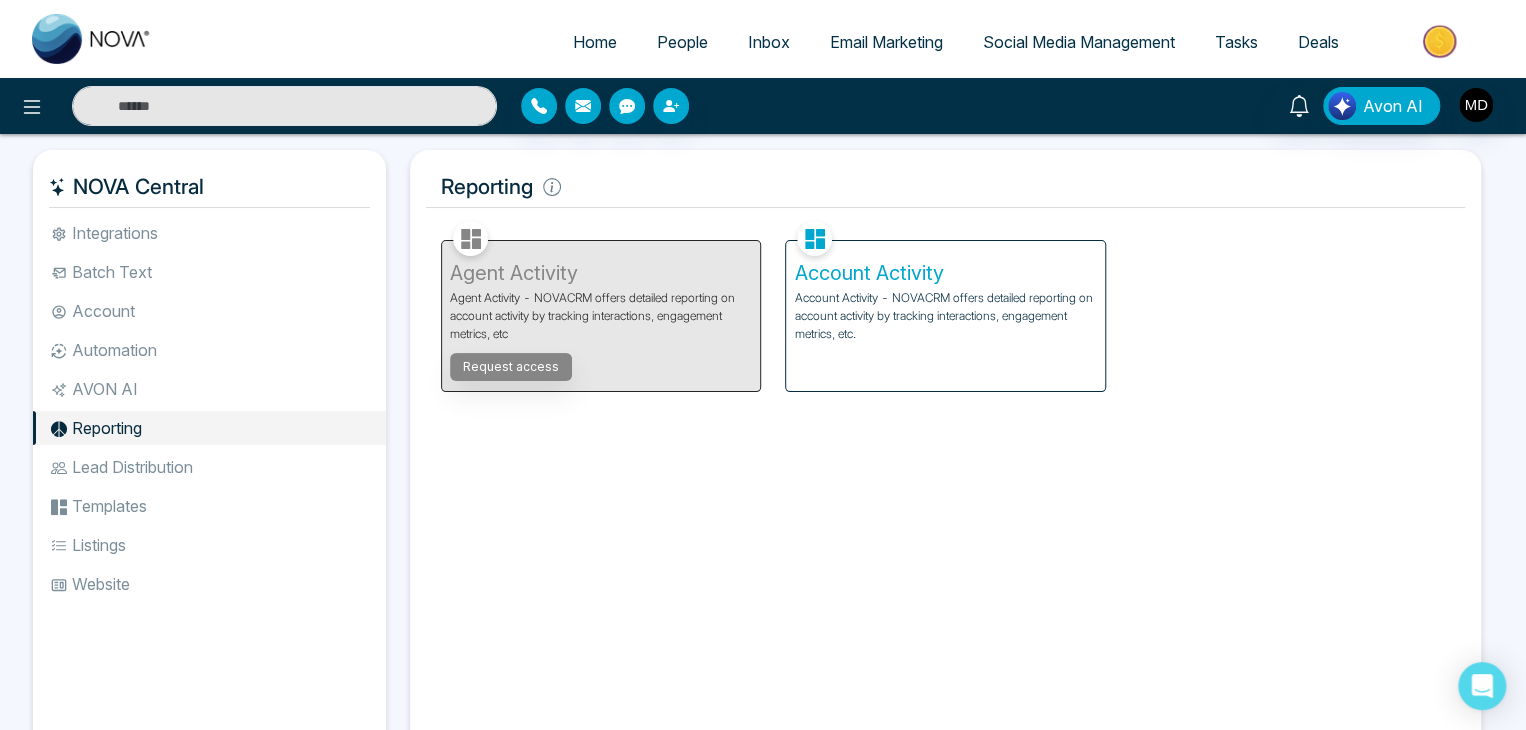 click on "Lead Distribution" at bounding box center (209, 467) 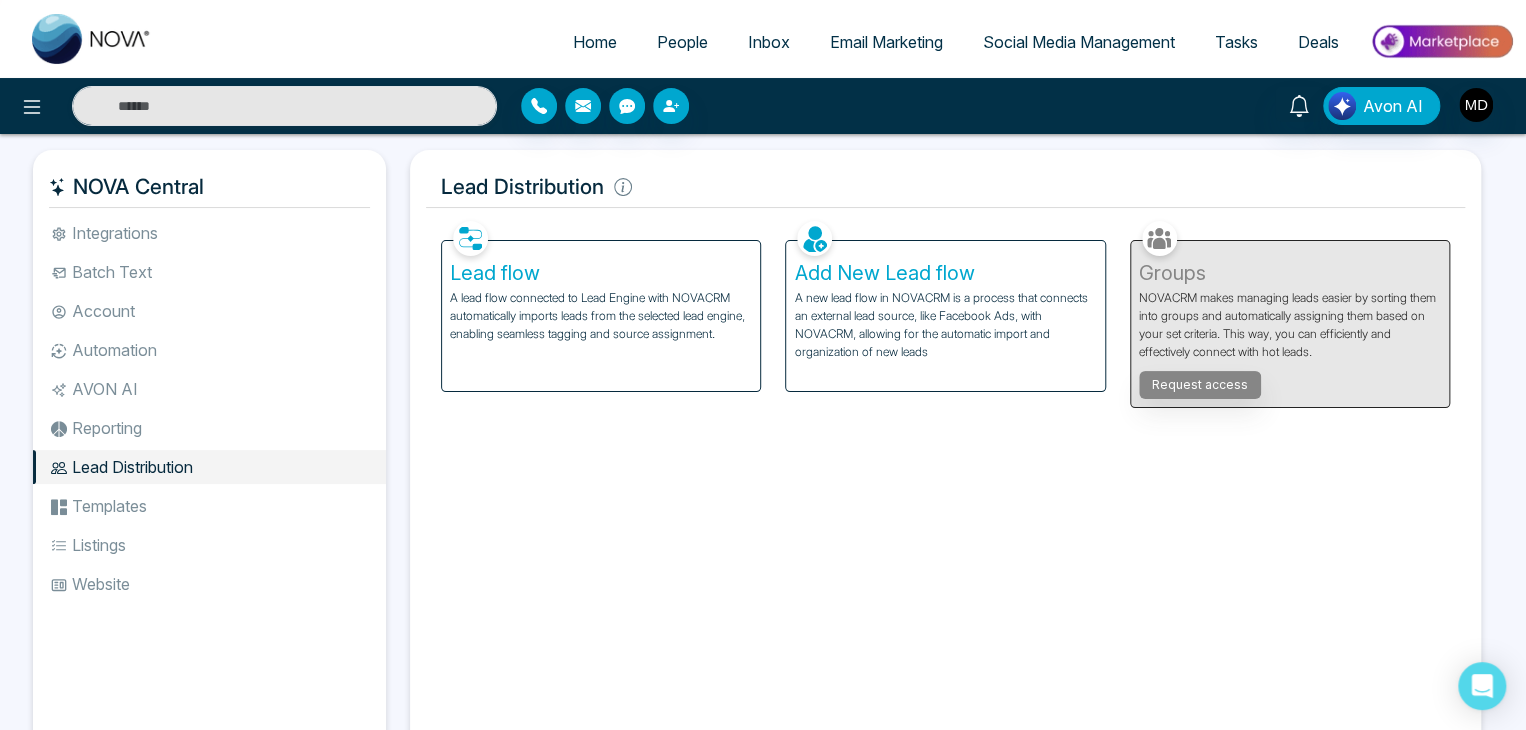 click on "A new lead flow in NOVACRM is a process that connects an external lead source, like Facebook Ads, with NOVACRM, allowing for the automatic import and organization of new leads" at bounding box center (945, 325) 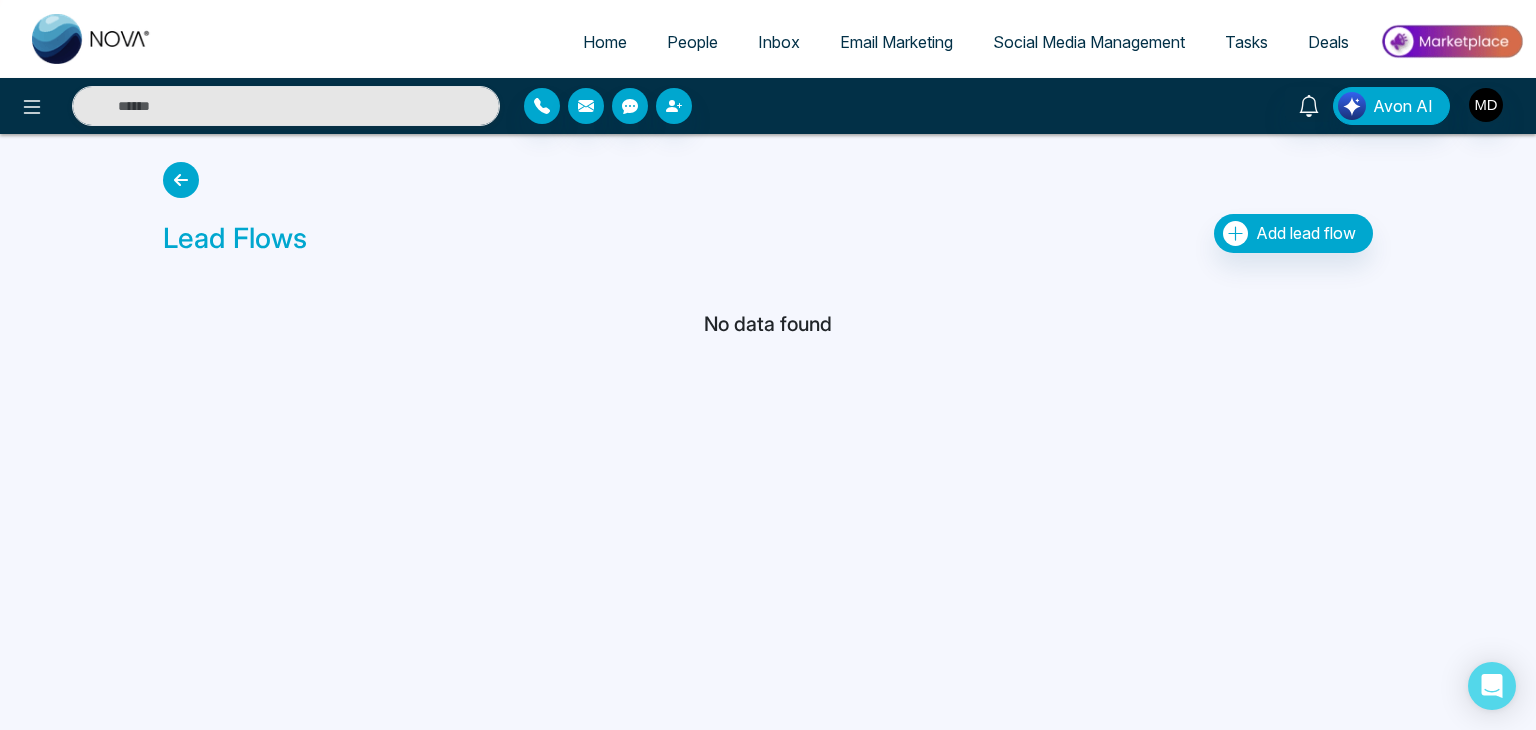 click at bounding box center (181, 180) 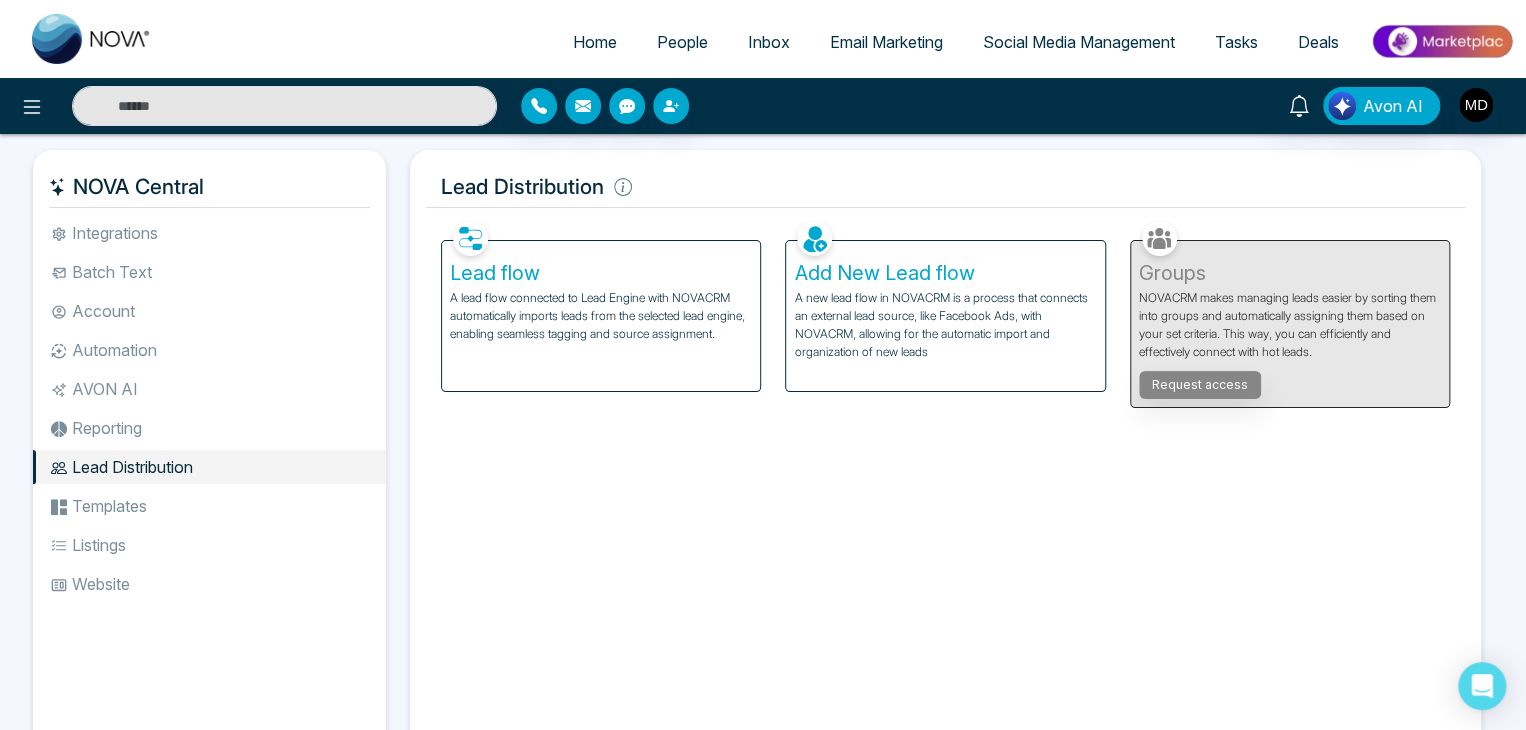 click on "Lead flow" at bounding box center [601, 273] 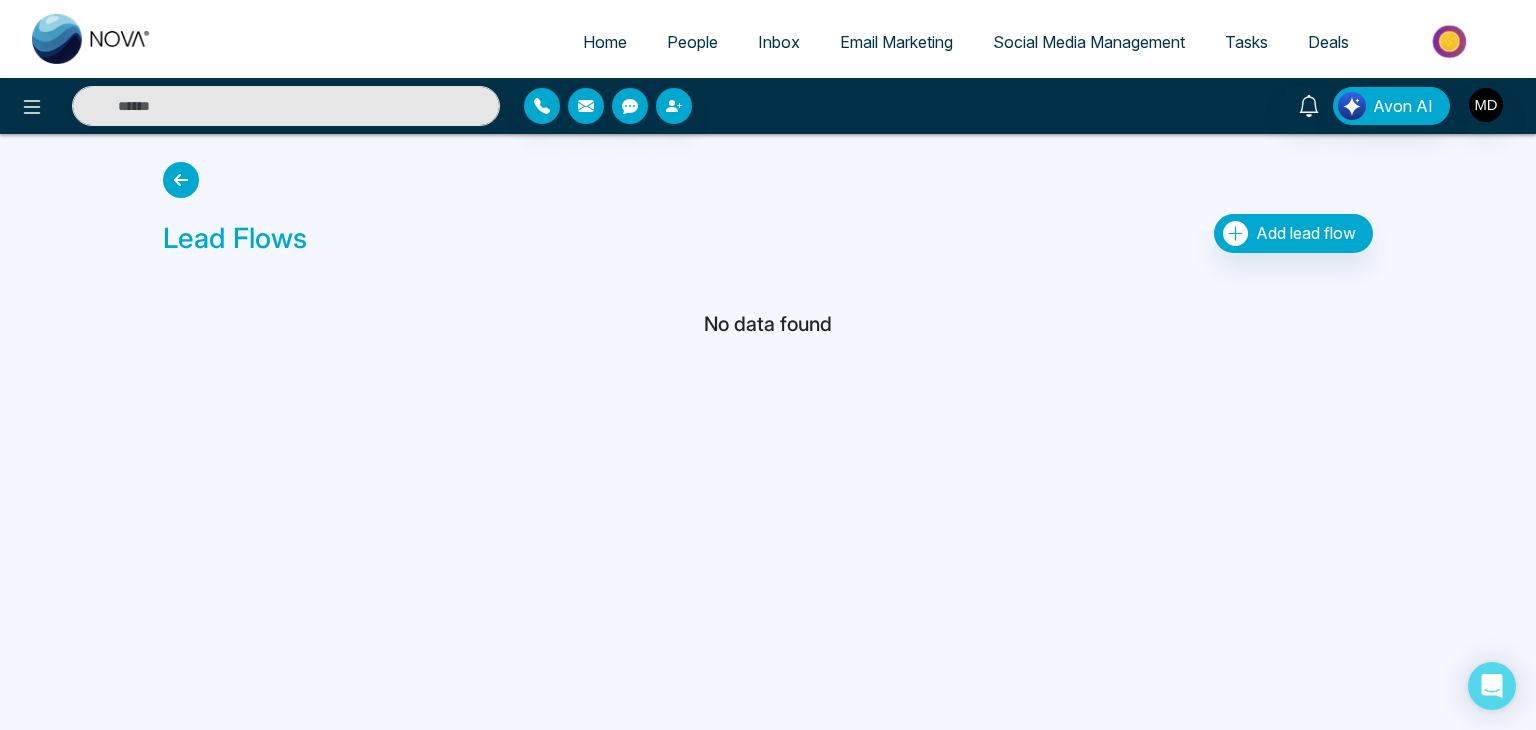 click at bounding box center [181, 180] 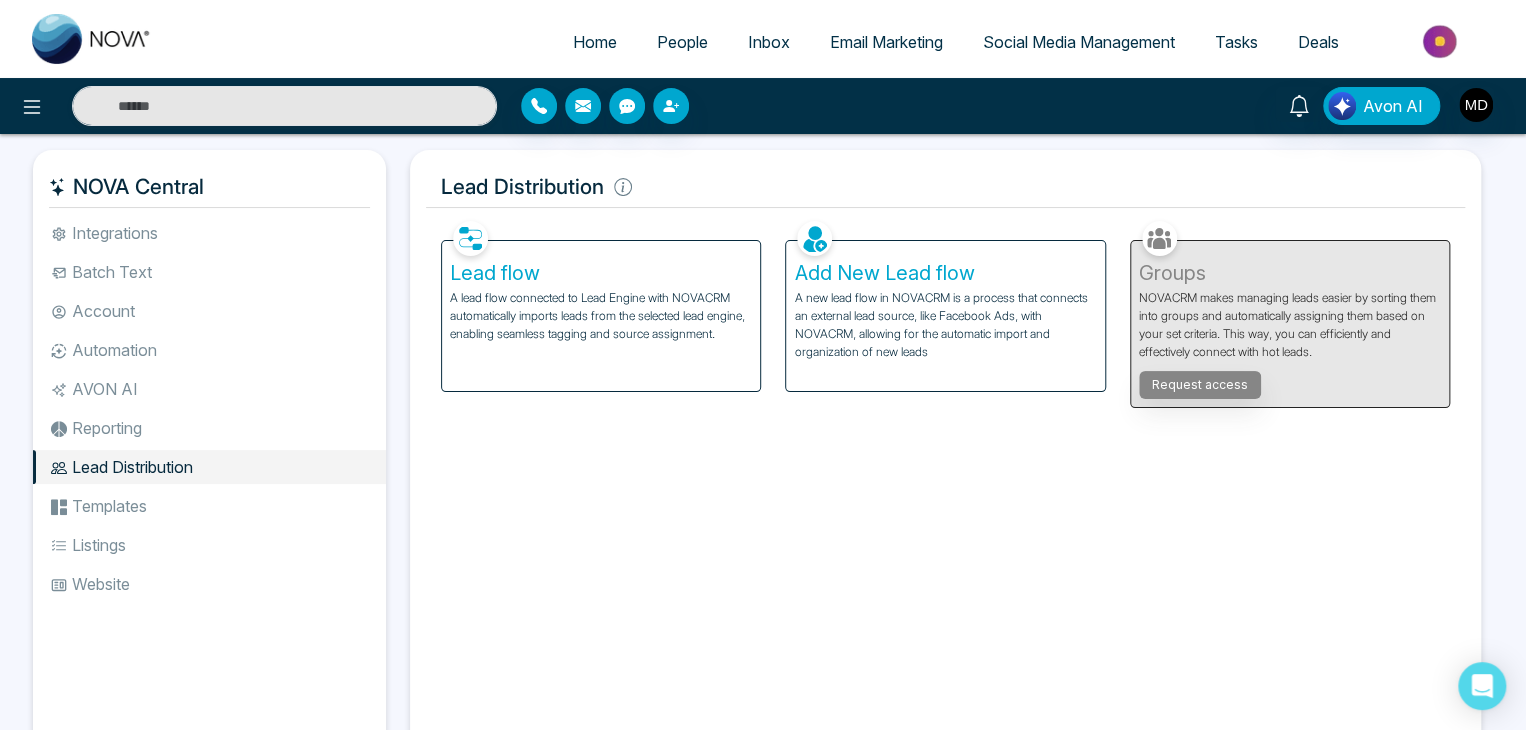 click on "A new lead flow in NOVACRM is a process that connects an external lead source, like Facebook Ads, with NOVACRM, allowing for the automatic import and organization of new leads" at bounding box center [945, 325] 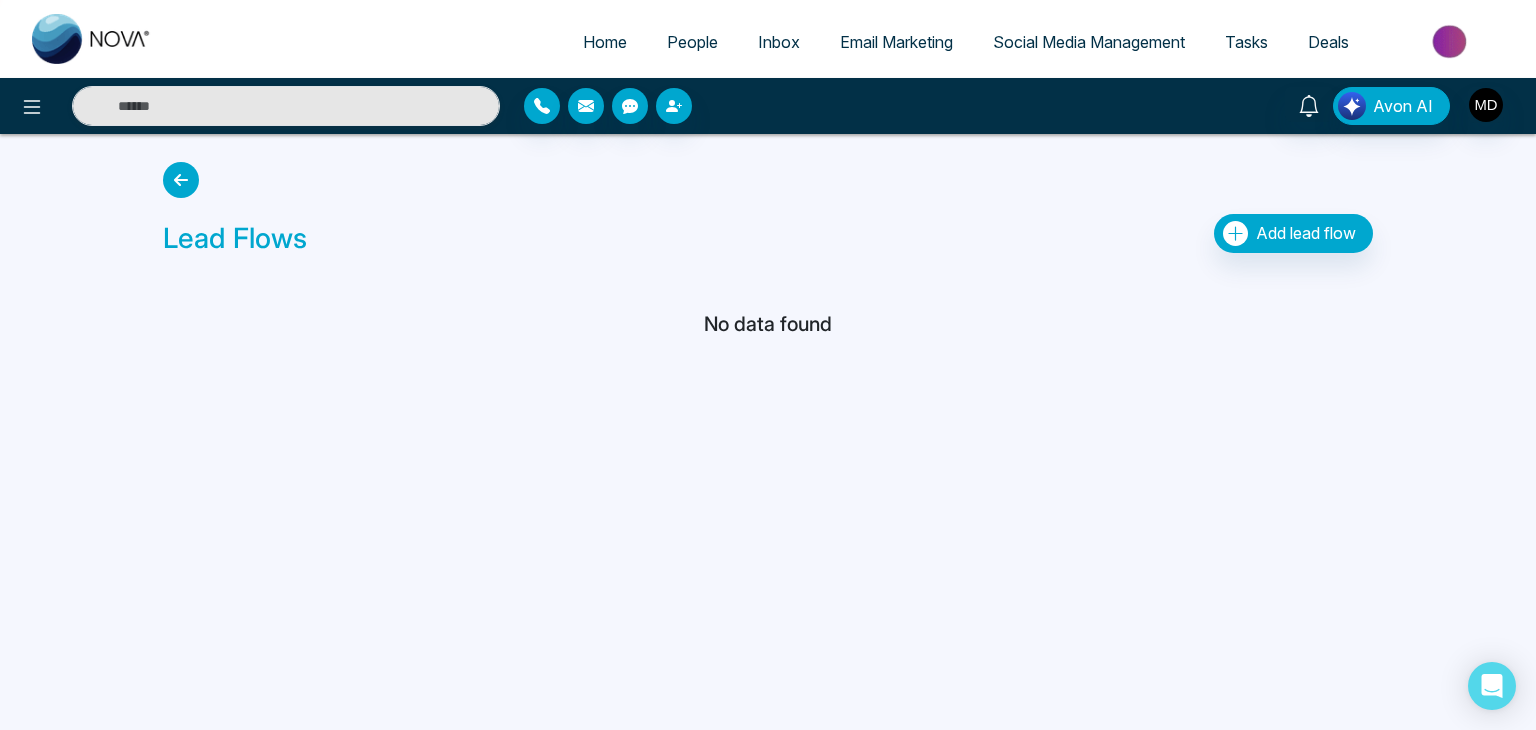 click at bounding box center (181, 180) 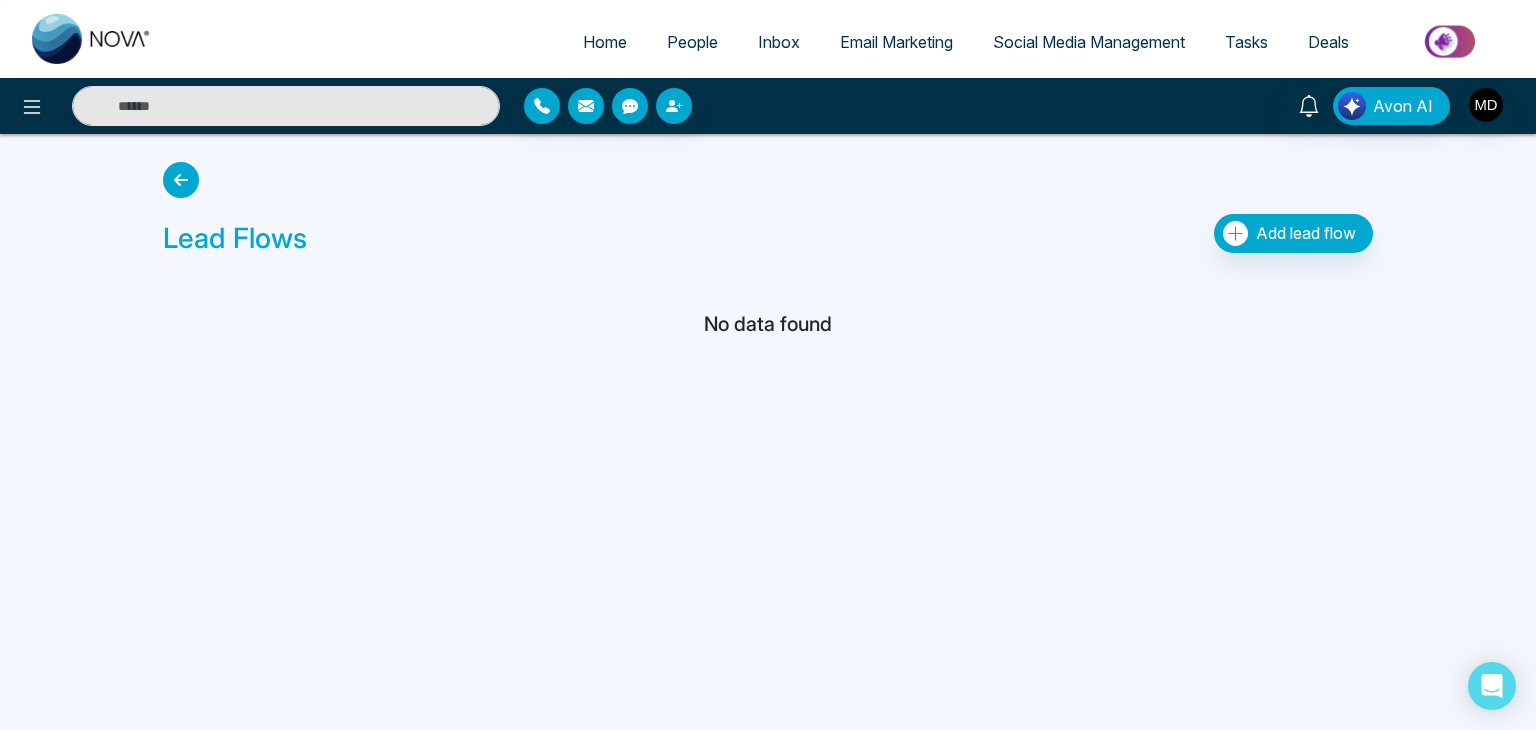 click at bounding box center [181, 180] 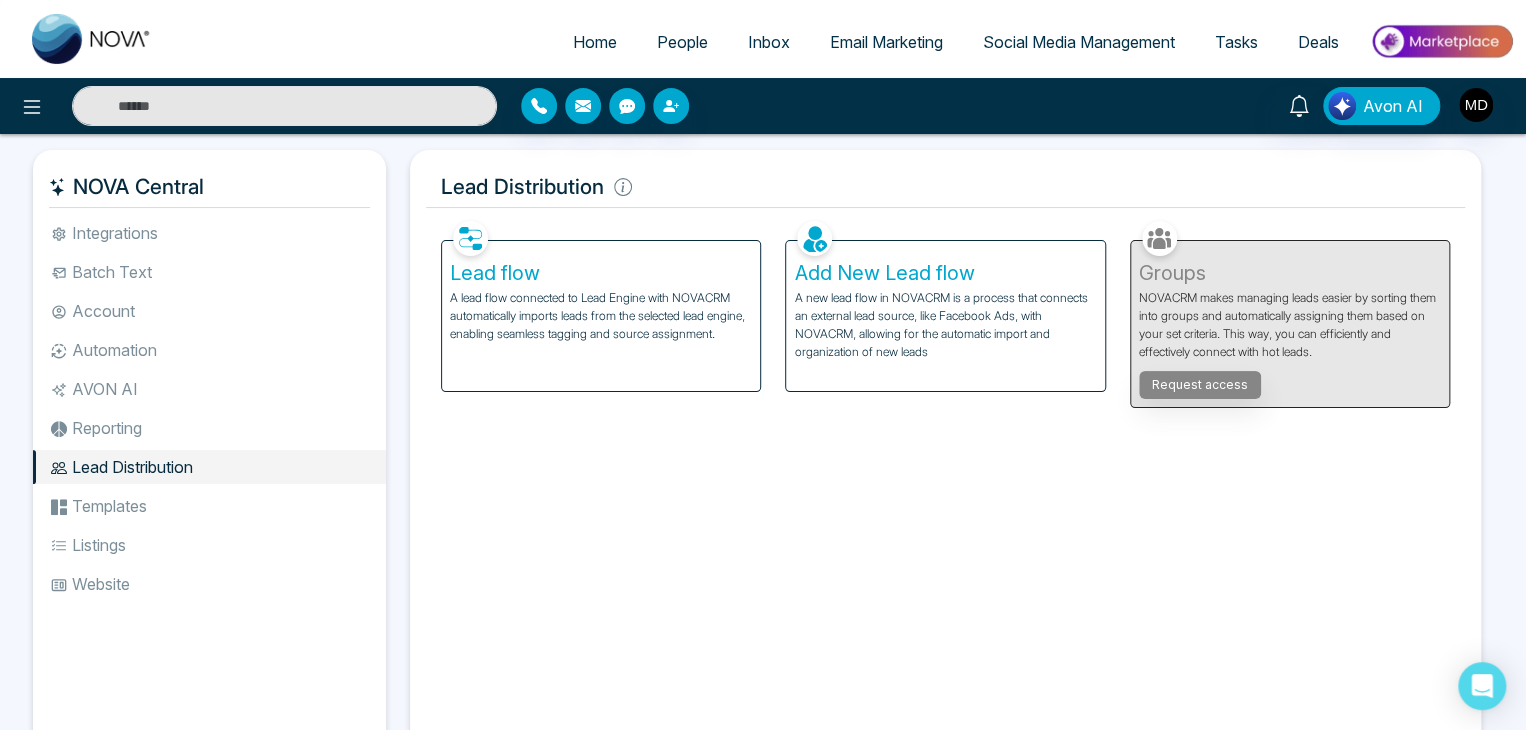 click on "Templates" at bounding box center (209, 506) 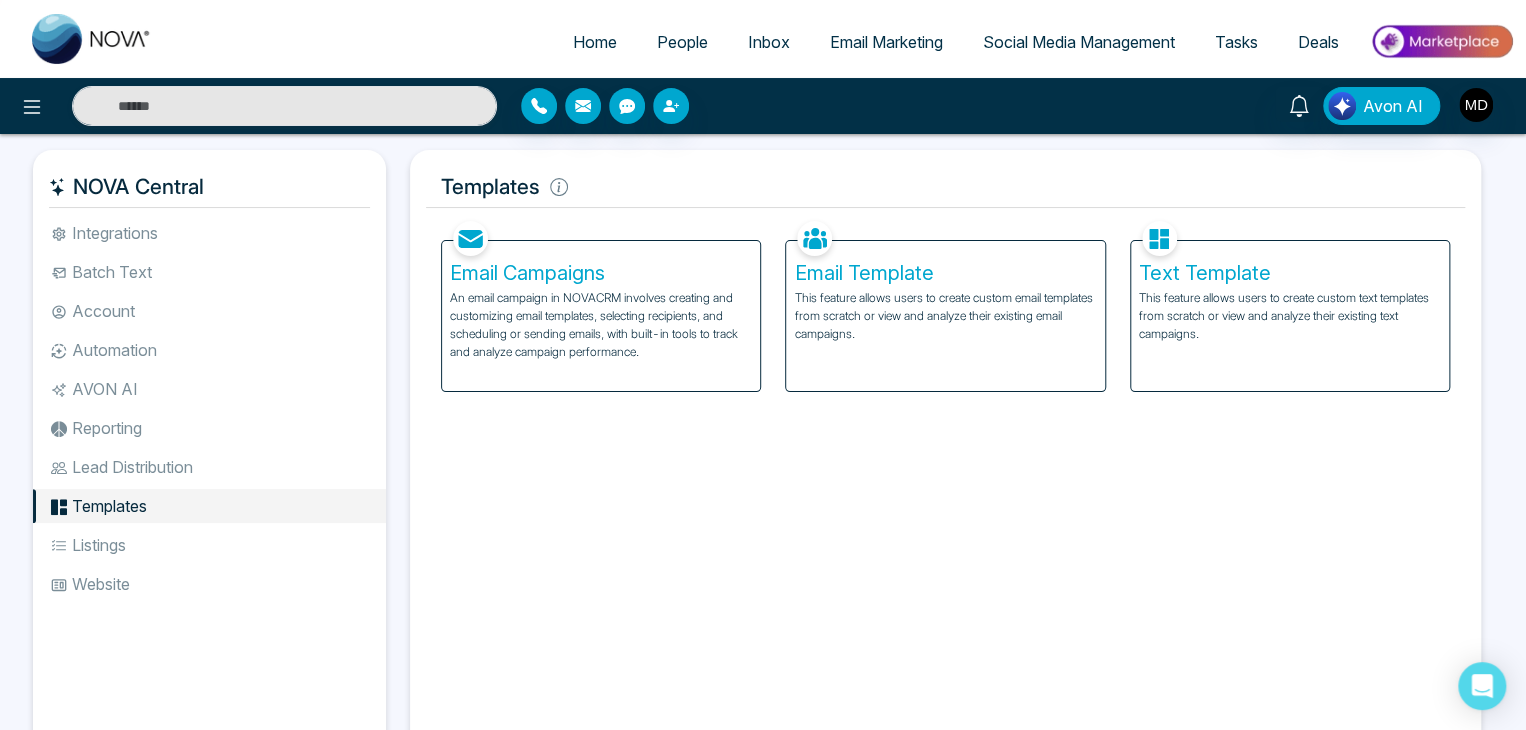 click on "Listings" at bounding box center (209, 545) 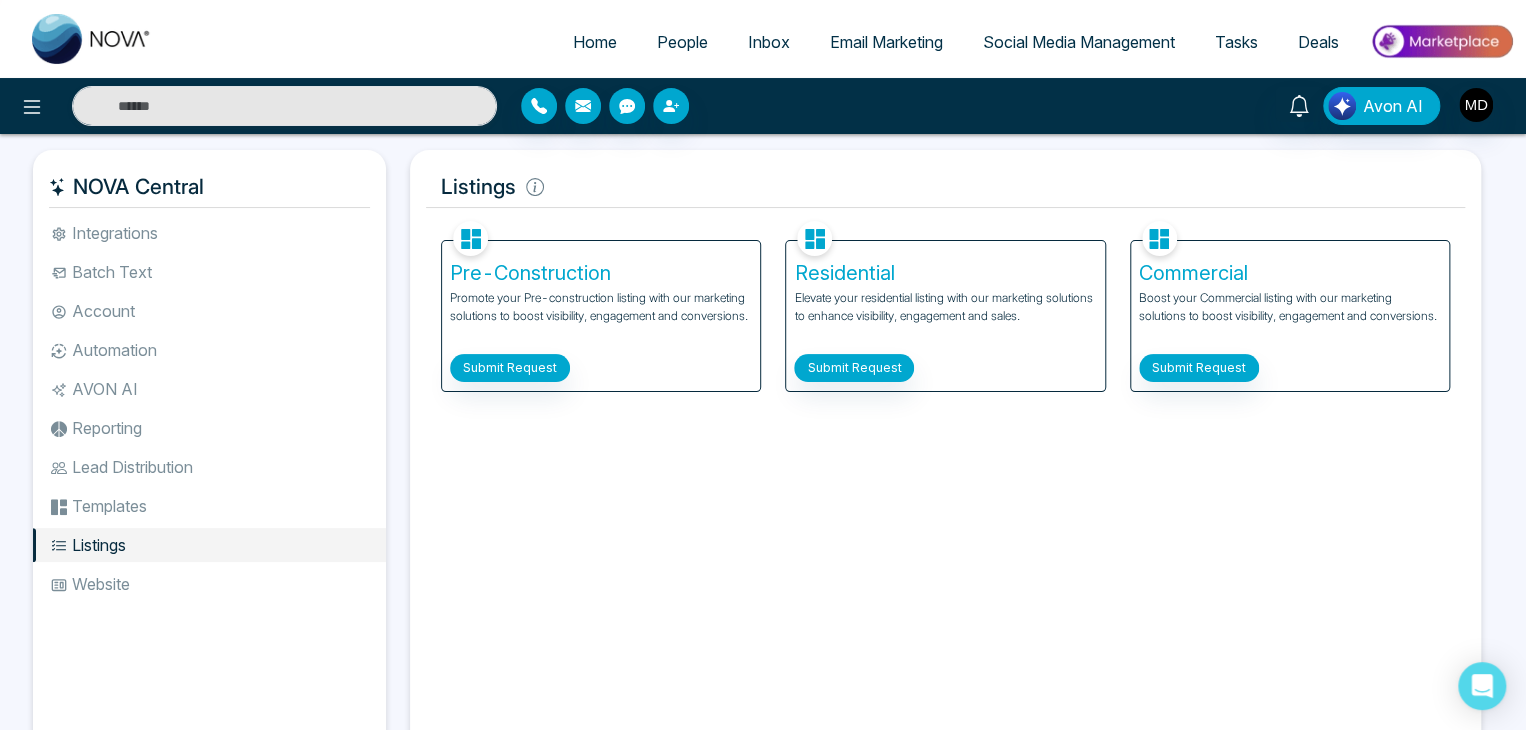 click on "Website" at bounding box center [209, 584] 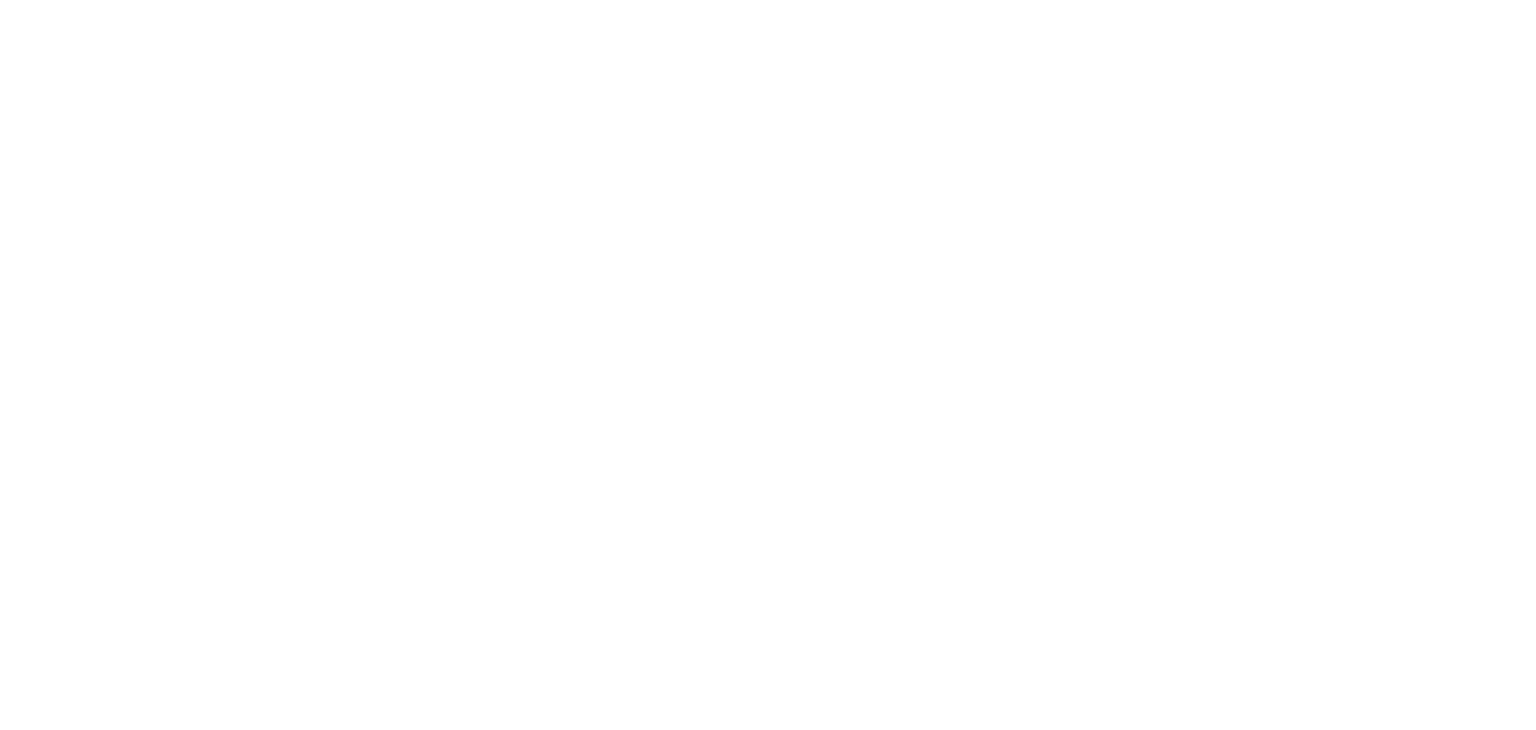 scroll, scrollTop: 0, scrollLeft: 0, axis: both 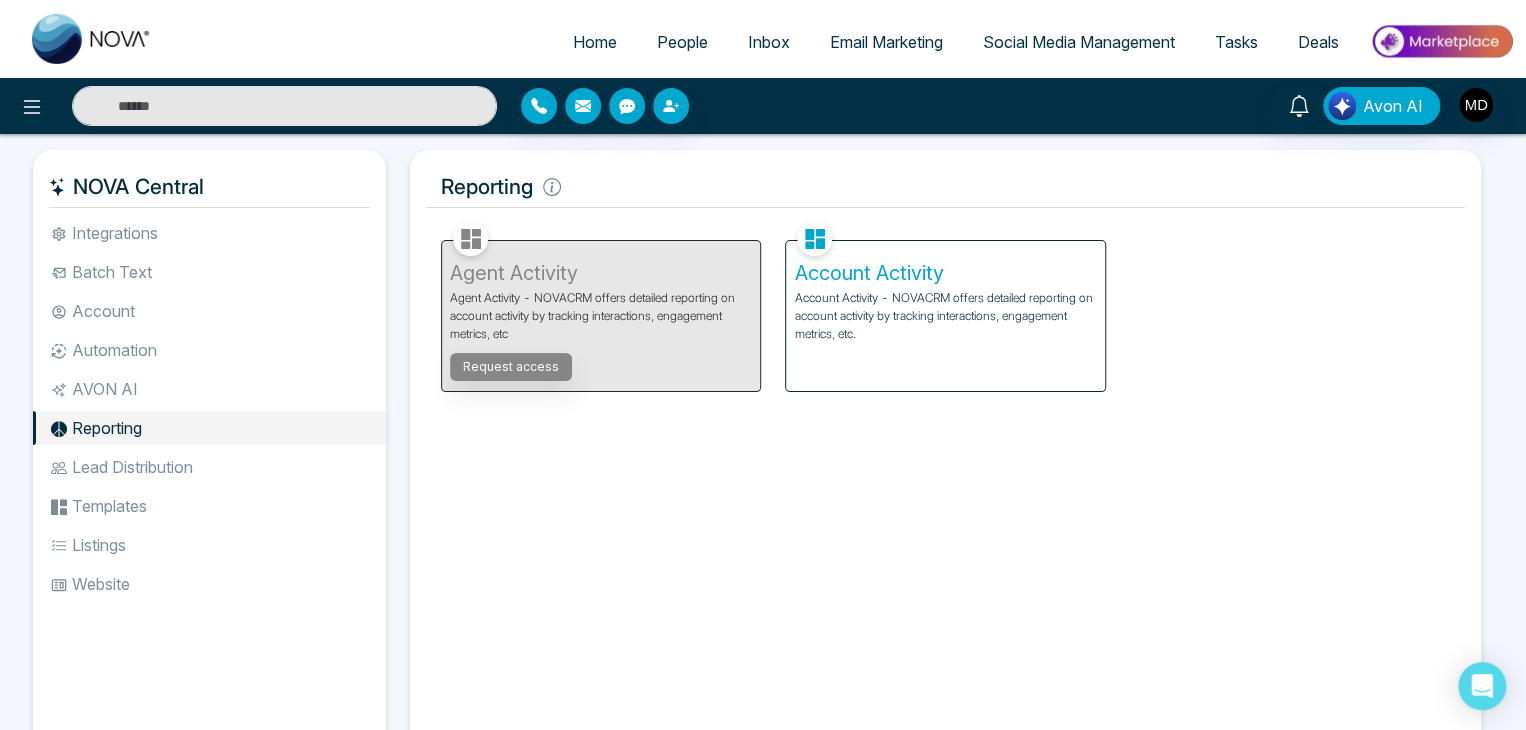 click on "Account Activity - NOVACRM offers detailed reporting on account activity by tracking interactions, engagement metrics, etc." at bounding box center [945, 316] 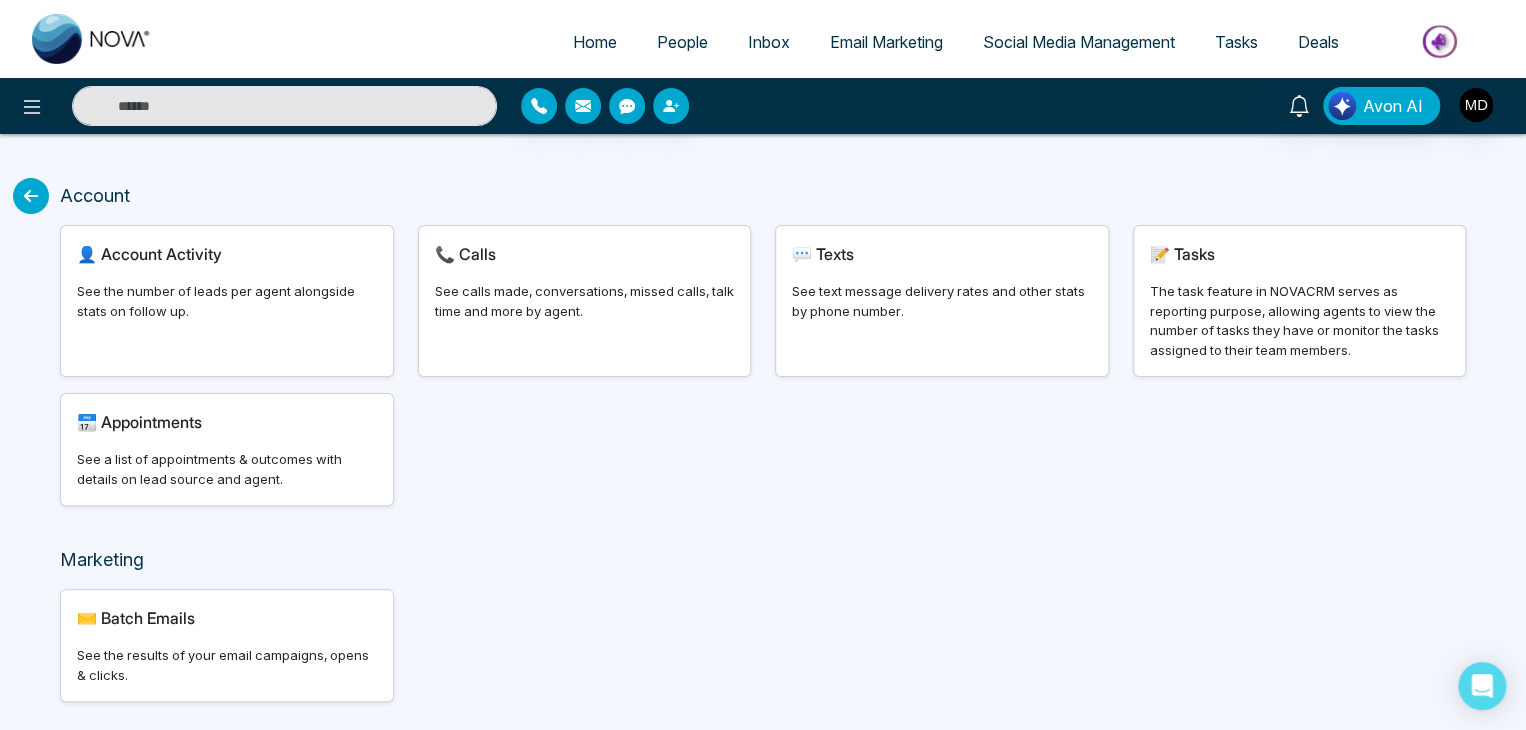 click on "See calls made, conversations, missed calls, talk time and more by agent." at bounding box center (585, 301) 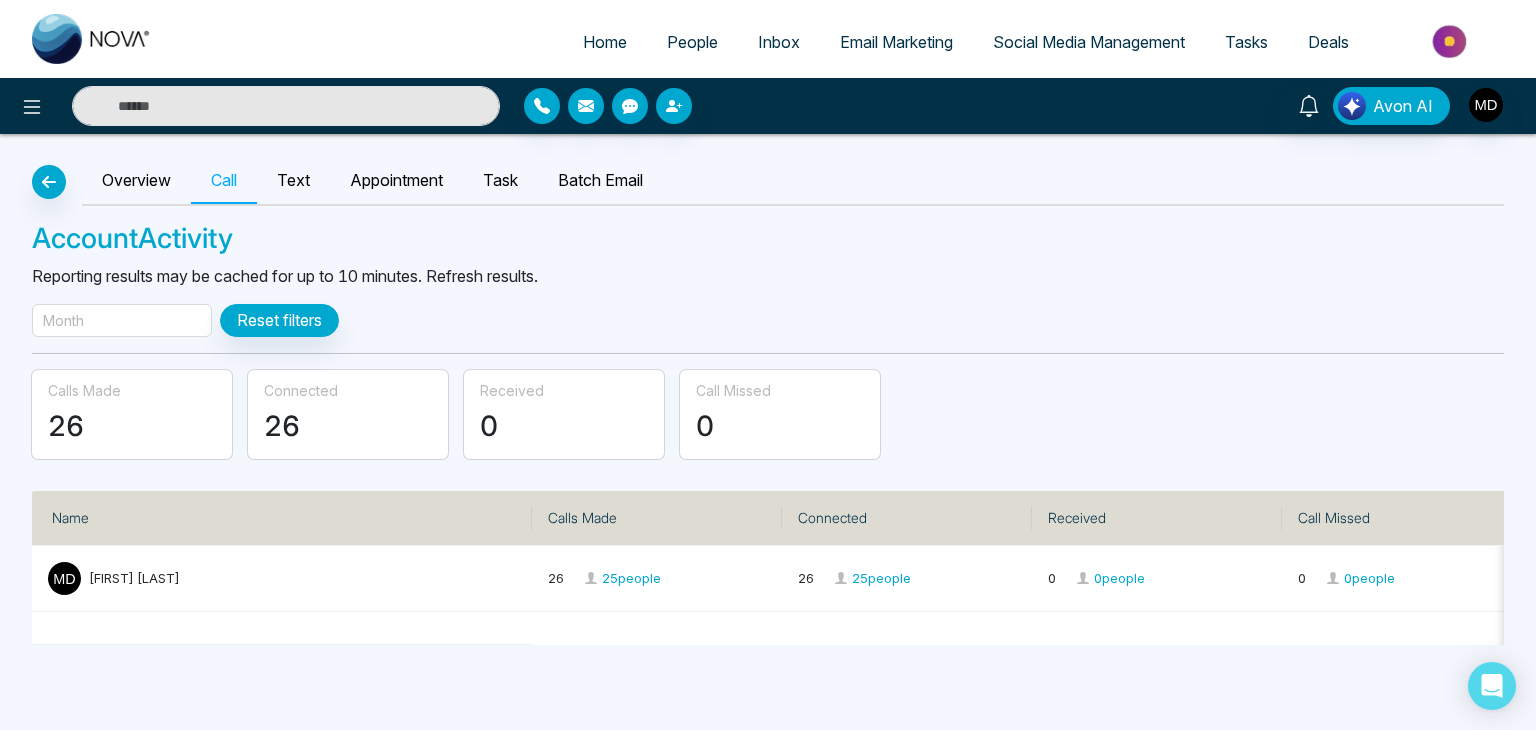 click on "Month" at bounding box center [63, 320] 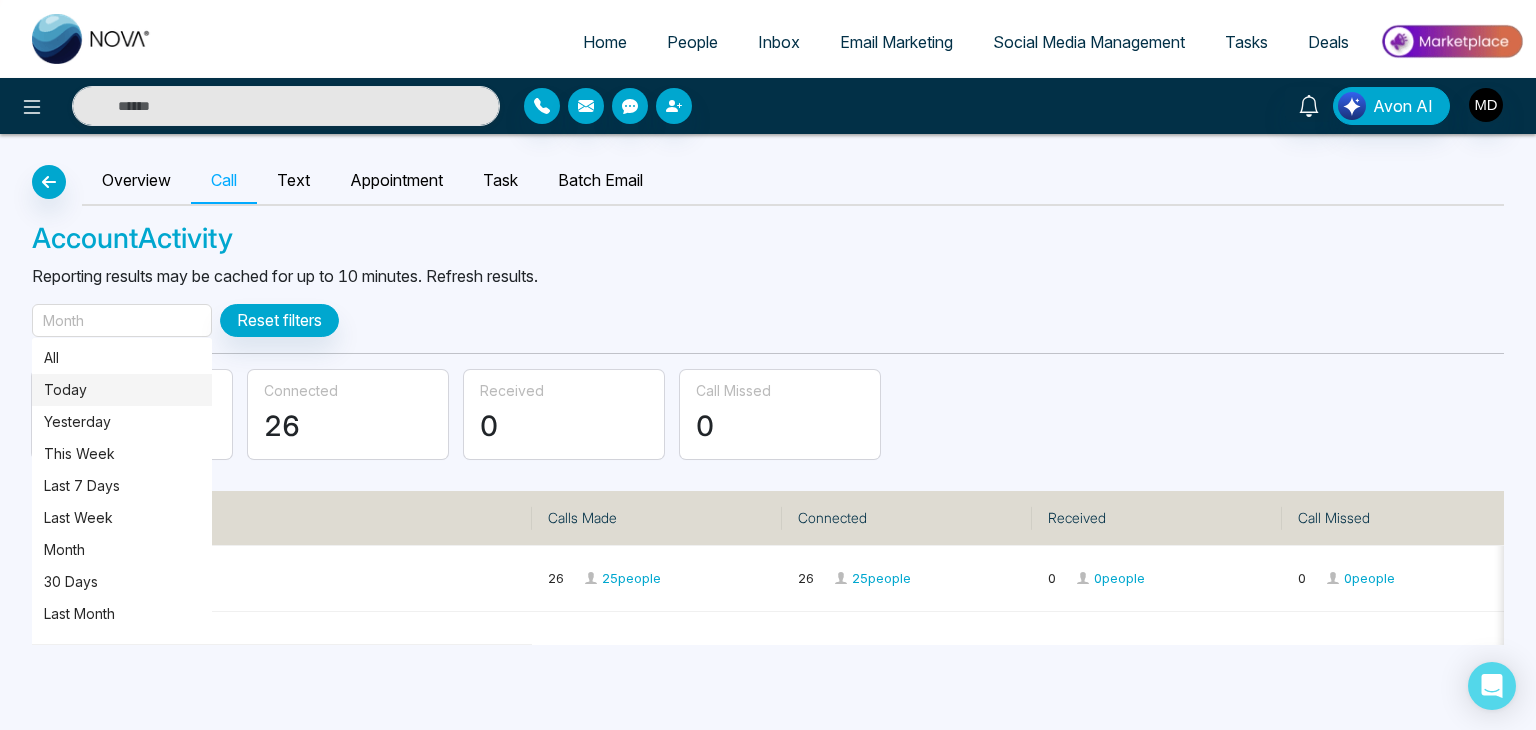 click on "Today" at bounding box center (122, 390) 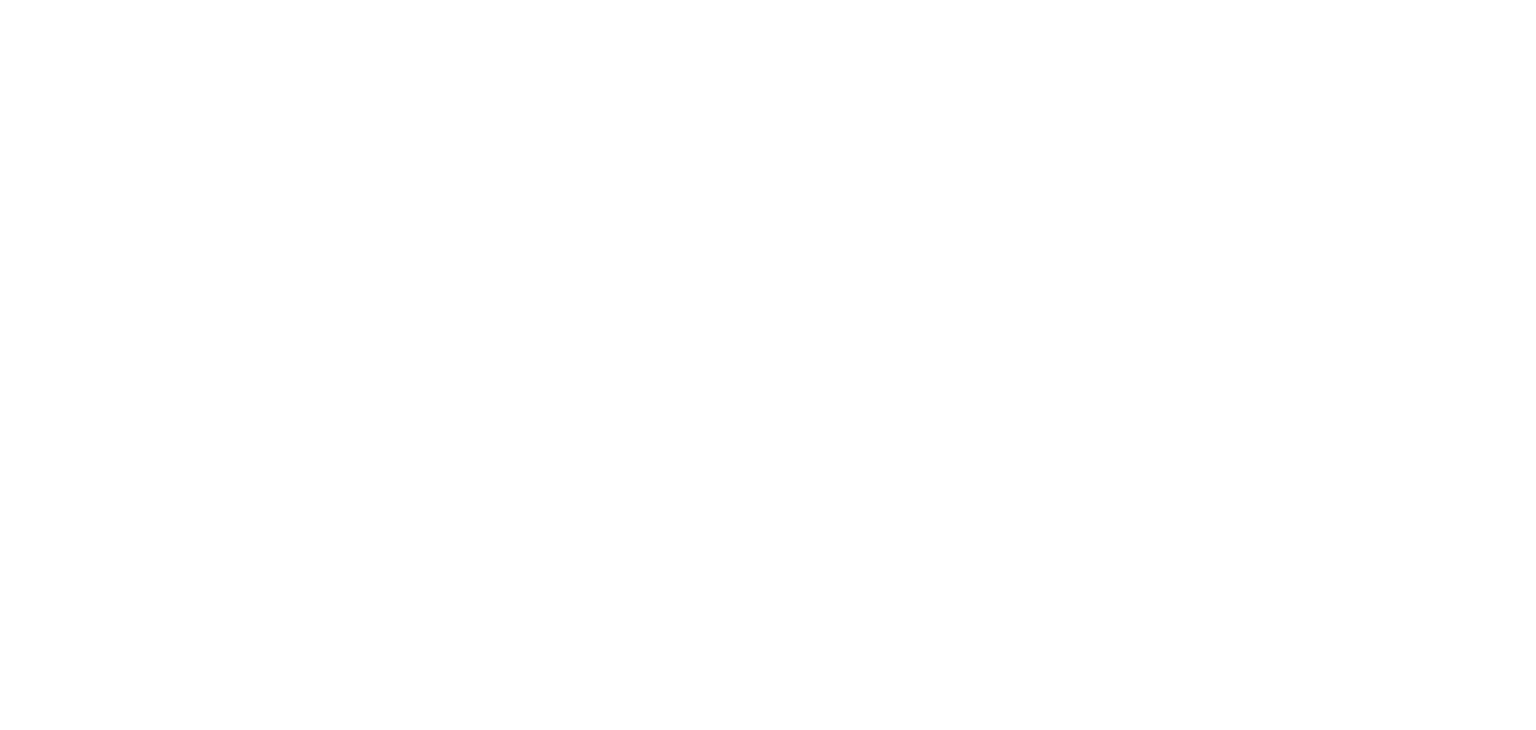 scroll, scrollTop: 0, scrollLeft: 0, axis: both 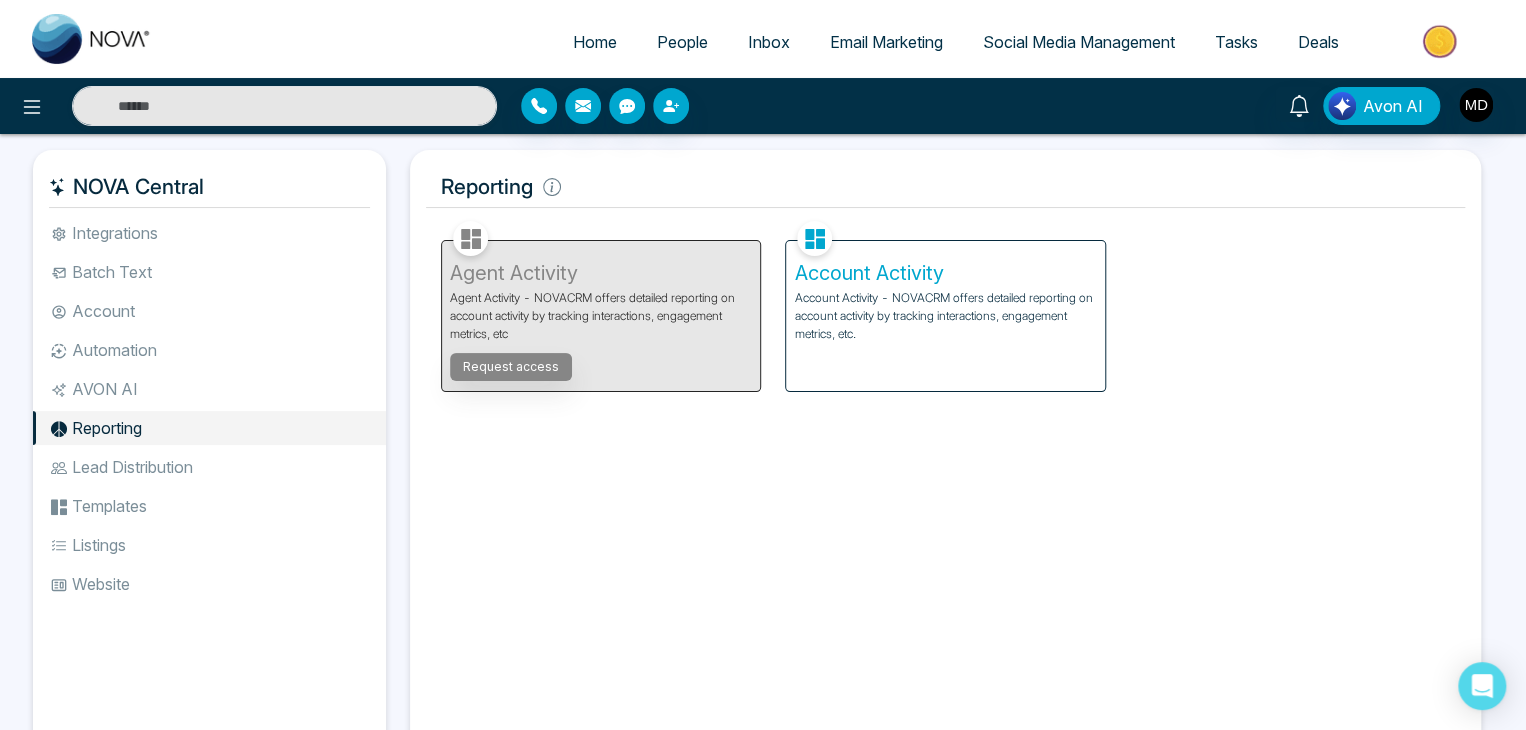 click on "Account Activity Account Activity - NOVACRM offers detailed reporting on account activity by tracking interactions, engagement metrics, etc." at bounding box center [945, 316] 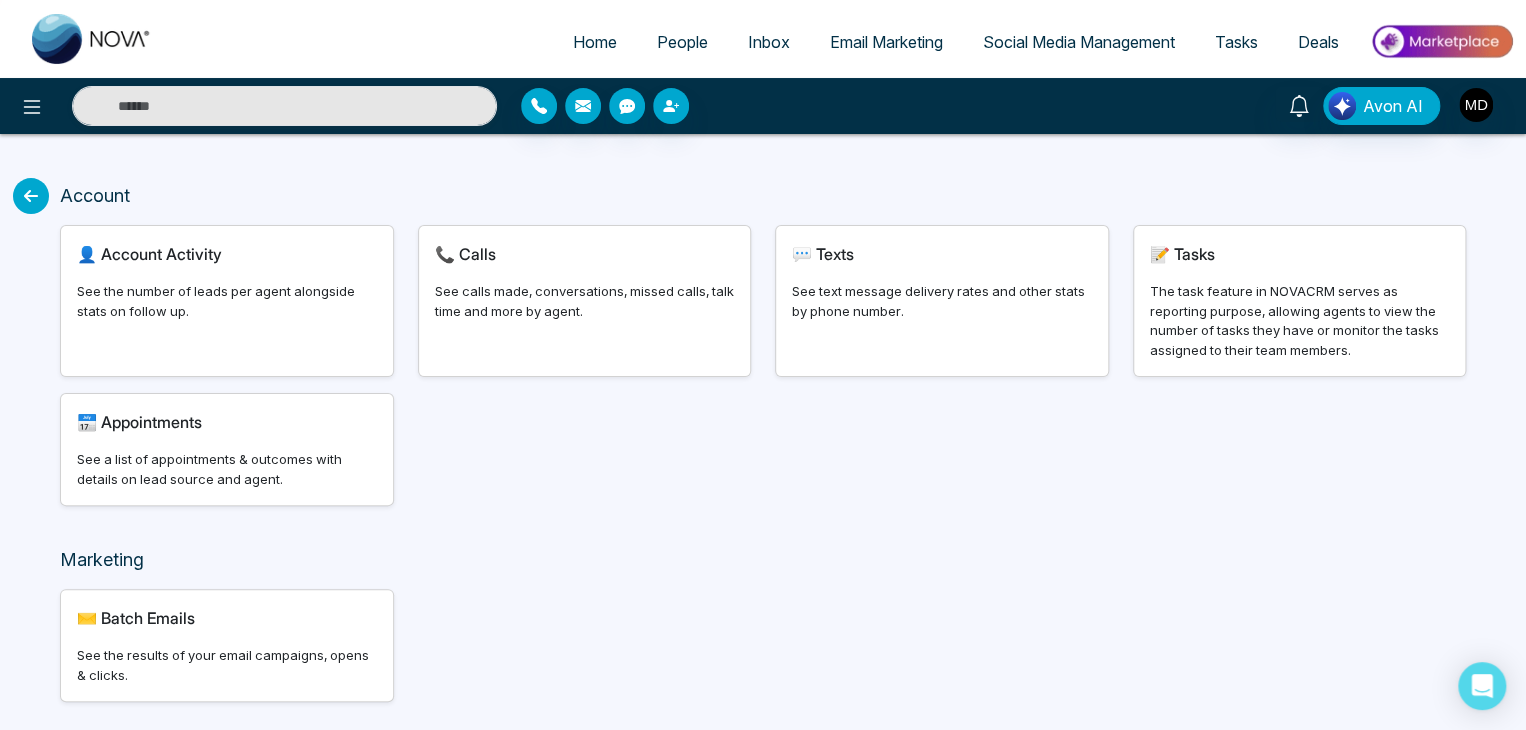 click on "See calls made, conversations, missed calls, talk time and more by agent." at bounding box center [585, 301] 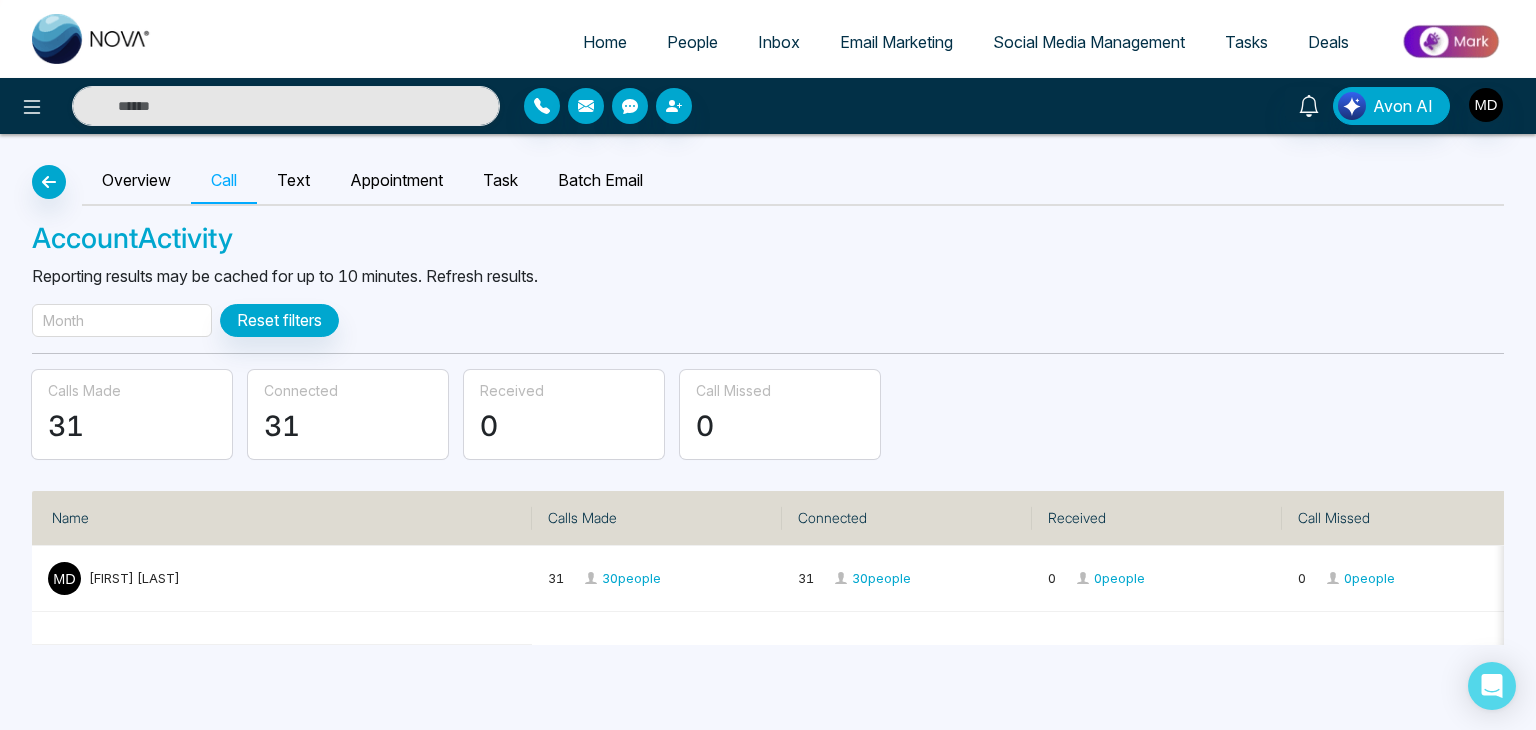 click on "Month" at bounding box center (122, 320) 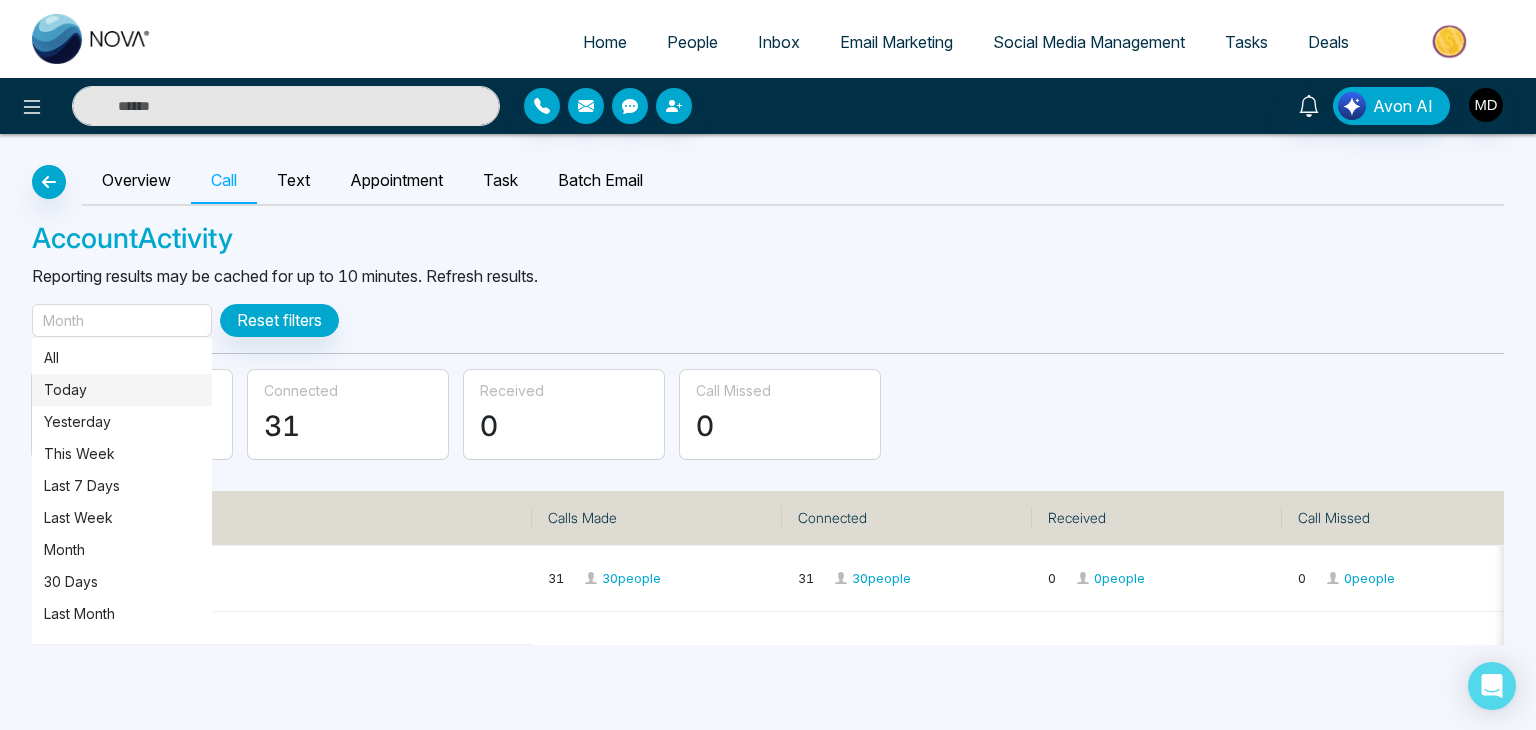 click on "Today" at bounding box center (122, 390) 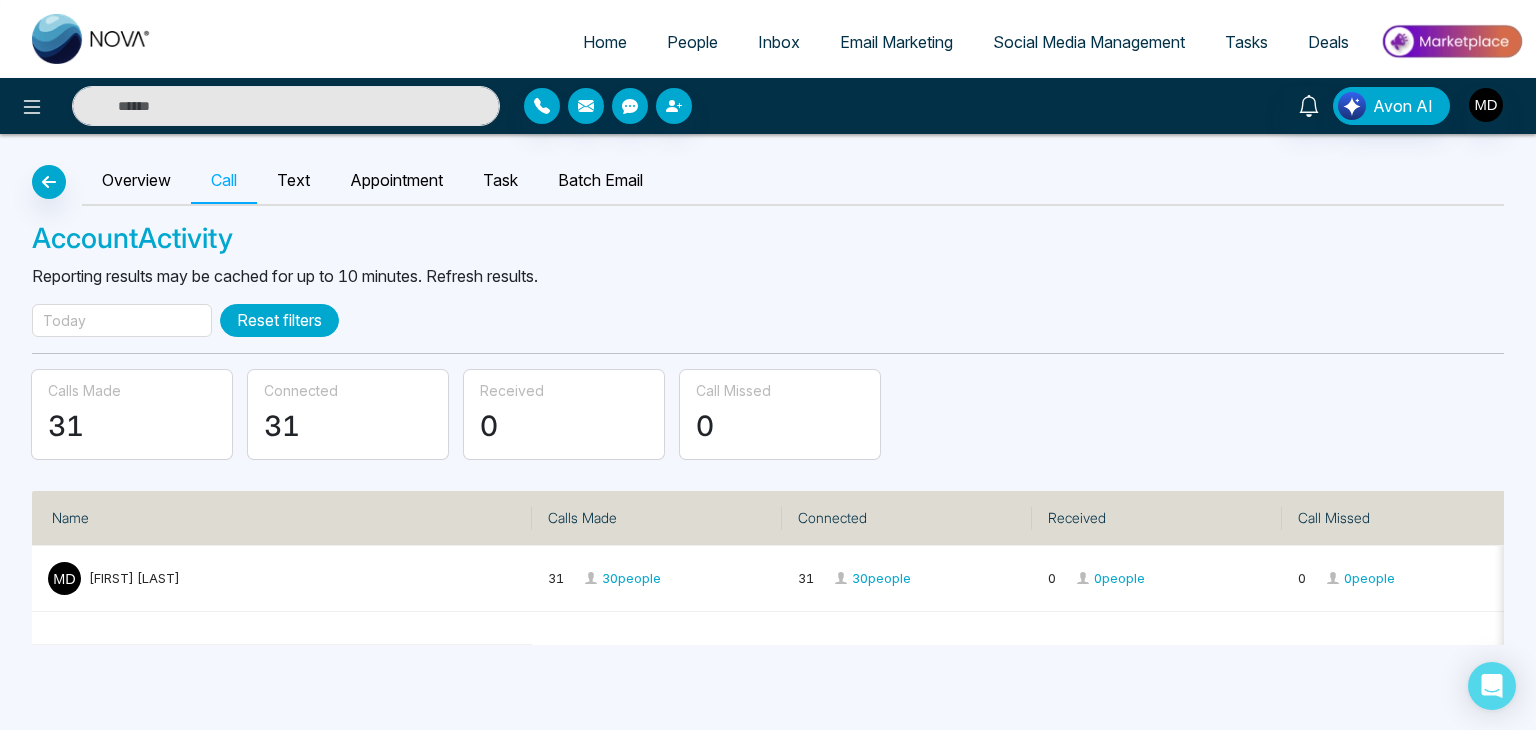 click on "Reset filters" at bounding box center (279, 320) 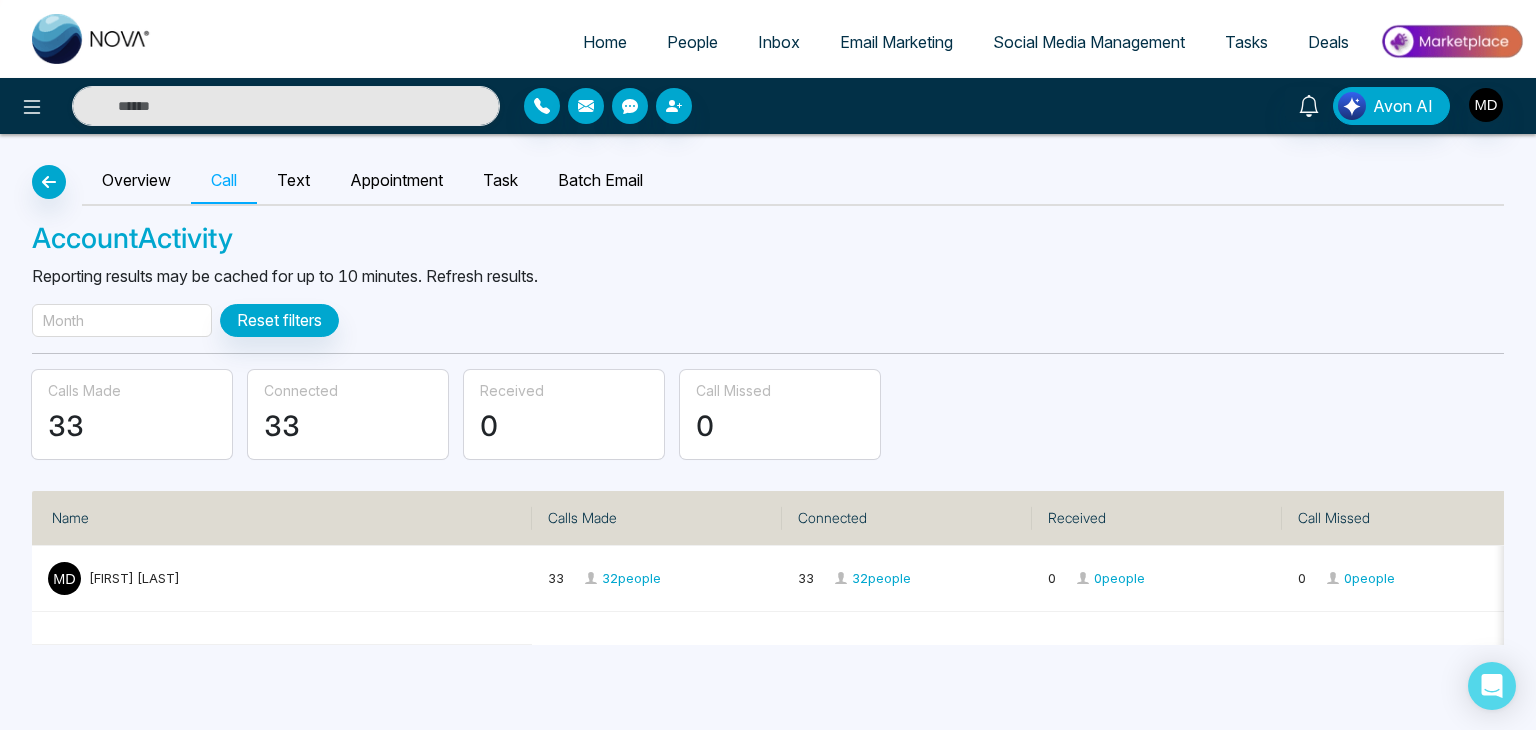 click on "Month" at bounding box center (122, 320) 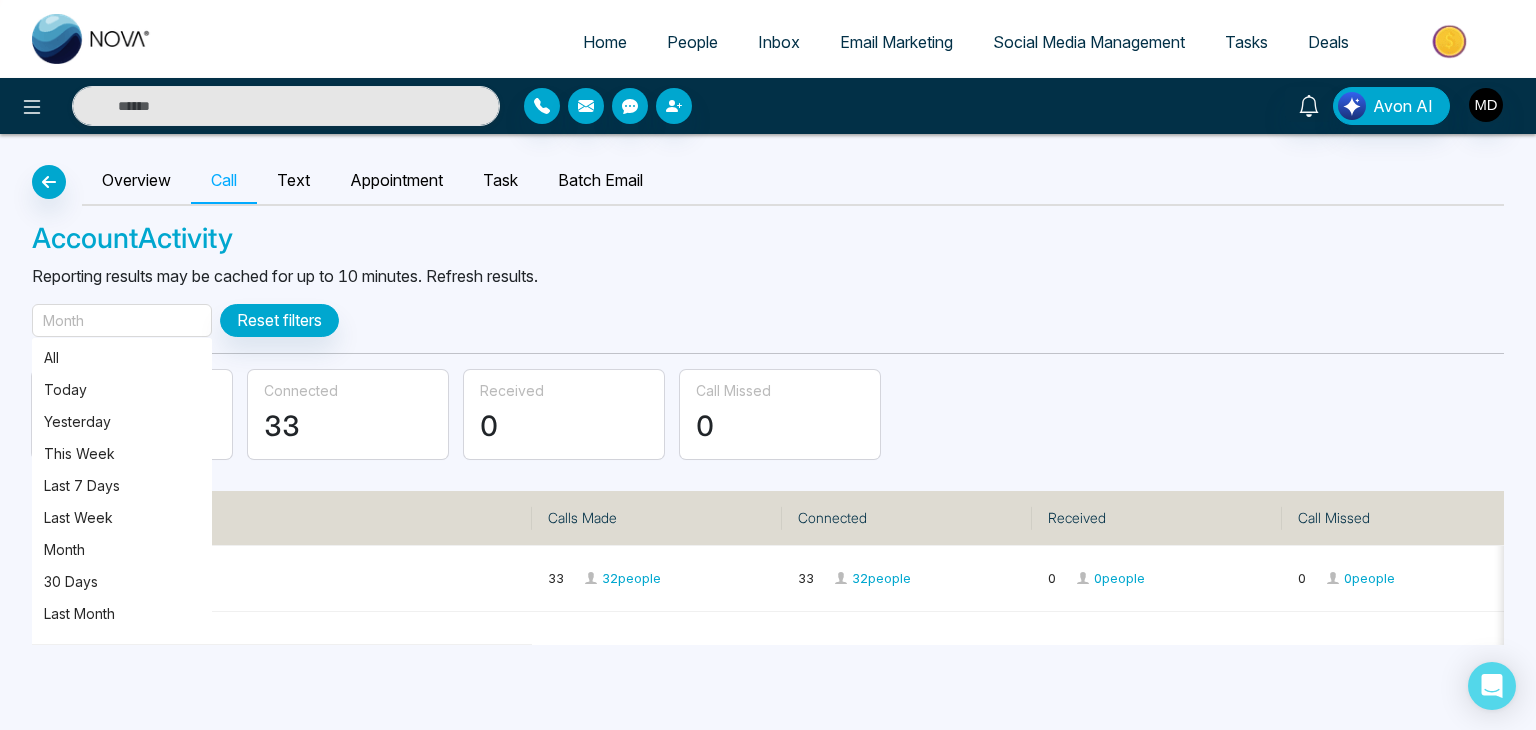 click on "Month" at bounding box center (122, 320) 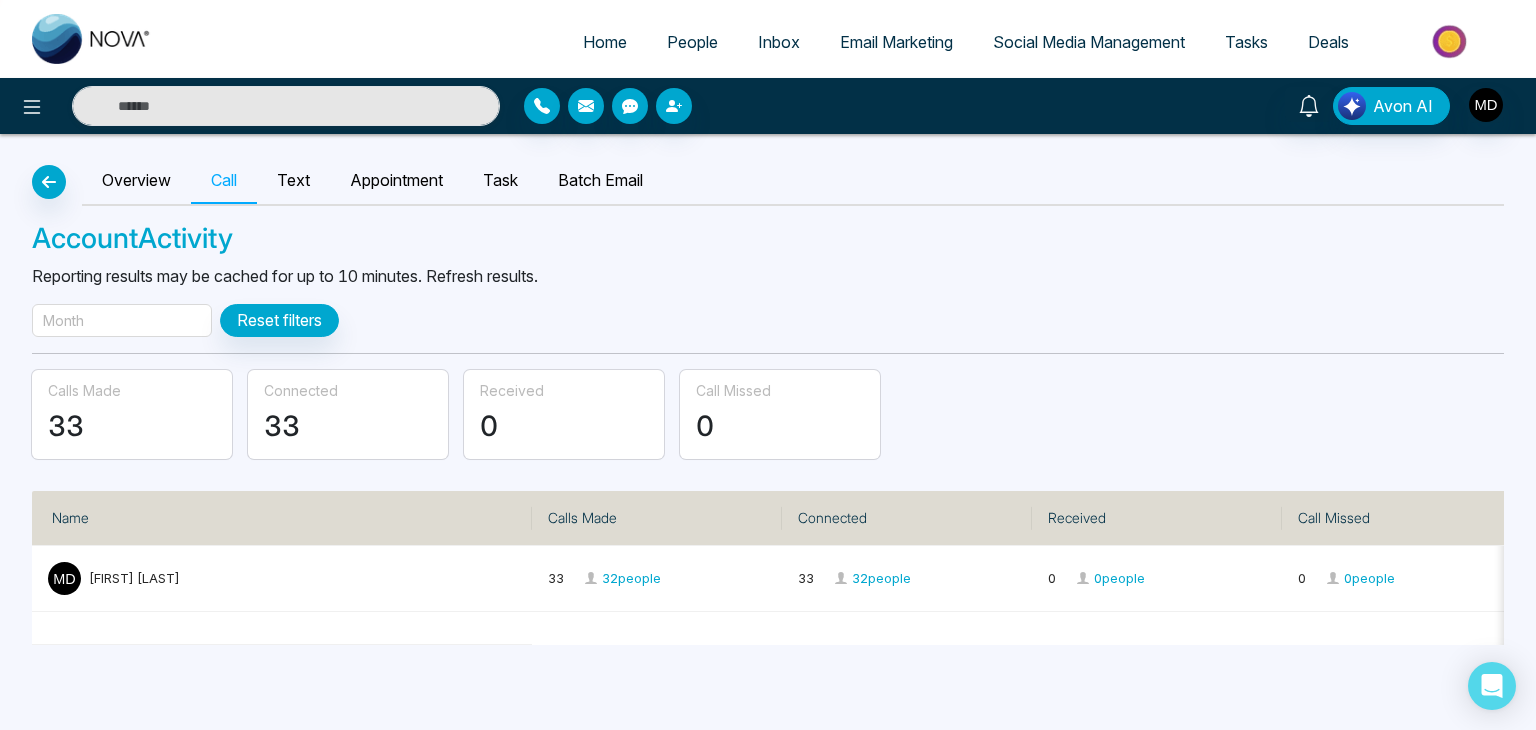 click on "Month" at bounding box center (122, 320) 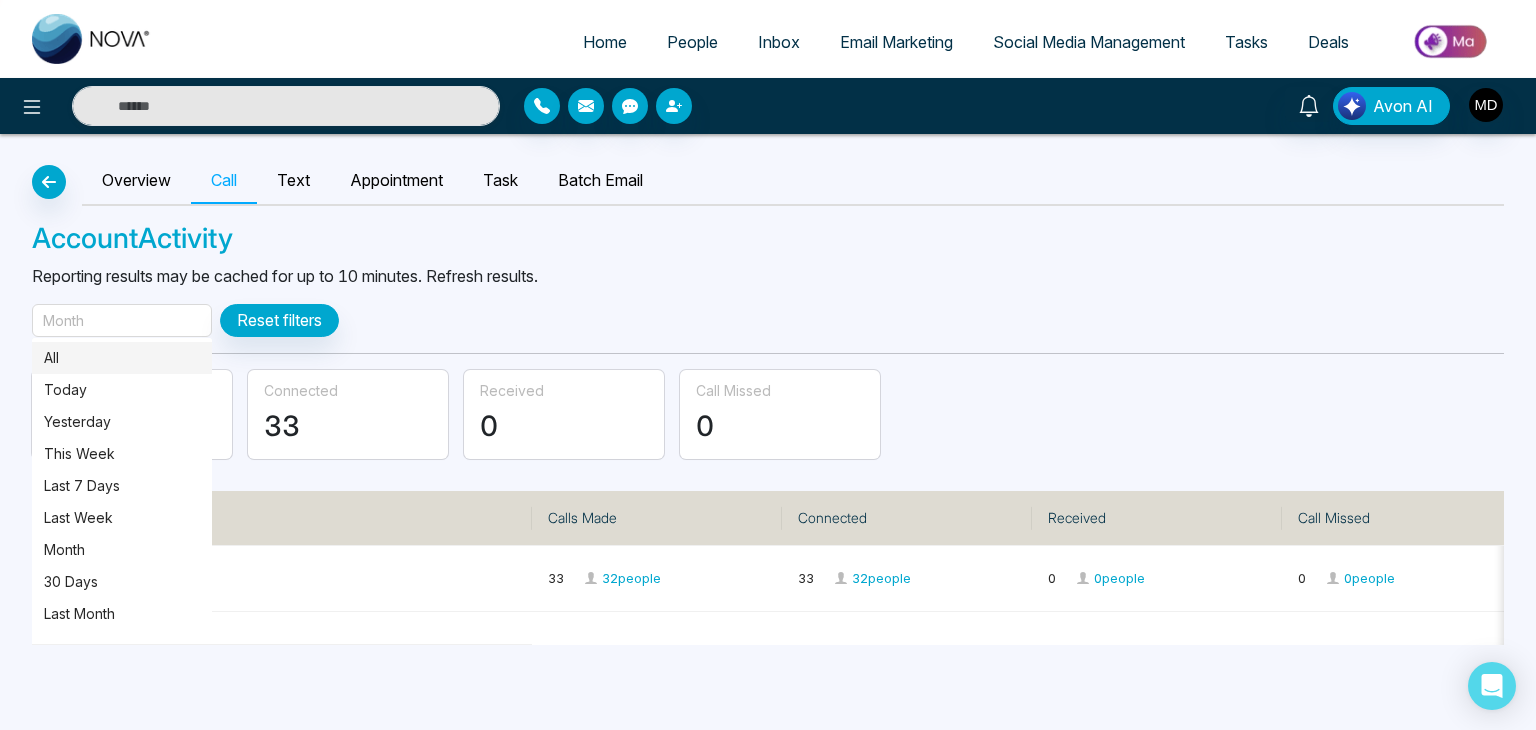 click on "All" at bounding box center (122, 358) 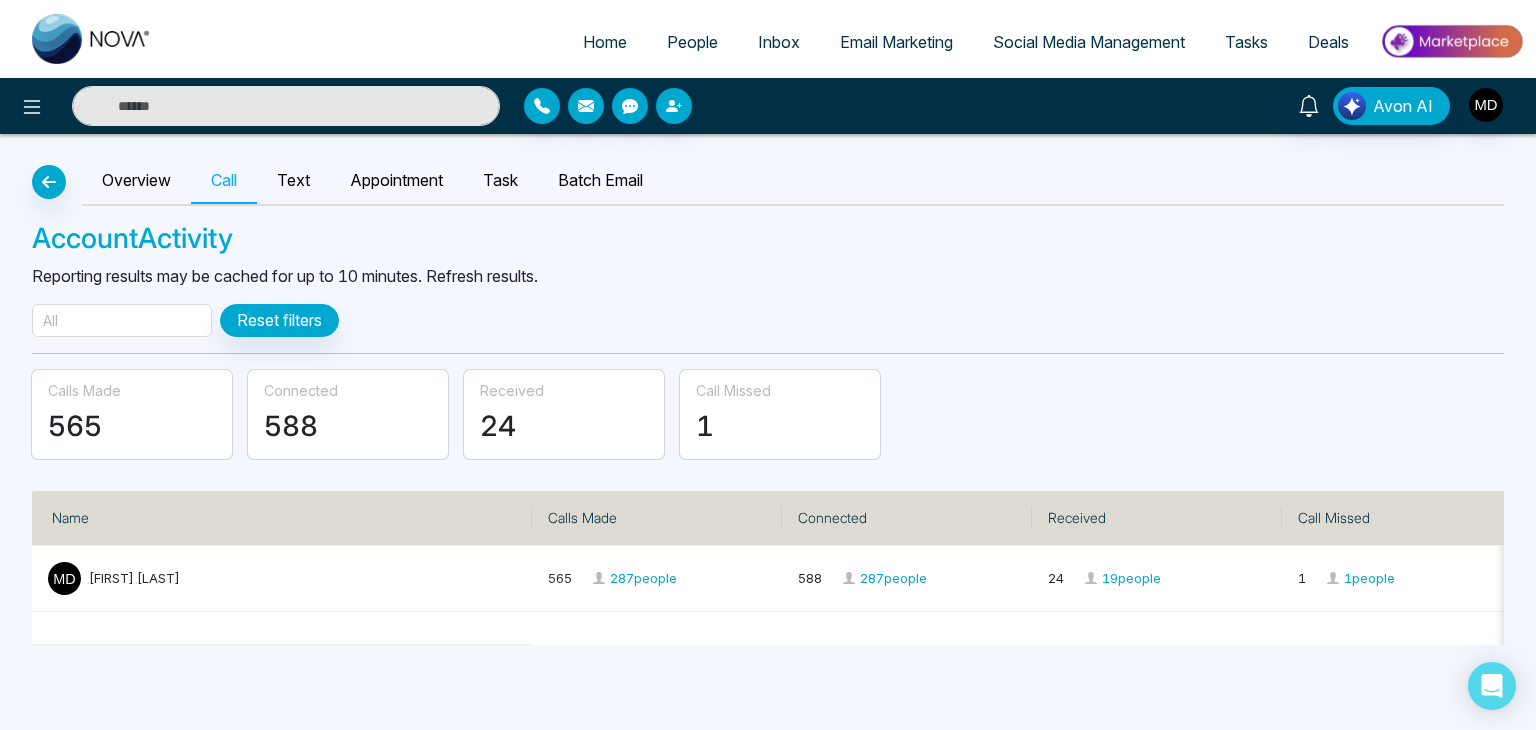 click on "All" at bounding box center (122, 320) 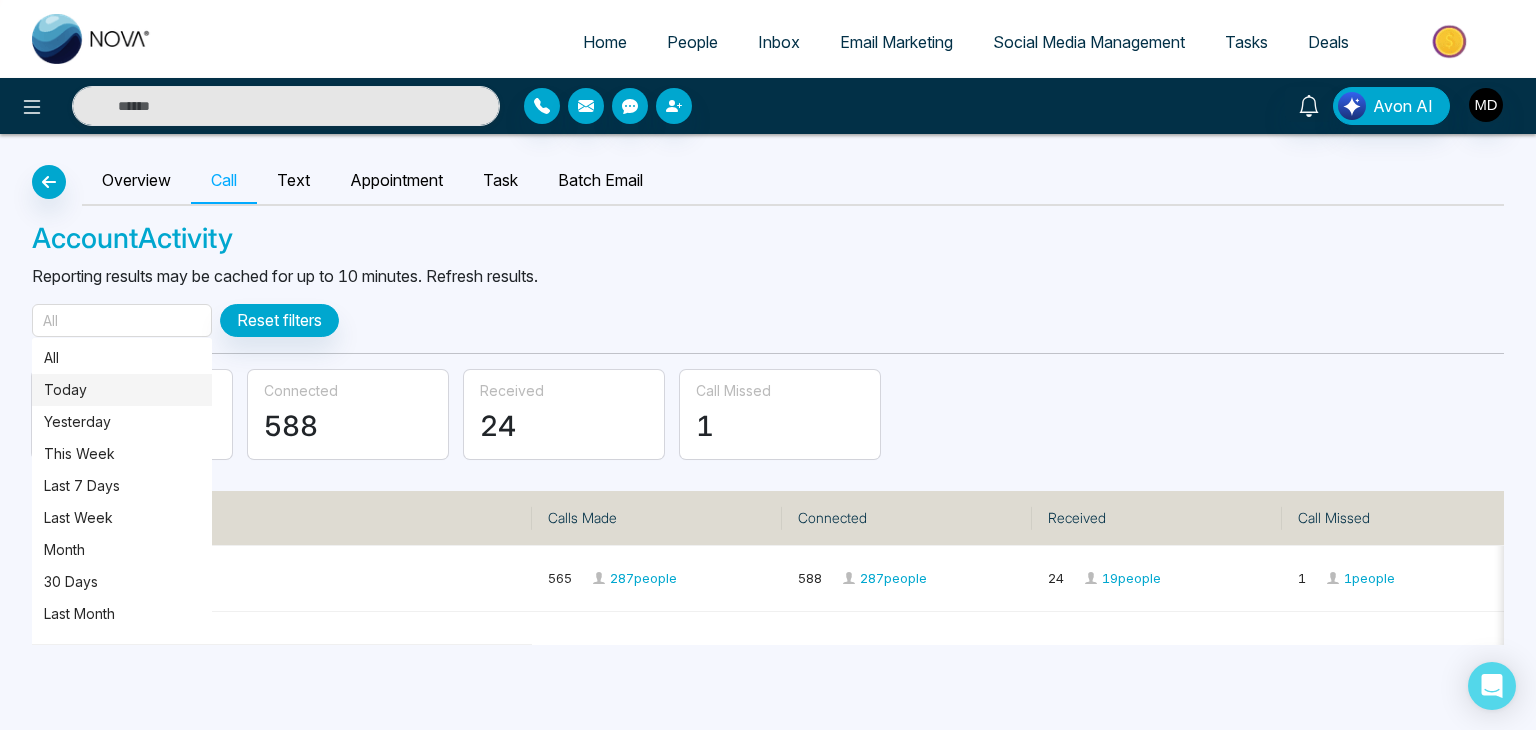 click on "Today" at bounding box center (122, 390) 